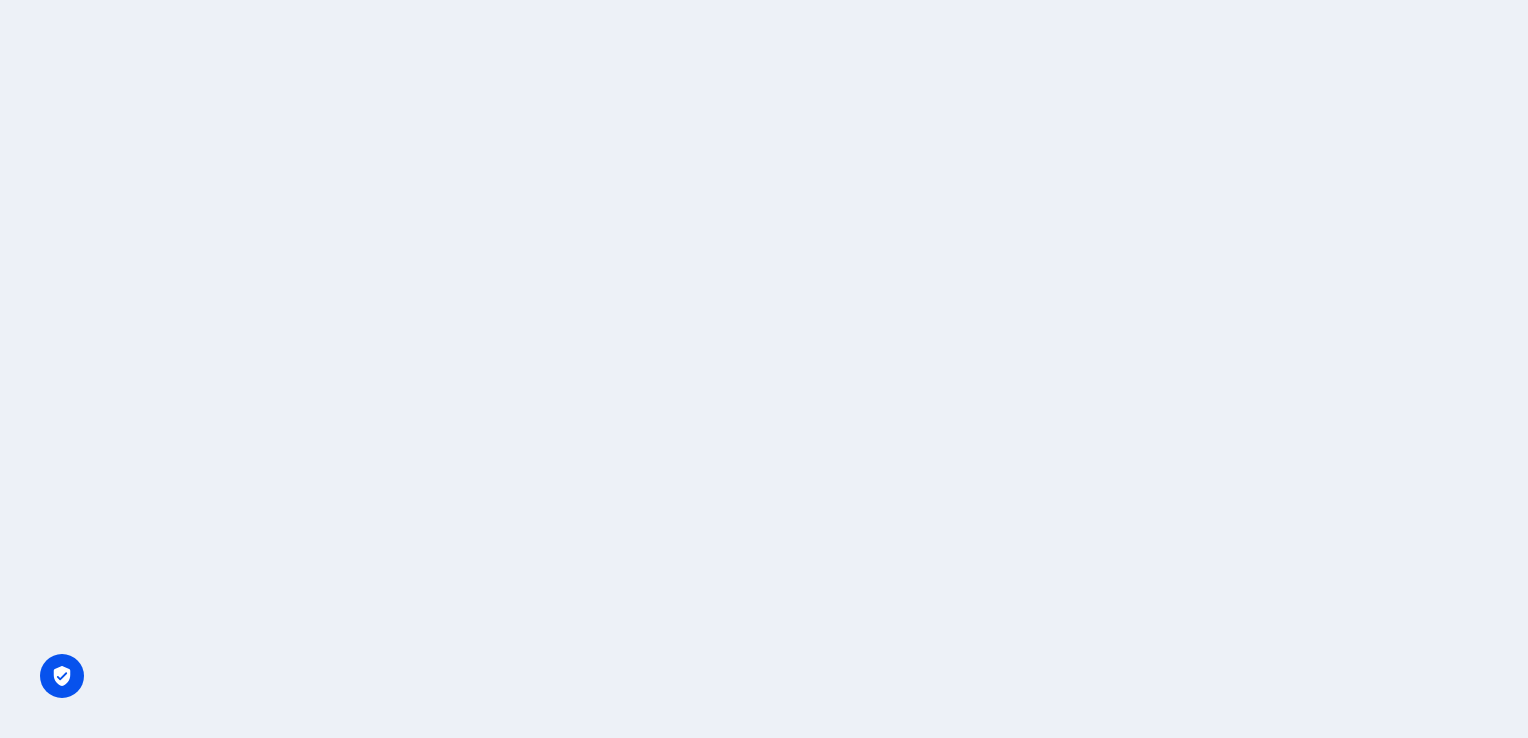 scroll, scrollTop: 0, scrollLeft: 0, axis: both 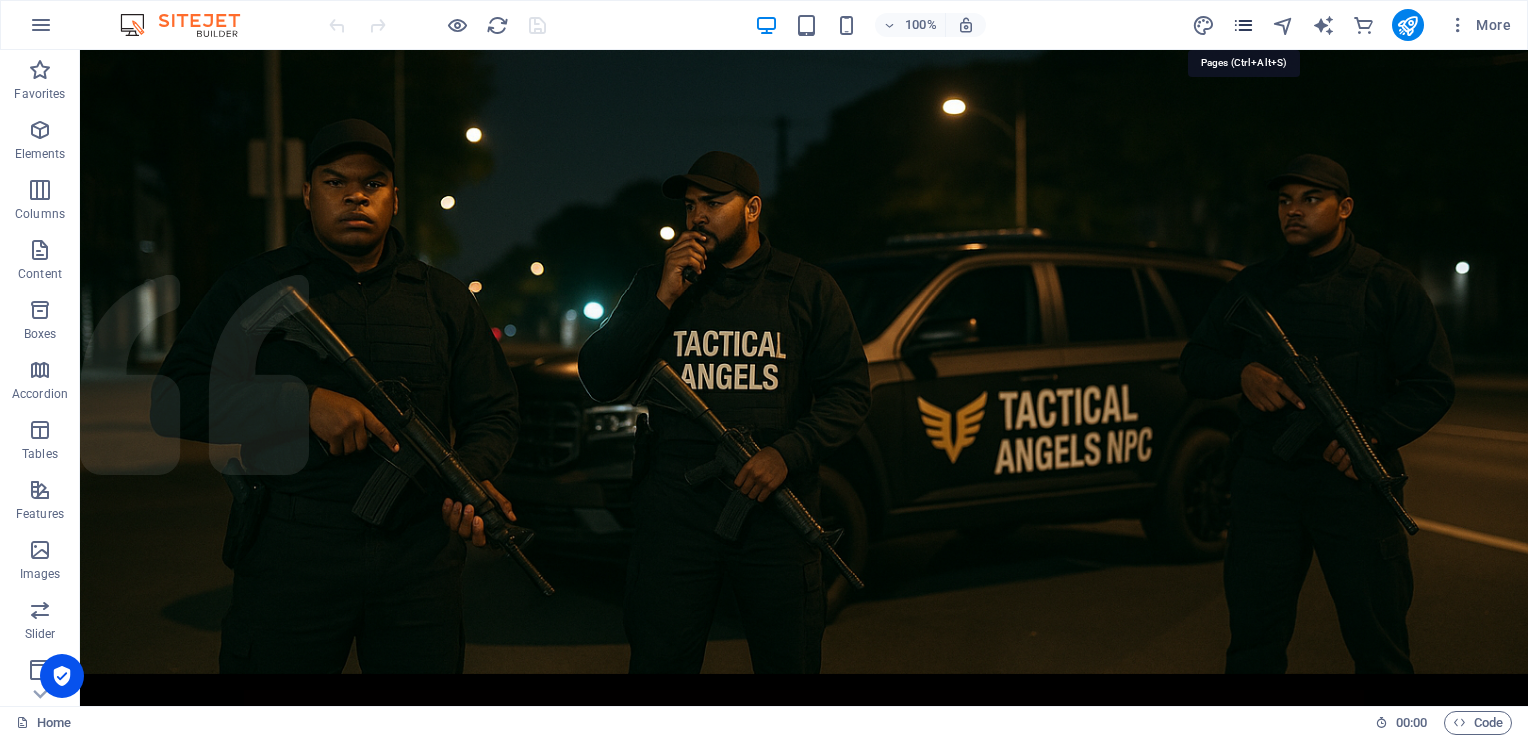 click at bounding box center (1243, 25) 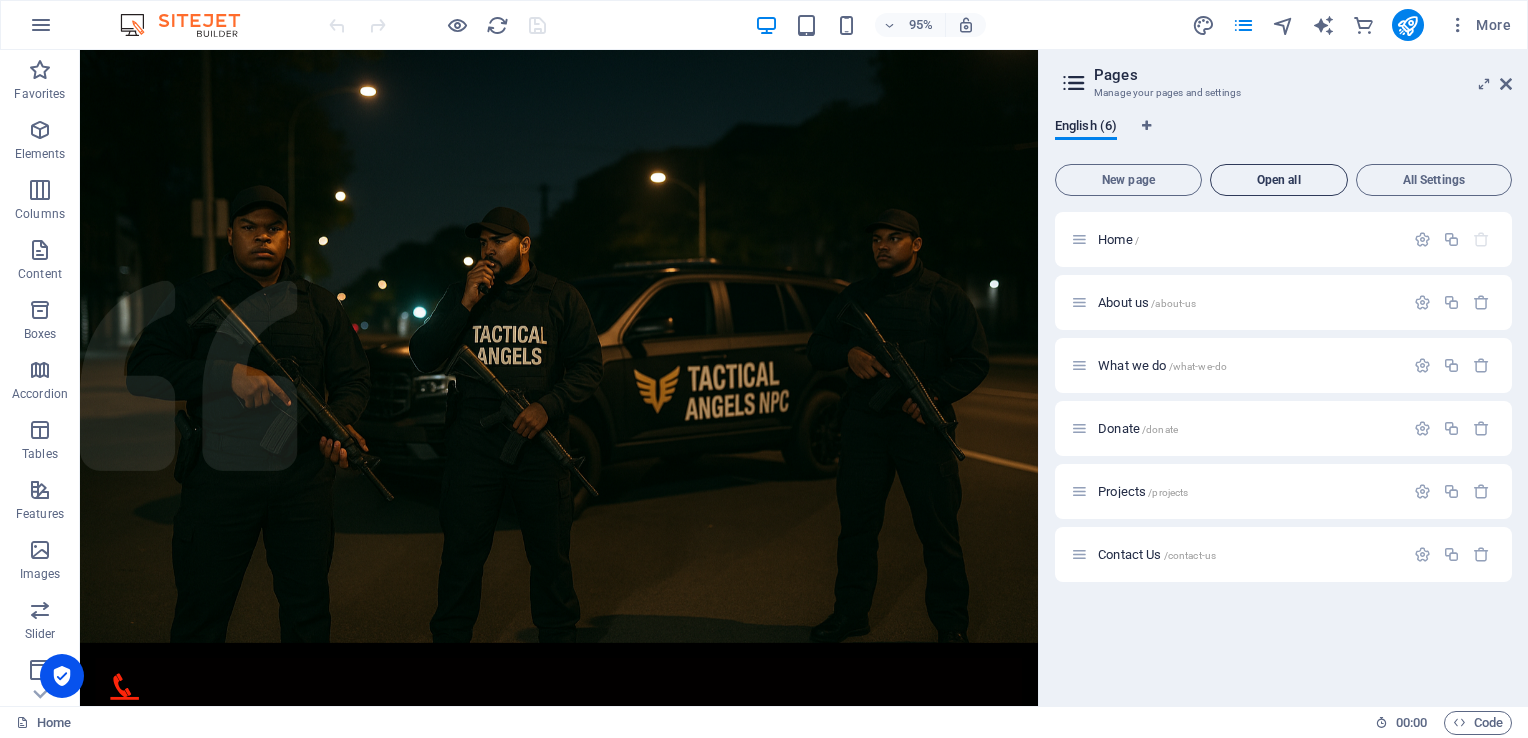click on "Open all" at bounding box center [1279, 180] 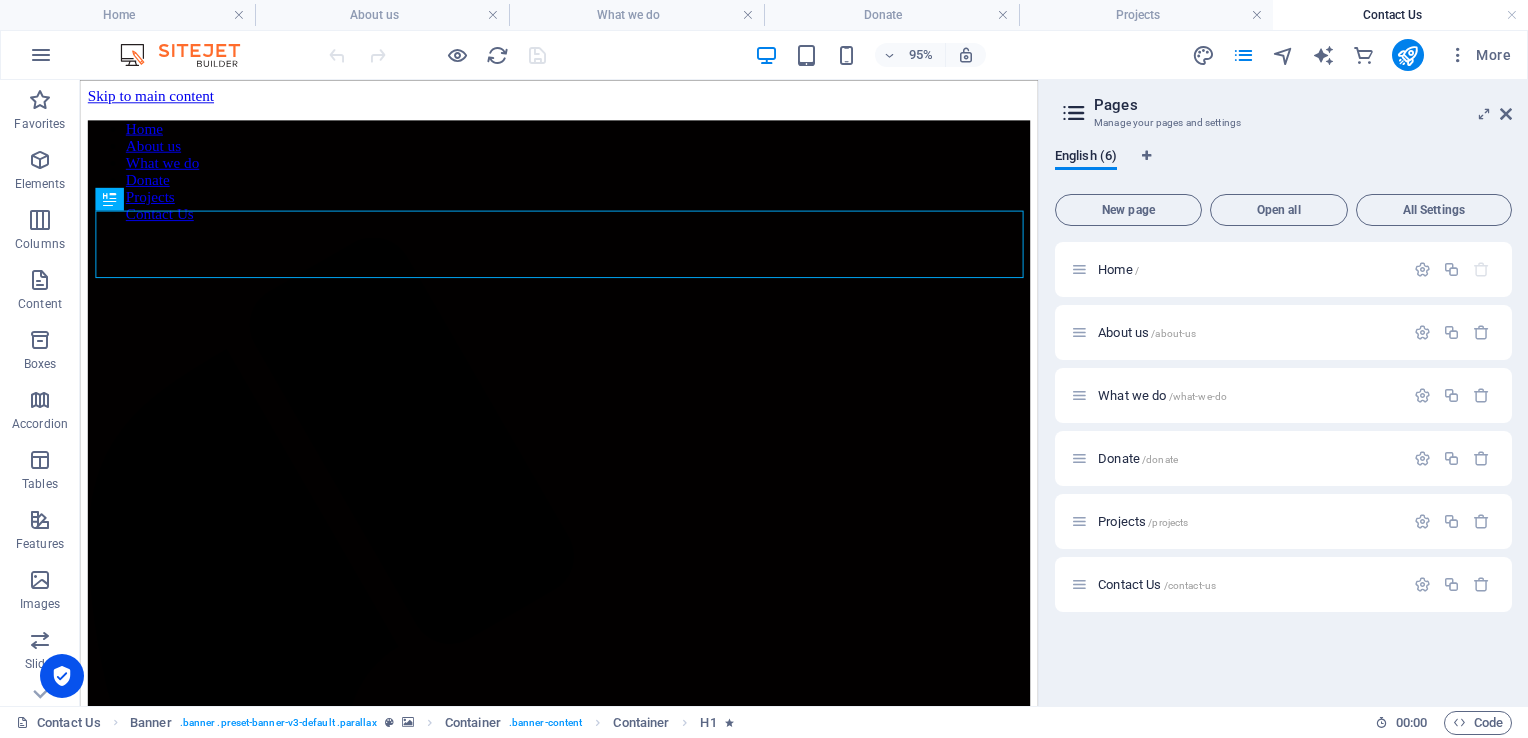 scroll, scrollTop: 0, scrollLeft: 0, axis: both 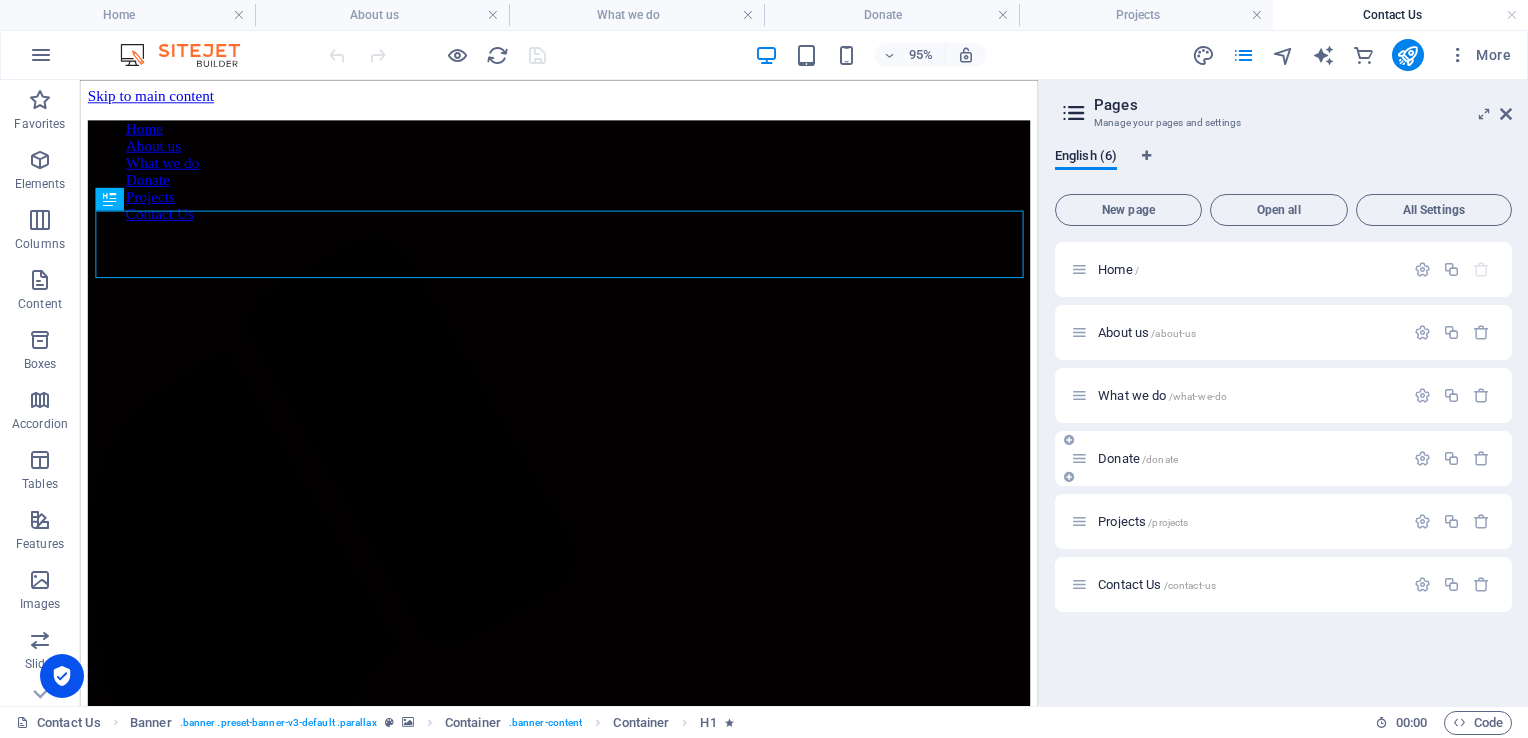 click at bounding box center (1079, 458) 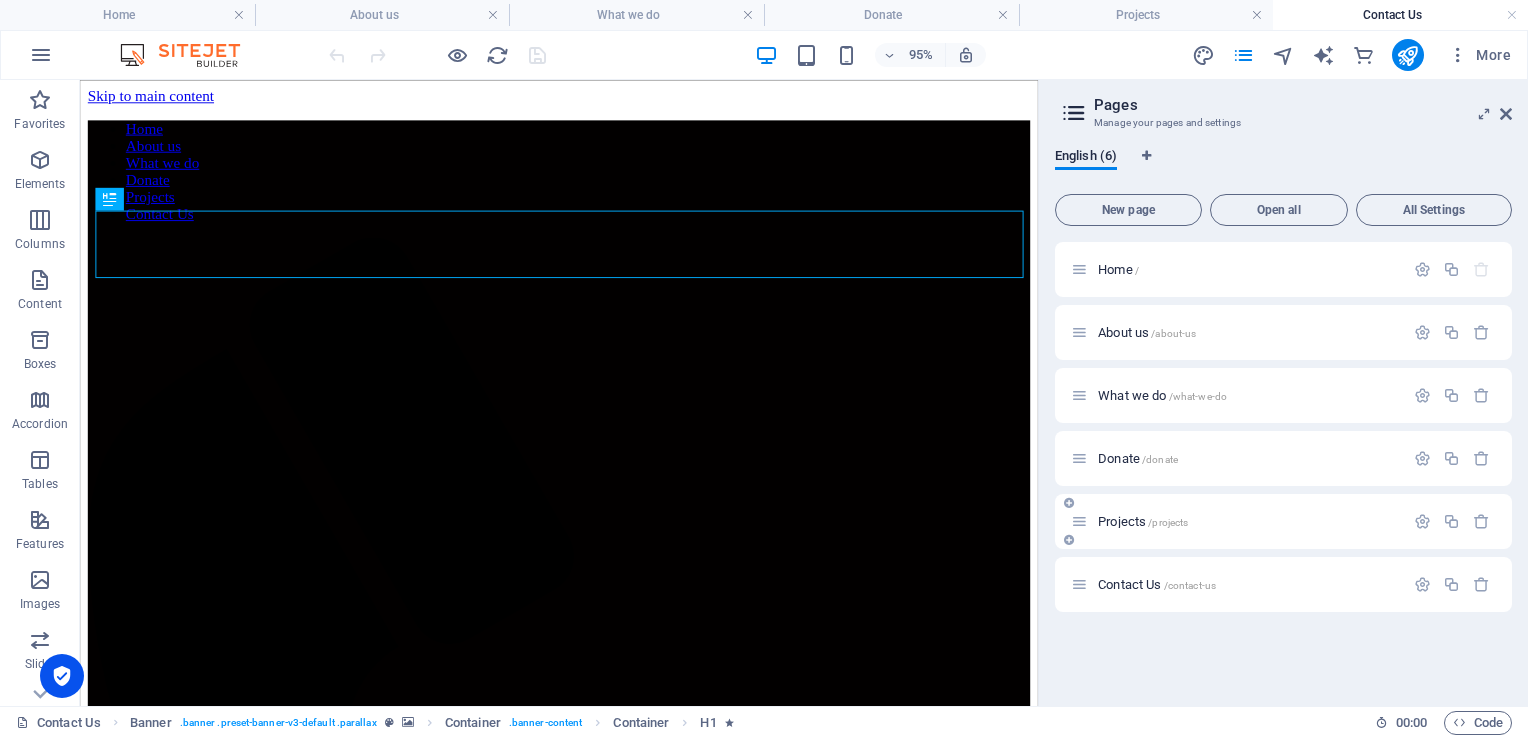 click on "Projects /projects" at bounding box center [1283, 521] 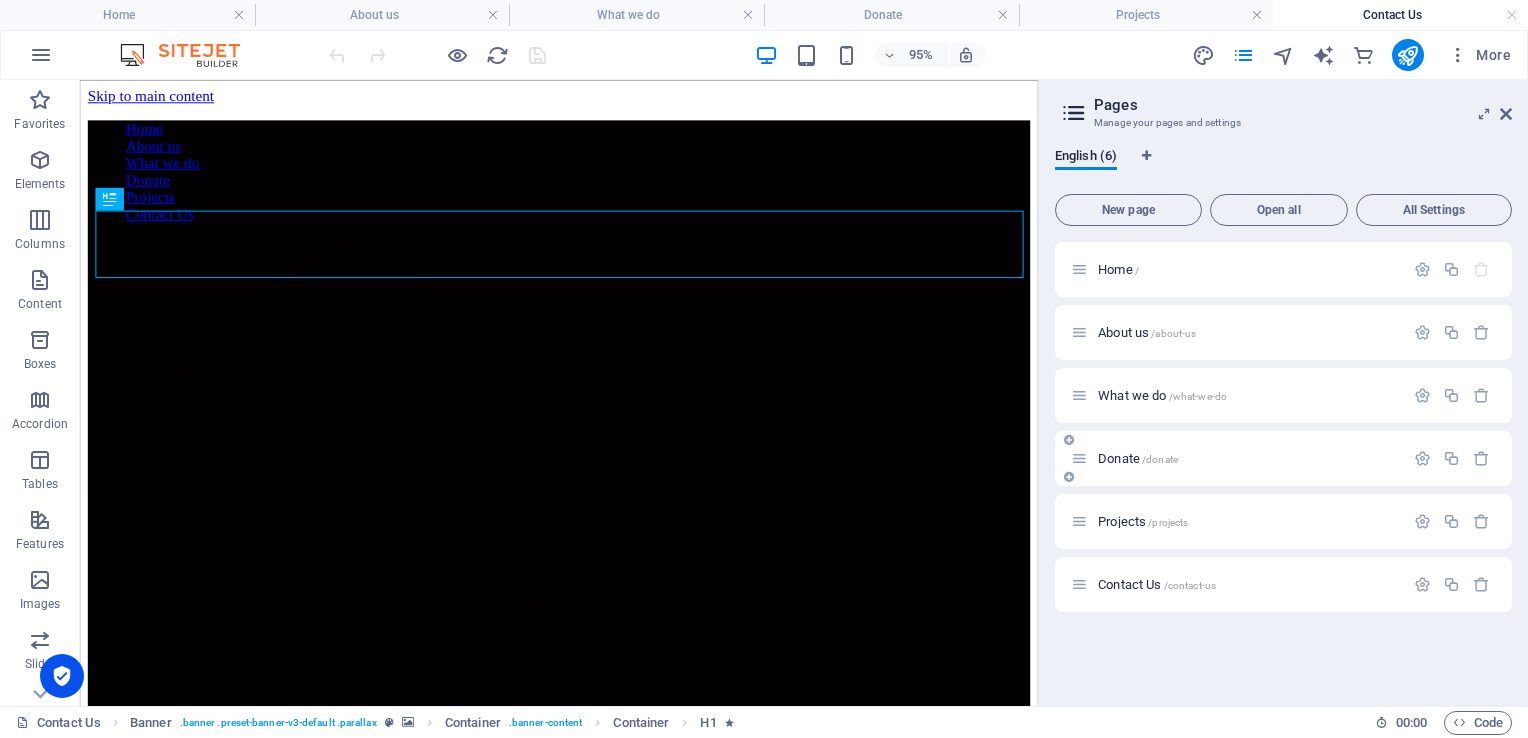 click at bounding box center (1079, 458) 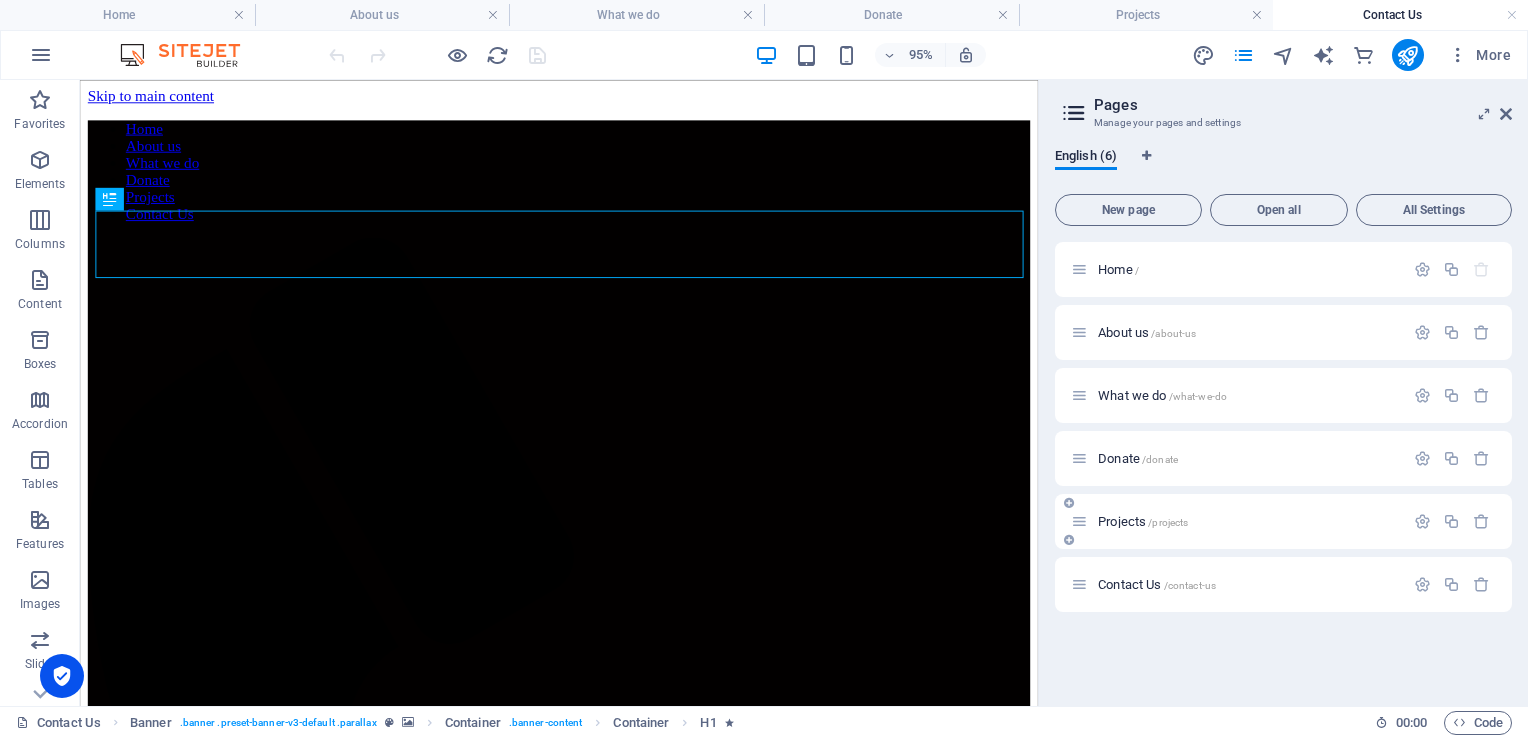 click at bounding box center (1069, 503) 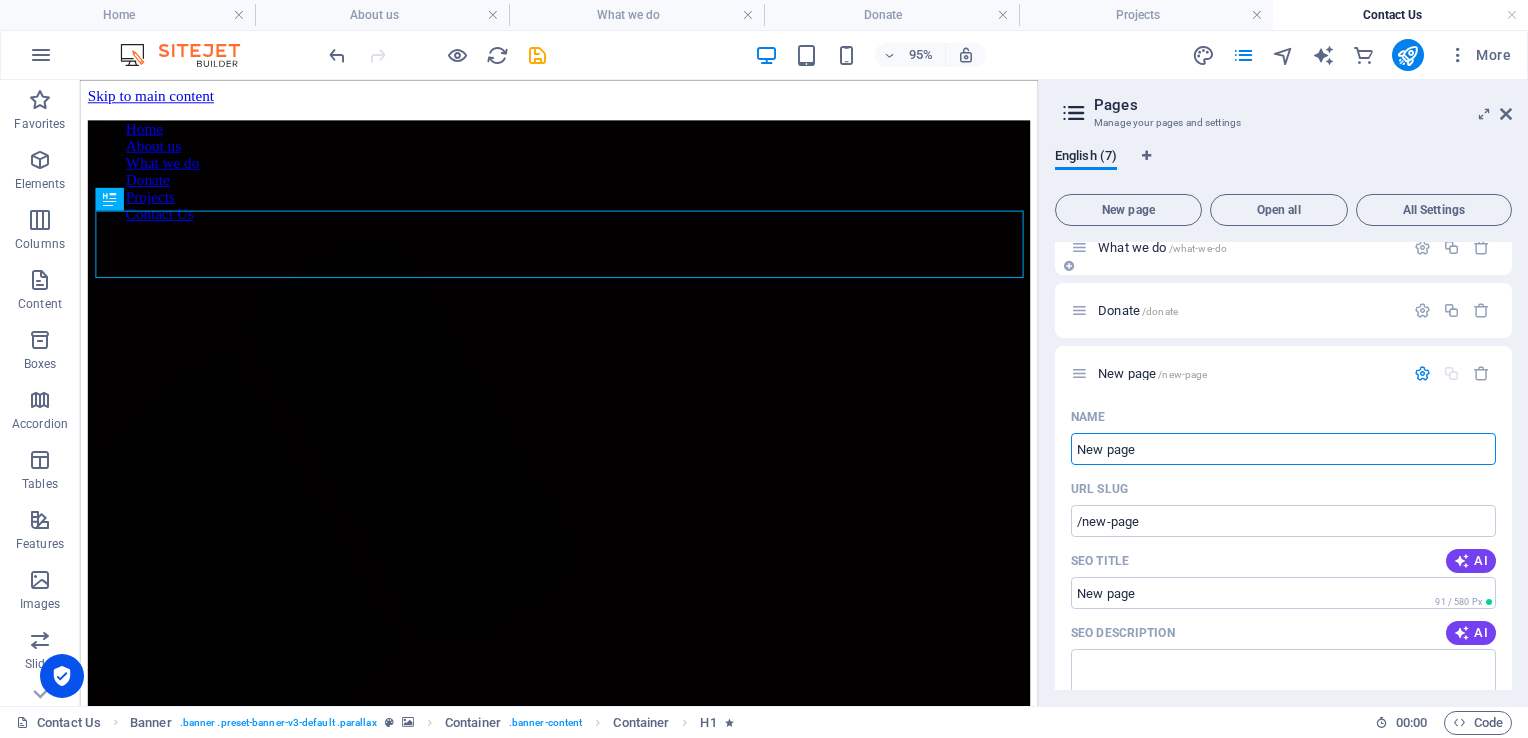 scroll, scrollTop: 146, scrollLeft: 0, axis: vertical 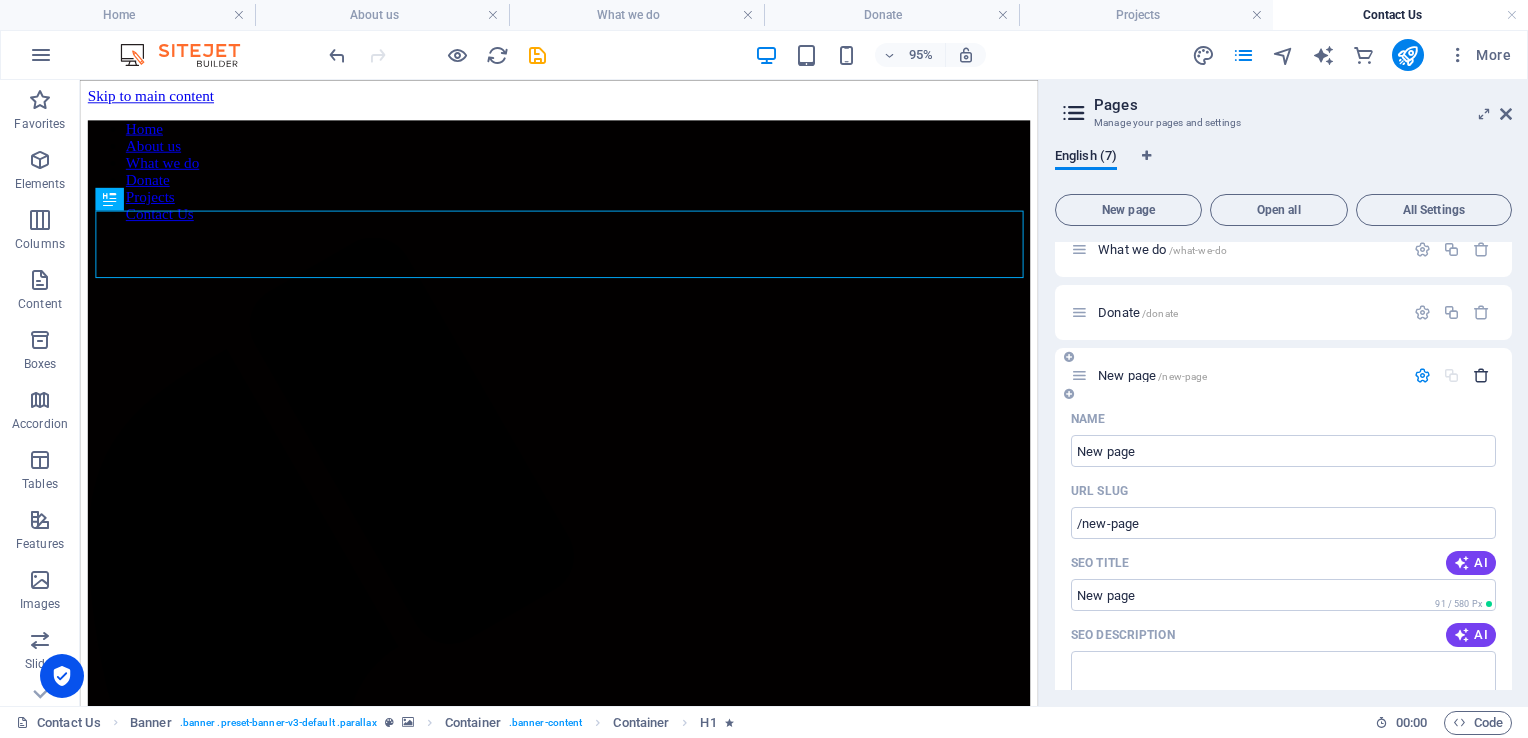 click at bounding box center [1481, 375] 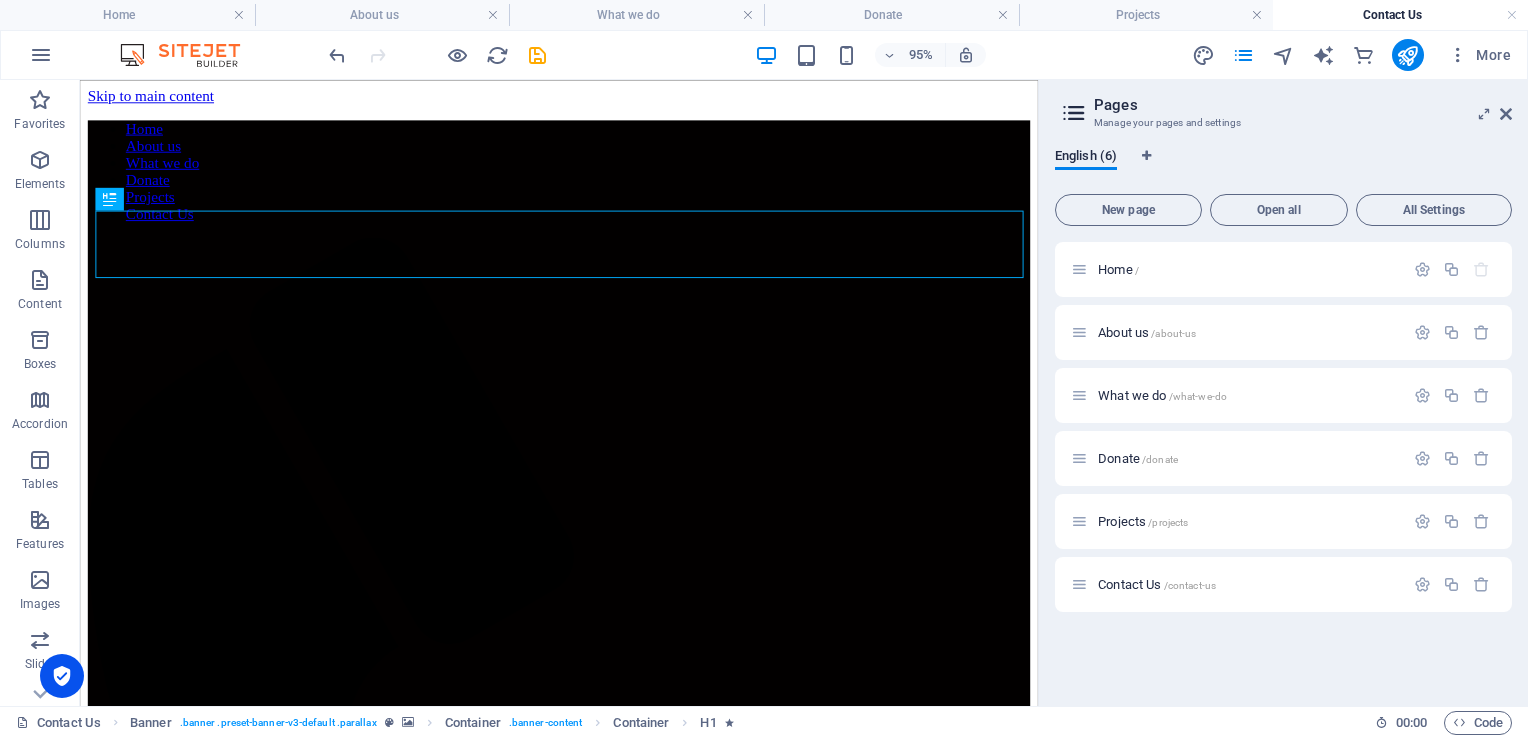 scroll, scrollTop: 0, scrollLeft: 0, axis: both 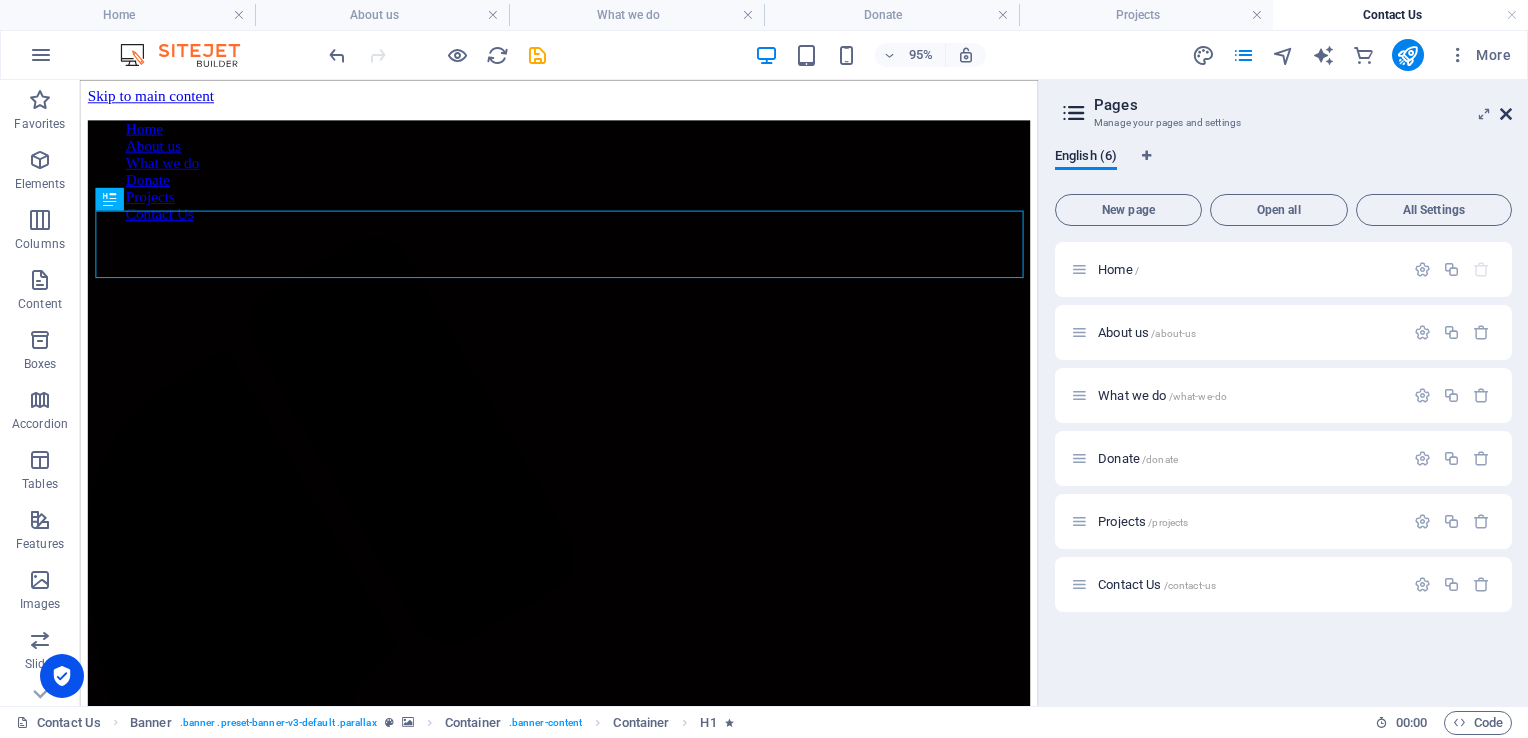 click at bounding box center (1506, 114) 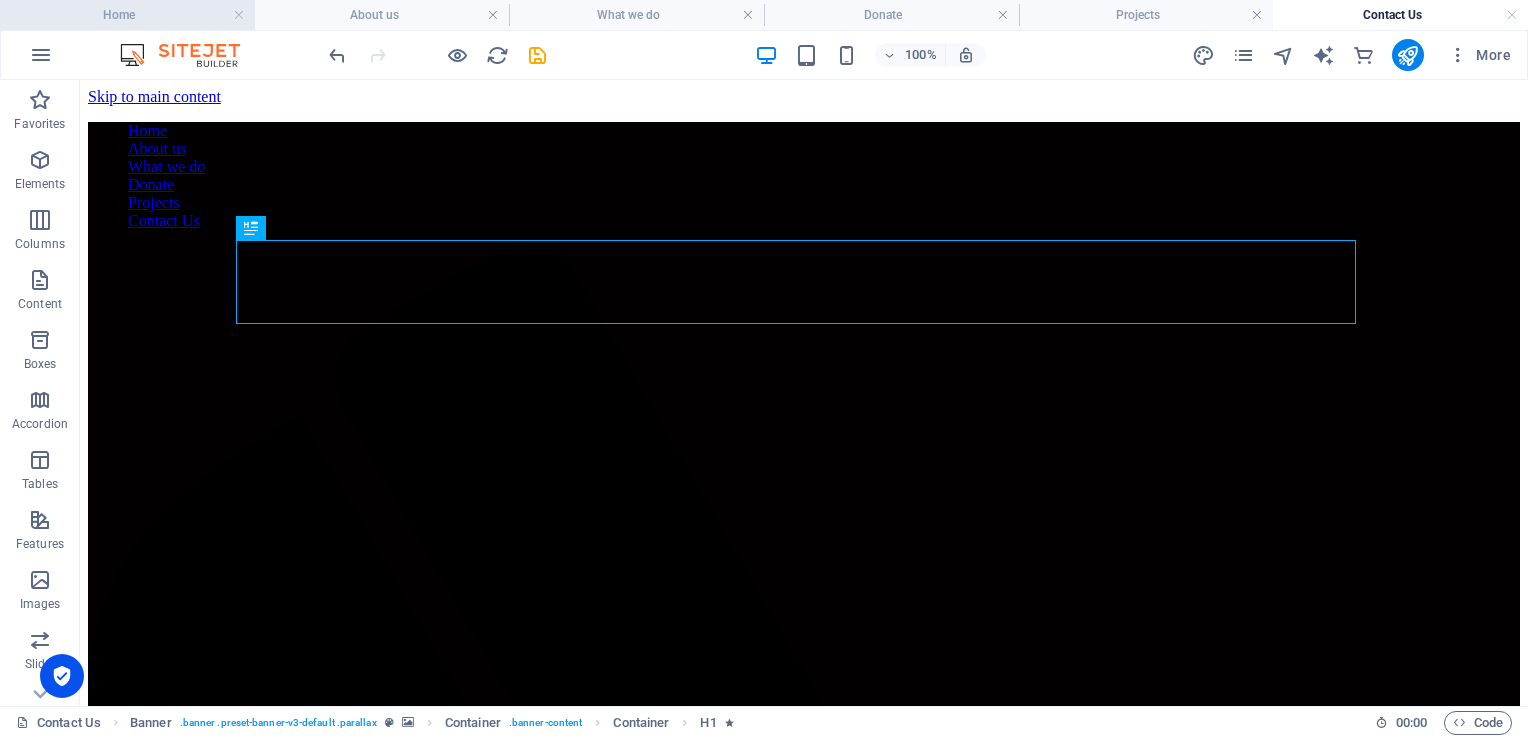 click on "Home" at bounding box center (127, 15) 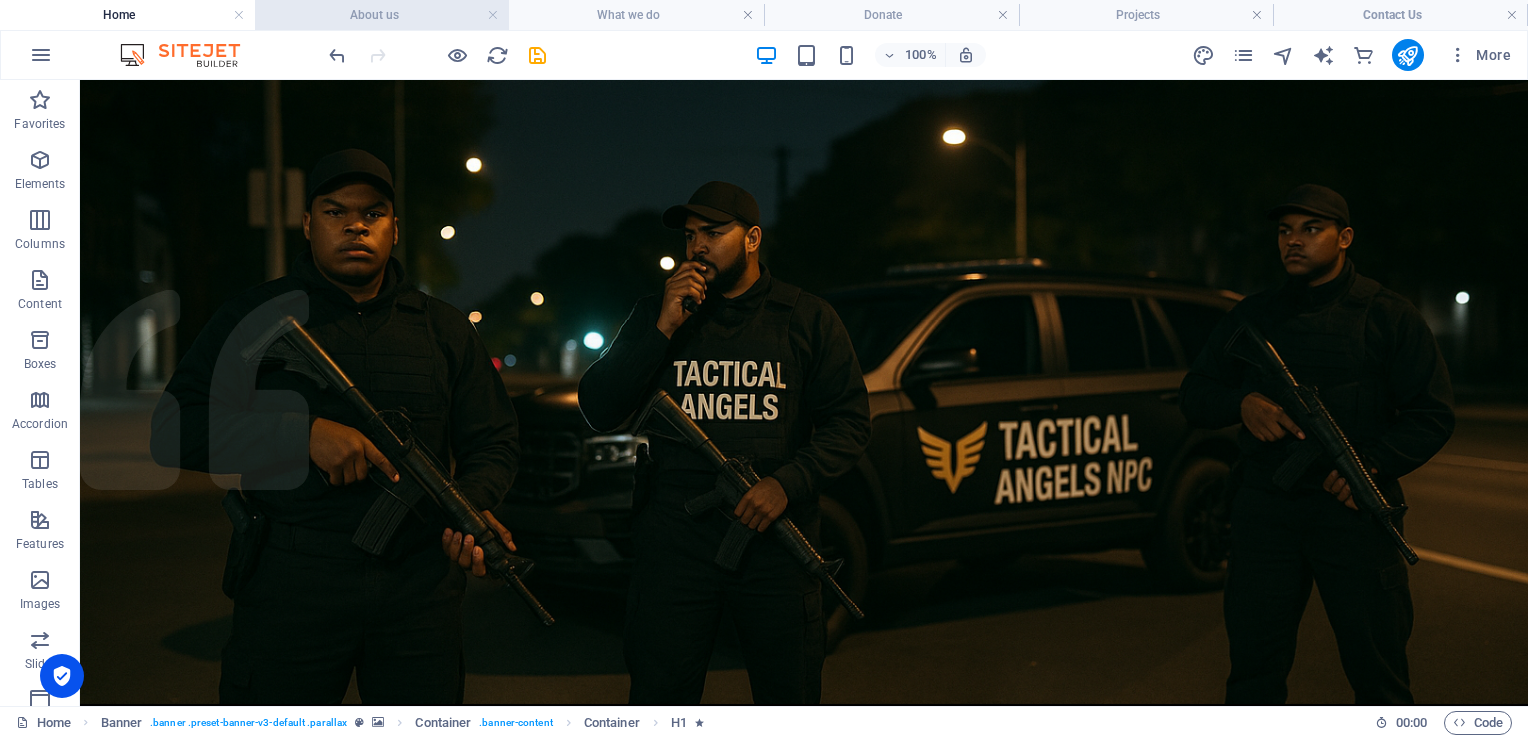 click on "About us" at bounding box center [382, 15] 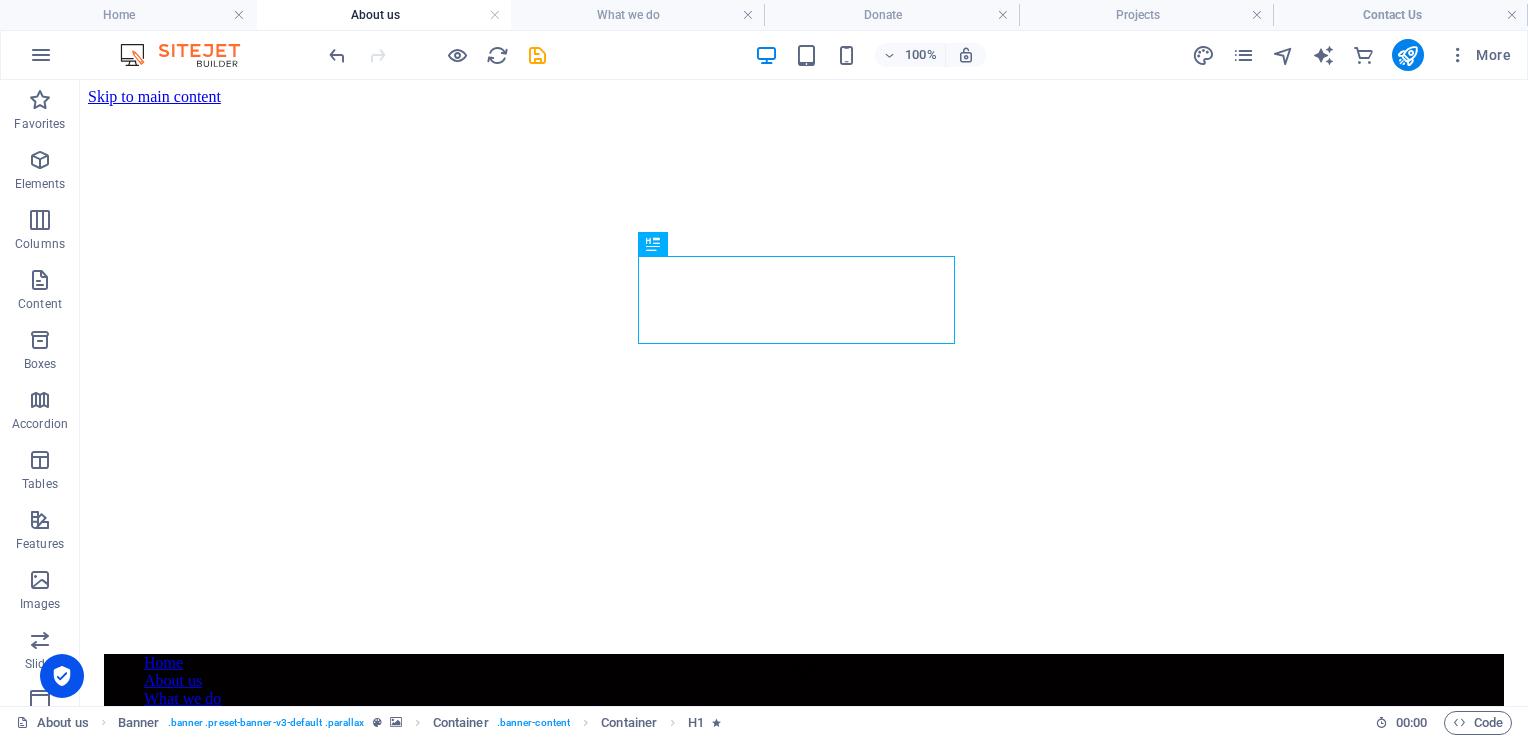 drag, startPoint x: 368, startPoint y: 10, endPoint x: 356, endPoint y: 8, distance: 12.165525 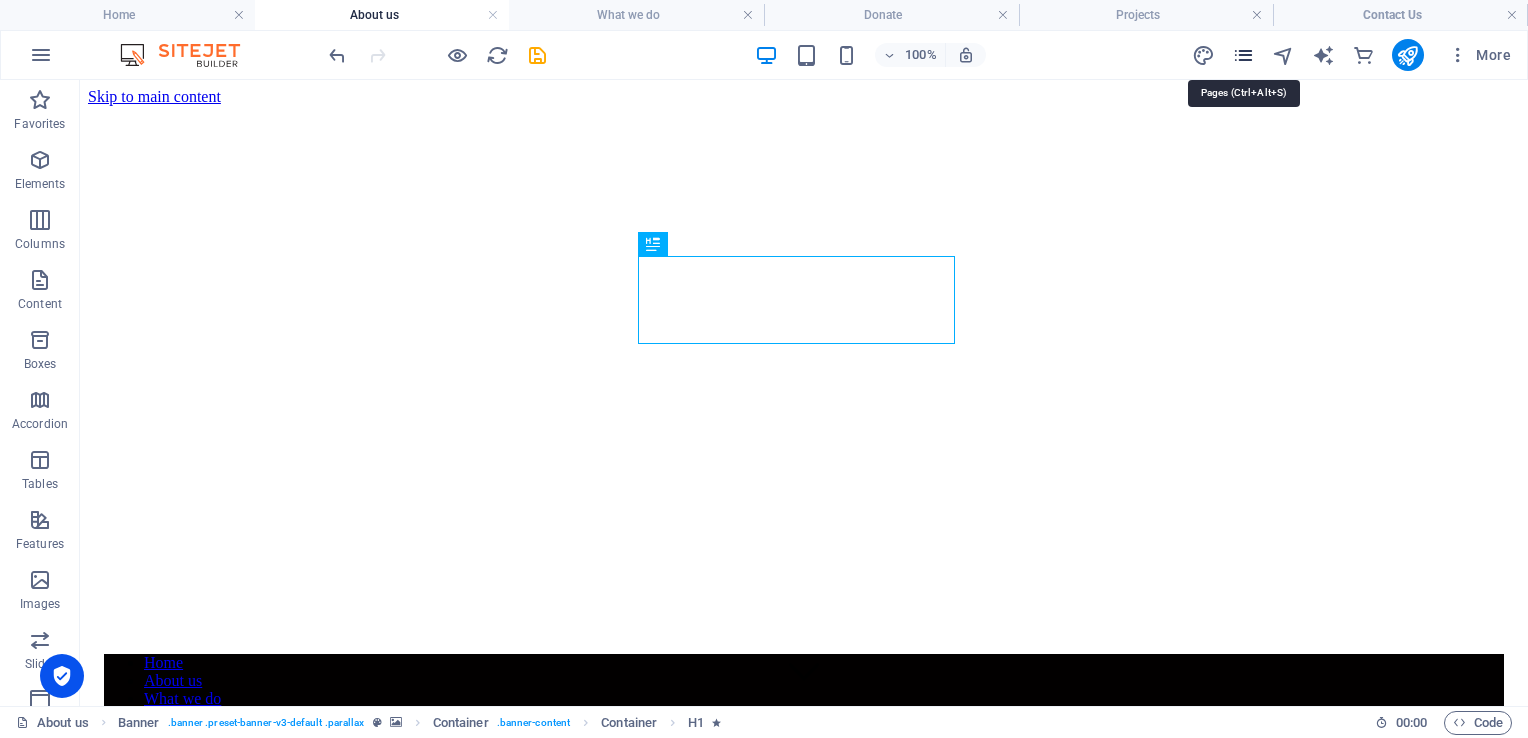 click at bounding box center (1243, 55) 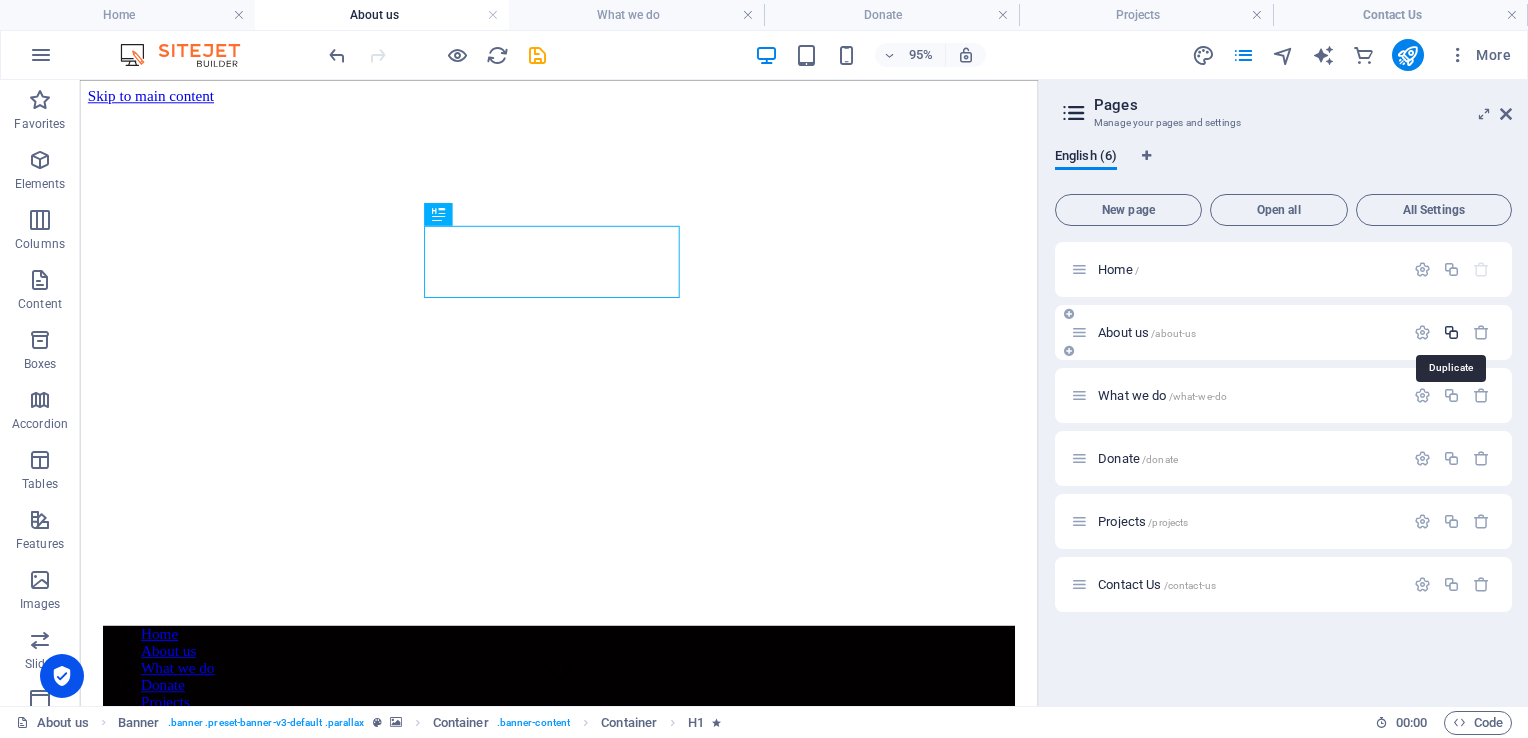 click at bounding box center (1451, 332) 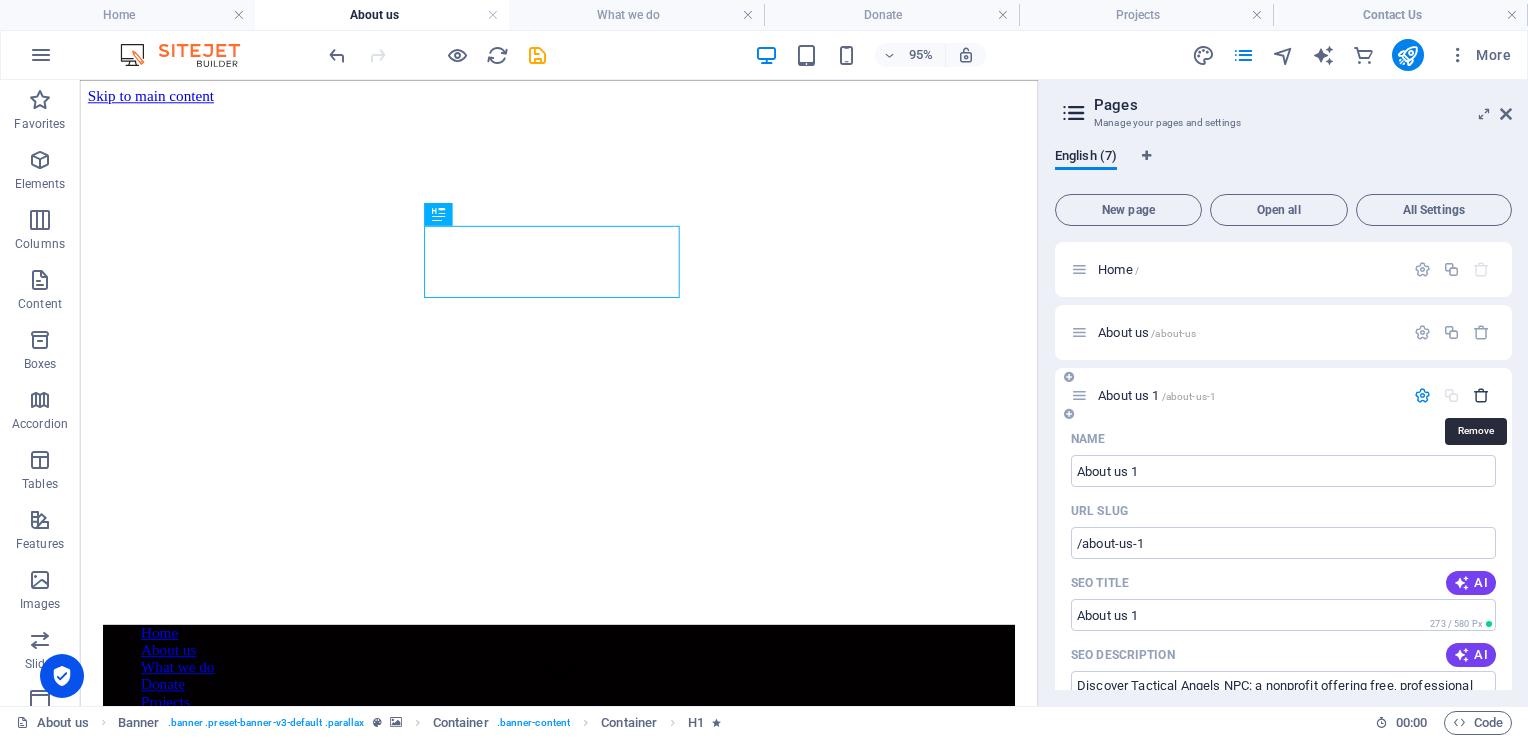 click at bounding box center (1481, 395) 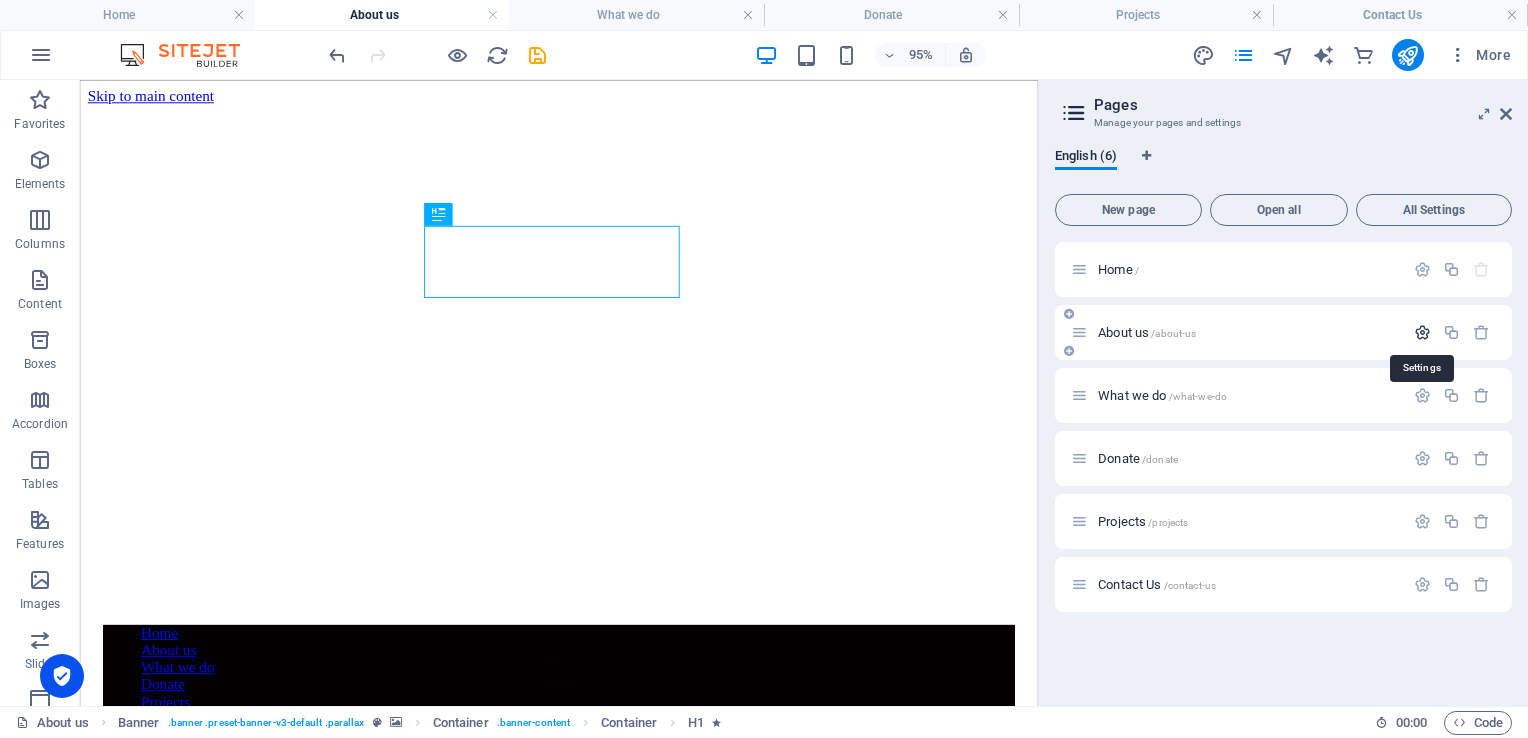 click at bounding box center (1422, 332) 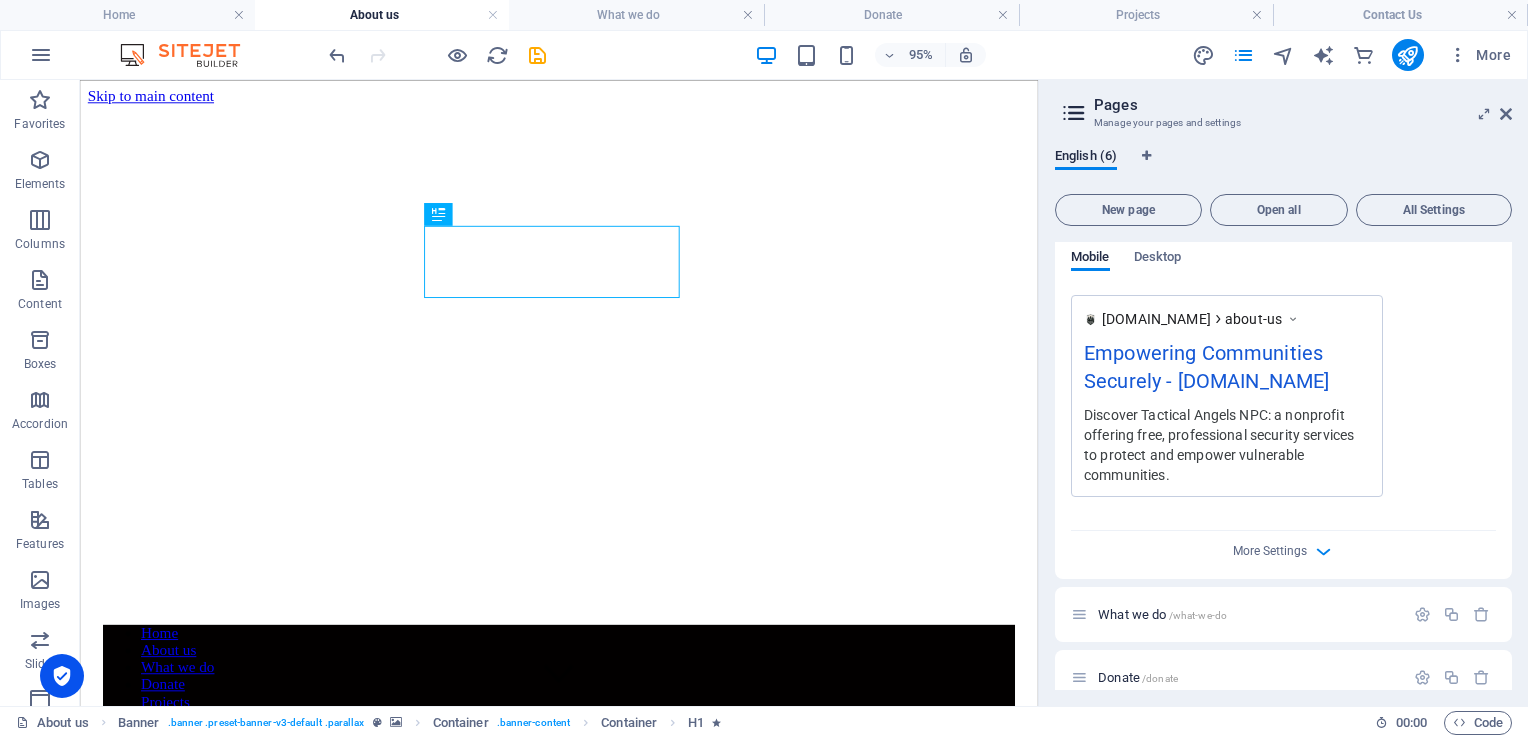 scroll, scrollTop: 626, scrollLeft: 0, axis: vertical 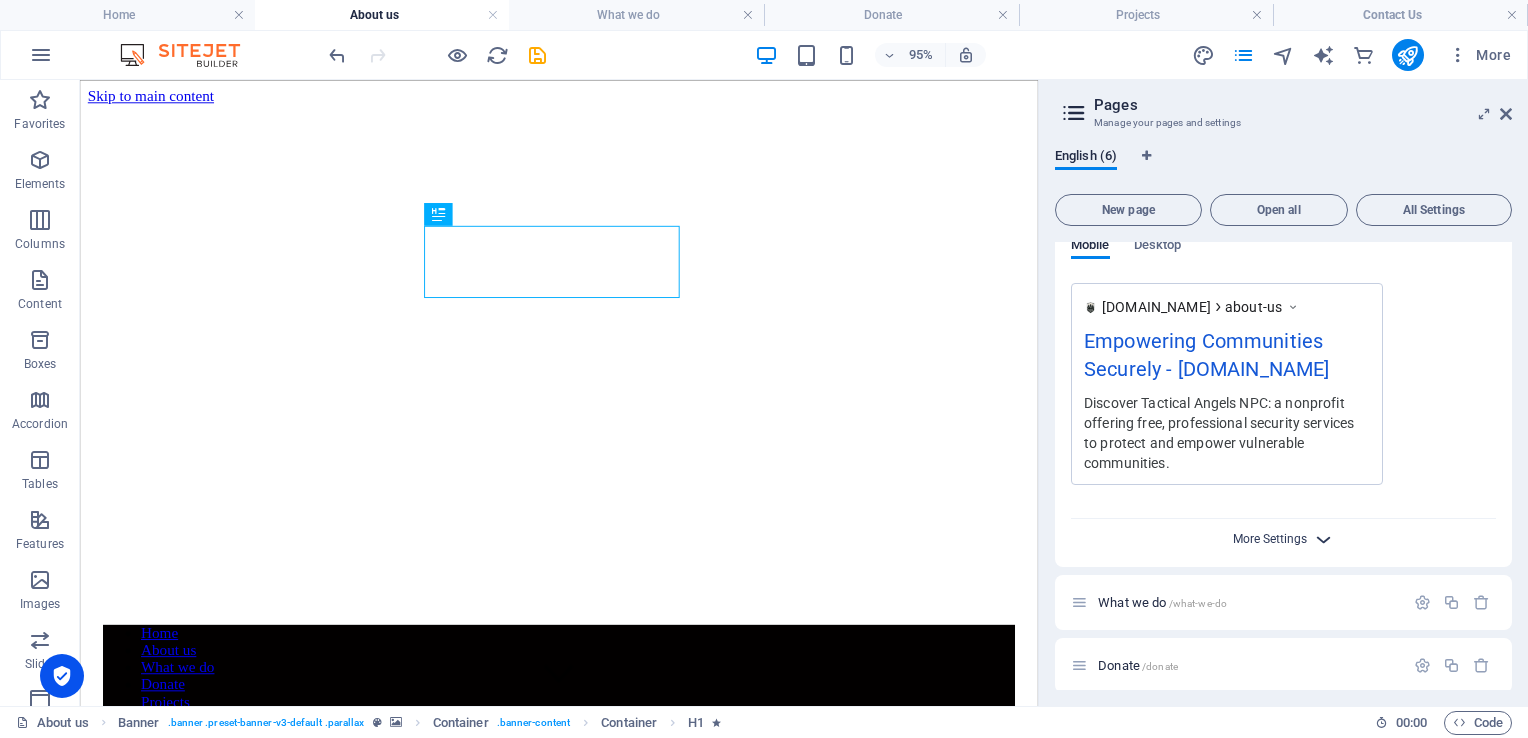 click on "More Settings" at bounding box center (1270, 539) 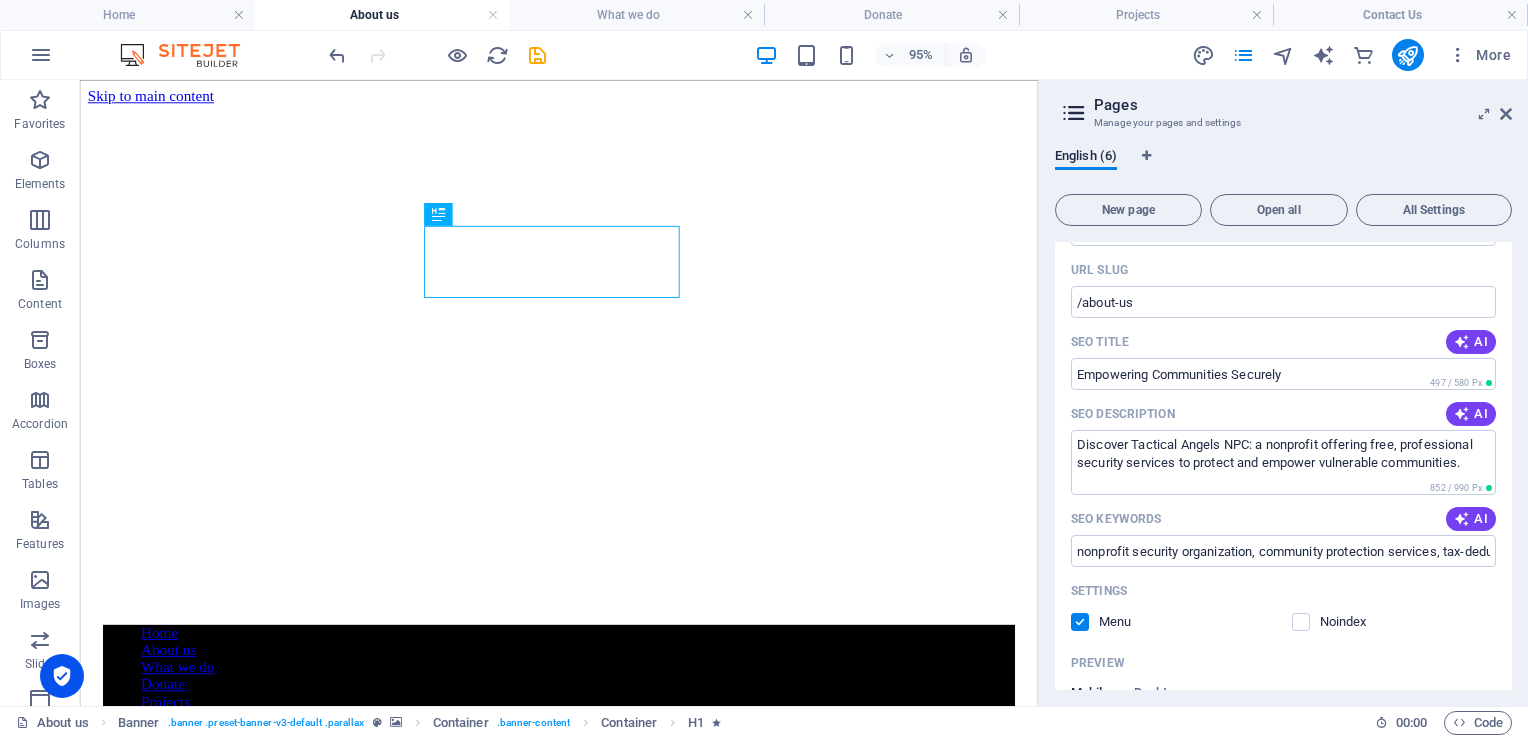 scroll, scrollTop: 0, scrollLeft: 0, axis: both 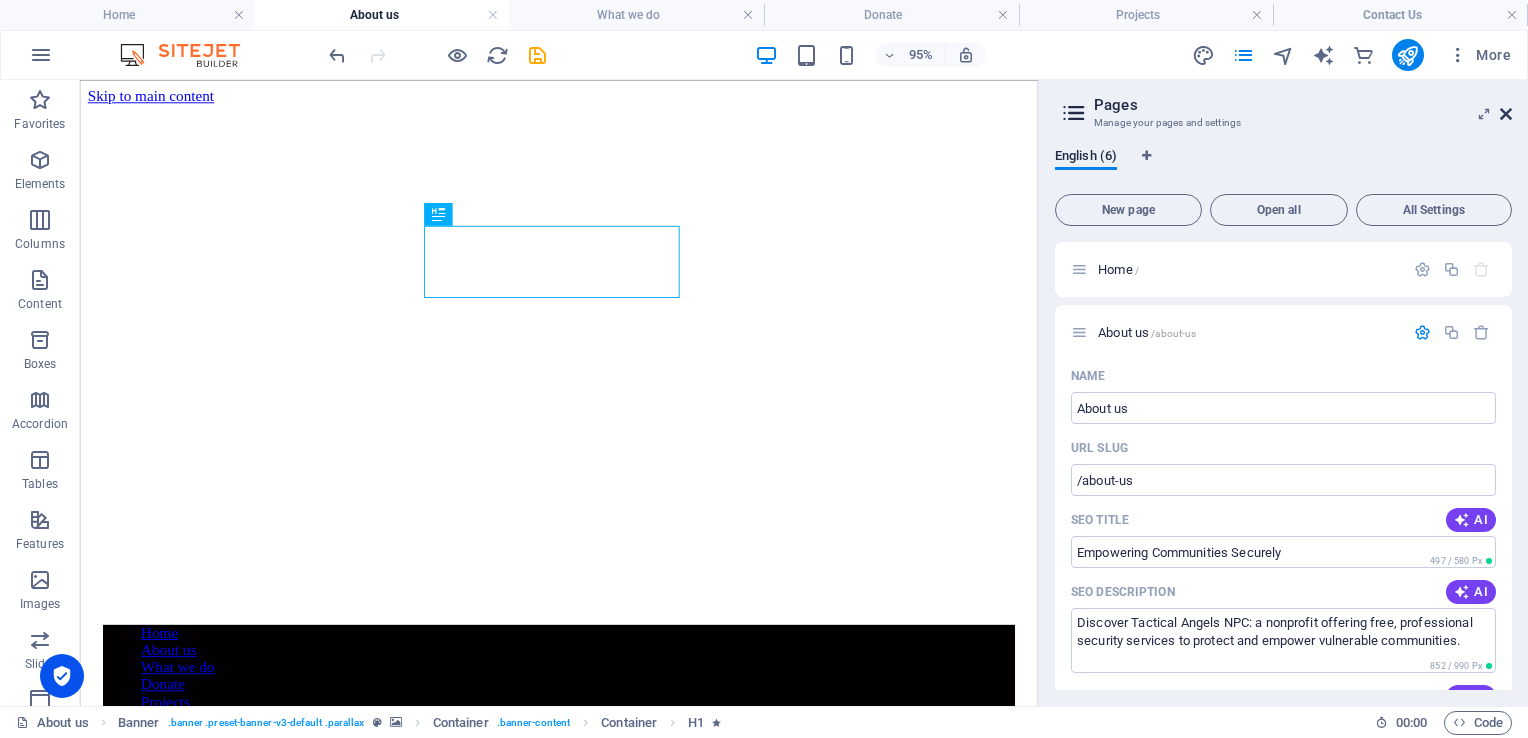 click at bounding box center (1506, 114) 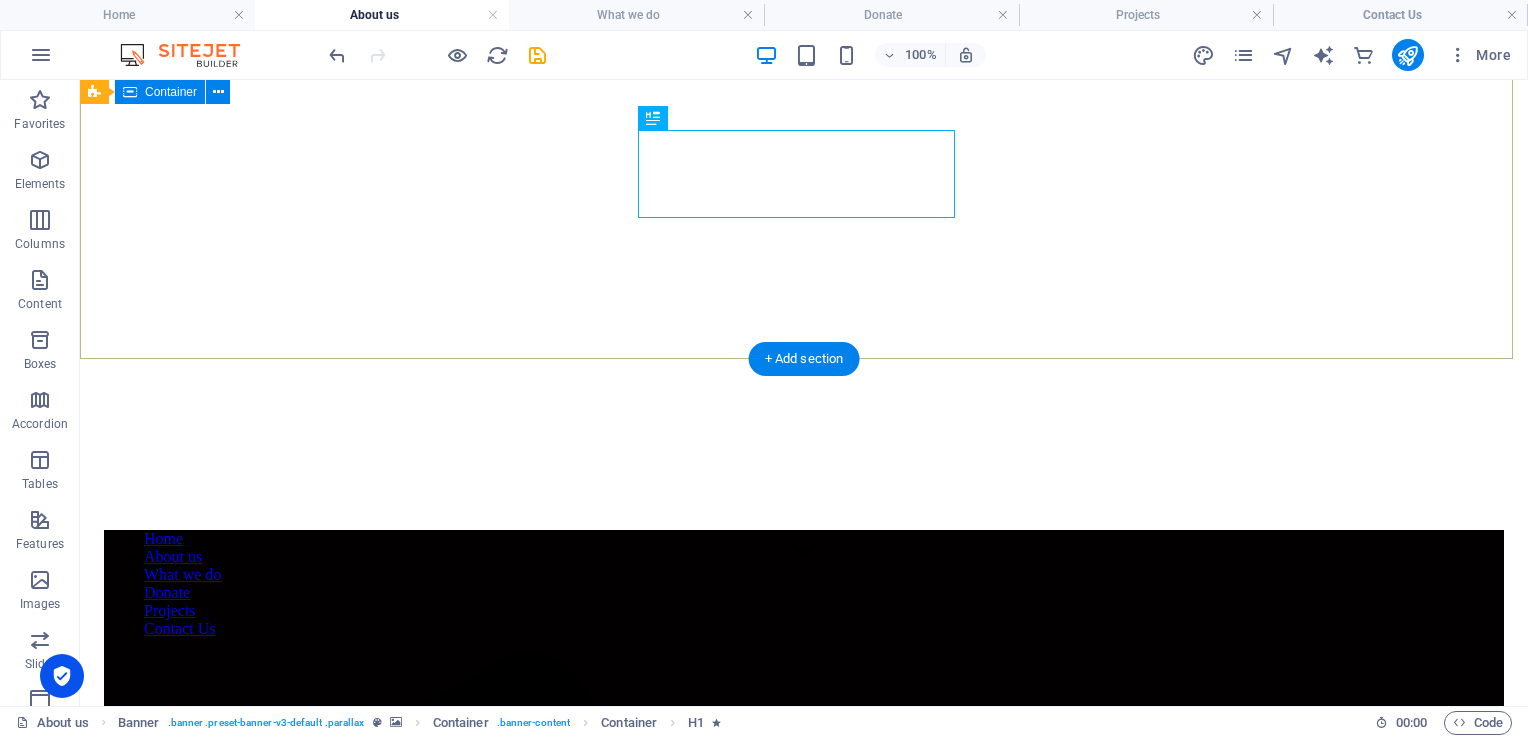scroll, scrollTop: 0, scrollLeft: 0, axis: both 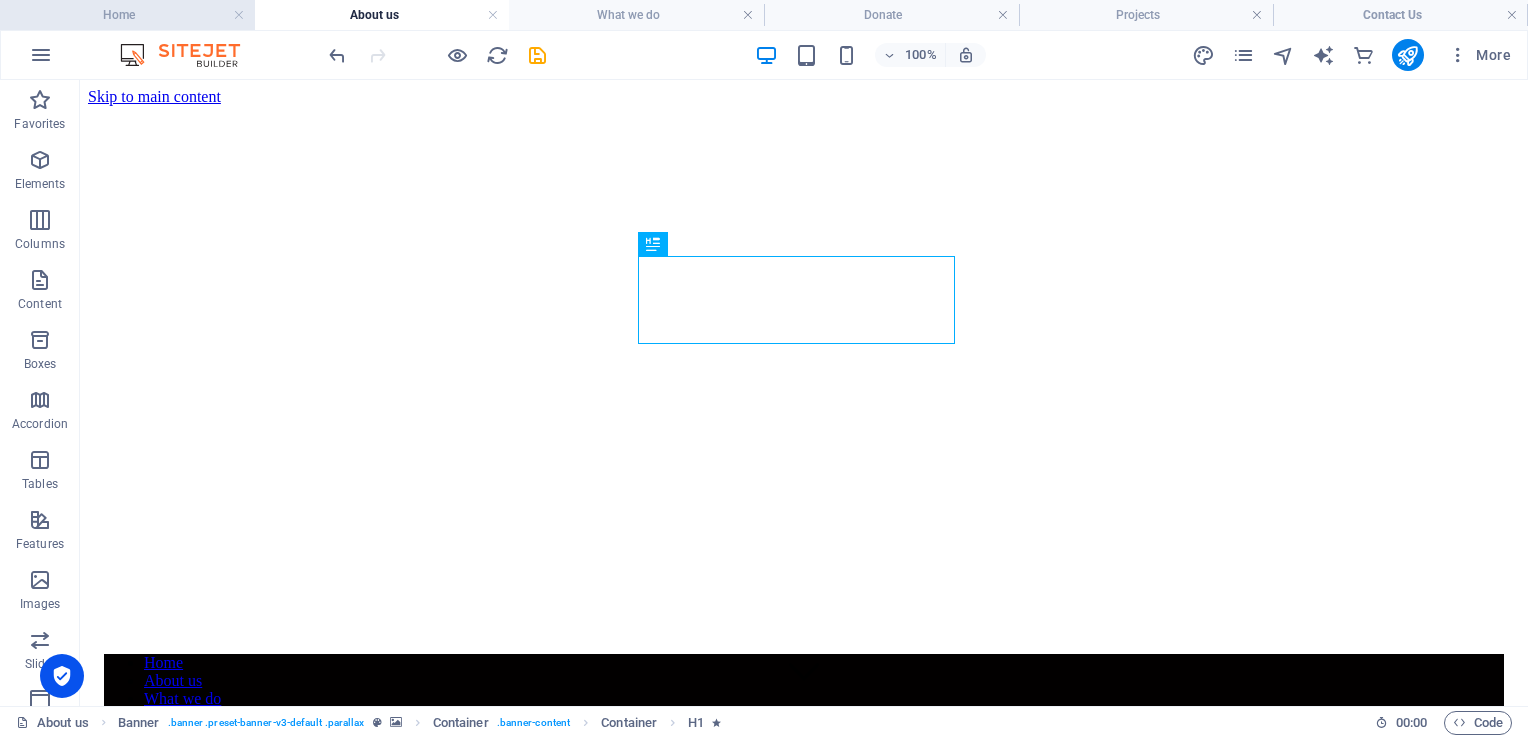 click on "Home" at bounding box center [127, 15] 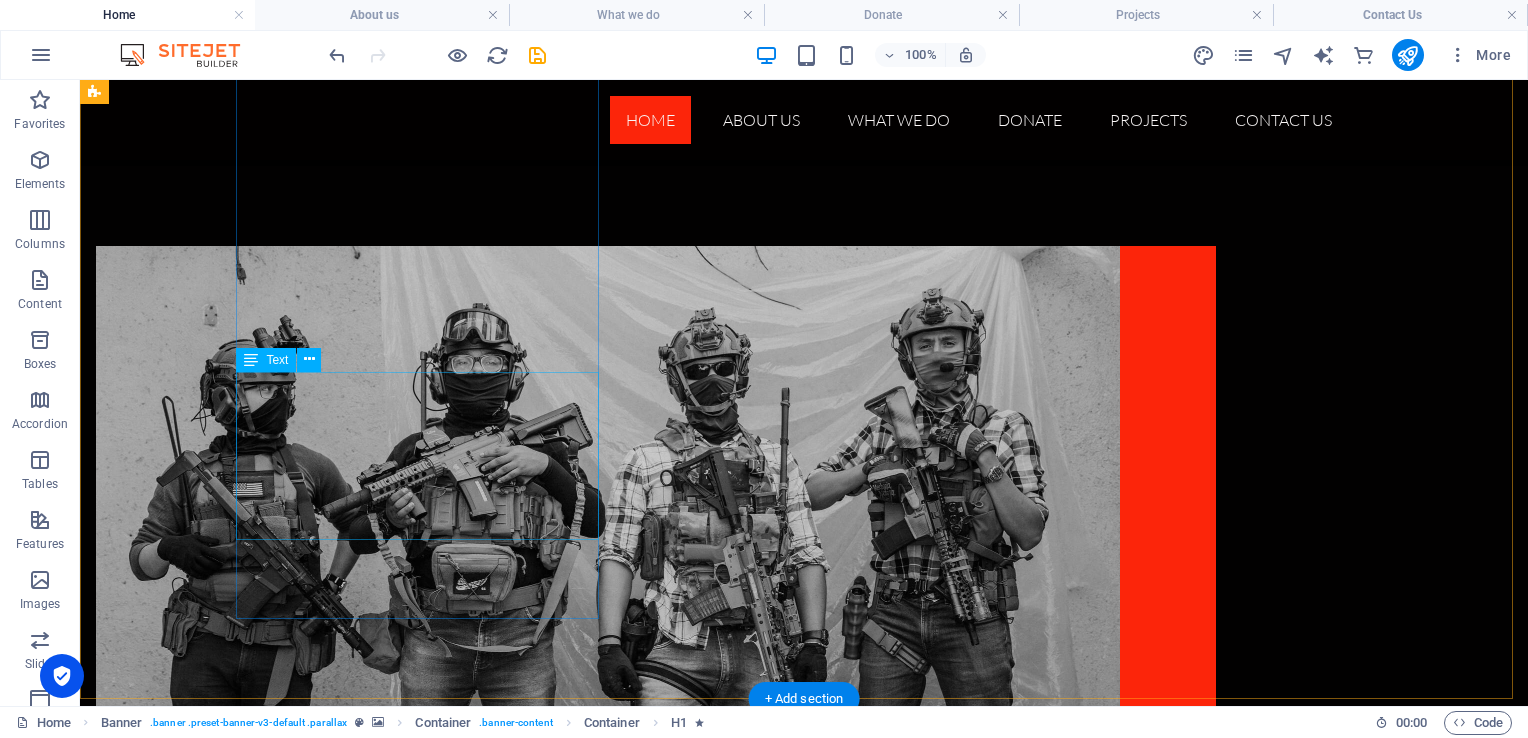 scroll, scrollTop: 1209, scrollLeft: 0, axis: vertical 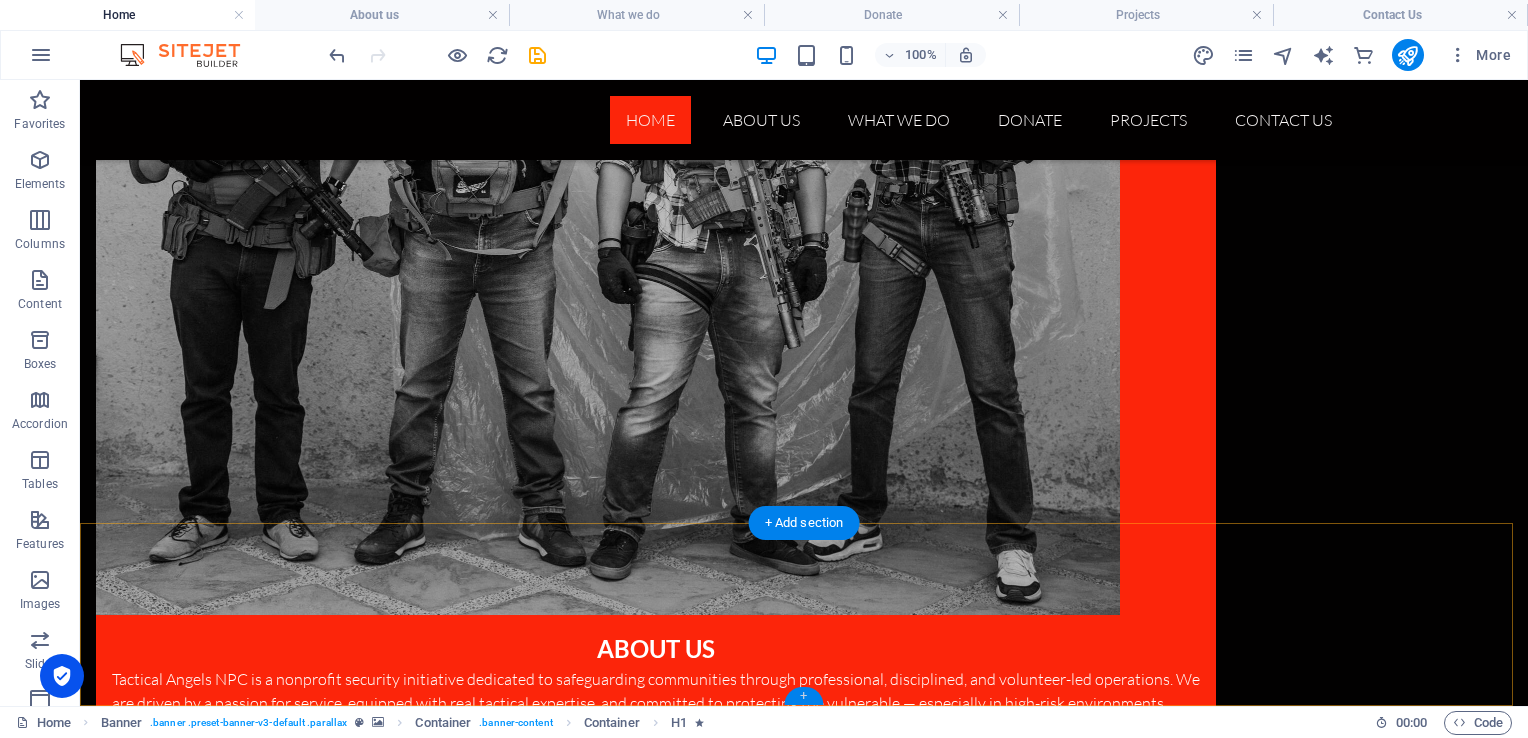 click on "+" at bounding box center [803, 696] 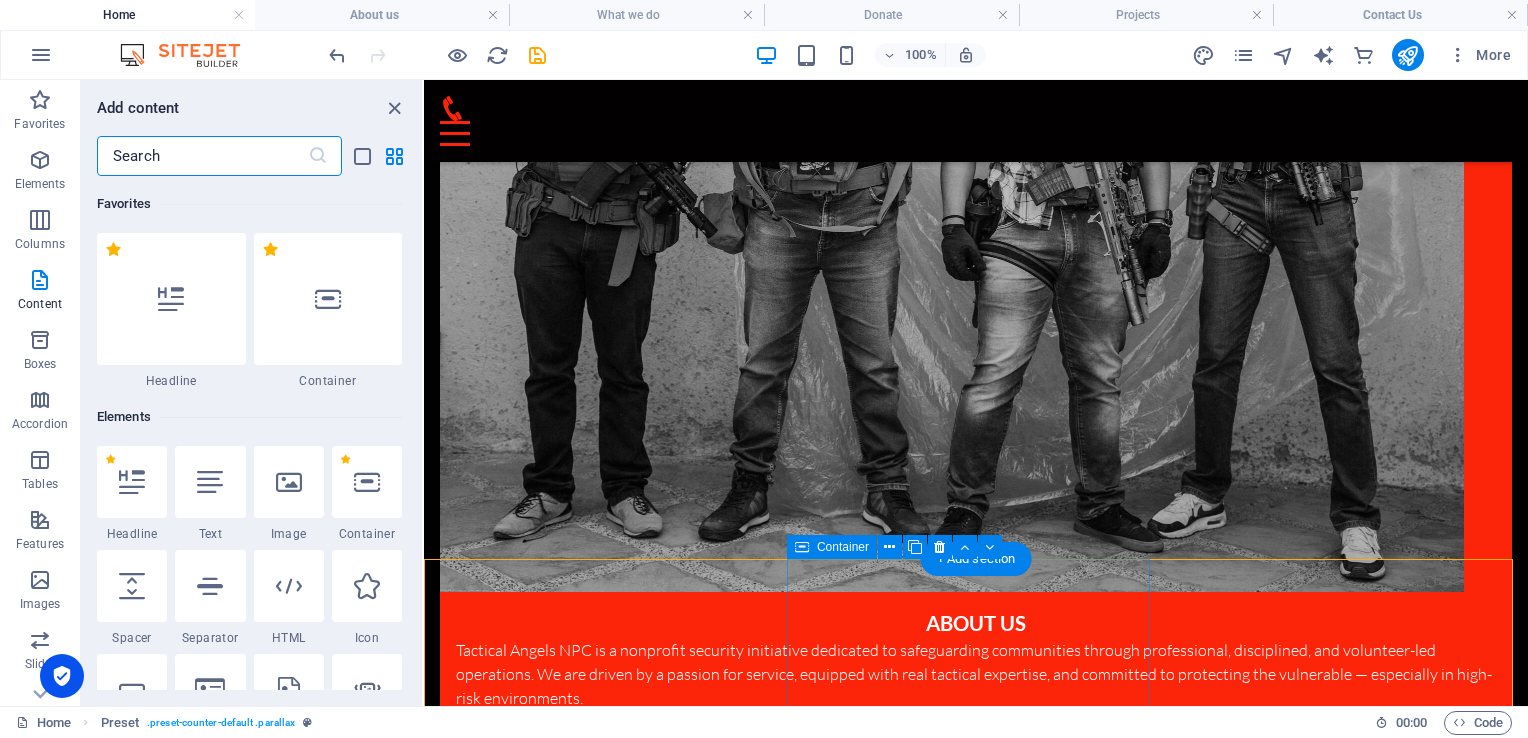 scroll, scrollTop: 1212, scrollLeft: 0, axis: vertical 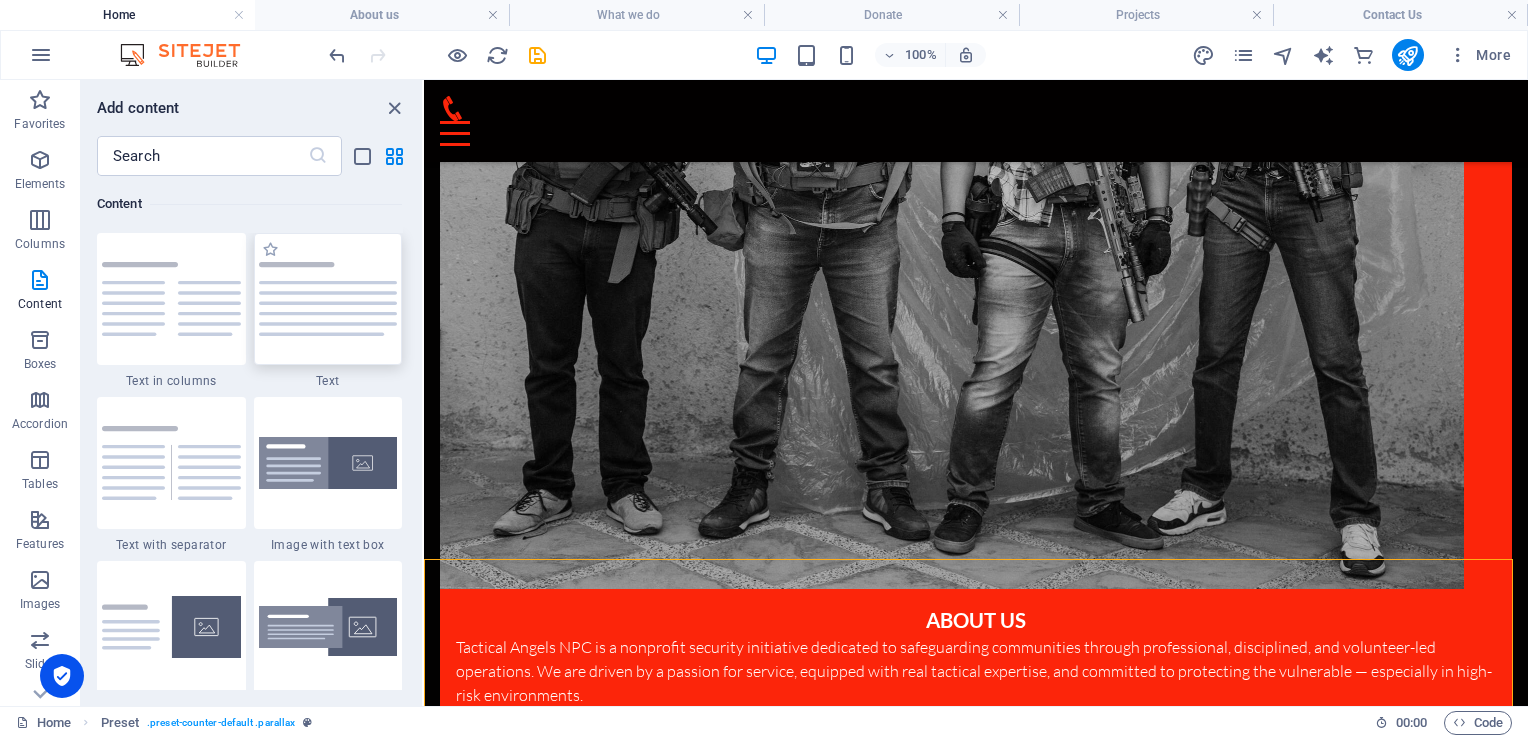 click at bounding box center (328, 299) 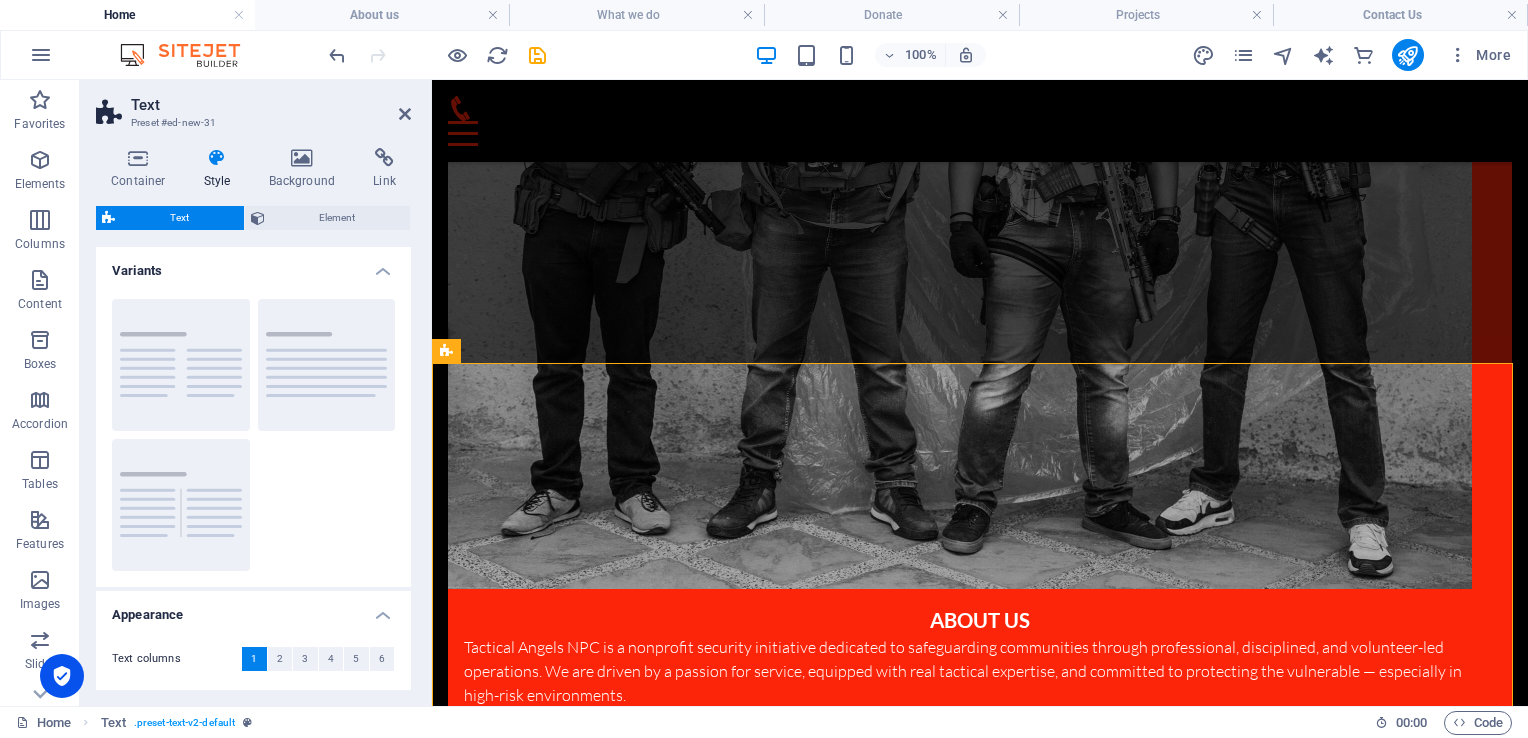 scroll, scrollTop: 1617, scrollLeft: 0, axis: vertical 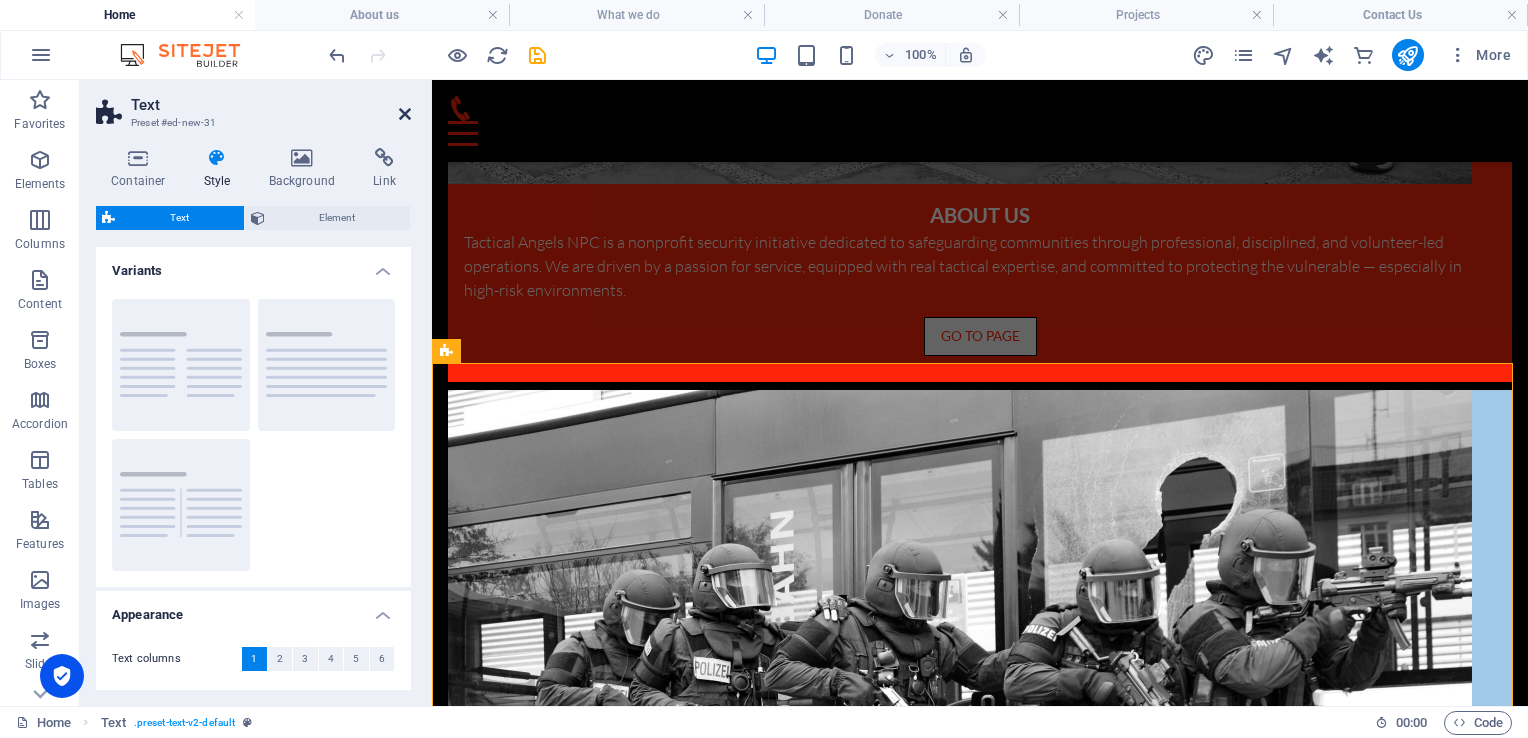 click at bounding box center [405, 114] 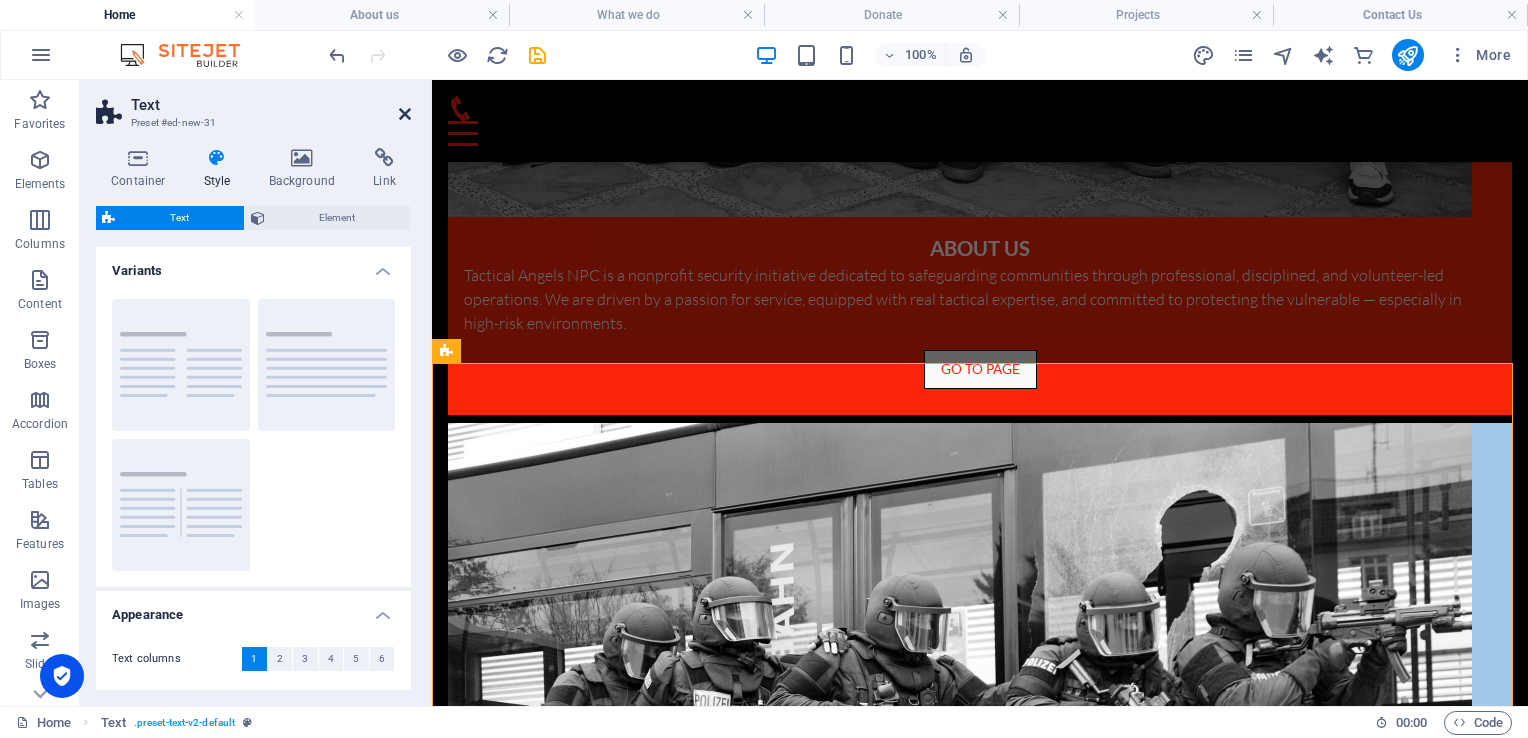 scroll, scrollTop: 1565, scrollLeft: 0, axis: vertical 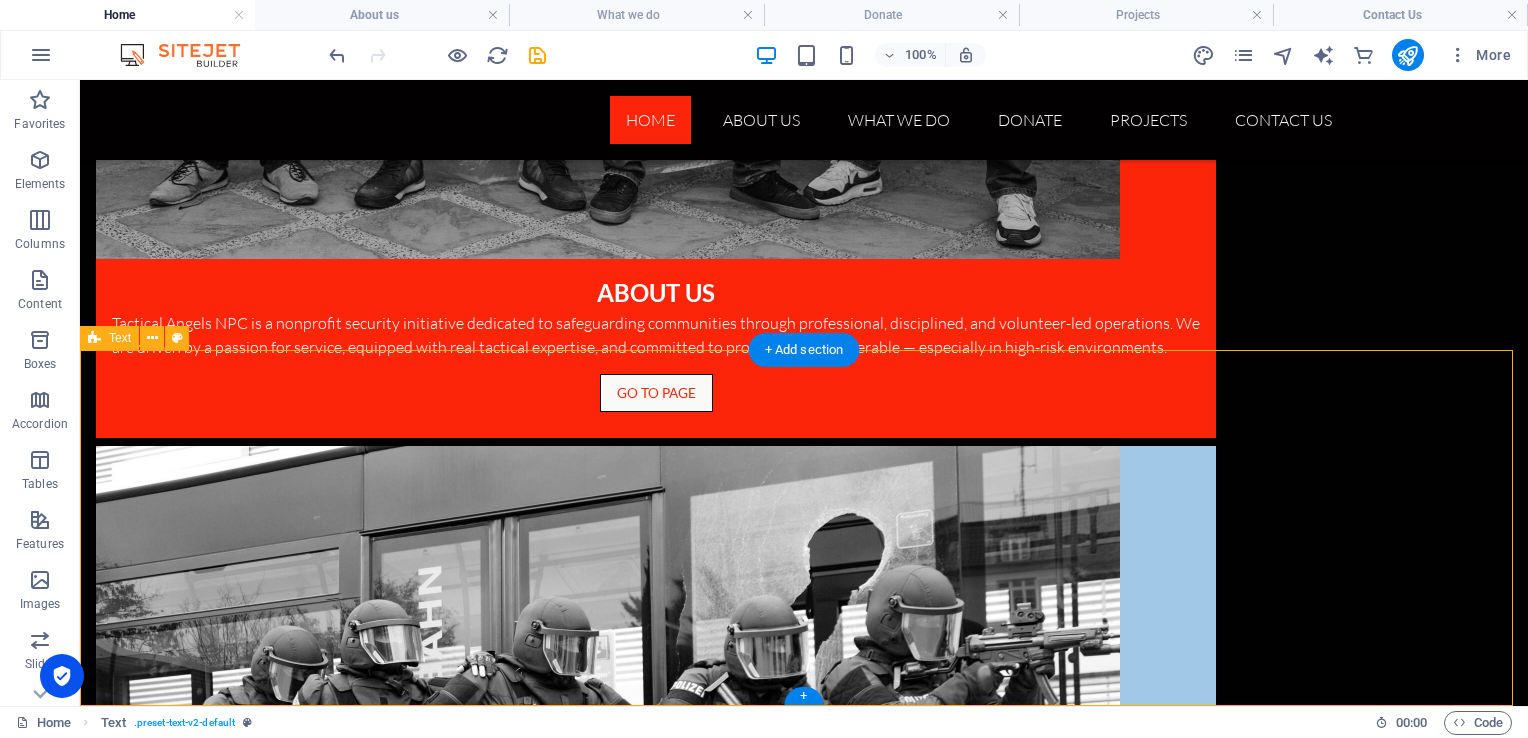click on "Headline Lorem ipsum dolor sitope amet, consectetur adipisicing elitip. Massumenda, dolore, cum vel modi asperiores consequatur suscipit quidem ducimus eveniet iure expedita consecteture odiogil voluptatum similique fugit voluptates atem accusamus quae quas dolorem tenetur facere tempora maiores adipisci reiciendis accusantium voluptatibus id voluptate tempore dolor harum nisi amet! Nobis, eaque. Aenean commodo ligula eget dolor. Lorem ipsum dolor sit amet, consectetuer adipiscing elit leget odiogil voluptatum similique fugit voluptates dolor. Libero assumenda, dolore, cum vel modi asperiores consequatur." at bounding box center [804, 5806] 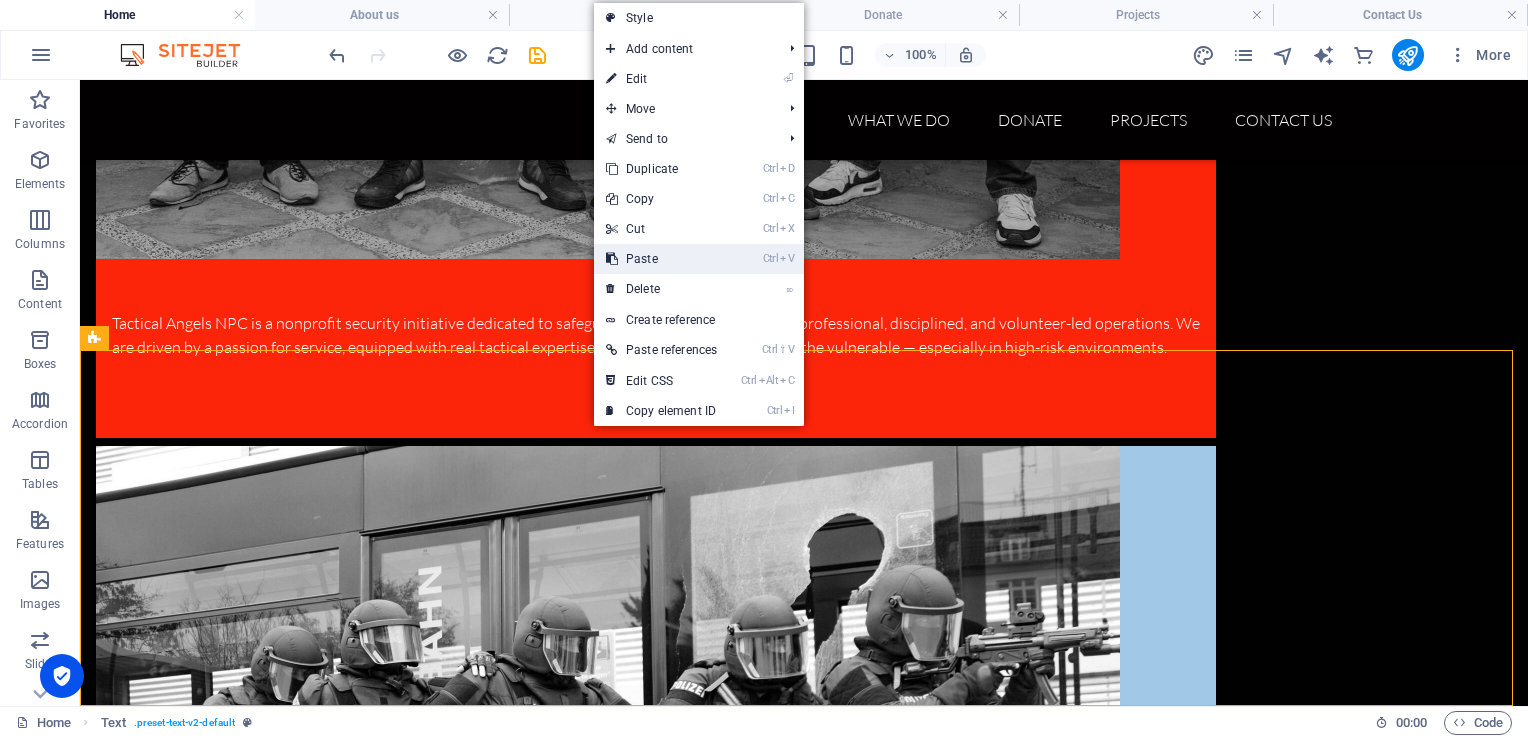 click on "Ctrl V  Paste" at bounding box center [661, 259] 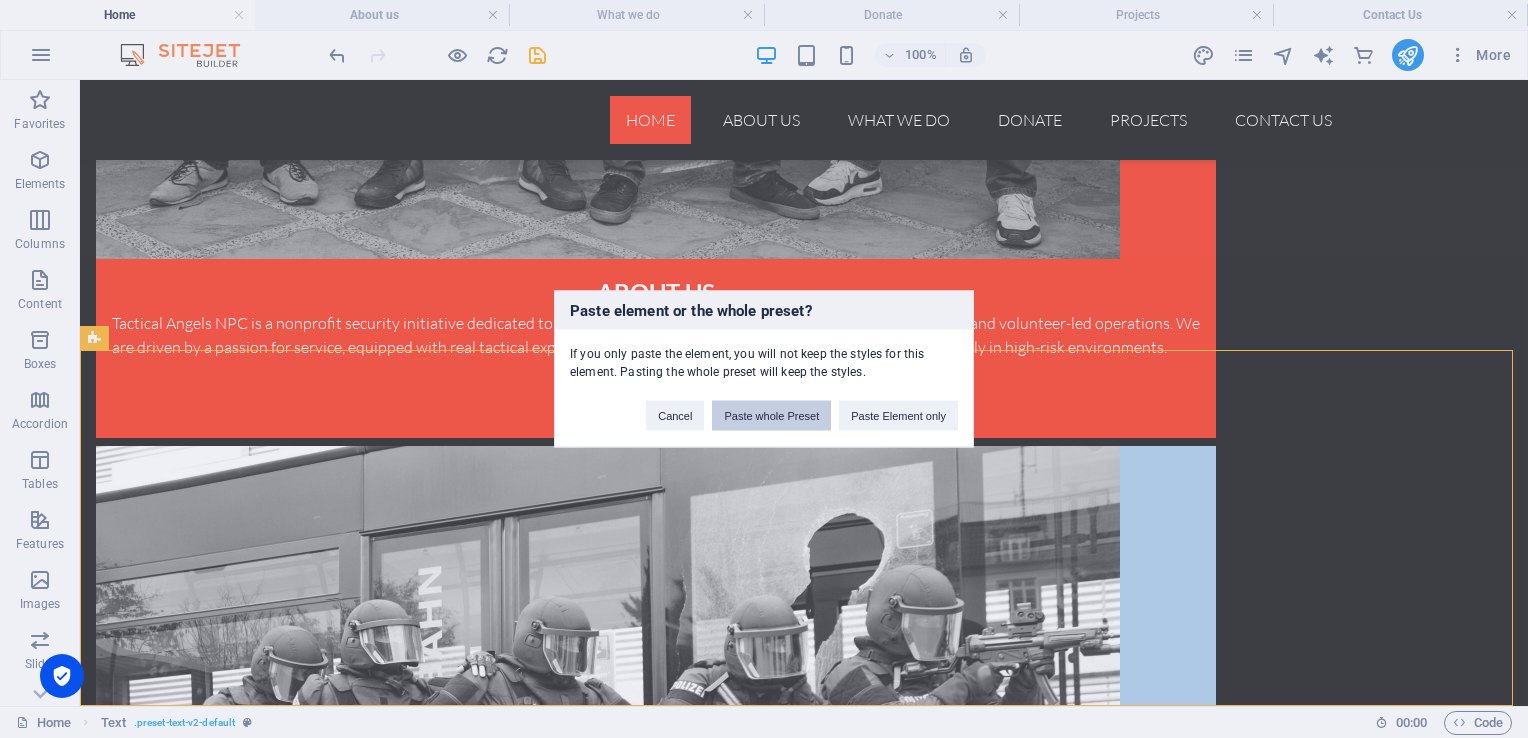 click on "Paste whole Preset" at bounding box center (771, 416) 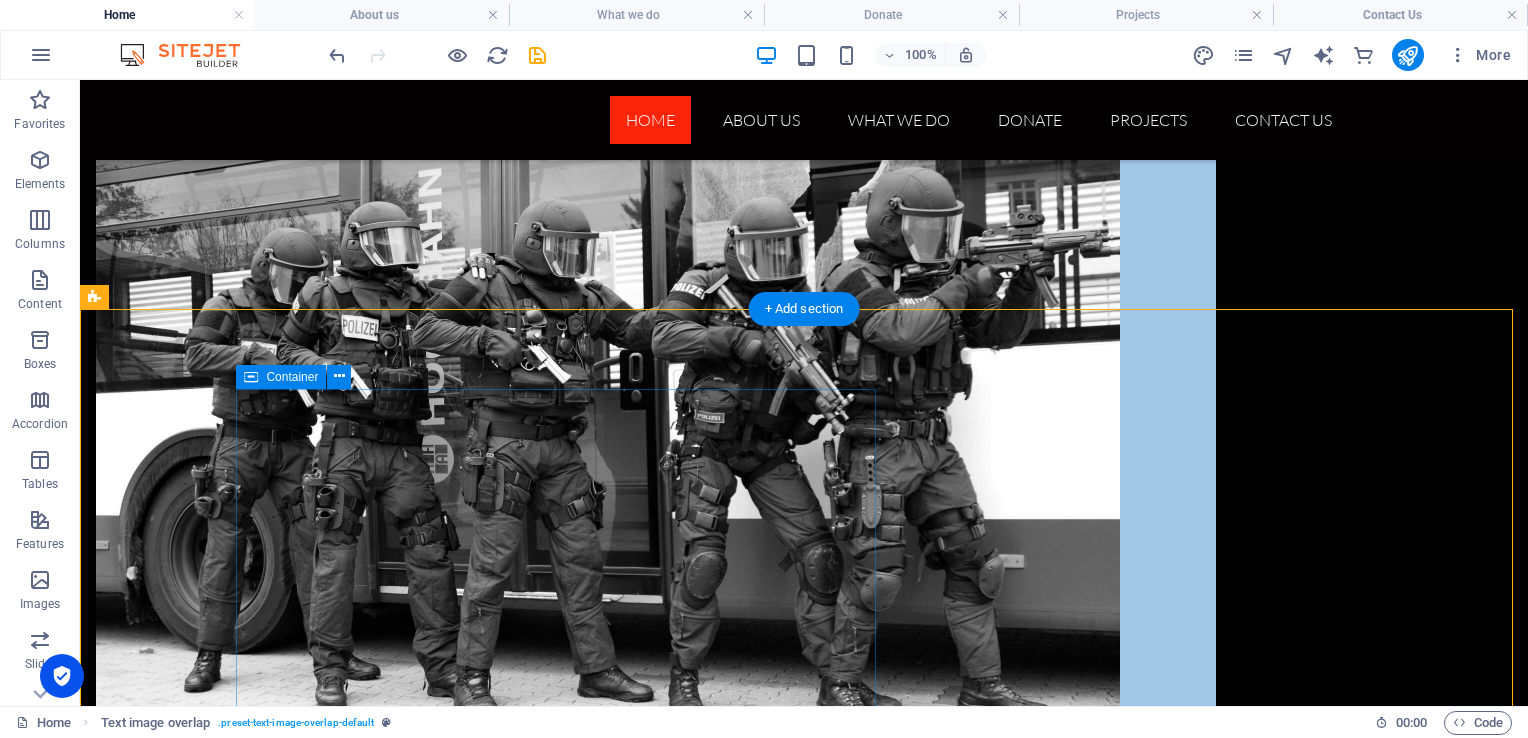 scroll, scrollTop: 1964, scrollLeft: 0, axis: vertical 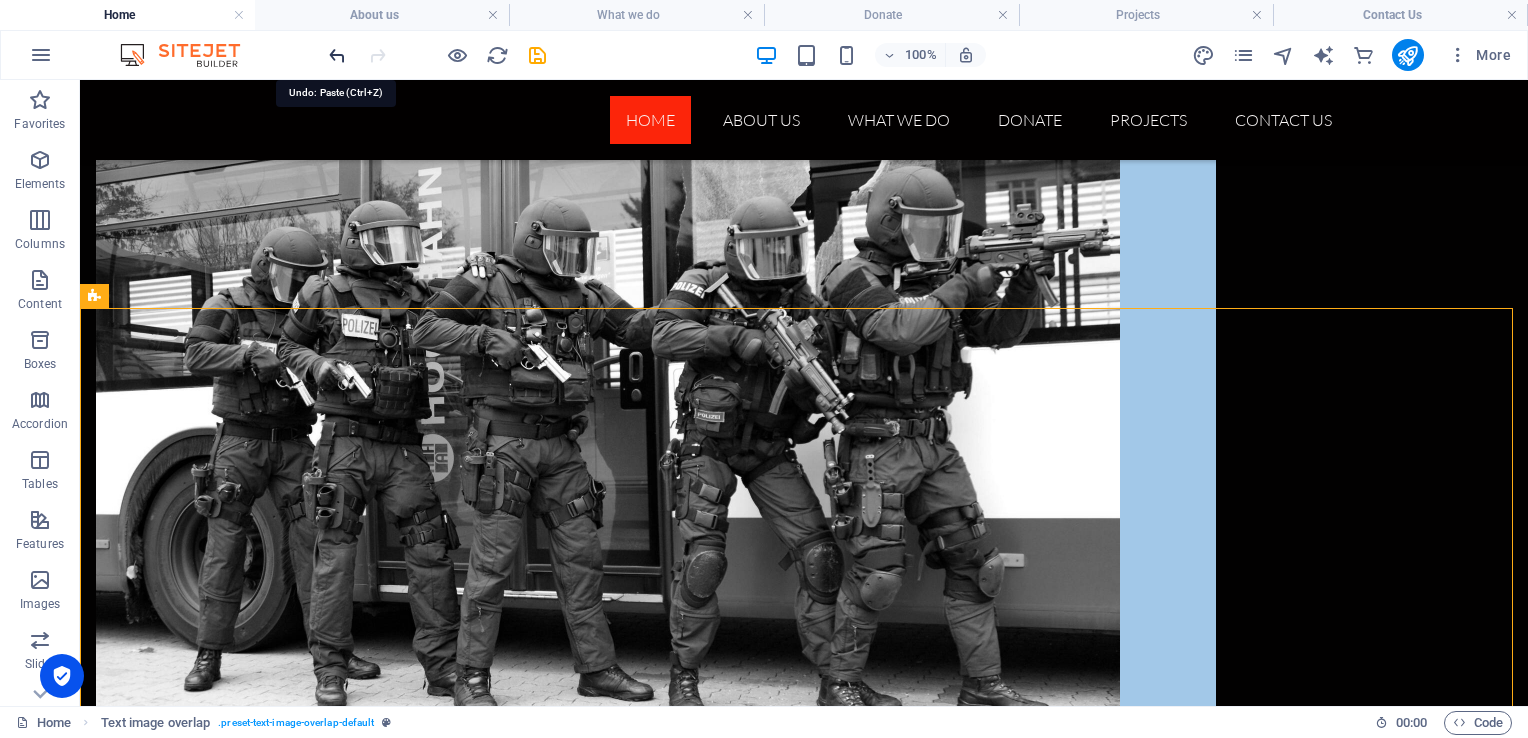 click at bounding box center [337, 55] 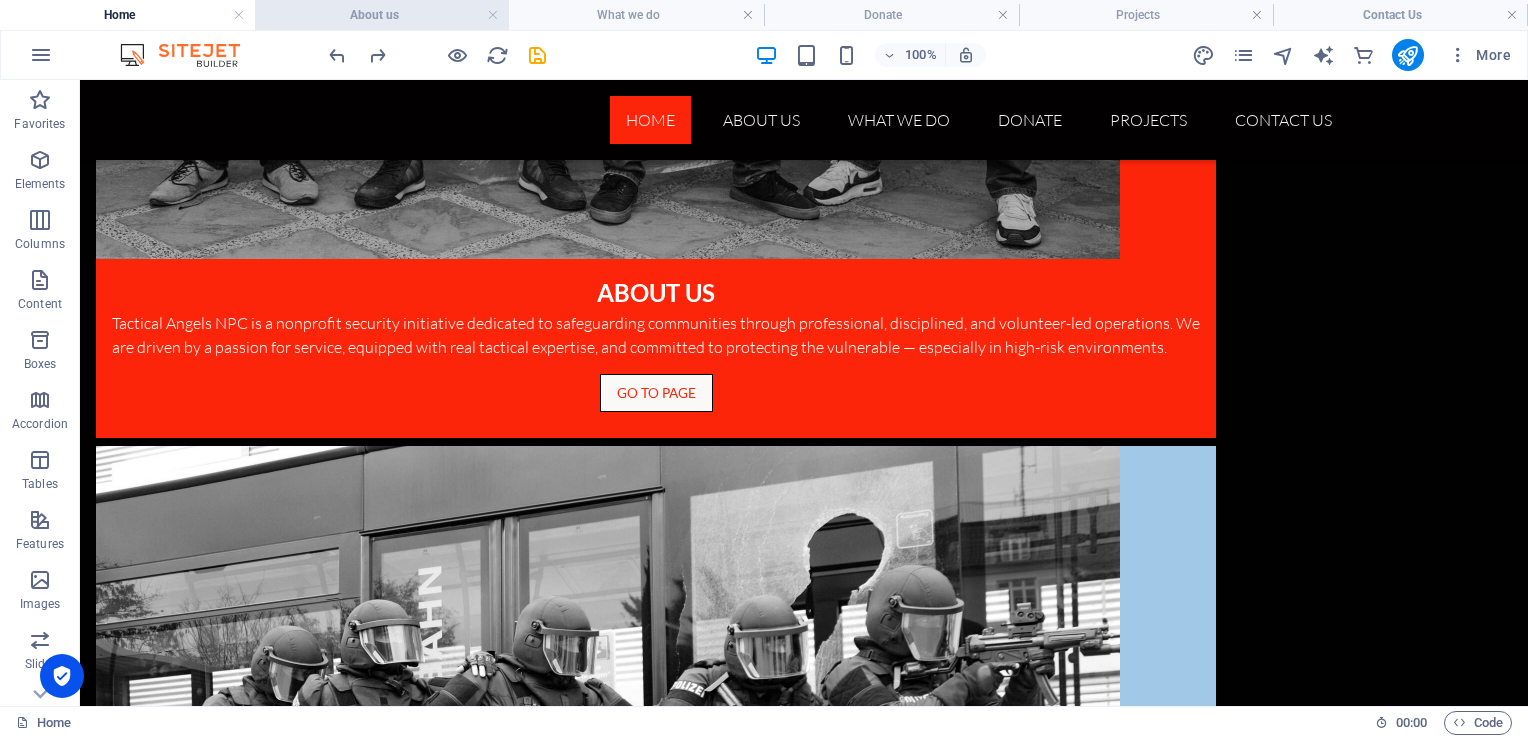 click on "About us" at bounding box center [382, 15] 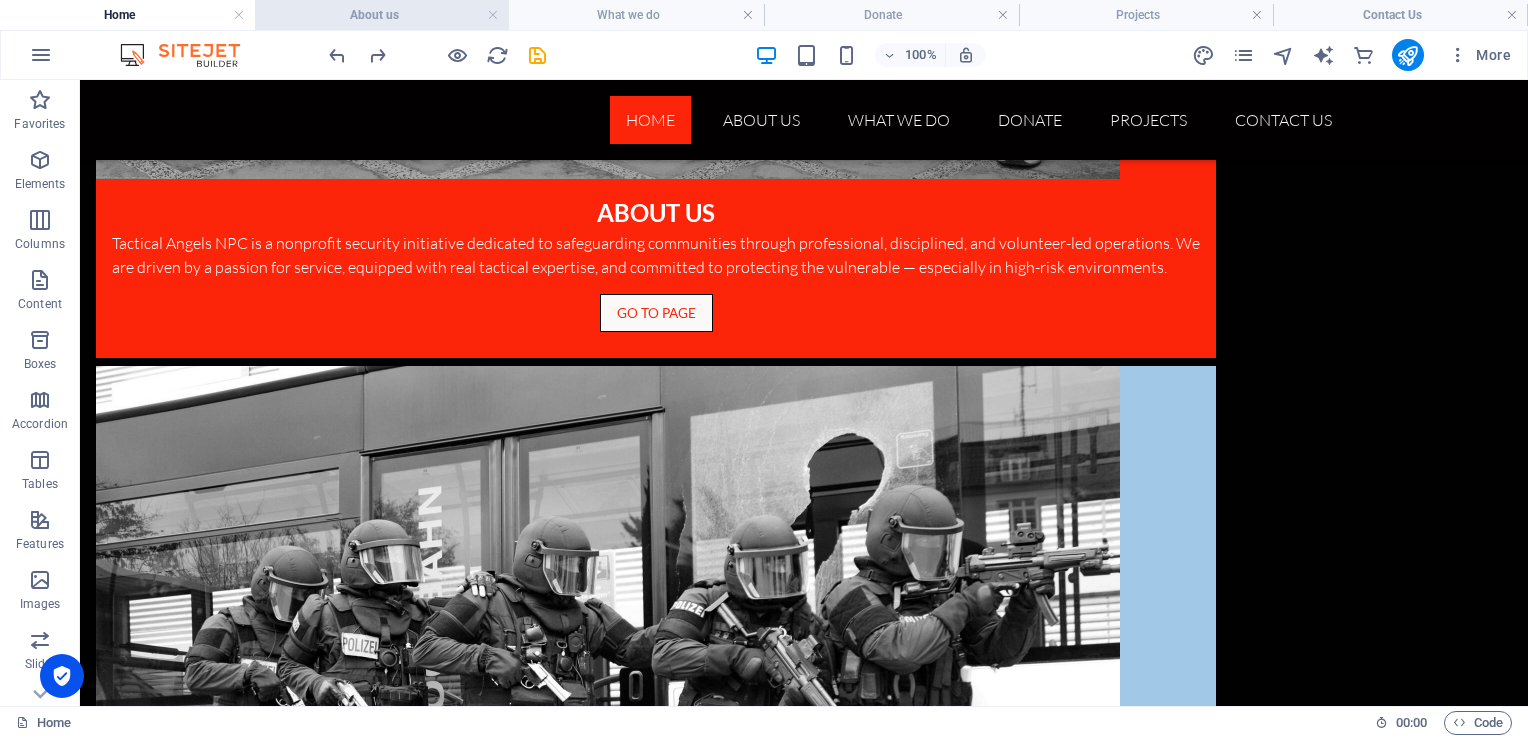 scroll, scrollTop: 0, scrollLeft: 0, axis: both 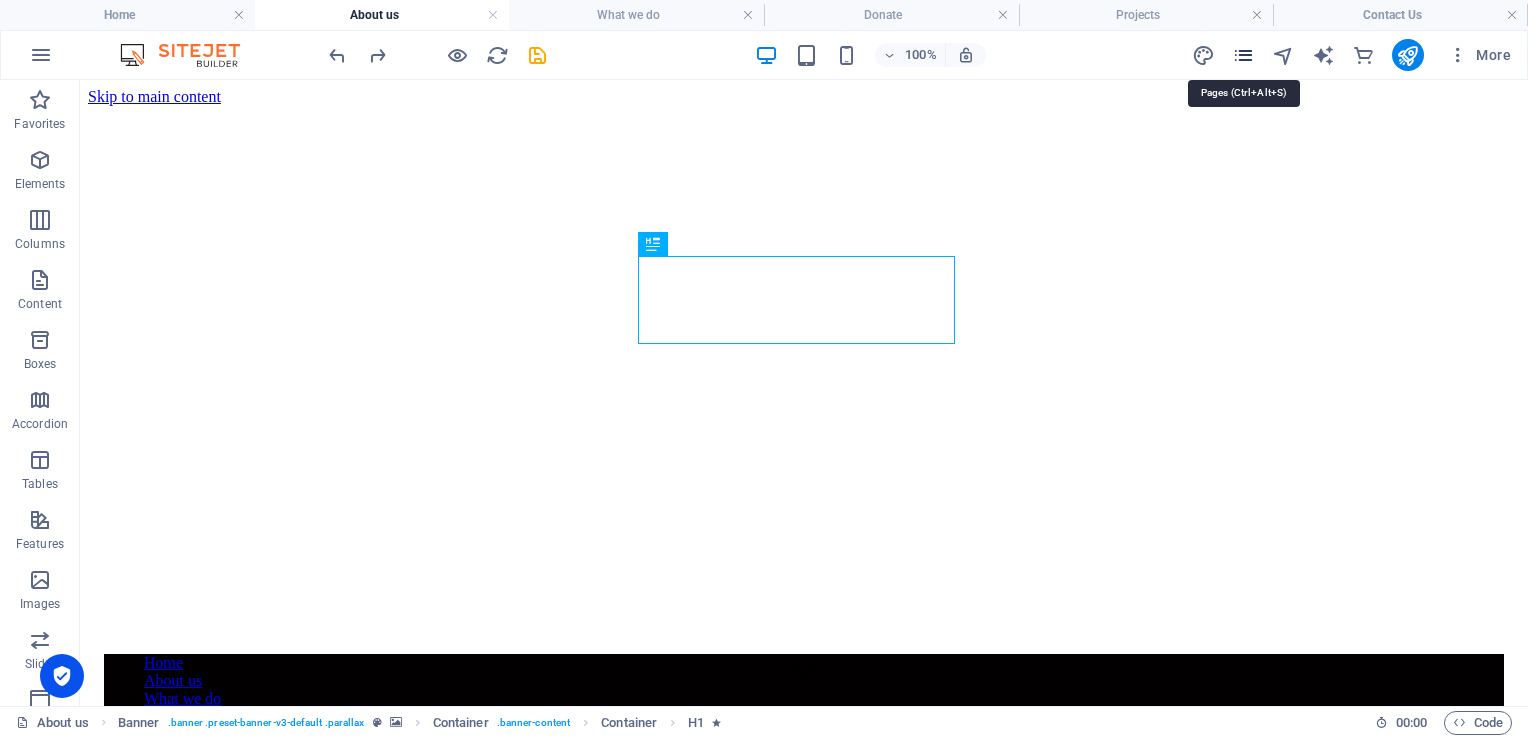 click at bounding box center (1243, 55) 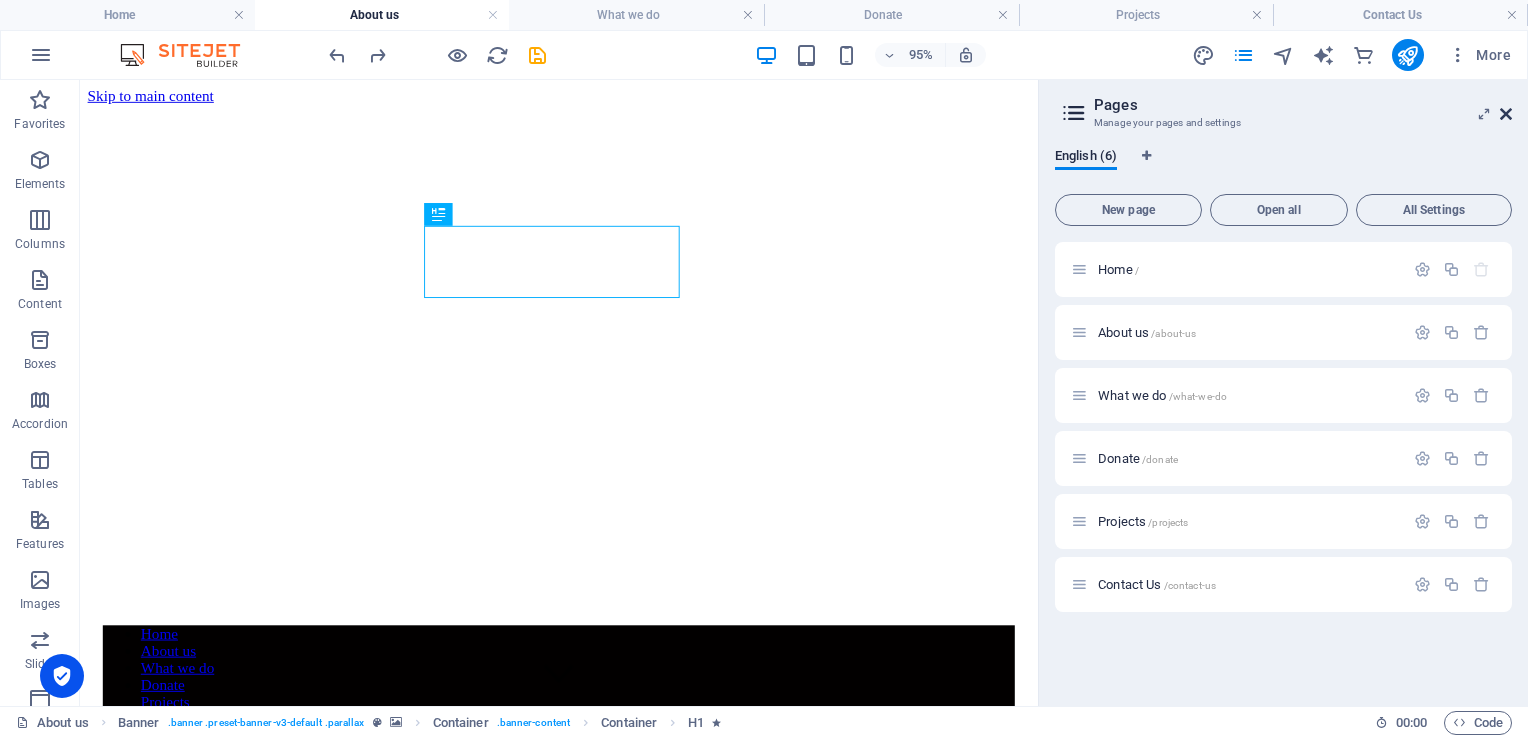 click at bounding box center [1506, 114] 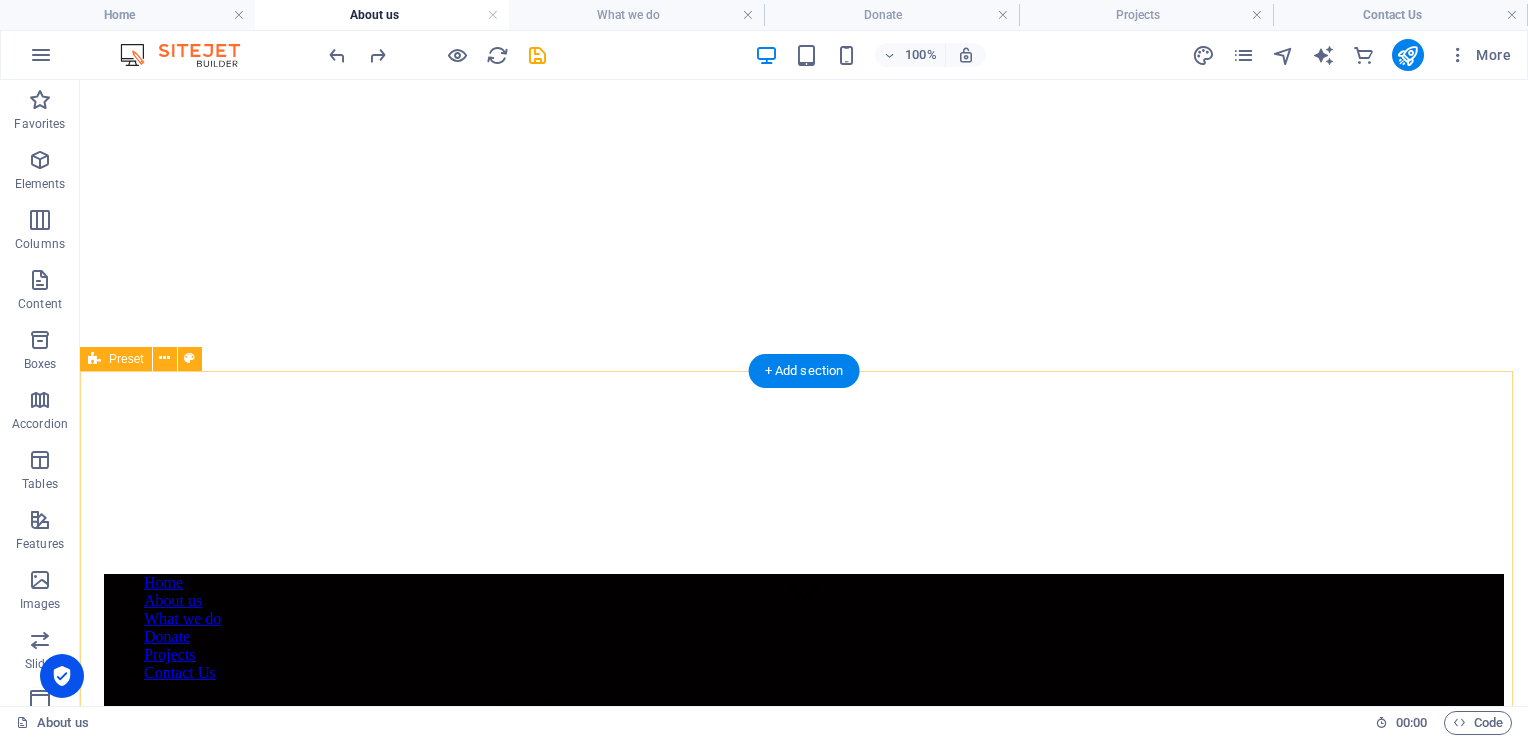 scroll, scrollTop: 0, scrollLeft: 0, axis: both 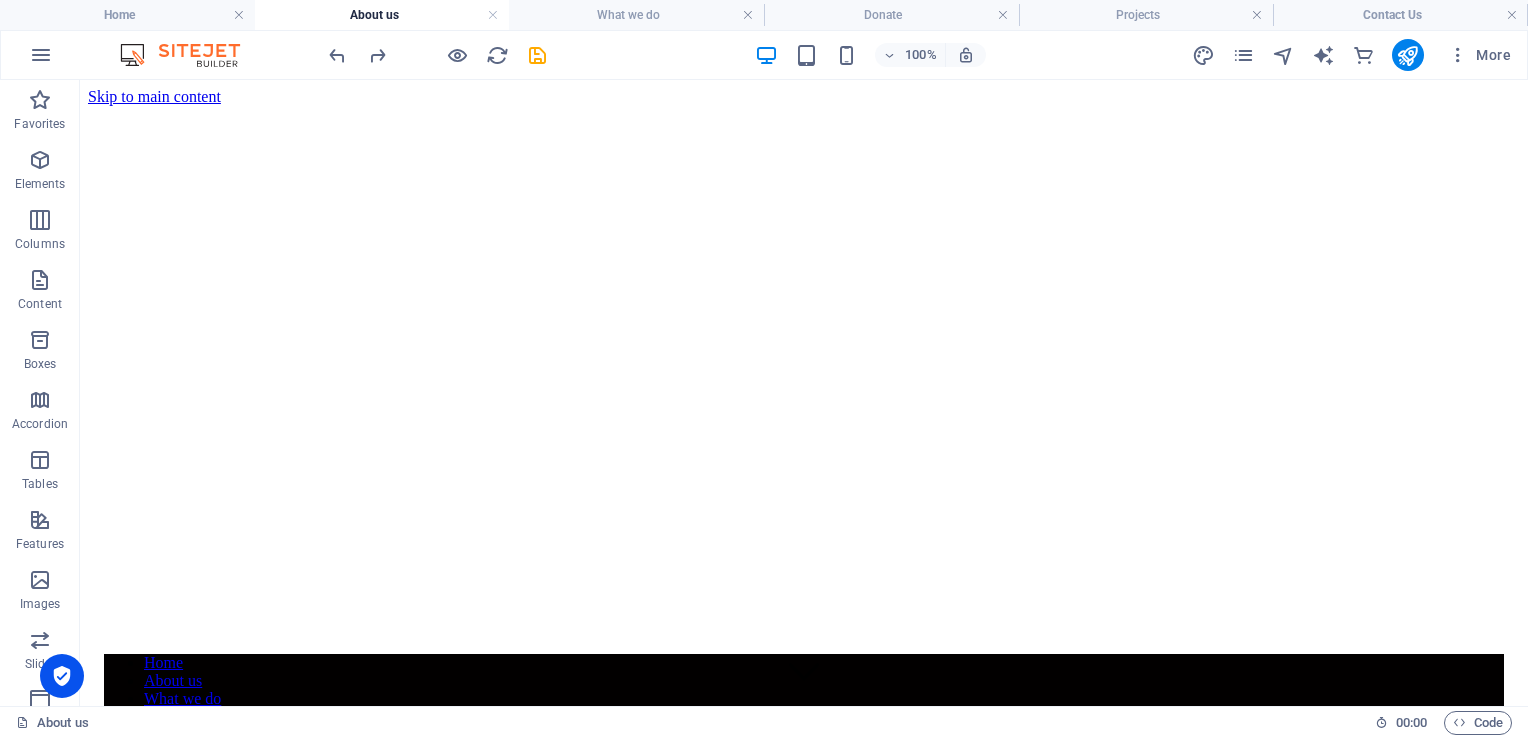 click on "About us" at bounding box center (382, 15) 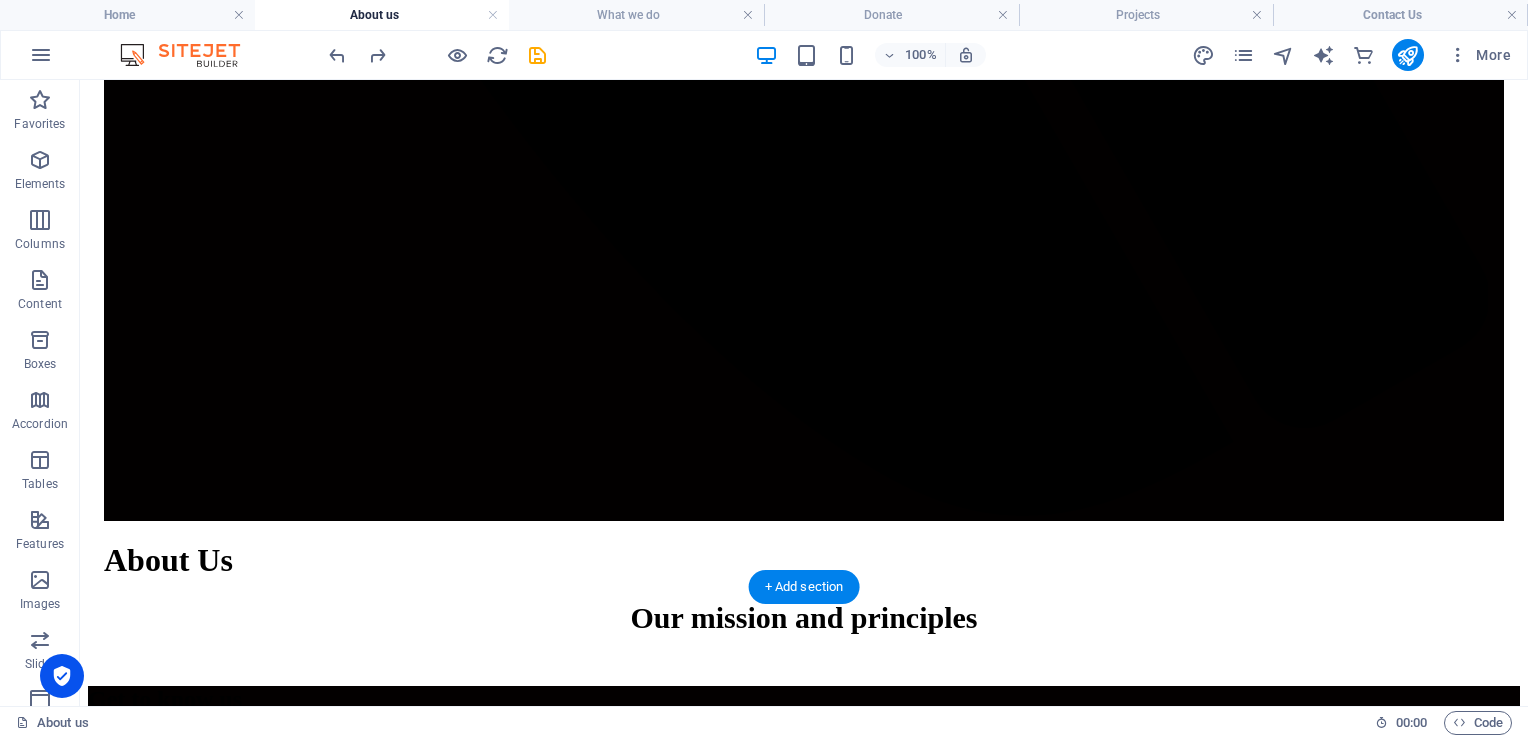 scroll, scrollTop: 2333, scrollLeft: 0, axis: vertical 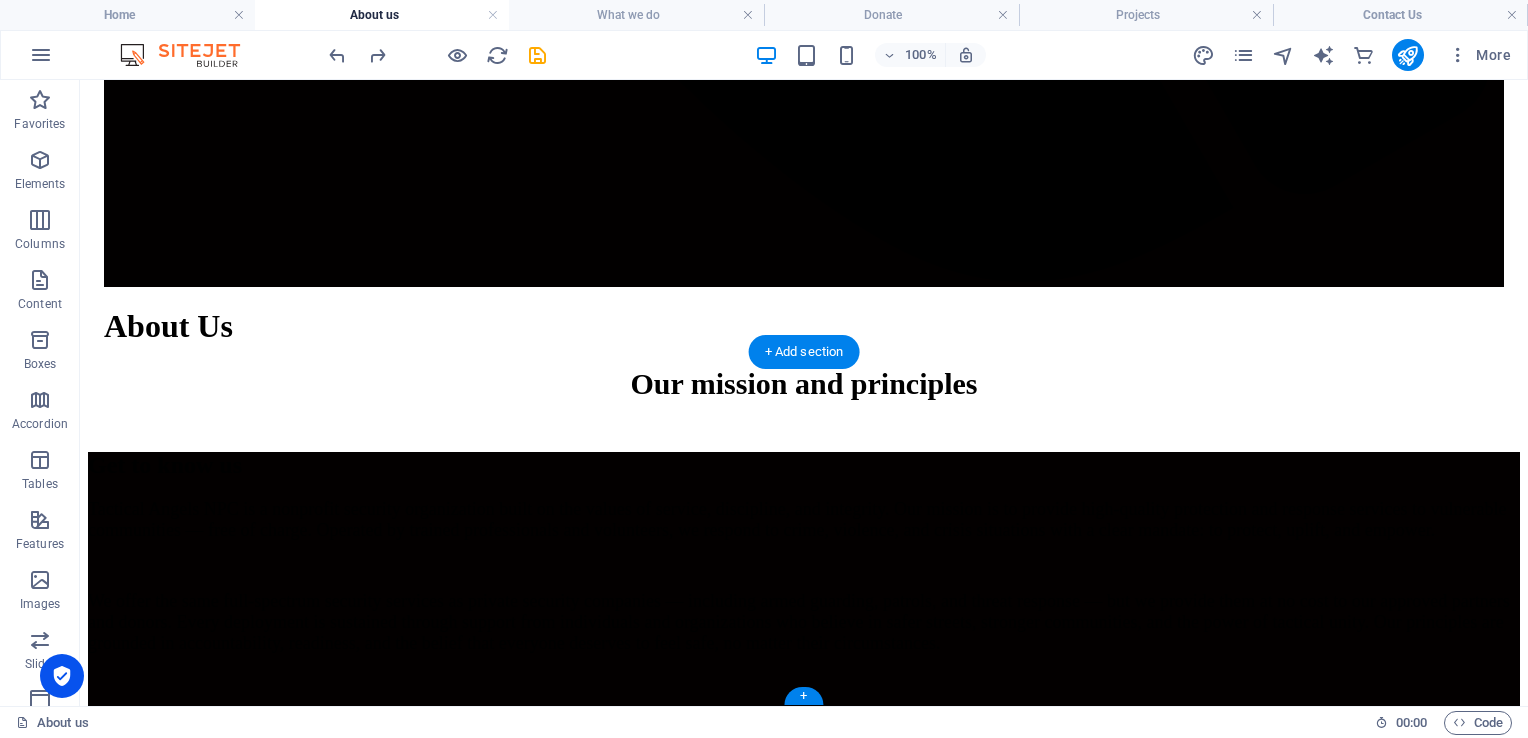 click at bounding box center (804, 2562) 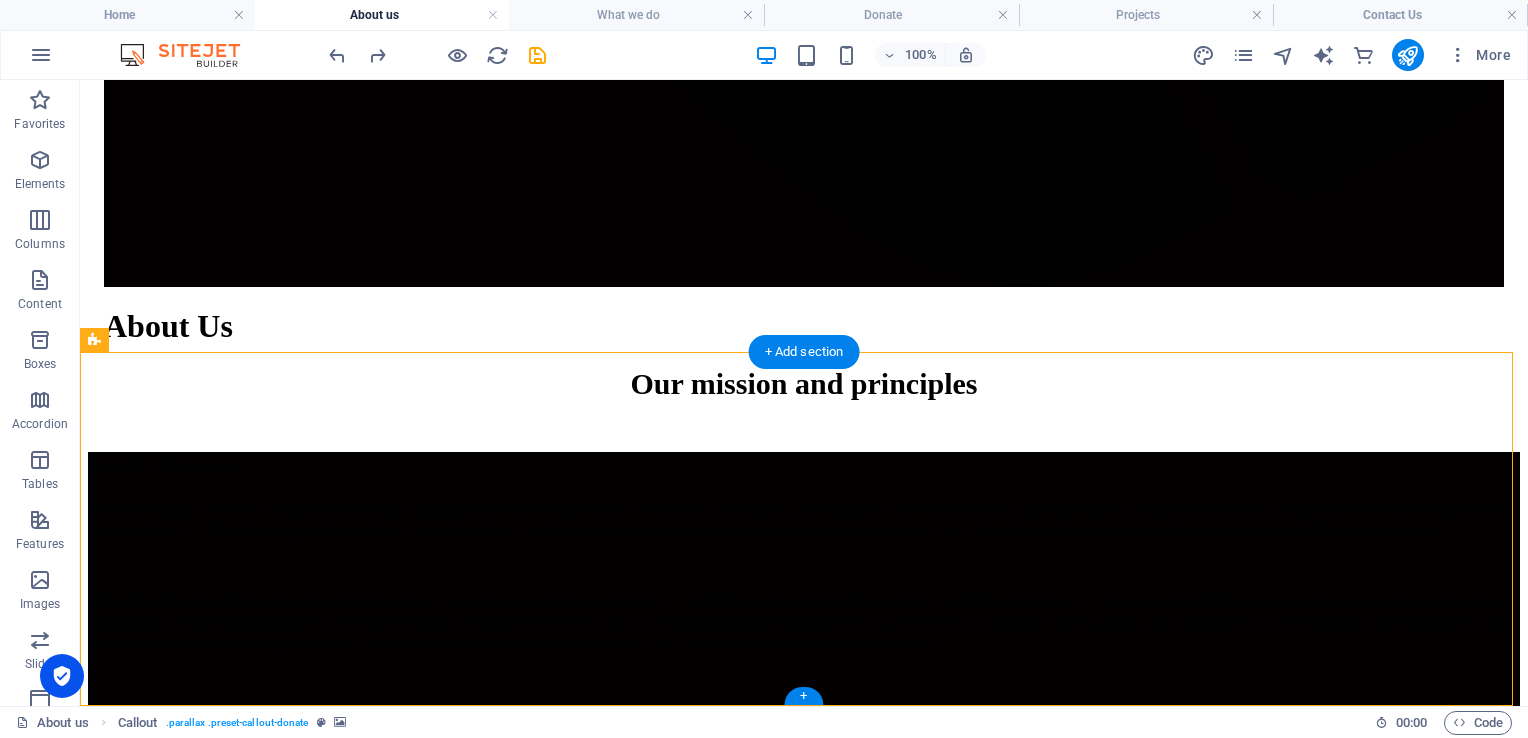 click at bounding box center (804, 2562) 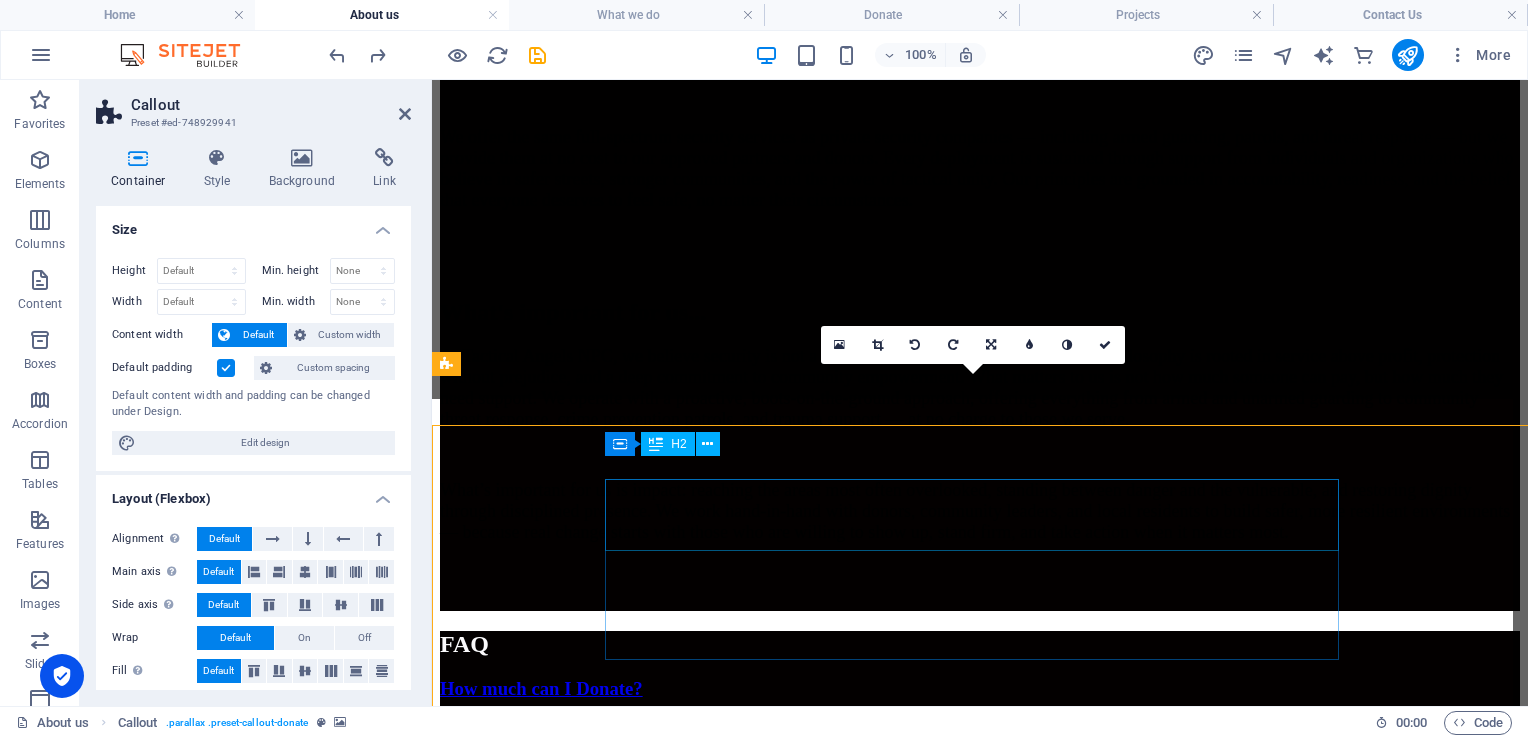 scroll, scrollTop: 2260, scrollLeft: 0, axis: vertical 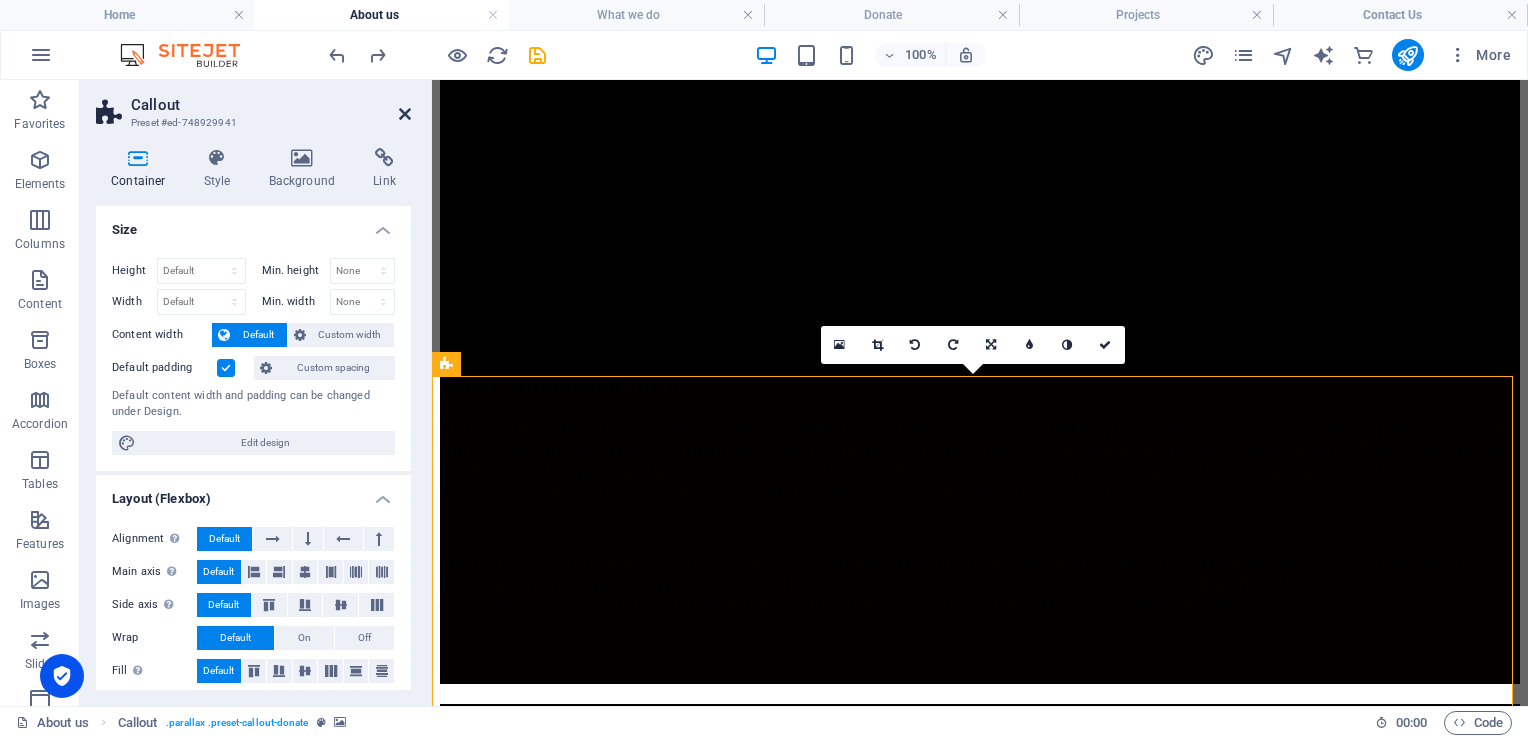 click at bounding box center (405, 114) 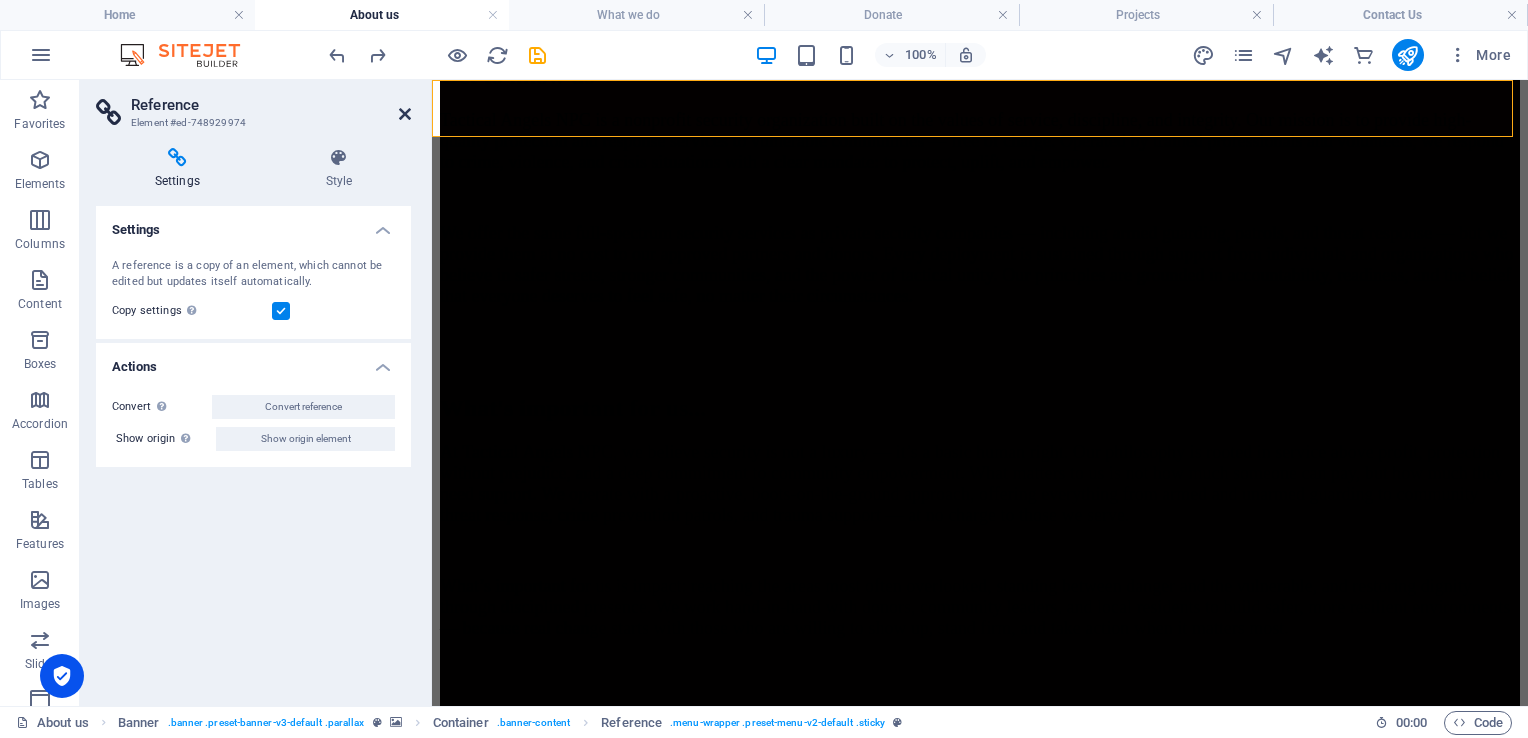 click at bounding box center (405, 114) 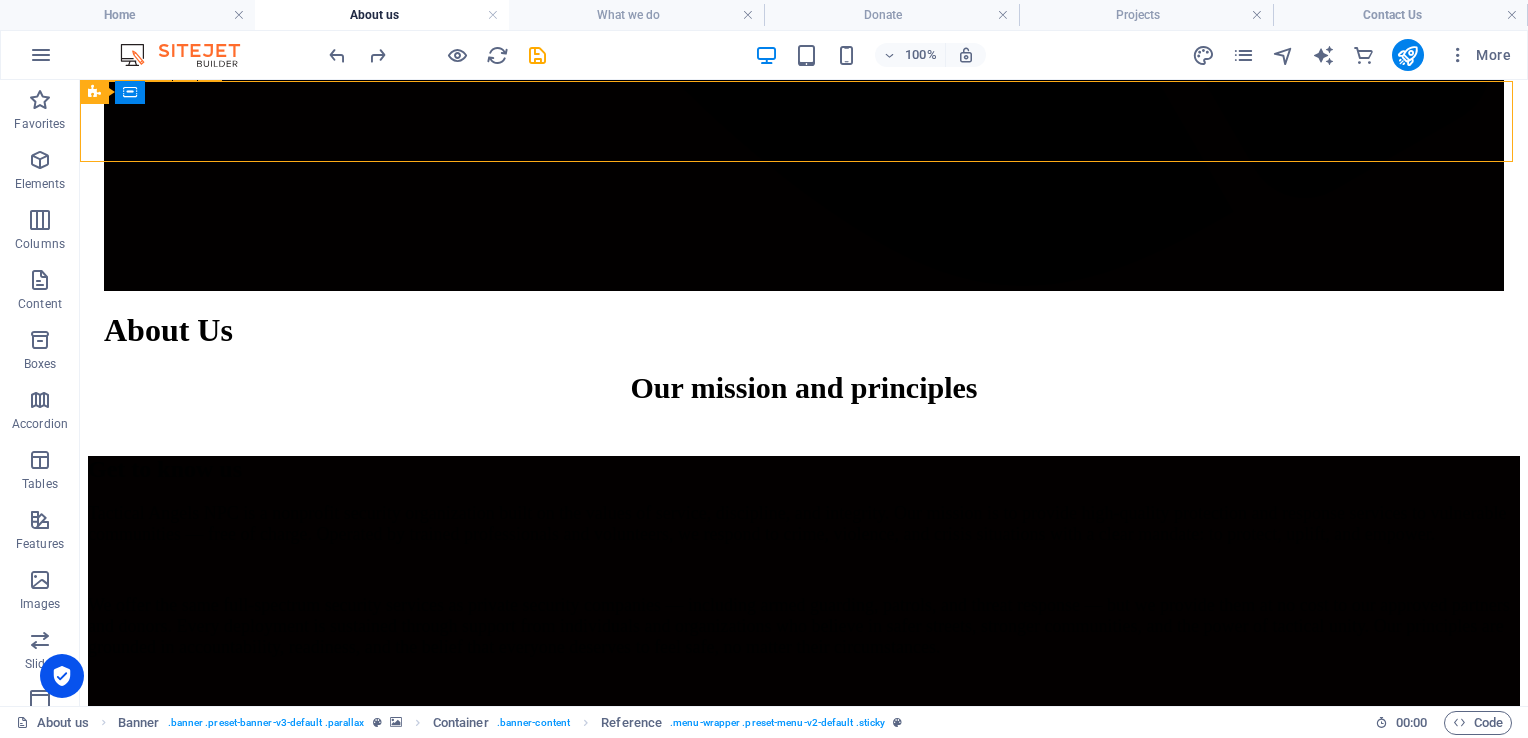 scroll, scrollTop: 2333, scrollLeft: 0, axis: vertical 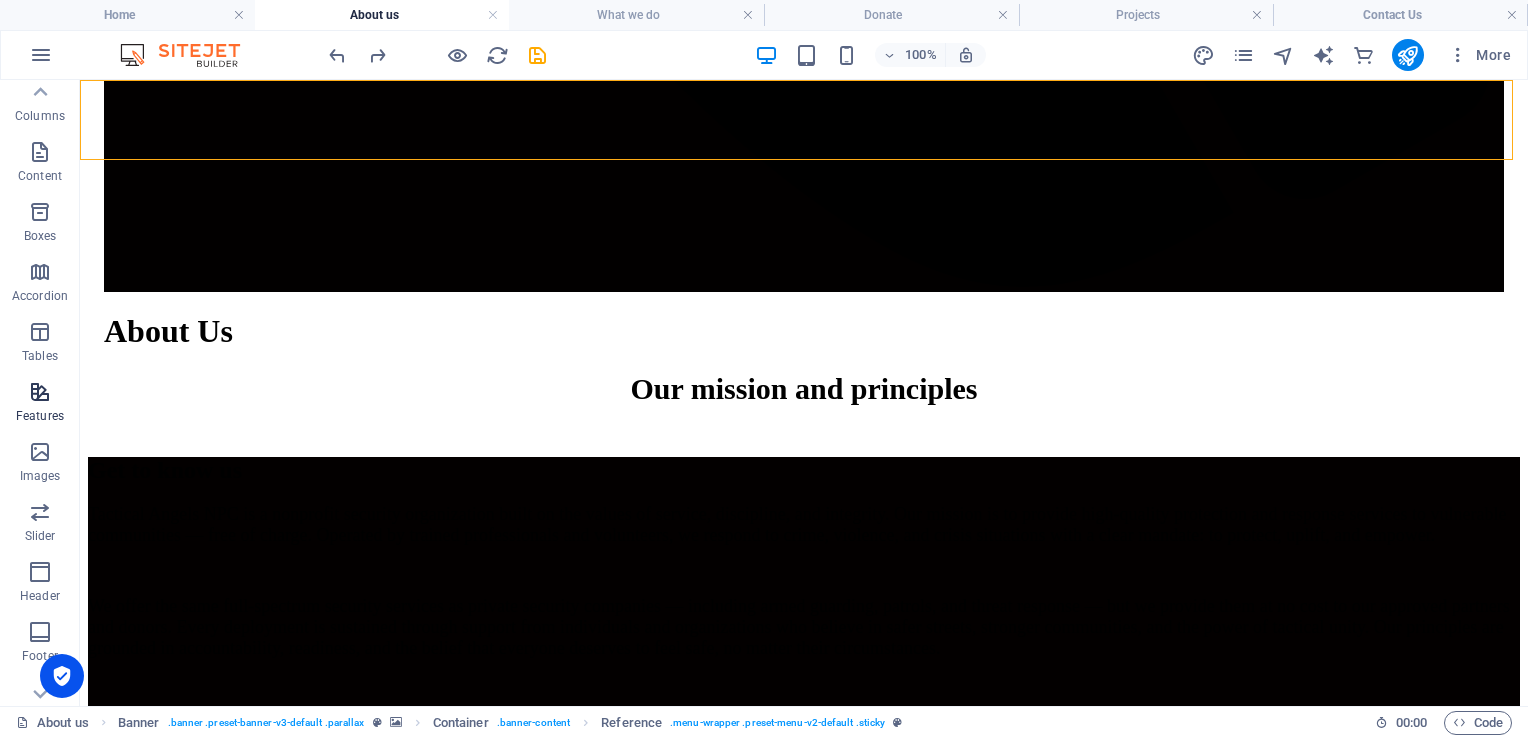 click on "Features" at bounding box center [40, 402] 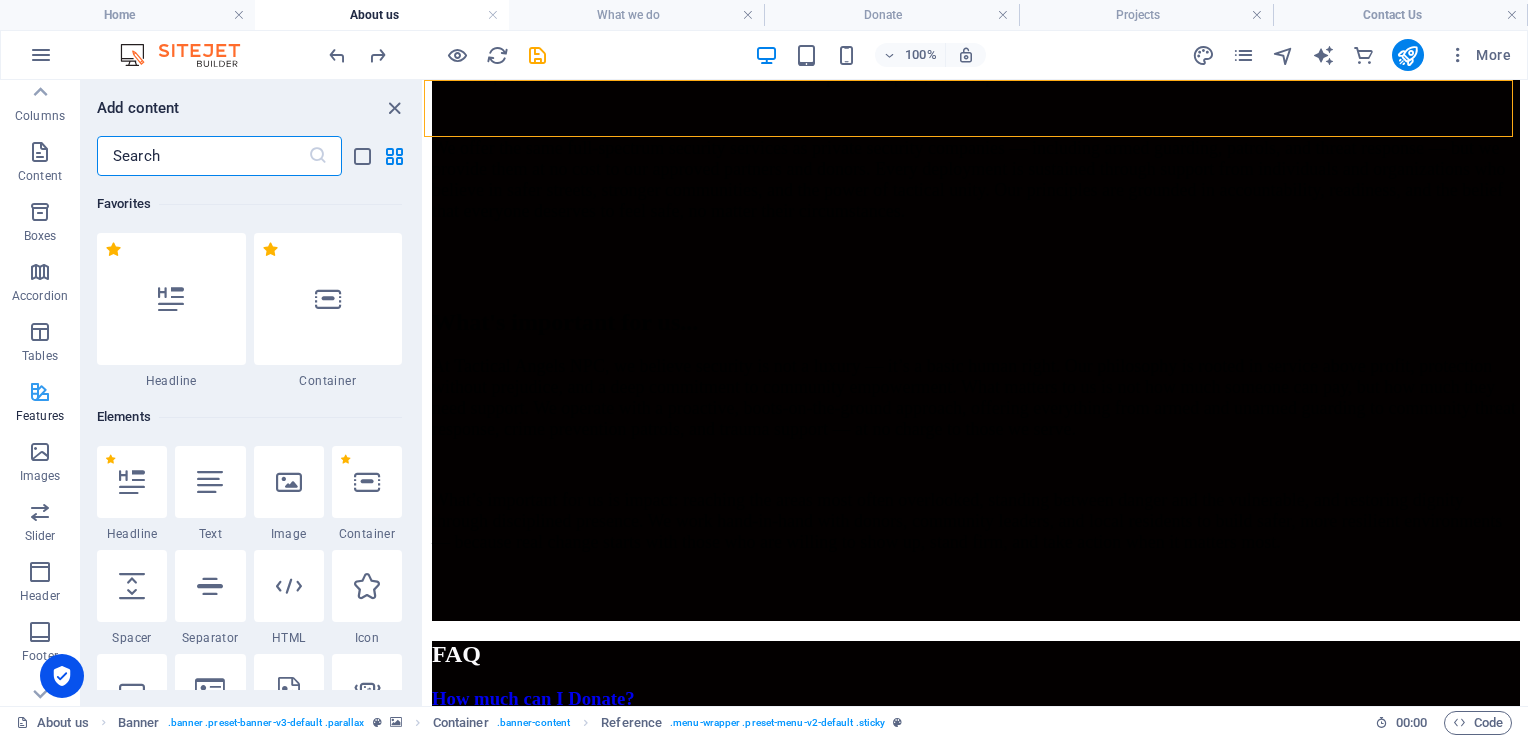 scroll, scrollTop: 2260, scrollLeft: 0, axis: vertical 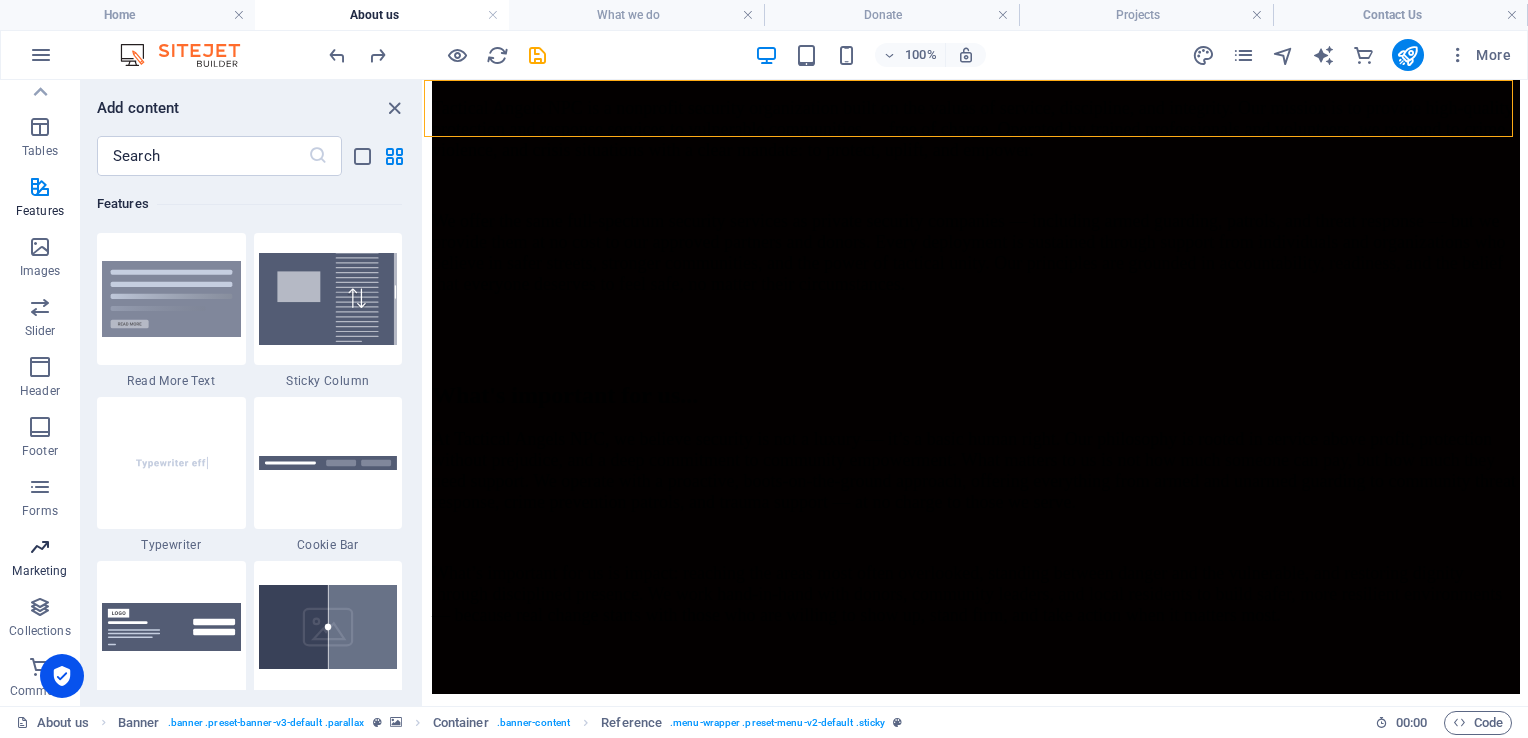 click on "Marketing" at bounding box center (40, 559) 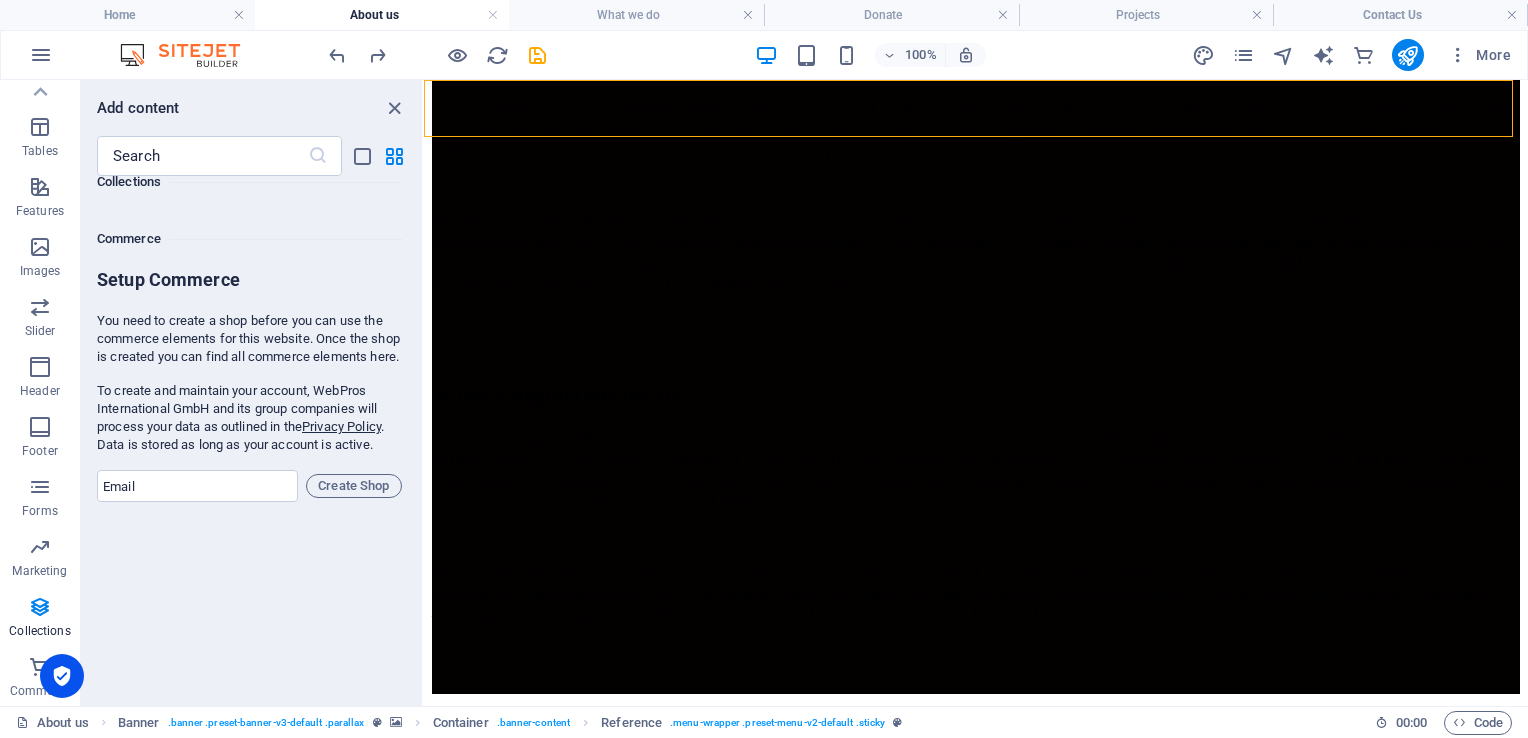 scroll, scrollTop: 19073, scrollLeft: 0, axis: vertical 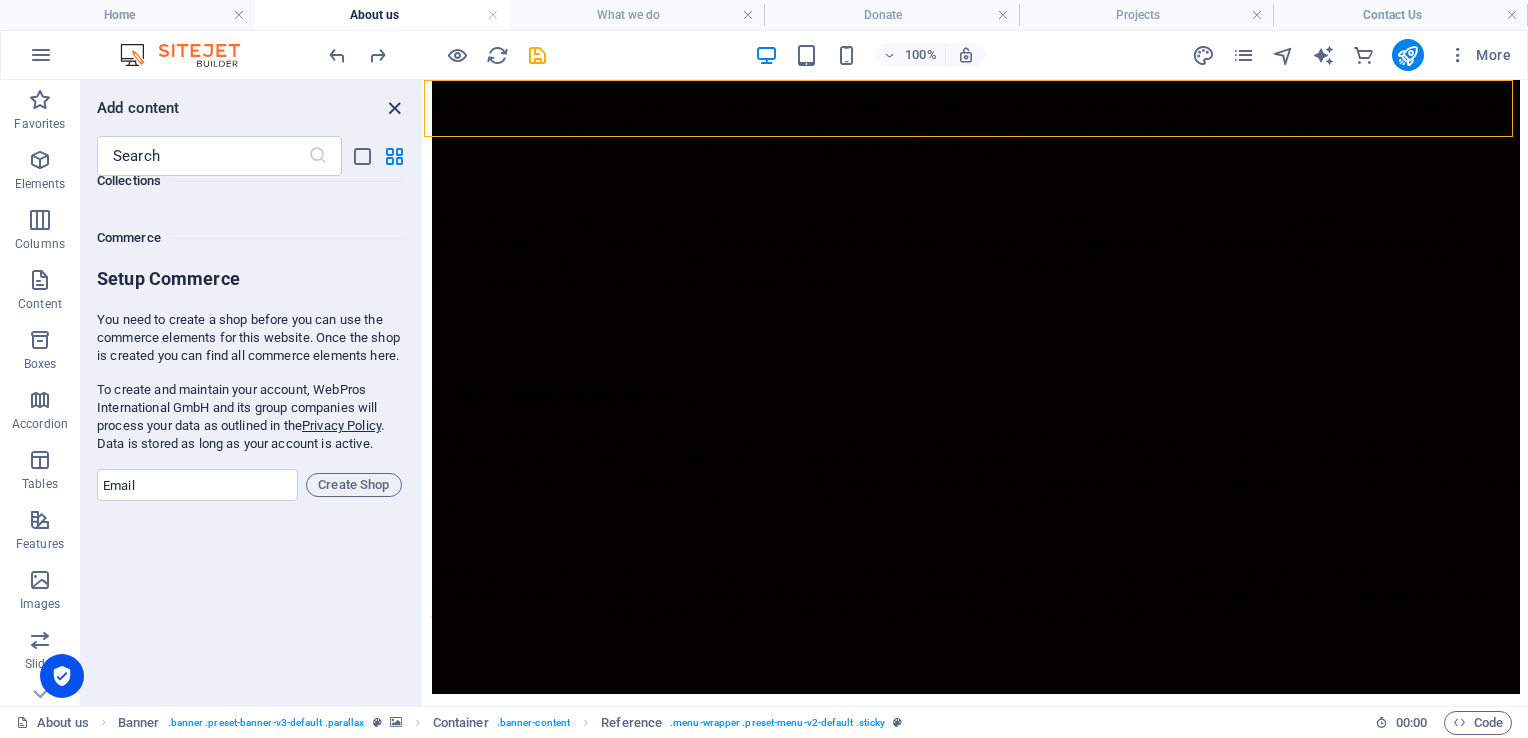 click at bounding box center [394, 108] 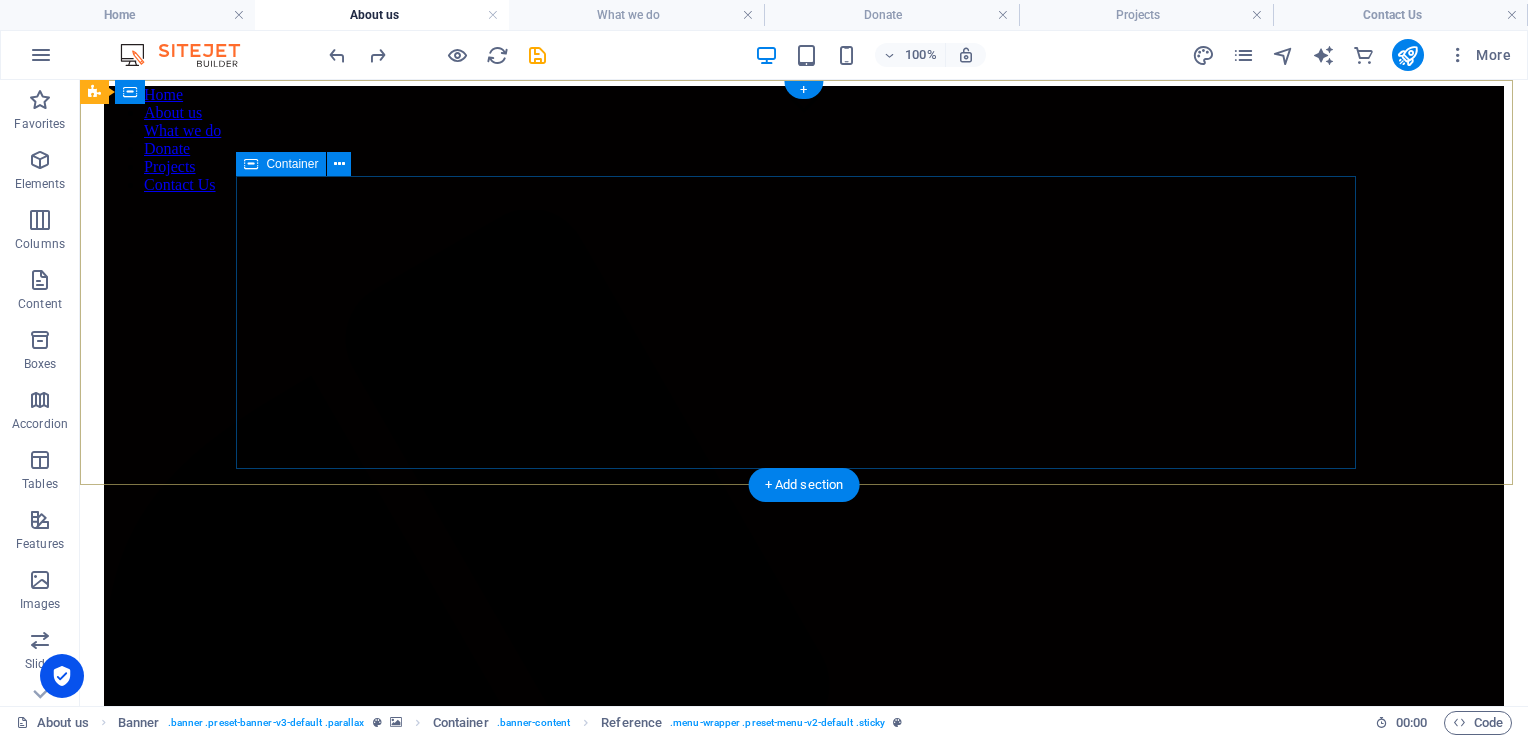 scroll, scrollTop: 0, scrollLeft: 0, axis: both 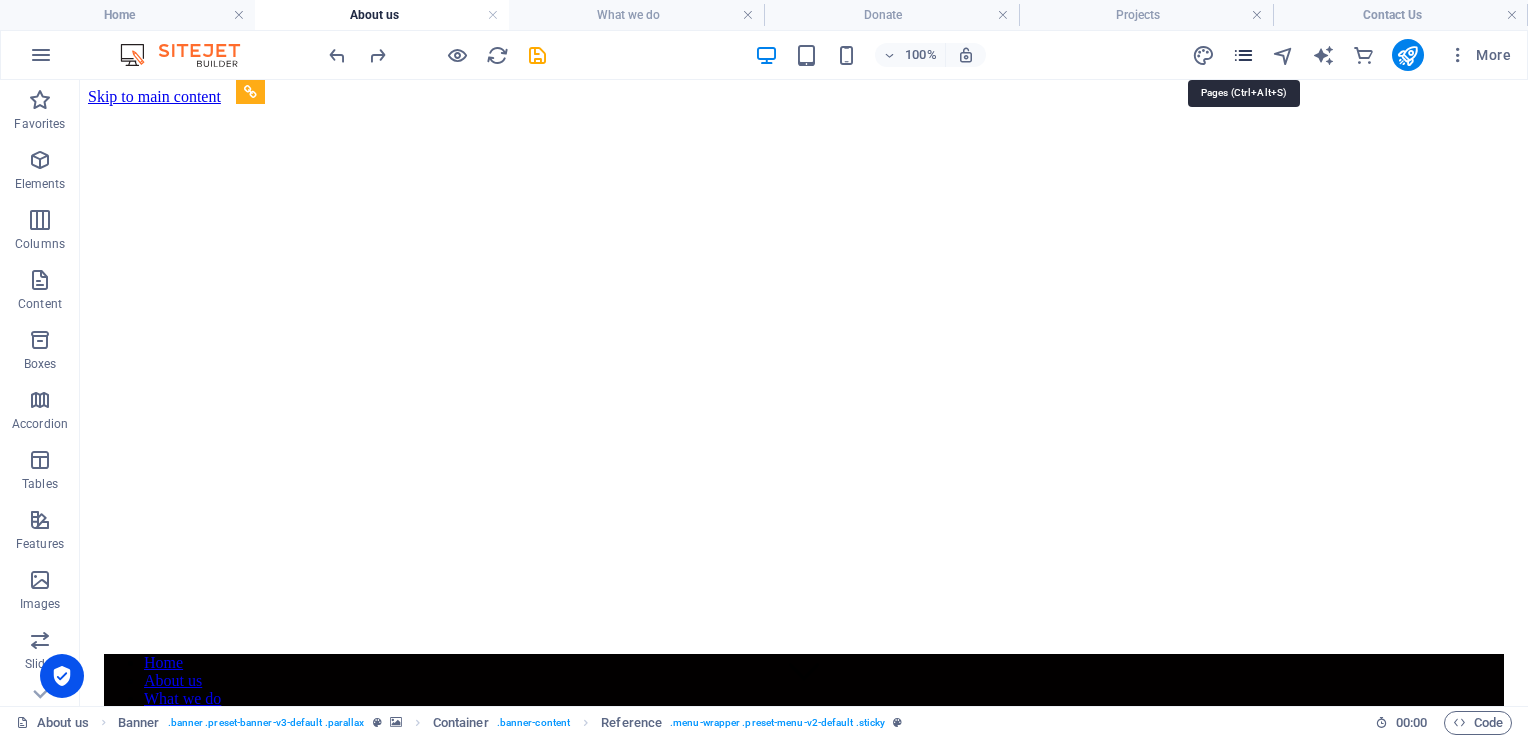 click at bounding box center (1243, 55) 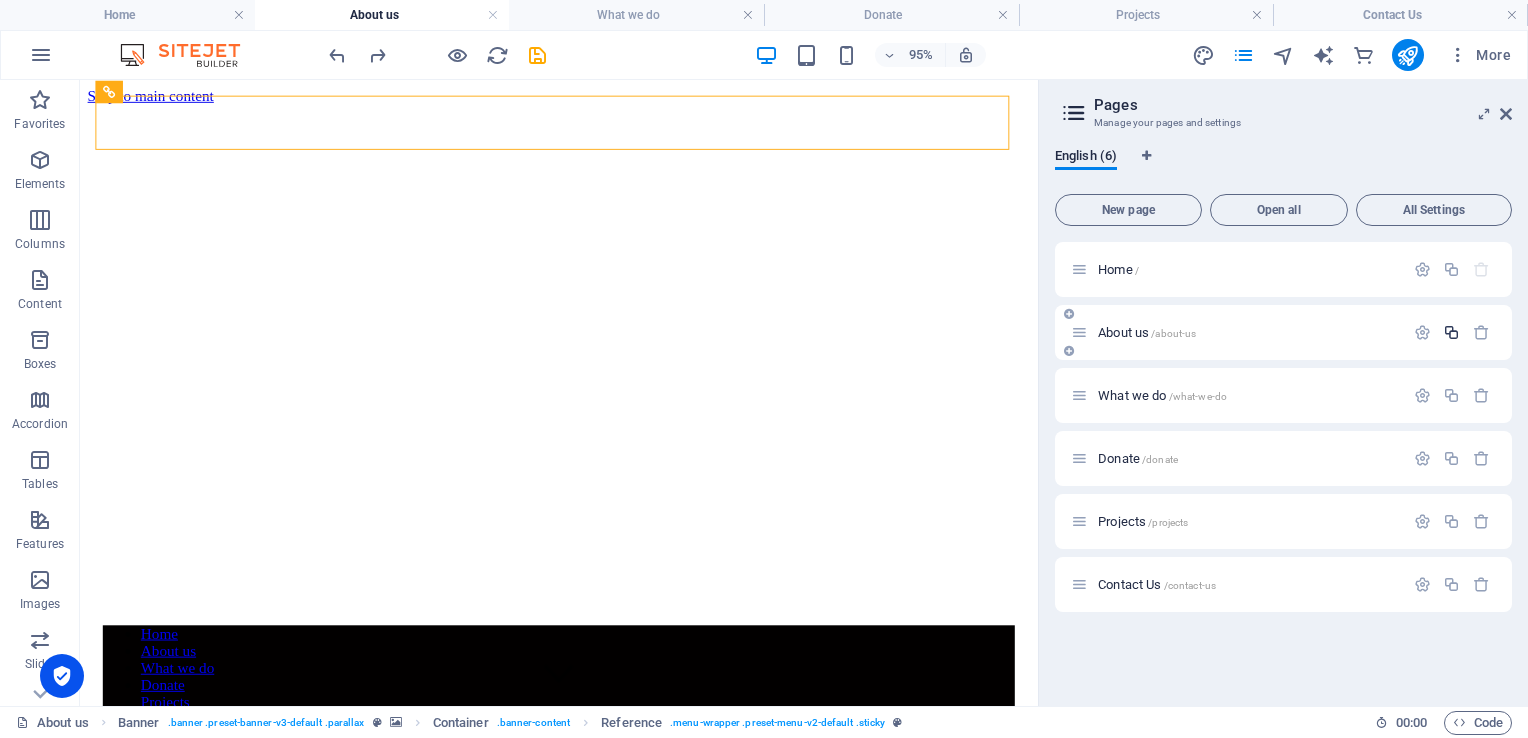 click at bounding box center [1451, 332] 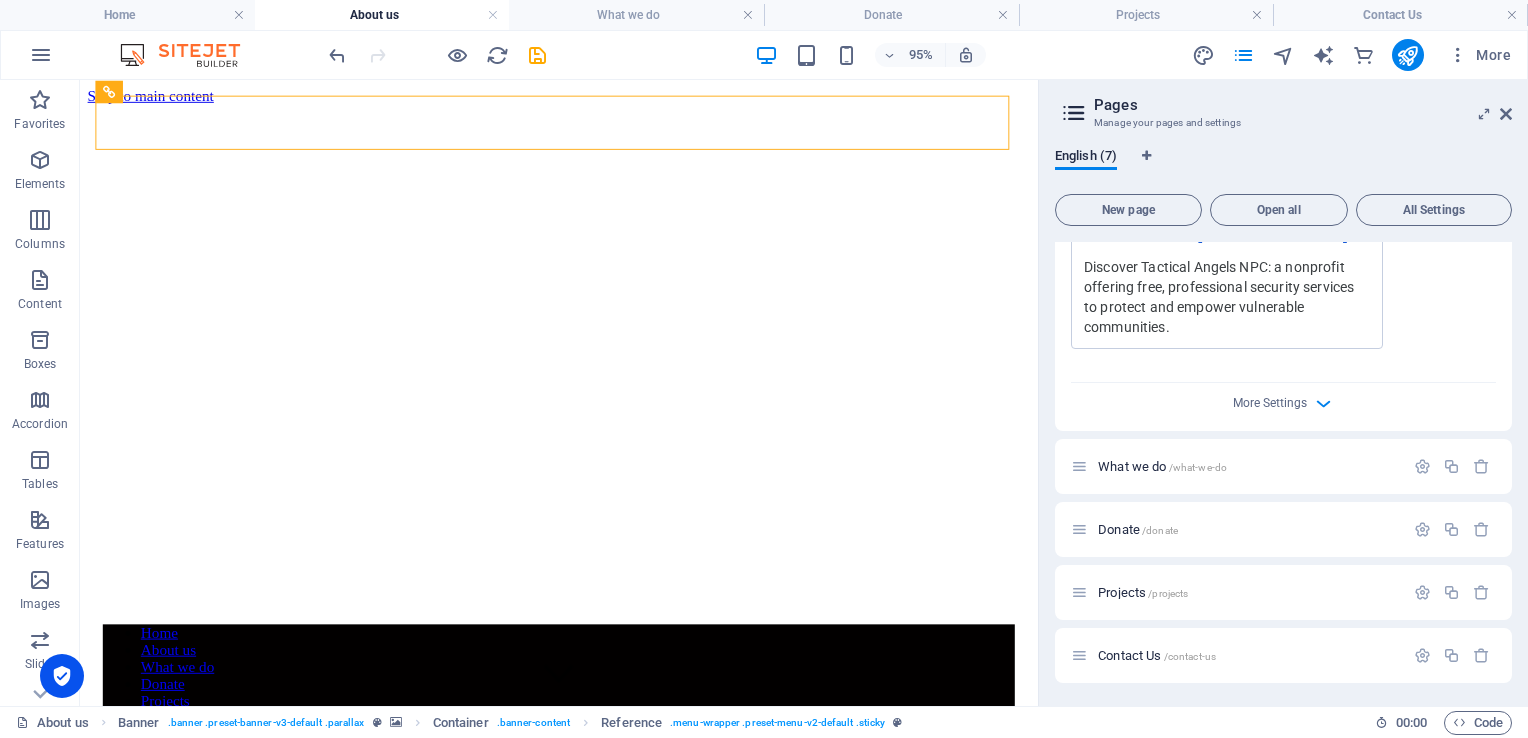 scroll, scrollTop: 796, scrollLeft: 0, axis: vertical 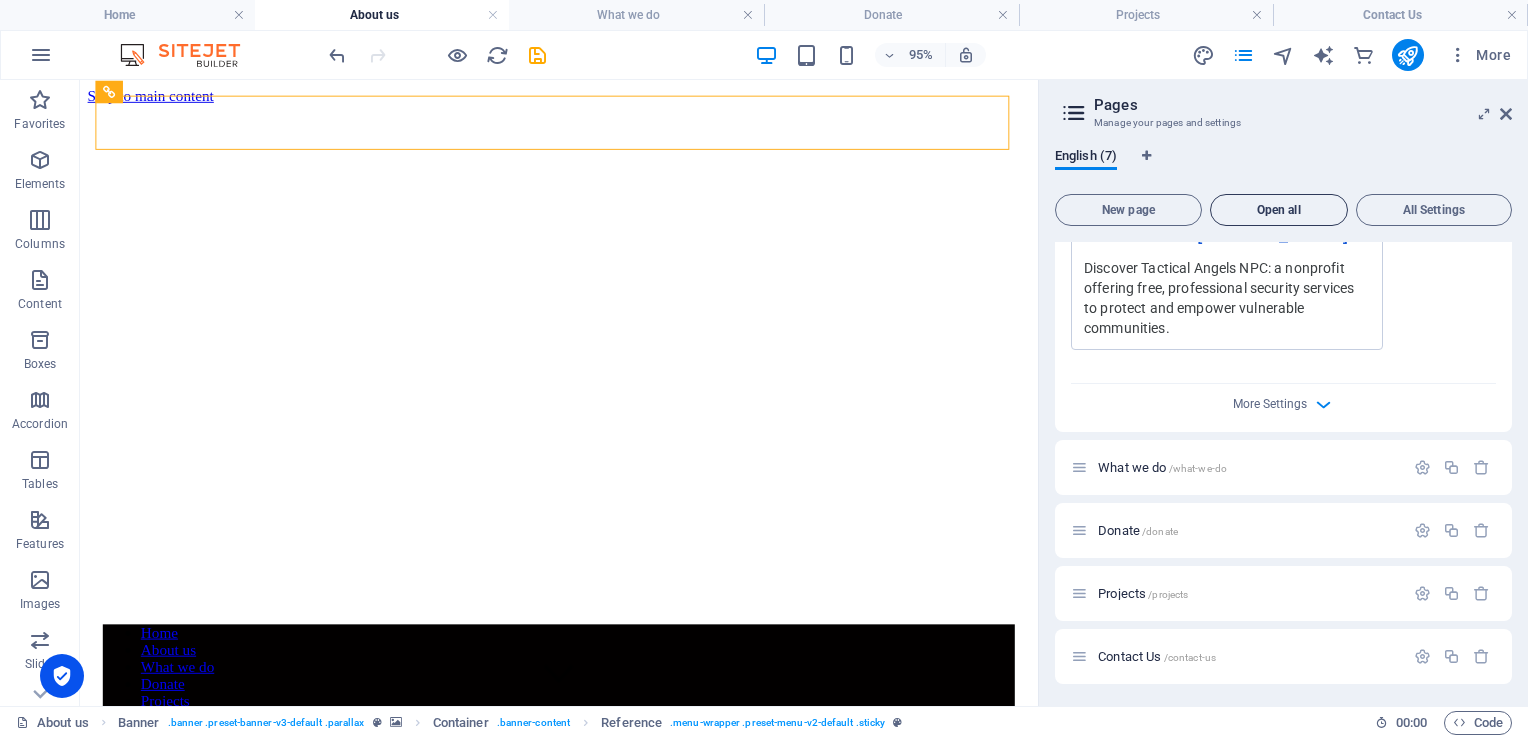 click on "Open all" at bounding box center [1279, 210] 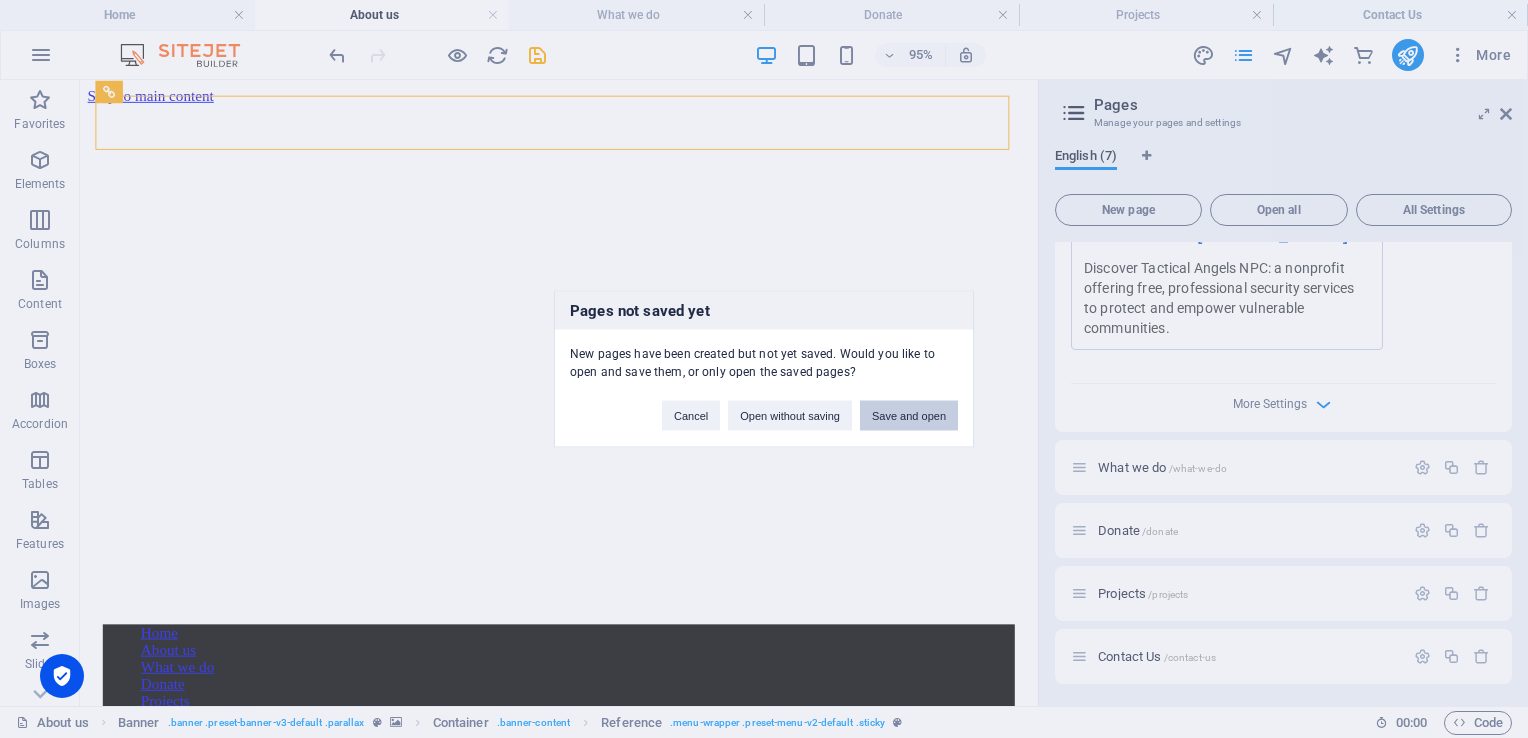 click on "Save and open" at bounding box center [909, 416] 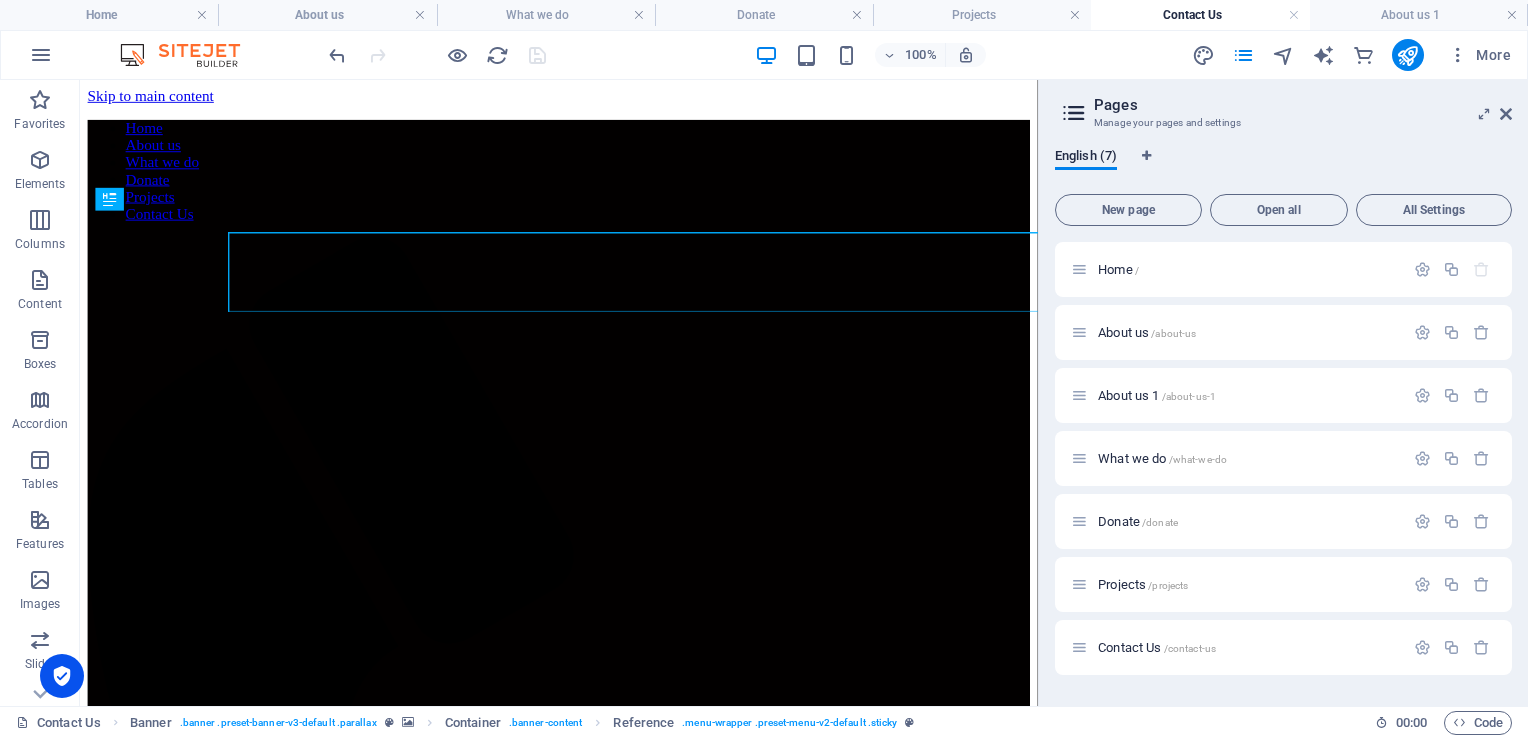 scroll, scrollTop: 0, scrollLeft: 0, axis: both 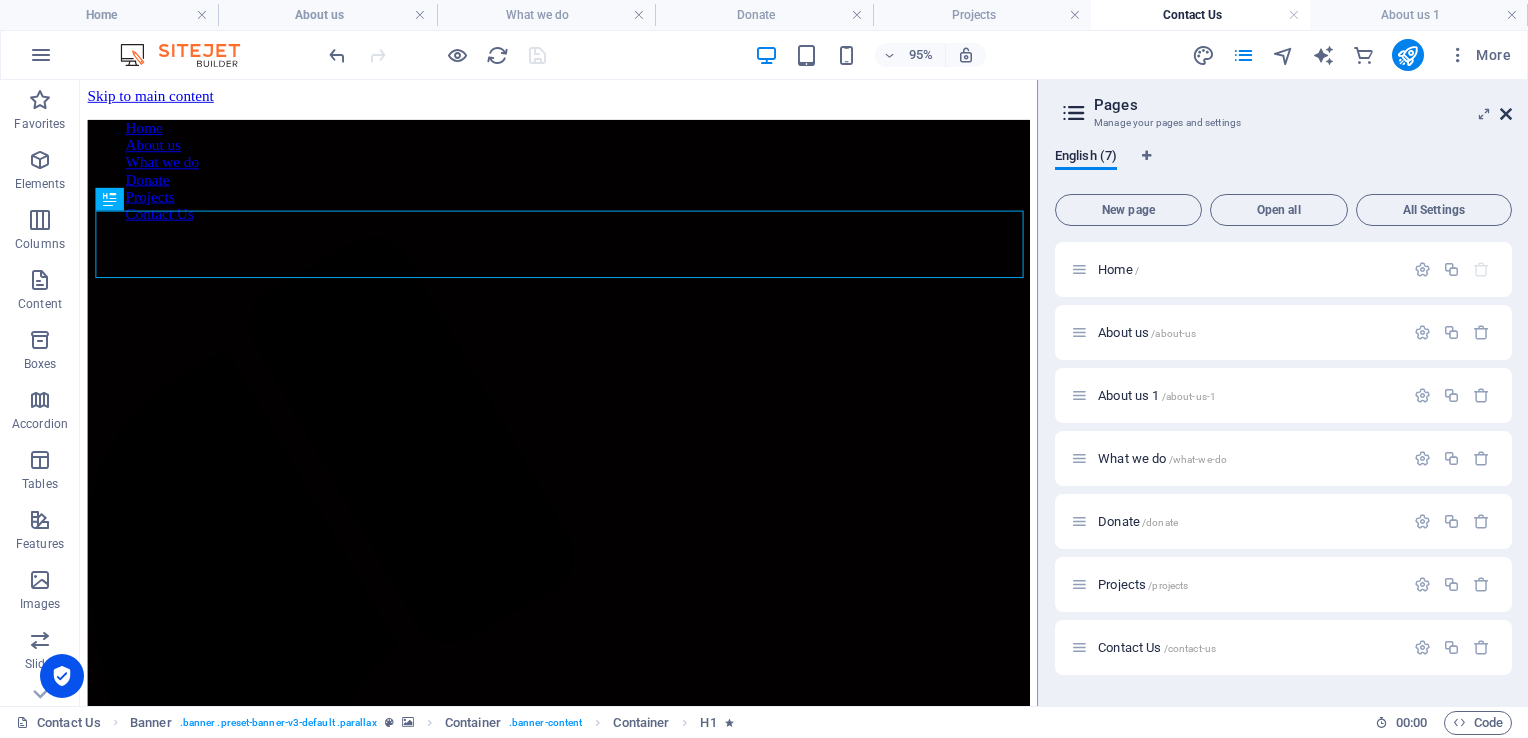 drag, startPoint x: 1507, startPoint y: 110, endPoint x: 1396, endPoint y: 5, distance: 152.79398 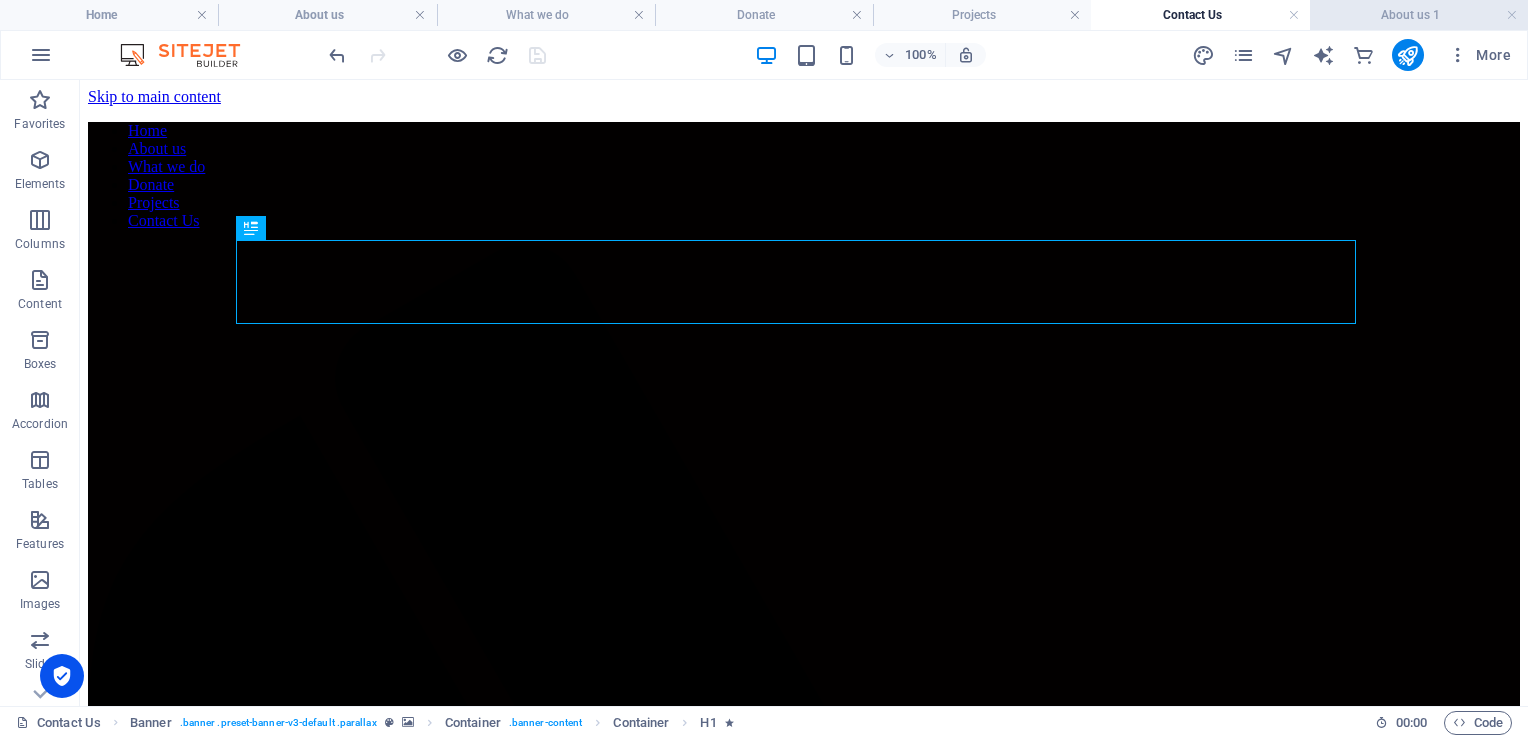 click on "About us 1" at bounding box center (1419, 15) 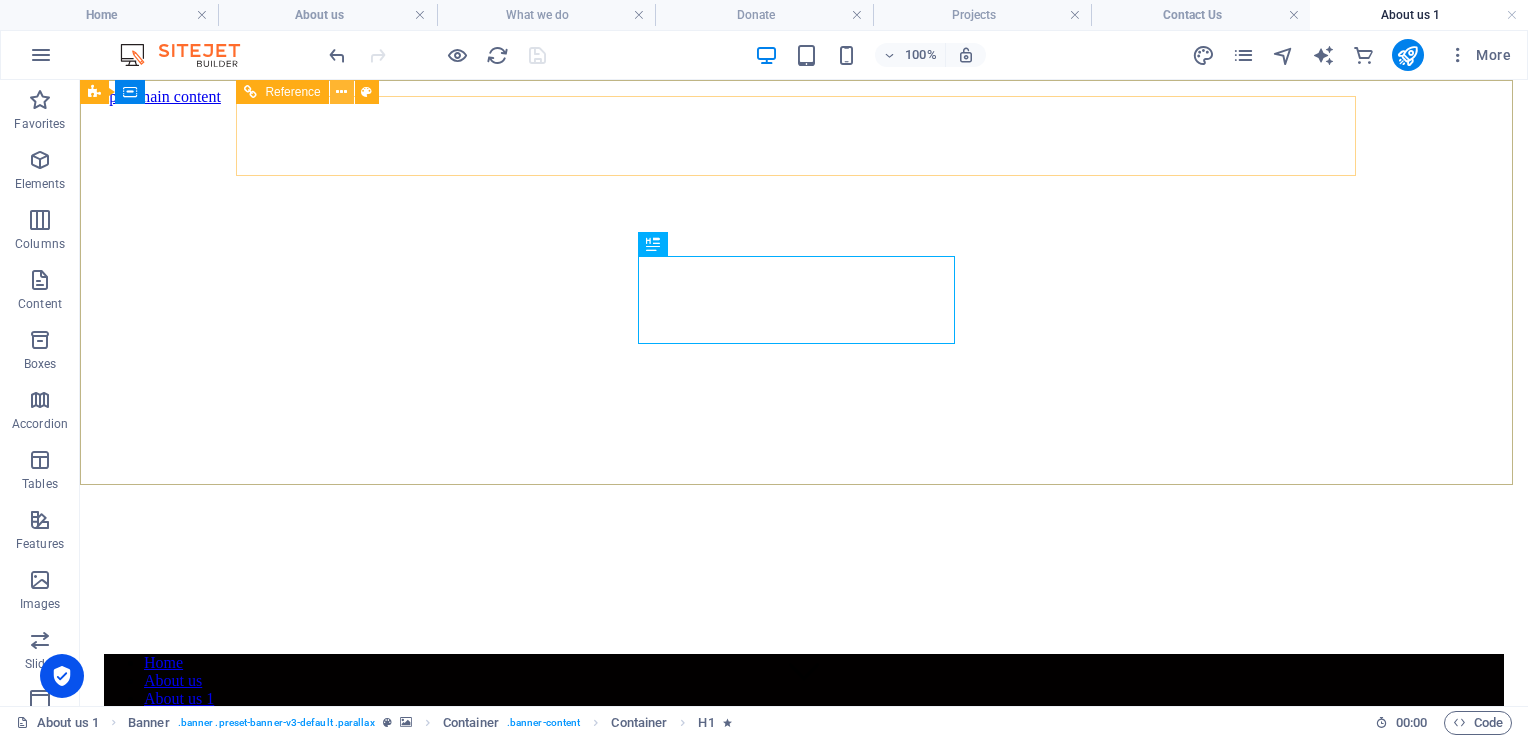 click at bounding box center (341, 92) 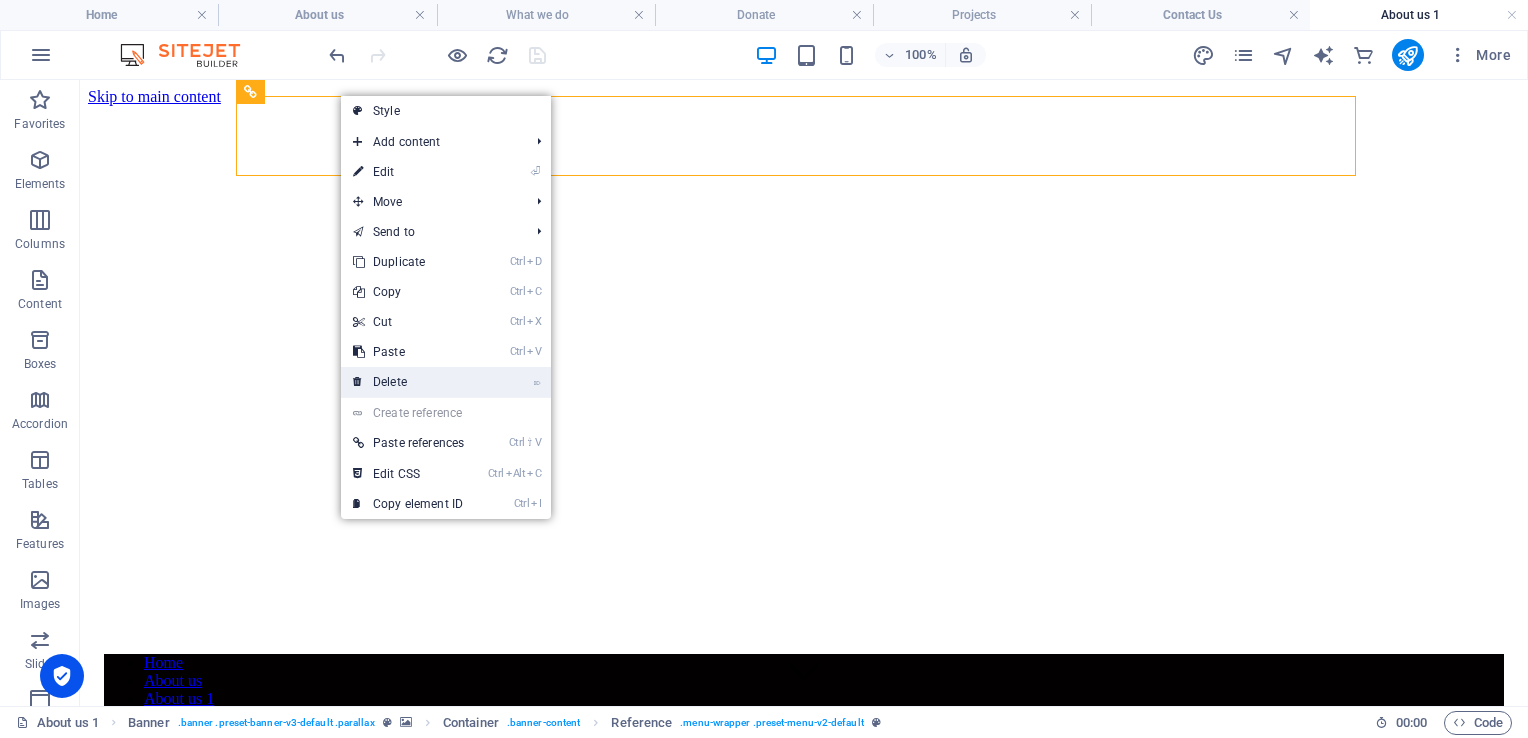 click on "⌦  Delete" at bounding box center [408, 382] 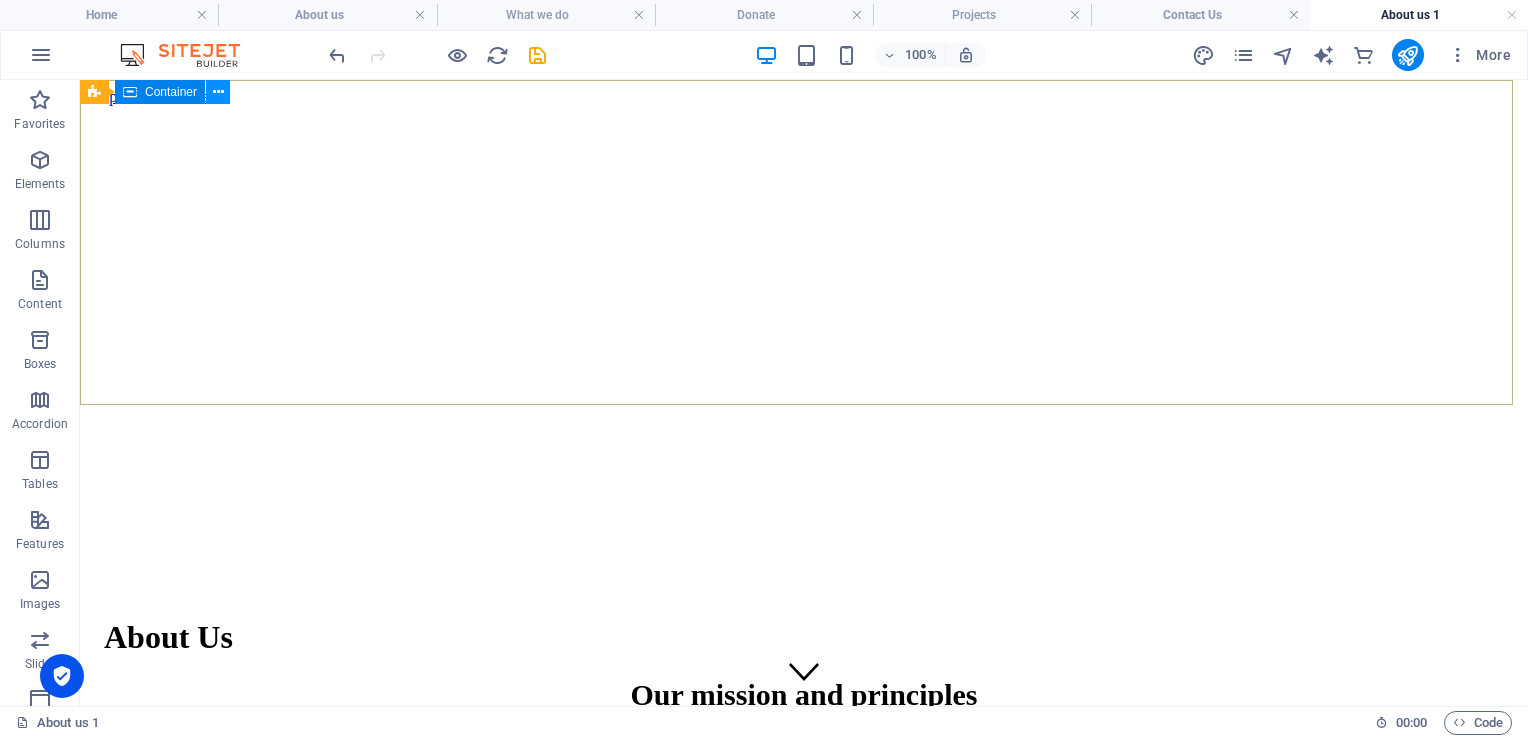 click at bounding box center (218, 92) 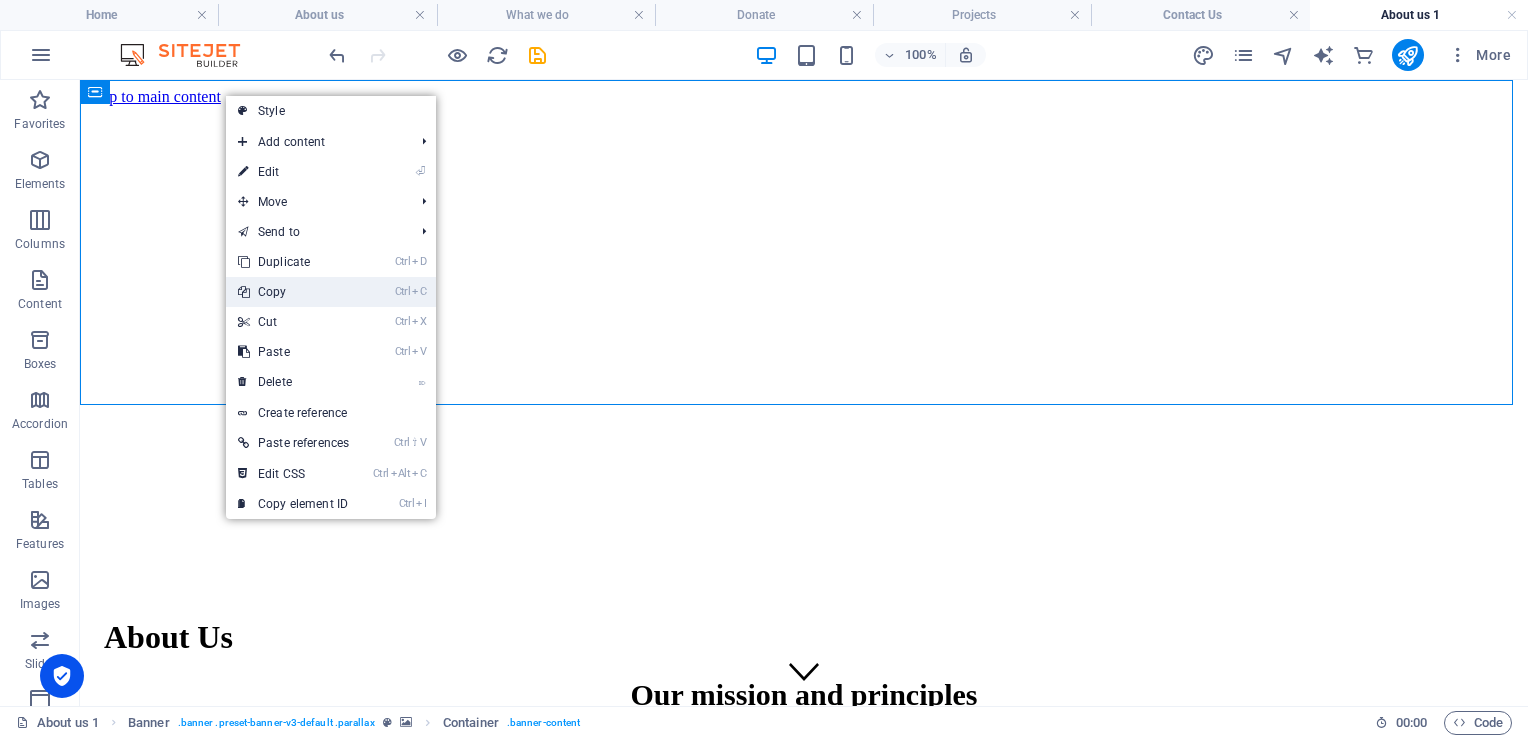 click on "Ctrl C  Copy" at bounding box center (293, 292) 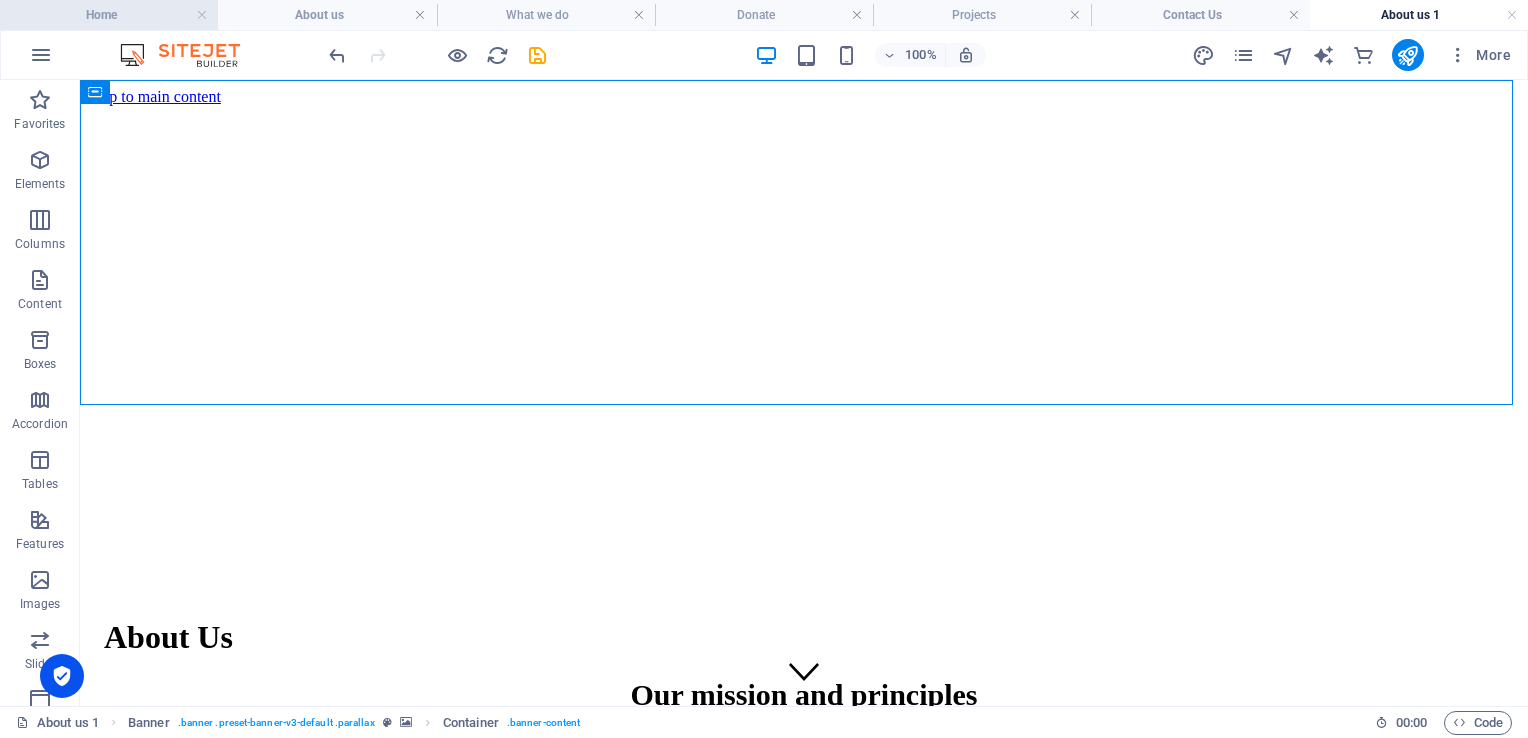 click on "Home" at bounding box center (109, 15) 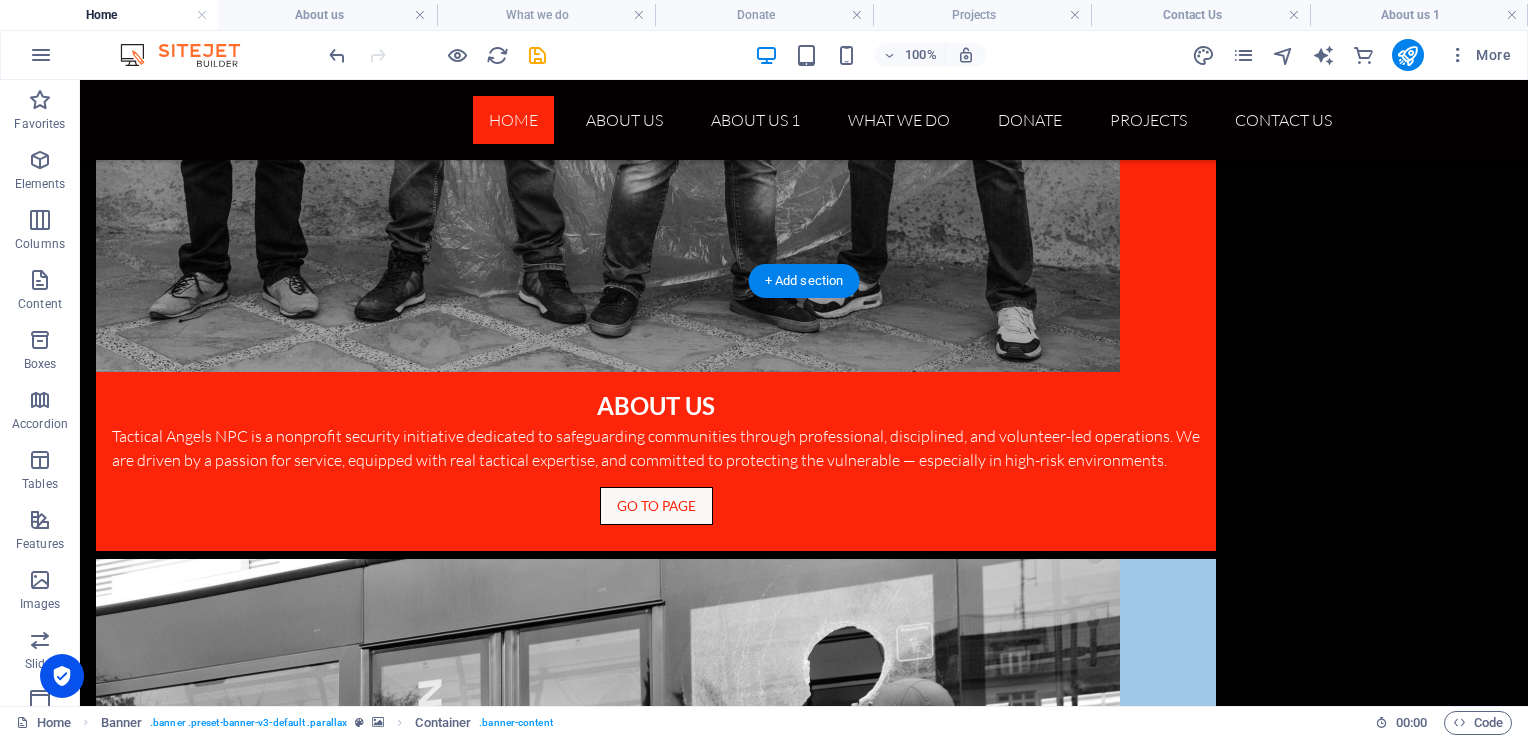 scroll, scrollTop: 1565, scrollLeft: 0, axis: vertical 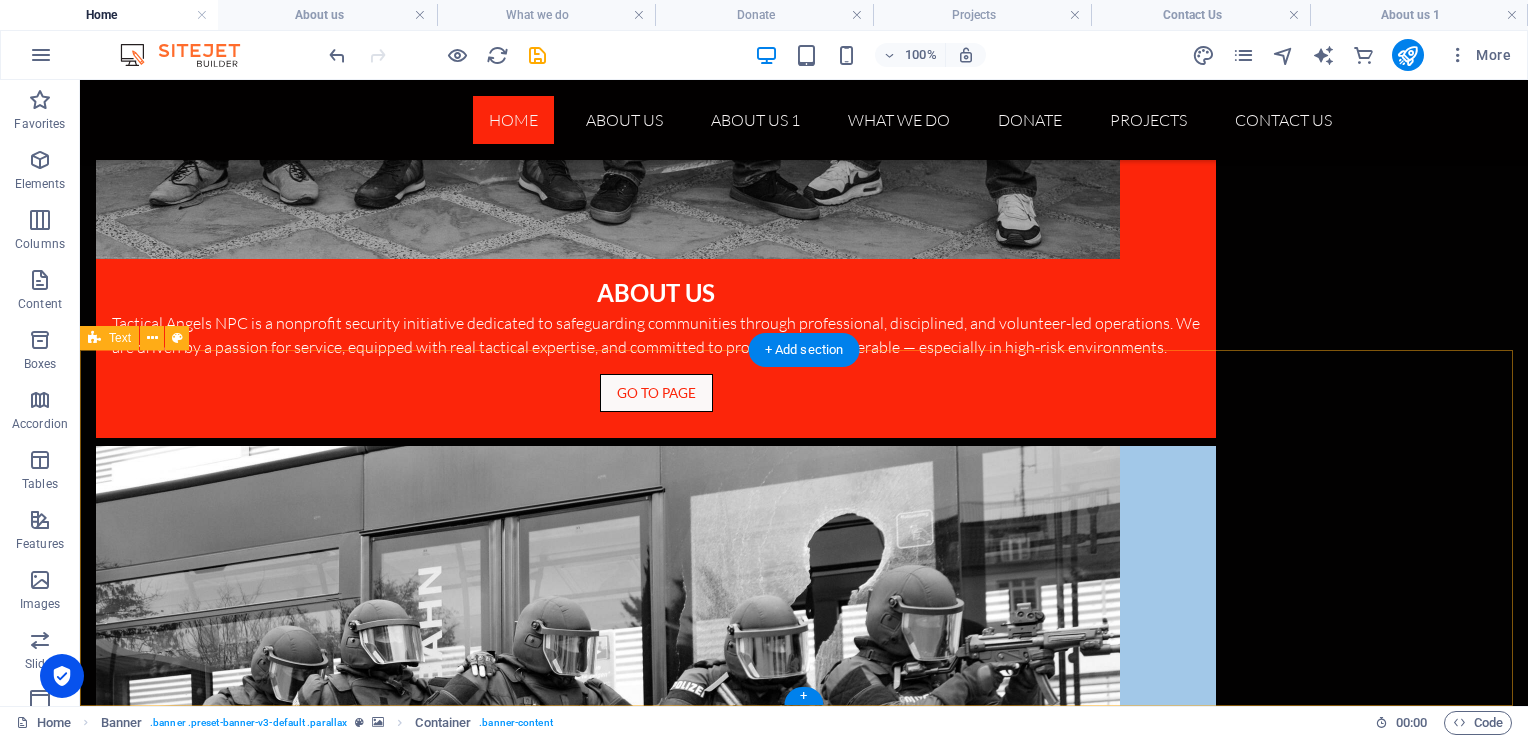 click on "Headline Lorem ipsum dolor sitope amet, consectetur adipisicing elitip. Massumenda, dolore, cum vel modi asperiores consequatur suscipit quidem ducimus eveniet iure expedita consecteture odiogil voluptatum similique fugit voluptates atem accusamus quae quas dolorem tenetur facere tempora maiores adipisci reiciendis accusantium voluptatibus id voluptate tempore dolor harum nisi amet! Nobis, eaque. Aenean commodo ligula eget dolor. Lorem ipsum dolor sit amet, consectetuer adipiscing elit leget odiogil voluptatum similique fugit voluptates dolor. Libero assumenda, dolore, cum vel modi asperiores consequatur." at bounding box center (804, 5806) 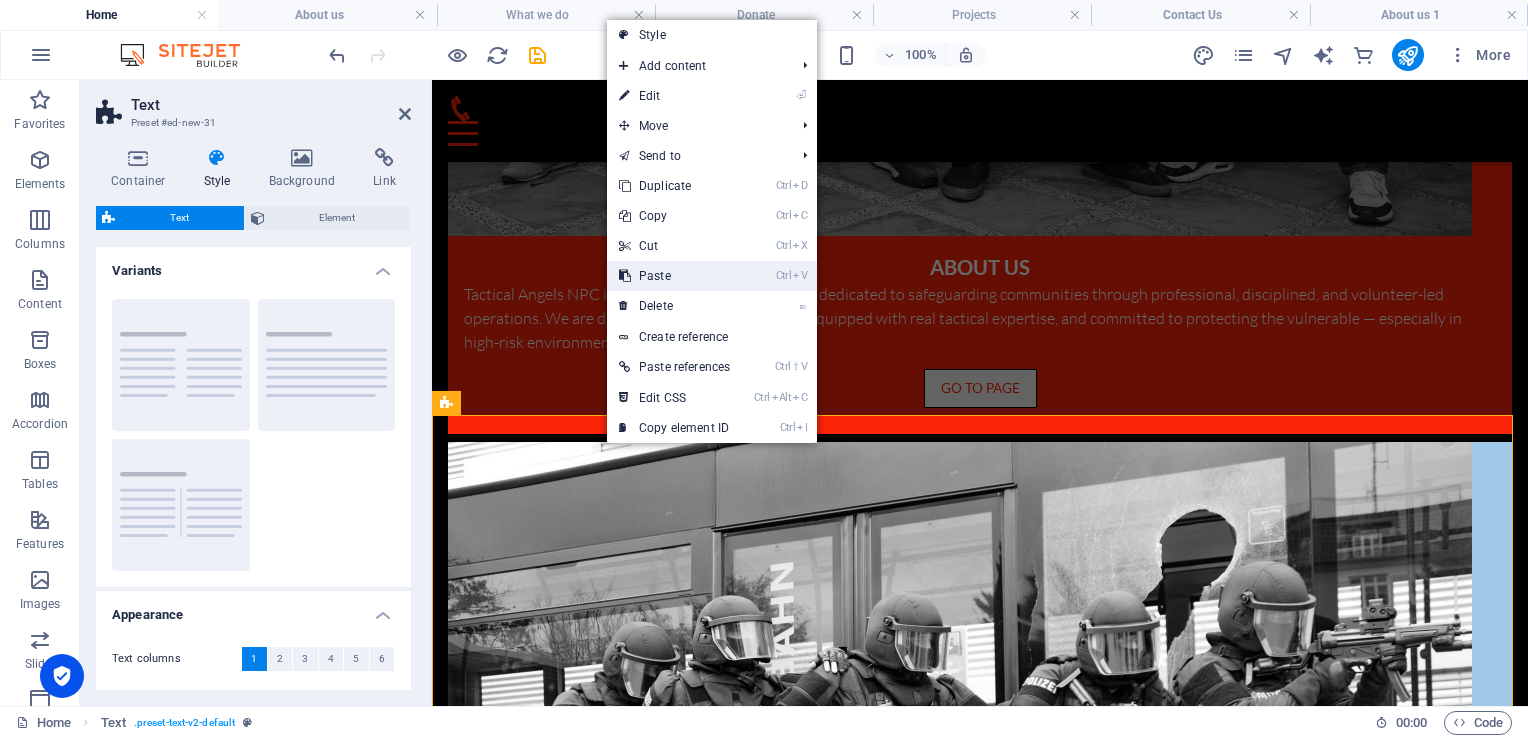 click on "Ctrl V  Paste" at bounding box center [674, 276] 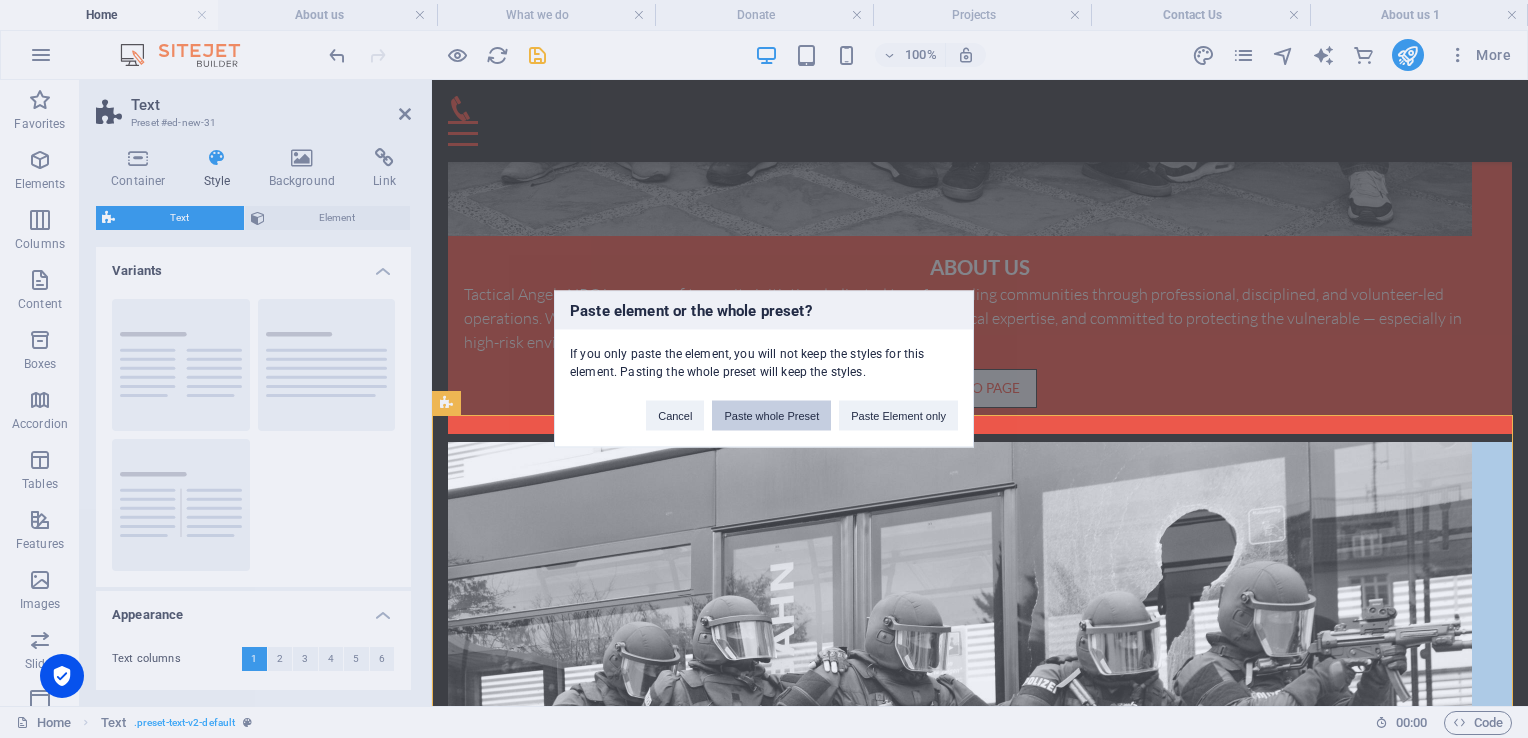 click on "Paste whole Preset" at bounding box center [771, 416] 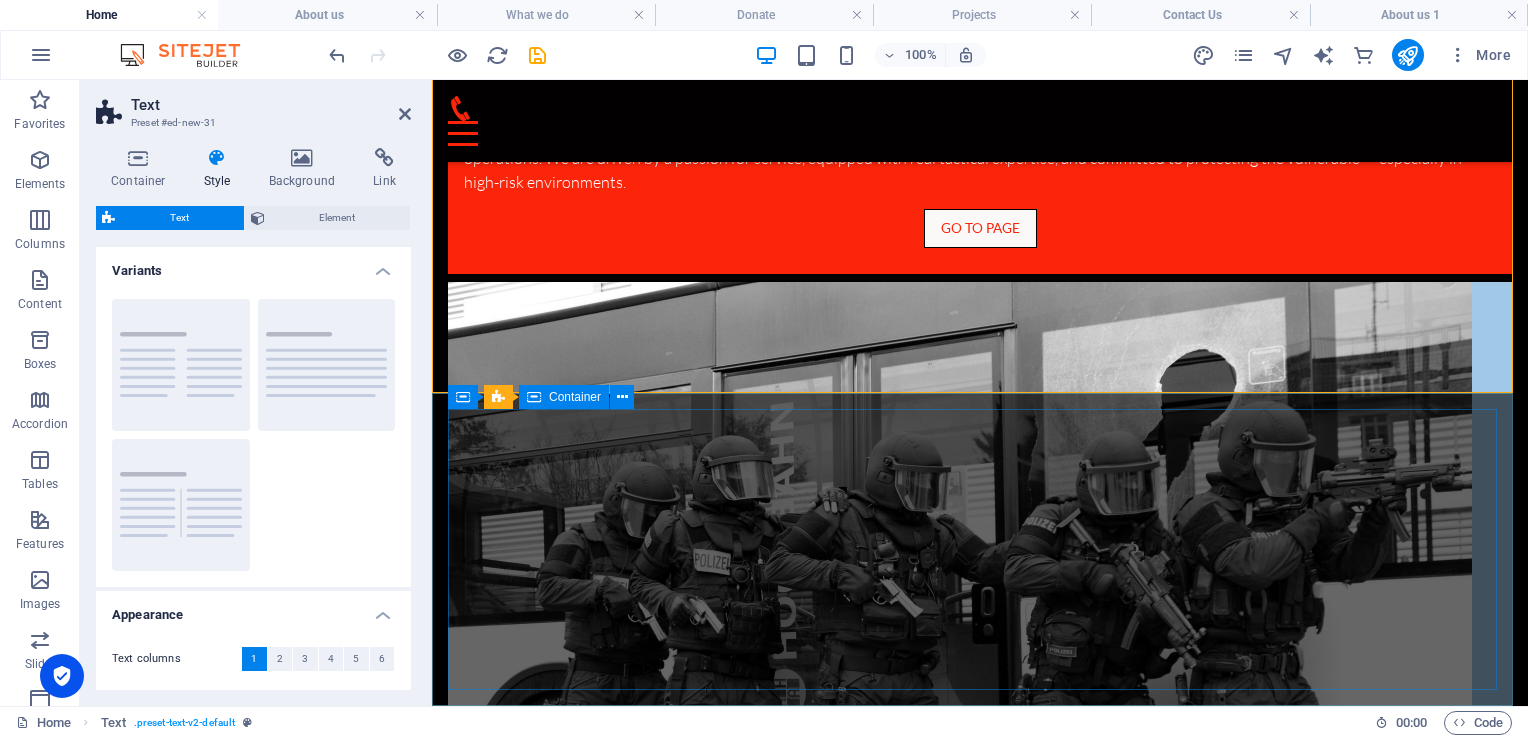 scroll, scrollTop: 1931, scrollLeft: 0, axis: vertical 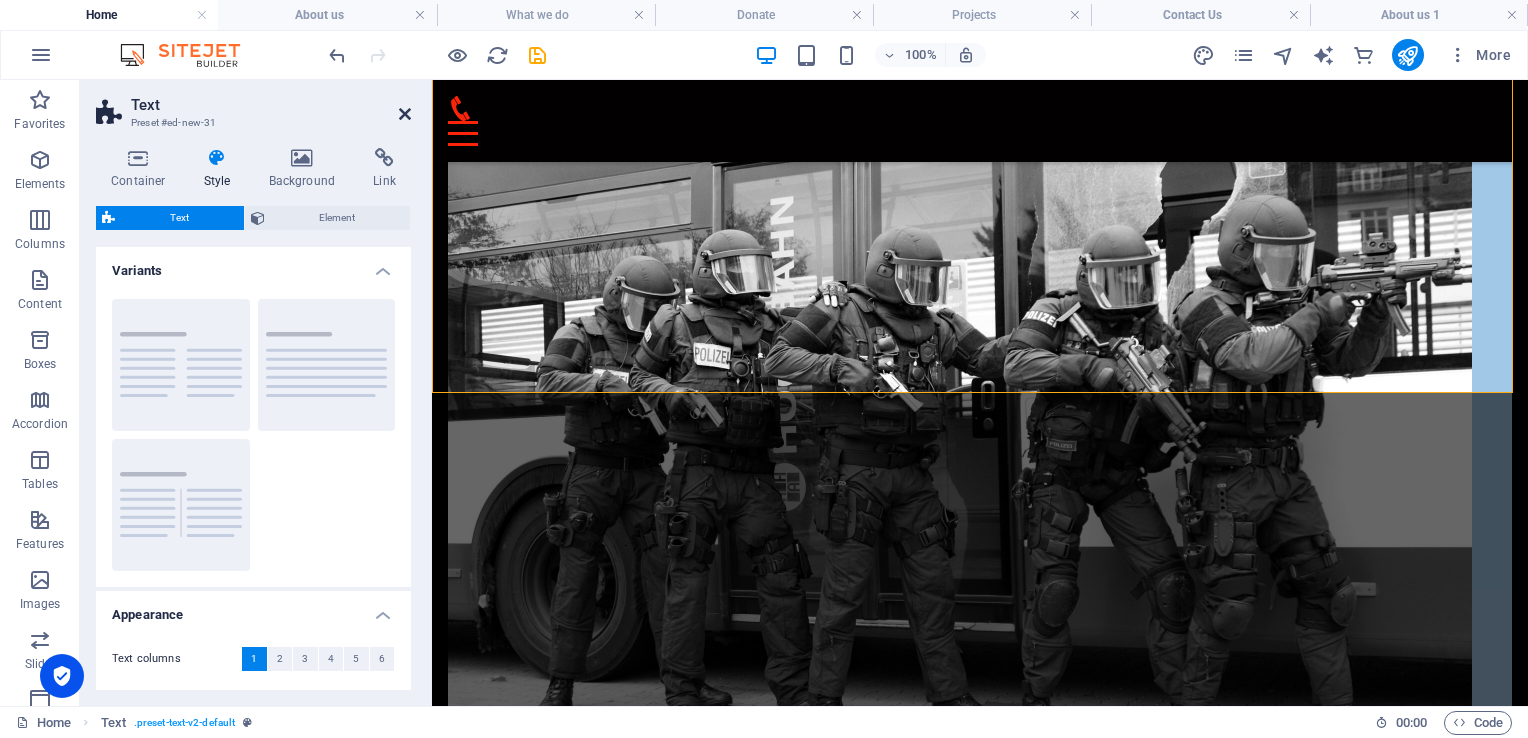 click at bounding box center (405, 114) 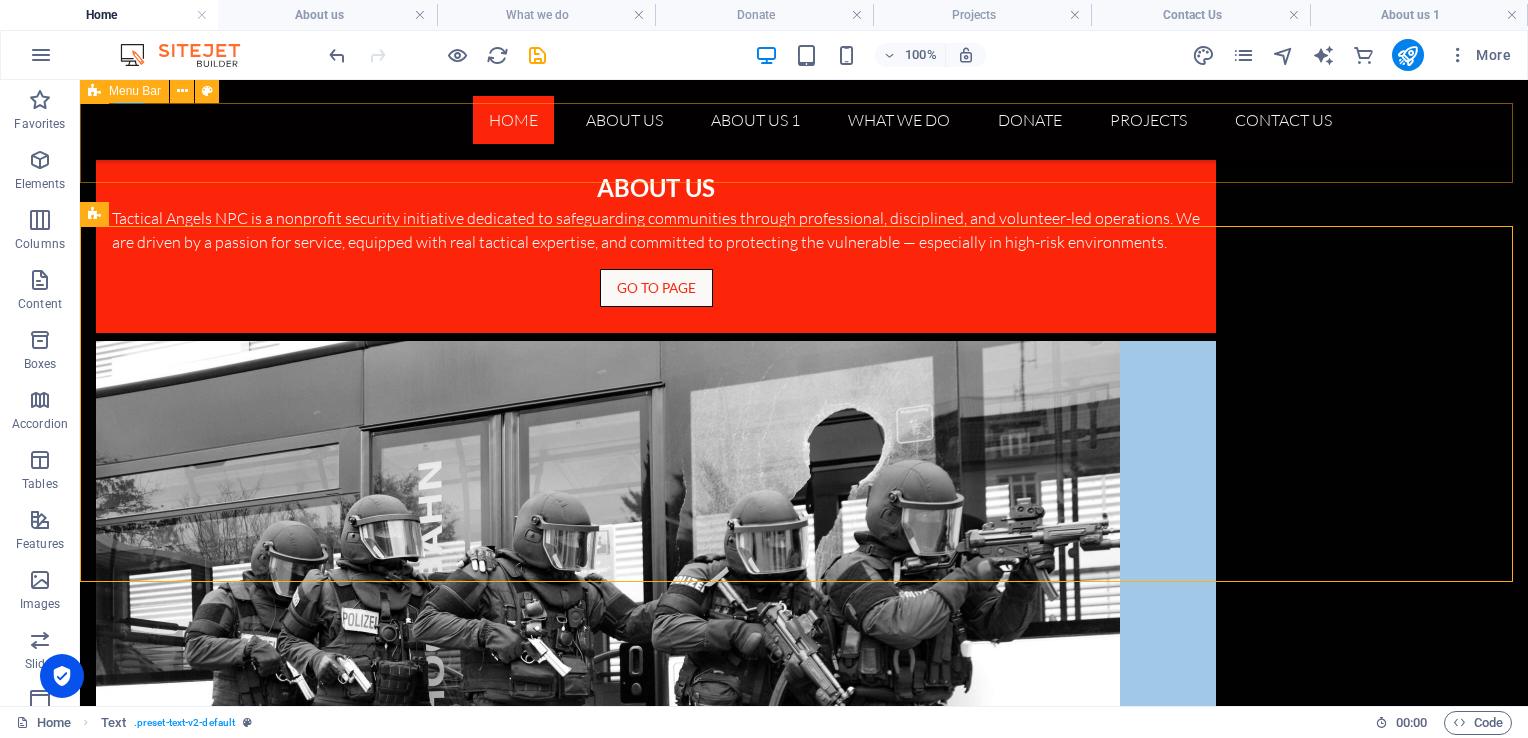 scroll, scrollTop: 1663, scrollLeft: 0, axis: vertical 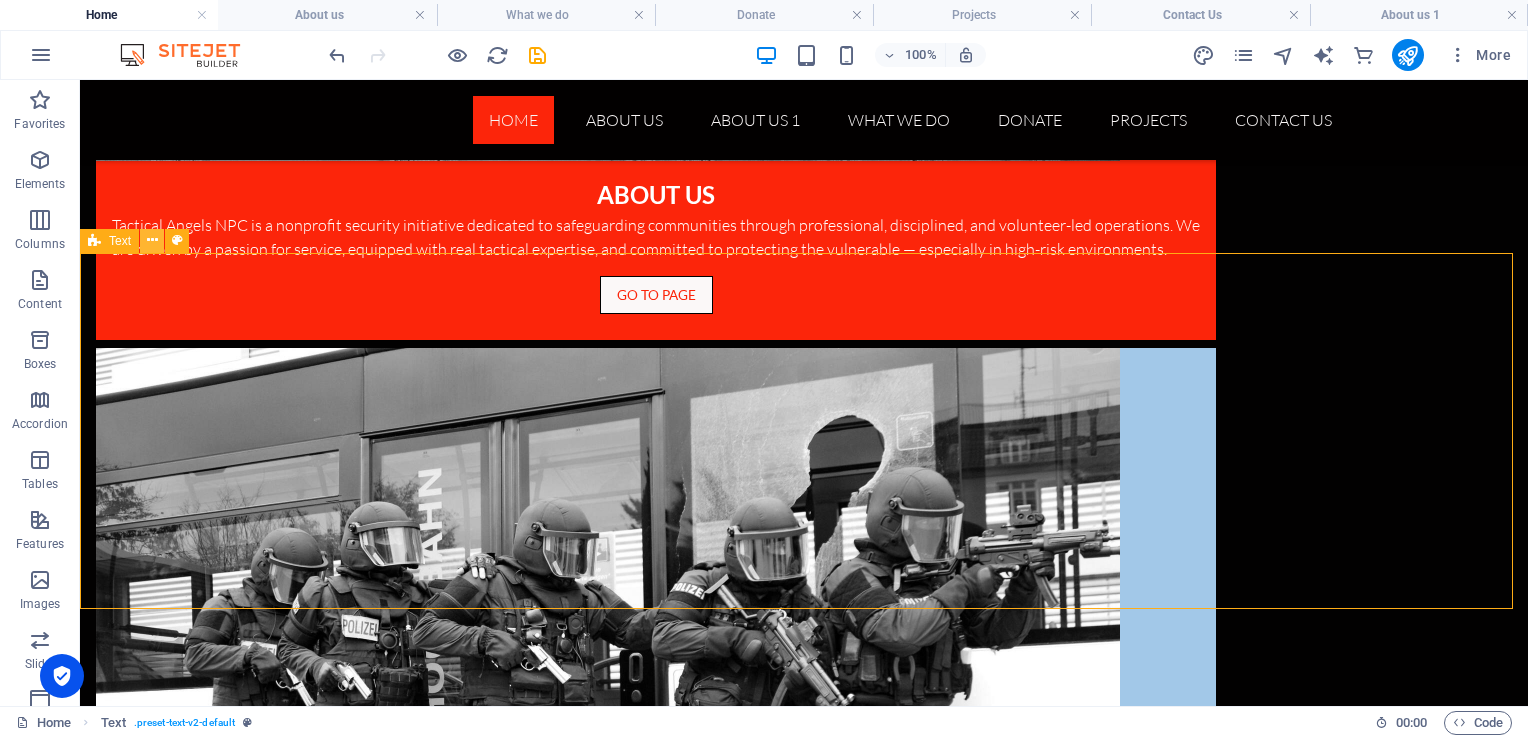 click at bounding box center (152, 240) 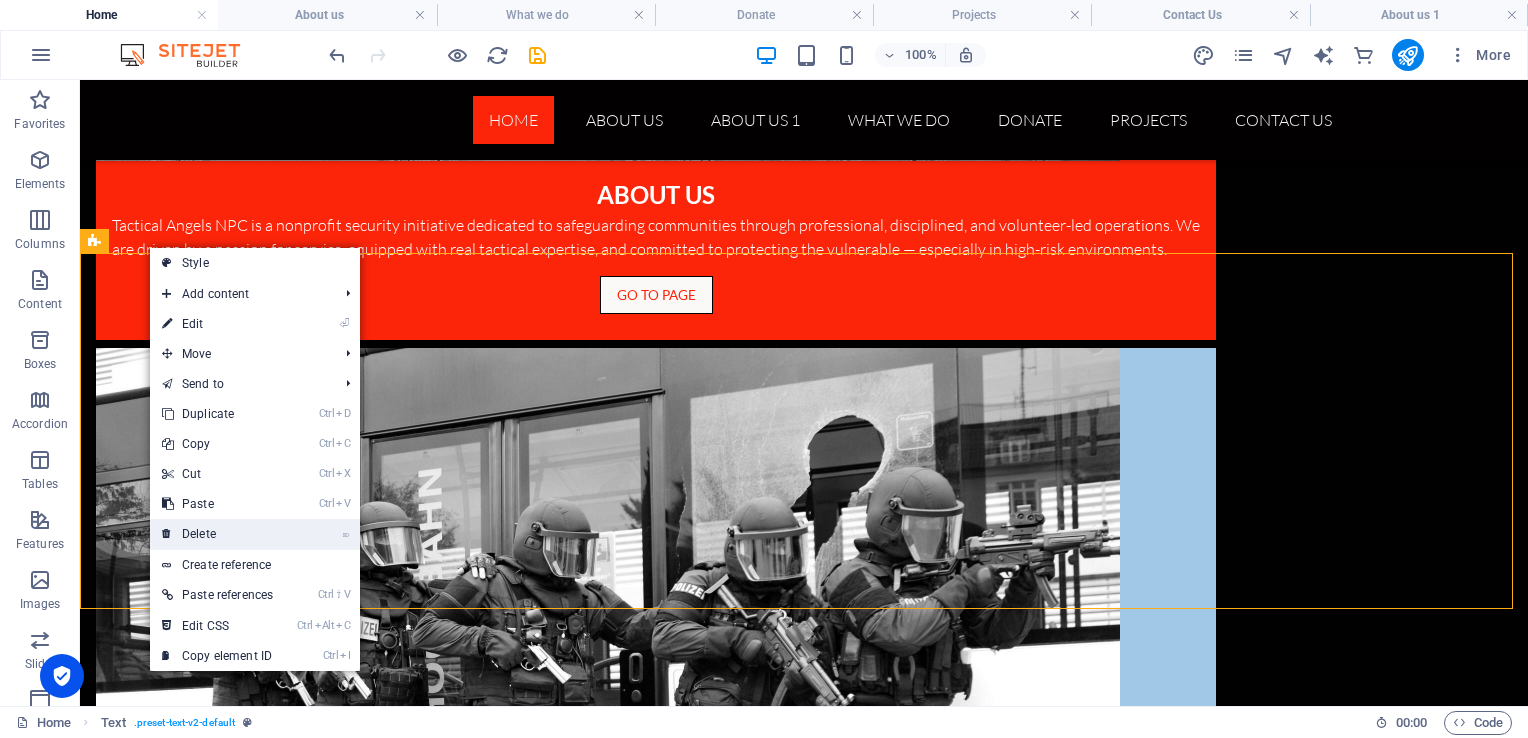 click on "⌦  Delete" at bounding box center [217, 534] 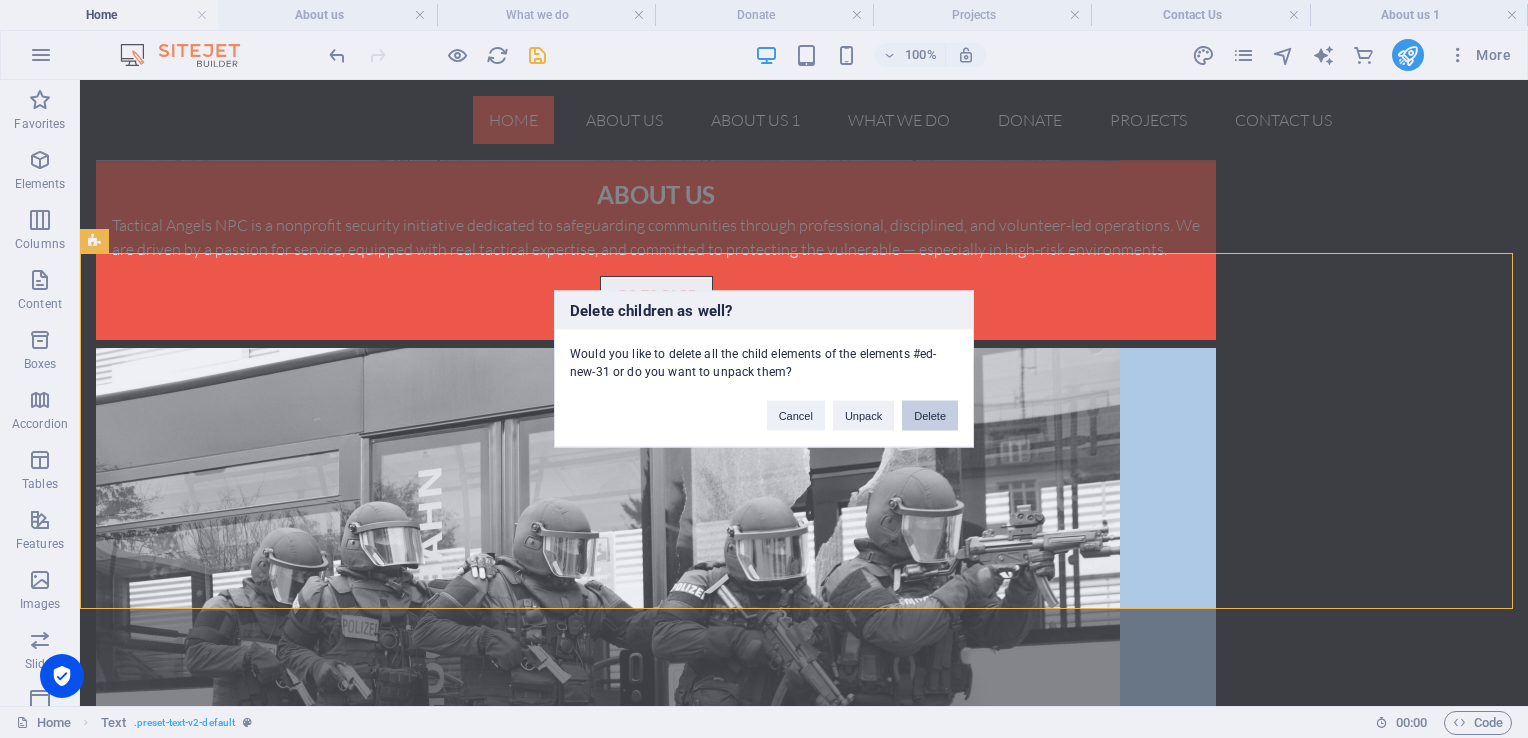 click on "Delete" at bounding box center [930, 416] 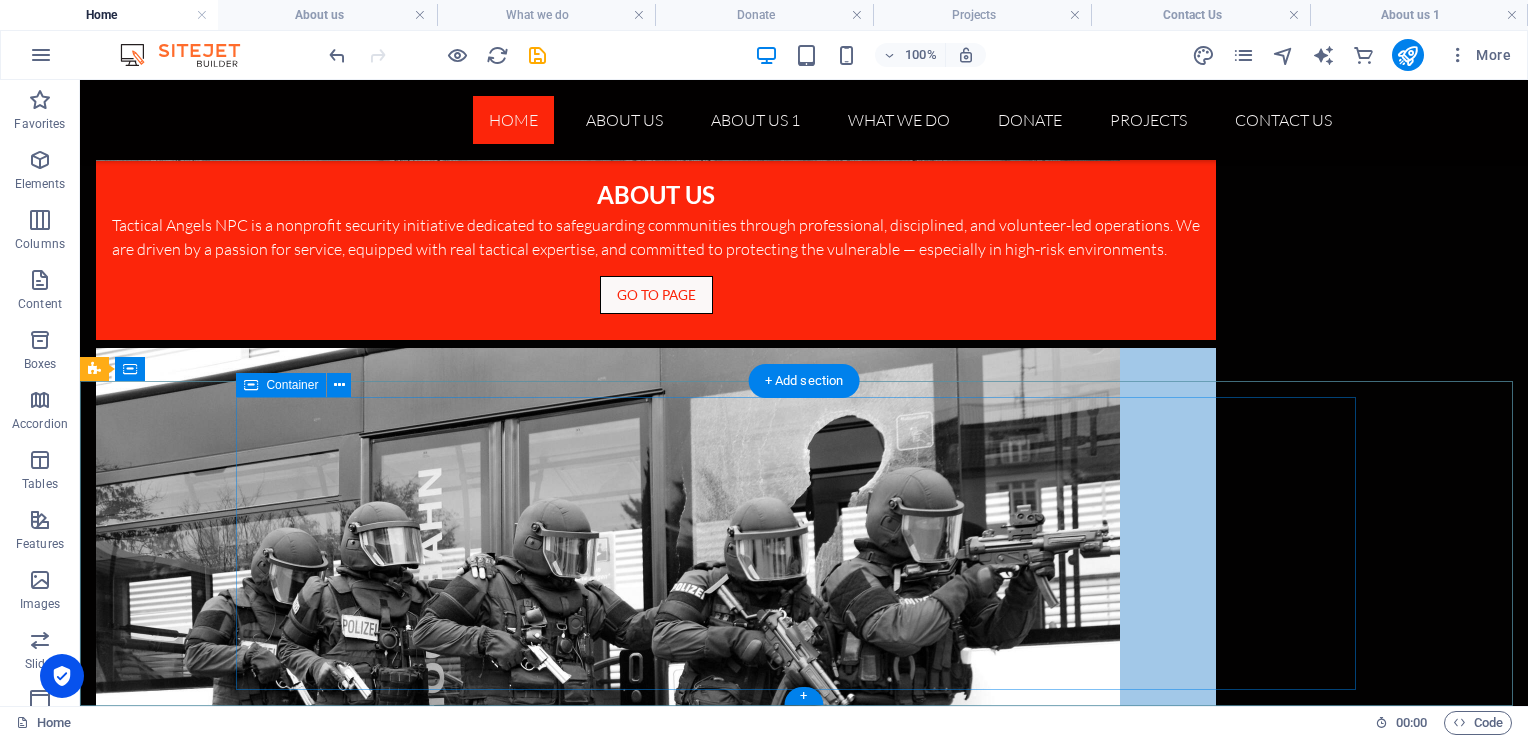 scroll, scrollTop: 1534, scrollLeft: 0, axis: vertical 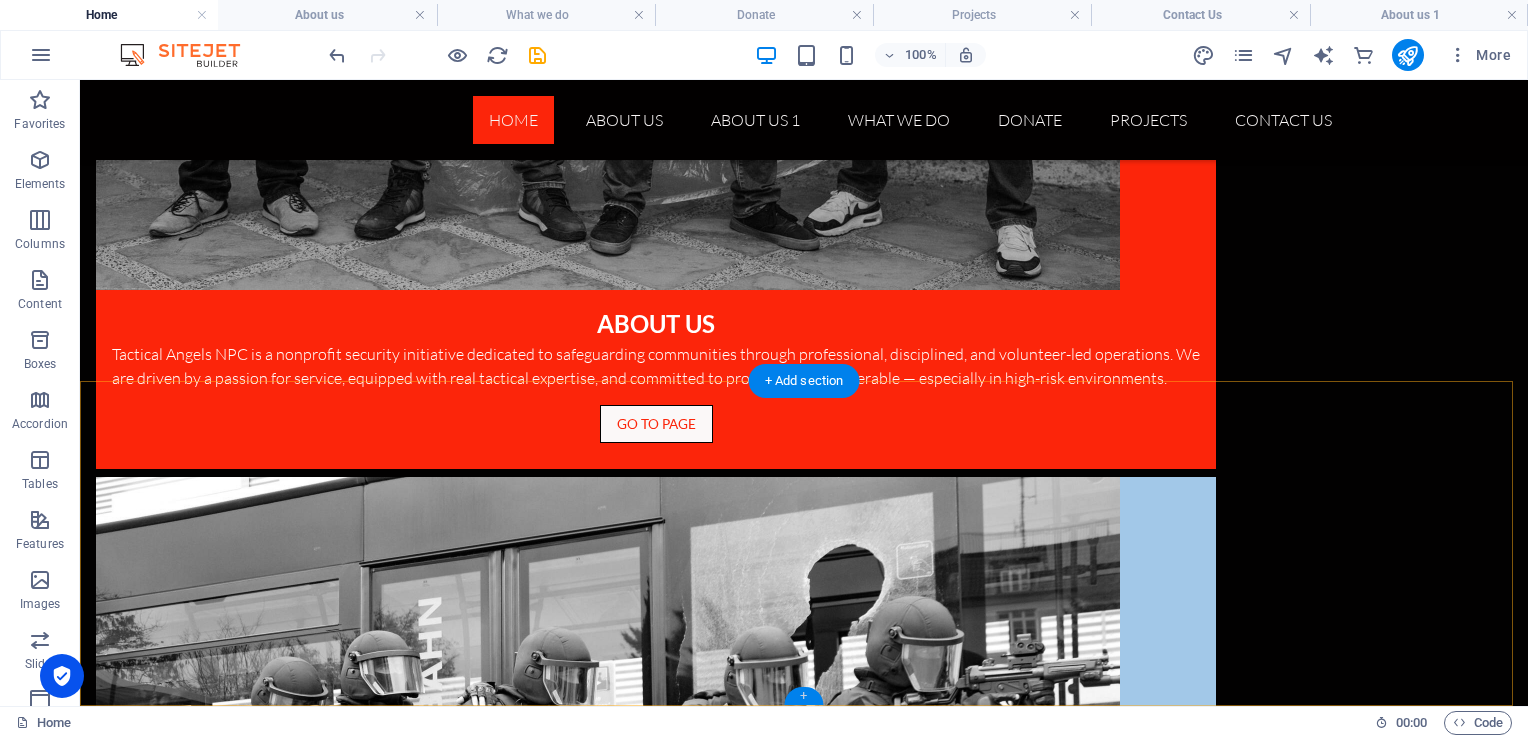 click on "+" at bounding box center [803, 696] 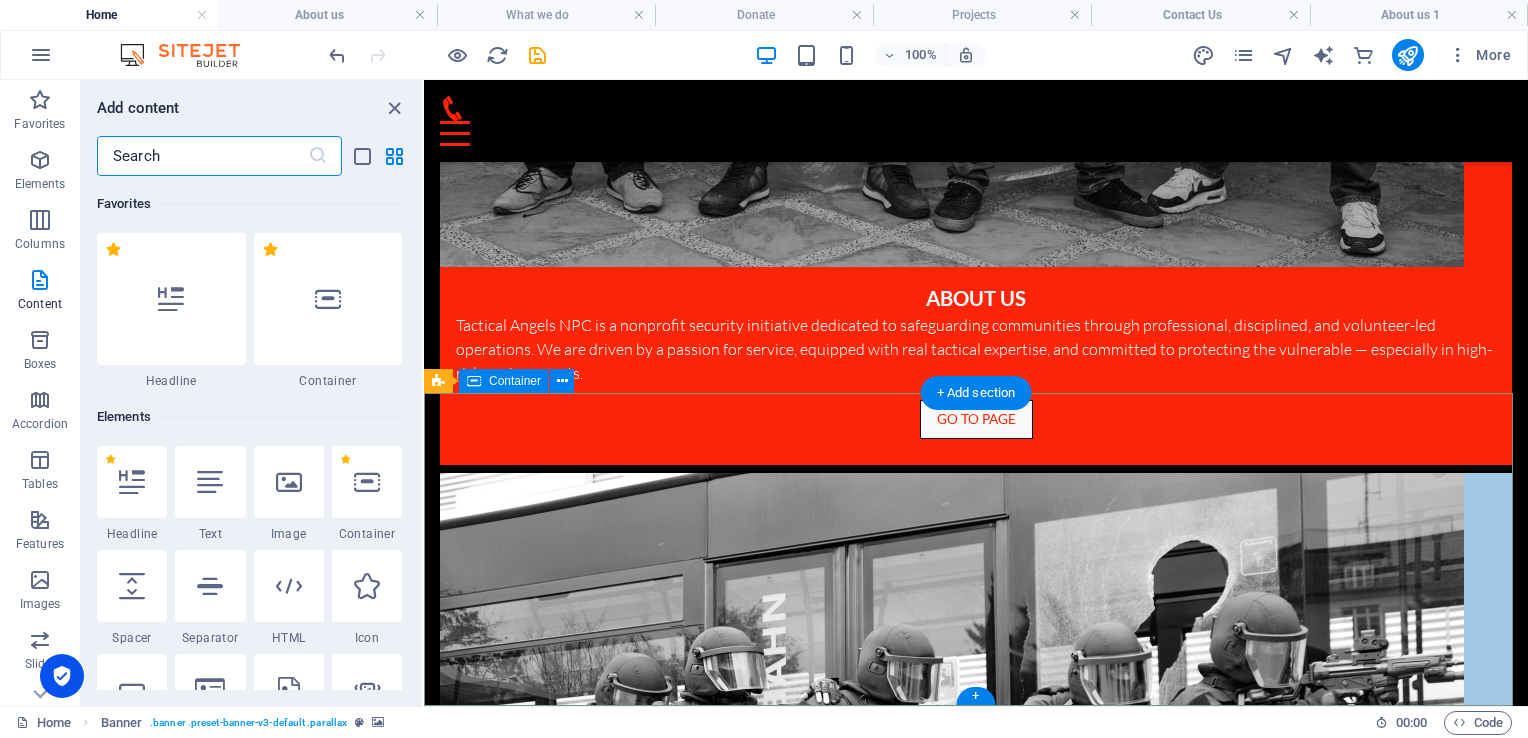 scroll, scrollTop: 1589, scrollLeft: 0, axis: vertical 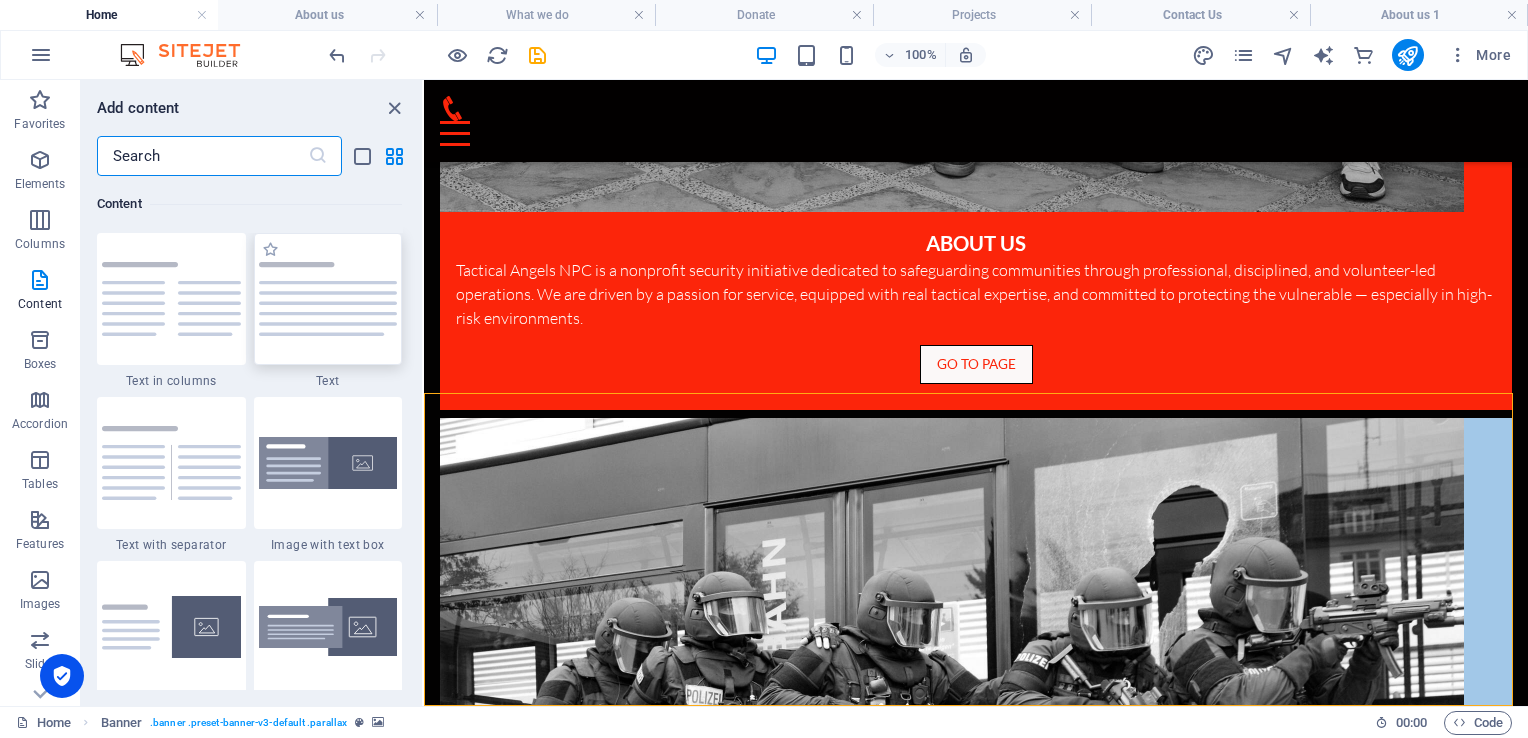 click at bounding box center [328, 299] 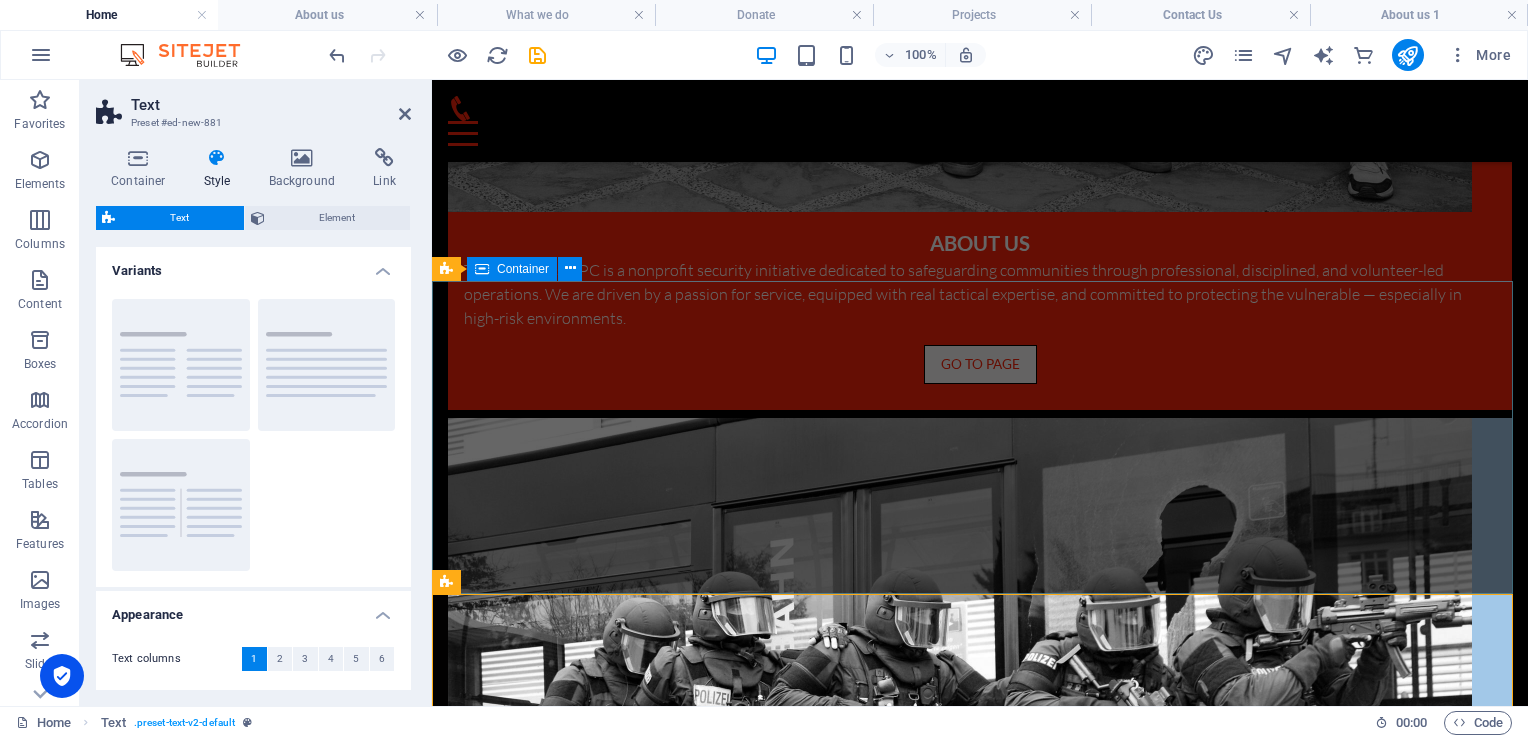 scroll, scrollTop: 1700, scrollLeft: 0, axis: vertical 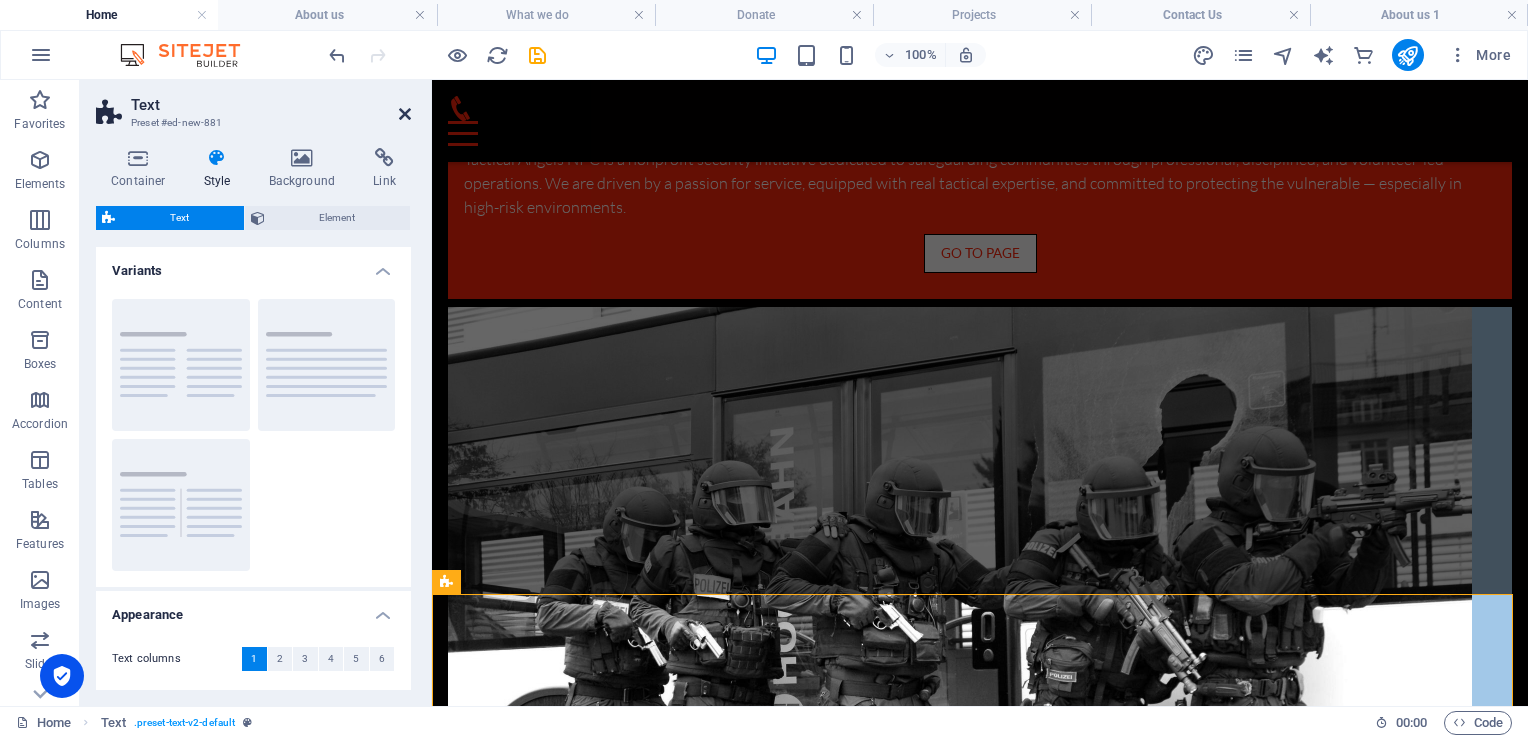 click at bounding box center [405, 114] 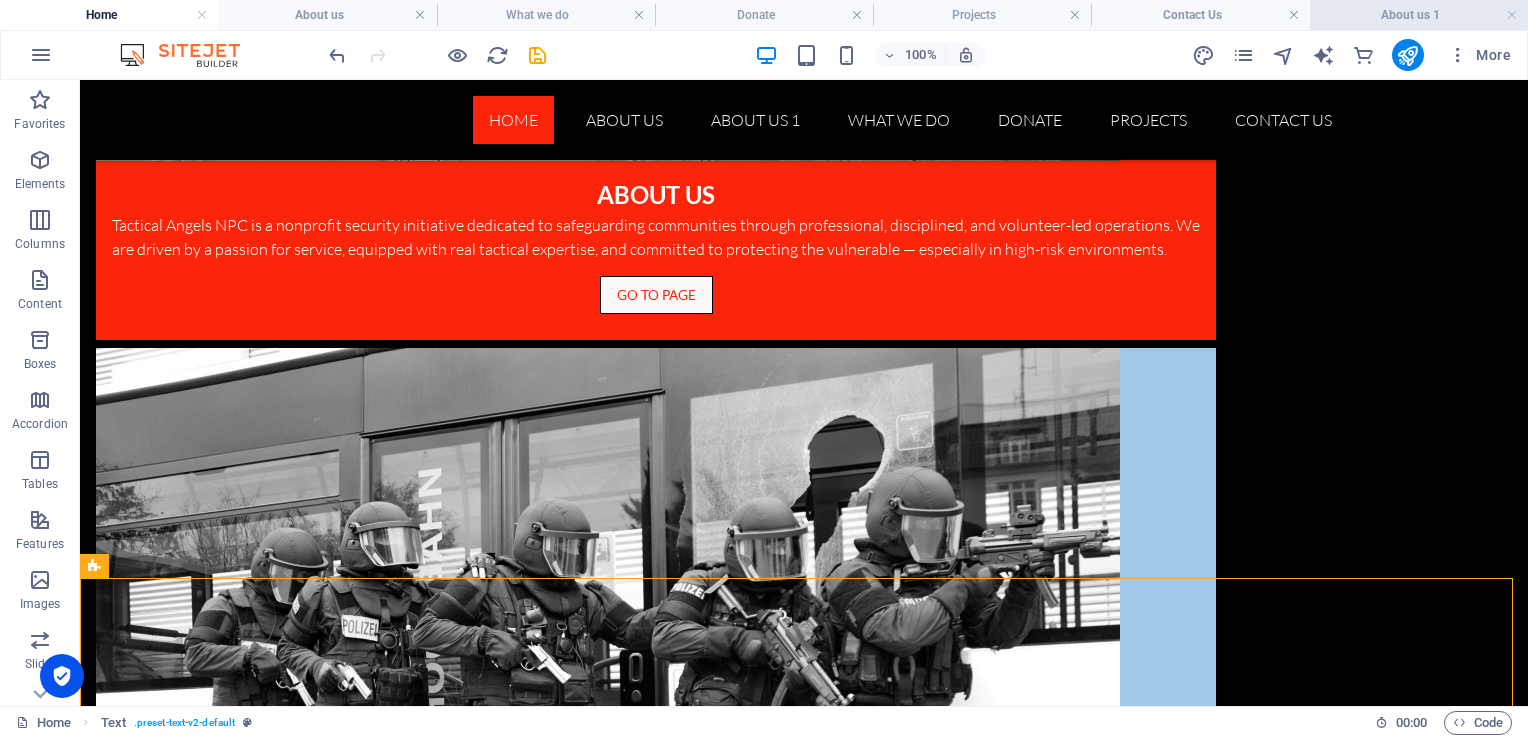 click on "About us 1" at bounding box center [1419, 15] 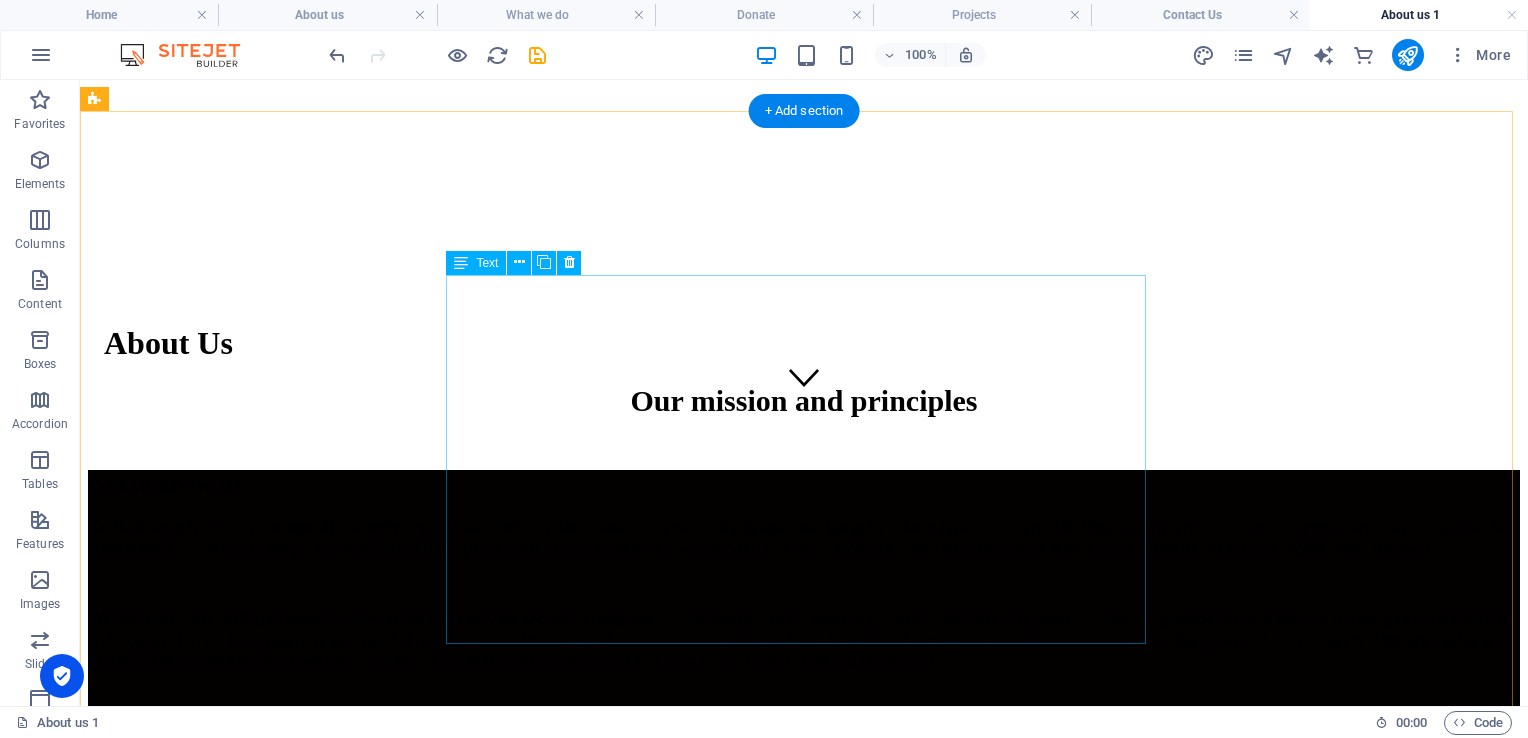scroll, scrollTop: 226, scrollLeft: 0, axis: vertical 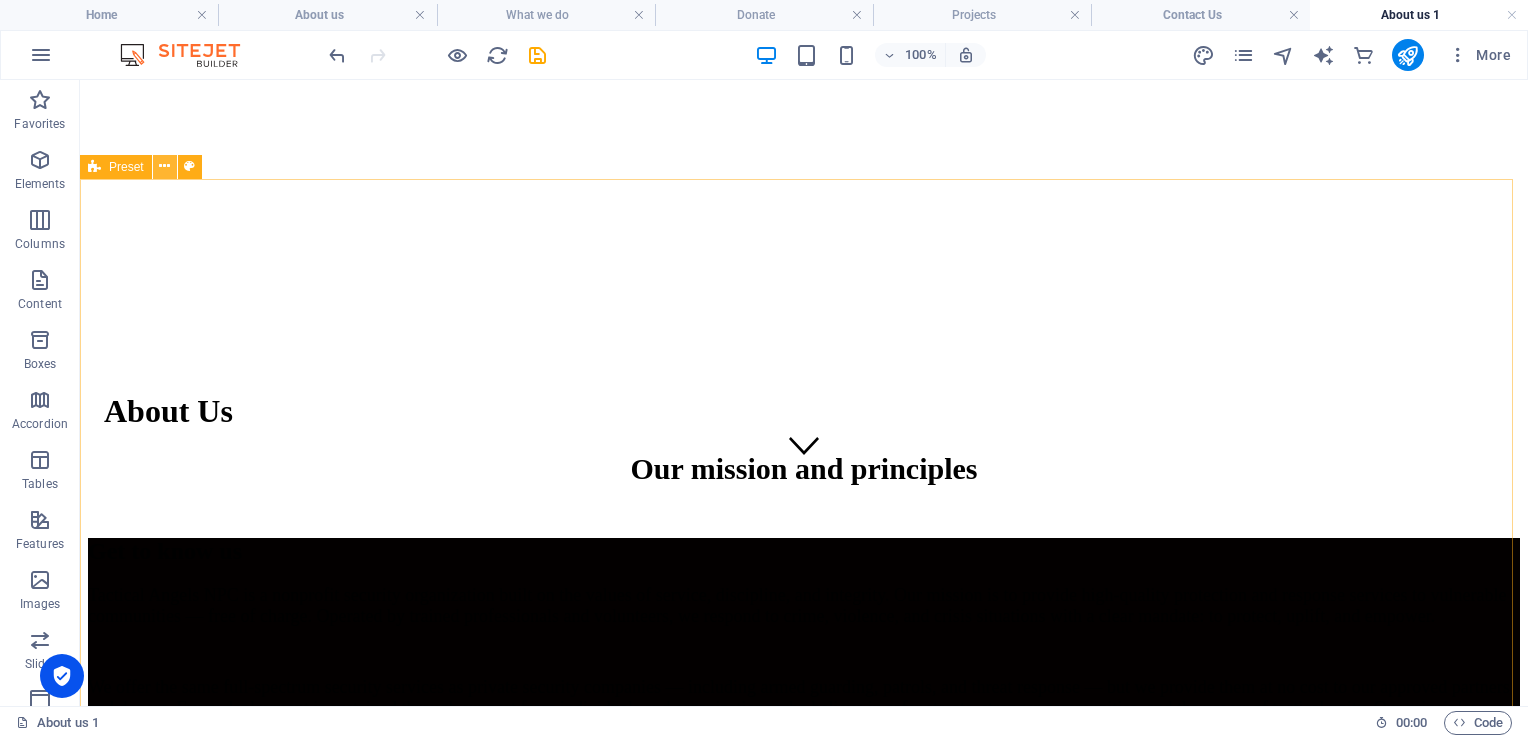 click at bounding box center [164, 166] 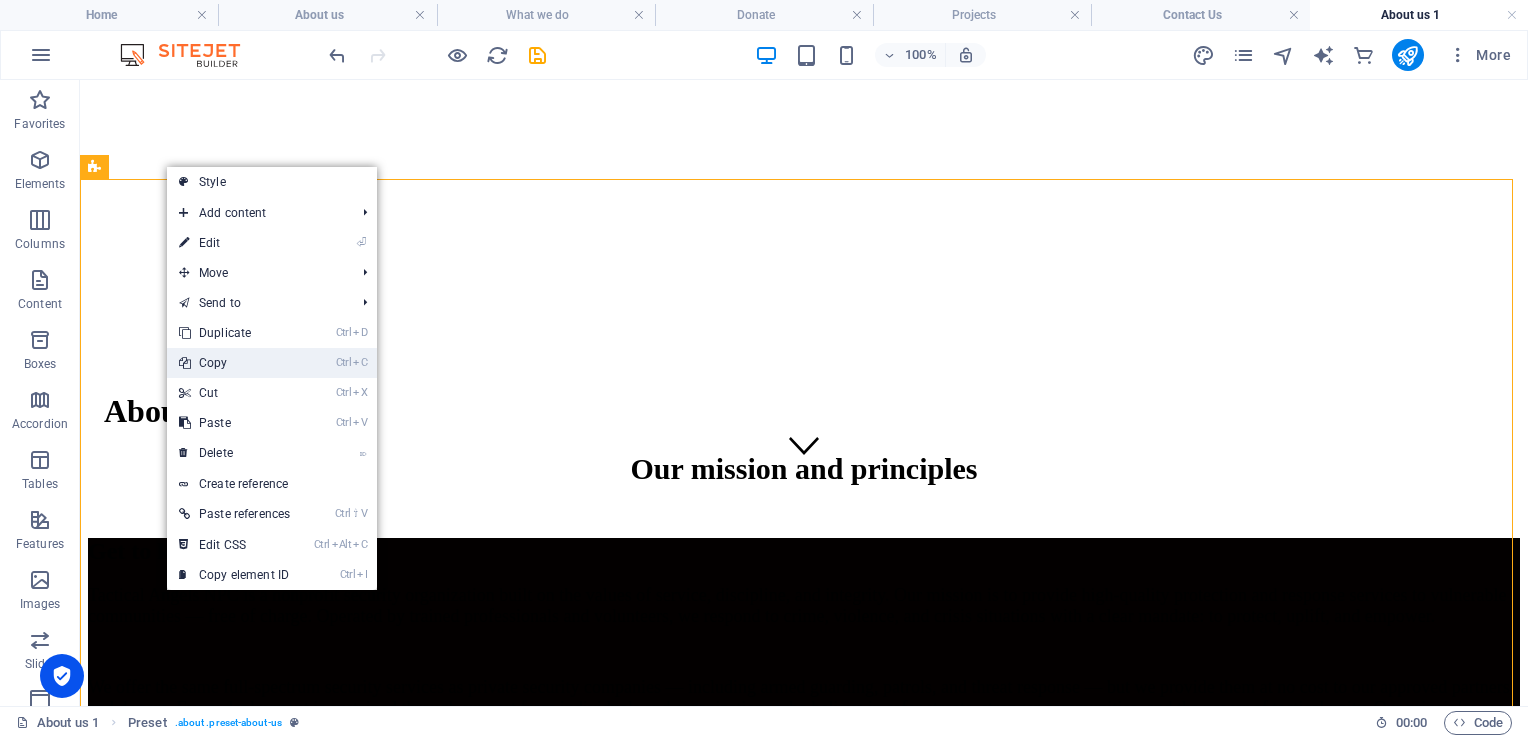 click on "Ctrl C  Copy" at bounding box center (234, 363) 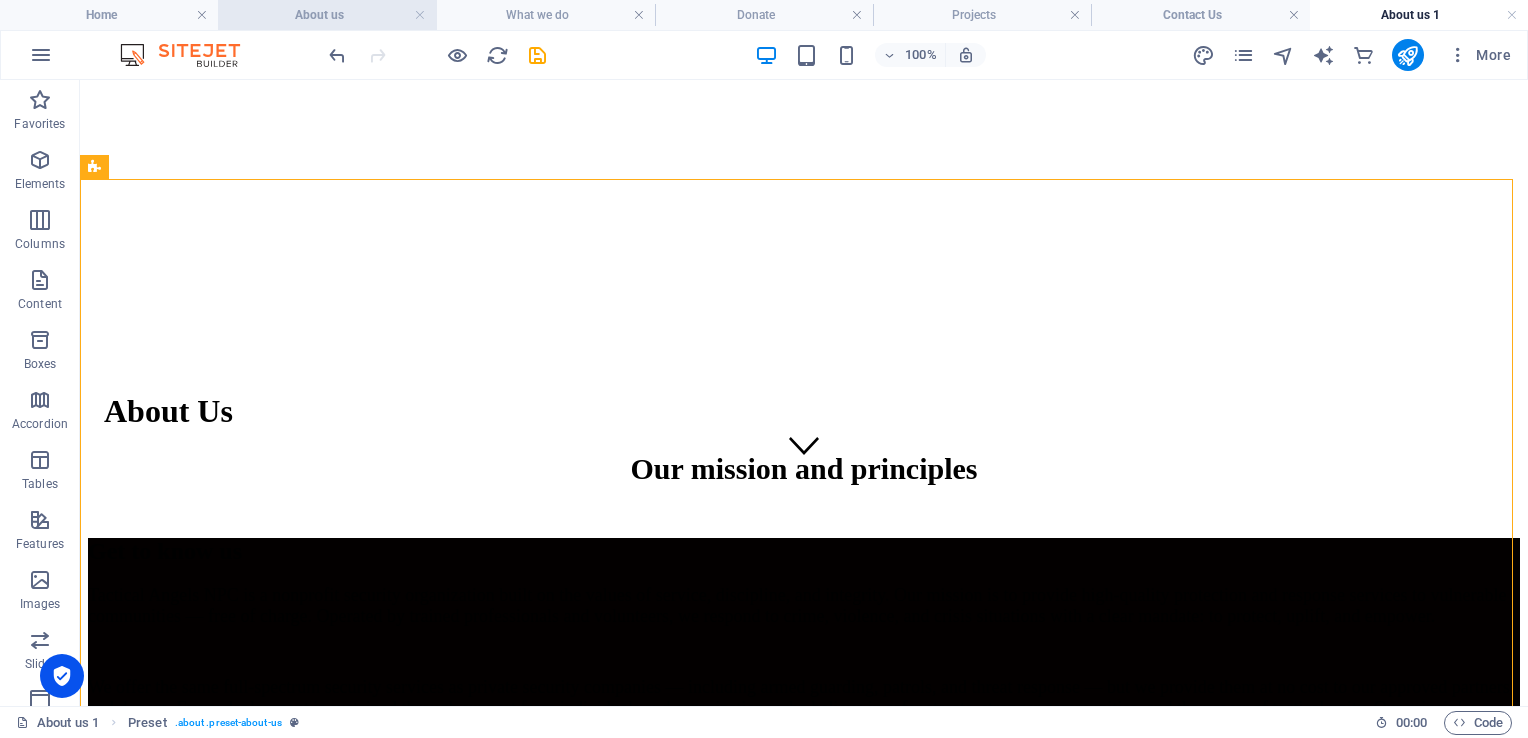 click on "About us" at bounding box center (327, 15) 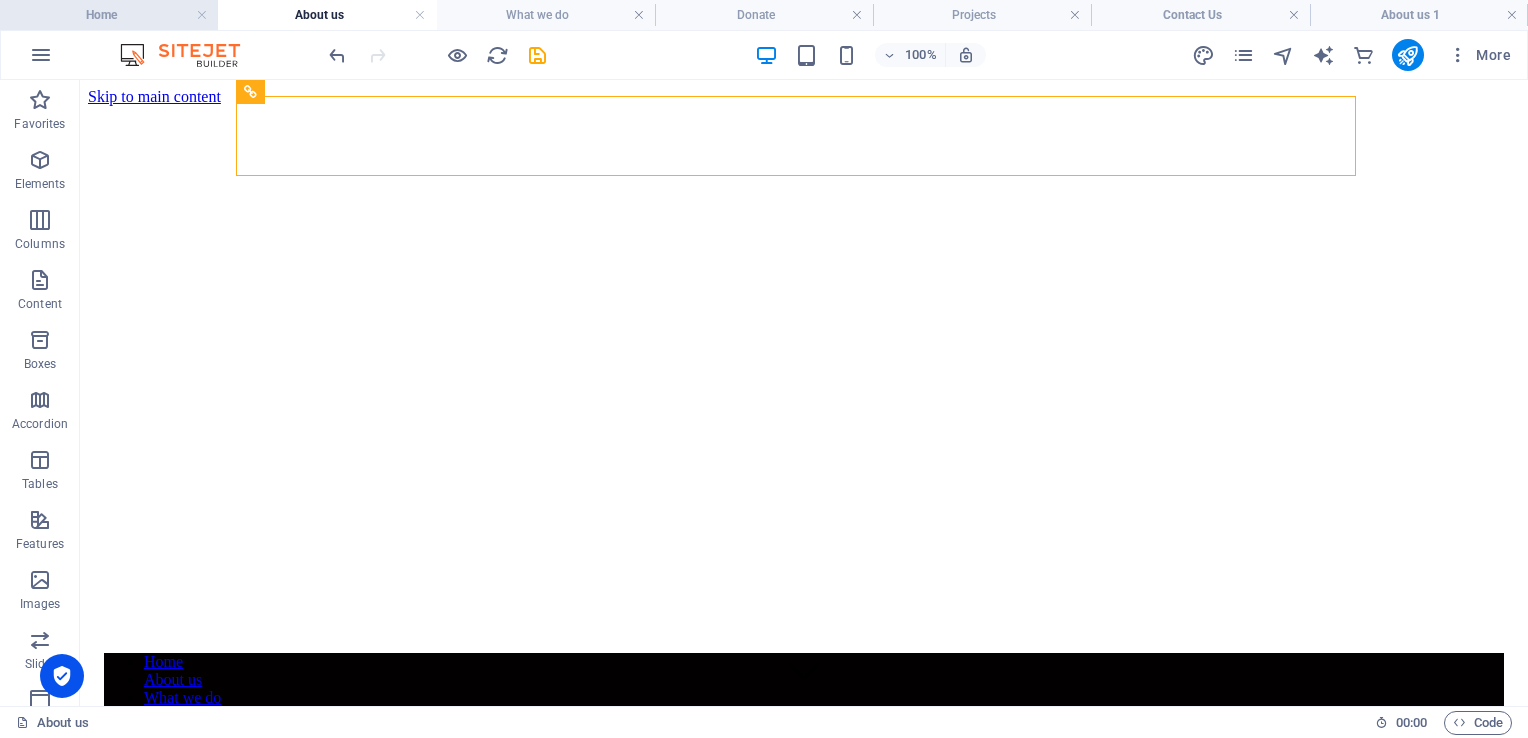 click on "Home" at bounding box center (109, 15) 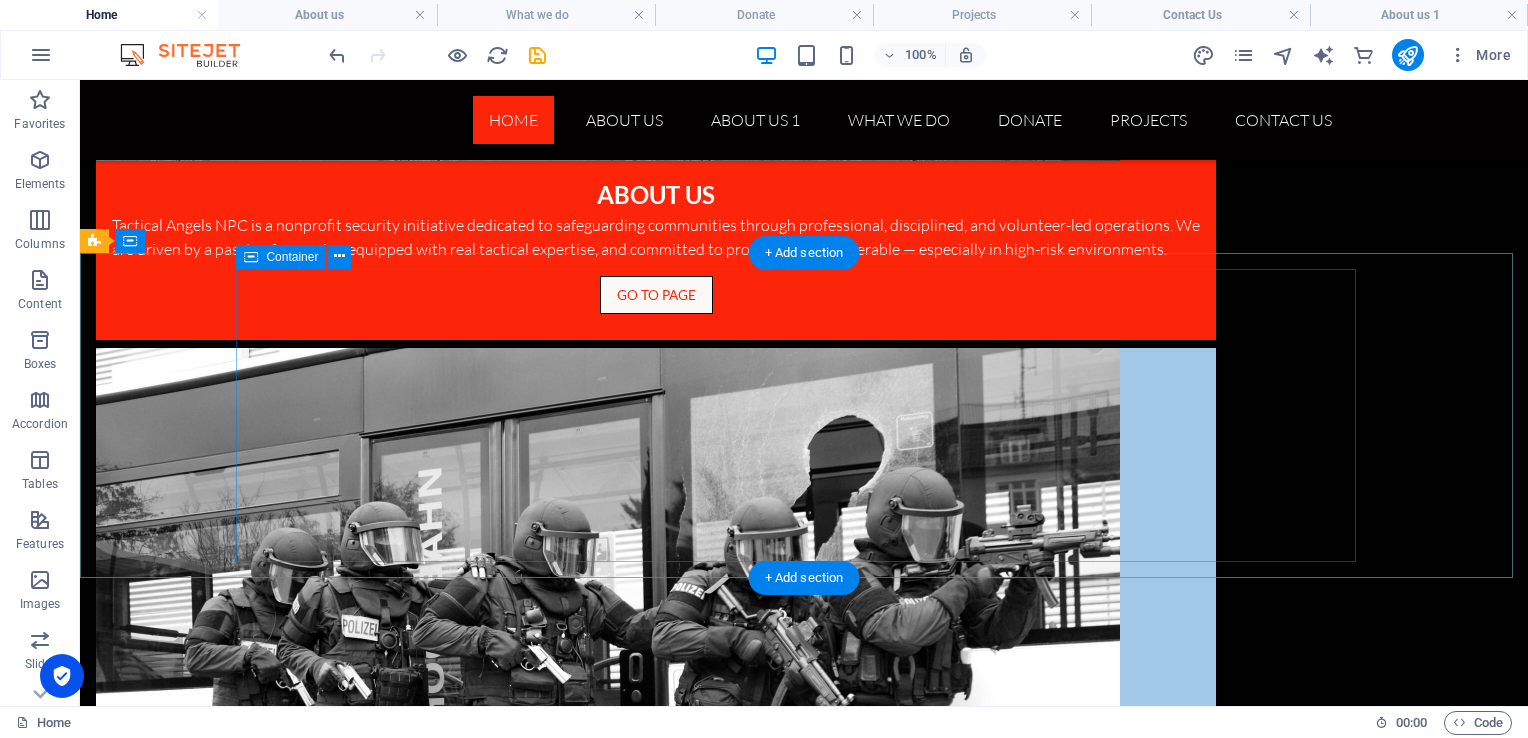 scroll, scrollTop: 1890, scrollLeft: 0, axis: vertical 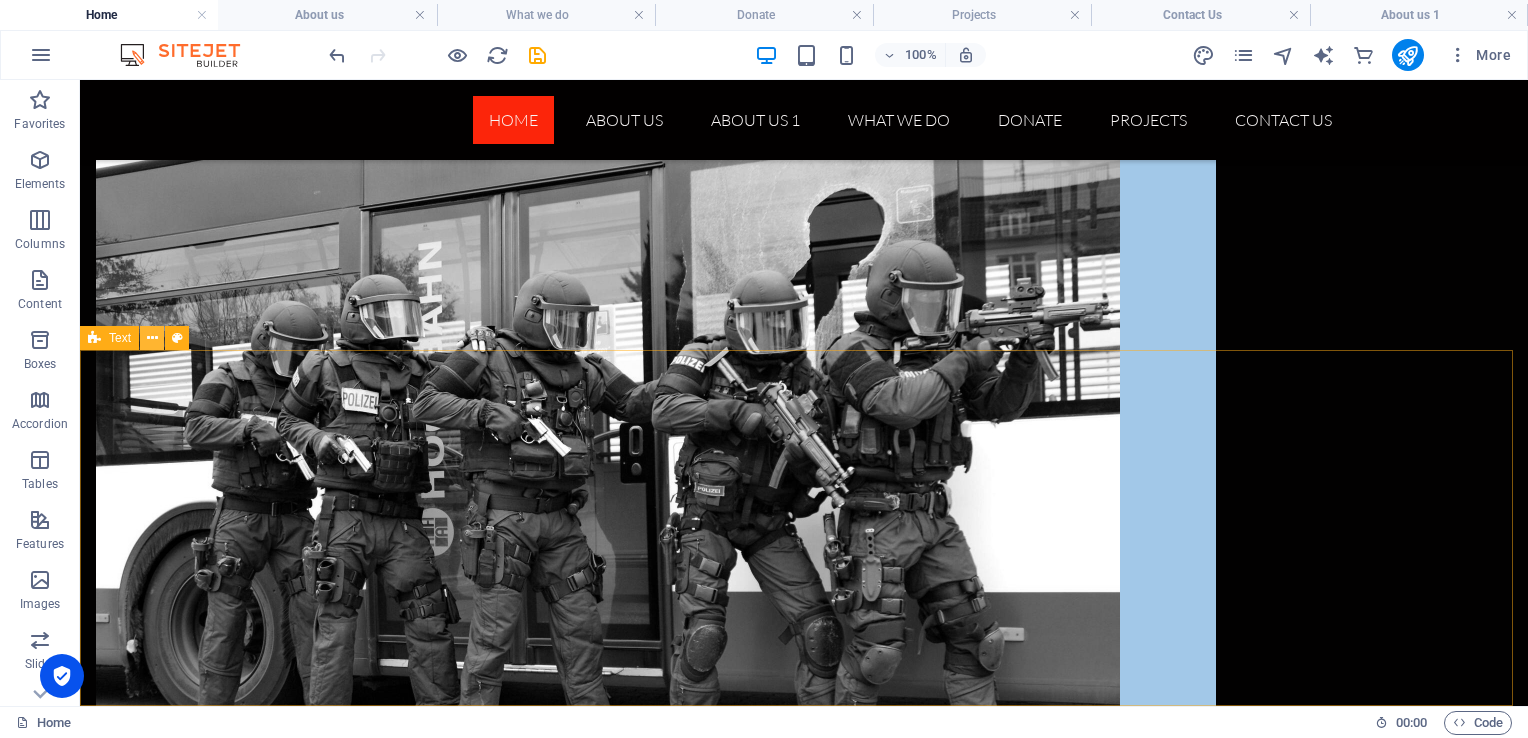 click at bounding box center (152, 338) 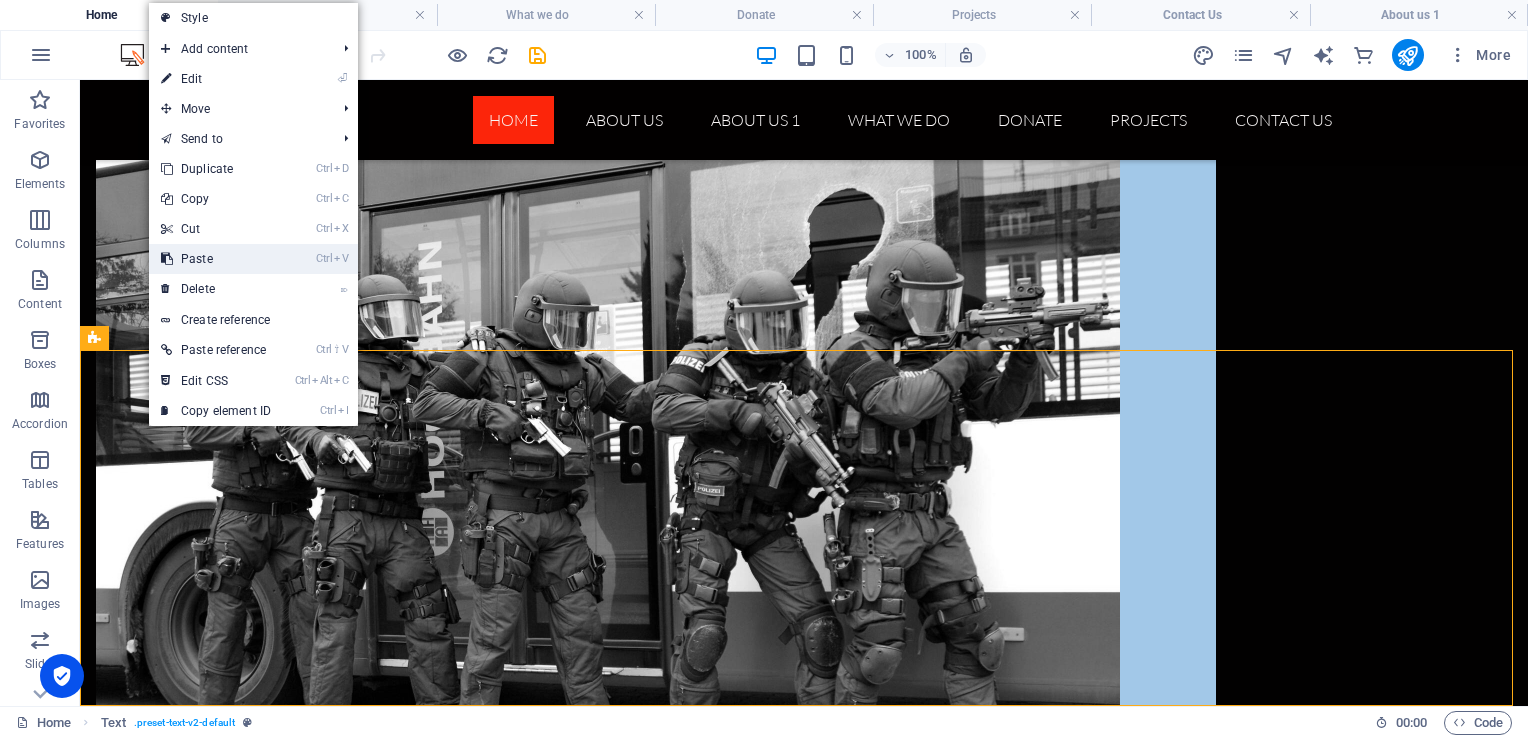 click on "Ctrl V  Paste" at bounding box center (216, 259) 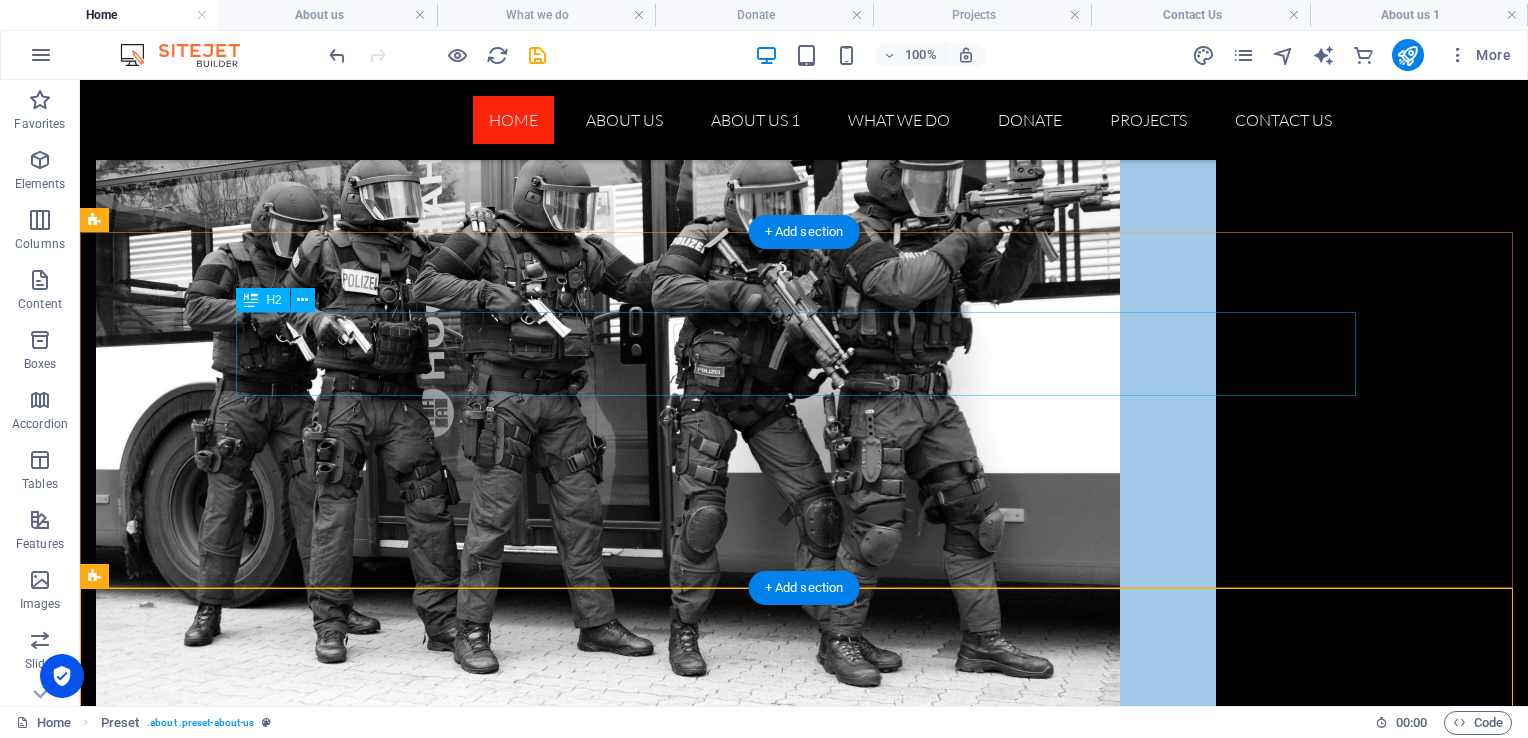 scroll, scrollTop: 2007, scrollLeft: 0, axis: vertical 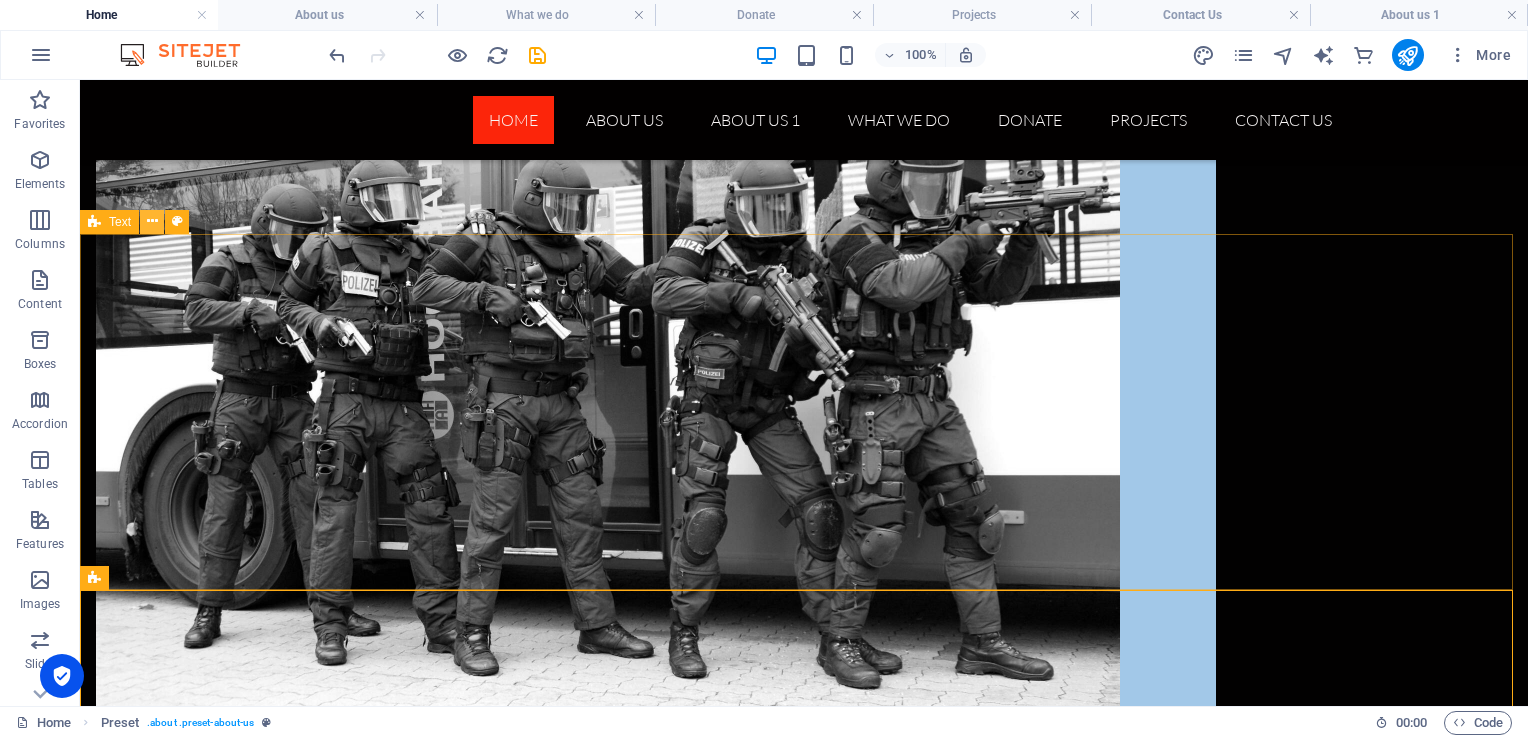 click at bounding box center (152, 221) 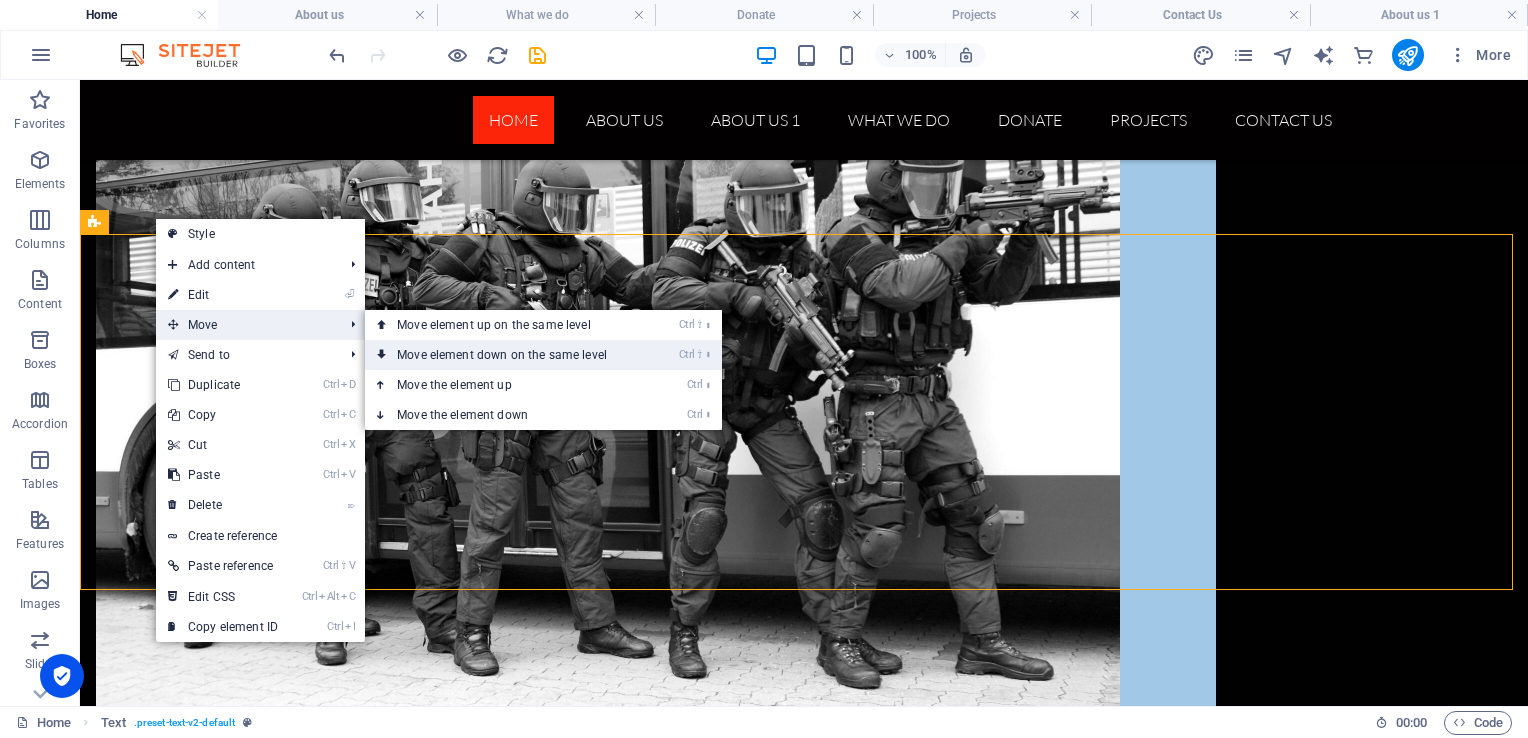 click on "Ctrl ⇧ ⬇  Move element down on the same level" at bounding box center (506, 355) 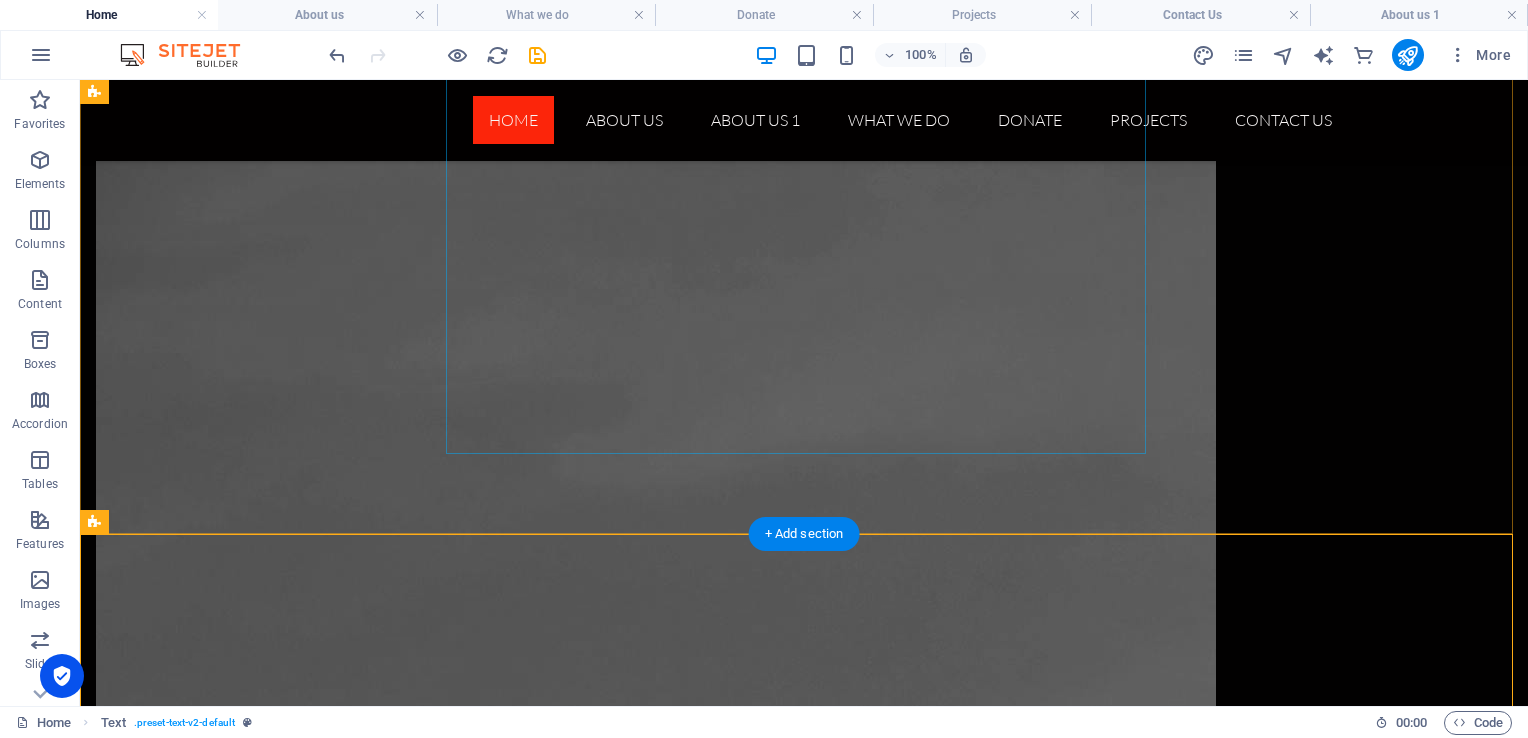 scroll, scrollTop: 2983, scrollLeft: 0, axis: vertical 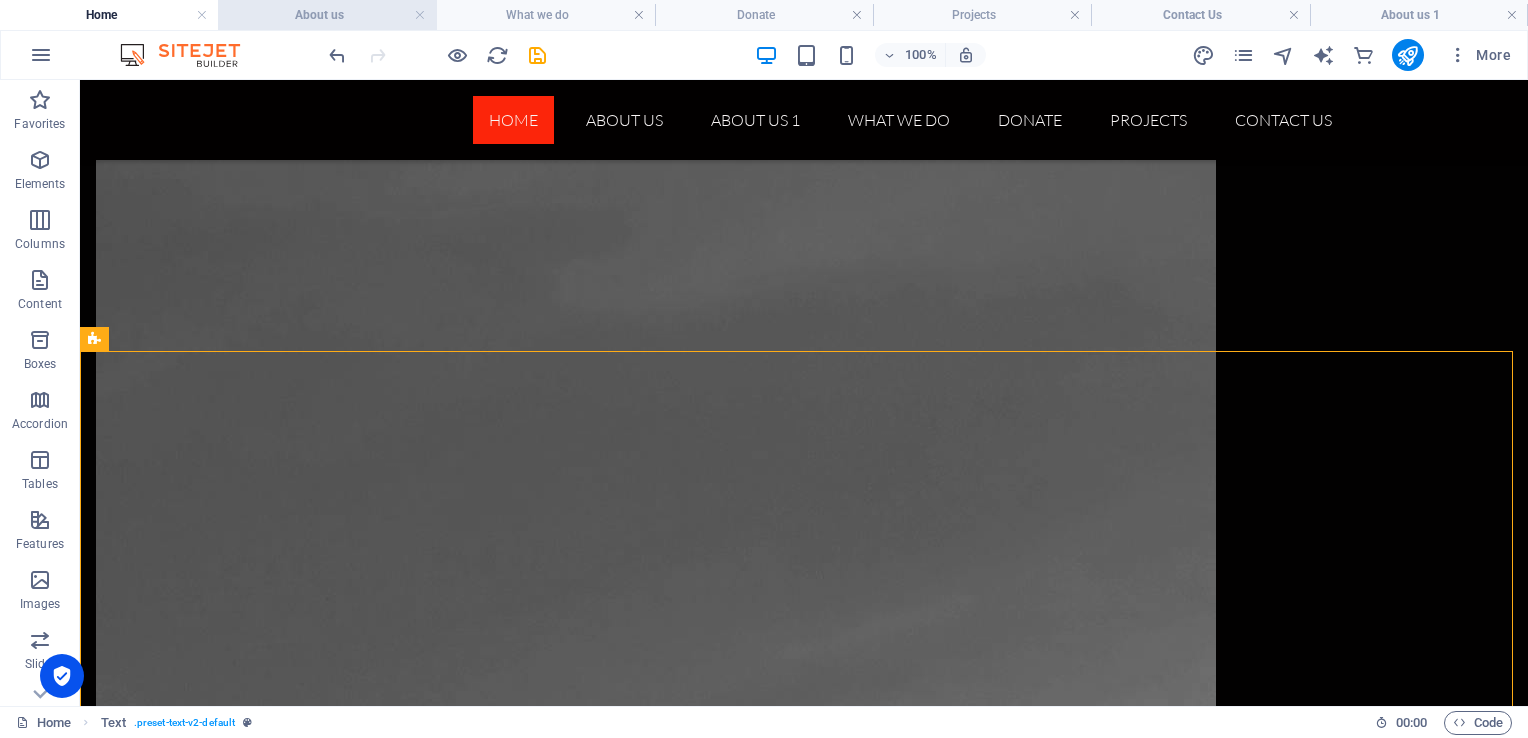 click on "About us" at bounding box center [327, 15] 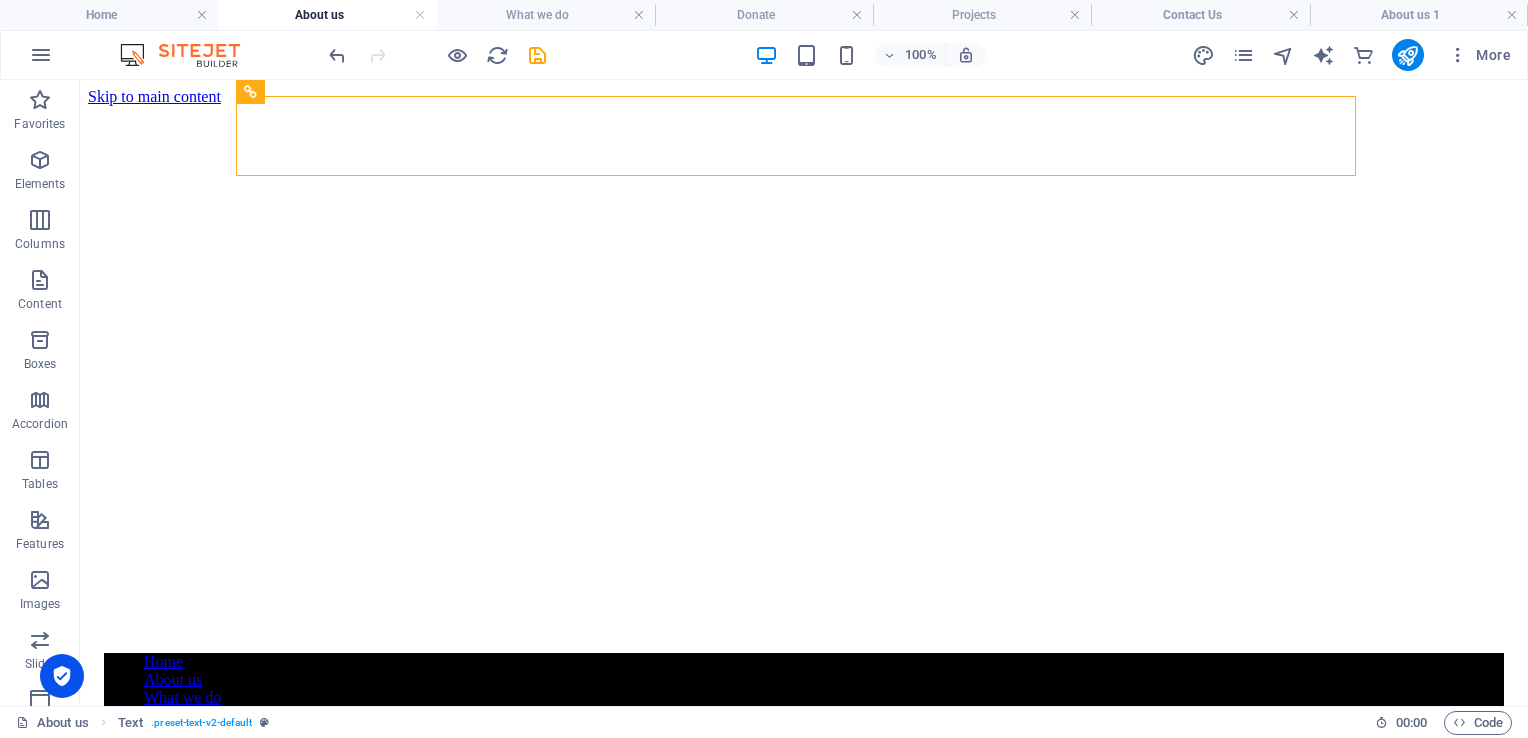 scroll, scrollTop: 0, scrollLeft: 0, axis: both 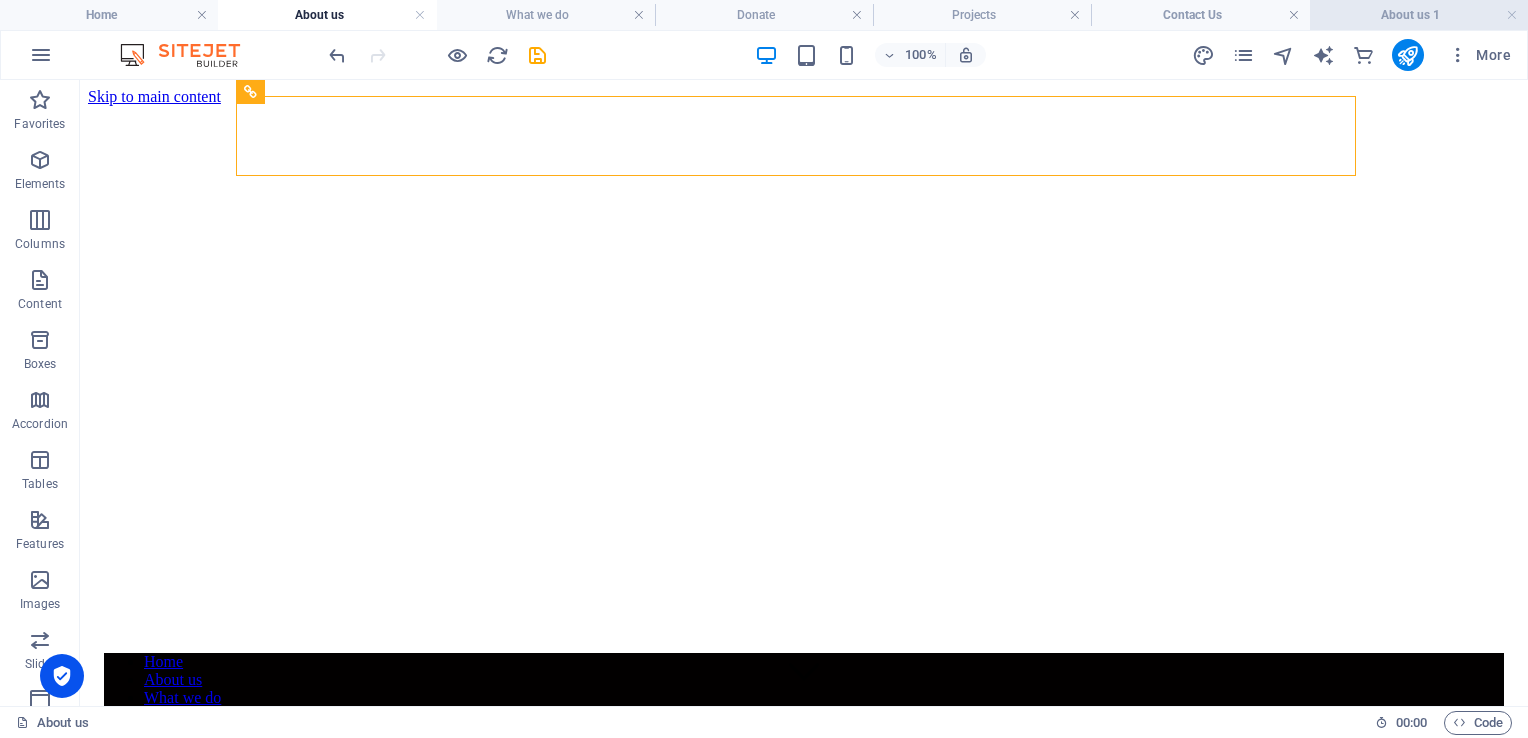 click on "About us 1" at bounding box center [1419, 15] 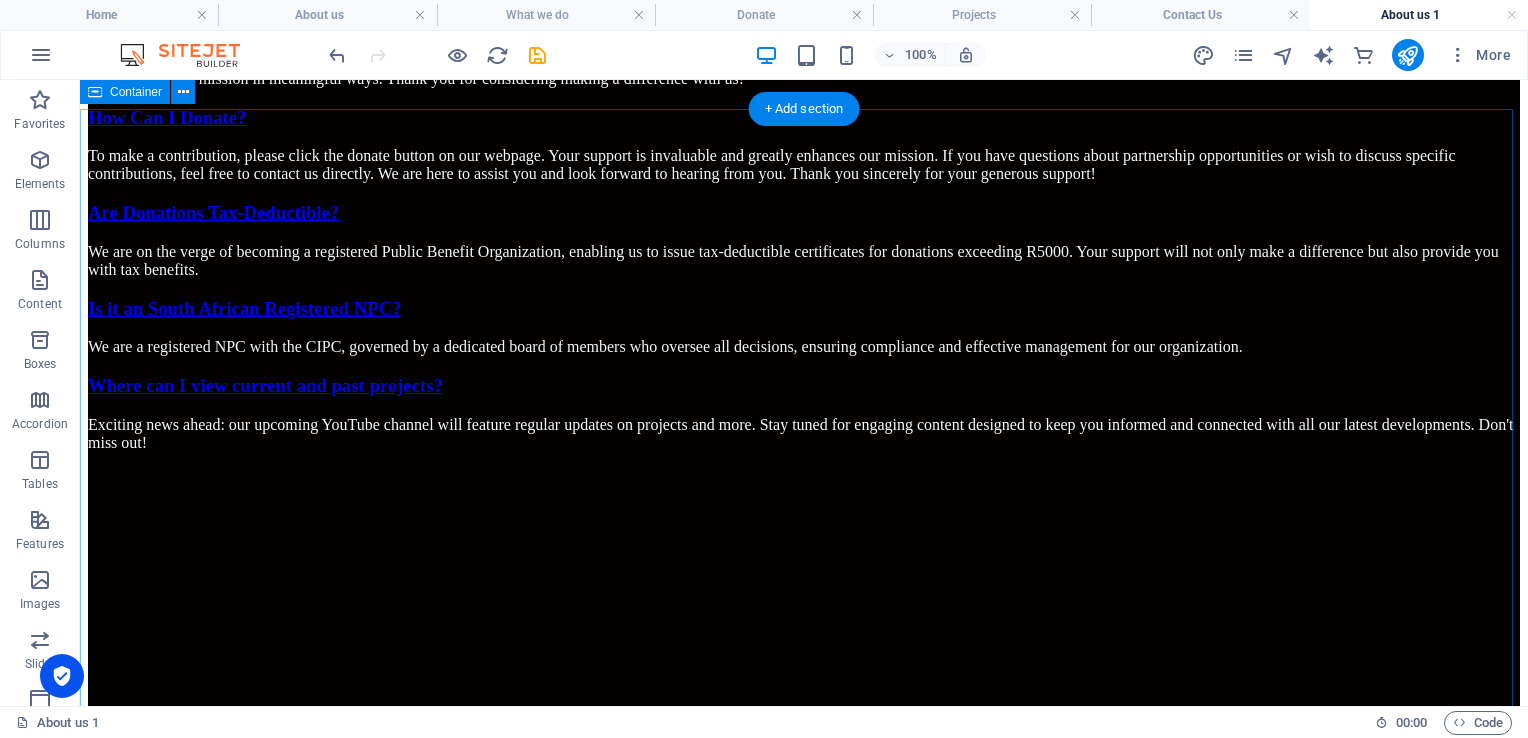 scroll, scrollTop: 1388, scrollLeft: 0, axis: vertical 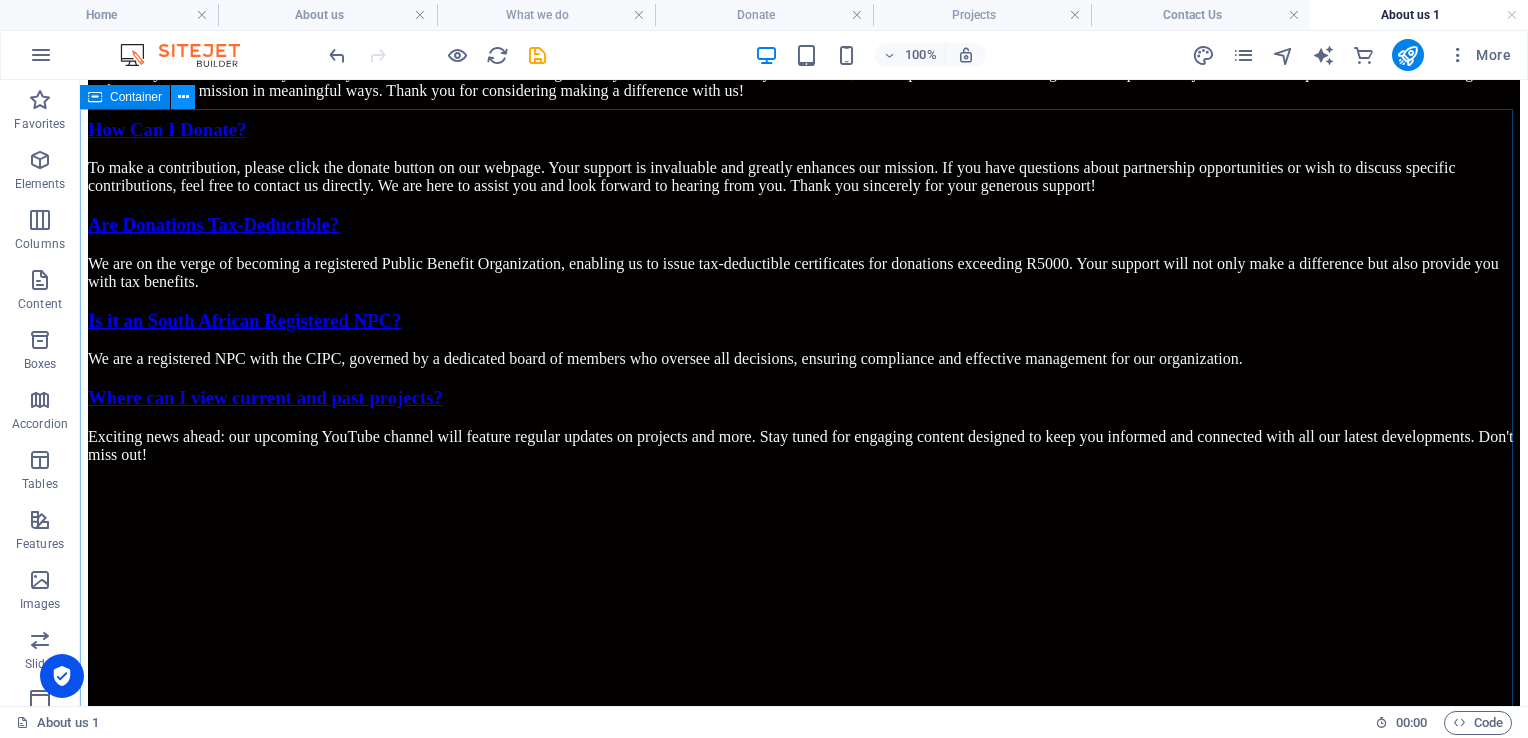 click at bounding box center (183, 97) 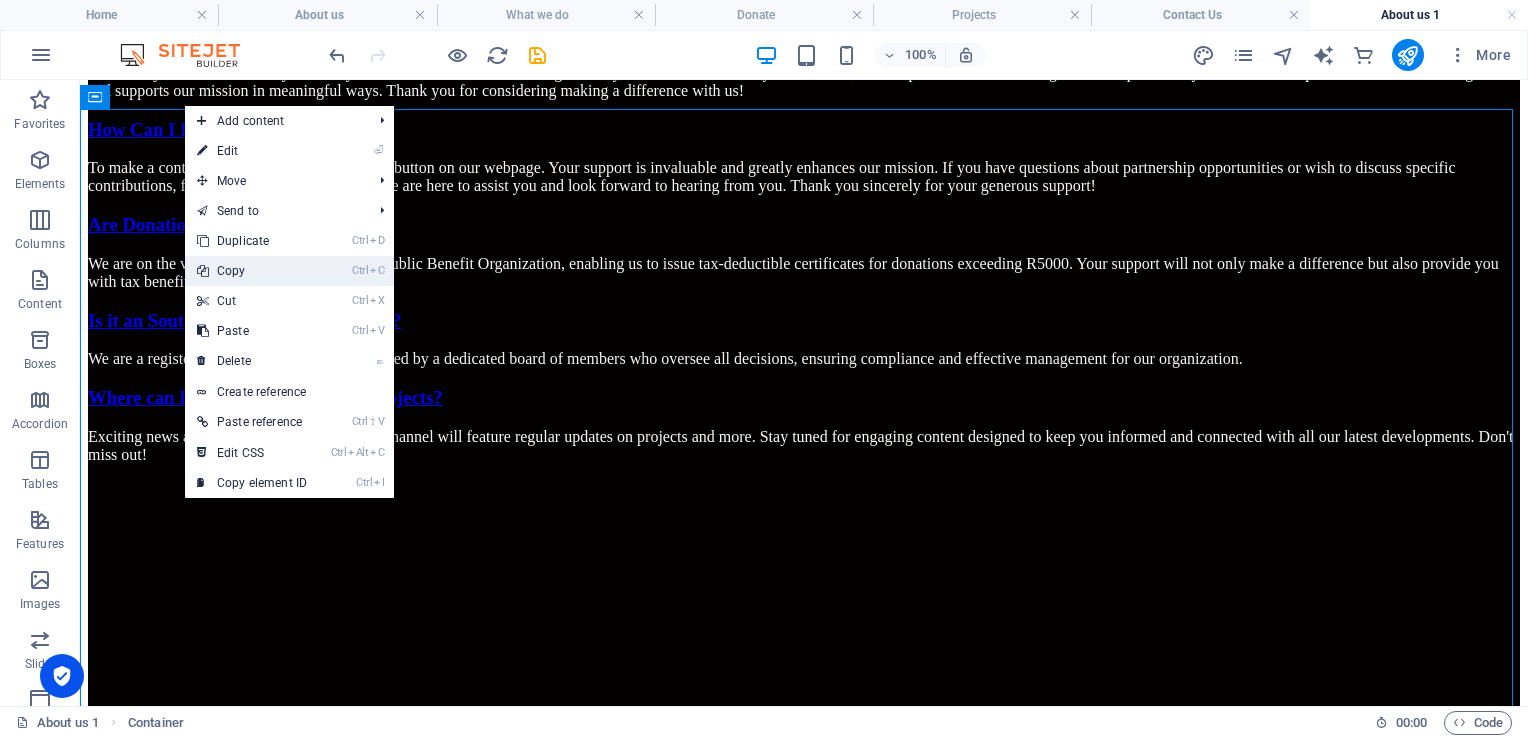 click on "Ctrl C  Copy" at bounding box center (252, 271) 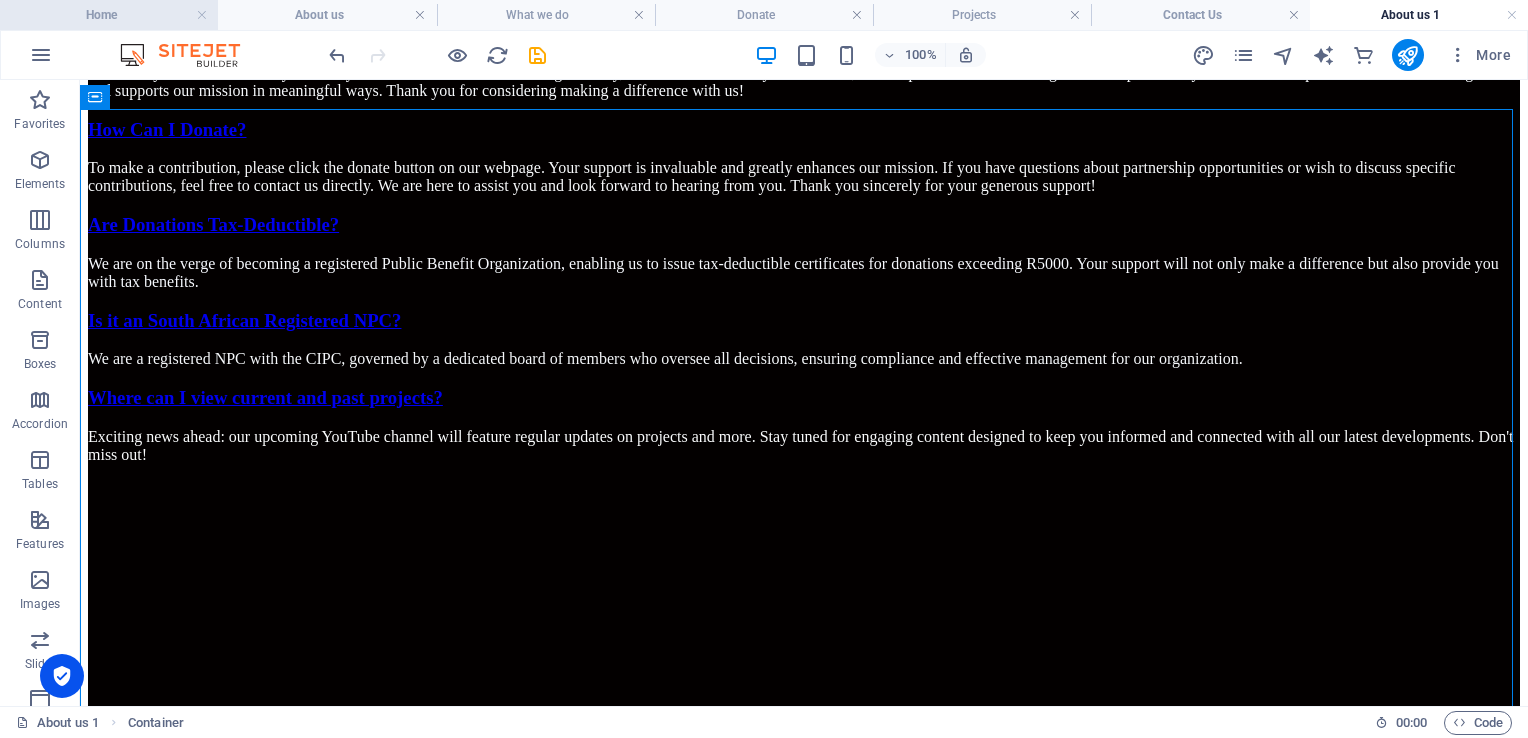 click on "Home" at bounding box center [109, 15] 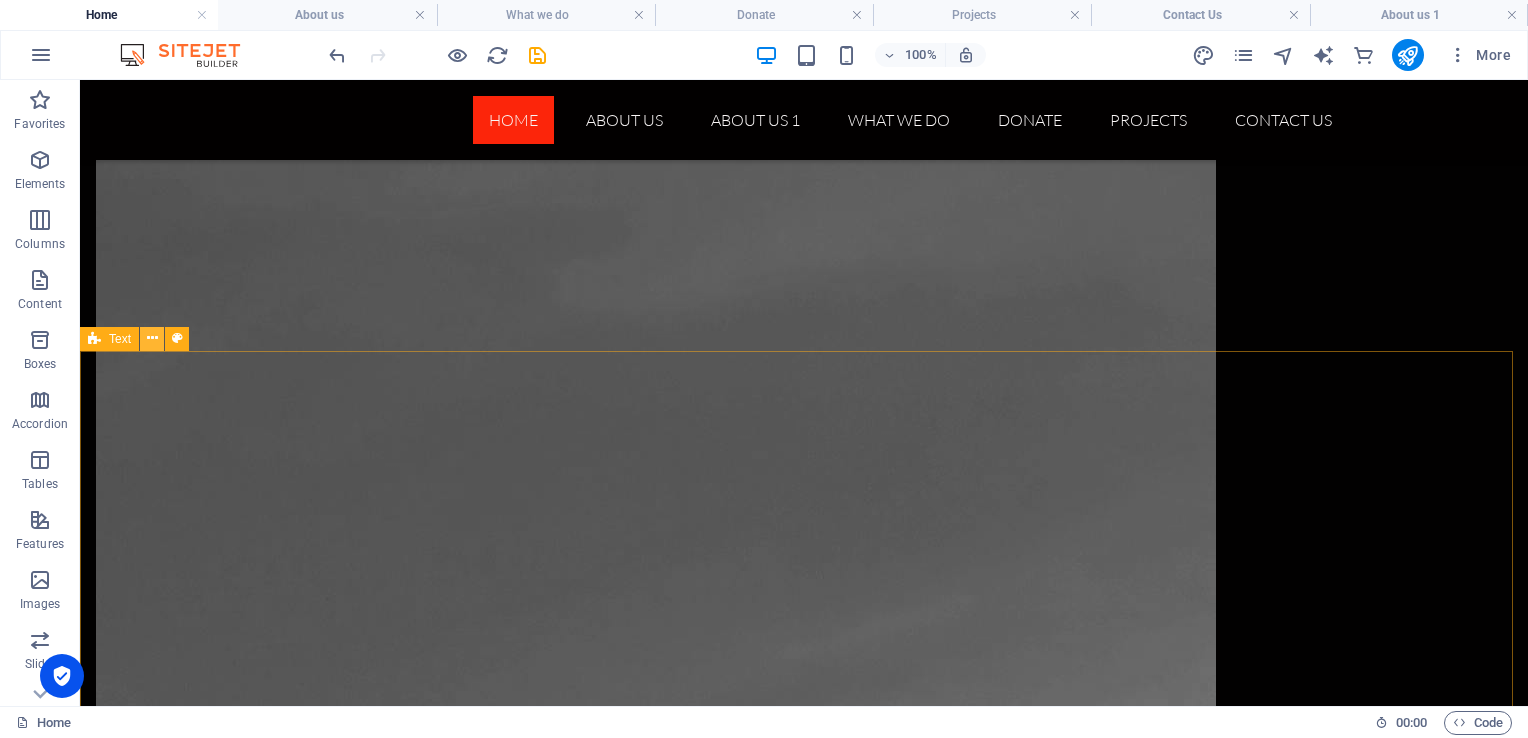 click at bounding box center (152, 338) 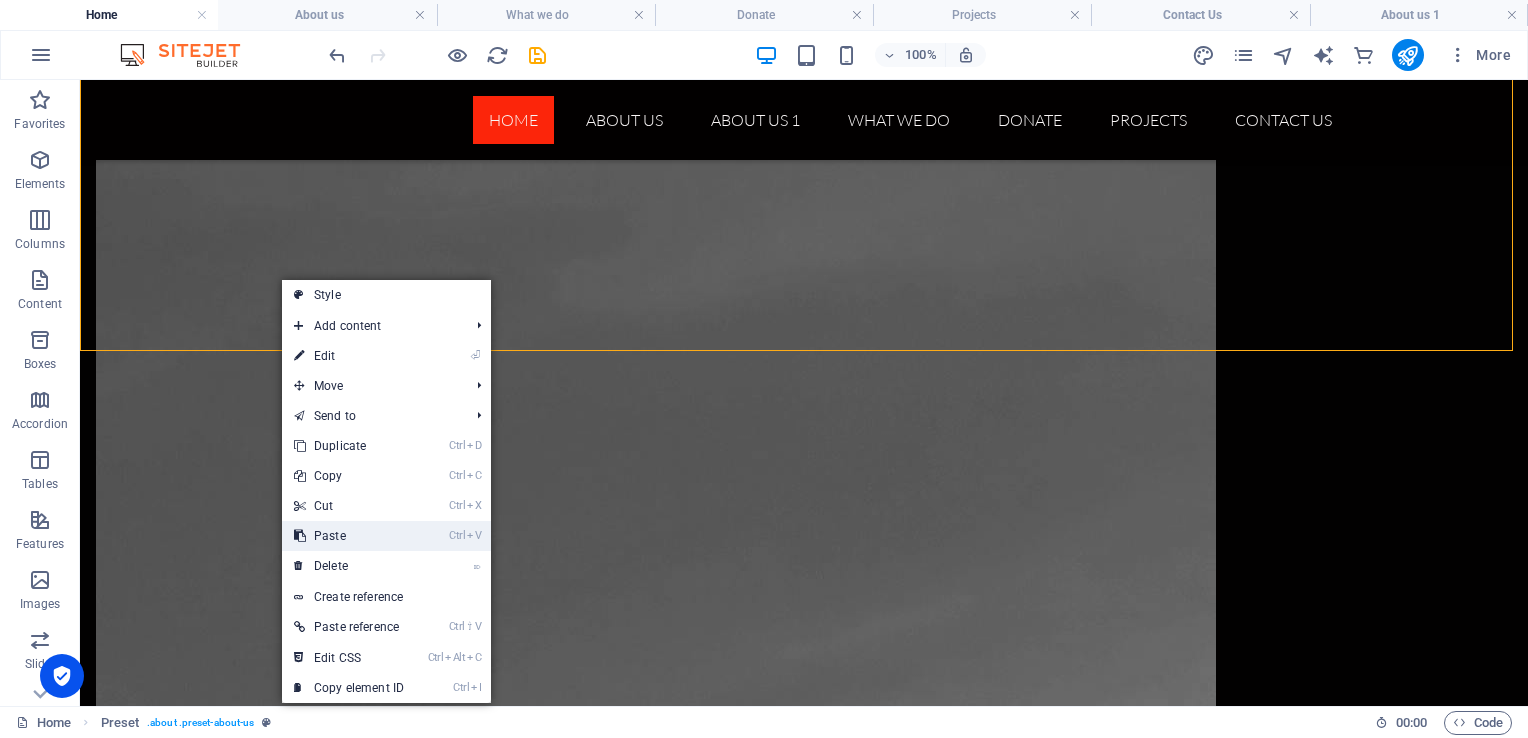 click on "Ctrl V  Paste" at bounding box center (349, 536) 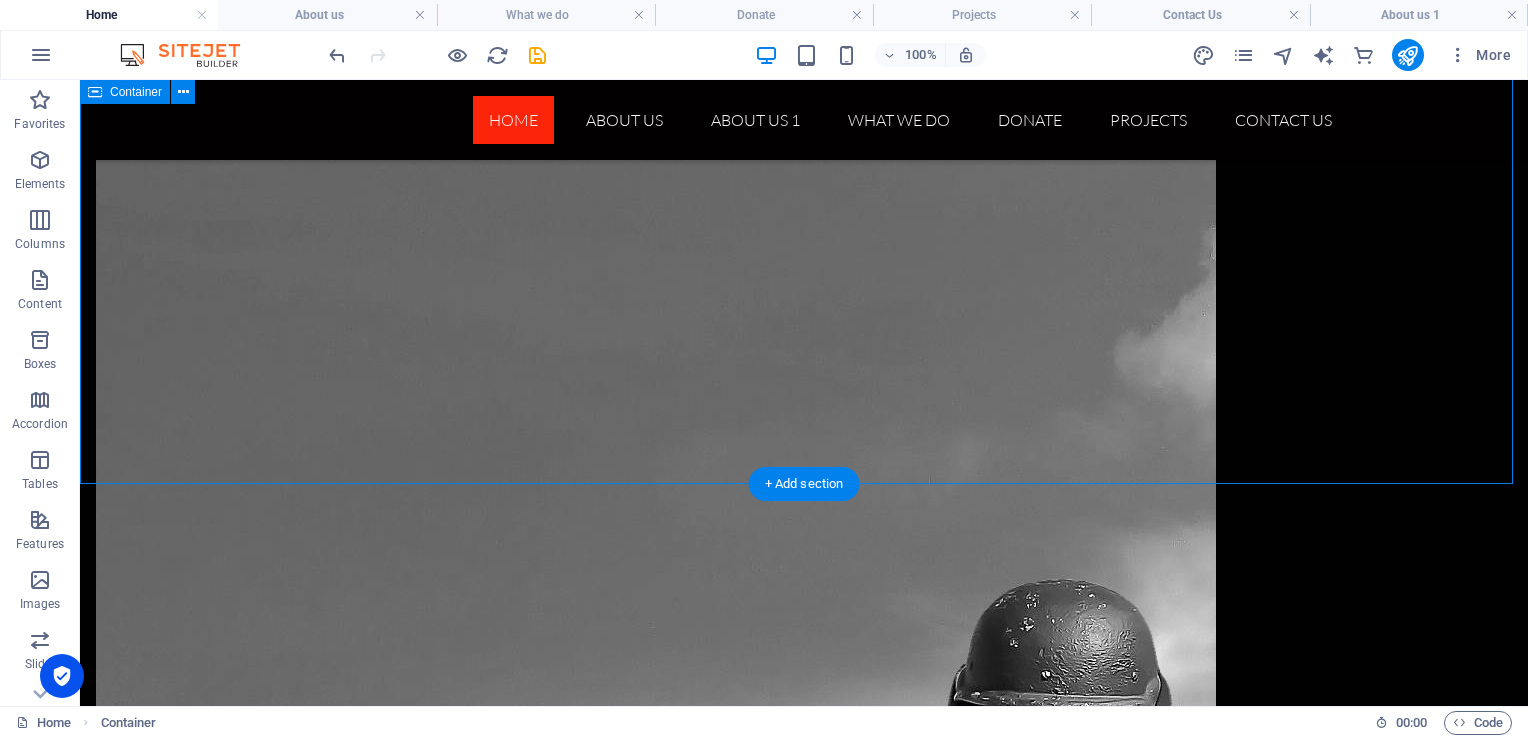 scroll, scrollTop: 4091, scrollLeft: 0, axis: vertical 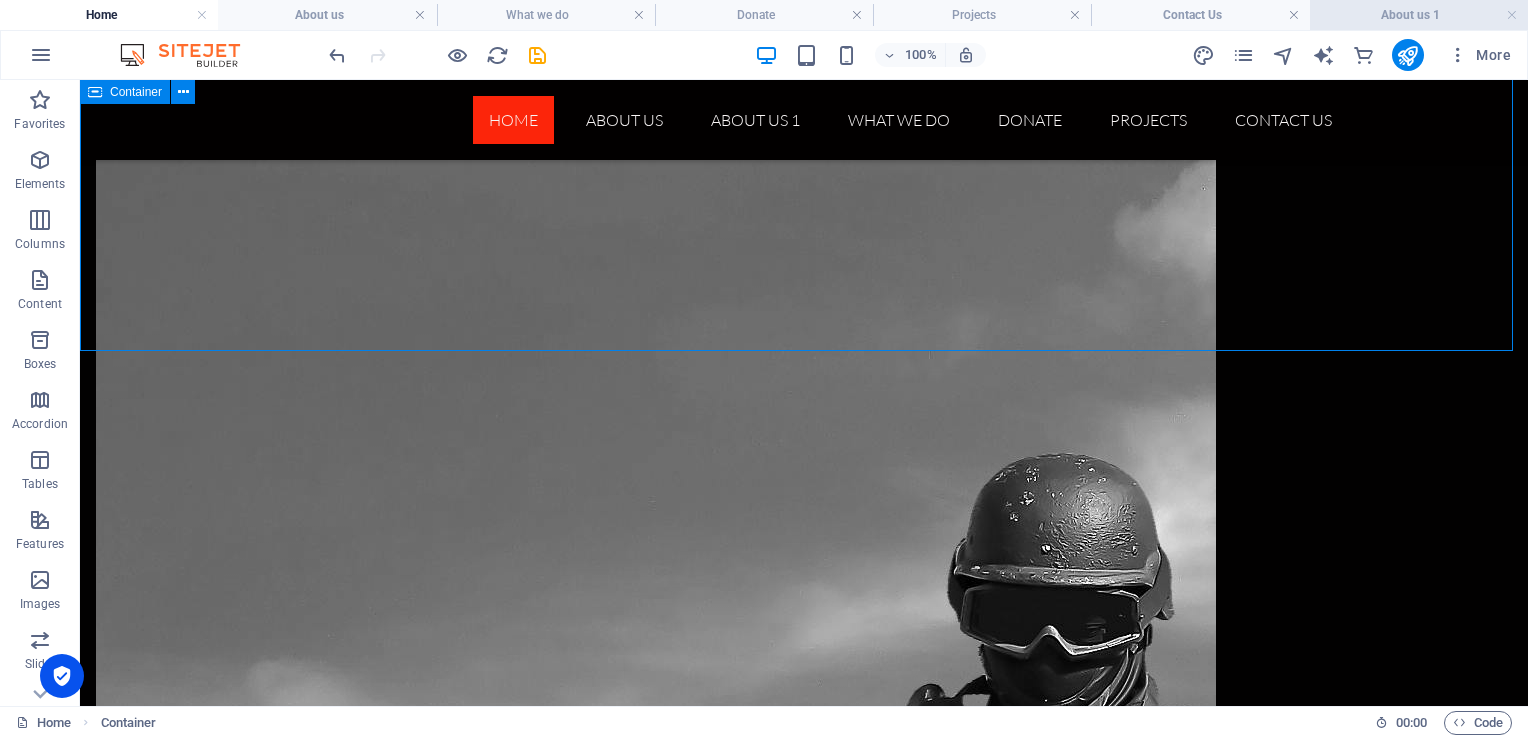click on "About us 1" at bounding box center (1419, 15) 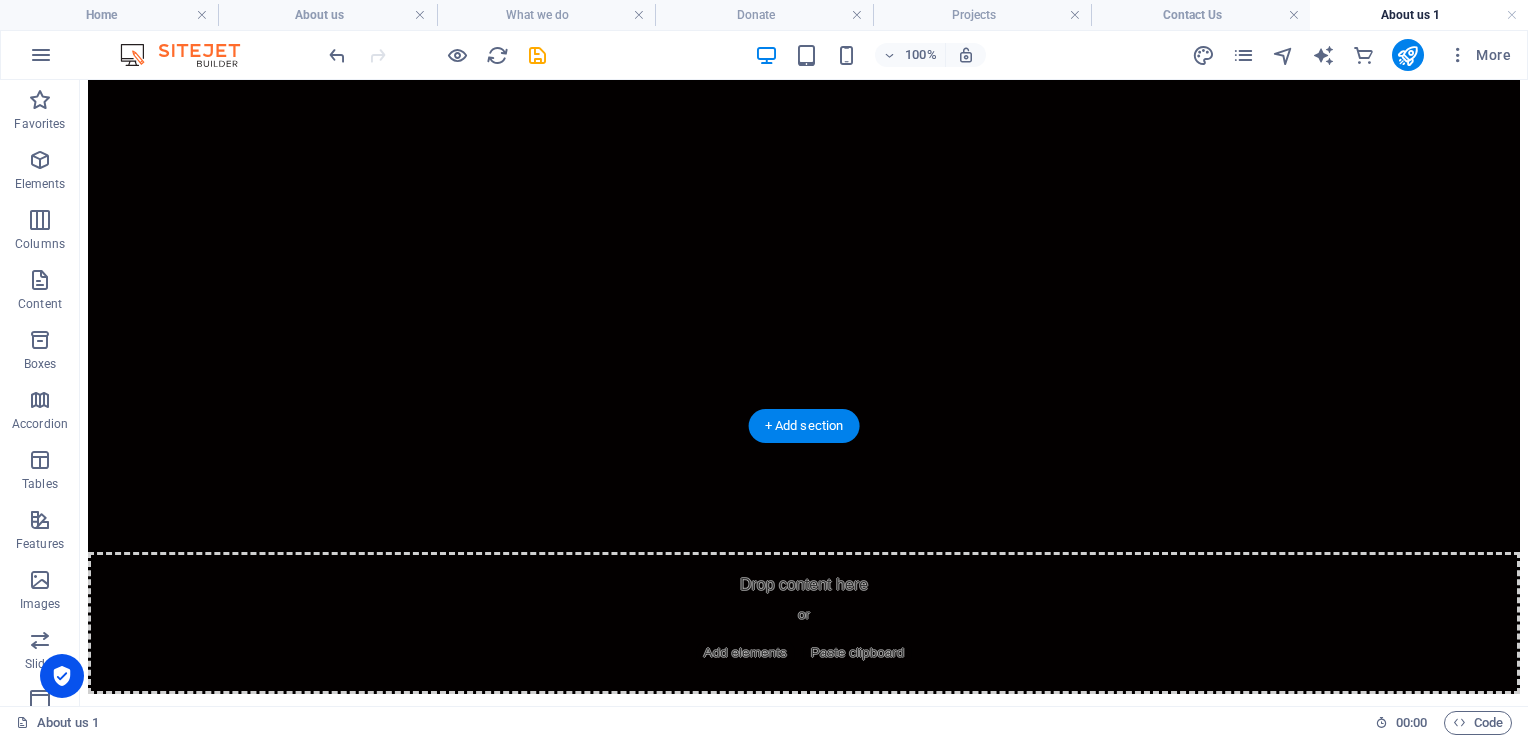 scroll, scrollTop: 2253, scrollLeft: 0, axis: vertical 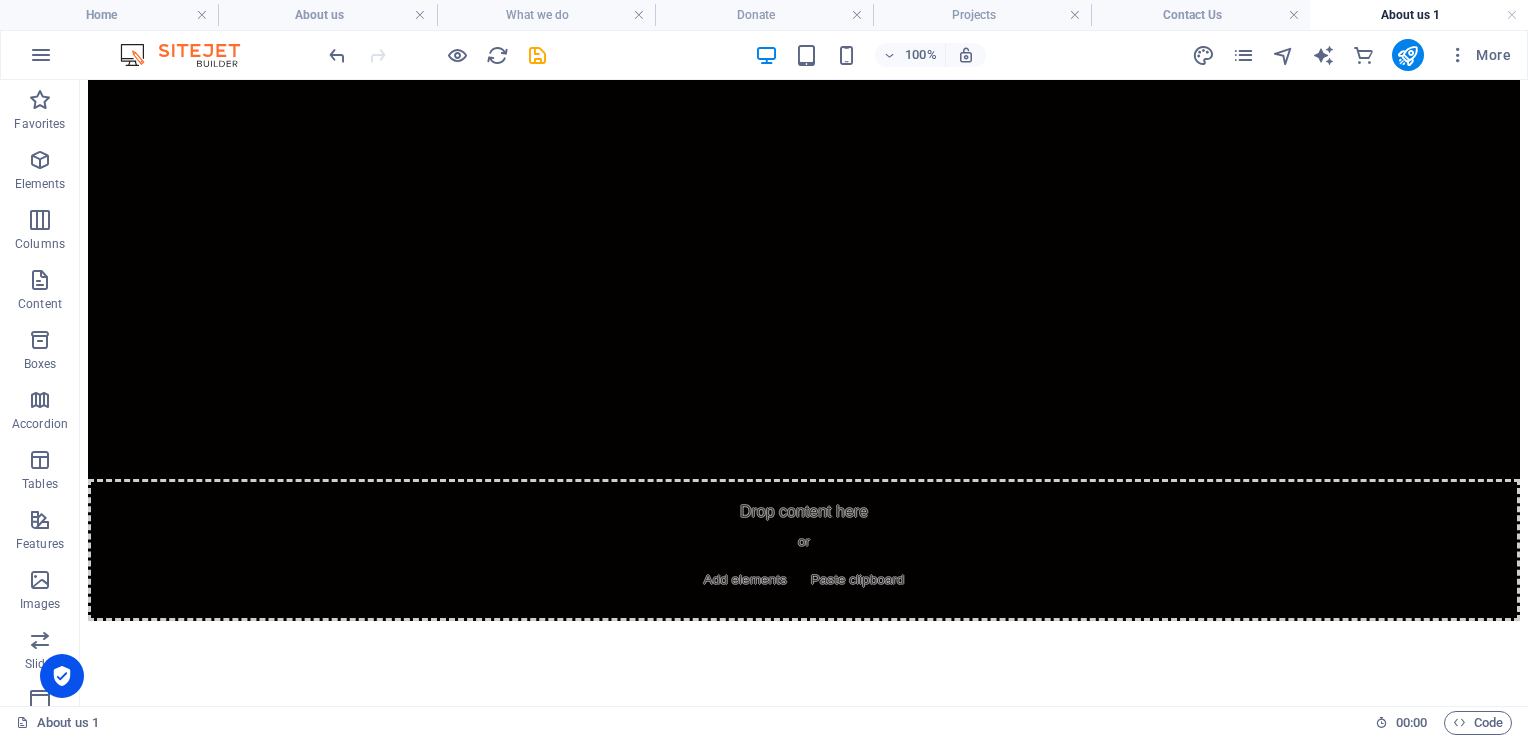 click at bounding box center (804, 621) 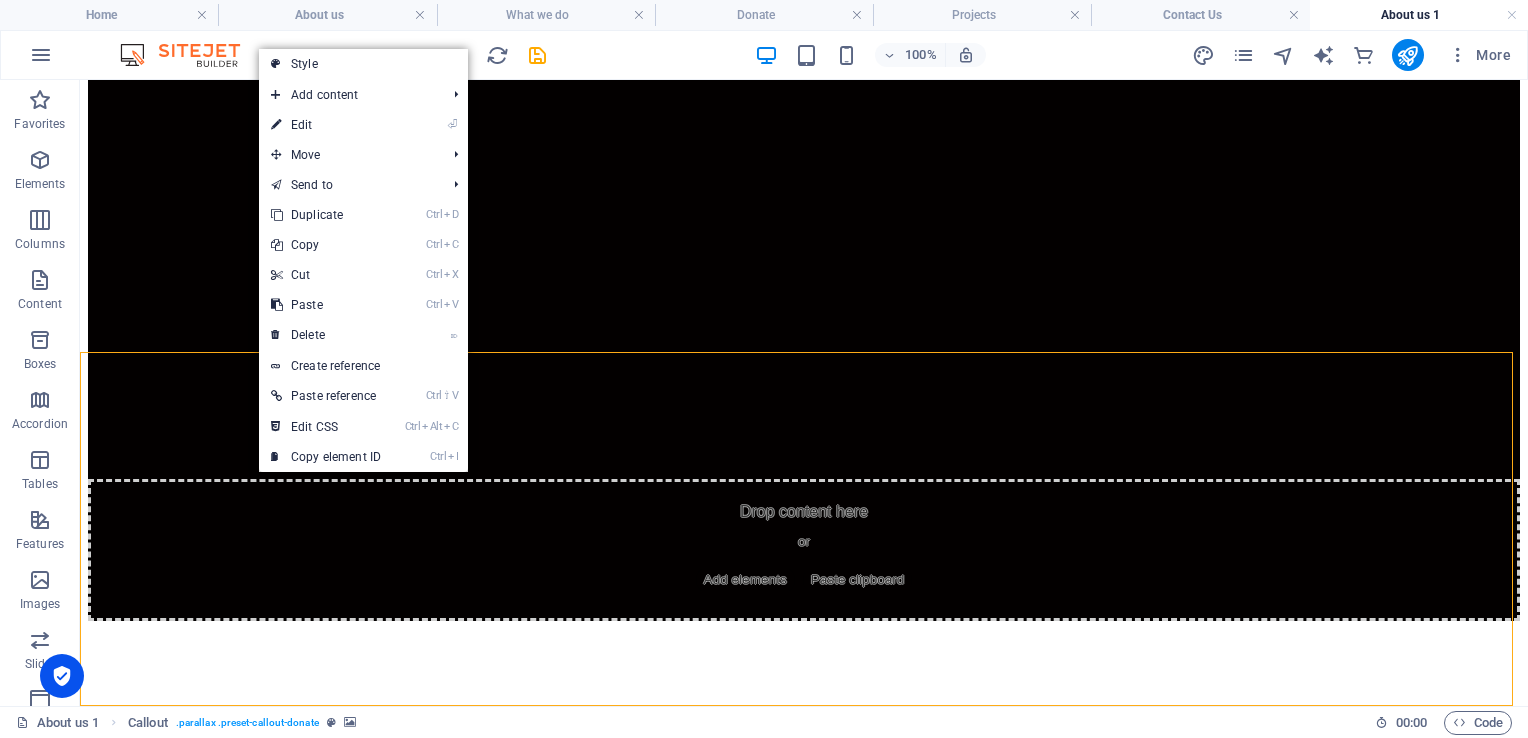 click at bounding box center [804, 621] 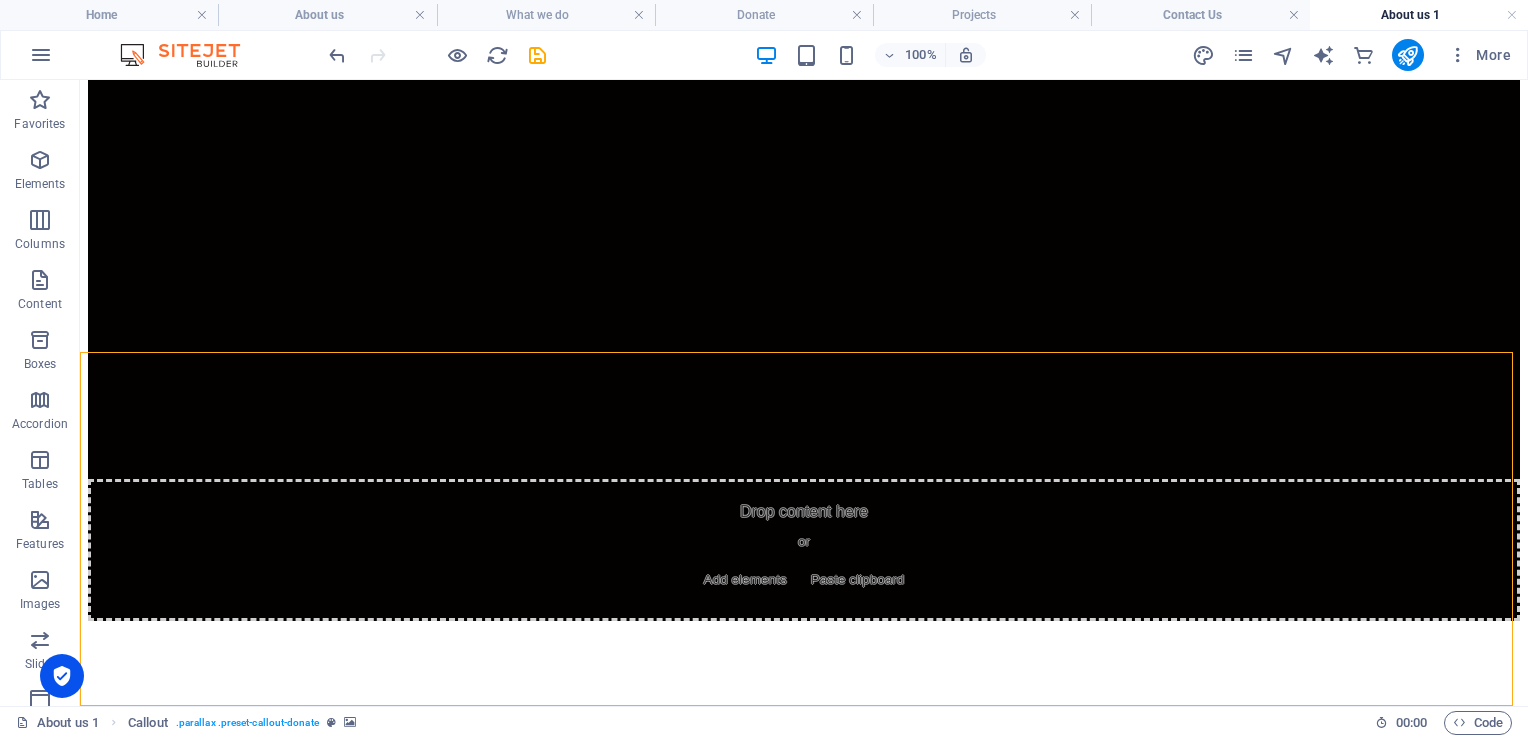 click at bounding box center (804, 621) 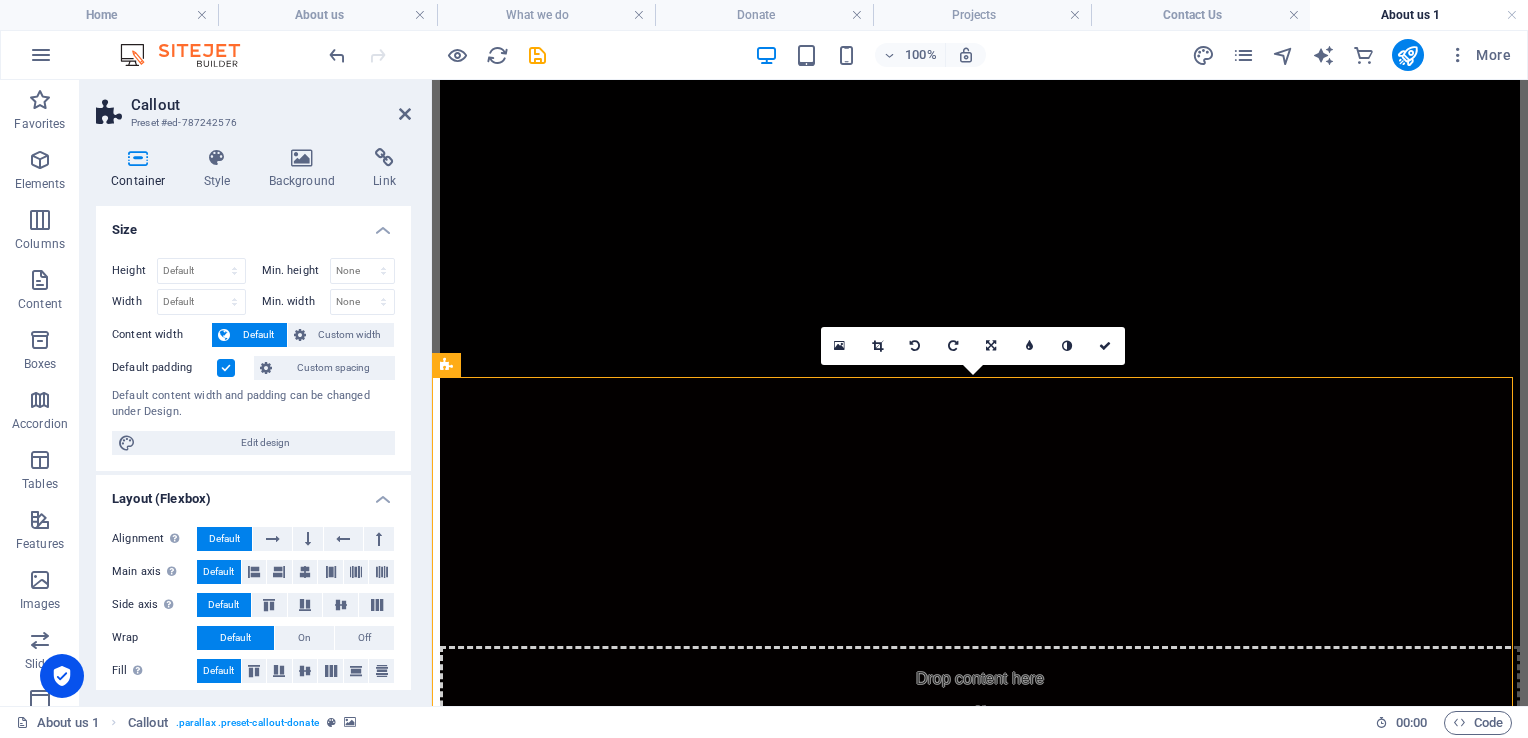 scroll, scrollTop: 50, scrollLeft: 0, axis: vertical 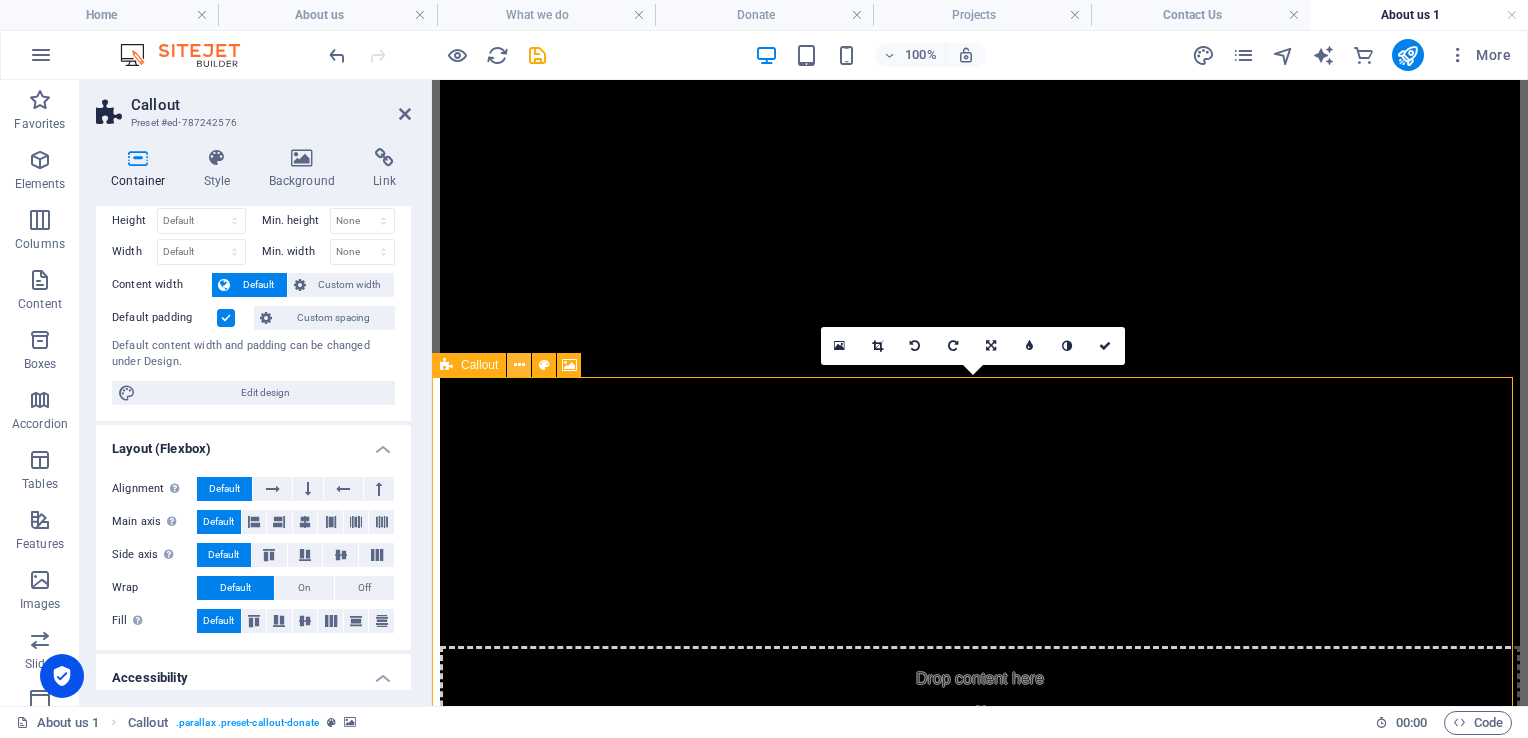 click at bounding box center [519, 365] 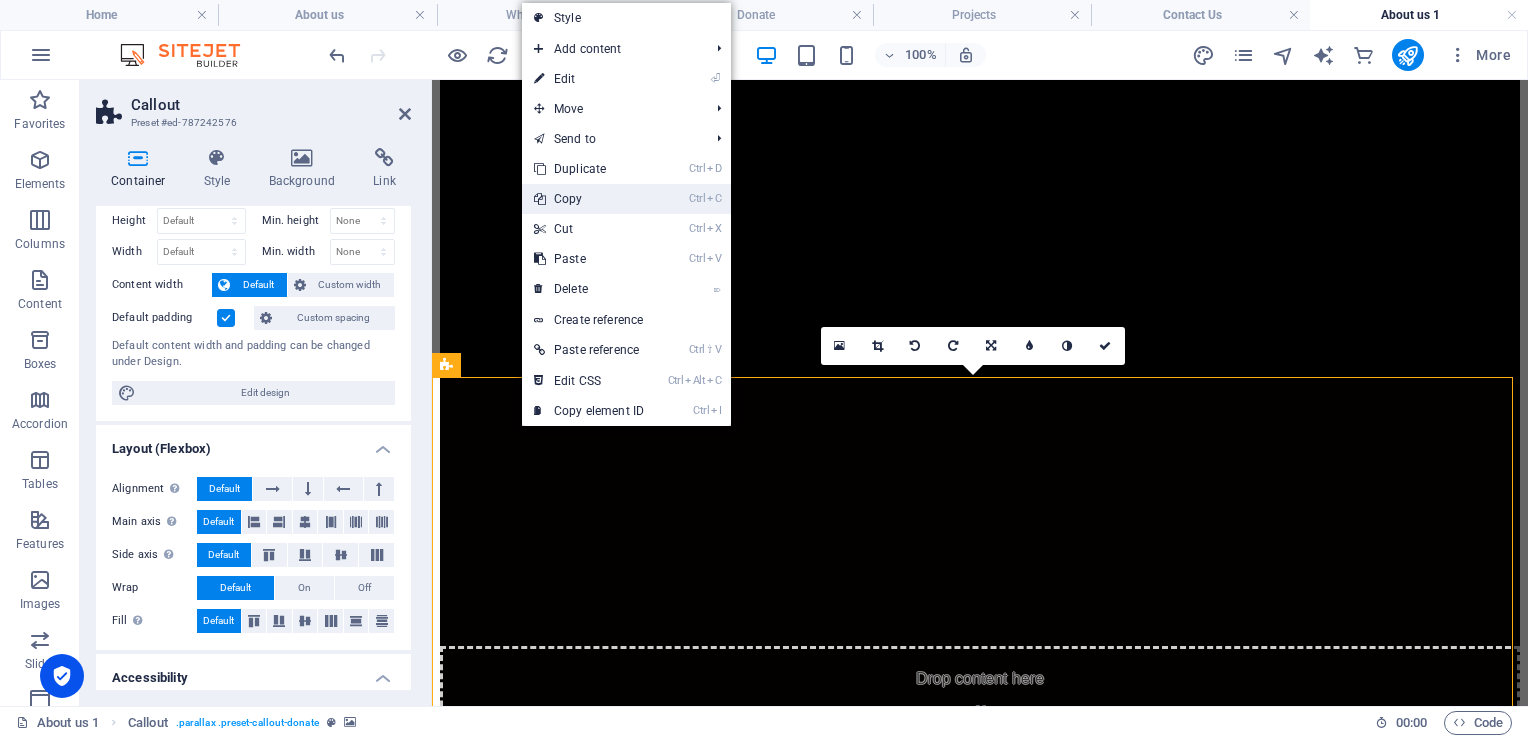 click on "Ctrl C  Copy" at bounding box center [589, 199] 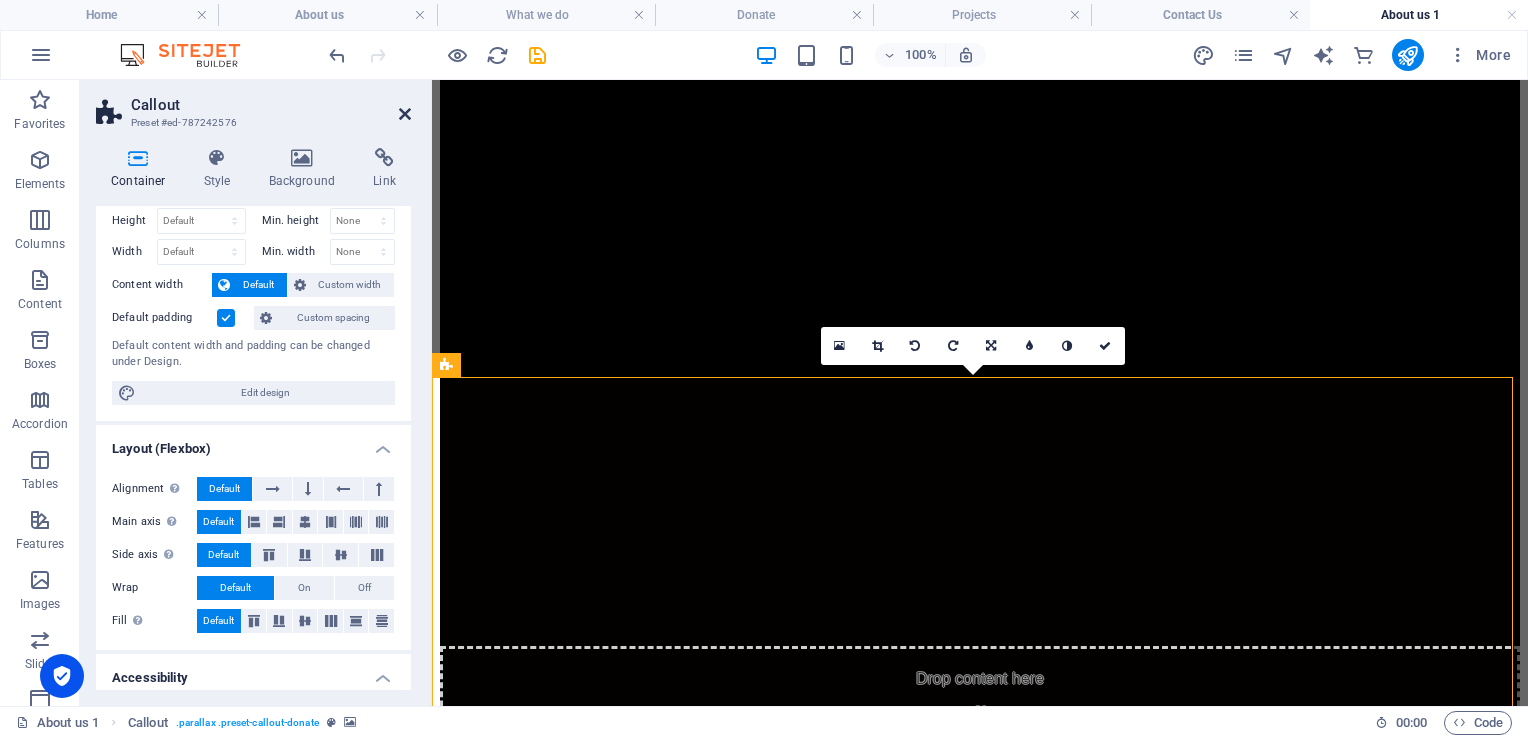 click at bounding box center (405, 114) 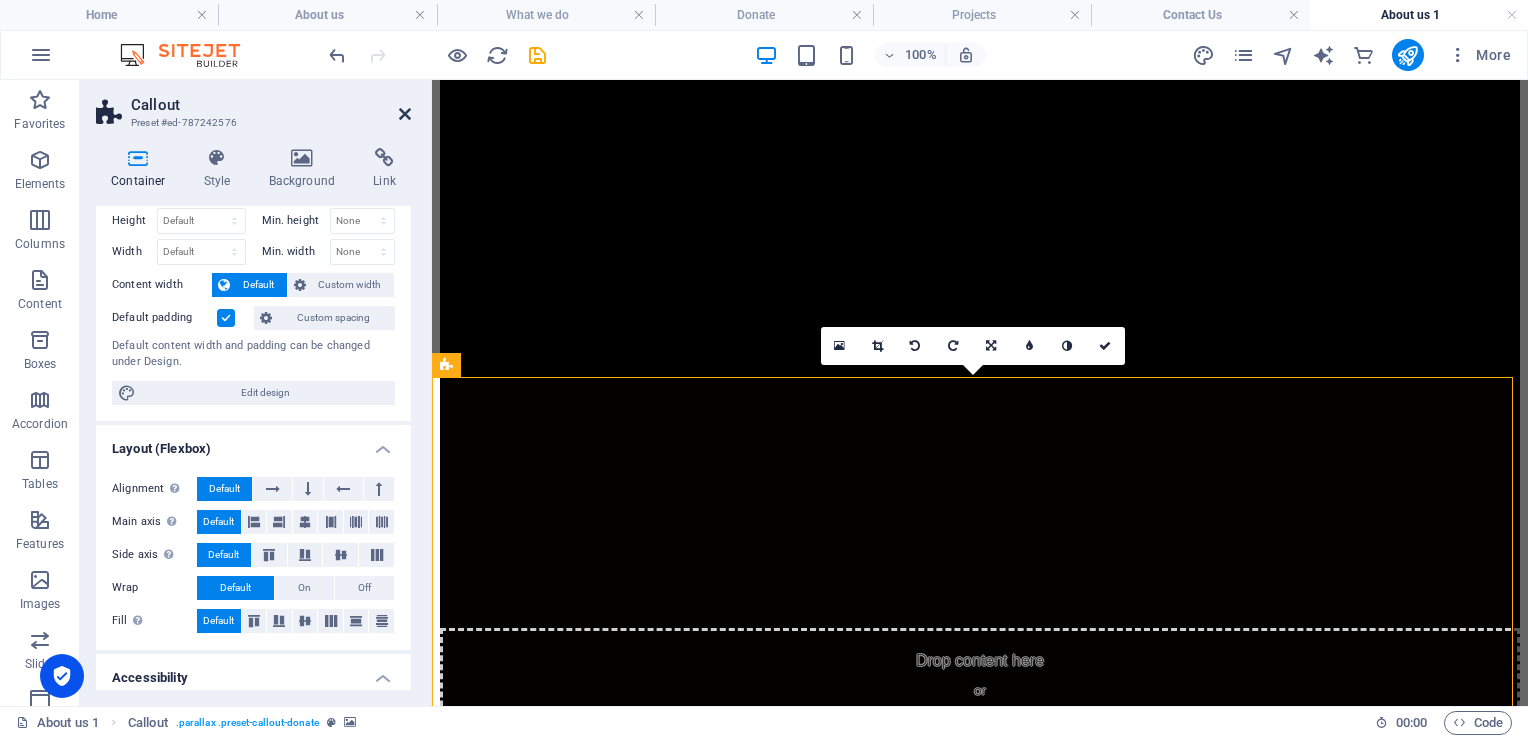 scroll, scrollTop: 2253, scrollLeft: 0, axis: vertical 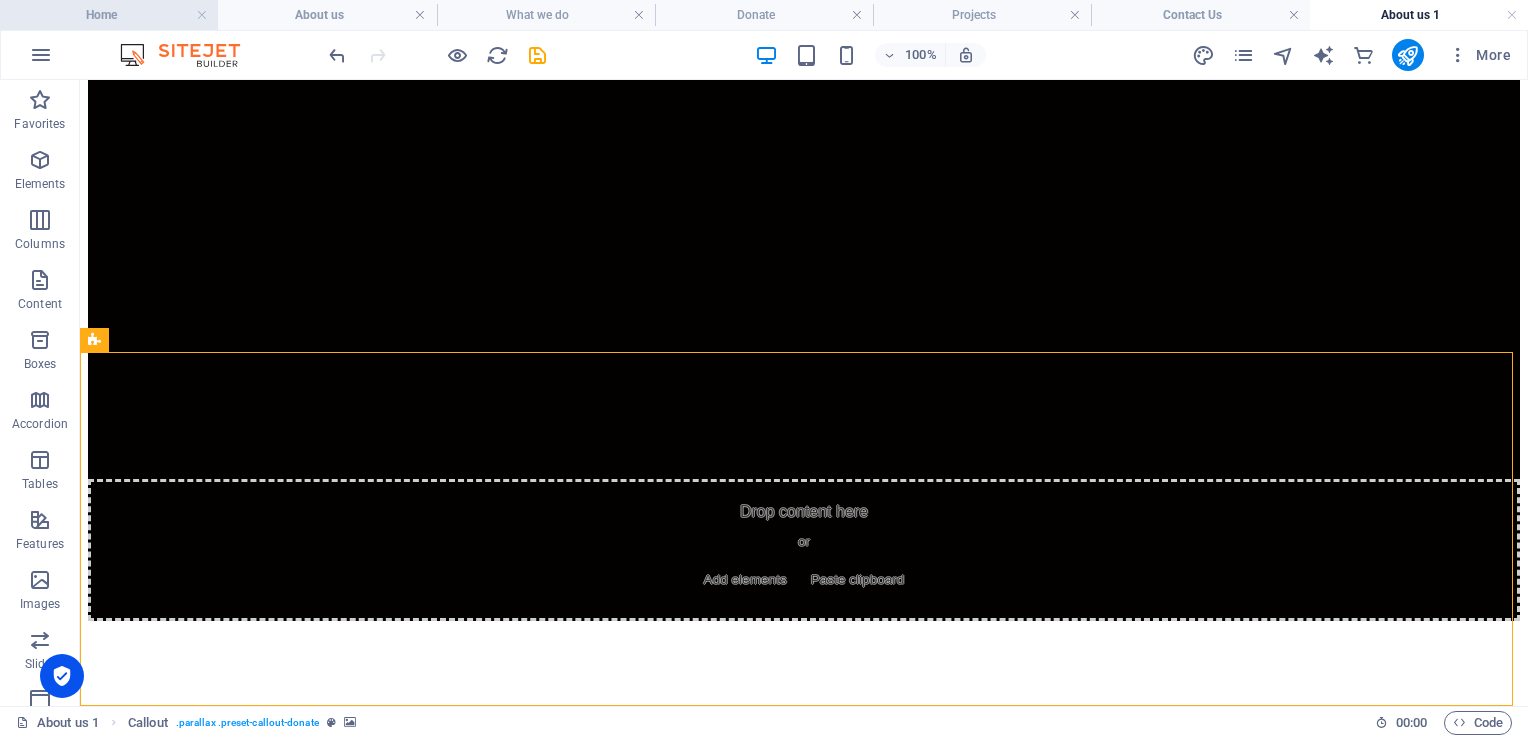 click on "Home" at bounding box center (109, 15) 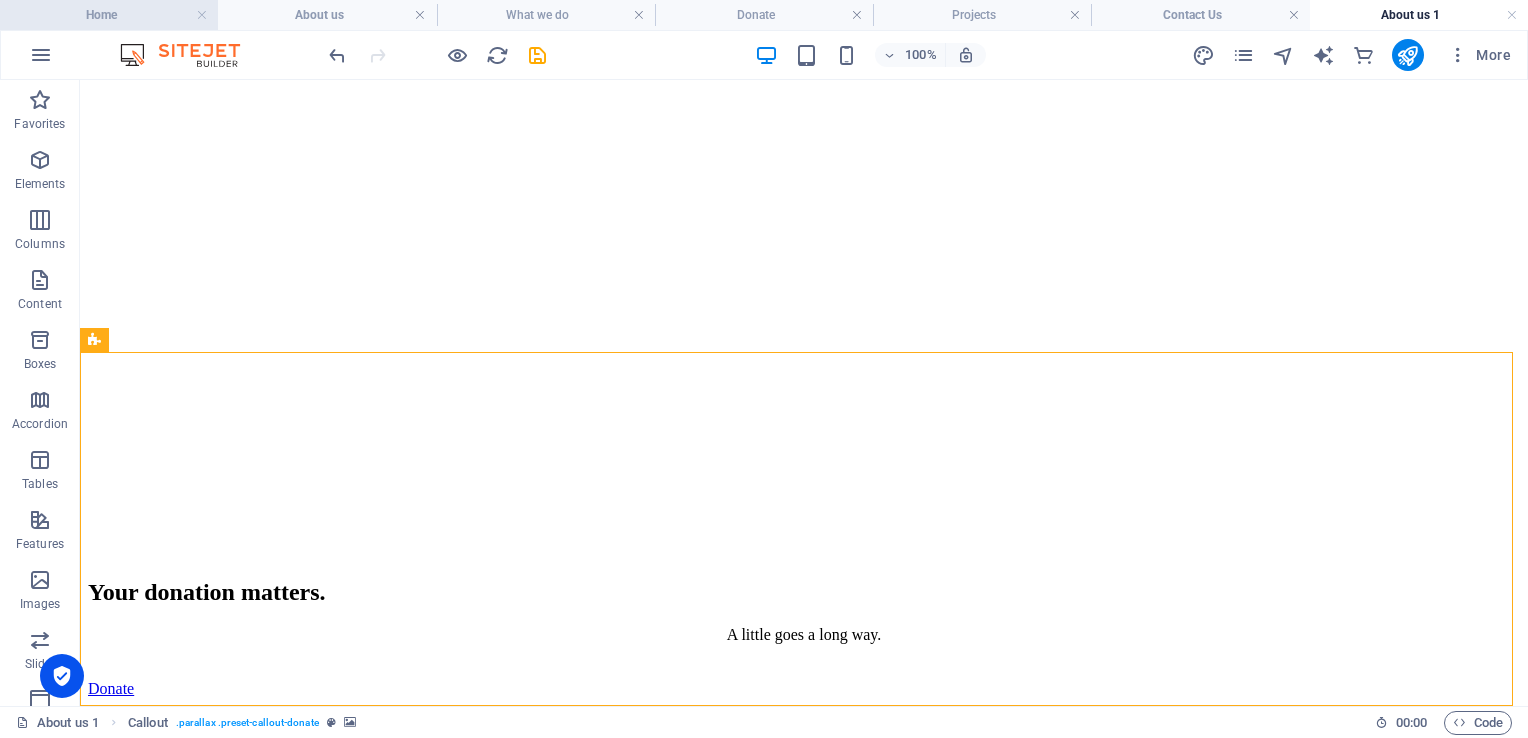 scroll, scrollTop: 0, scrollLeft: 0, axis: both 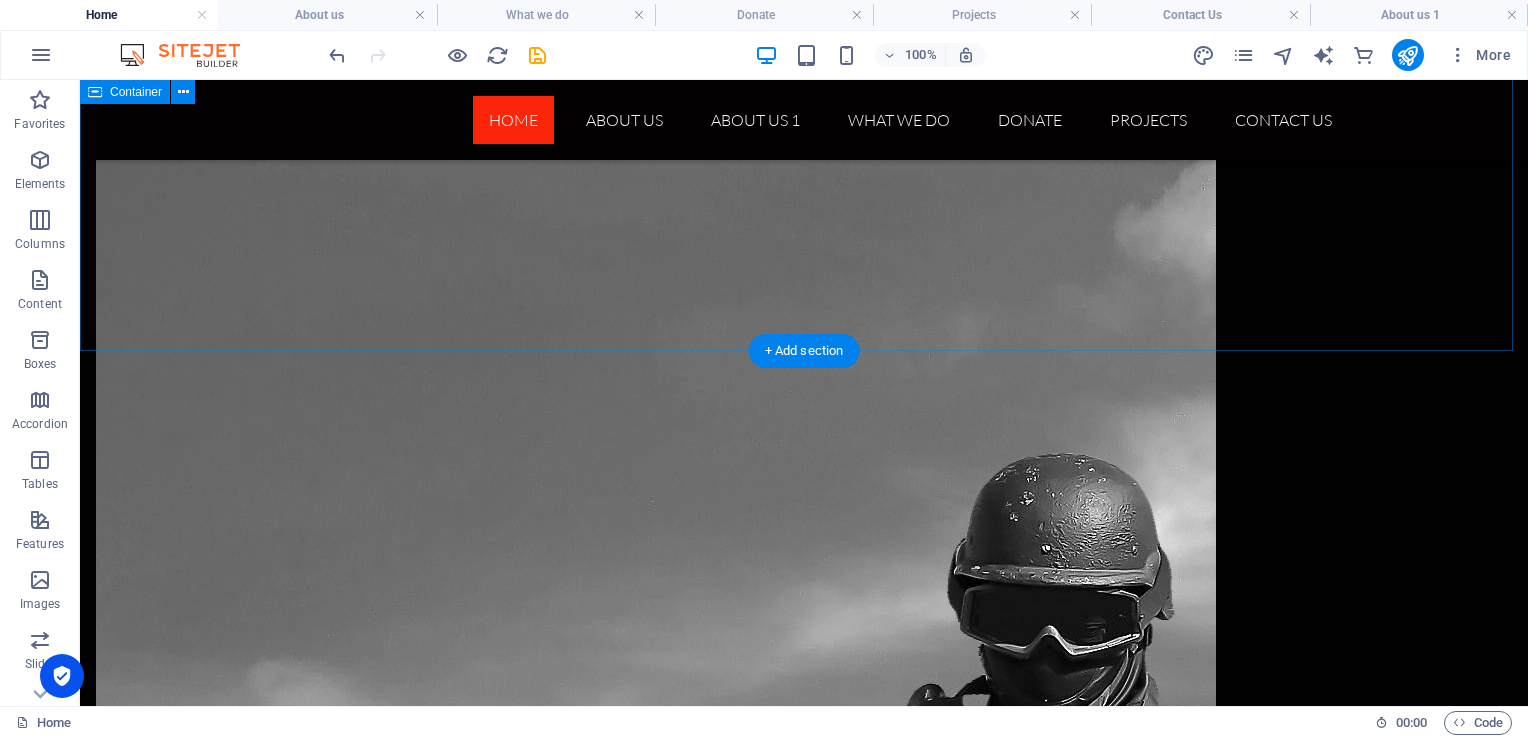 click on "FAQ How much can I Donate? We invite you to contribute any amount you feel comfortable with. Your generosity, no matter the size of your donation, has the potential to create a significant impact. Every contribution helps us move closer to our goals and supports our mission in meaningful ways. Thank you for considering making a difference with us! How Can I Donate? To make a contribution, please click the donate button on our webpage. Your support is invaluable and greatly enhances our mission. If you have questions about partnership opportunities or wish to discuss specific contributions, feel free to contact us directly. We are here to assist you and look forward to hearing from you. Thank you sincerely for your generous support! Are Donations Tax-Deductible? We are on the verge of becoming a registered Public Benefit Organization, enabling us to issue tax-deductible certificates for donations exceeding R5000. Your support will not only make a difference but also provide you with tax benefits. or" at bounding box center [804, 5962] 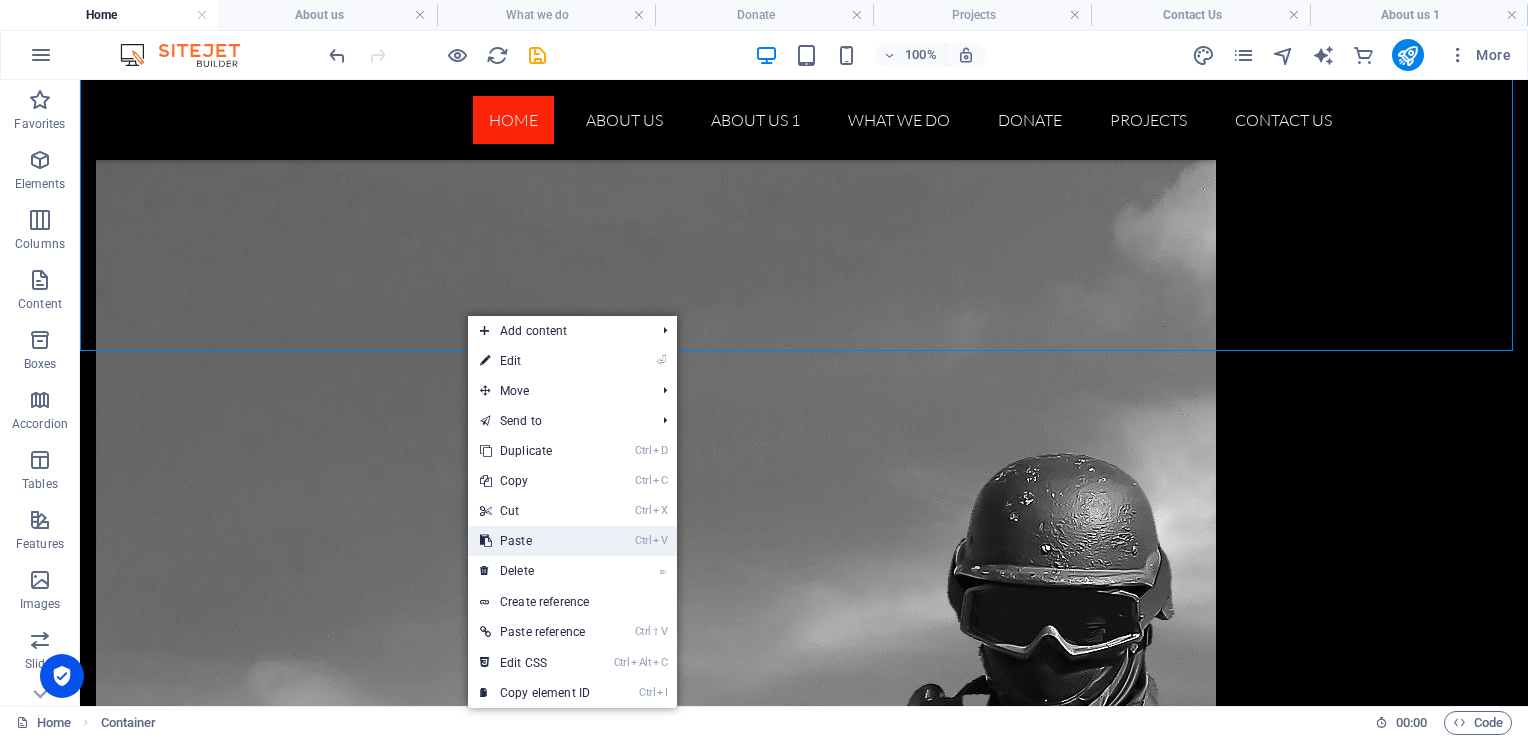 click on "Ctrl V  Paste" at bounding box center (535, 541) 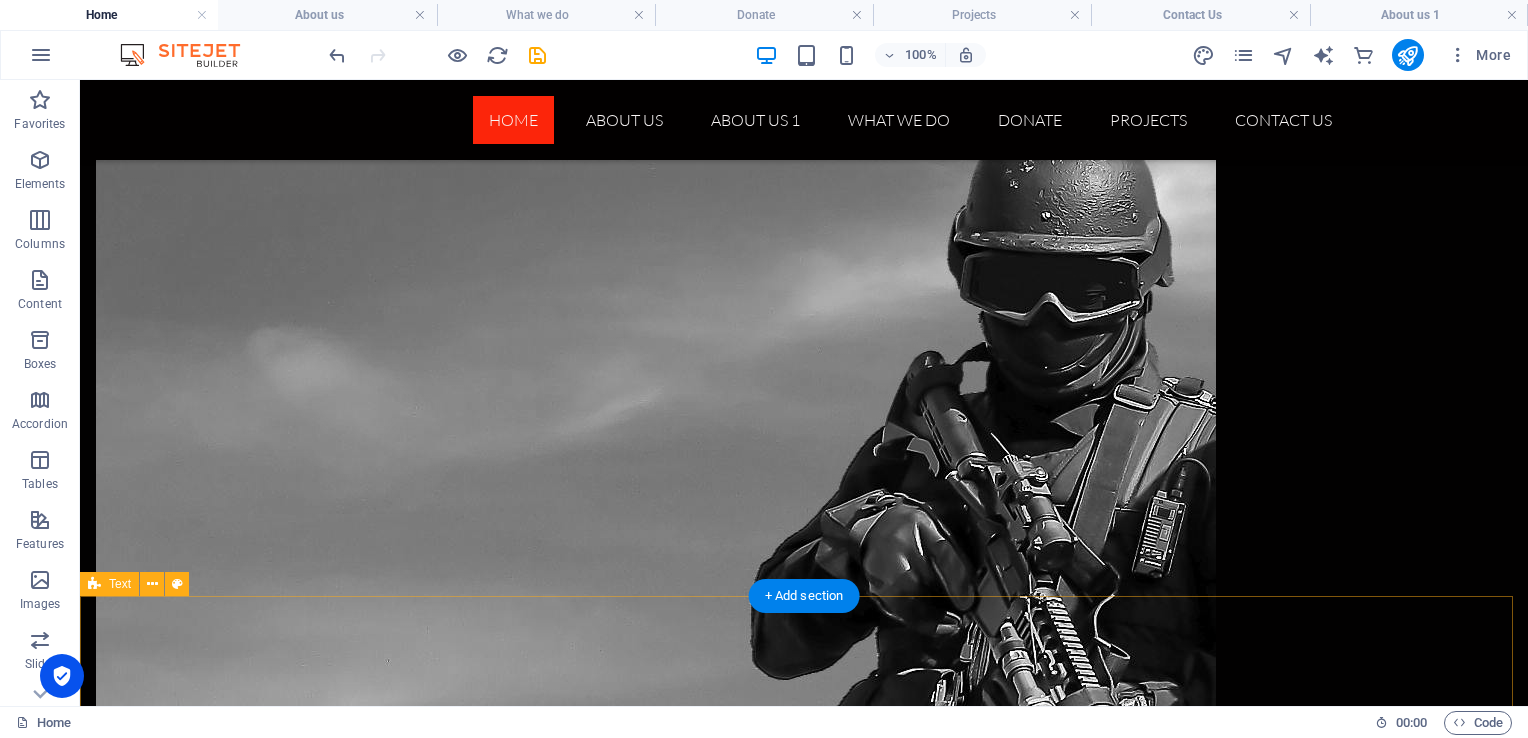 scroll, scrollTop: 4444, scrollLeft: 0, axis: vertical 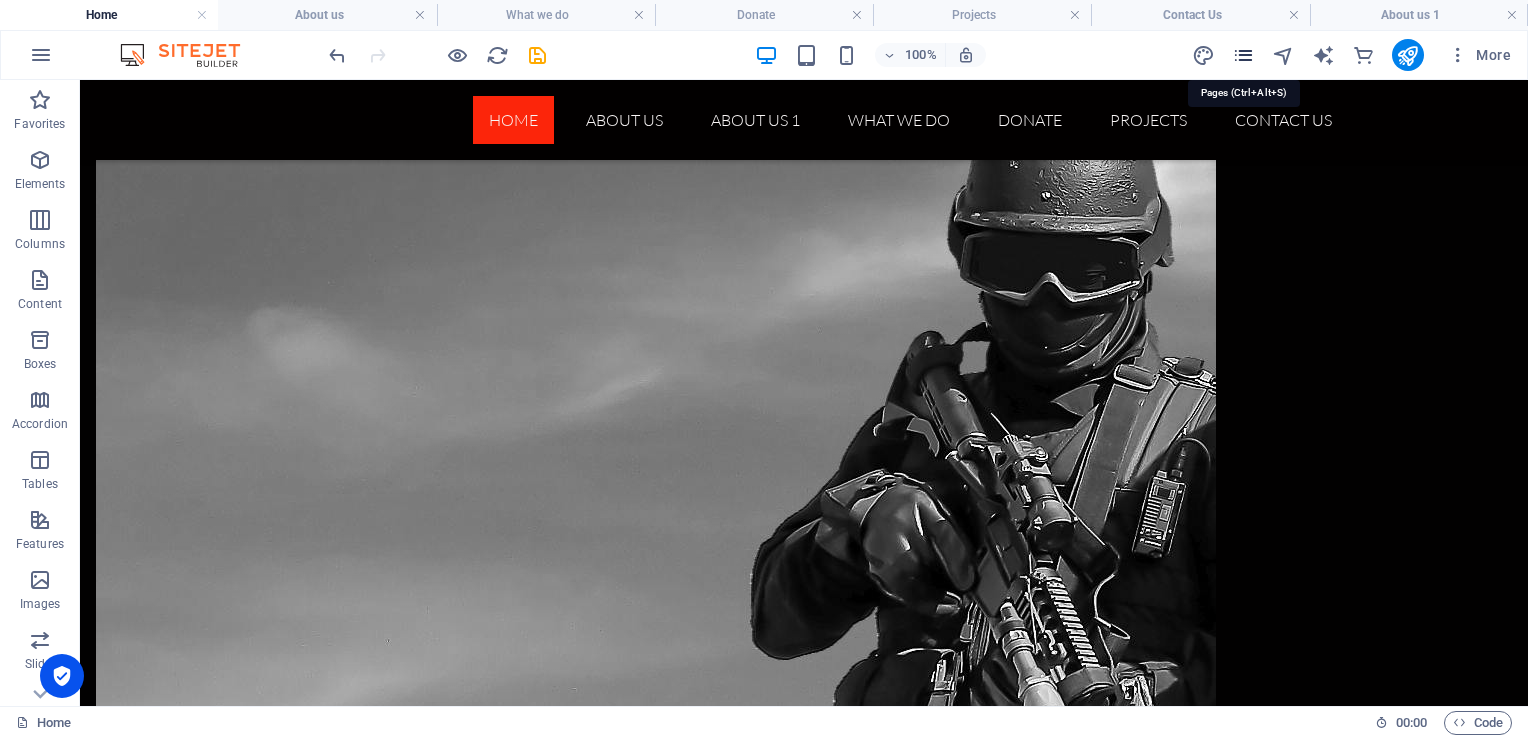 click at bounding box center [1243, 55] 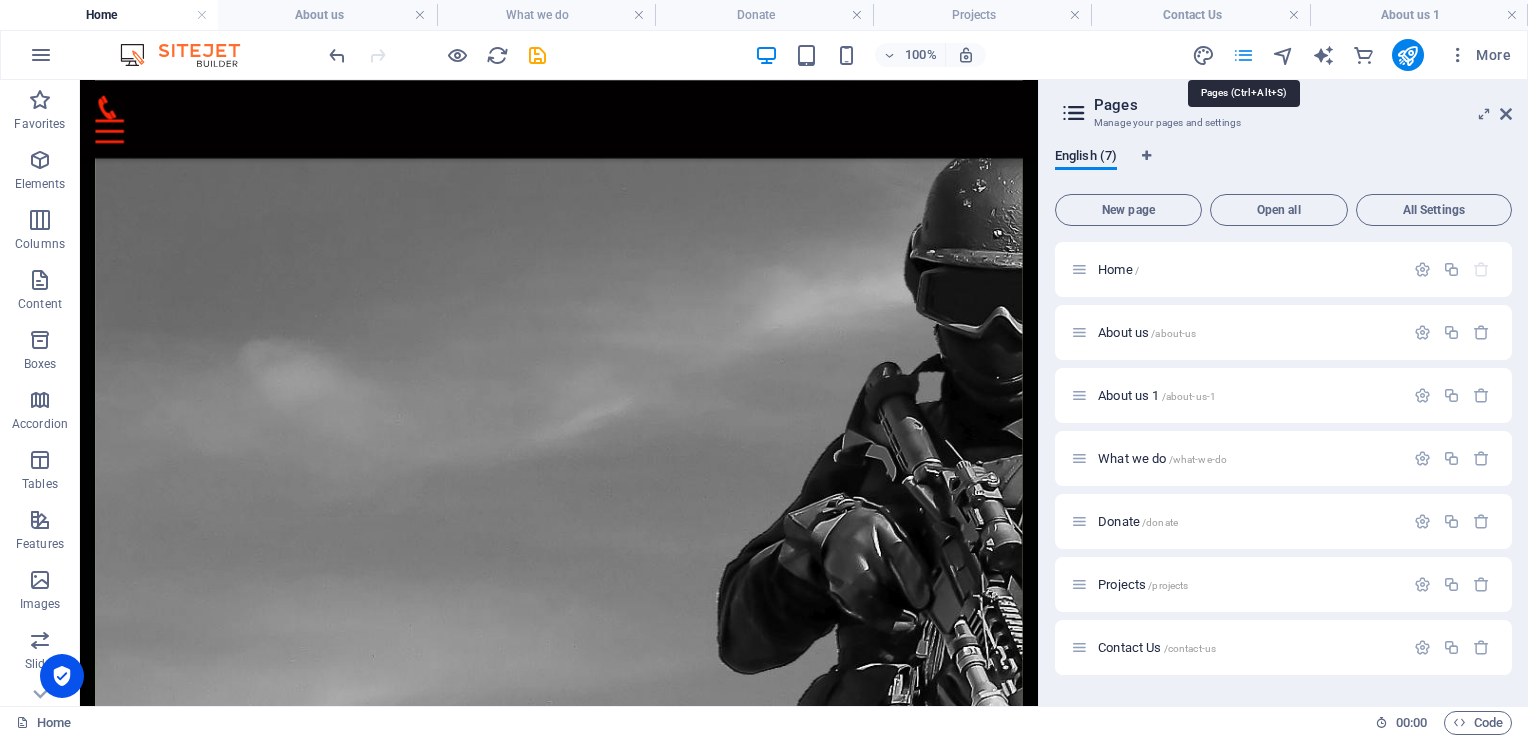 scroll, scrollTop: 4506, scrollLeft: 0, axis: vertical 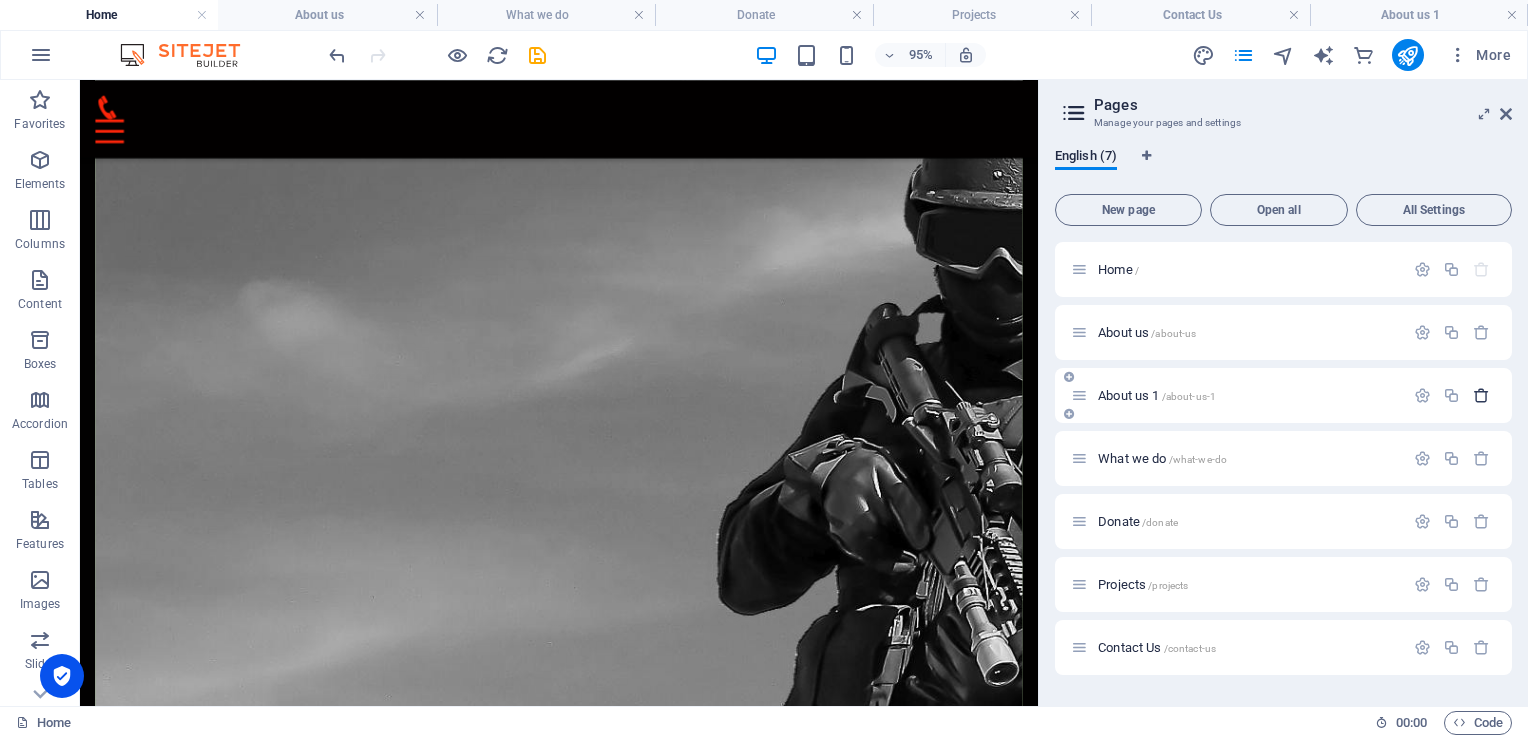 click at bounding box center (1481, 395) 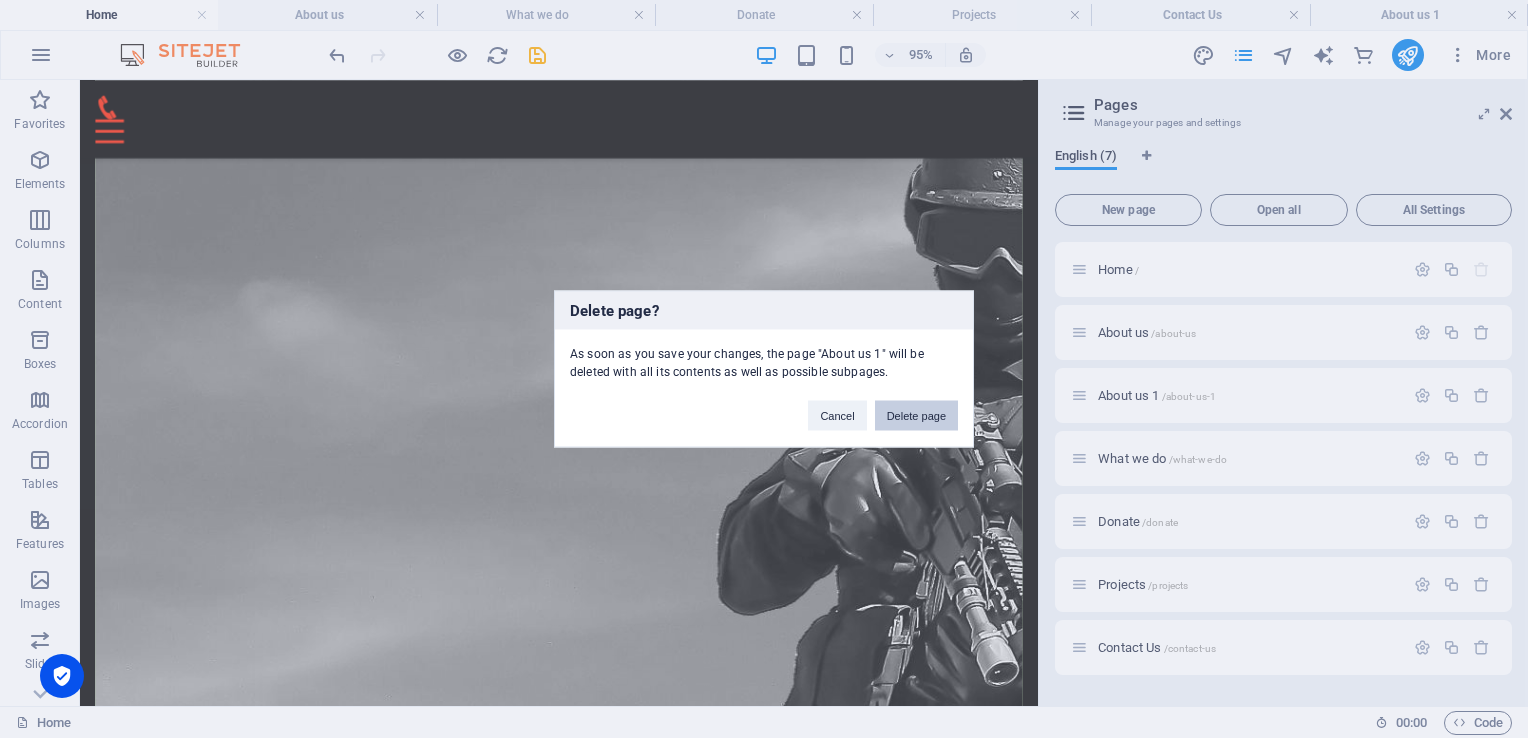 click on "Delete page" at bounding box center [916, 416] 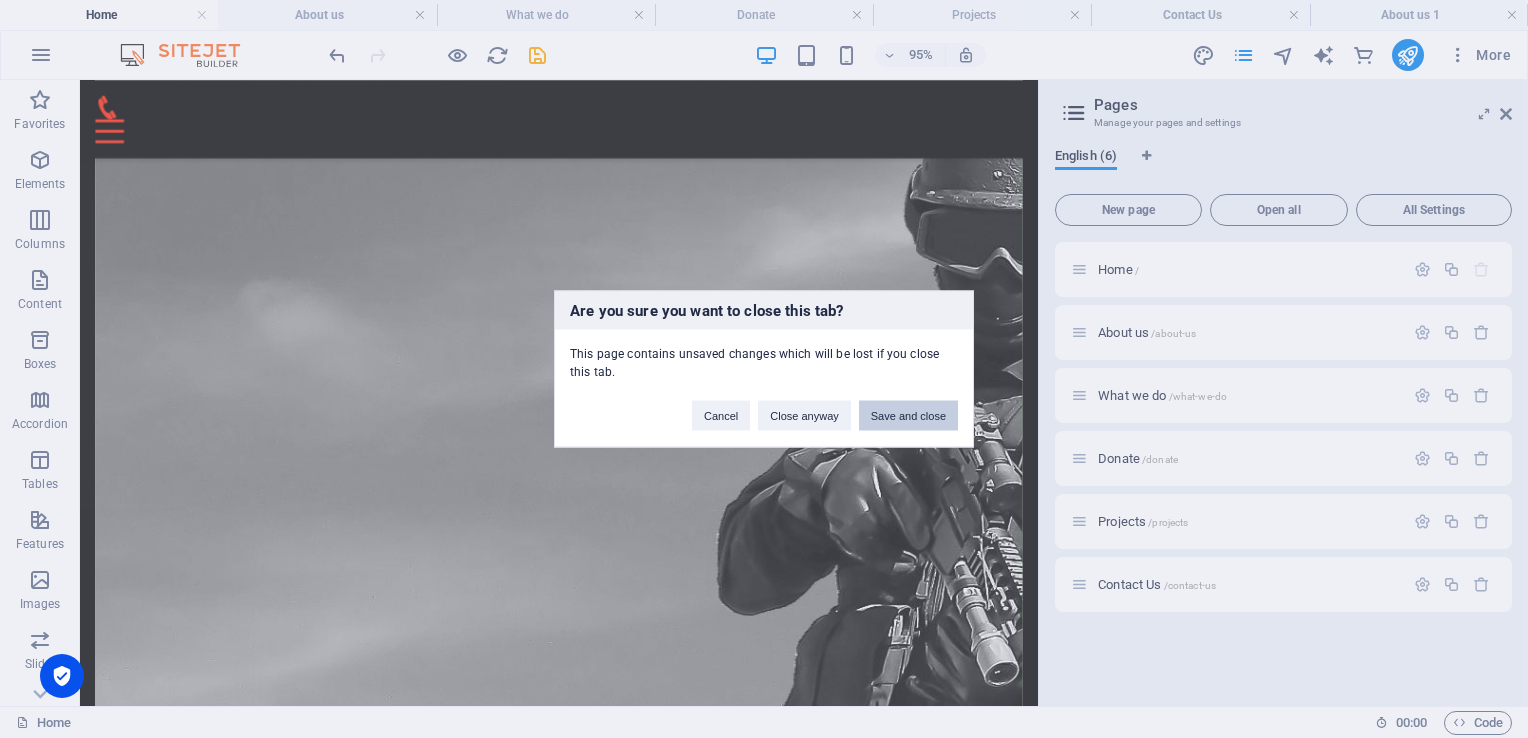 click on "Save and close" at bounding box center [908, 416] 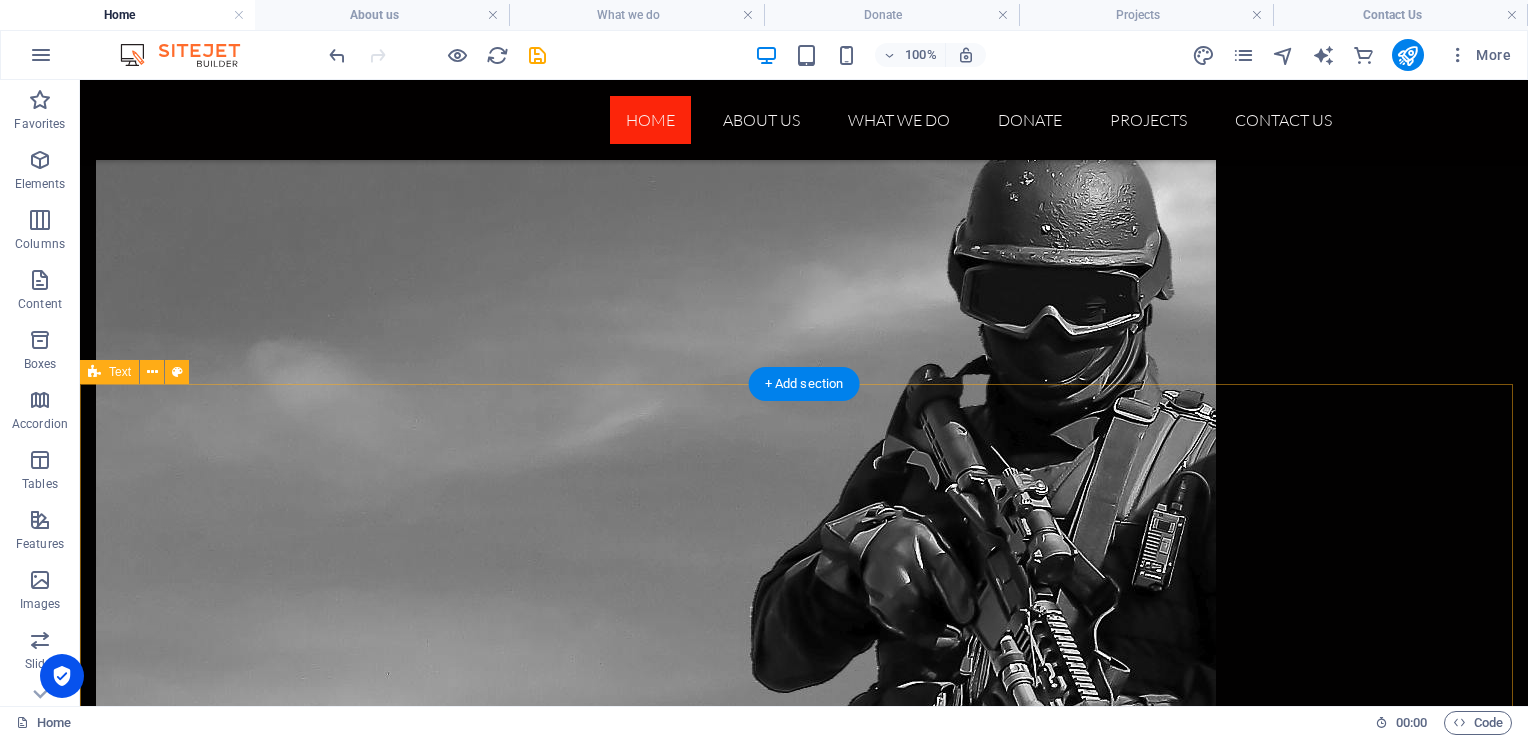 scroll, scrollTop: 4444, scrollLeft: 0, axis: vertical 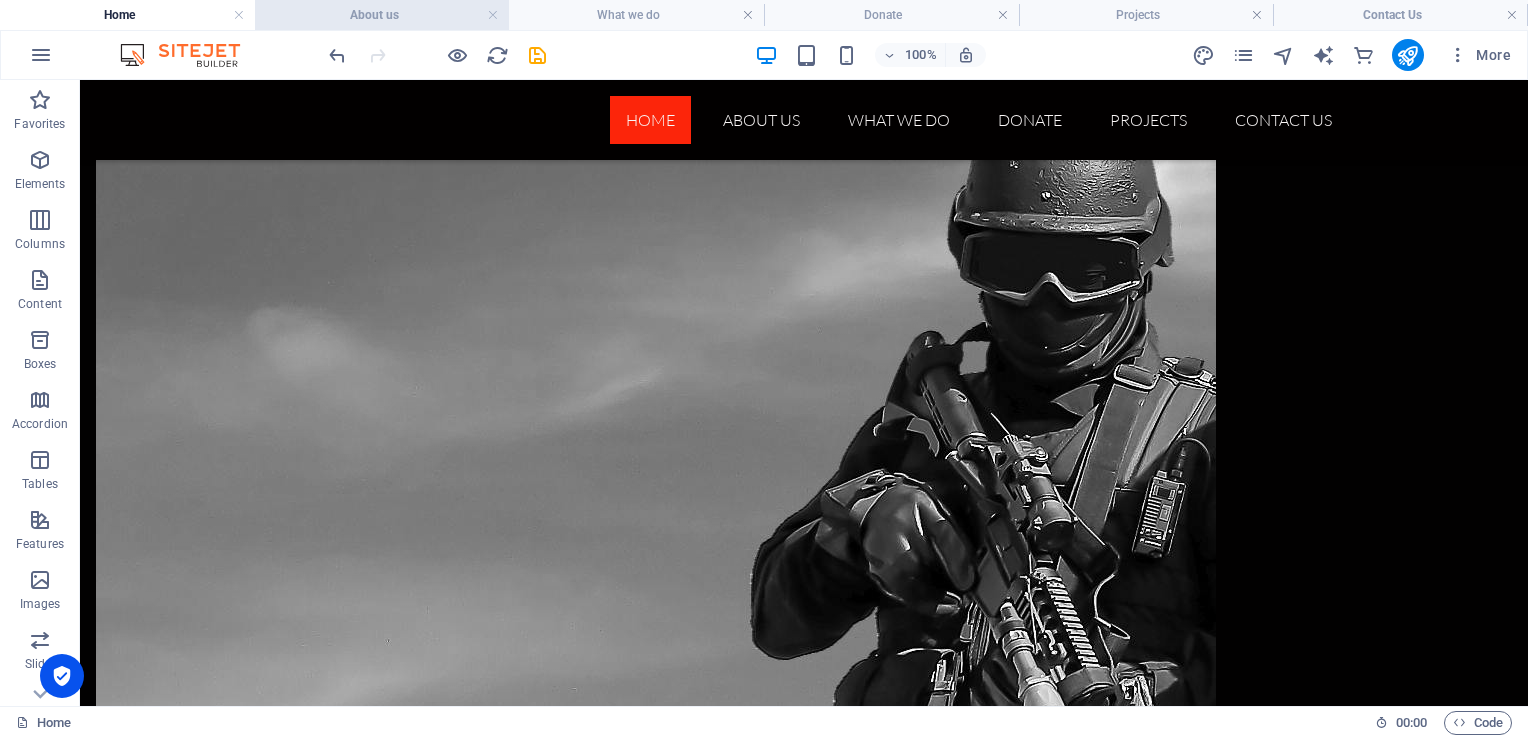 click on "About us" at bounding box center (382, 15) 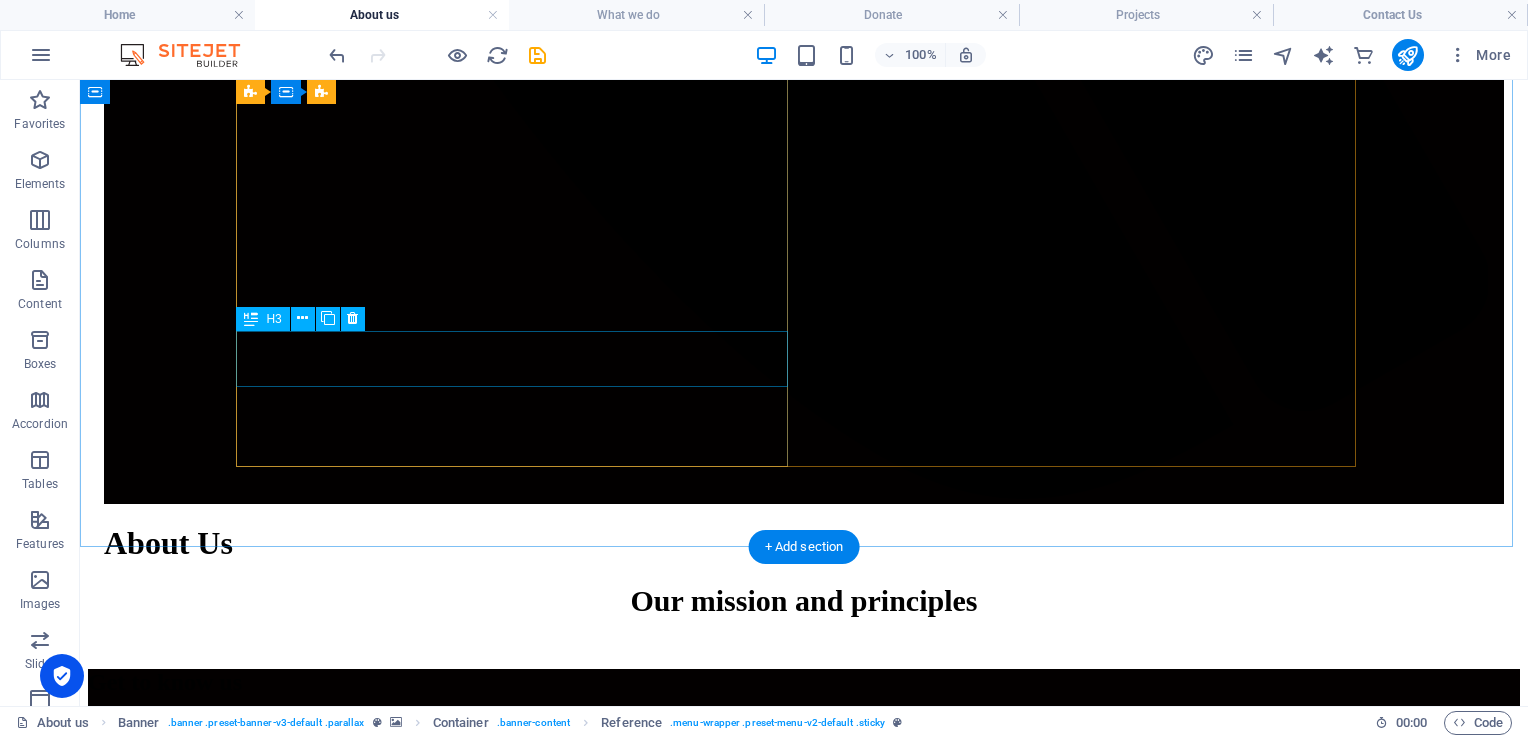 scroll, scrollTop: 2333, scrollLeft: 0, axis: vertical 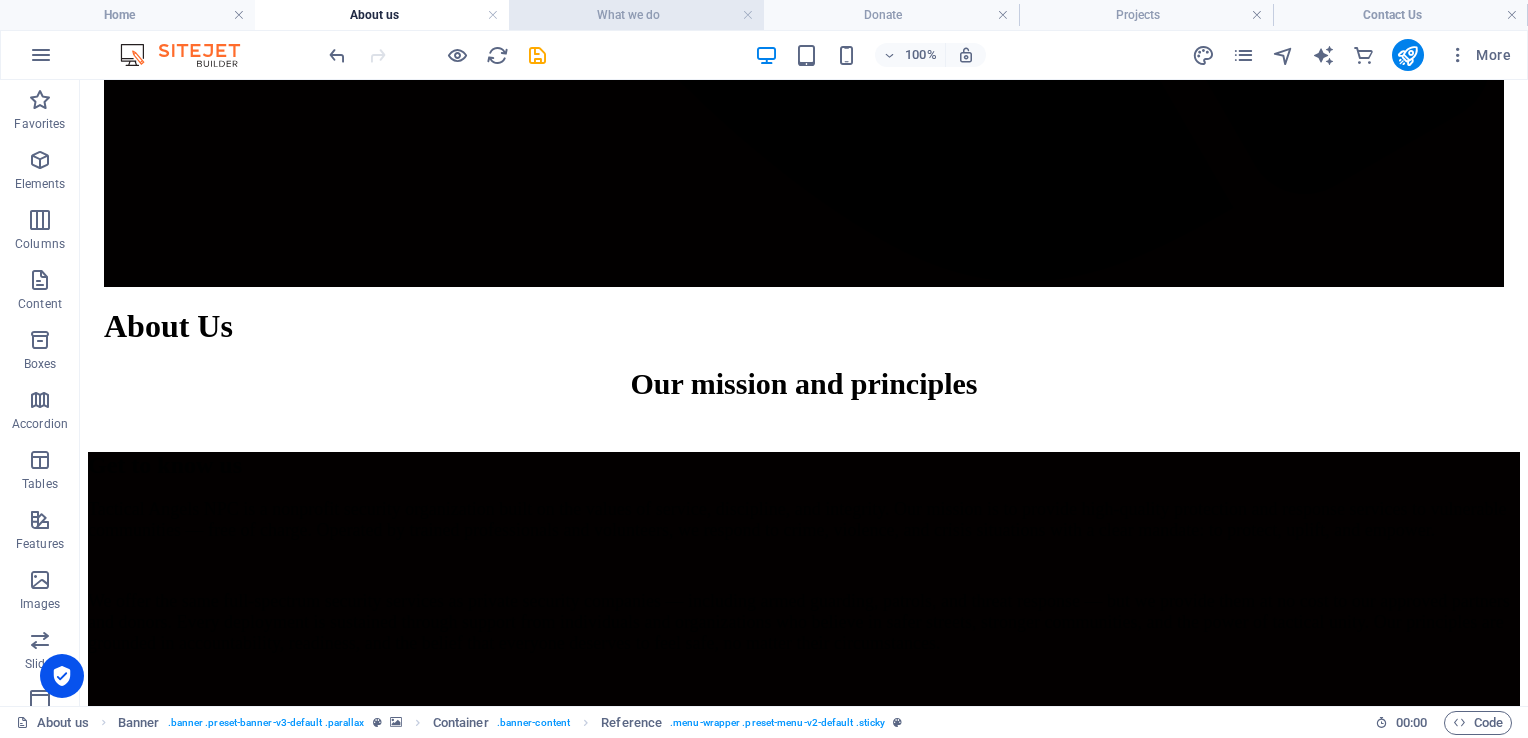 click on "What we do" at bounding box center [636, 15] 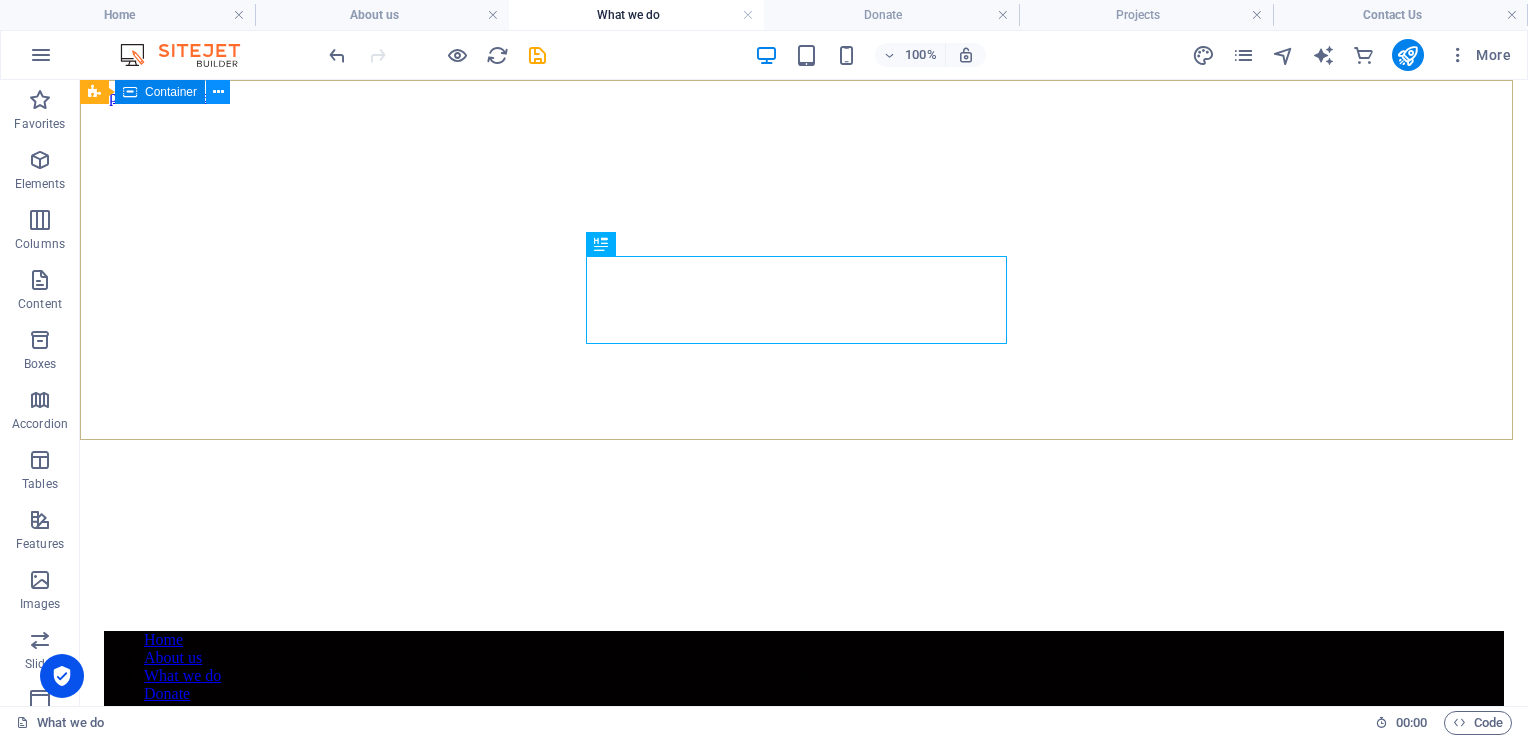 click at bounding box center (218, 92) 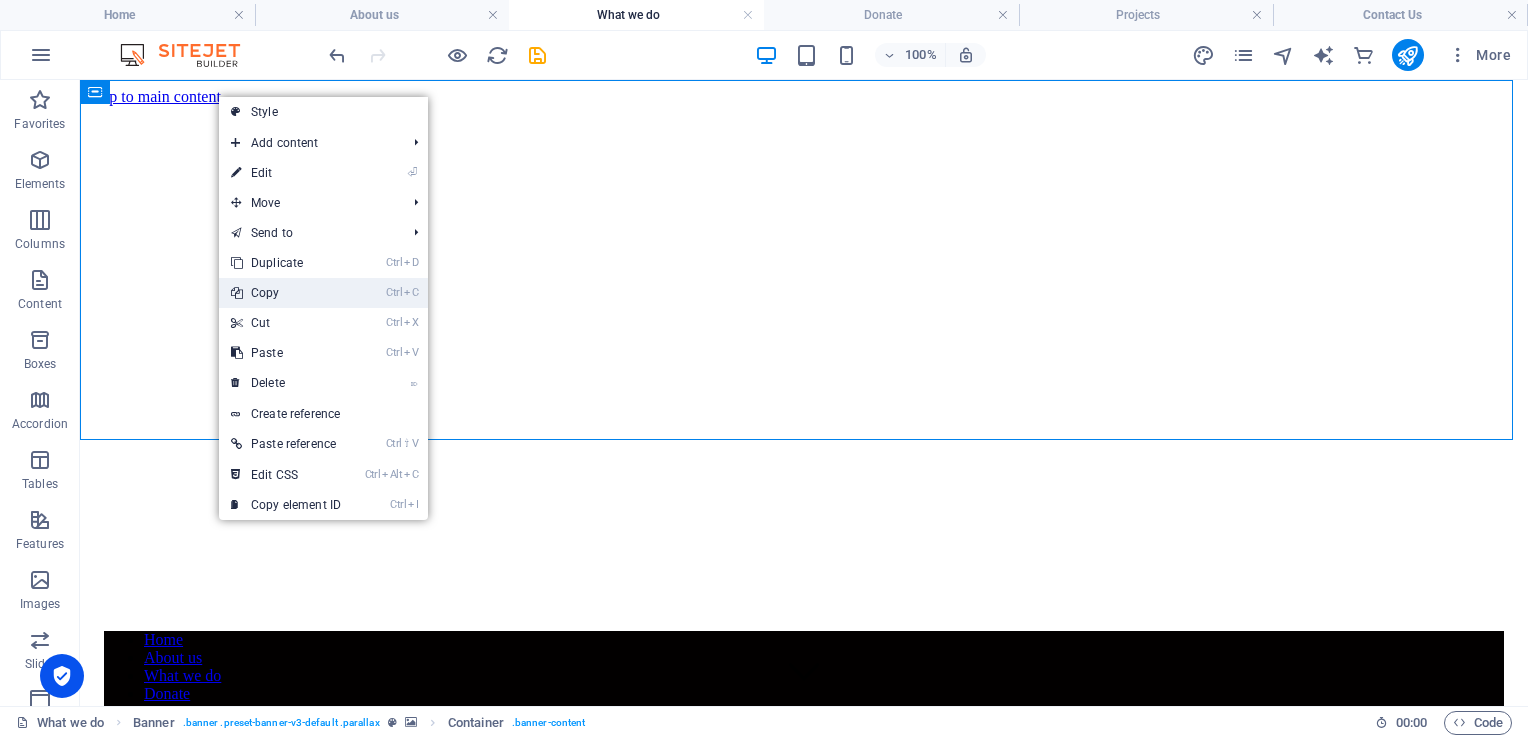 click on "Ctrl C  Copy" at bounding box center (286, 293) 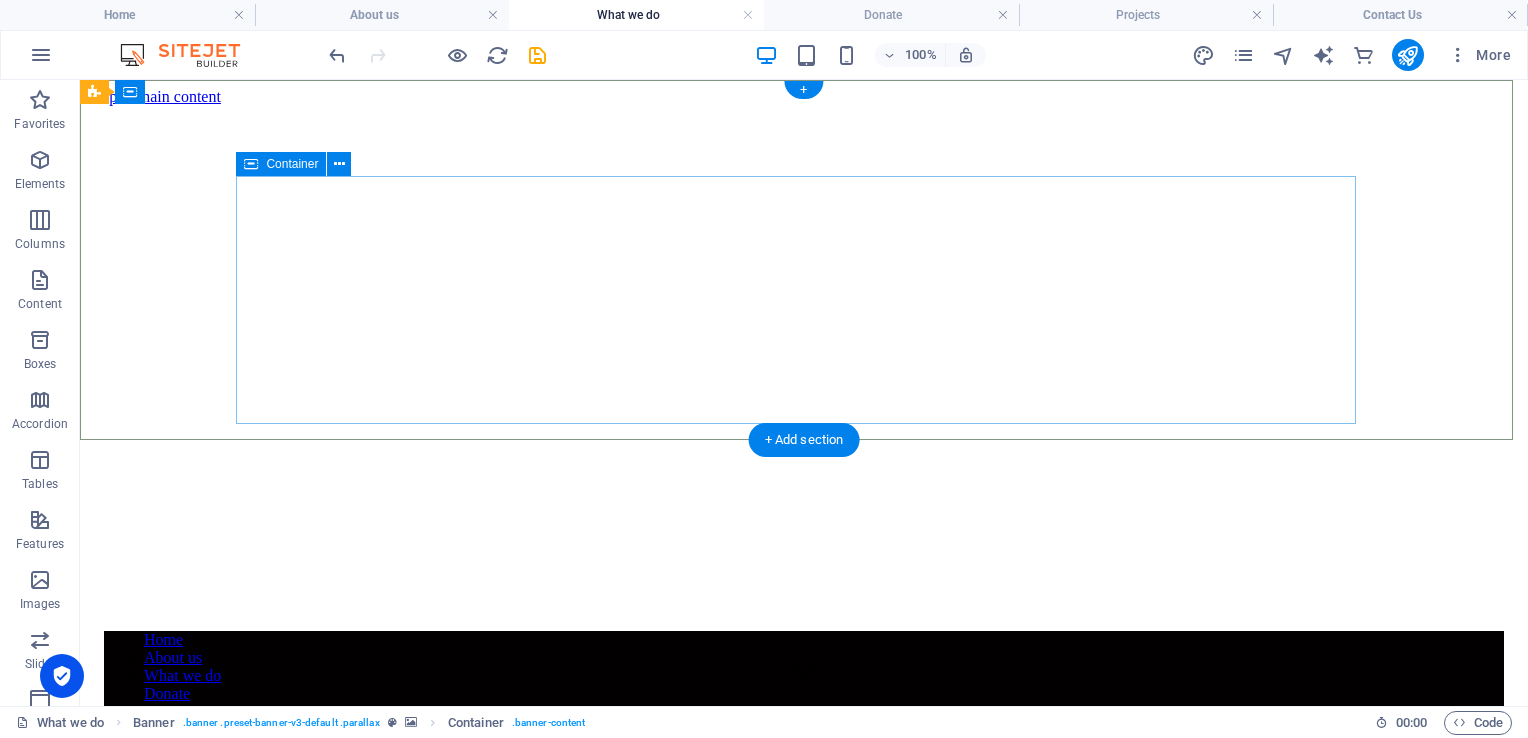 click on "What we do" at bounding box center (804, 2636) 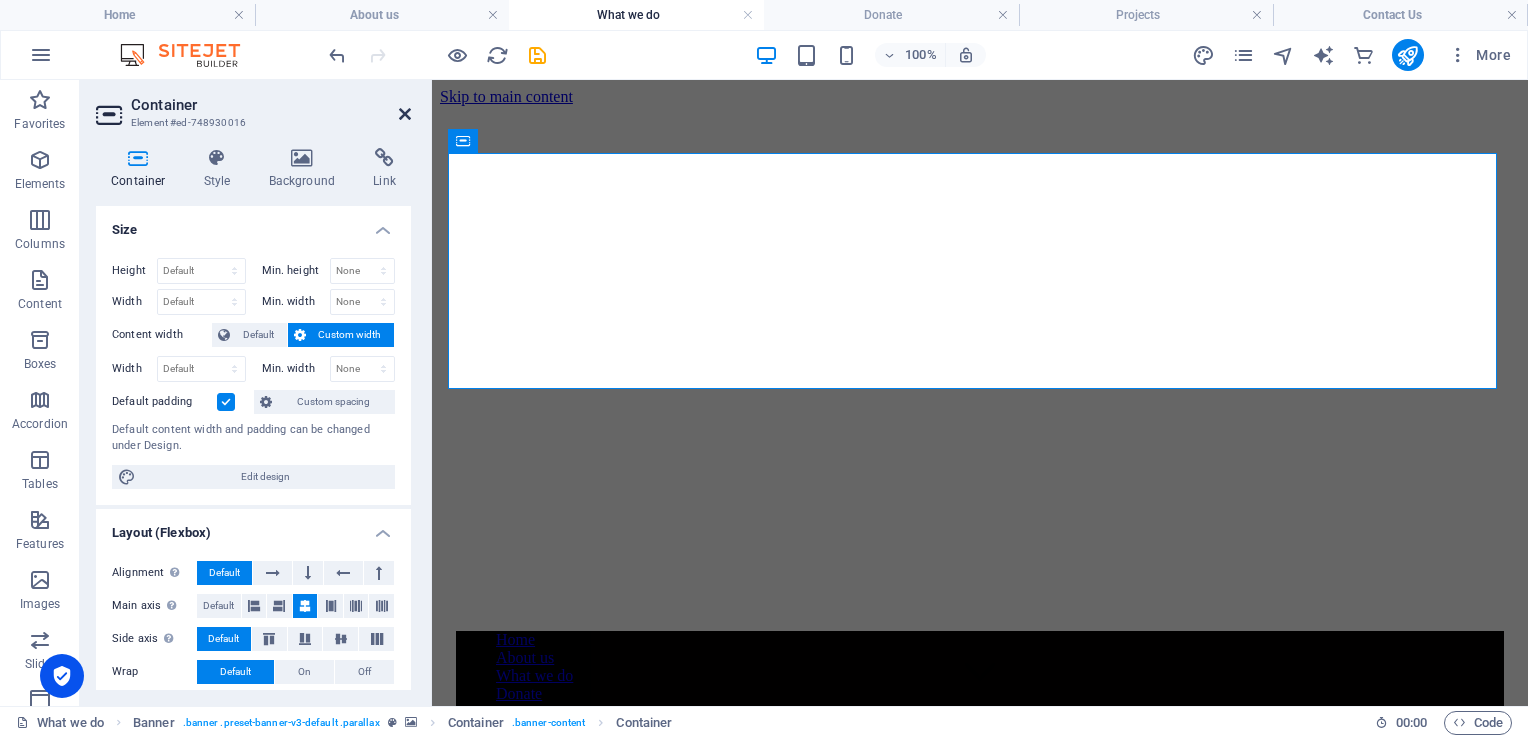 click at bounding box center (405, 114) 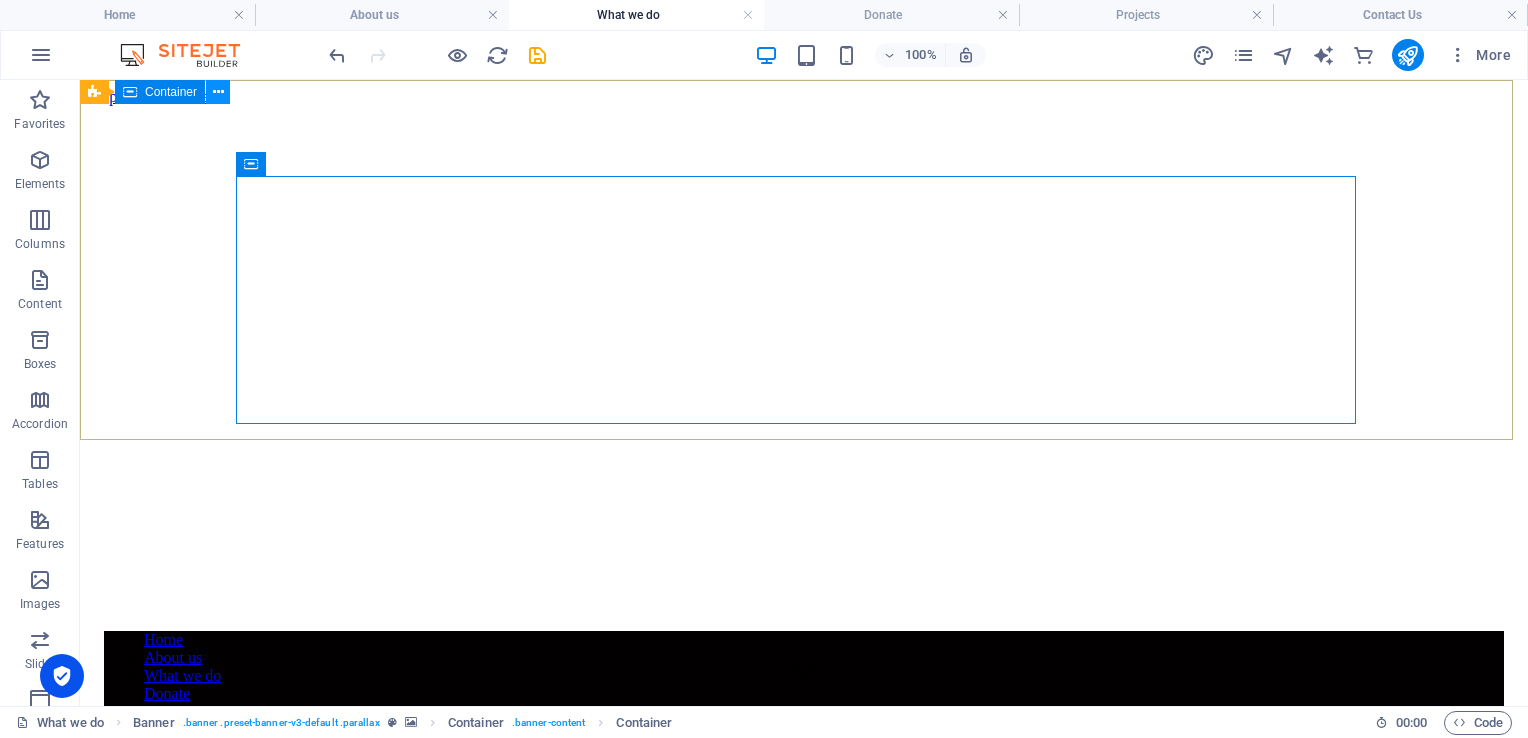 click at bounding box center [218, 92] 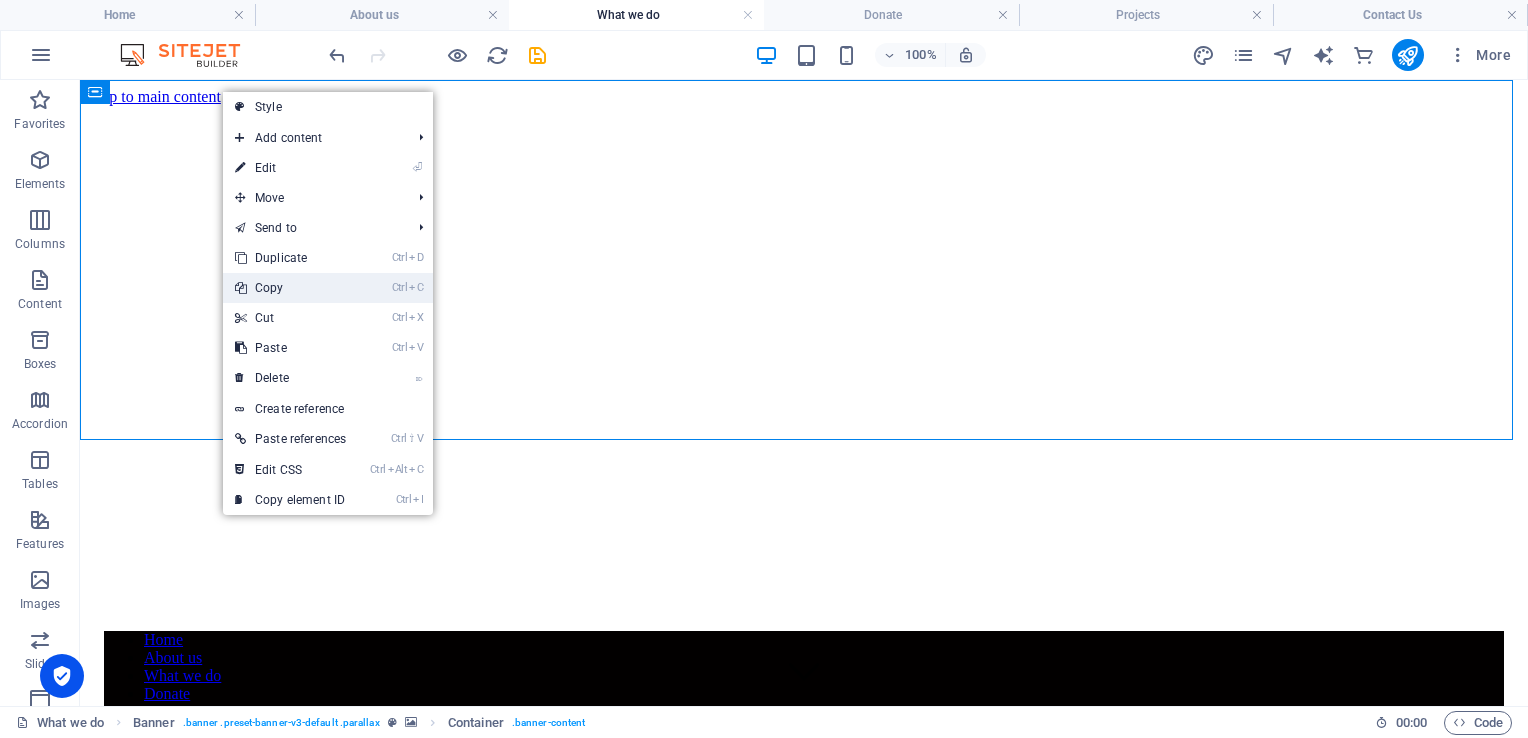 click on "Ctrl C  Copy" at bounding box center (290, 288) 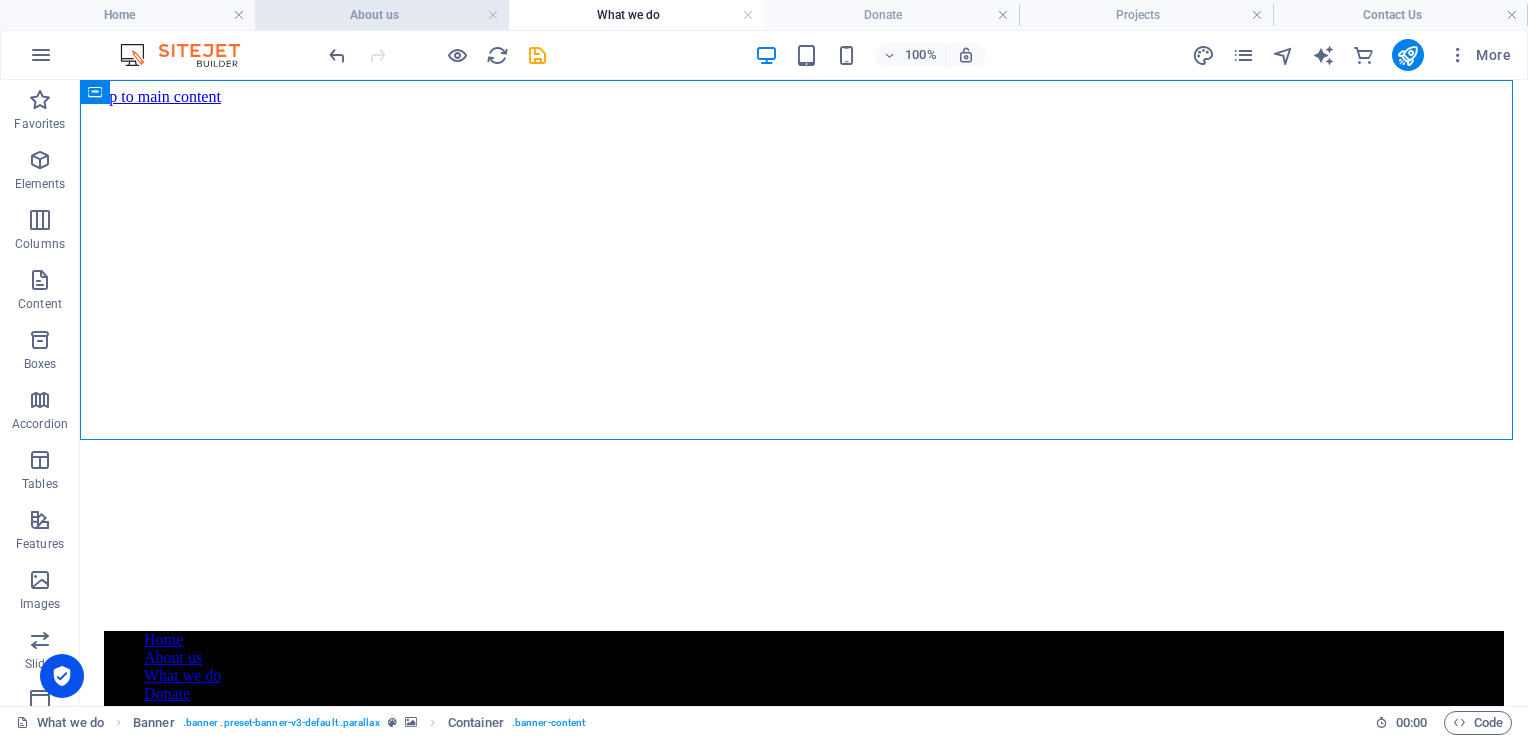 click on "About us" at bounding box center (382, 15) 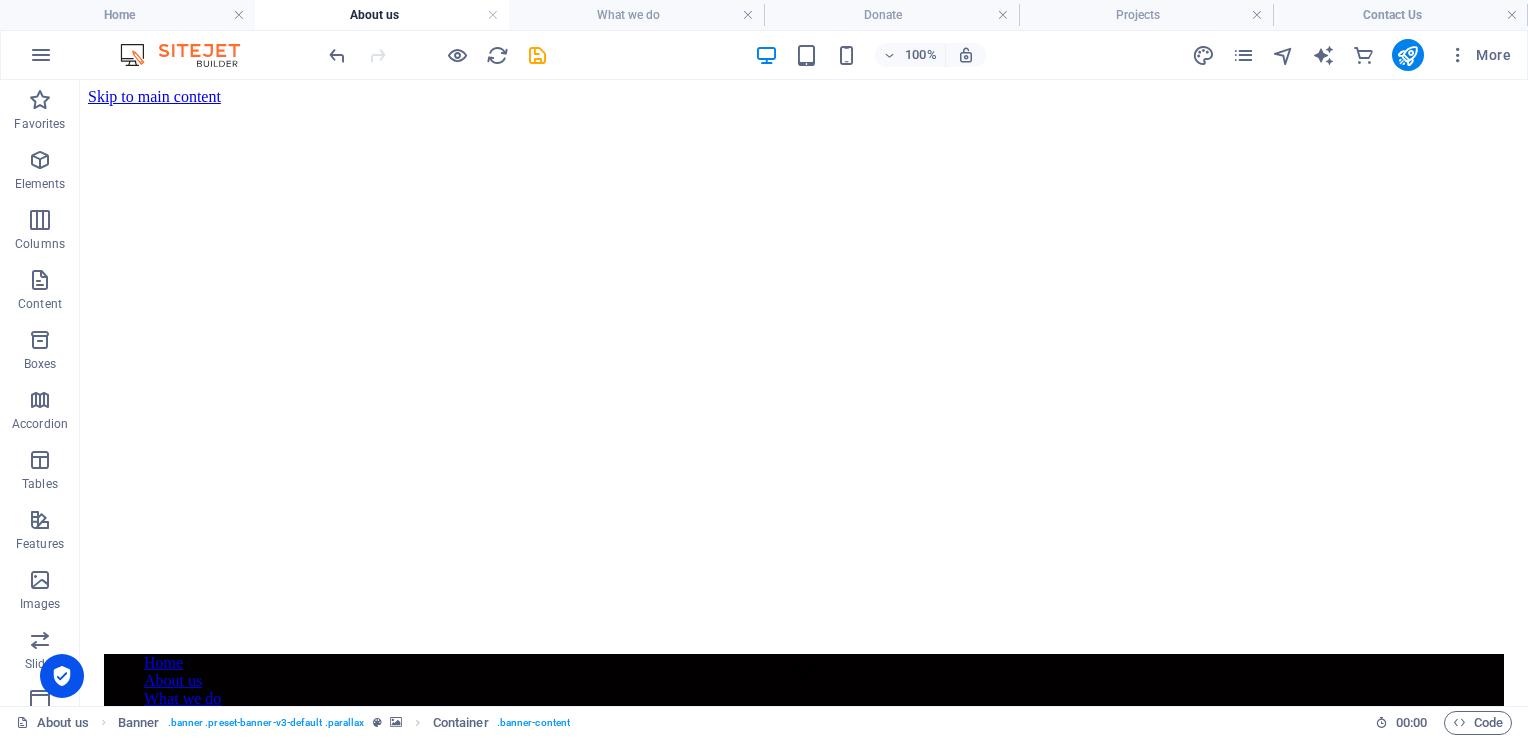 scroll, scrollTop: 2333, scrollLeft: 0, axis: vertical 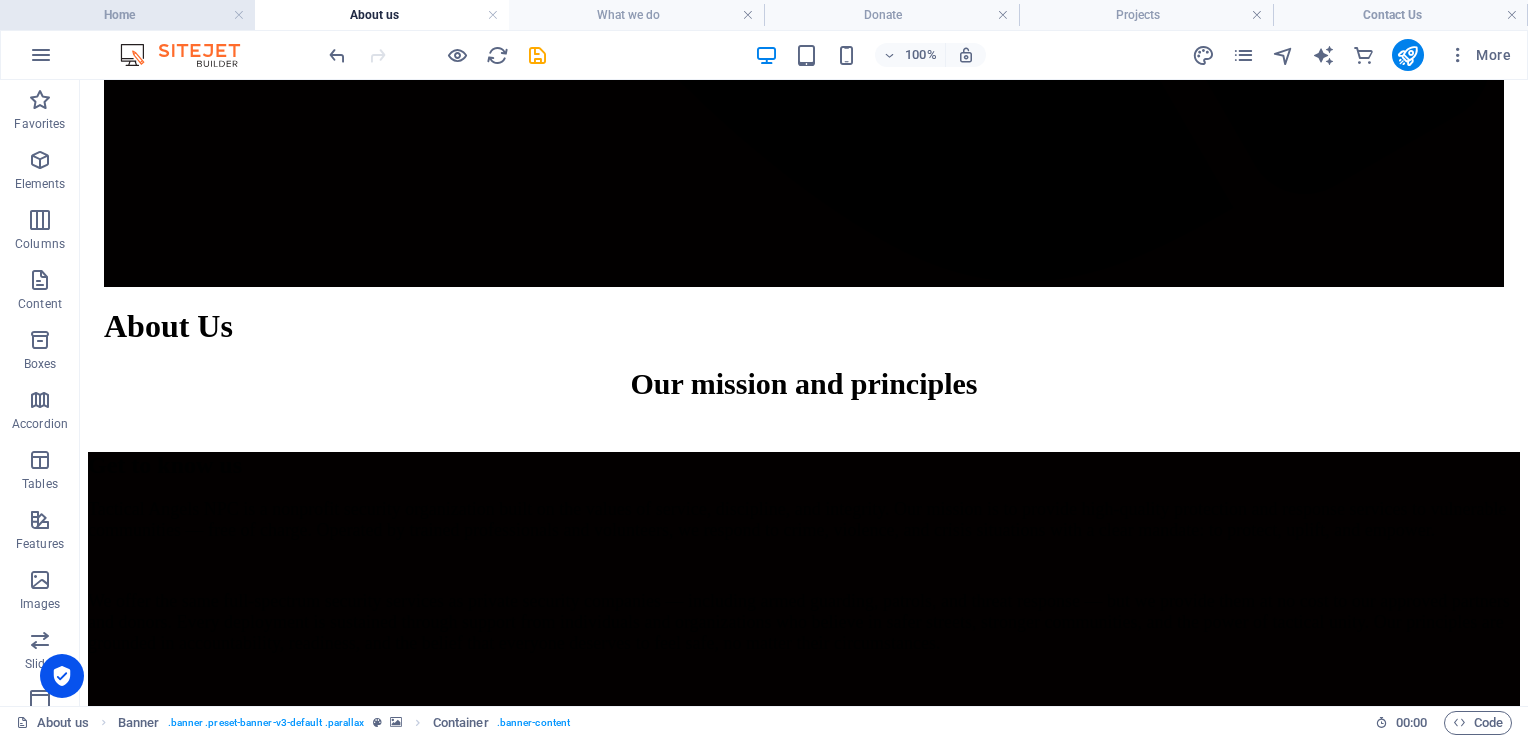 click on "Home" at bounding box center (127, 15) 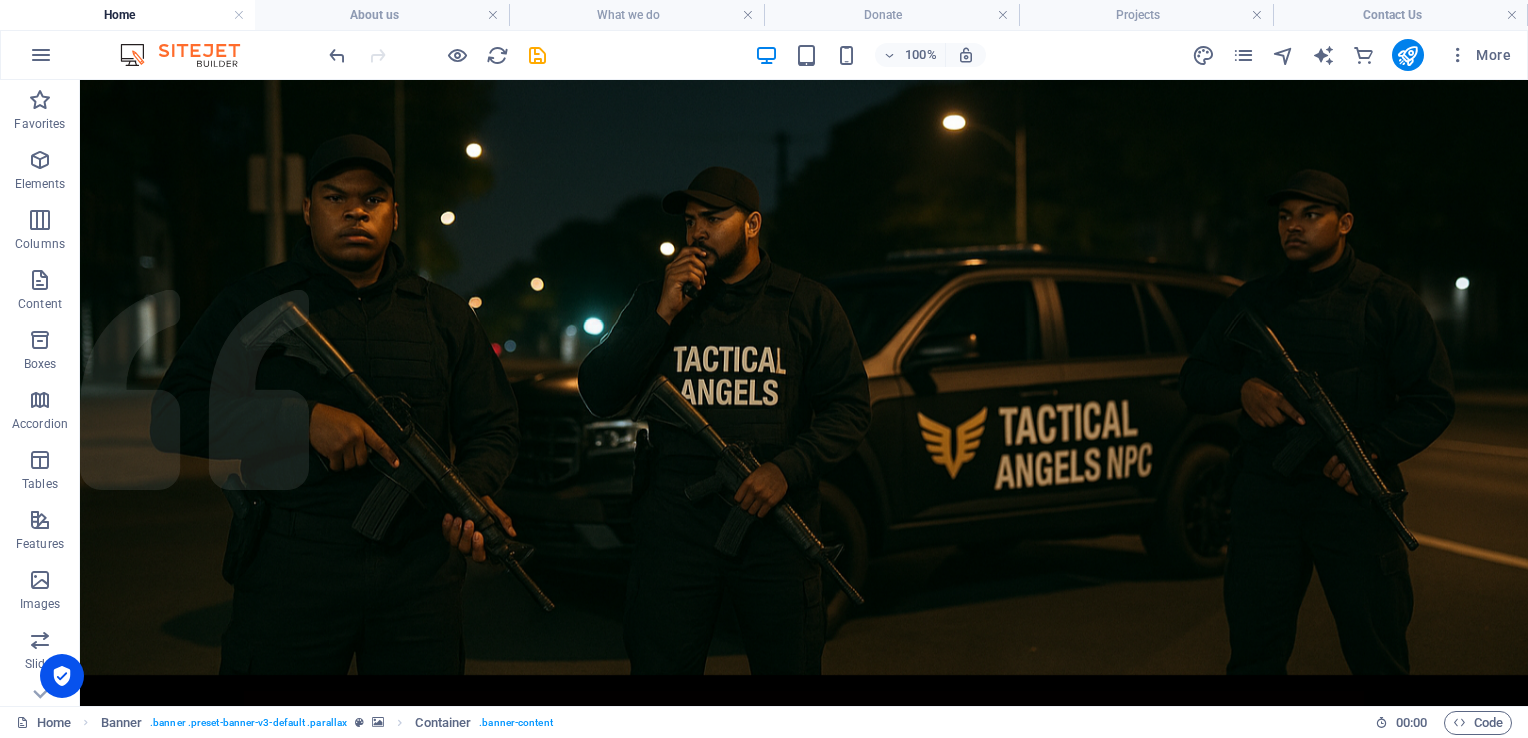 scroll, scrollTop: 4444, scrollLeft: 0, axis: vertical 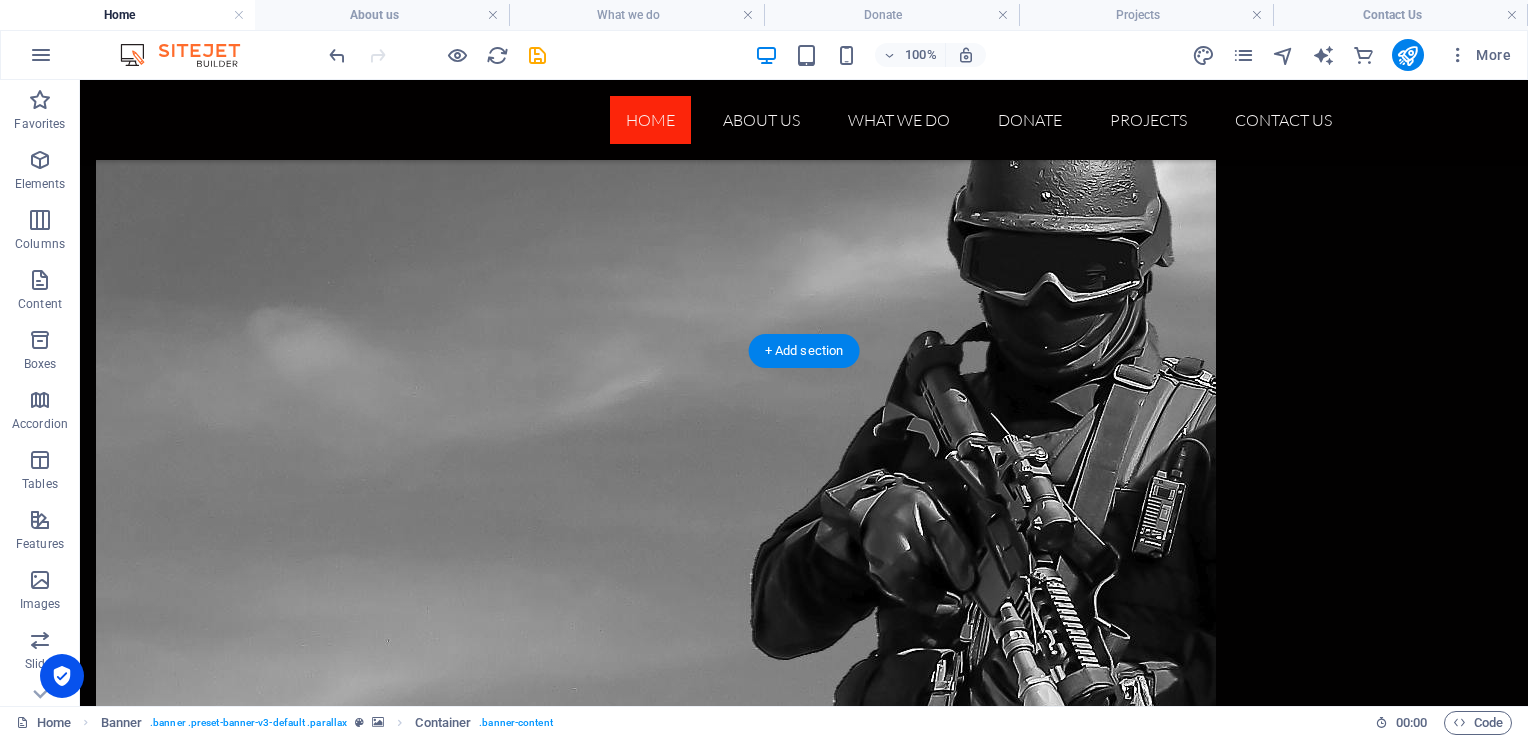 click at bounding box center [804, 6907] 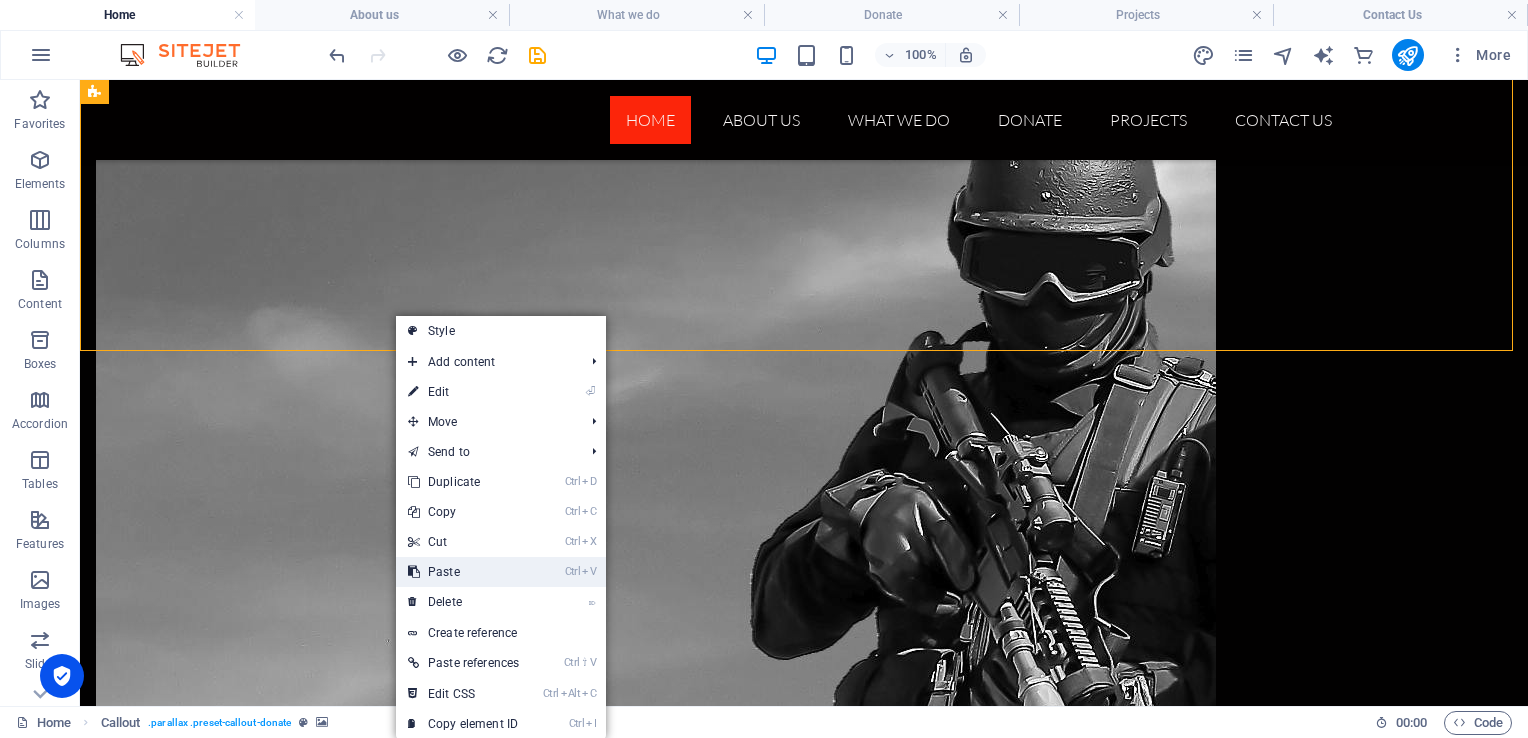click on "Ctrl V  Paste" at bounding box center (463, 572) 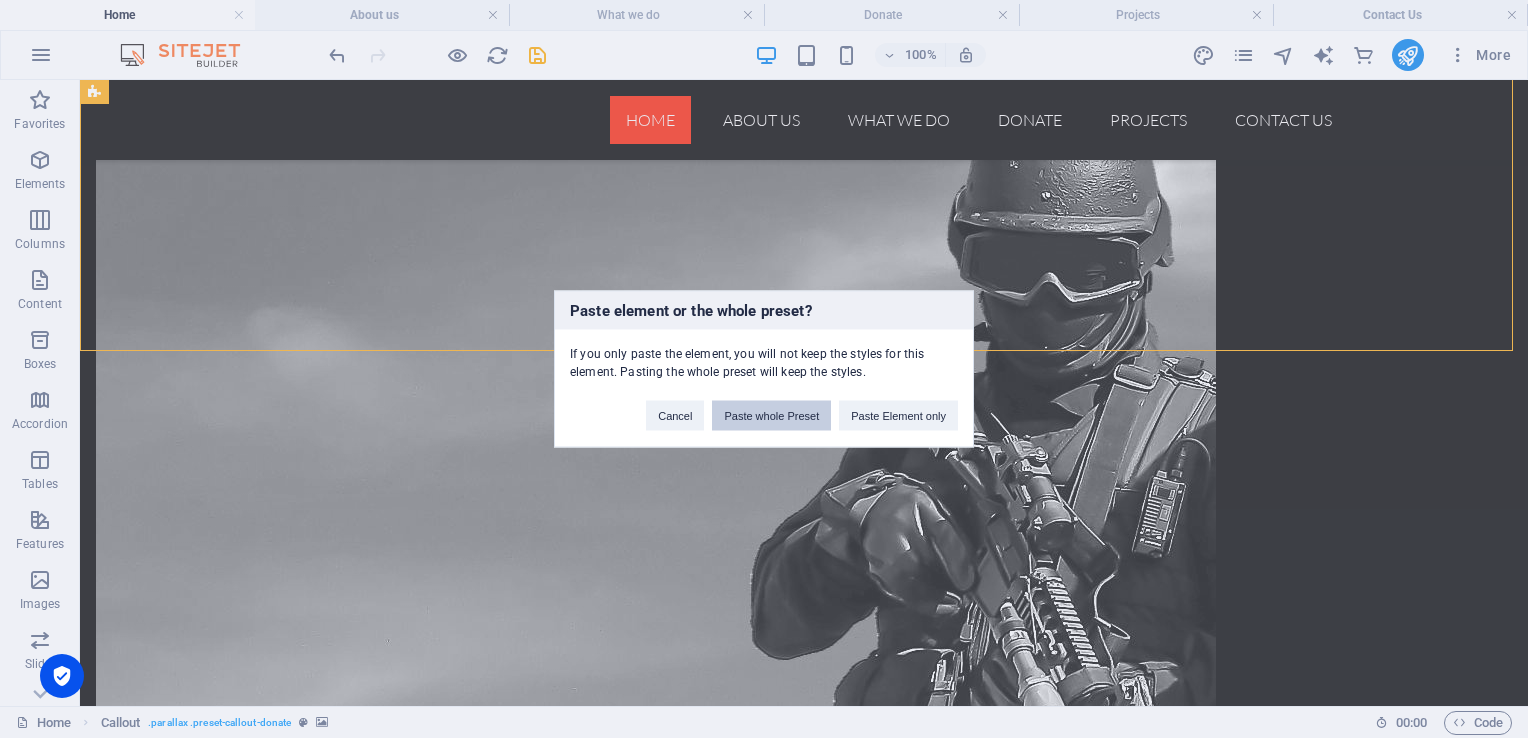 click on "Paste whole Preset" at bounding box center [771, 416] 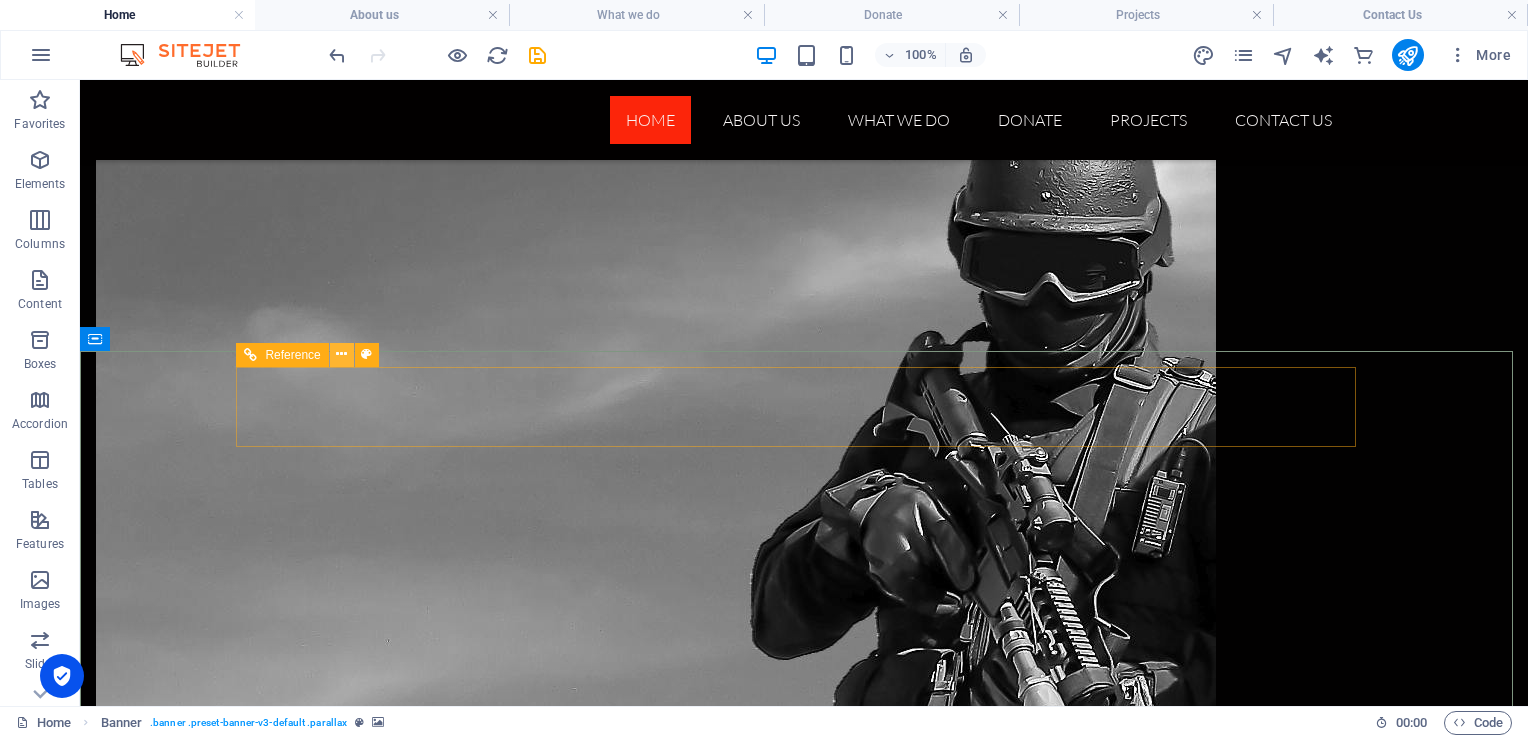click at bounding box center (341, 354) 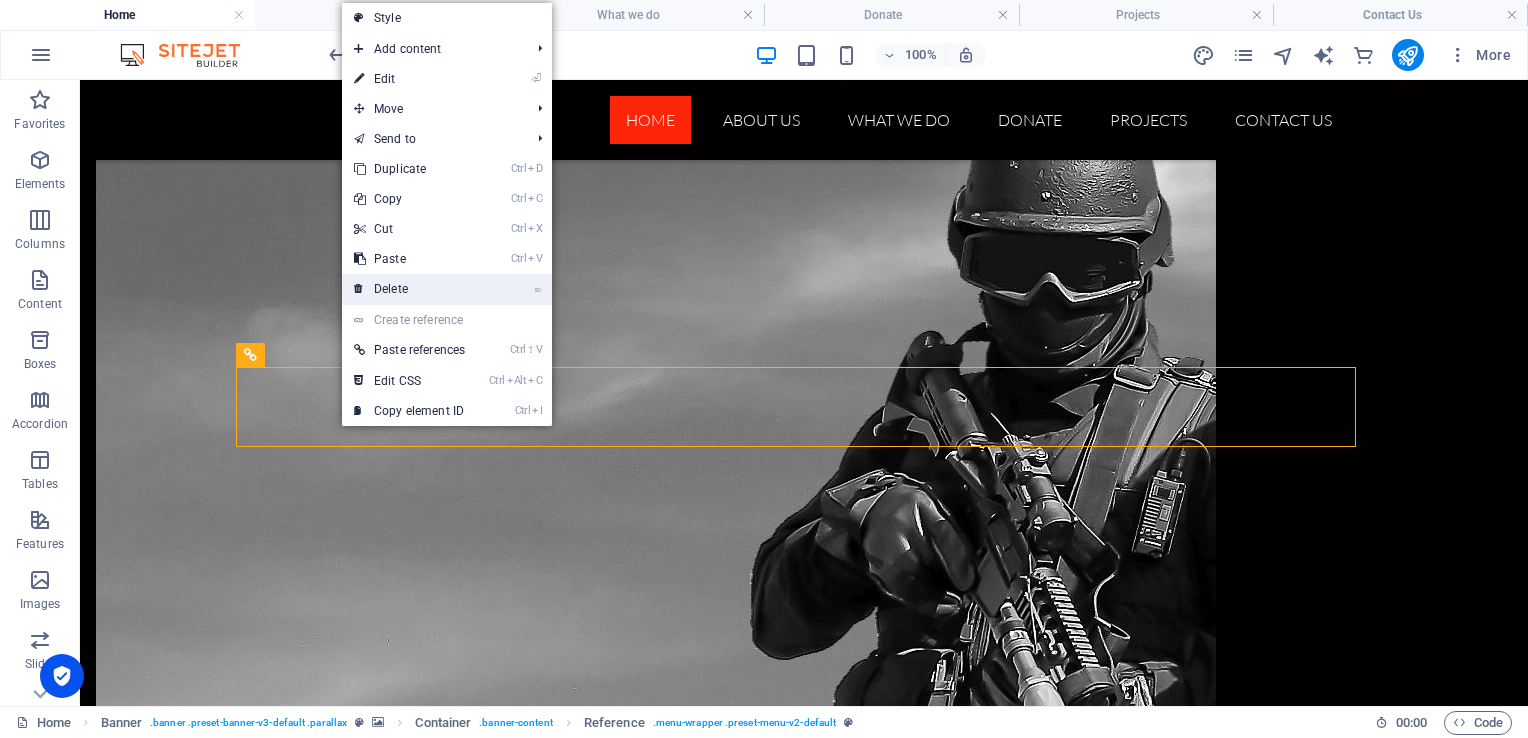 click on "⌦  Delete" at bounding box center [409, 289] 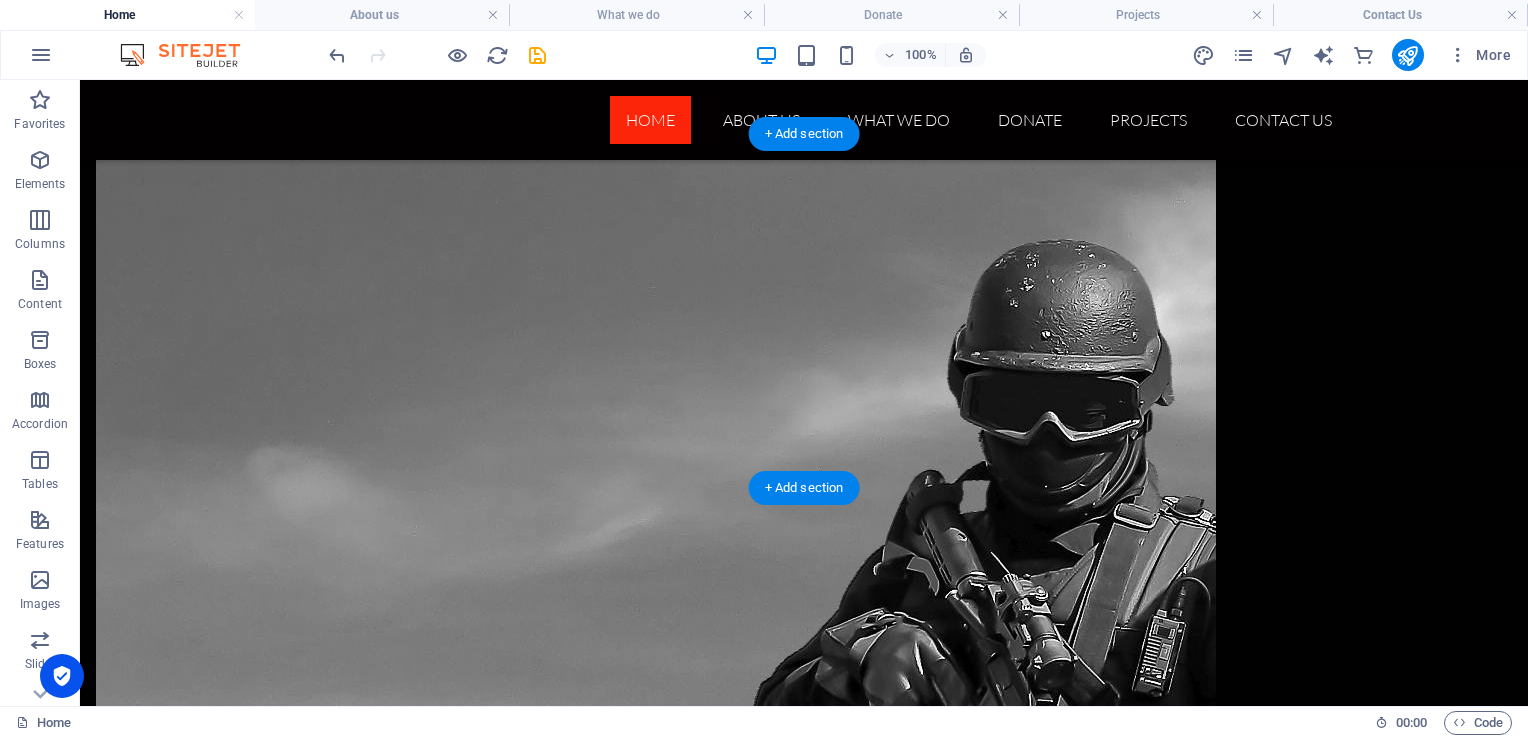 scroll, scrollTop: 4312, scrollLeft: 0, axis: vertical 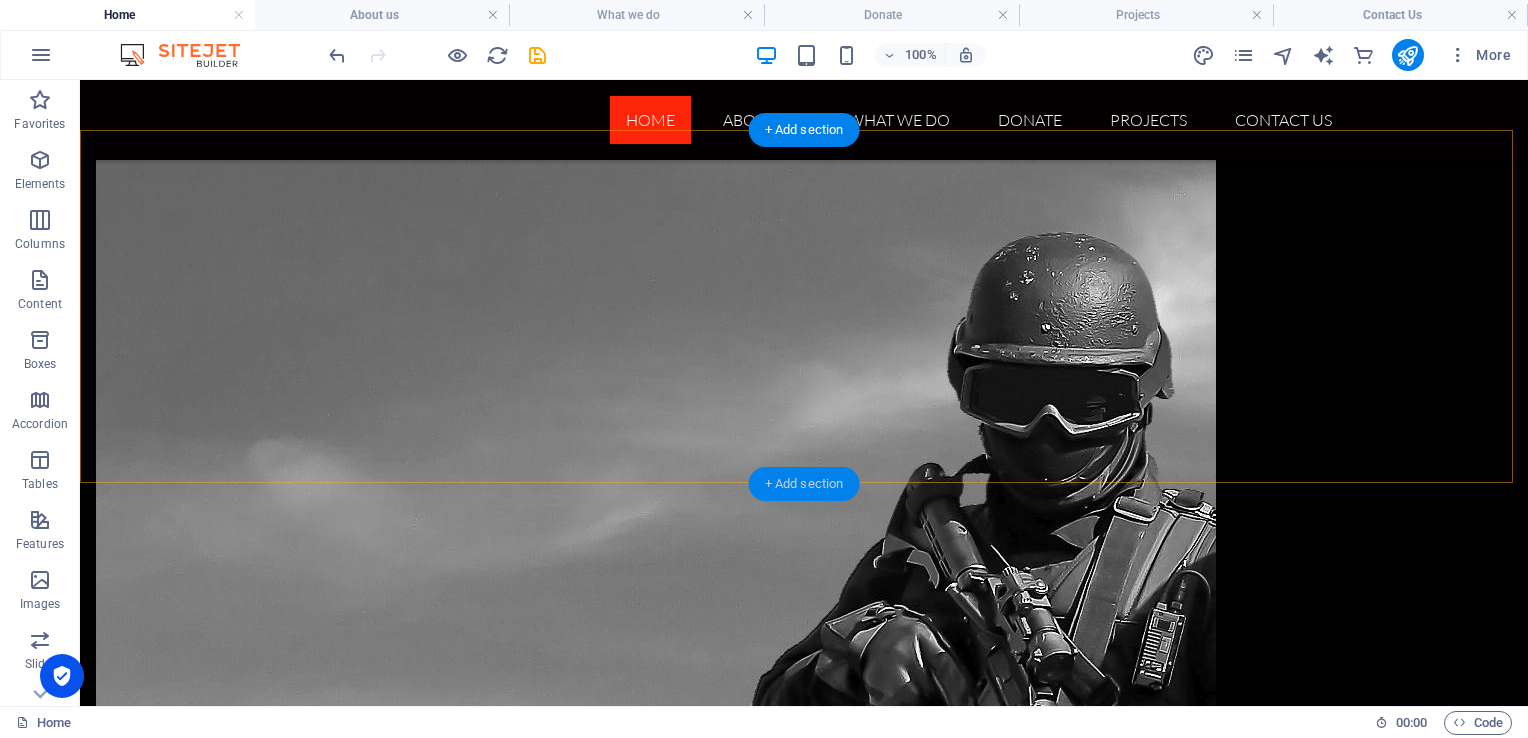click on "+ Add section" at bounding box center [804, 484] 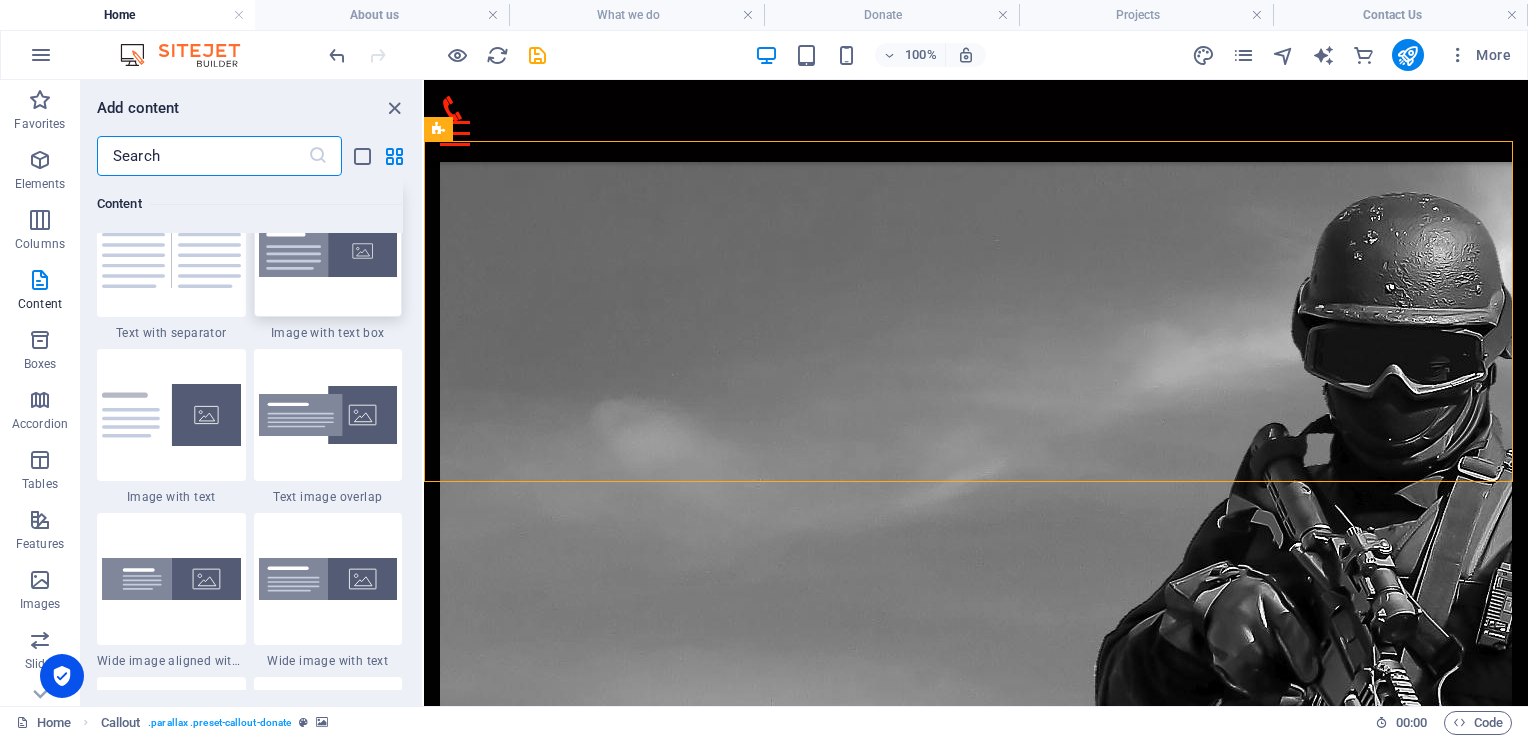 scroll, scrollTop: 3713, scrollLeft: 0, axis: vertical 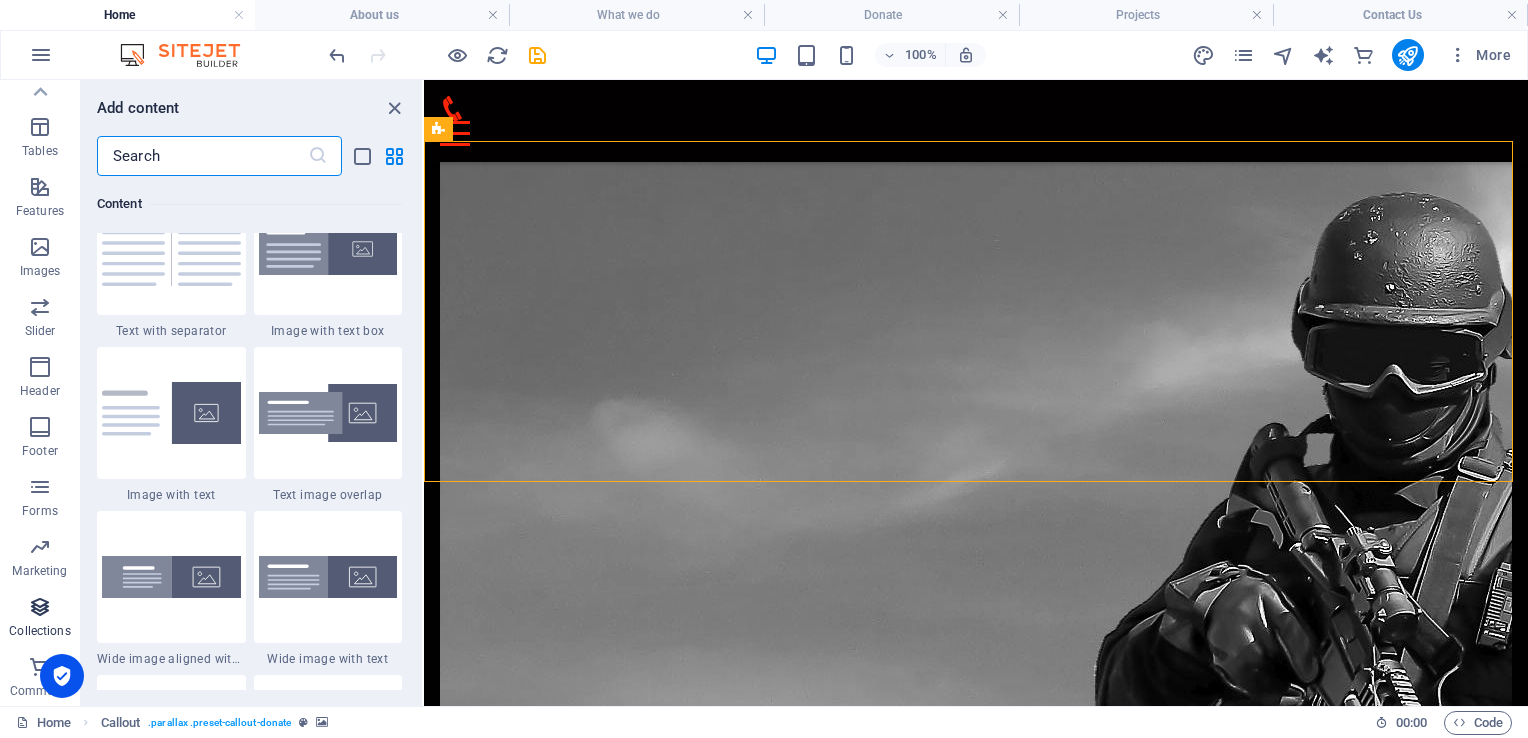 click at bounding box center (40, 607) 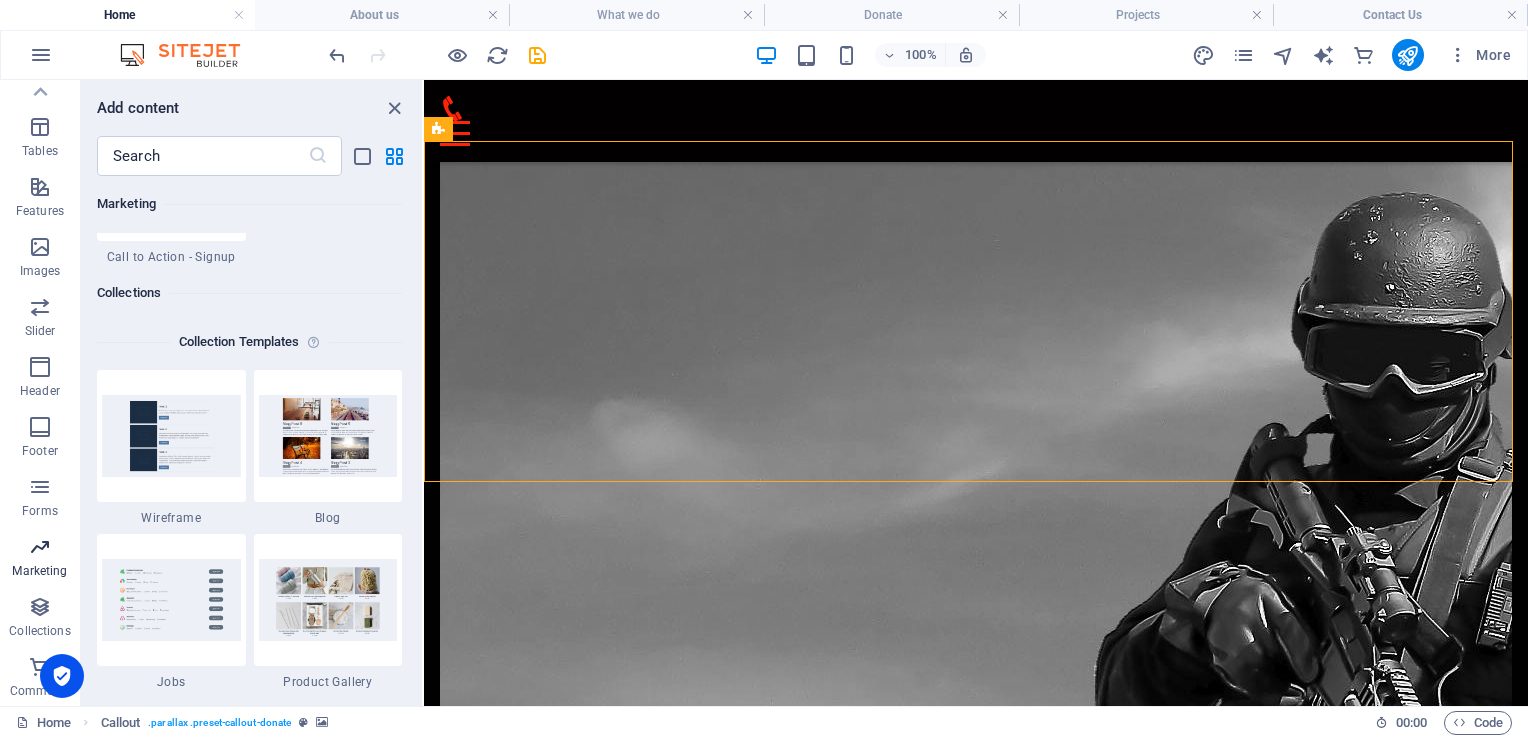 scroll, scrollTop: 18141, scrollLeft: 0, axis: vertical 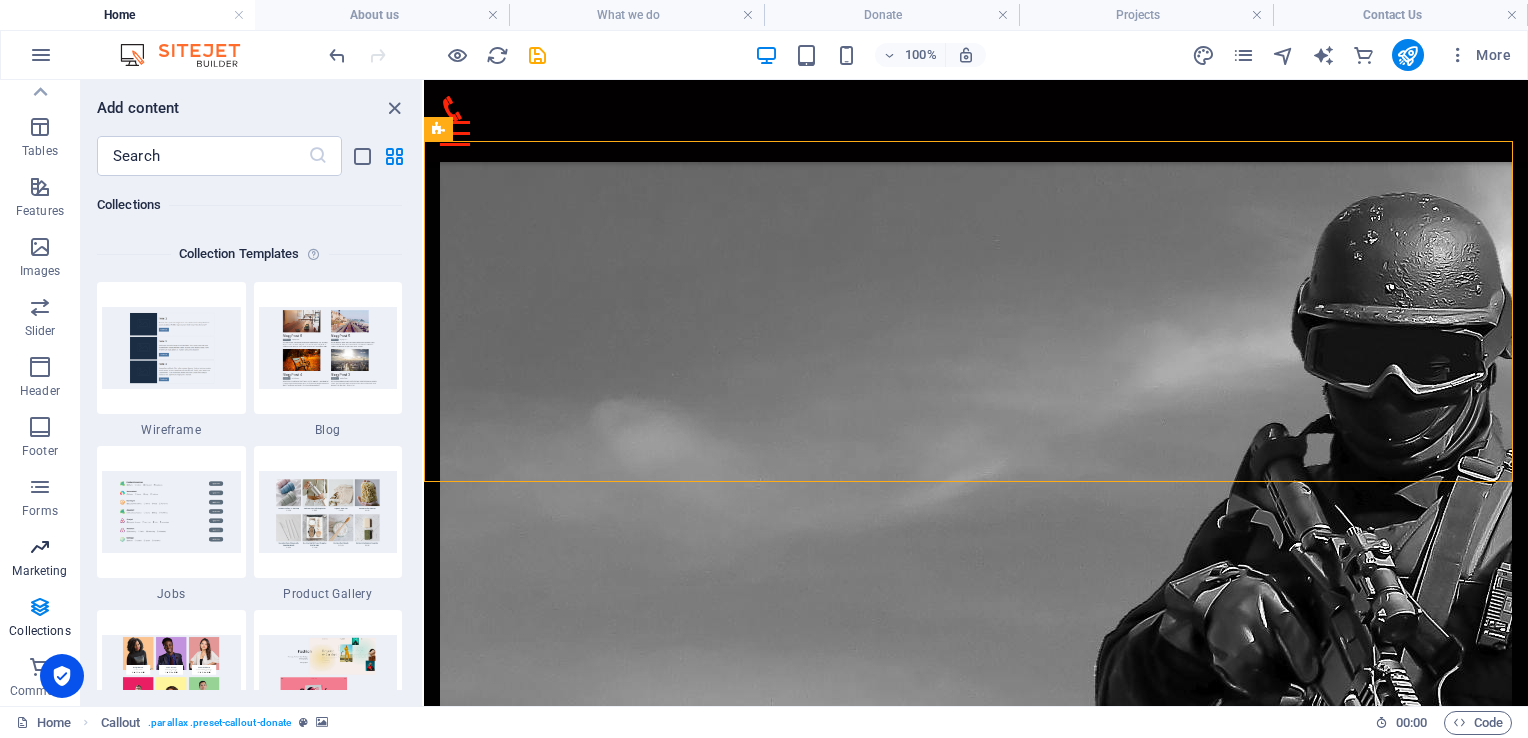 click at bounding box center [40, 547] 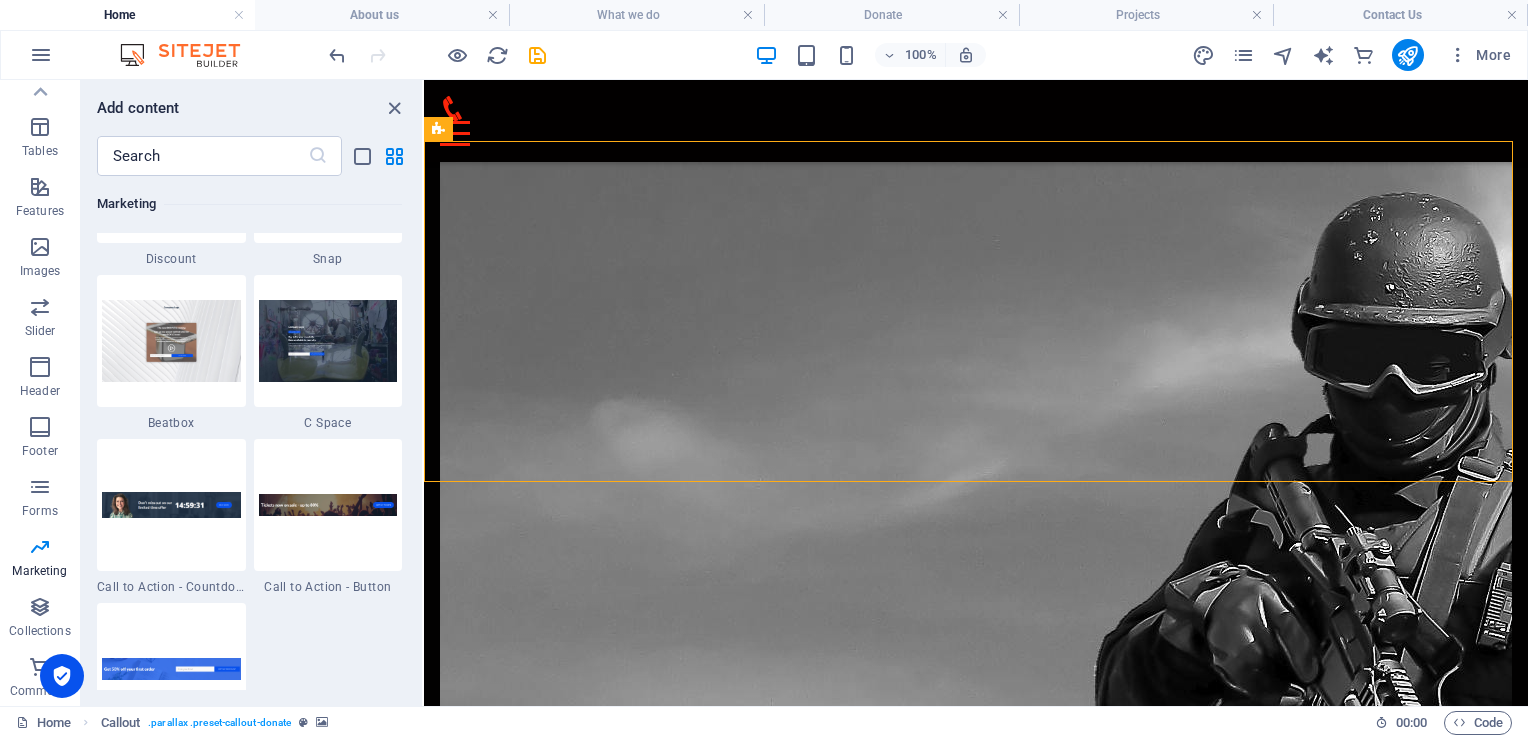 scroll, scrollTop: 17584, scrollLeft: 0, axis: vertical 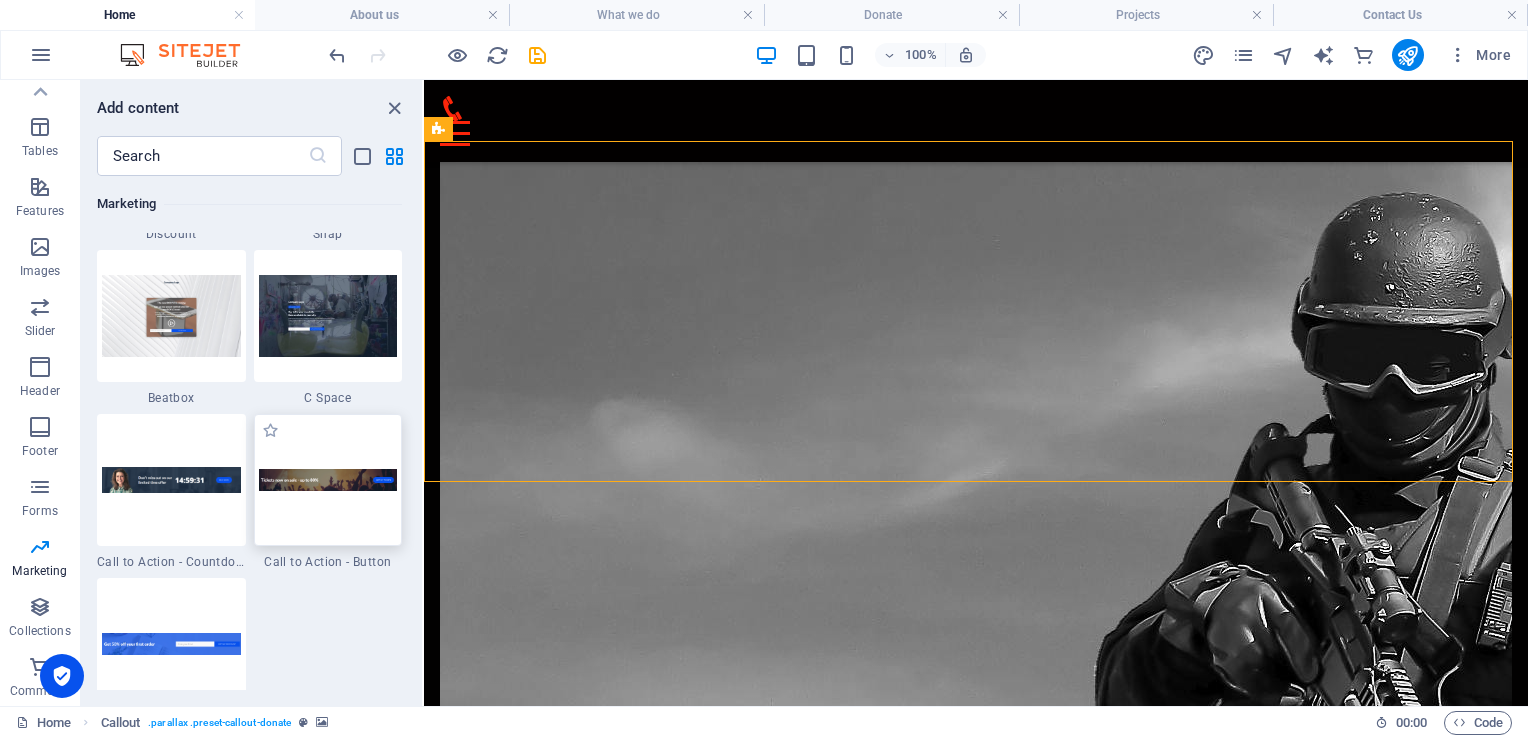 click at bounding box center [328, 480] 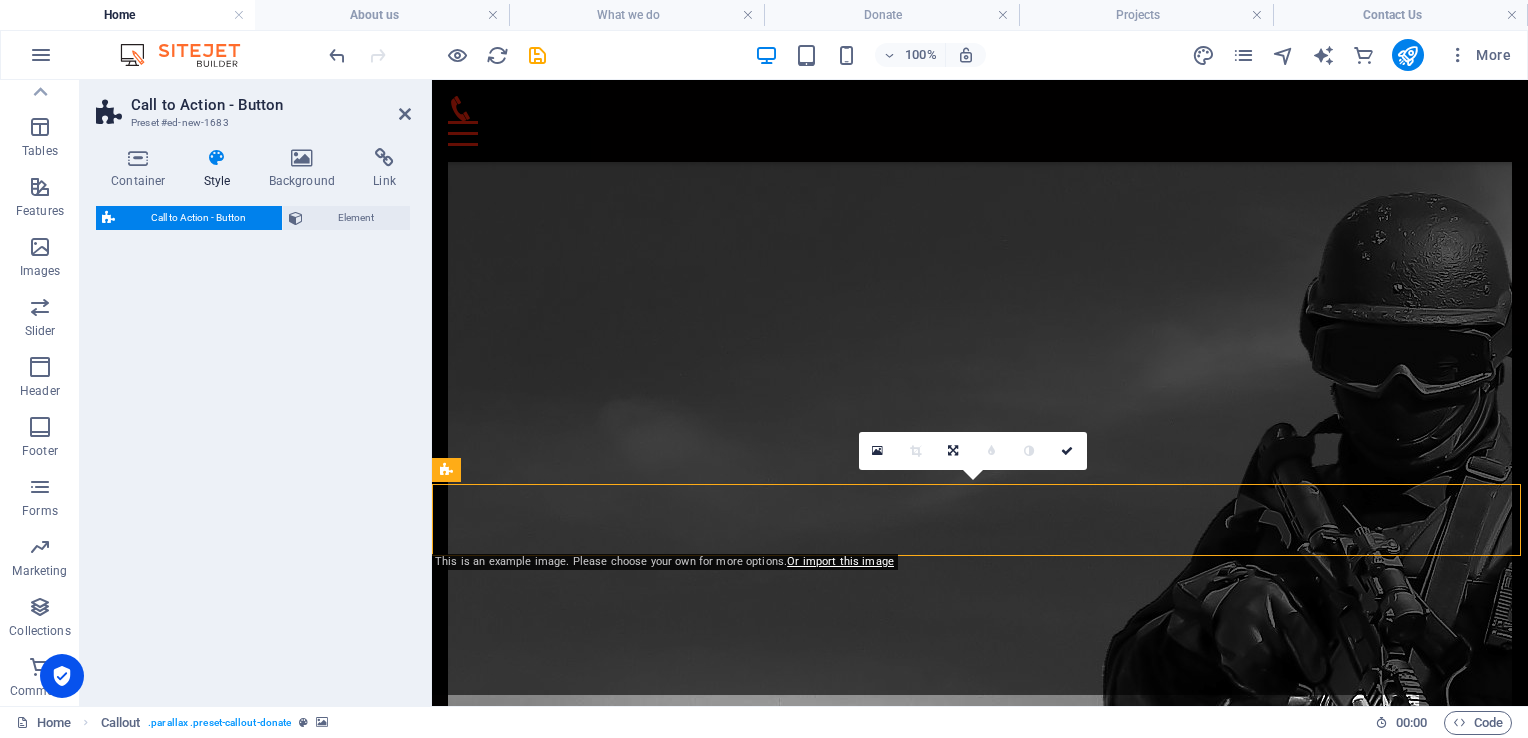 scroll, scrollTop: 4340, scrollLeft: 0, axis: vertical 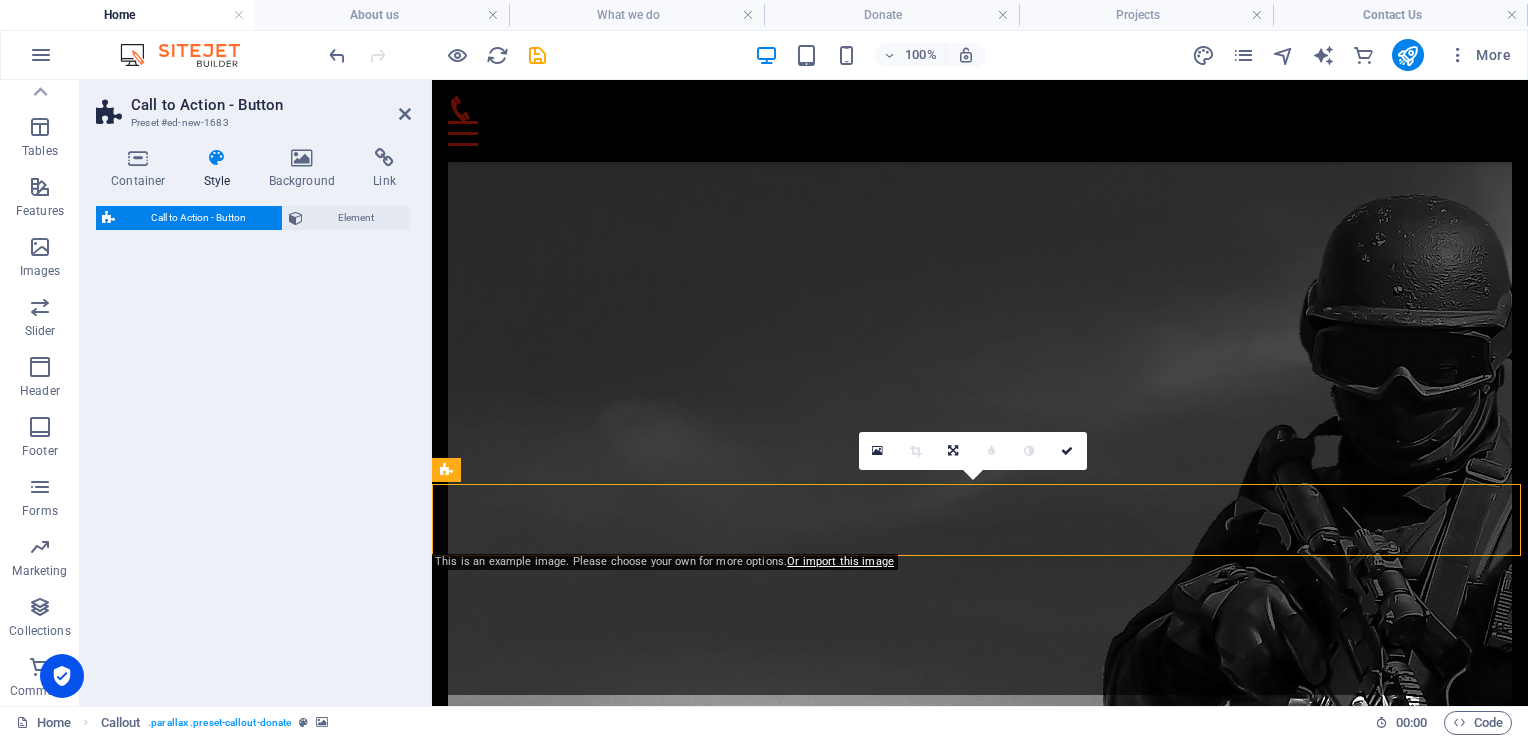 select on "rem" 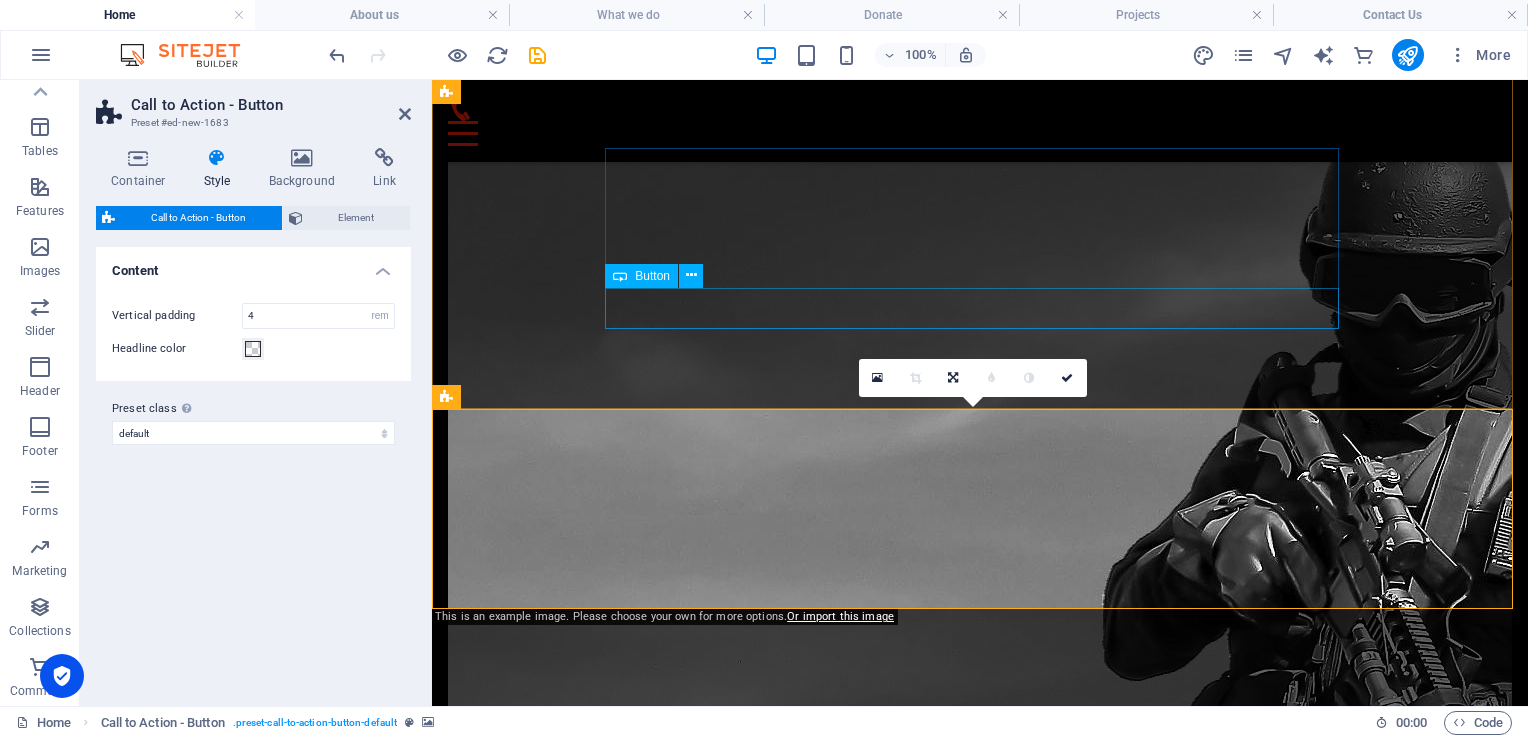 scroll, scrollTop: 4412, scrollLeft: 0, axis: vertical 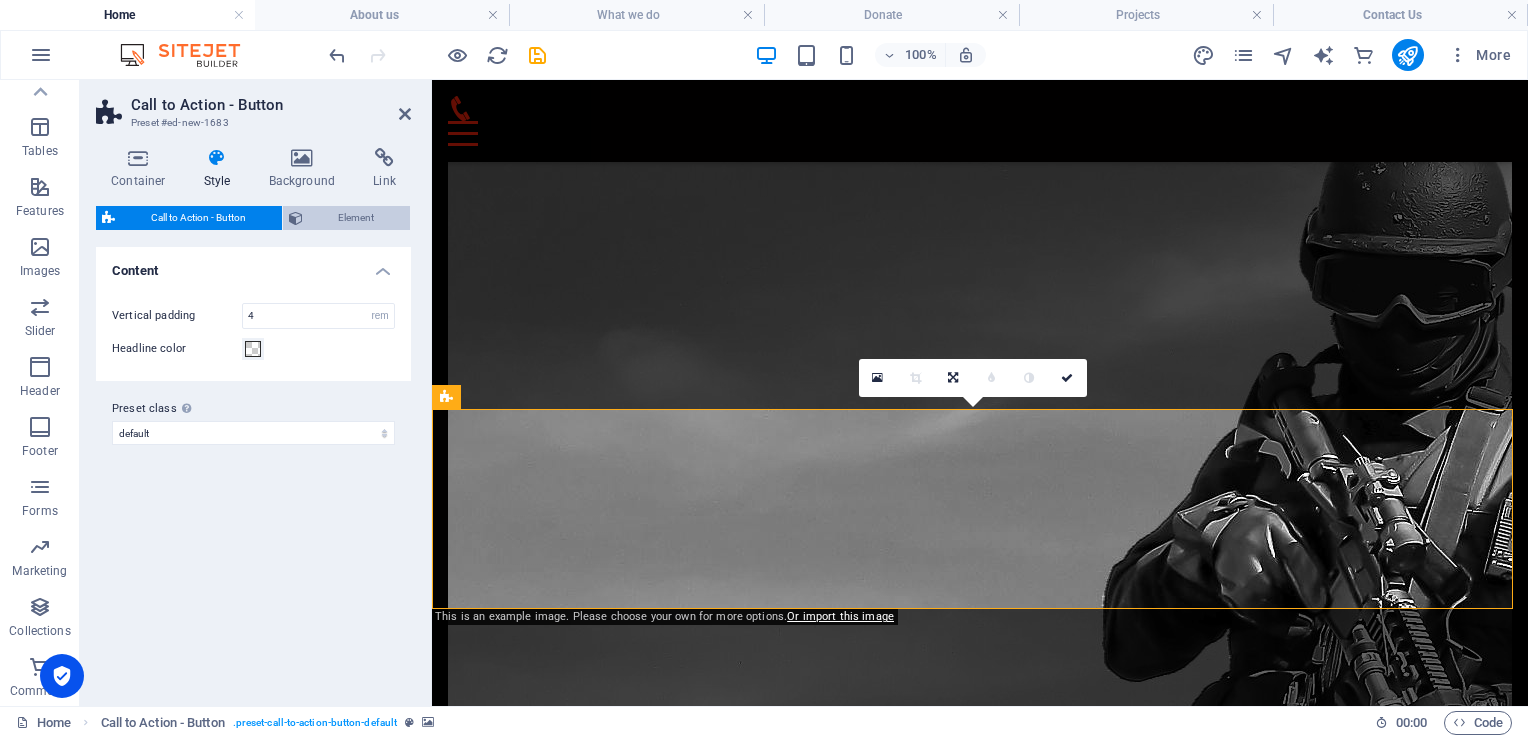 click on "Element" at bounding box center (357, 218) 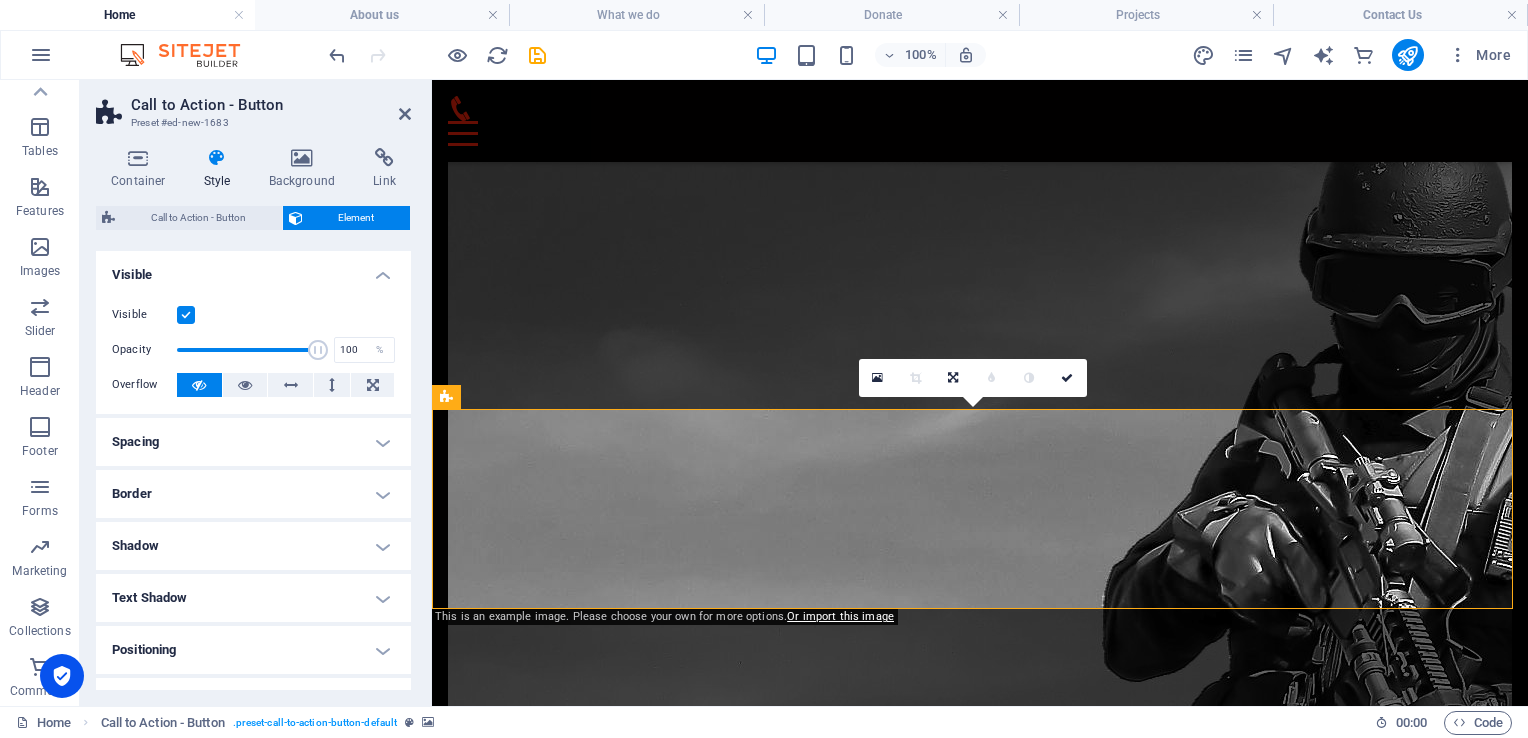 scroll, scrollTop: 40, scrollLeft: 0, axis: vertical 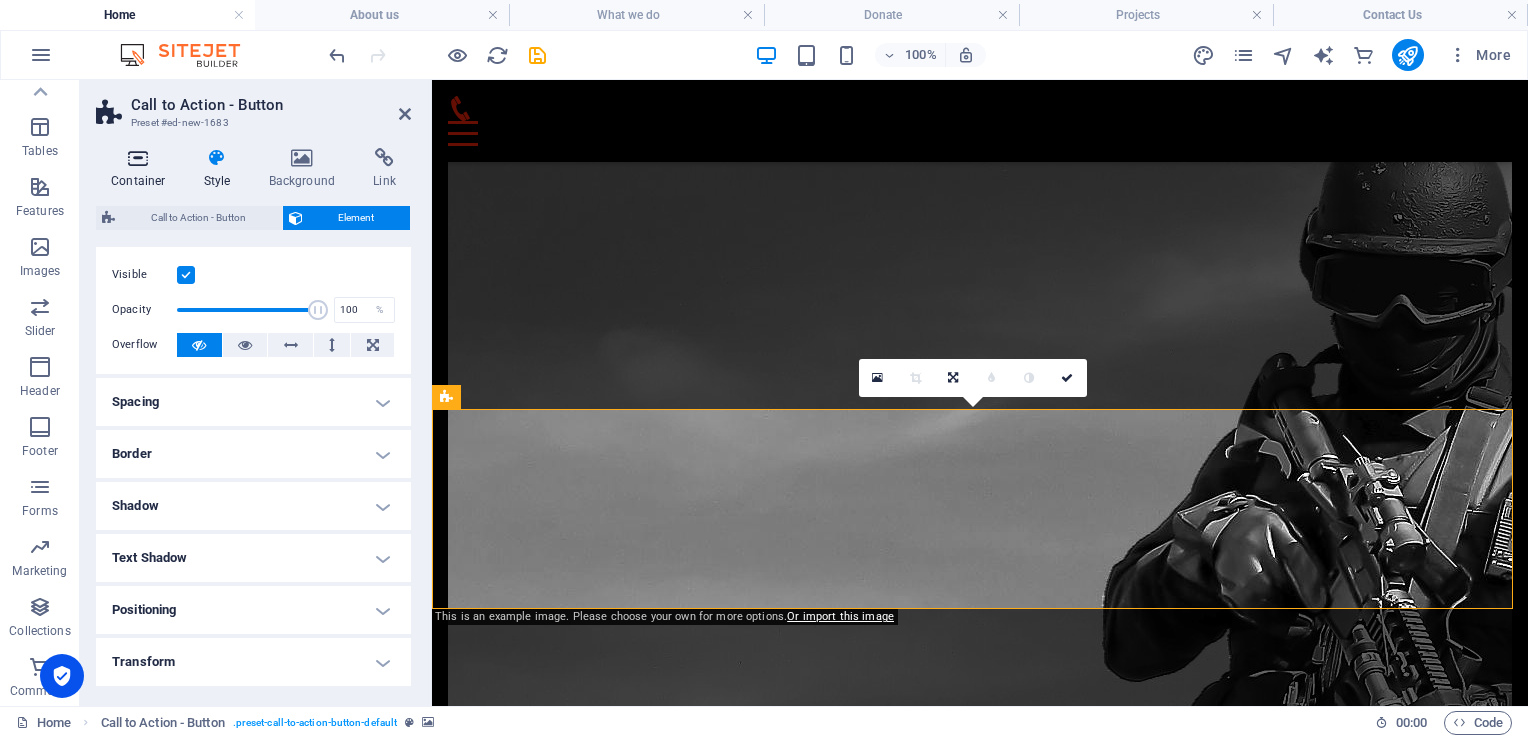 click at bounding box center [138, 158] 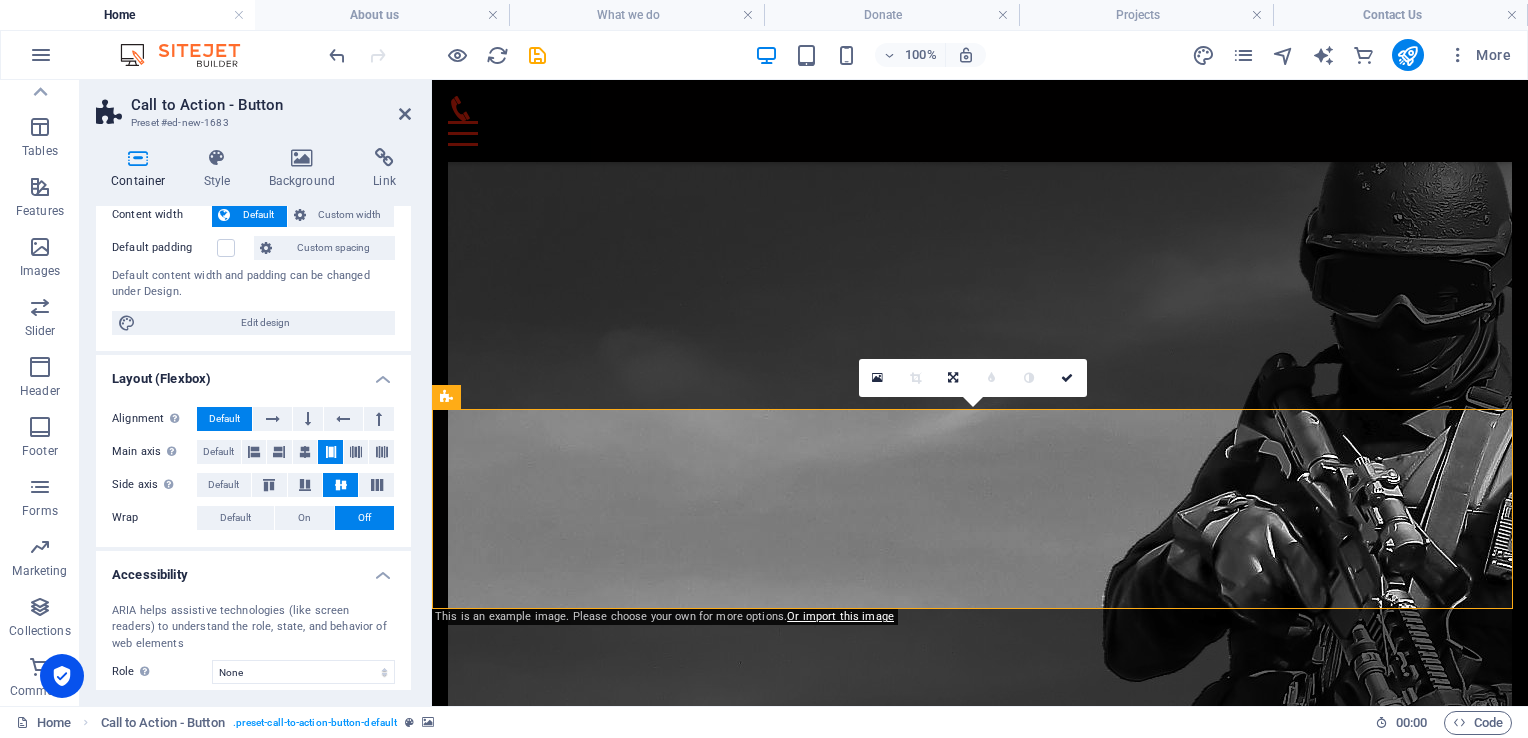 scroll, scrollTop: 256, scrollLeft: 0, axis: vertical 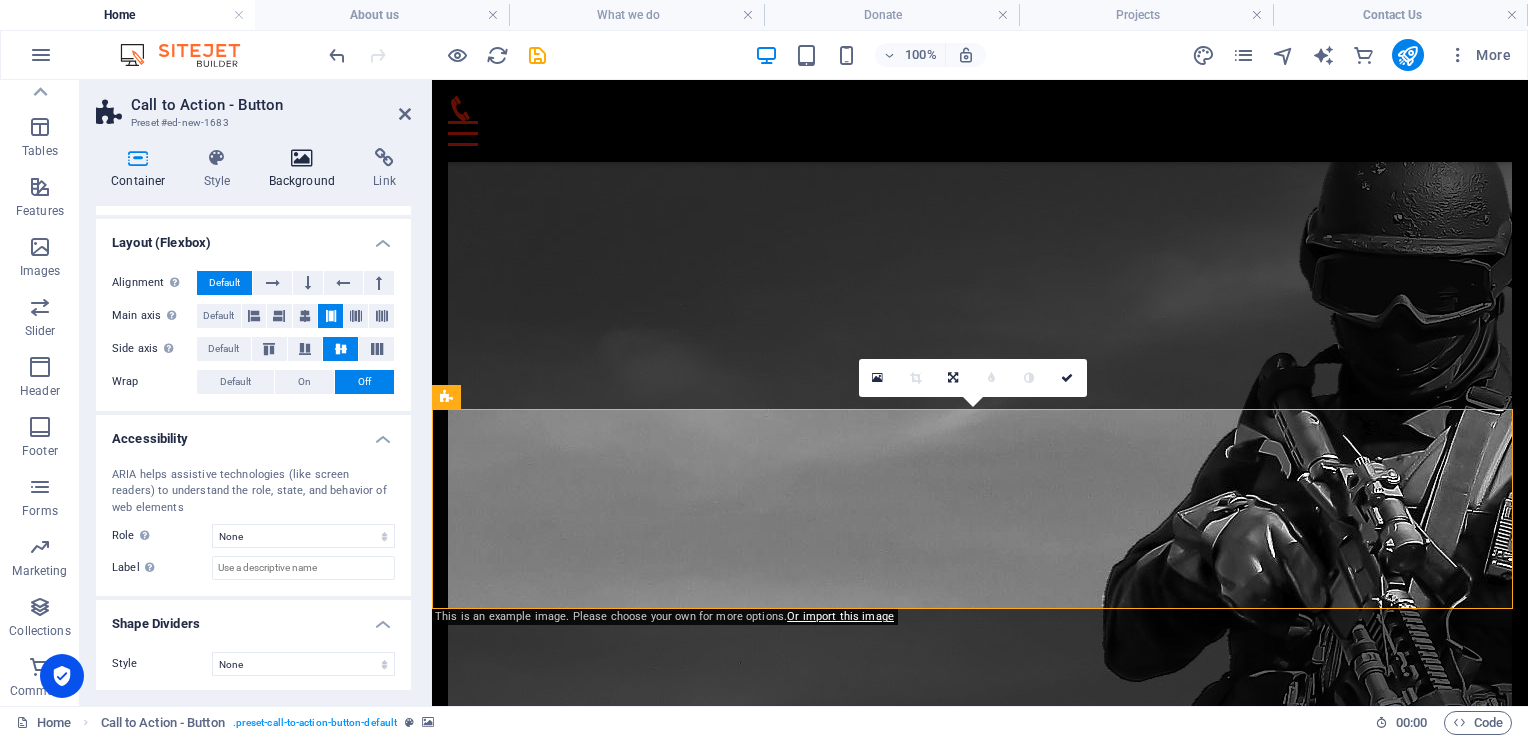 click on "Background" at bounding box center (306, 169) 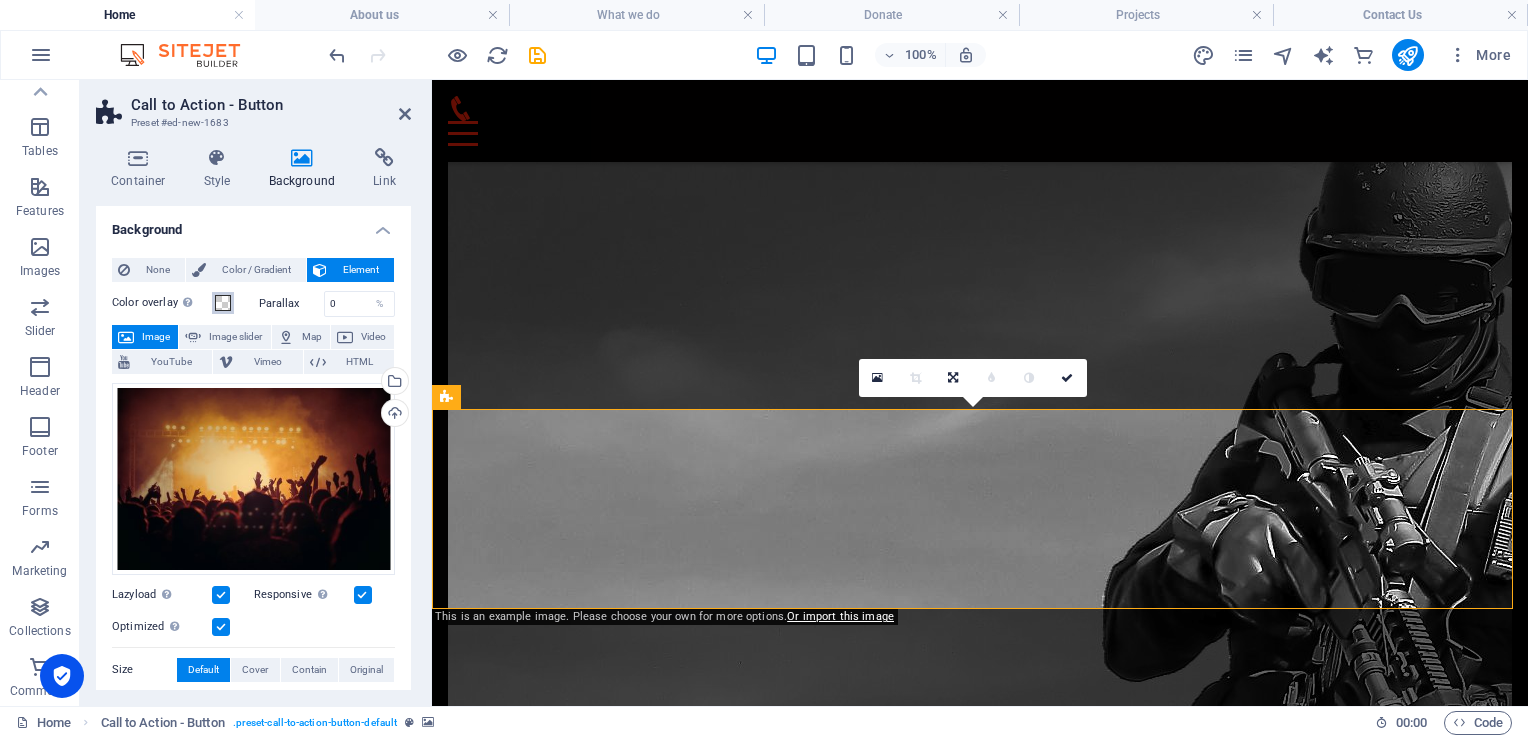 click at bounding box center [223, 303] 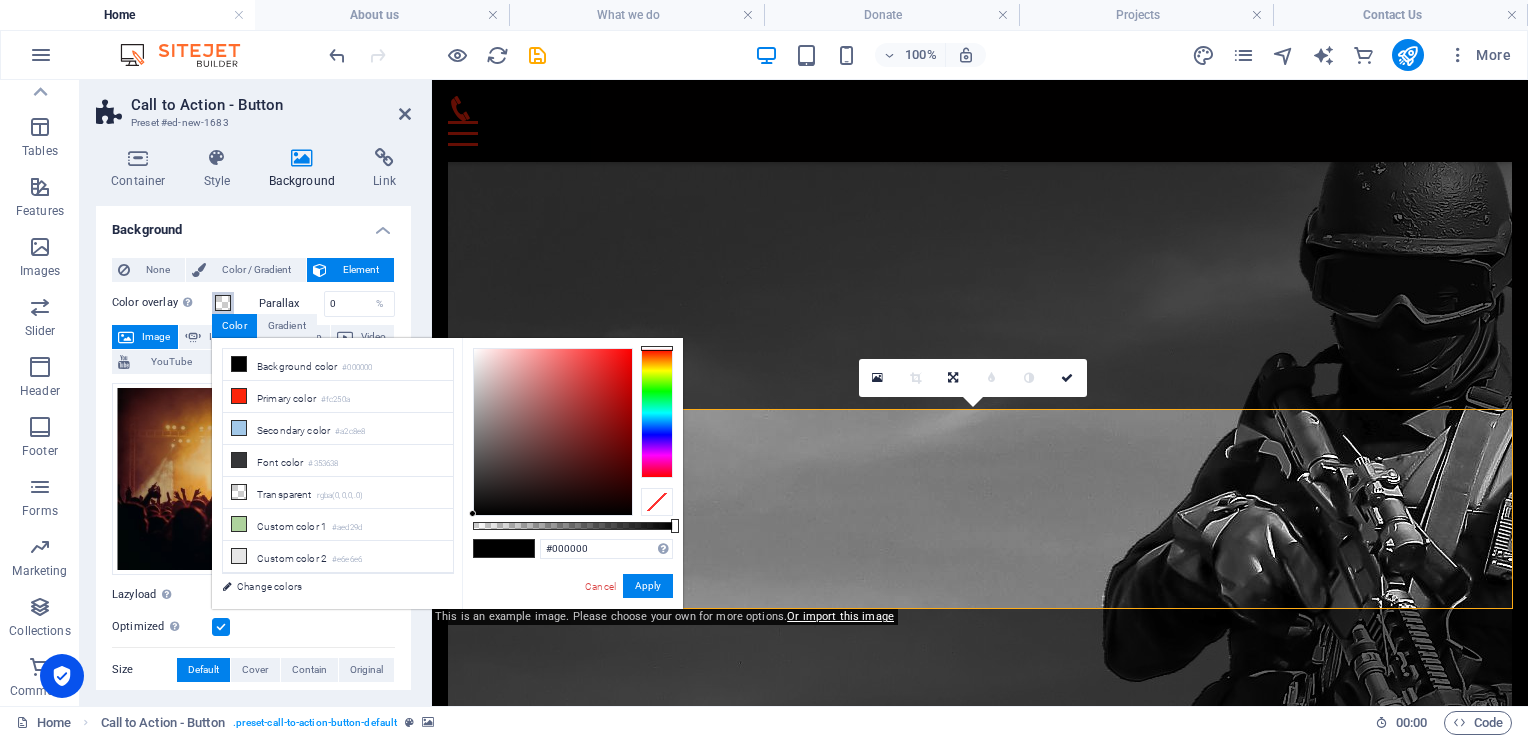 click at bounding box center (223, 303) 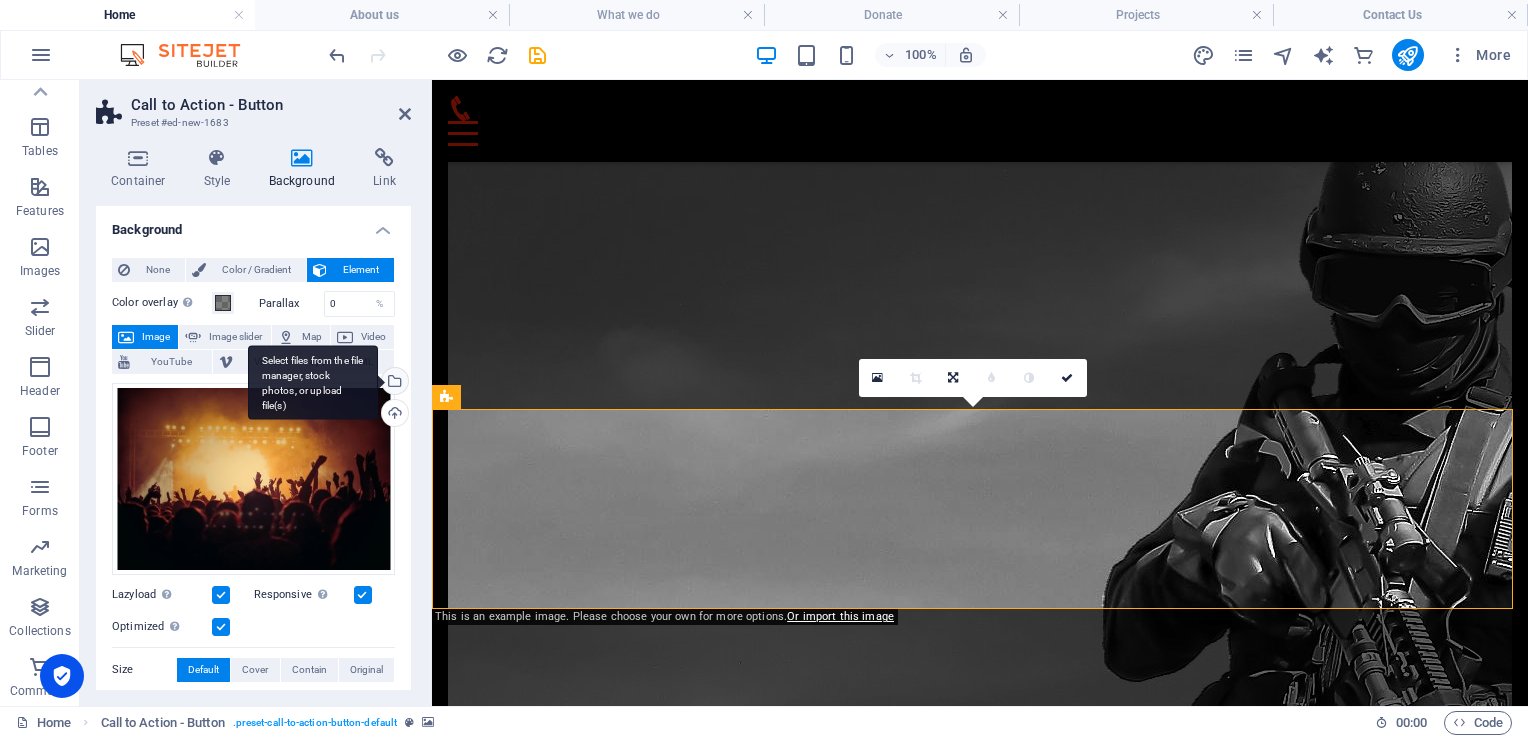 click on "Select files from the file manager, stock photos, or upload file(s)" at bounding box center (393, 383) 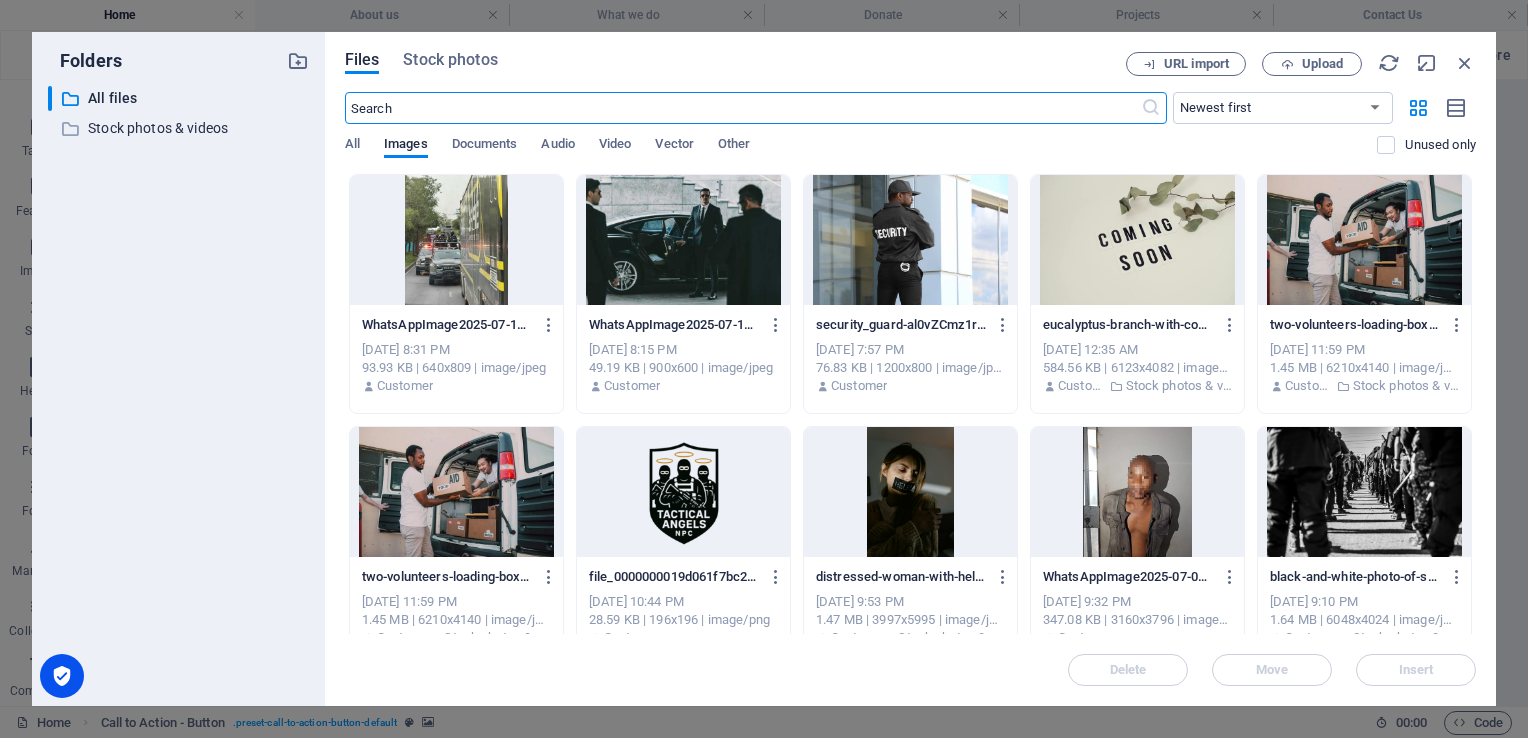 scroll, scrollTop: 4816, scrollLeft: 0, axis: vertical 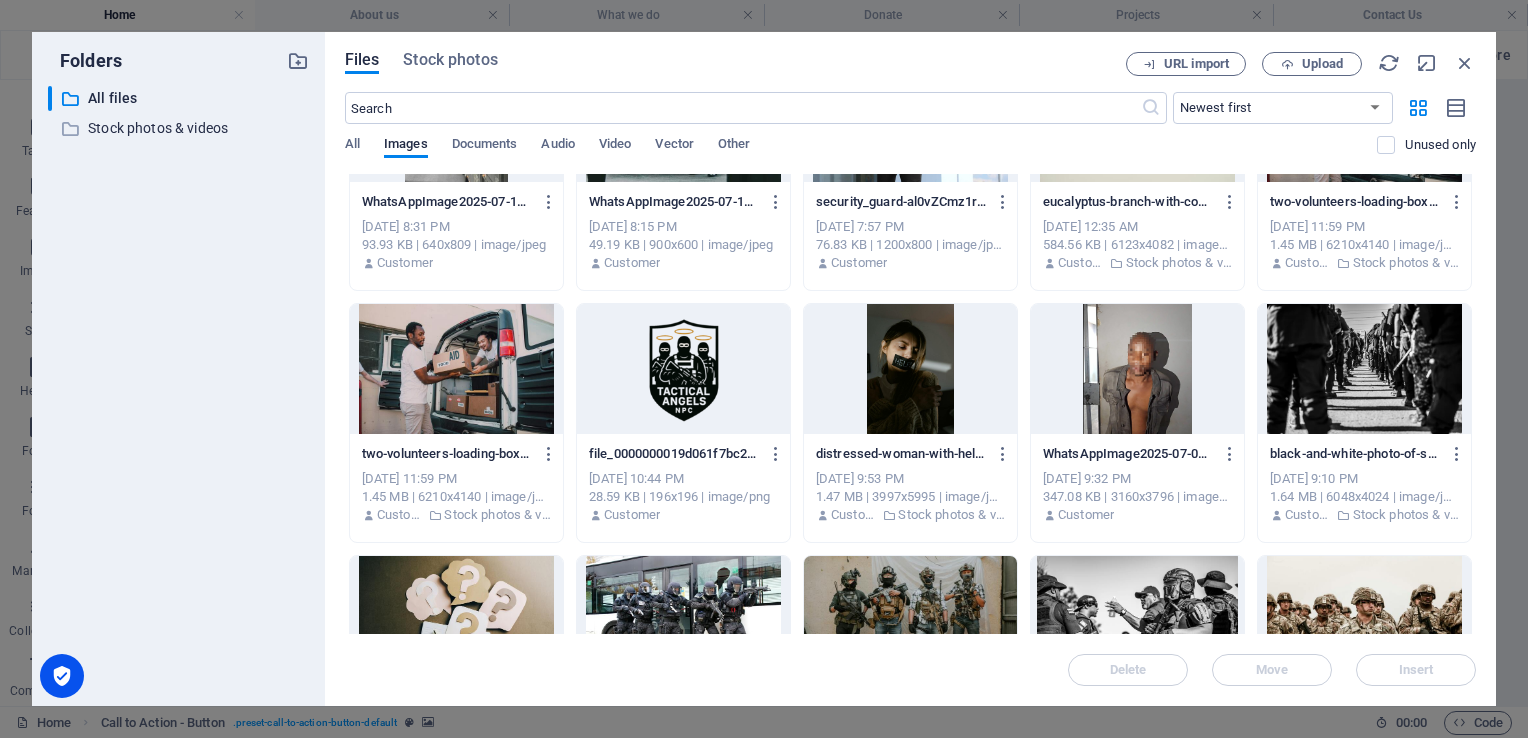 click at bounding box center [1364, 369] 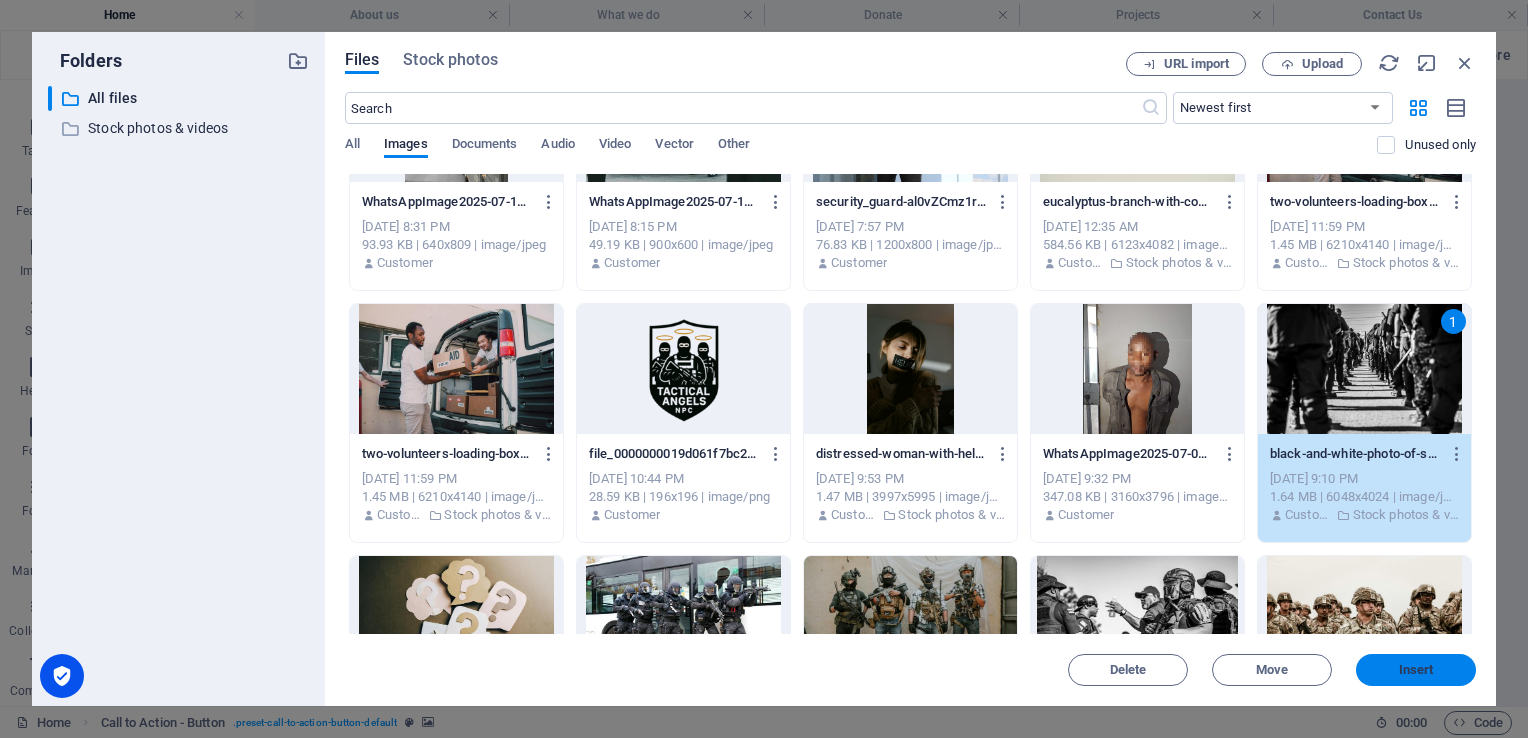 click on "Insert" at bounding box center [1416, 670] 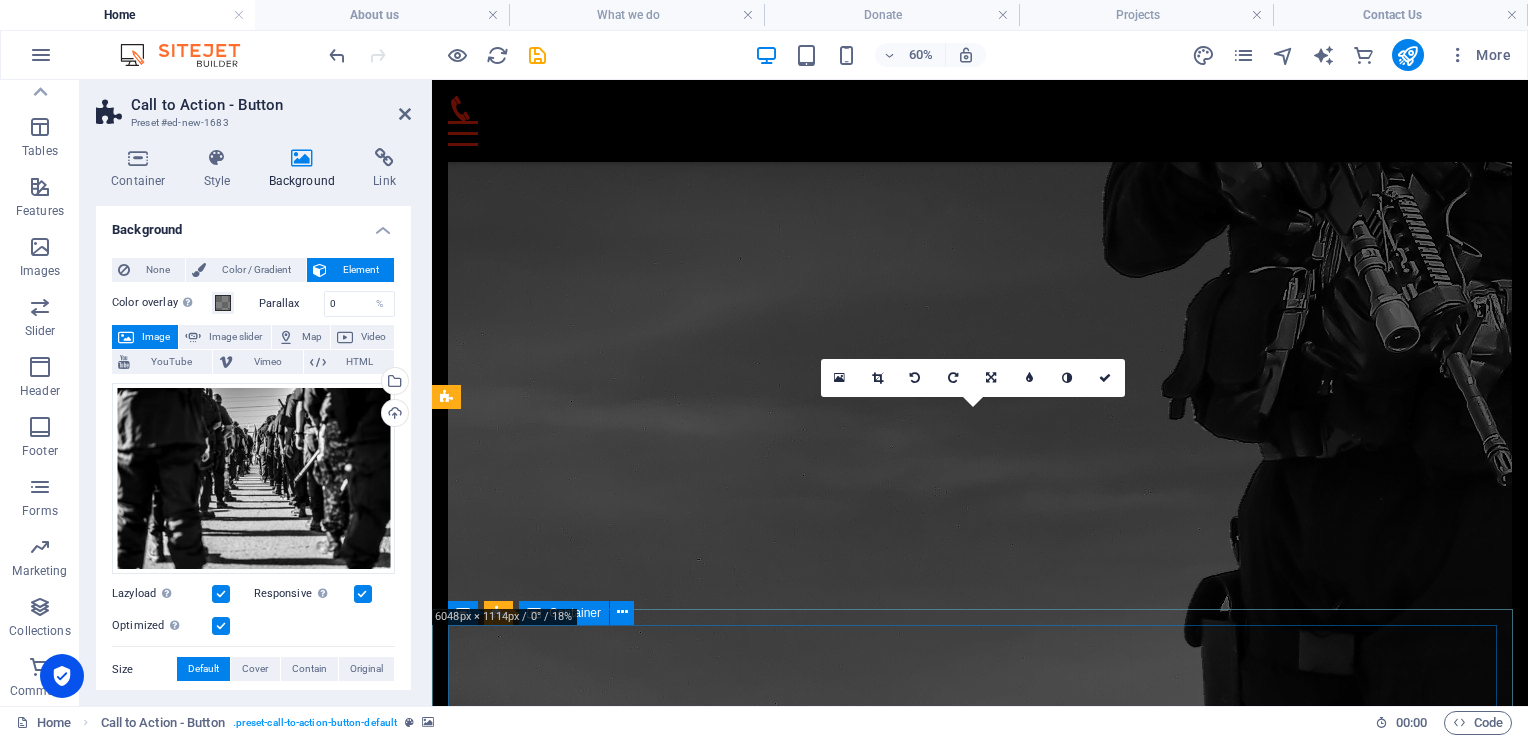 scroll, scrollTop: 4412, scrollLeft: 0, axis: vertical 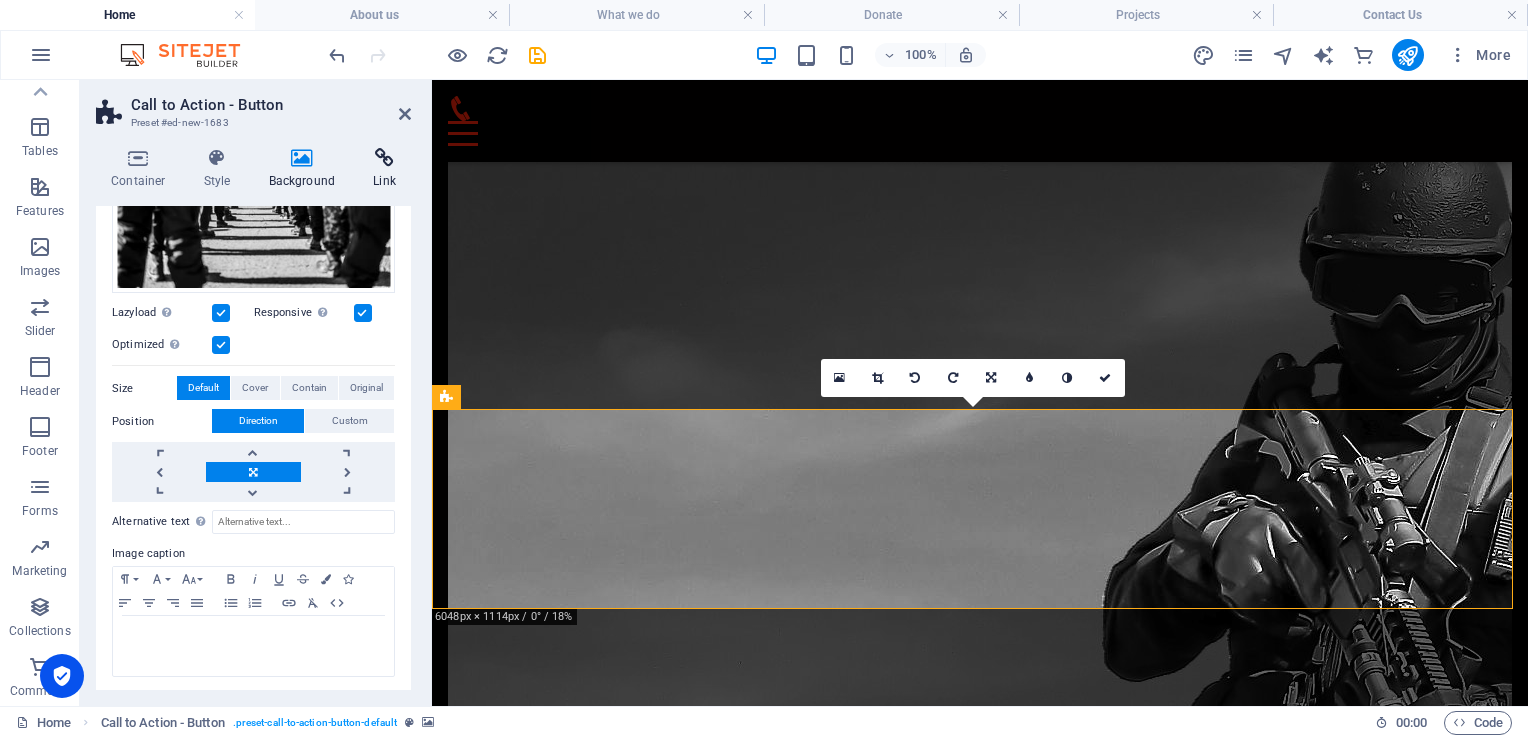 click at bounding box center [384, 158] 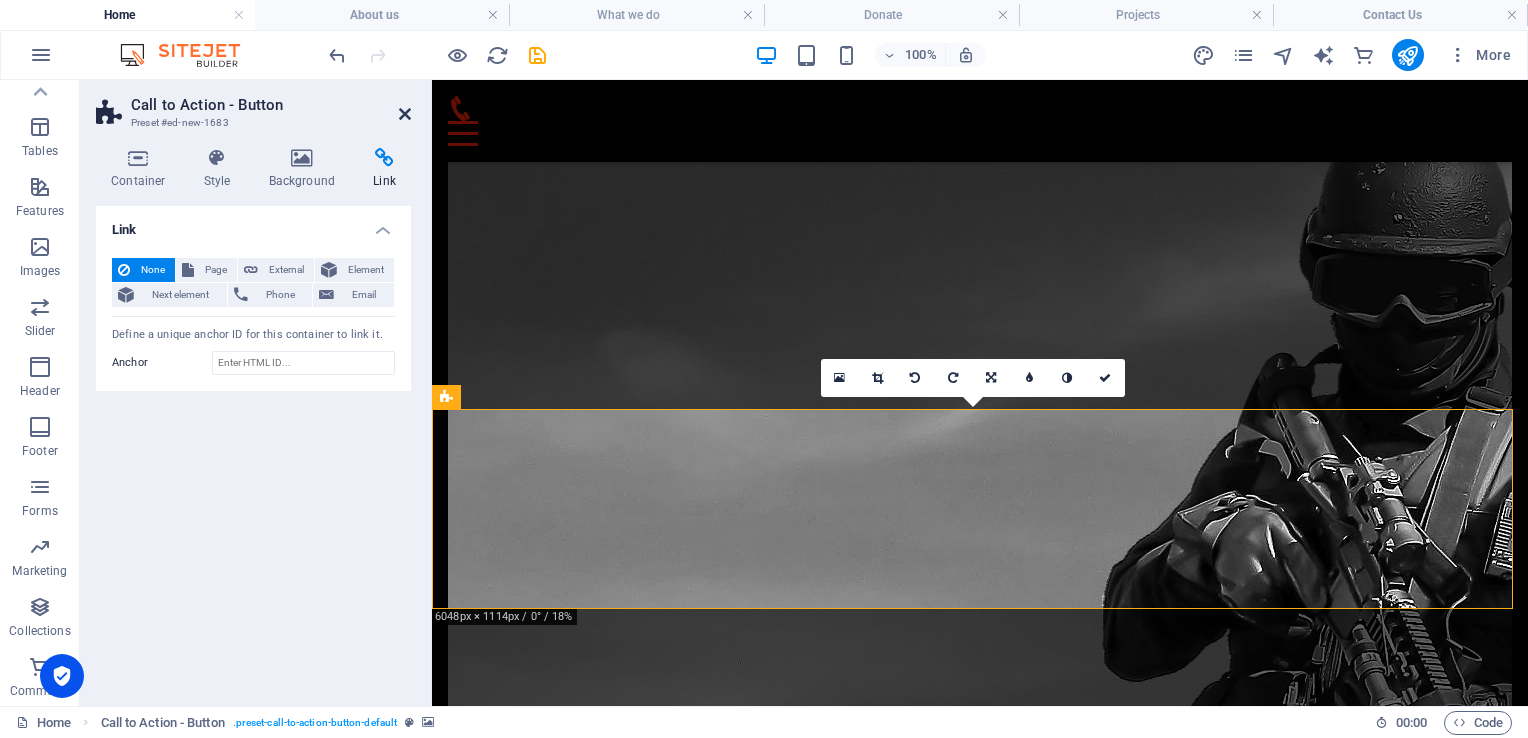 click at bounding box center (405, 114) 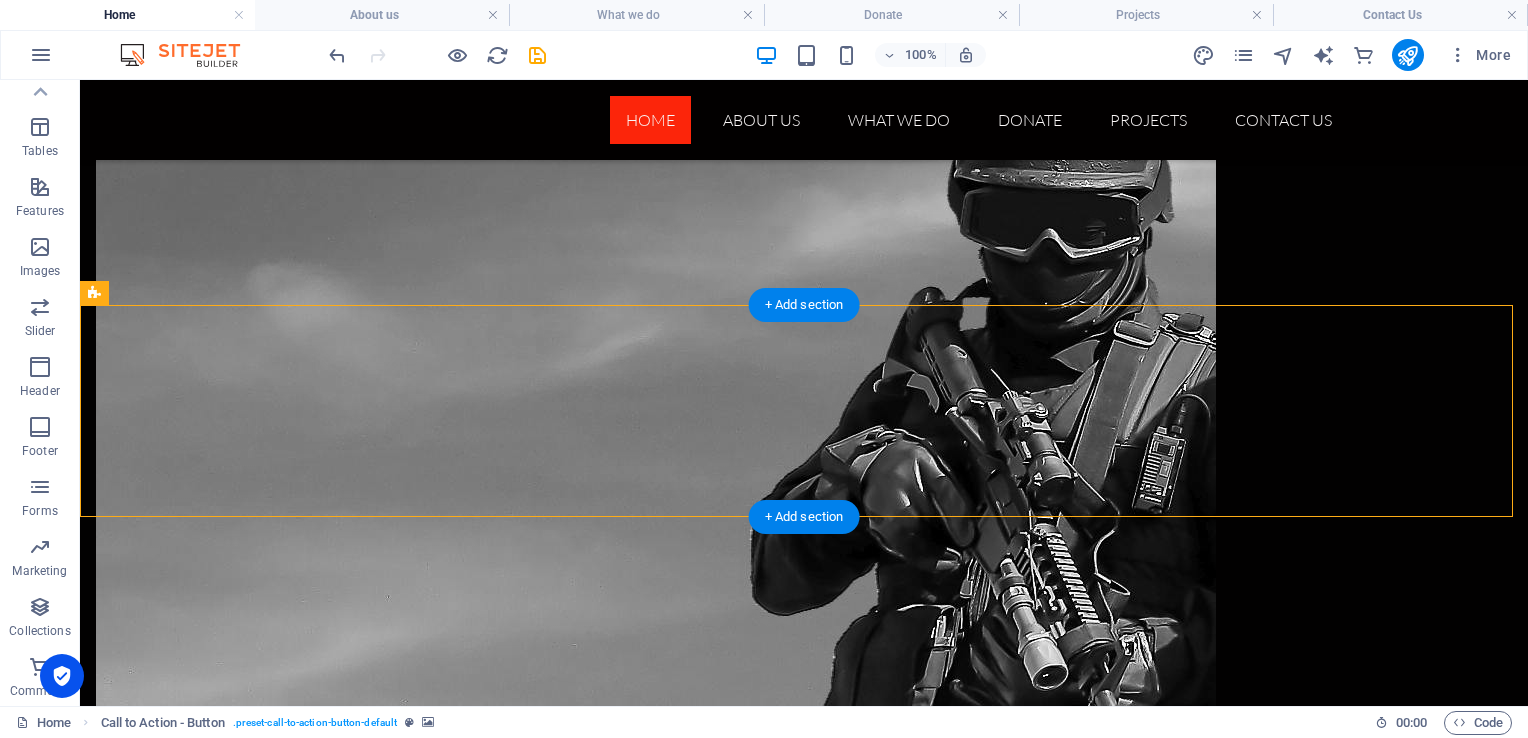 scroll, scrollTop: 4490, scrollLeft: 0, axis: vertical 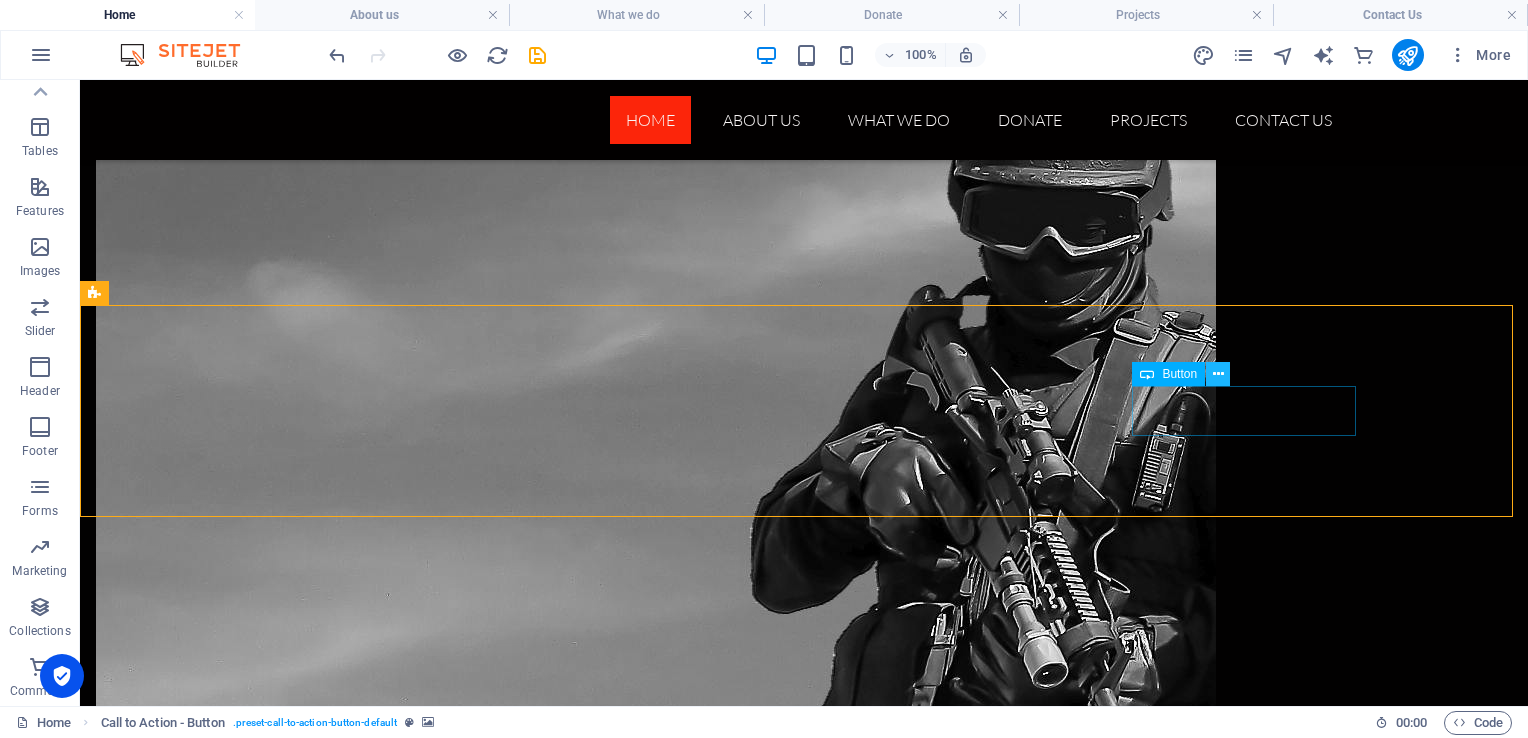 click at bounding box center [1218, 374] 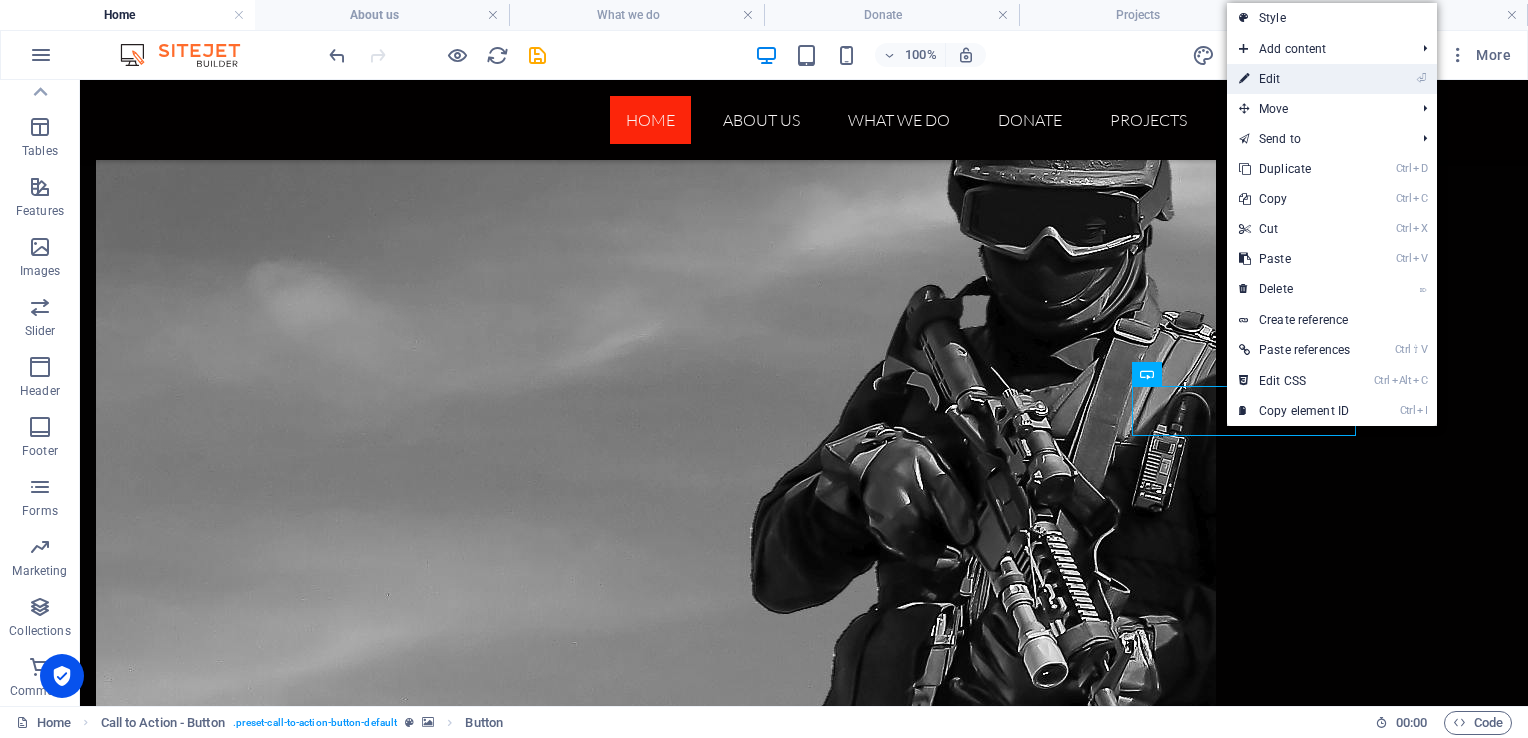 click on "⏎  Edit" at bounding box center (1294, 79) 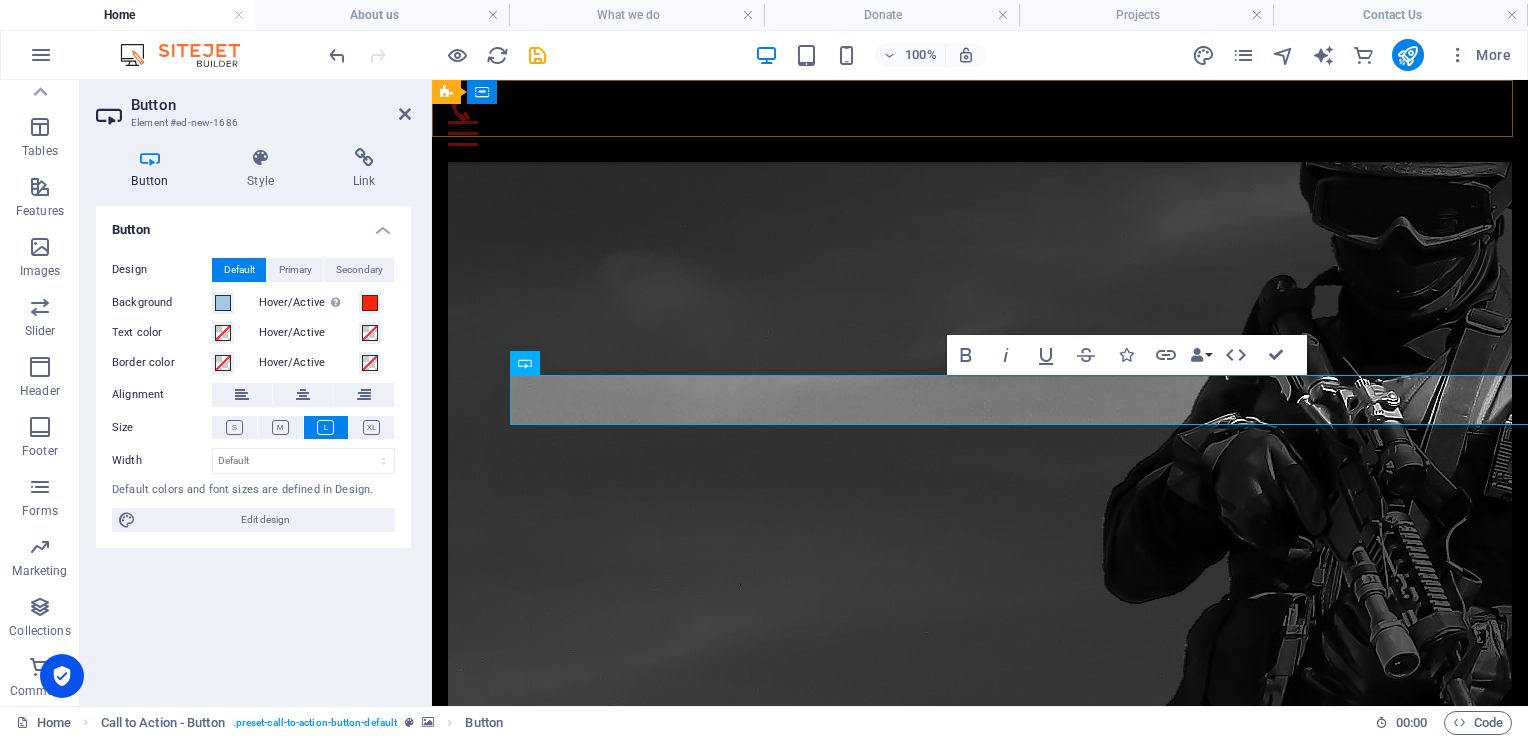 scroll, scrollTop: 4529, scrollLeft: 0, axis: vertical 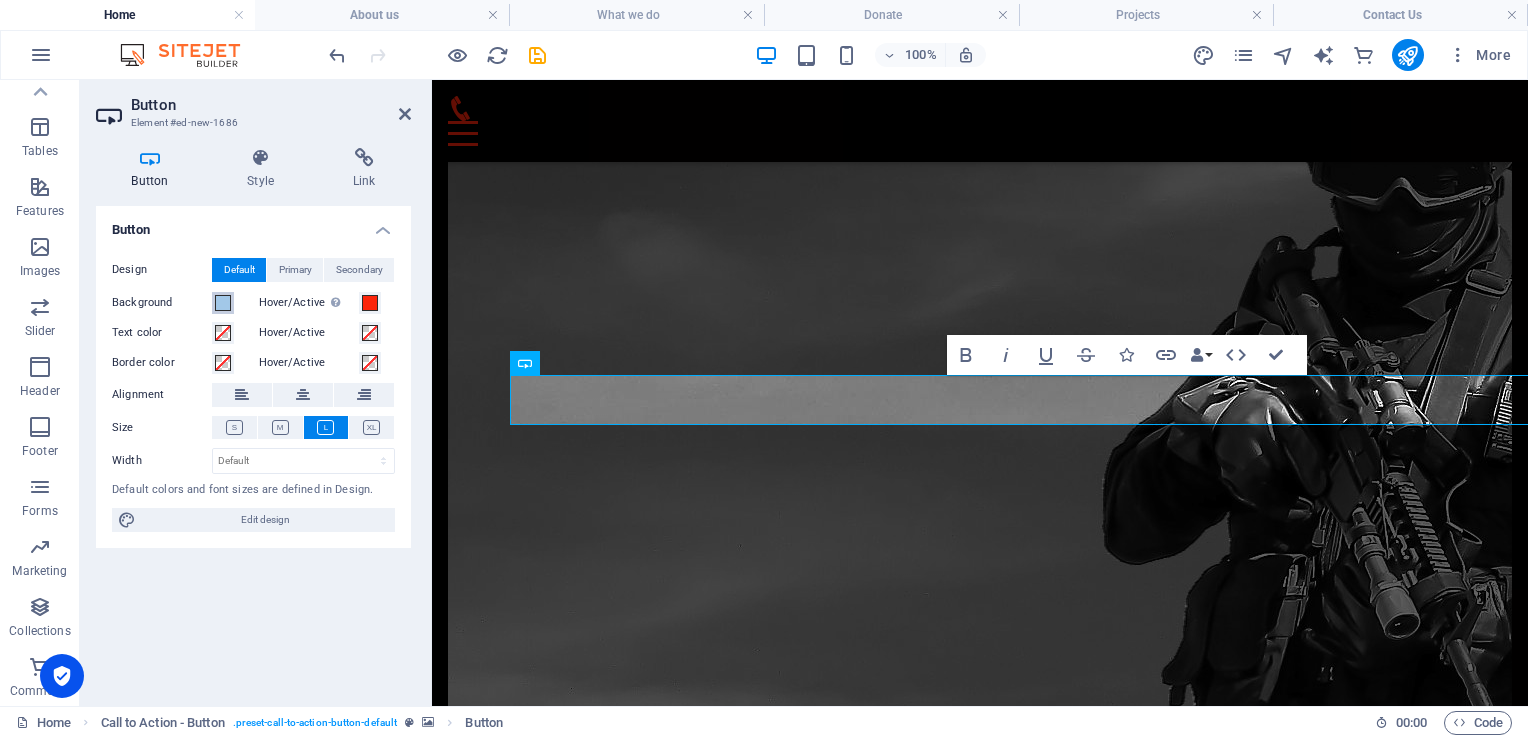 click at bounding box center (223, 303) 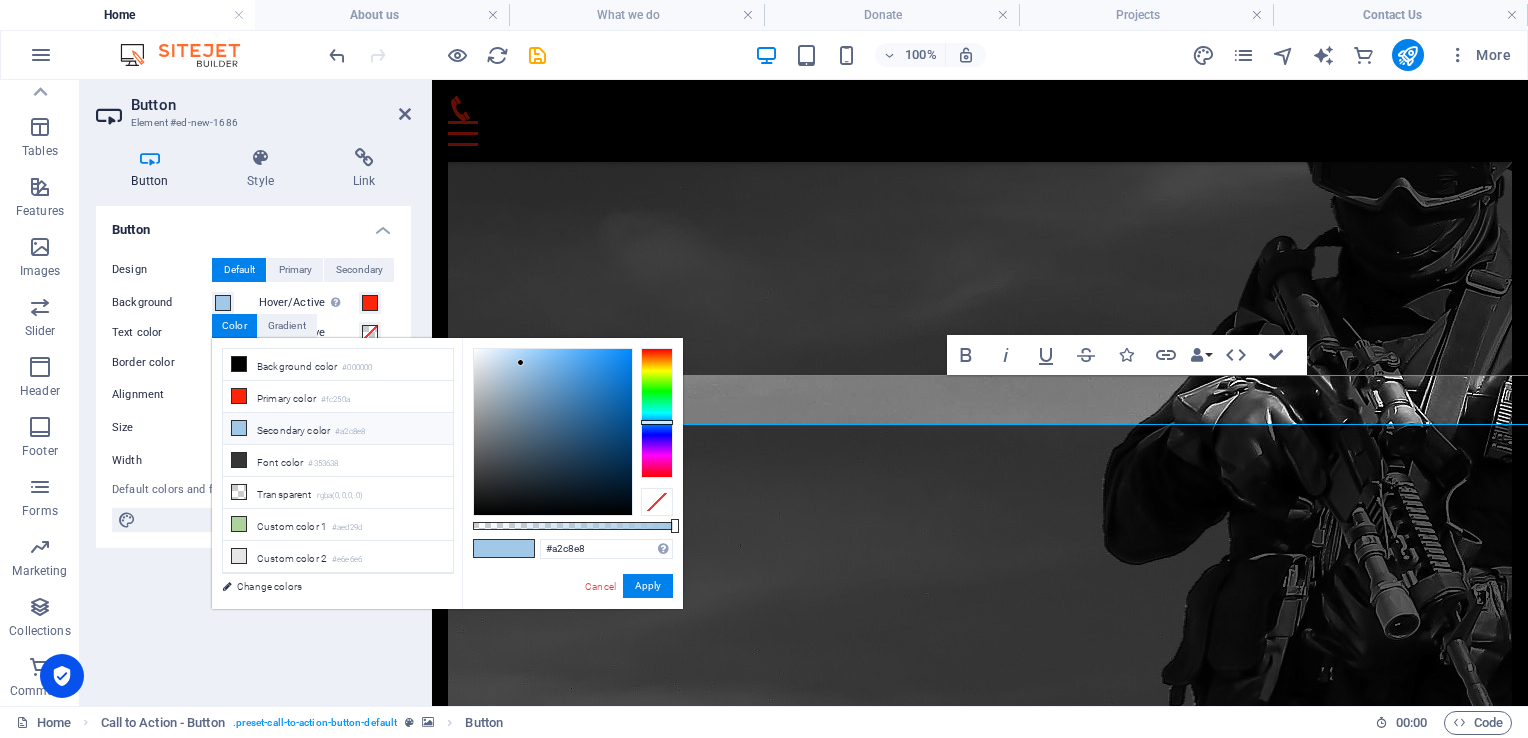 click on "Button" at bounding box center (253, 224) 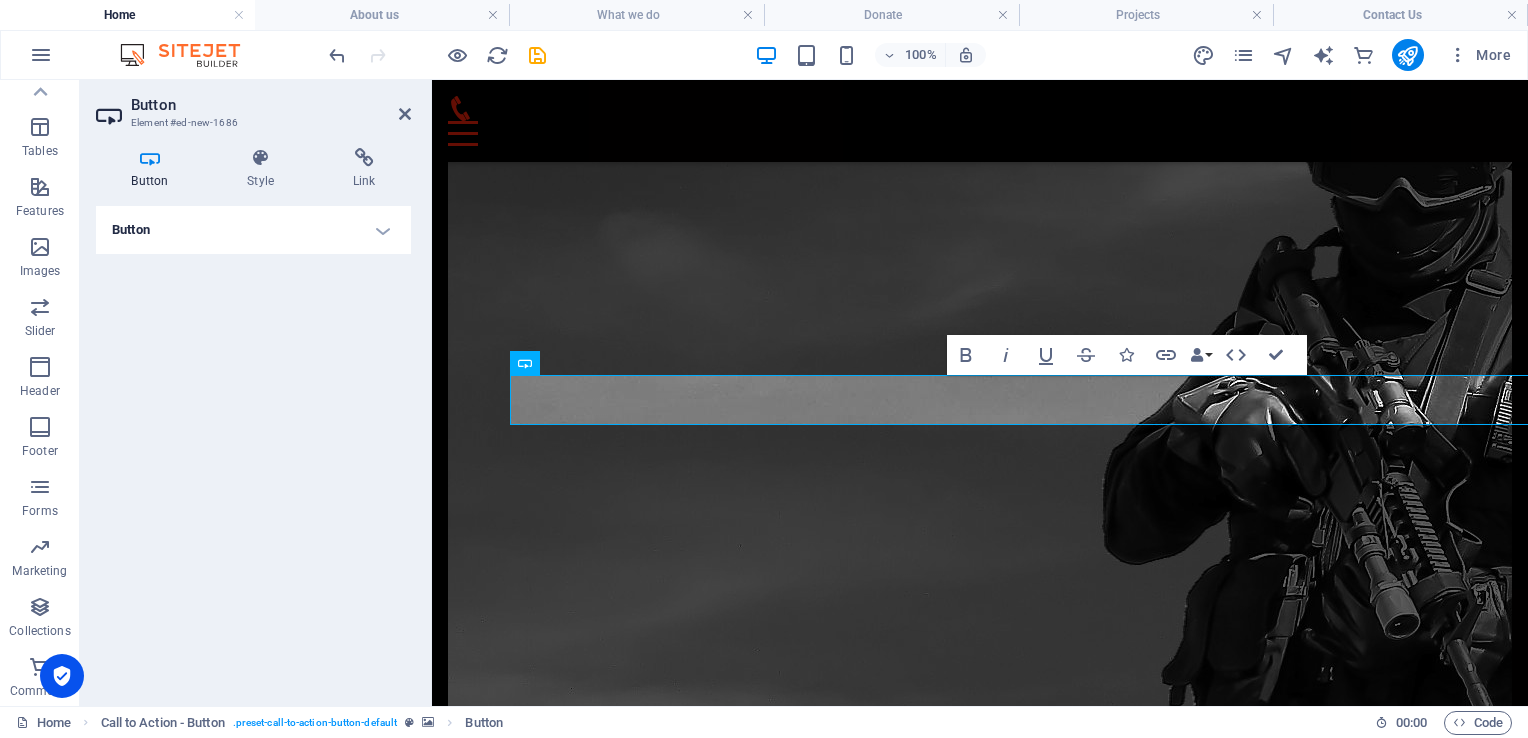 click on "Button" at bounding box center (253, 230) 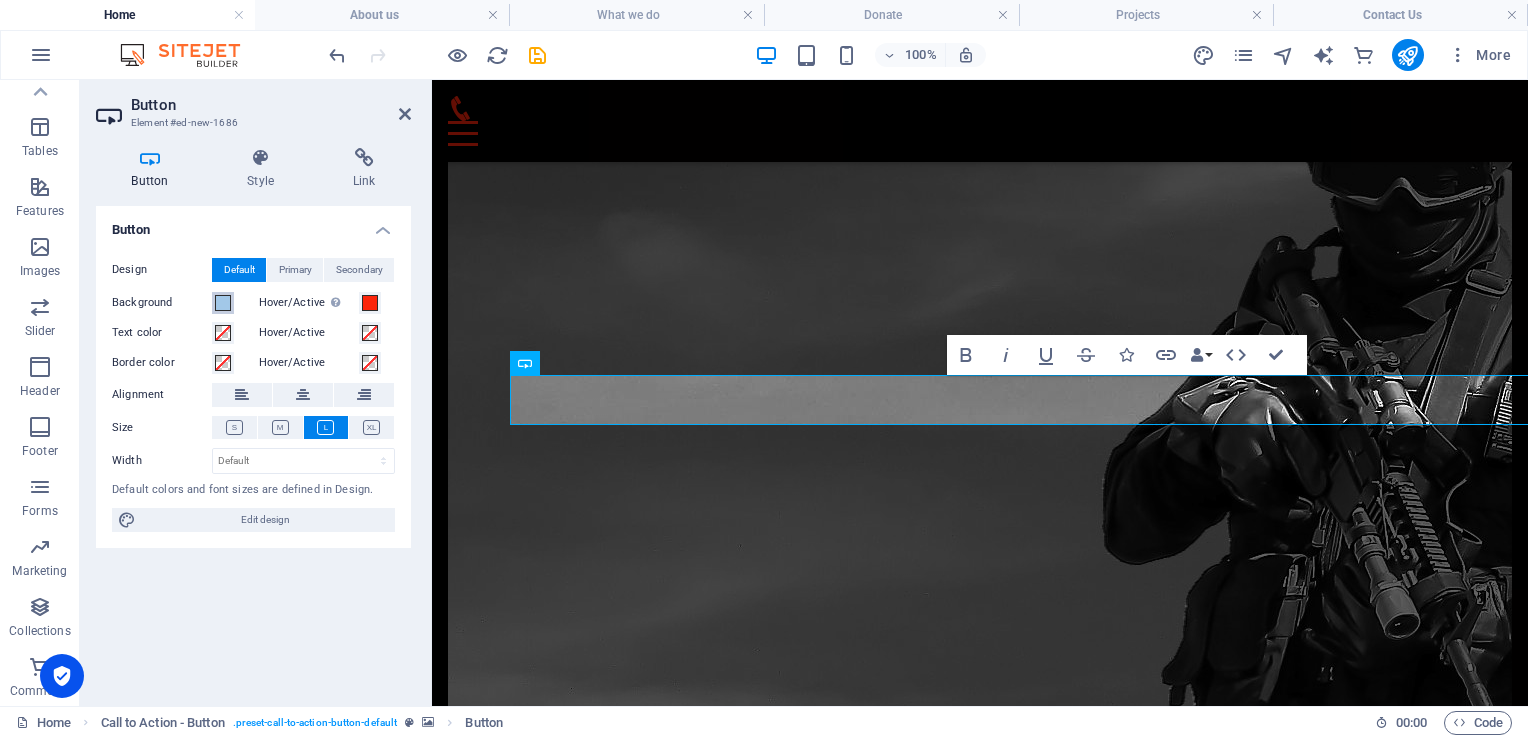 click at bounding box center (223, 303) 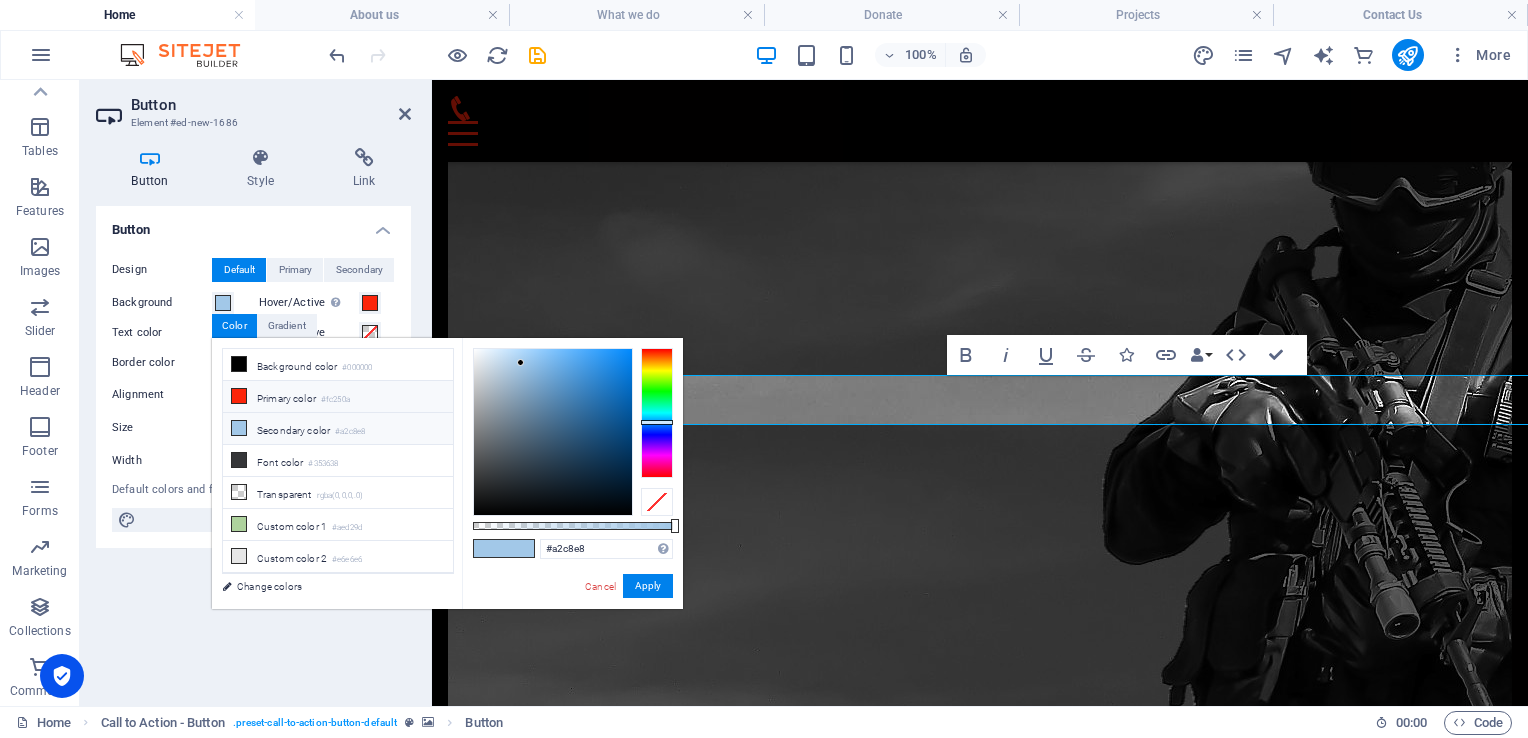 click on "Primary color
#fc250a" at bounding box center [338, 397] 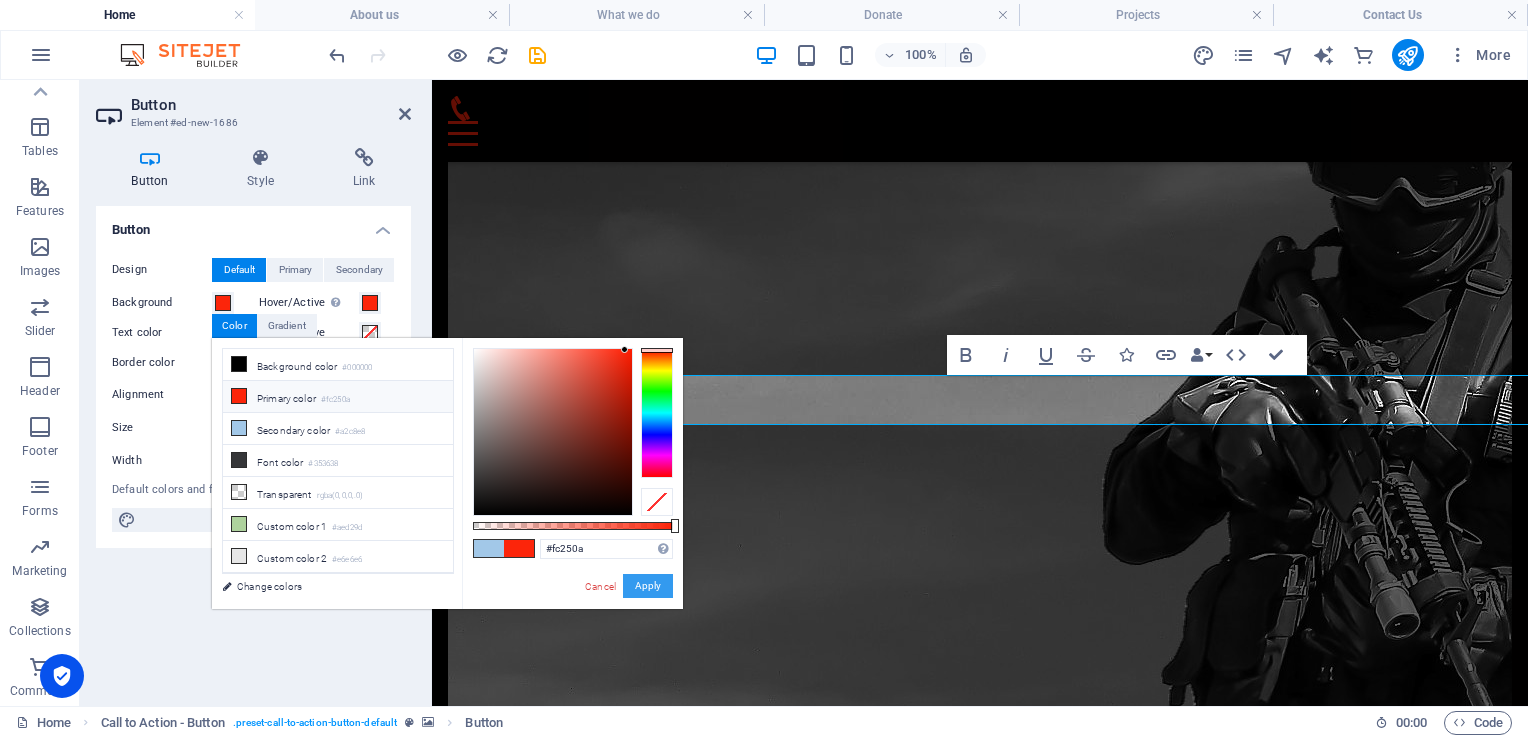 click on "Apply" at bounding box center [648, 586] 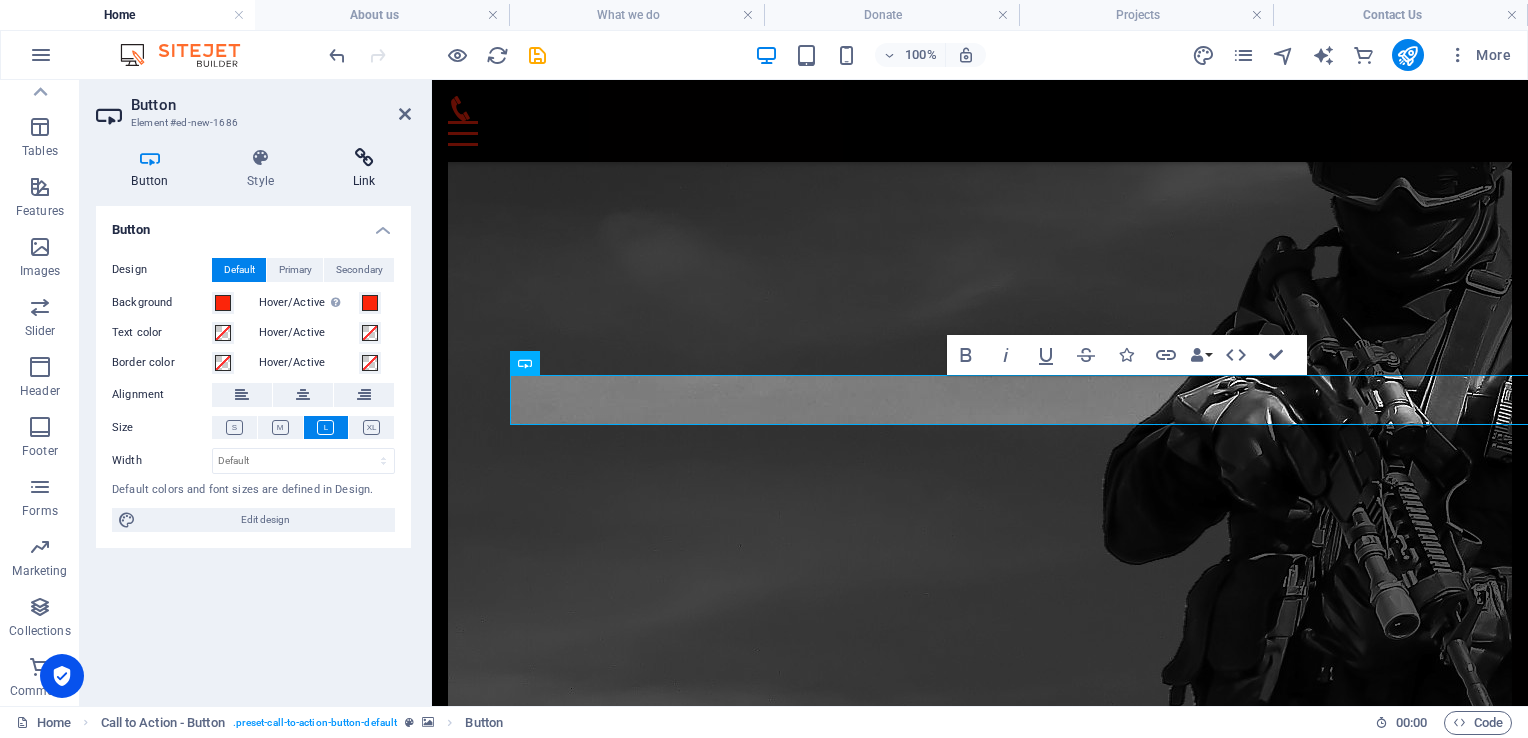 click at bounding box center (364, 158) 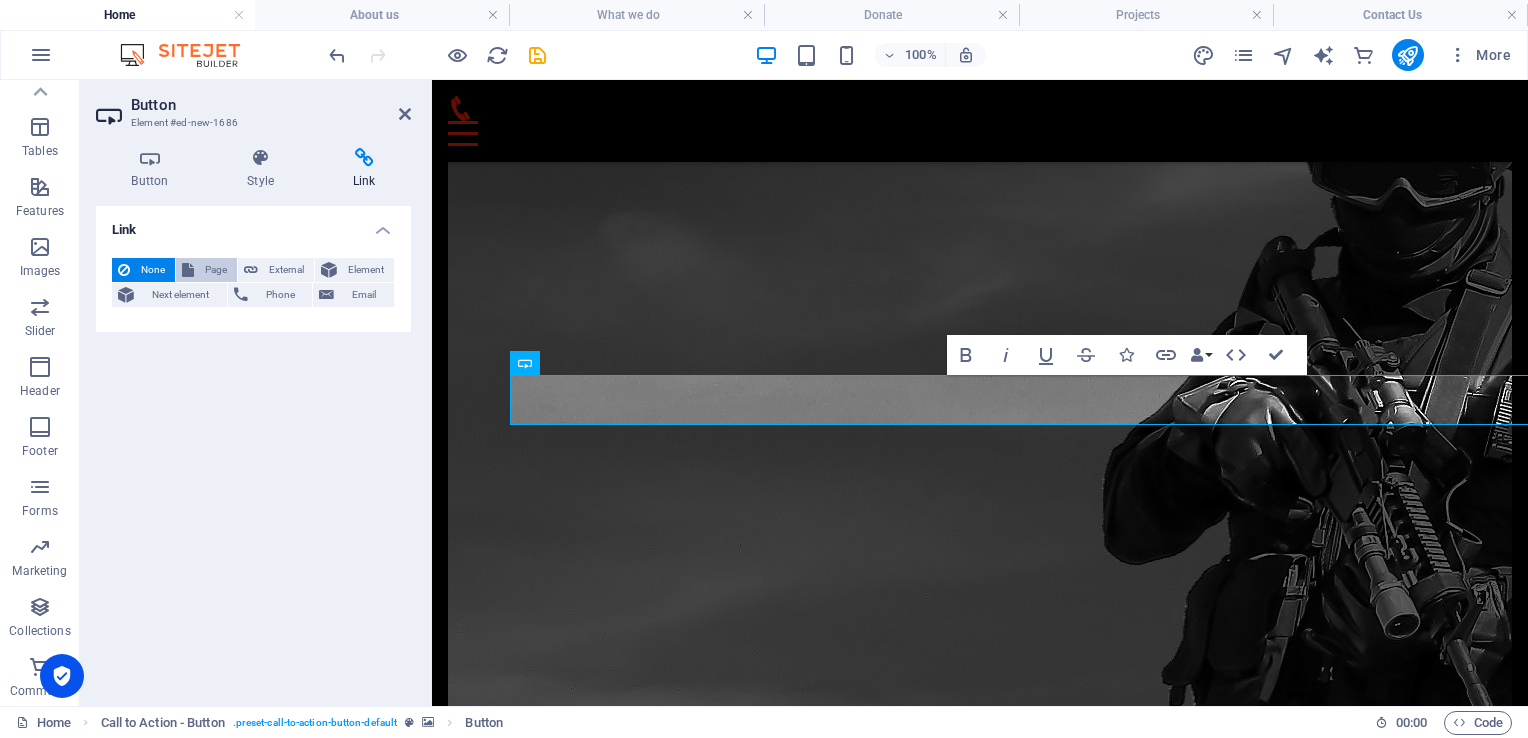 click on "Page" at bounding box center (215, 270) 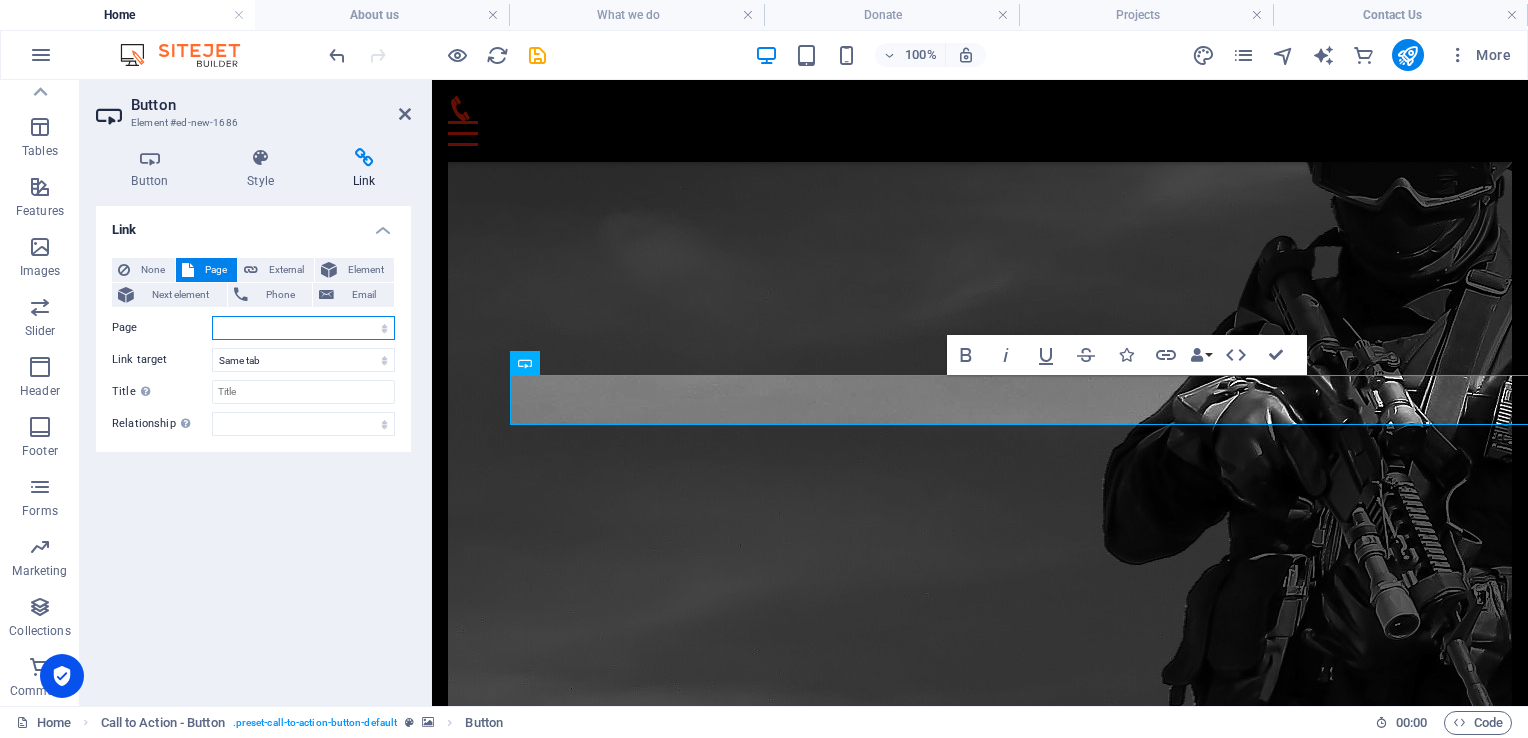click on "Home About us What we do Donate Projects Contact Us" at bounding box center (303, 328) 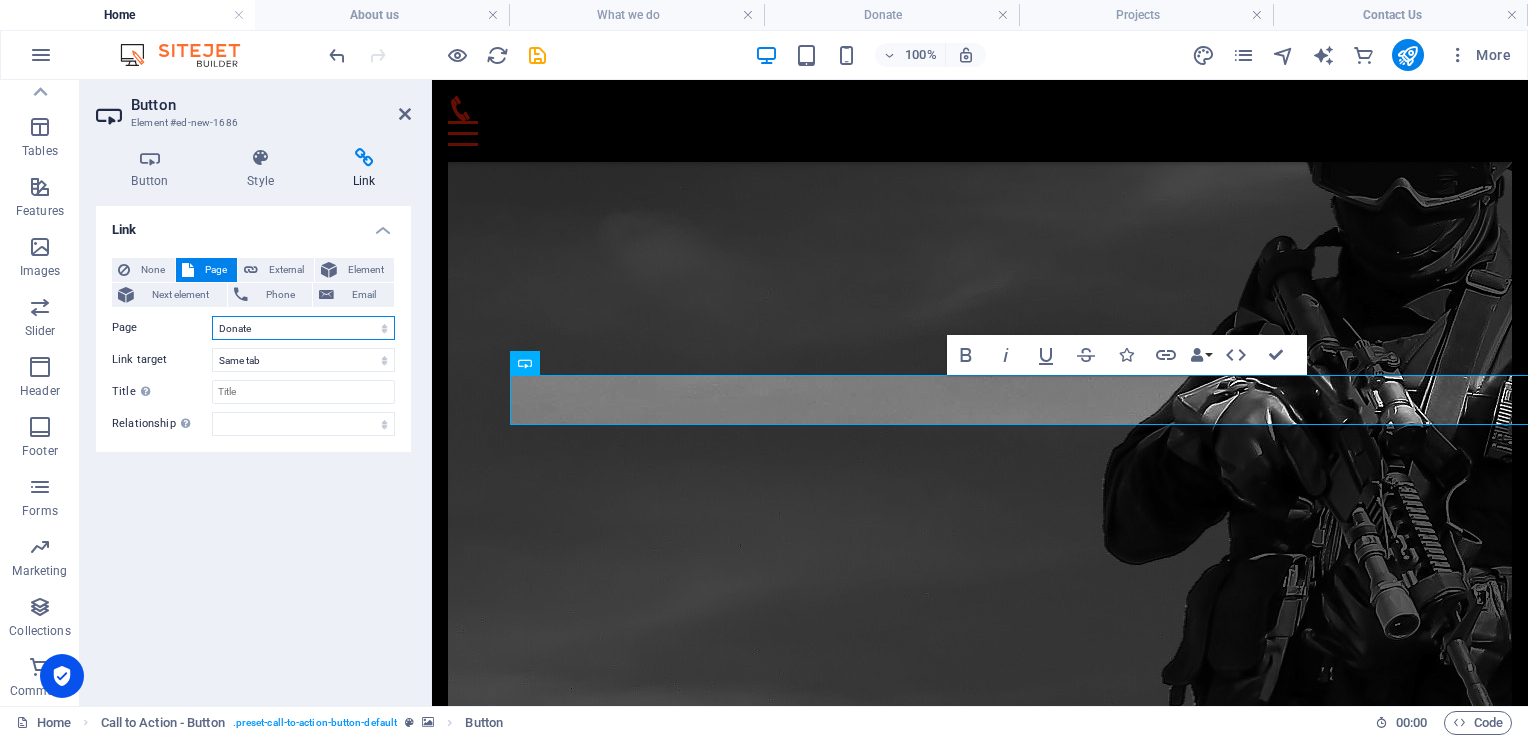 click on "Home About us What we do Donate Projects Contact Us" at bounding box center (303, 328) 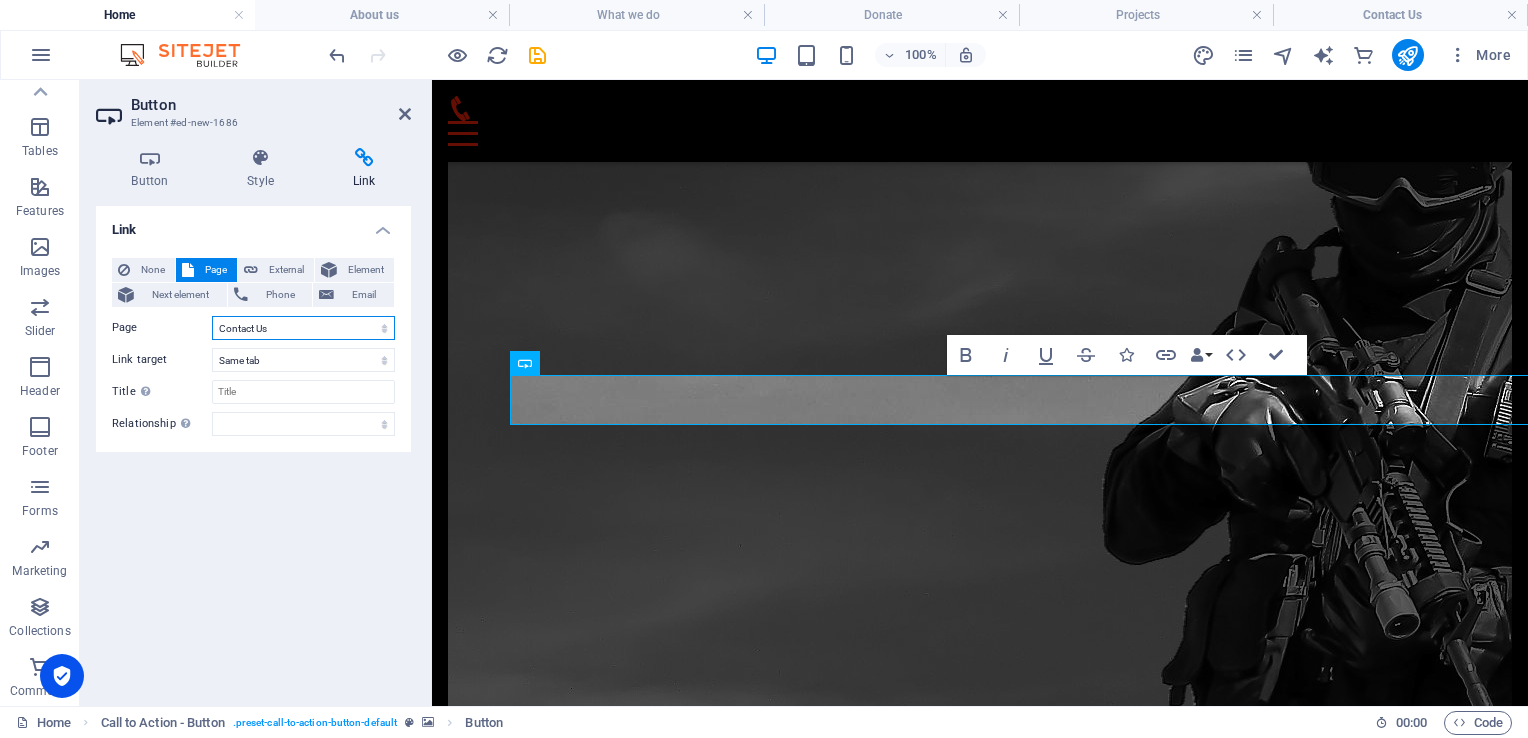 click on "Home About us What we do Donate Projects Contact Us" at bounding box center (303, 328) 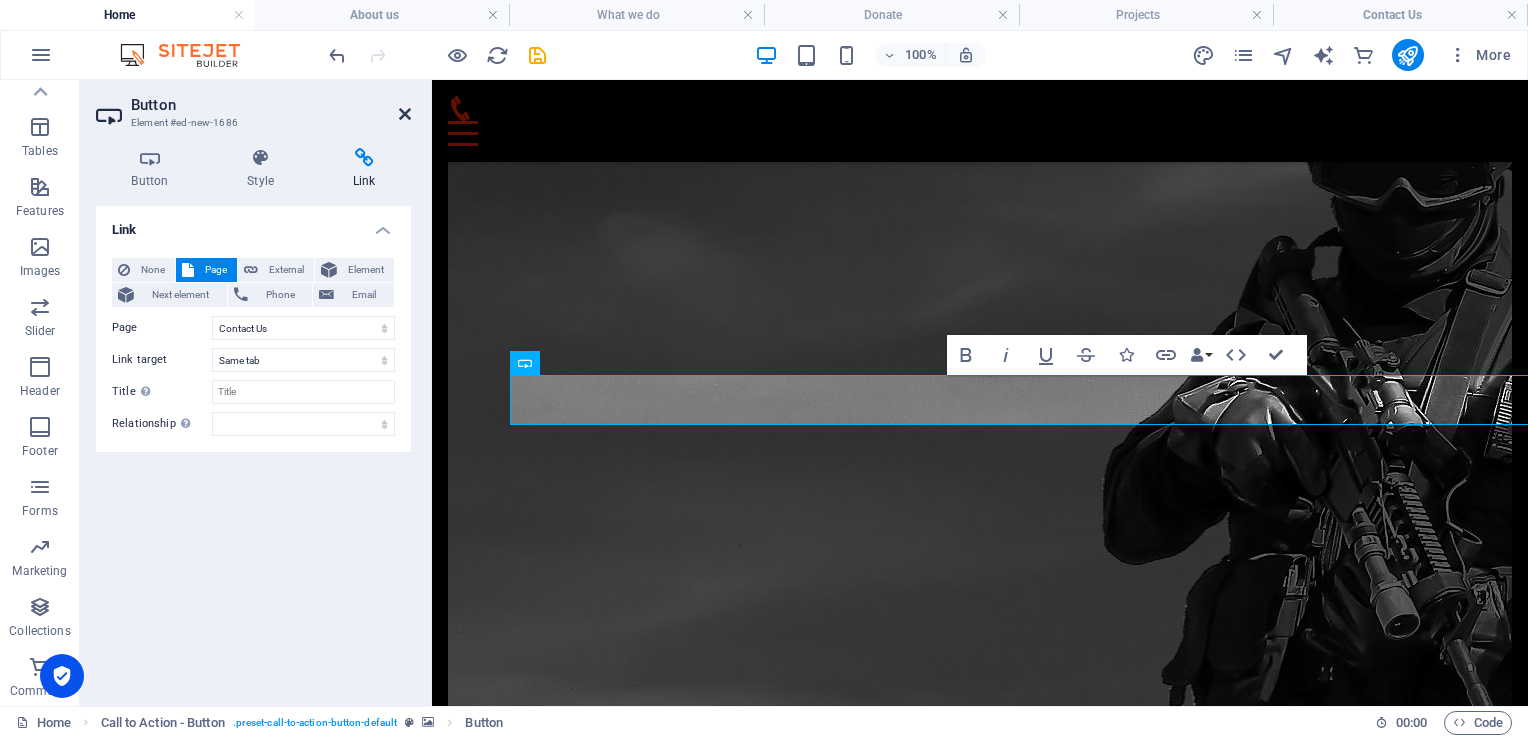 click at bounding box center (405, 114) 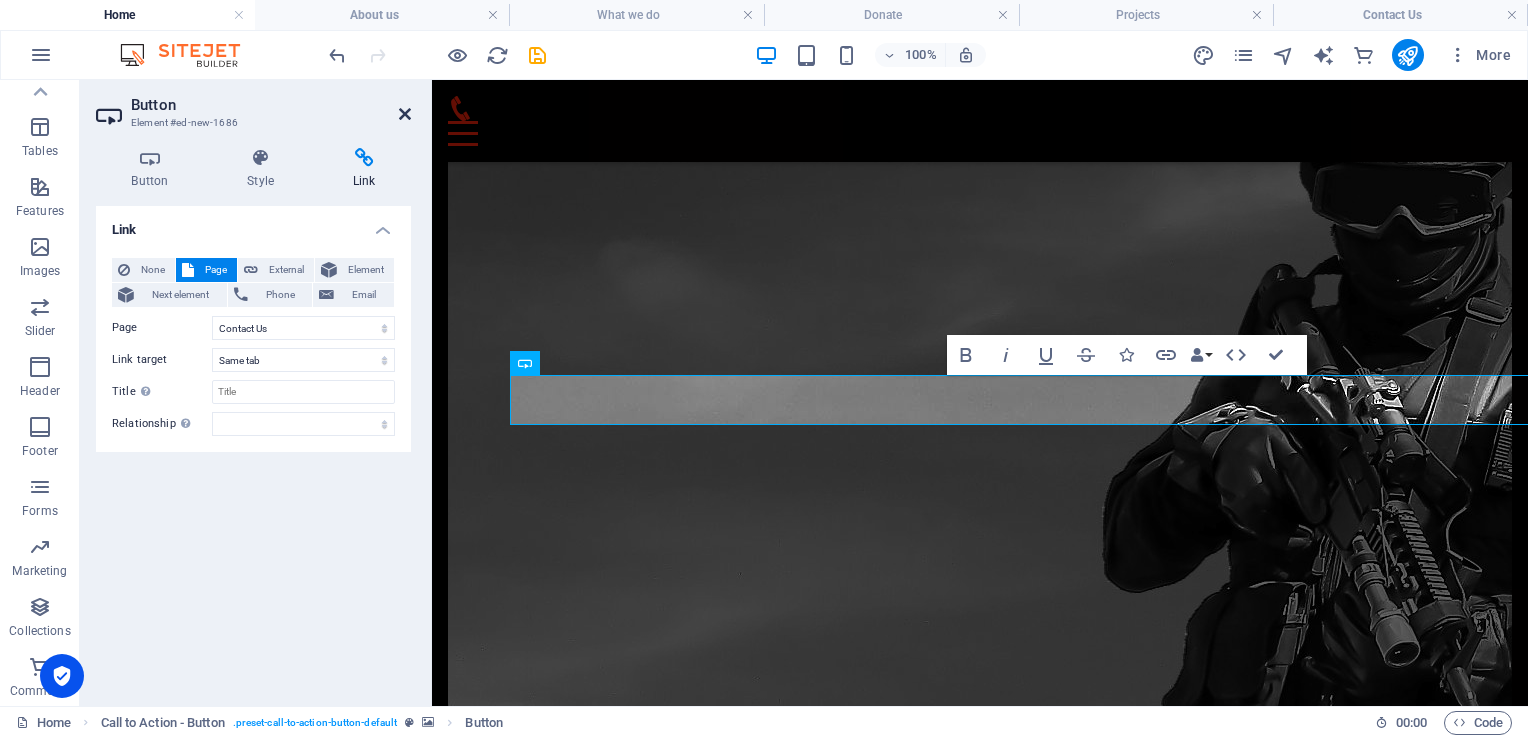 scroll, scrollTop: 4490, scrollLeft: 0, axis: vertical 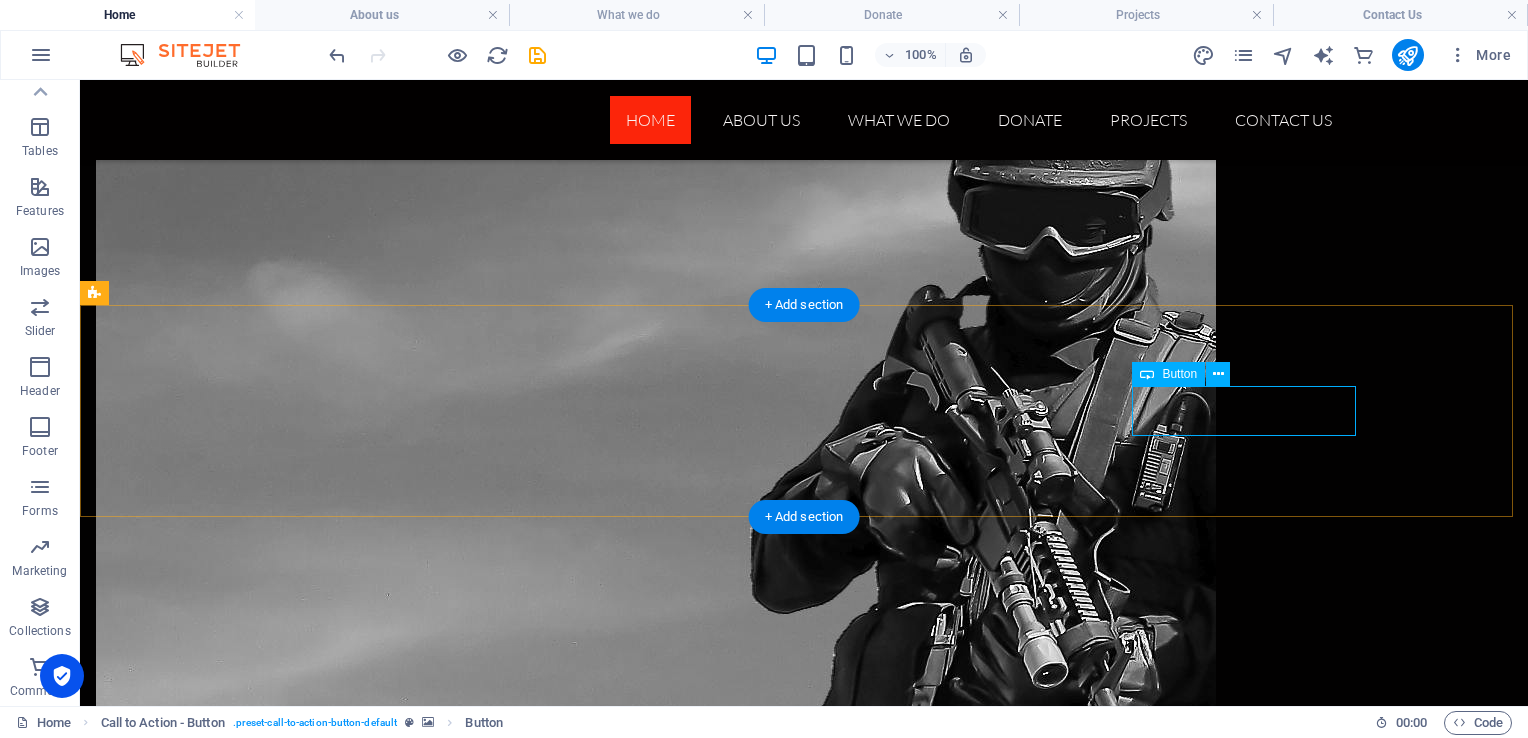 click on "Get my tickets" at bounding box center (804, 7886) 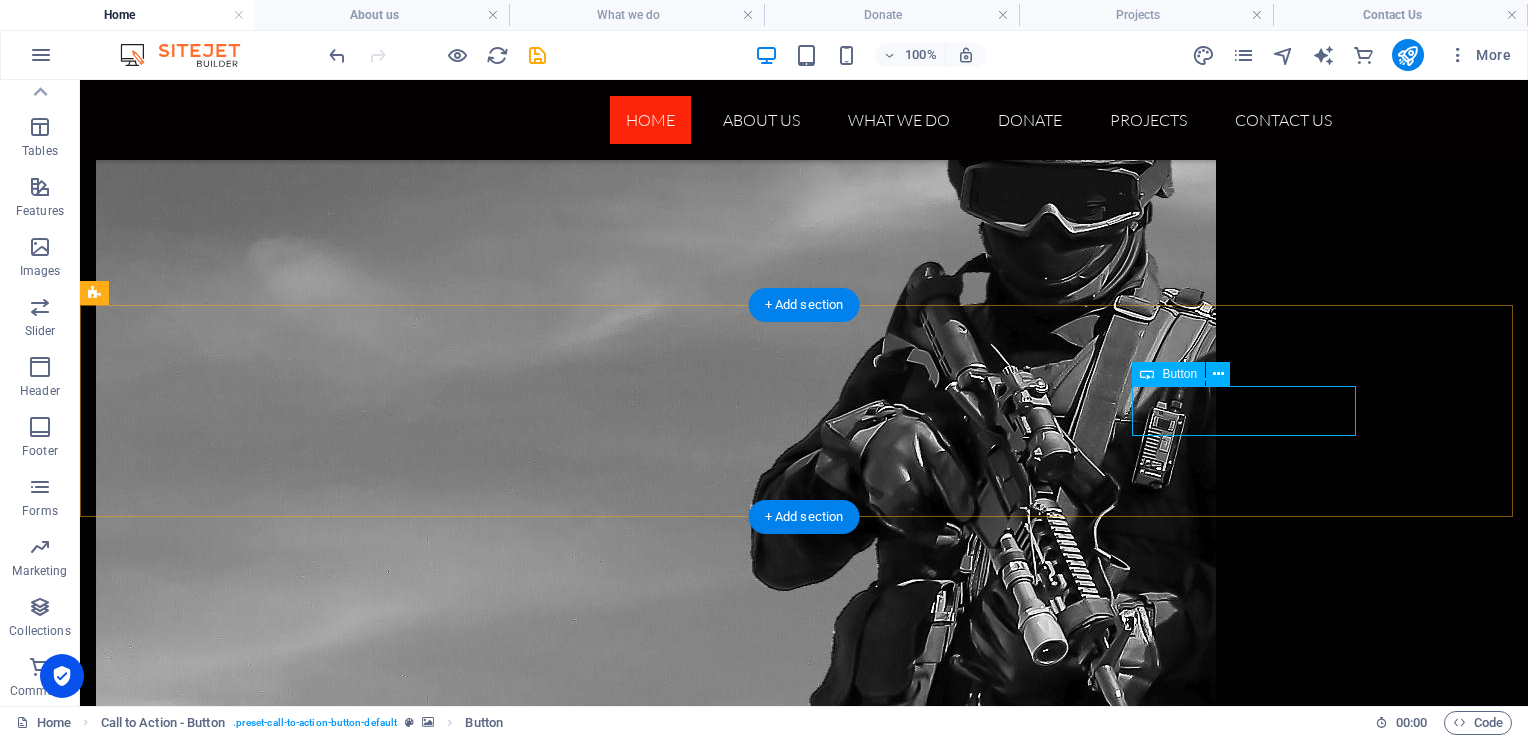 select on "5" 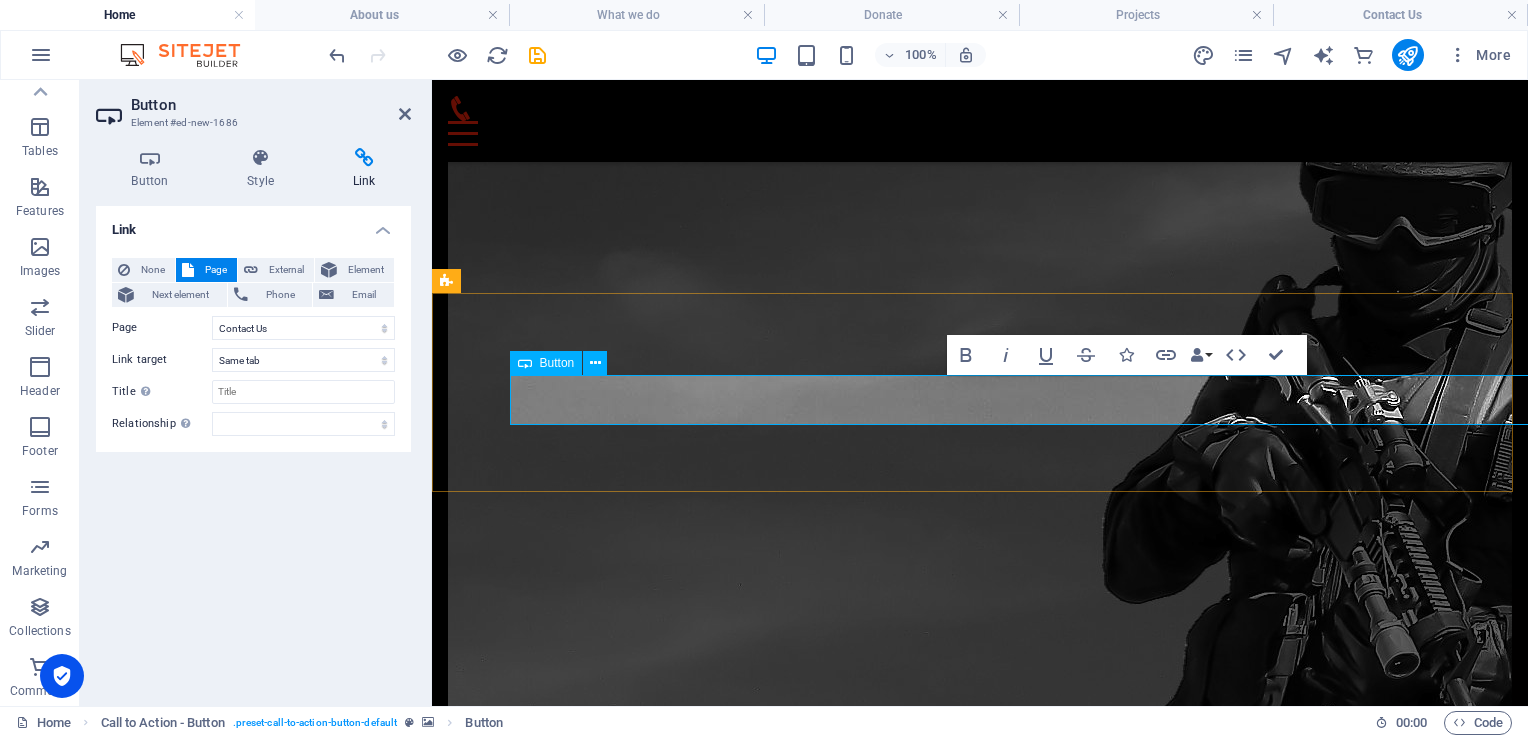 scroll, scrollTop: 4529, scrollLeft: 0, axis: vertical 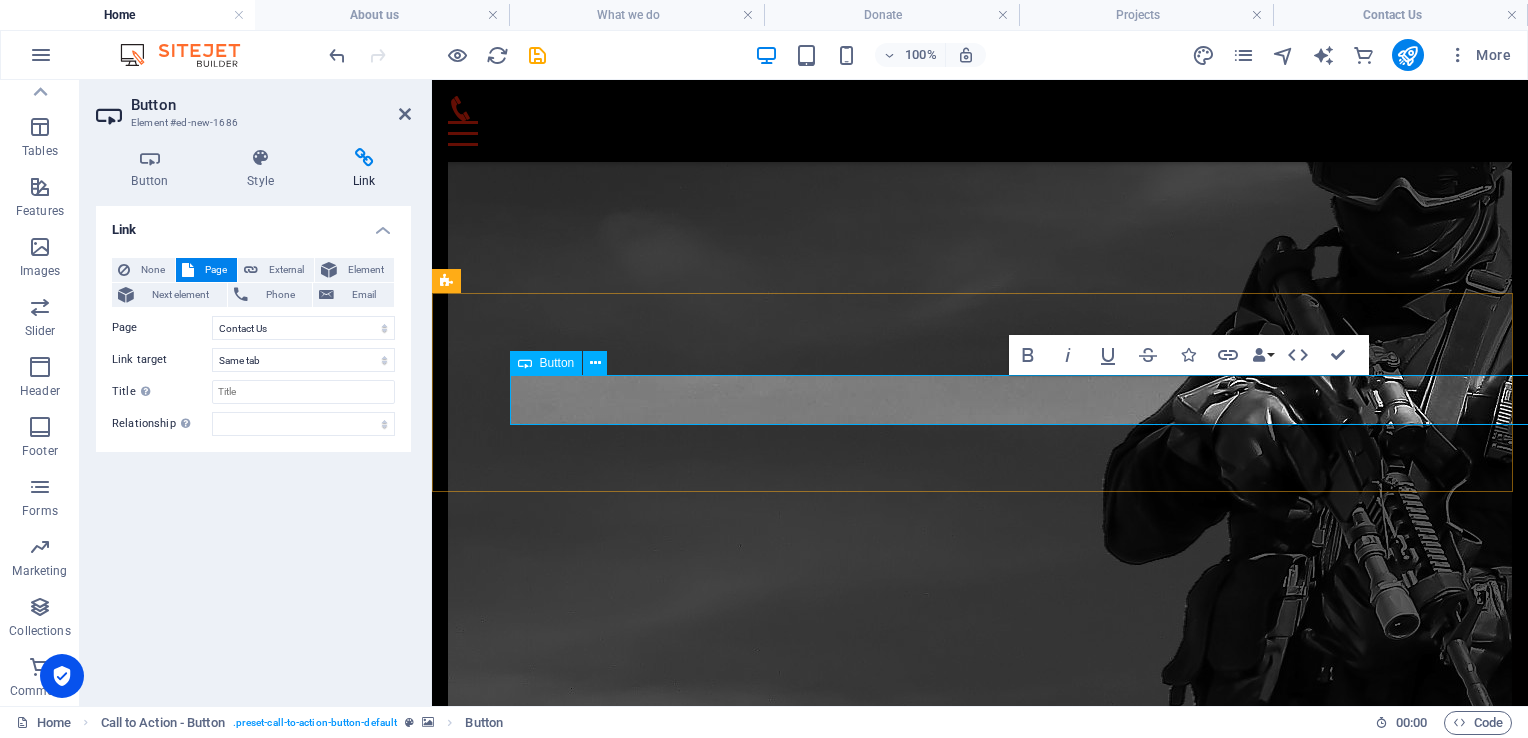 type 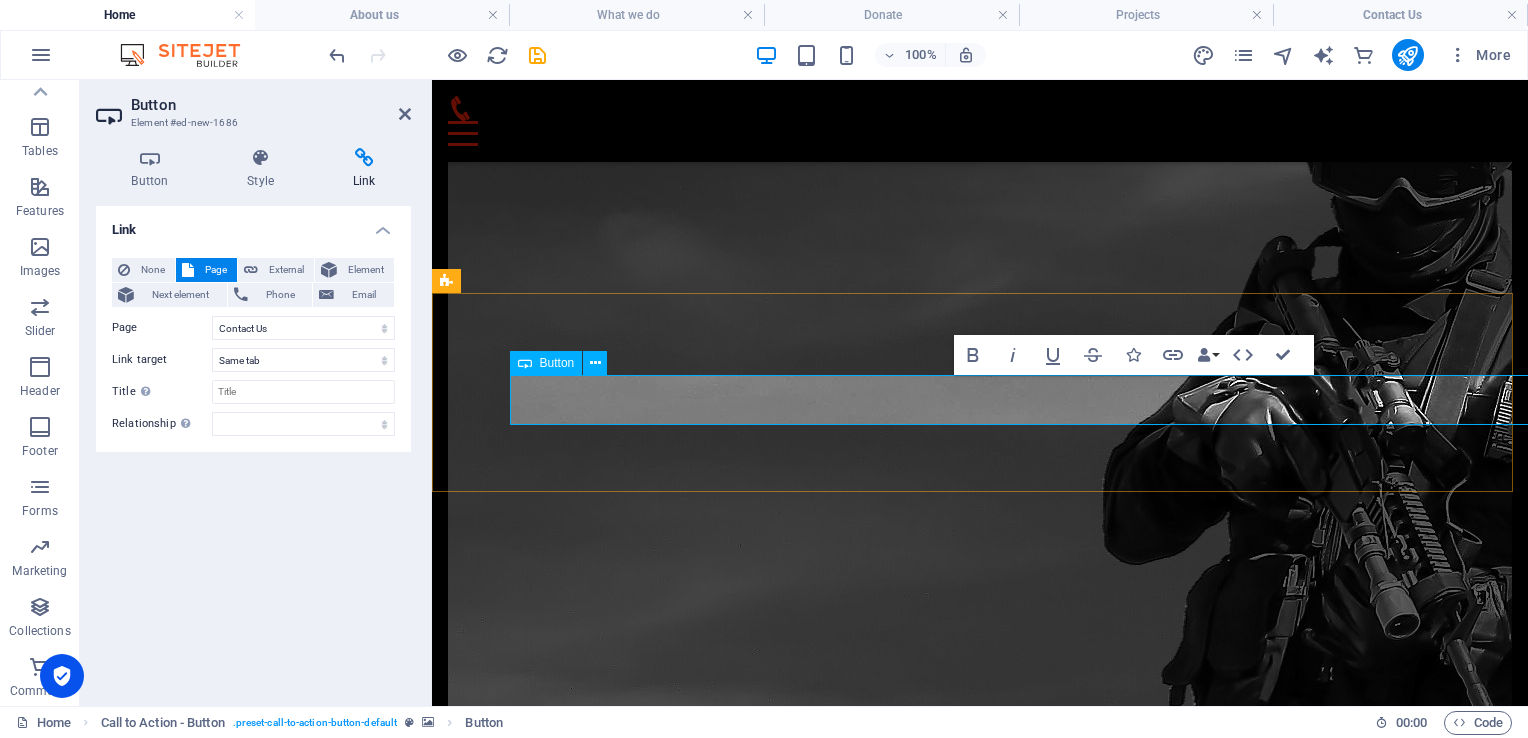 click on "Donate Now" at bounding box center (980, 7834) 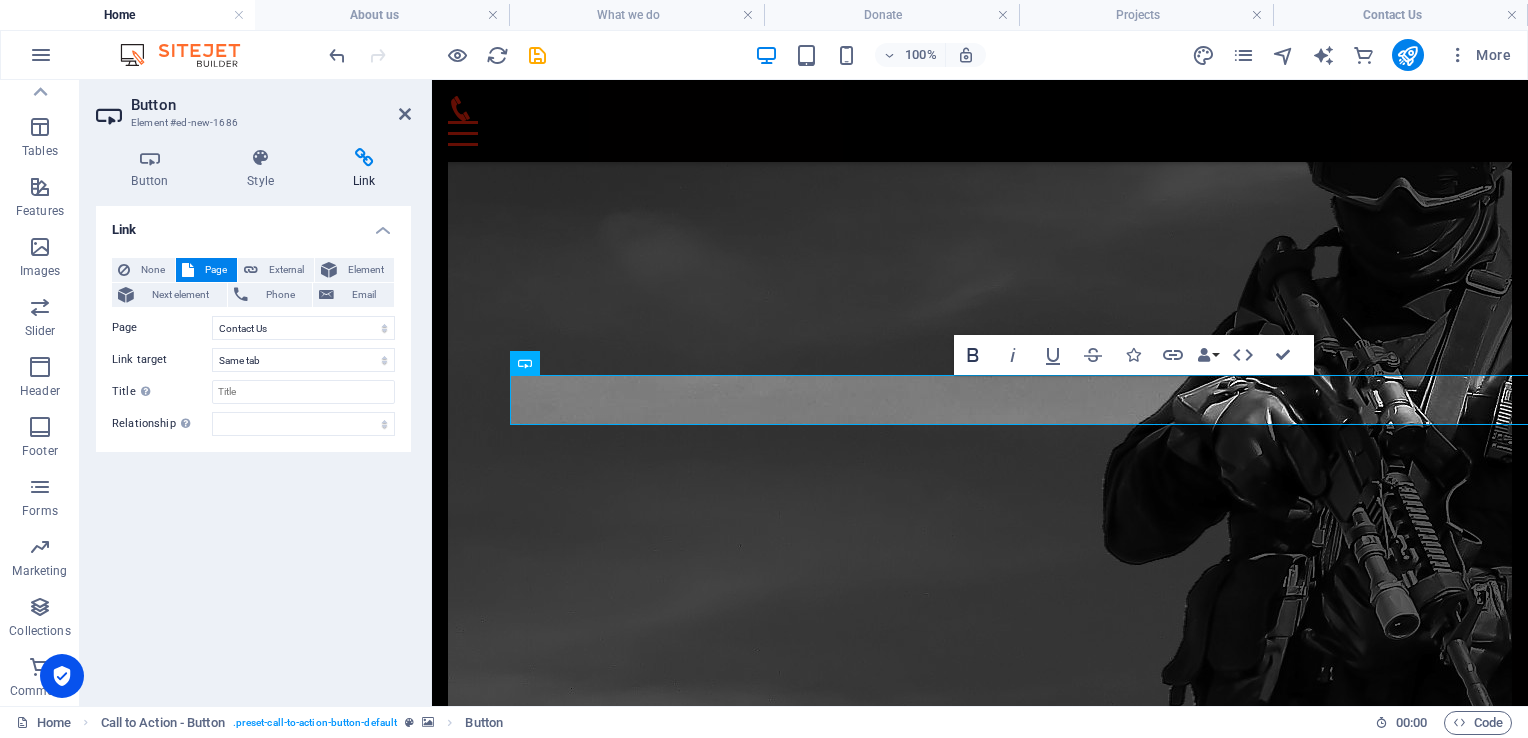 click 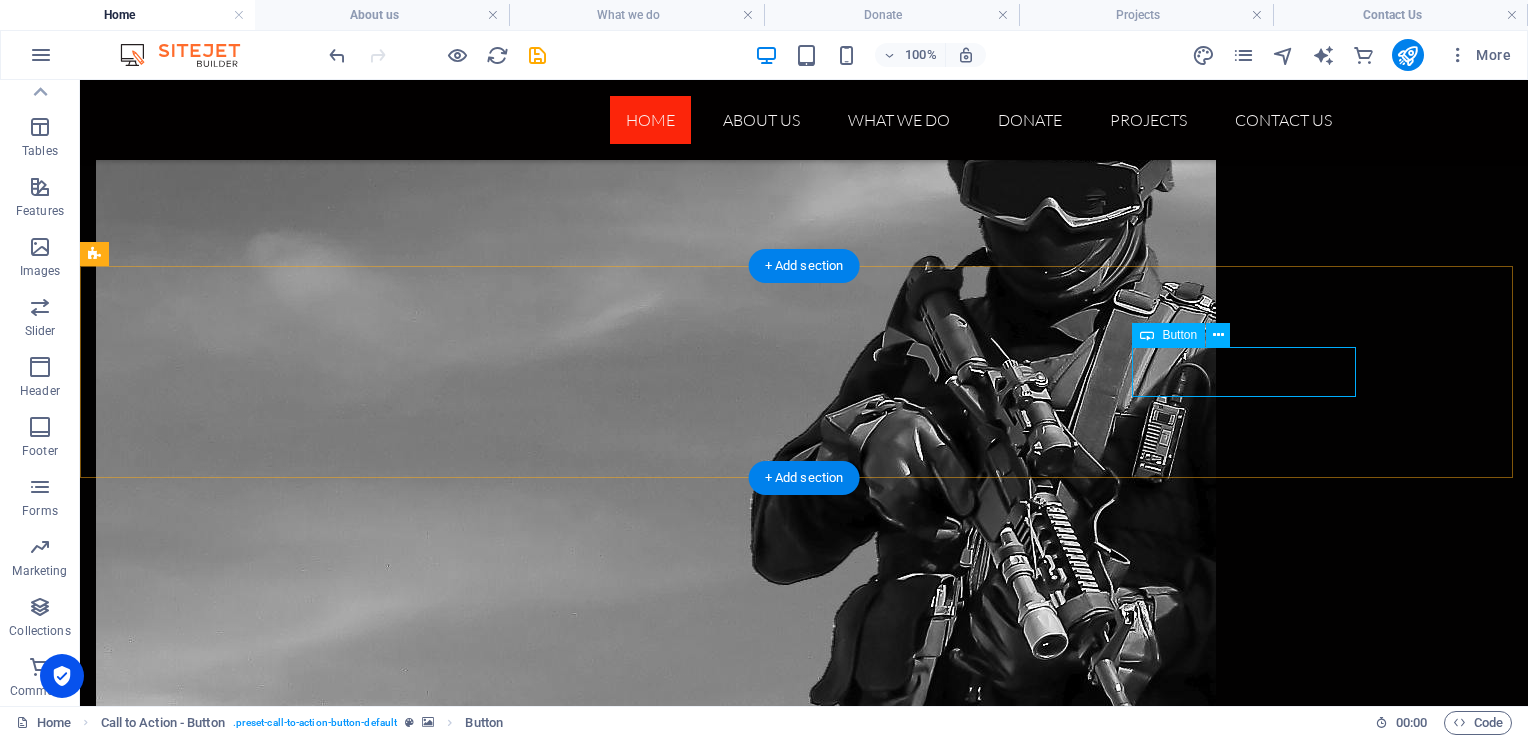 scroll, scrollTop: 0, scrollLeft: 0, axis: both 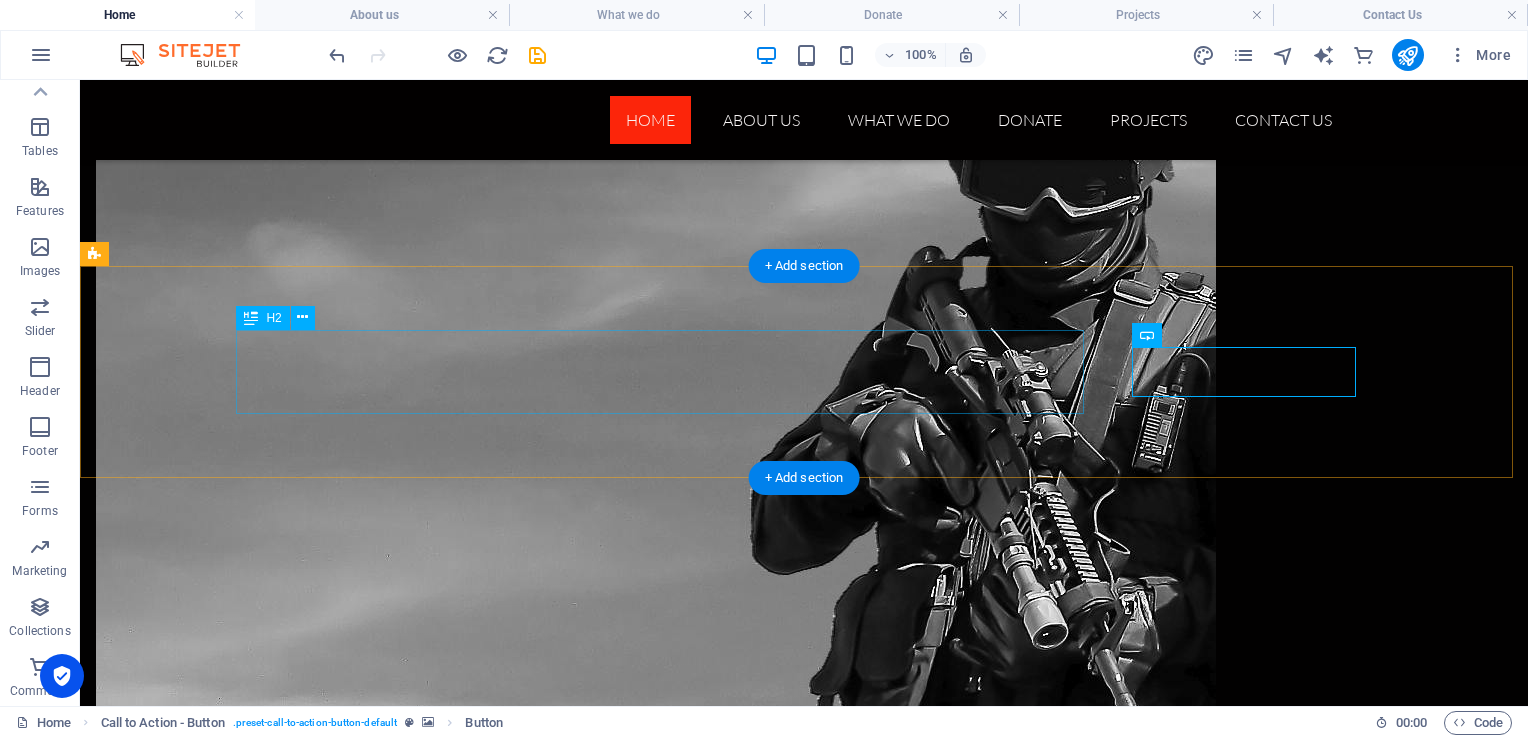 click on "Tickets now on sale - up to 80%" at bounding box center [804, 7756] 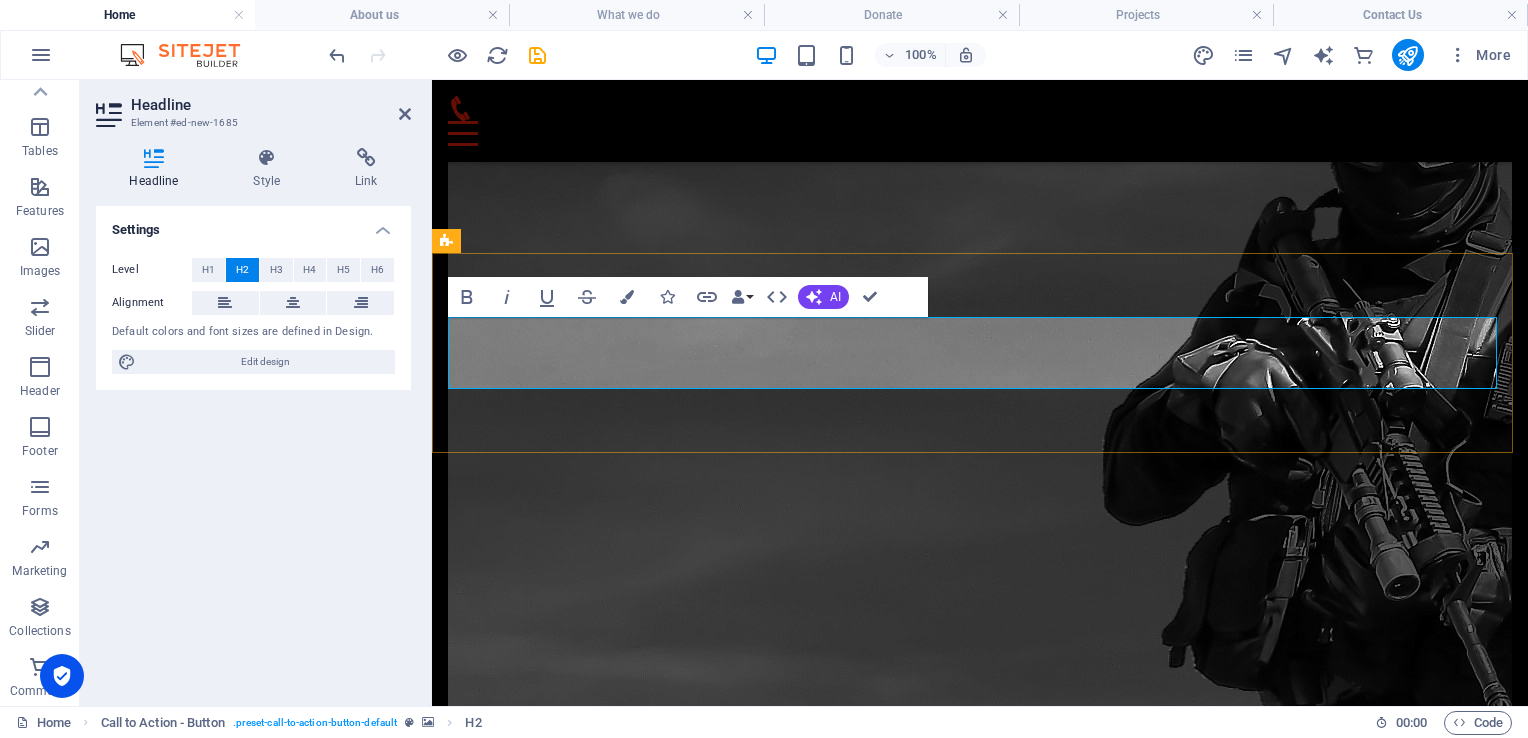 type 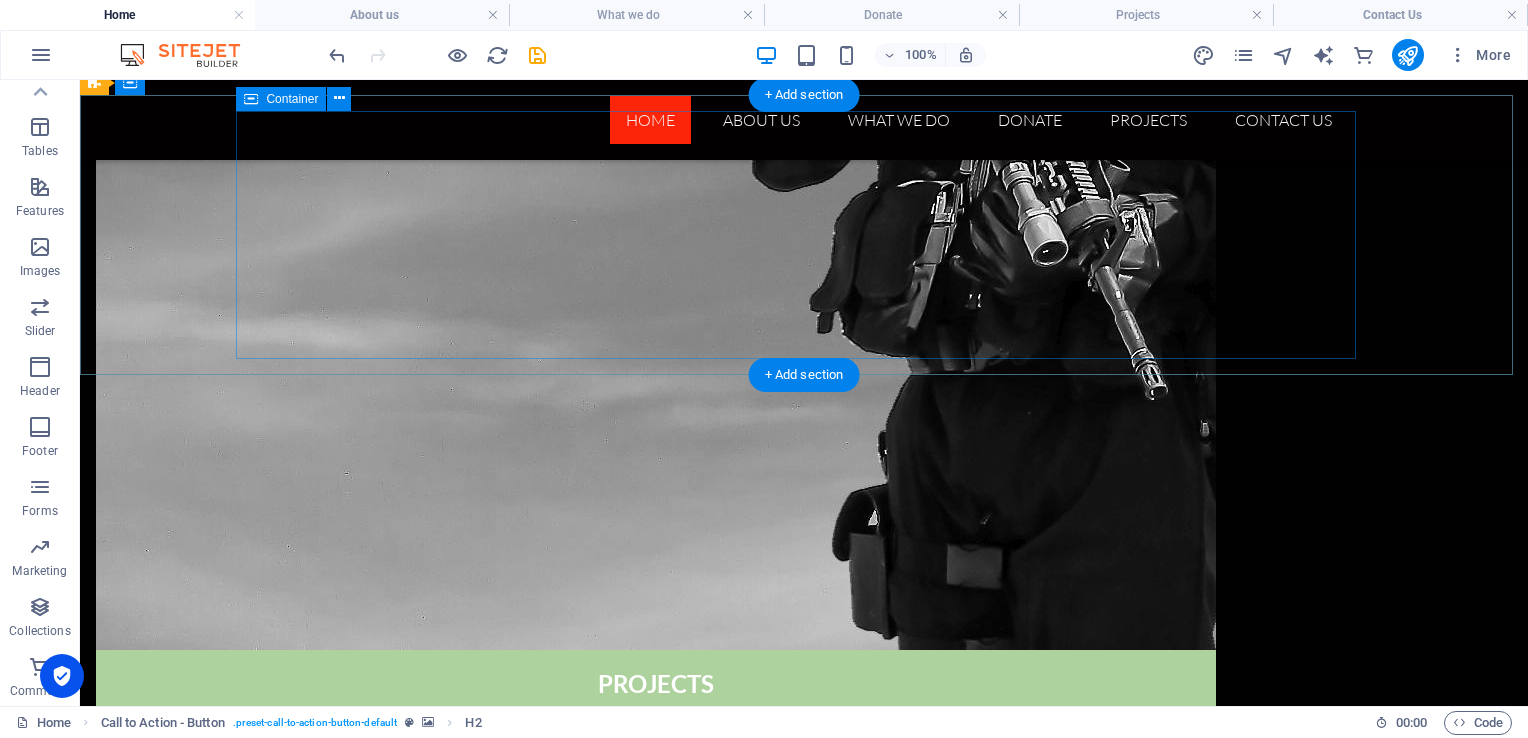 scroll, scrollTop: 4936, scrollLeft: 0, axis: vertical 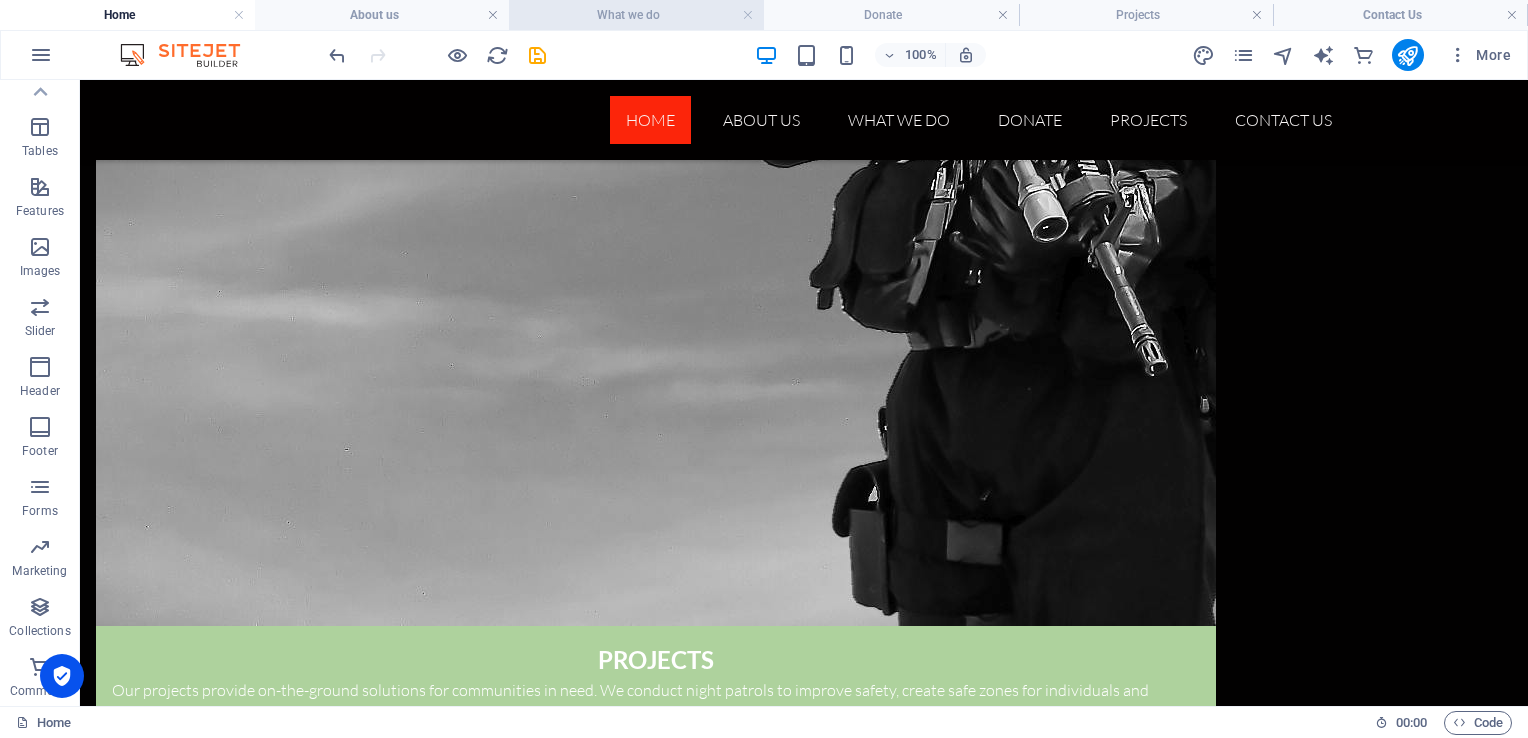click on "What we do" at bounding box center [636, 15] 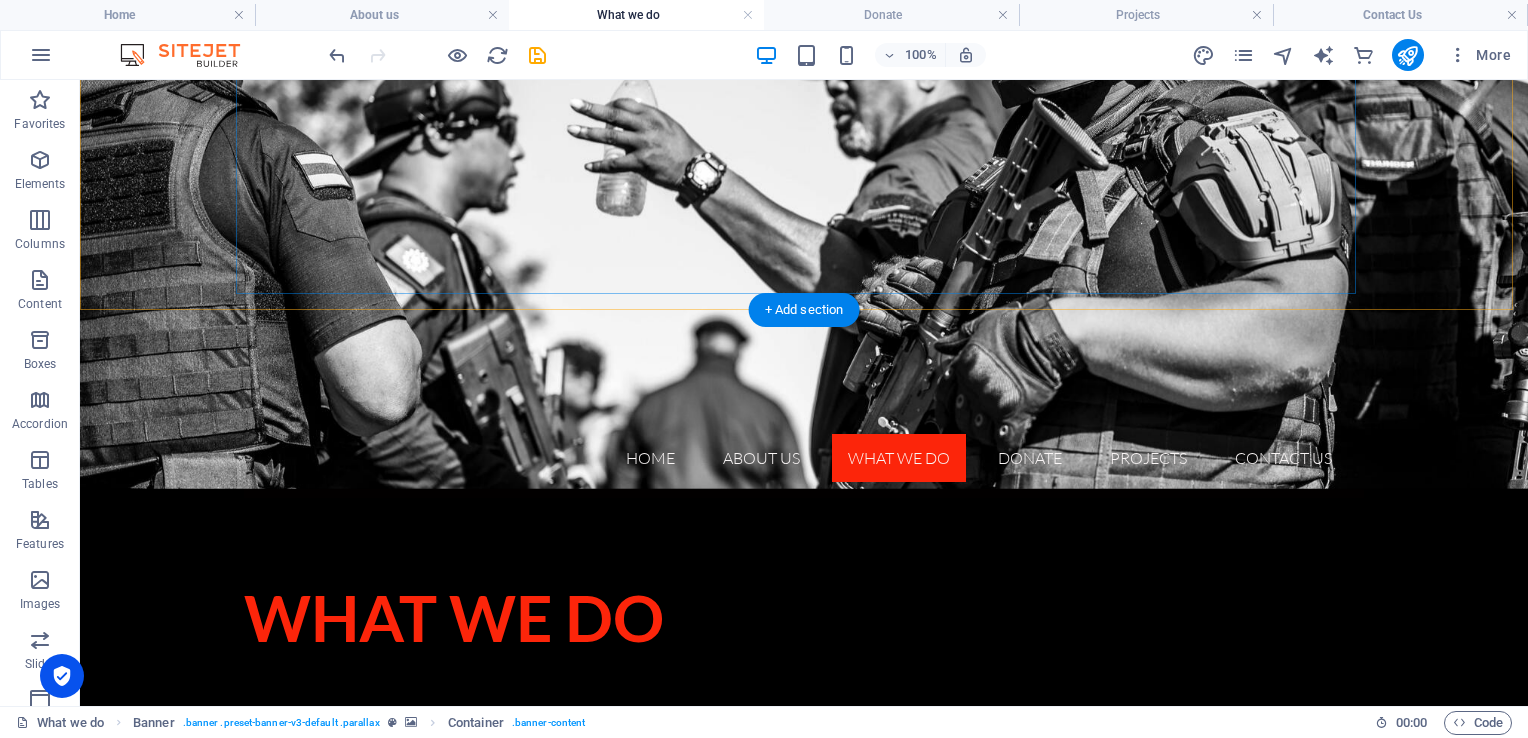 scroll, scrollTop: 178, scrollLeft: 0, axis: vertical 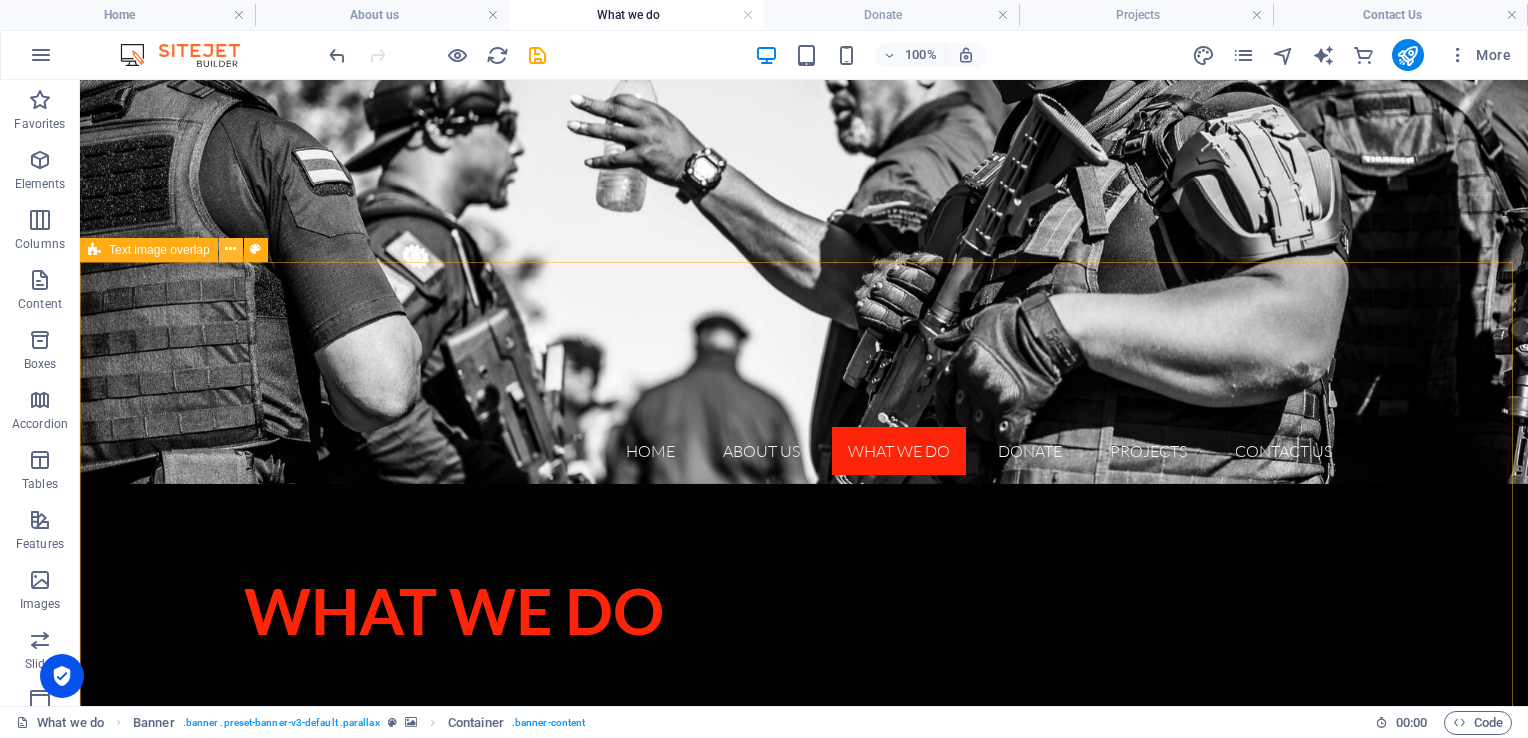click at bounding box center [230, 249] 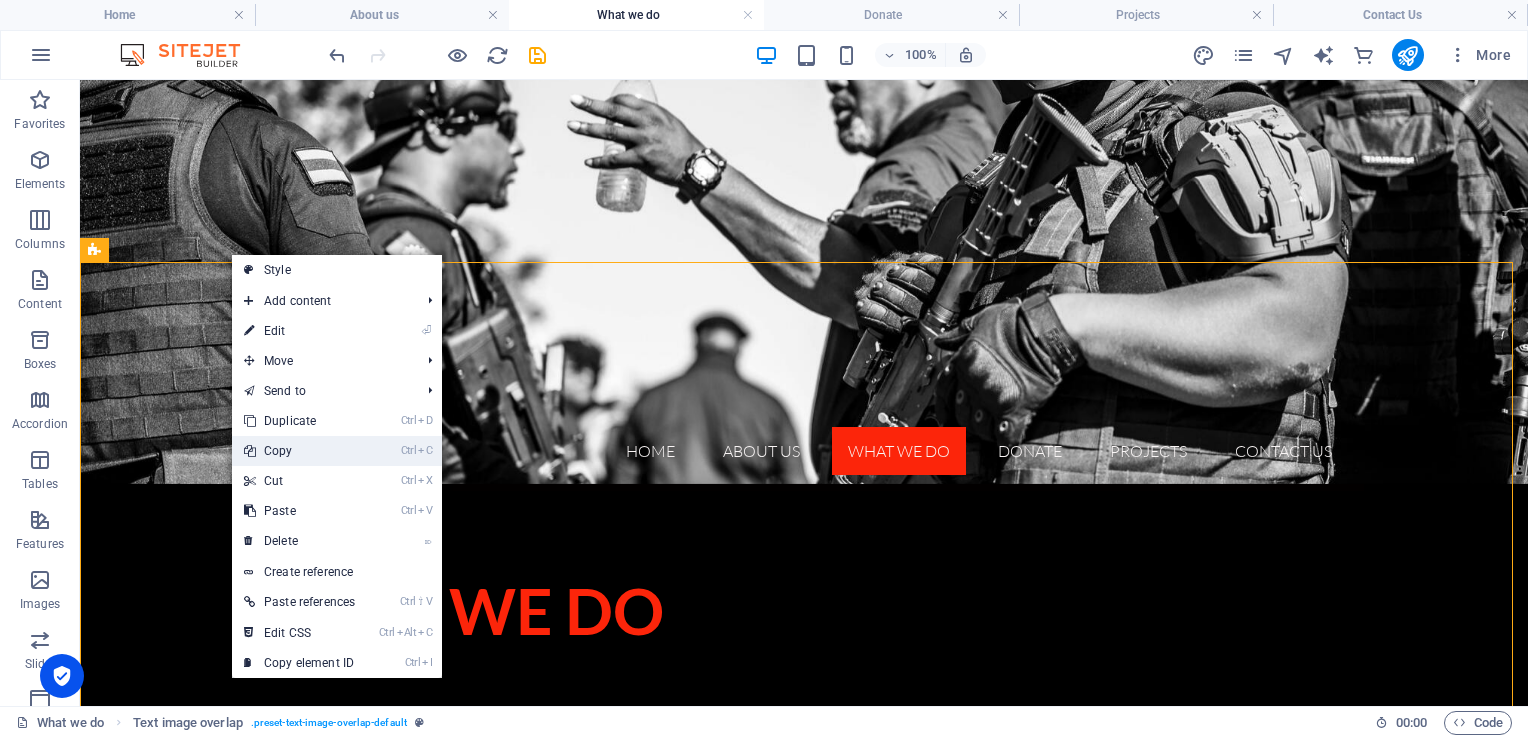 click on "Ctrl C  Copy" at bounding box center (299, 451) 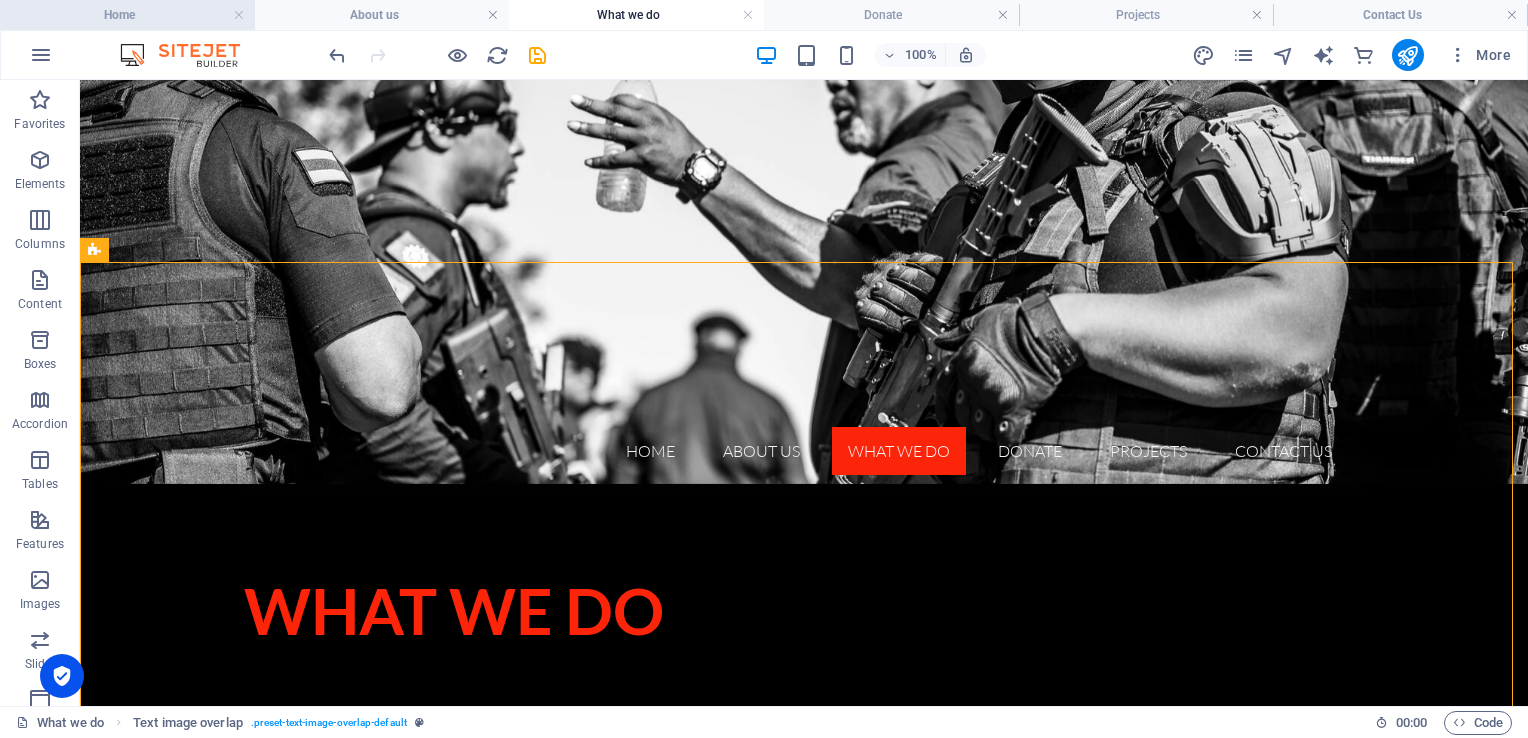click on "Home" at bounding box center [127, 15] 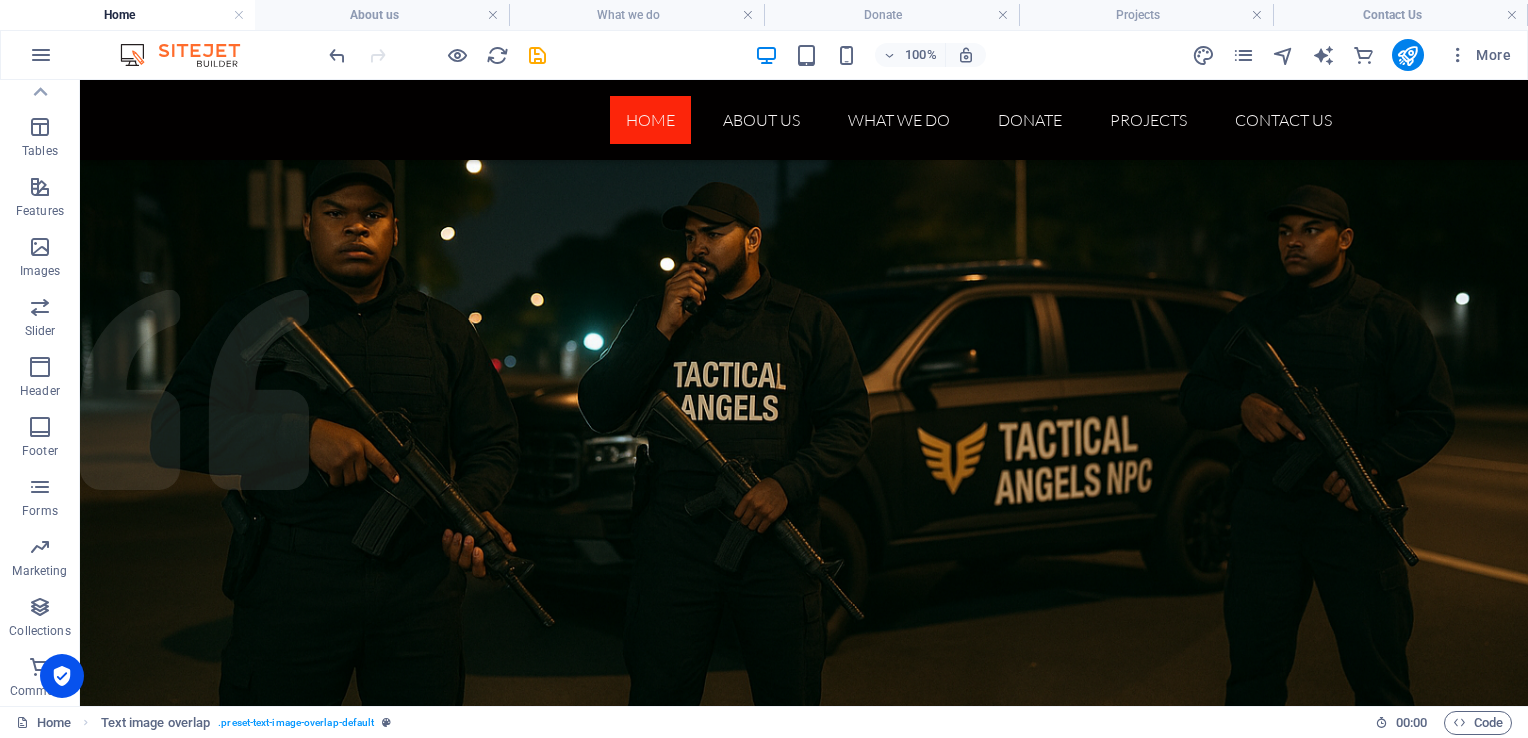 scroll, scrollTop: 4936, scrollLeft: 0, axis: vertical 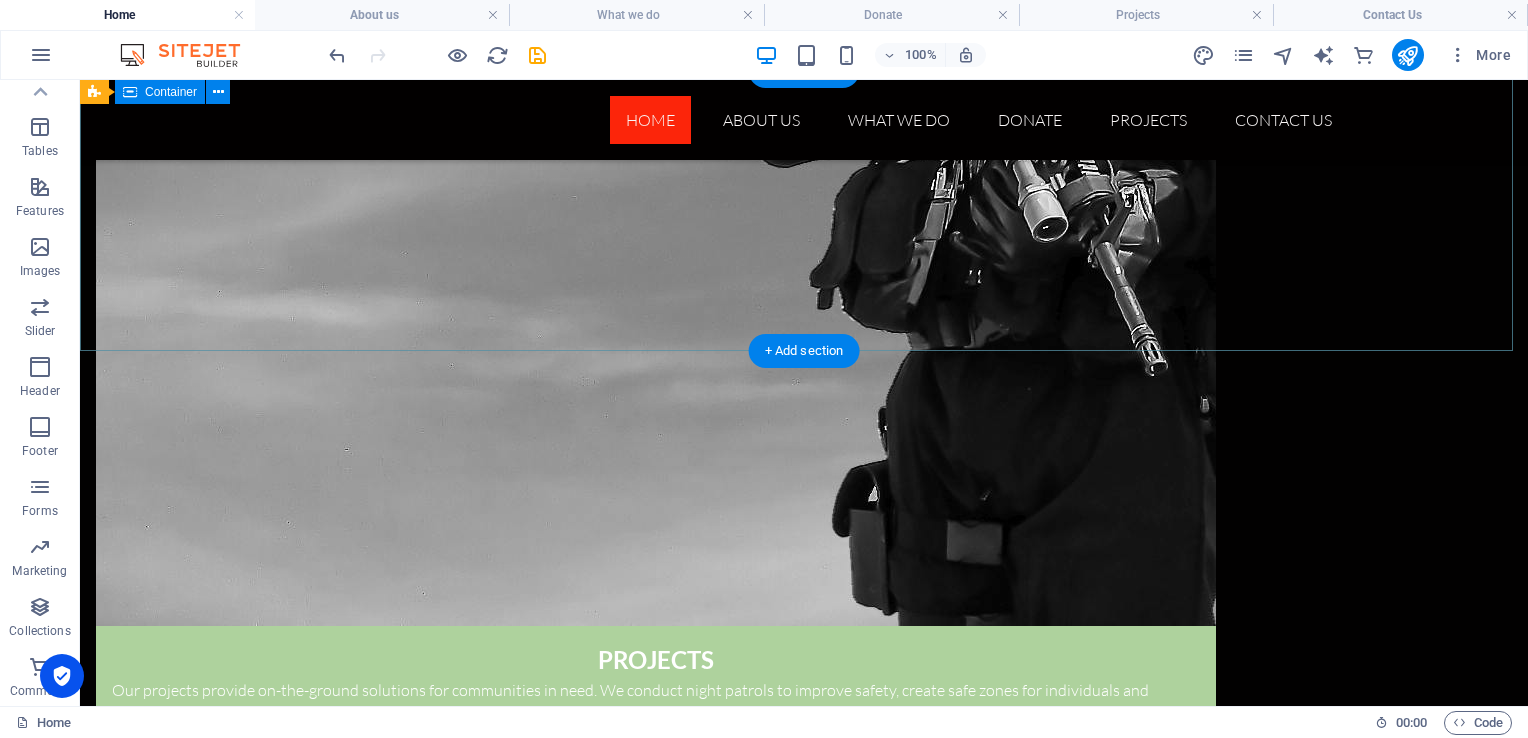 click on "What we do" at bounding box center (804, 8154) 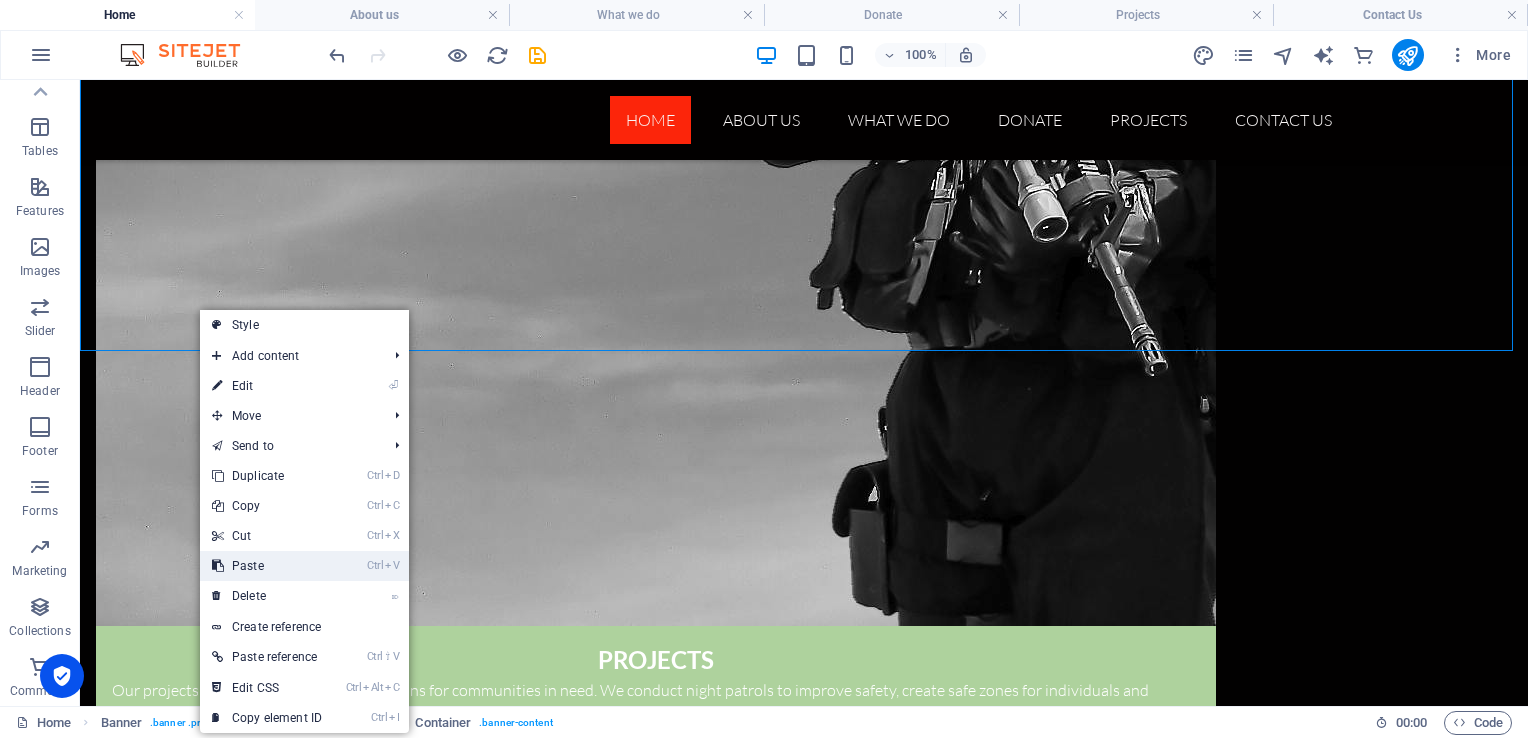click on "Ctrl V  Paste" at bounding box center (267, 566) 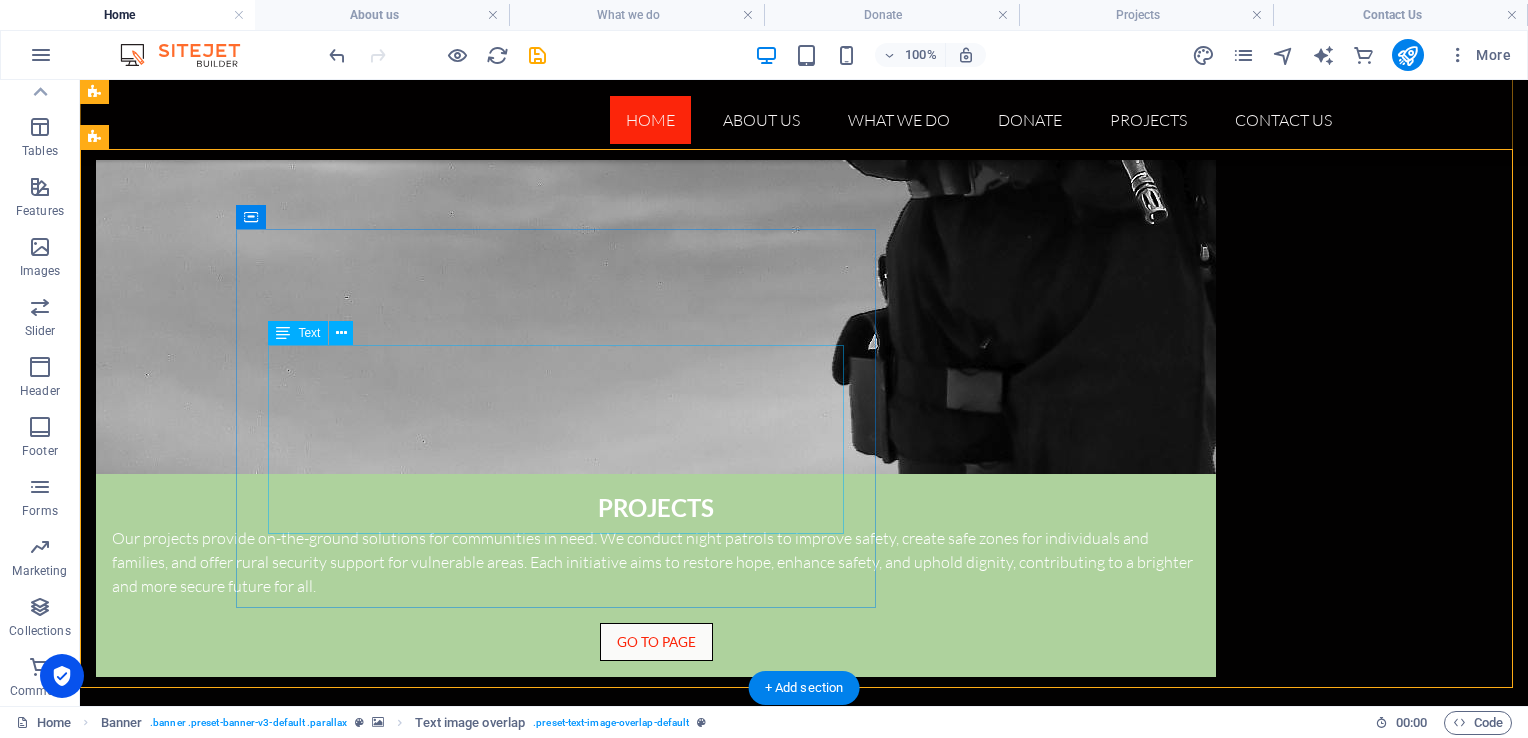 scroll, scrollTop: 5078, scrollLeft: 0, axis: vertical 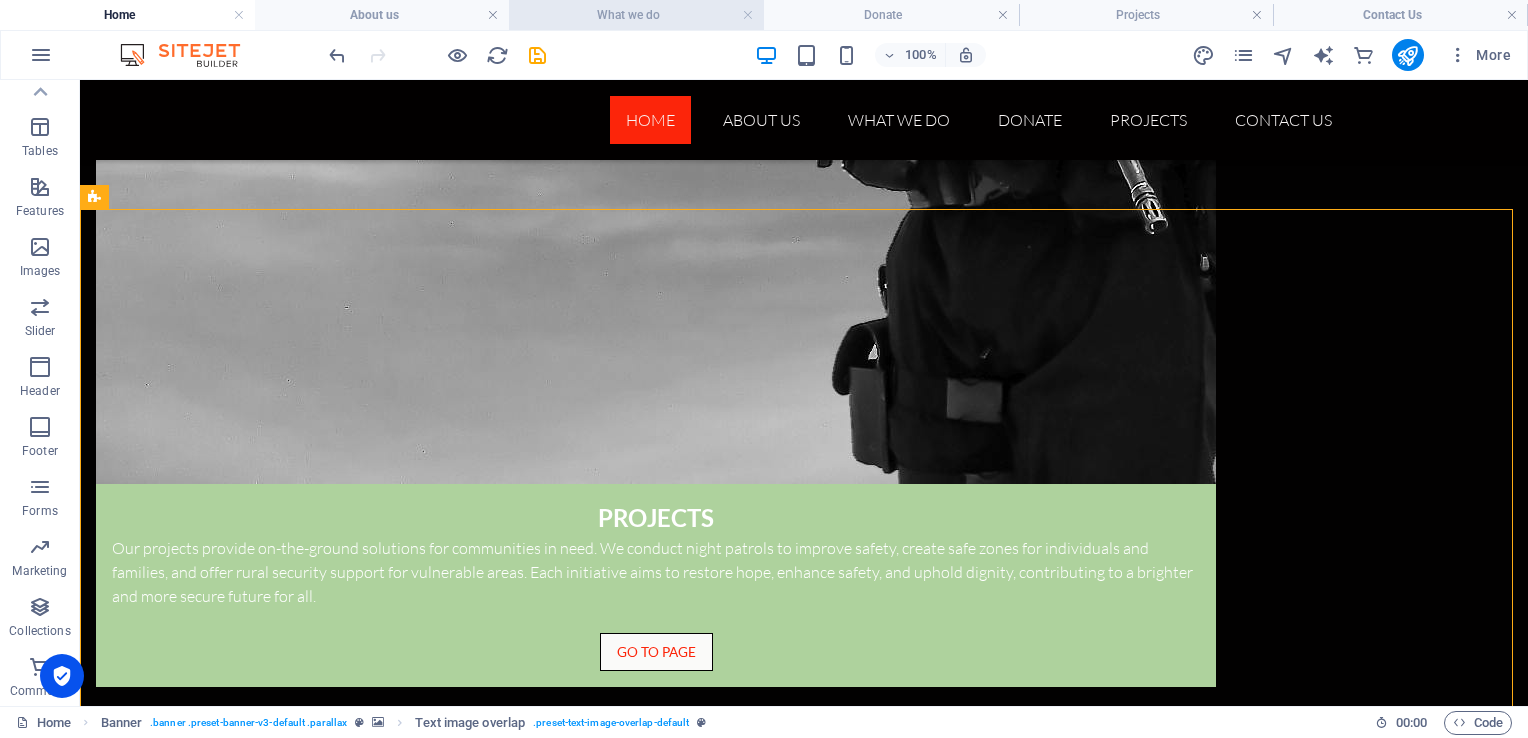 click on "What we do" at bounding box center [636, 15] 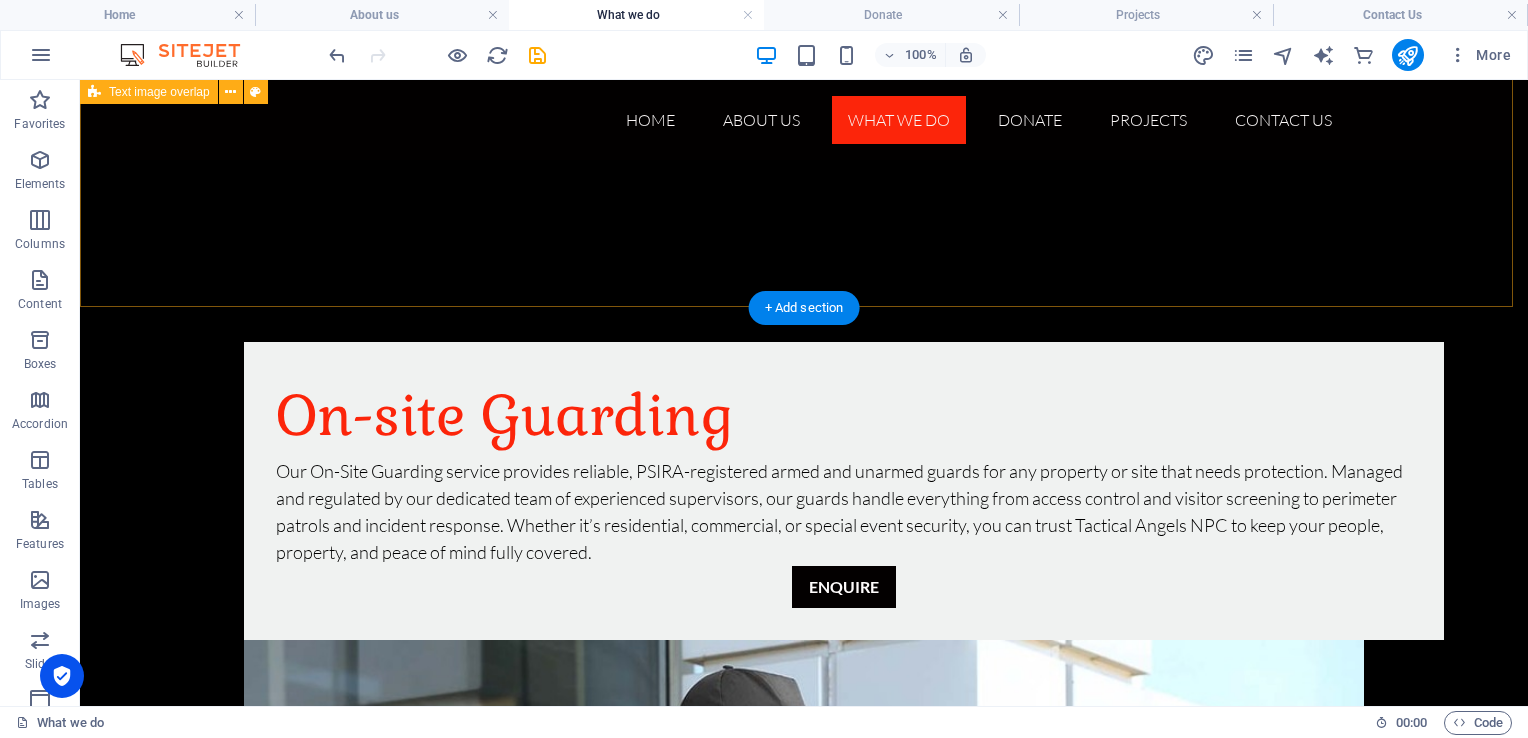 scroll, scrollTop: 740, scrollLeft: 0, axis: vertical 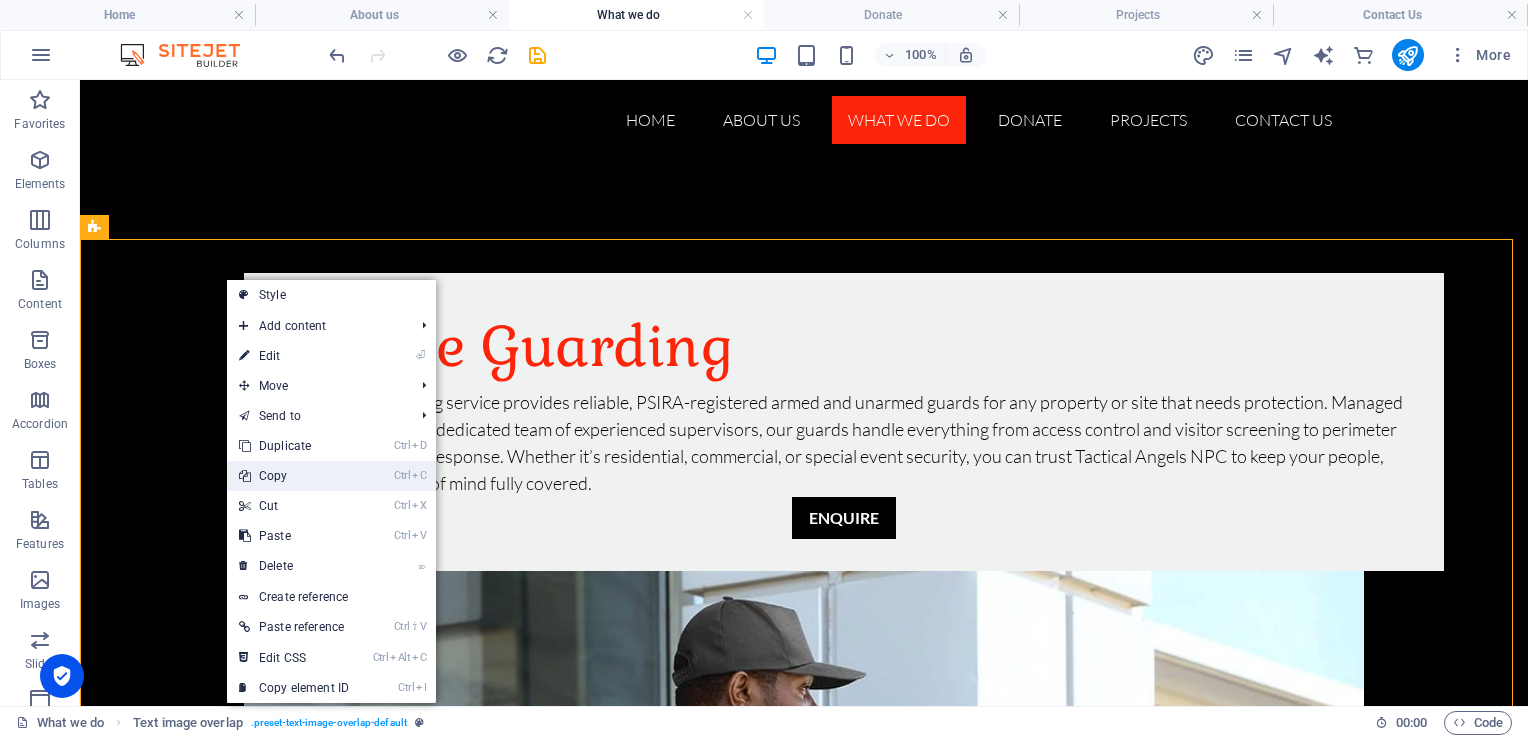 click on "Ctrl C  Copy" at bounding box center [294, 476] 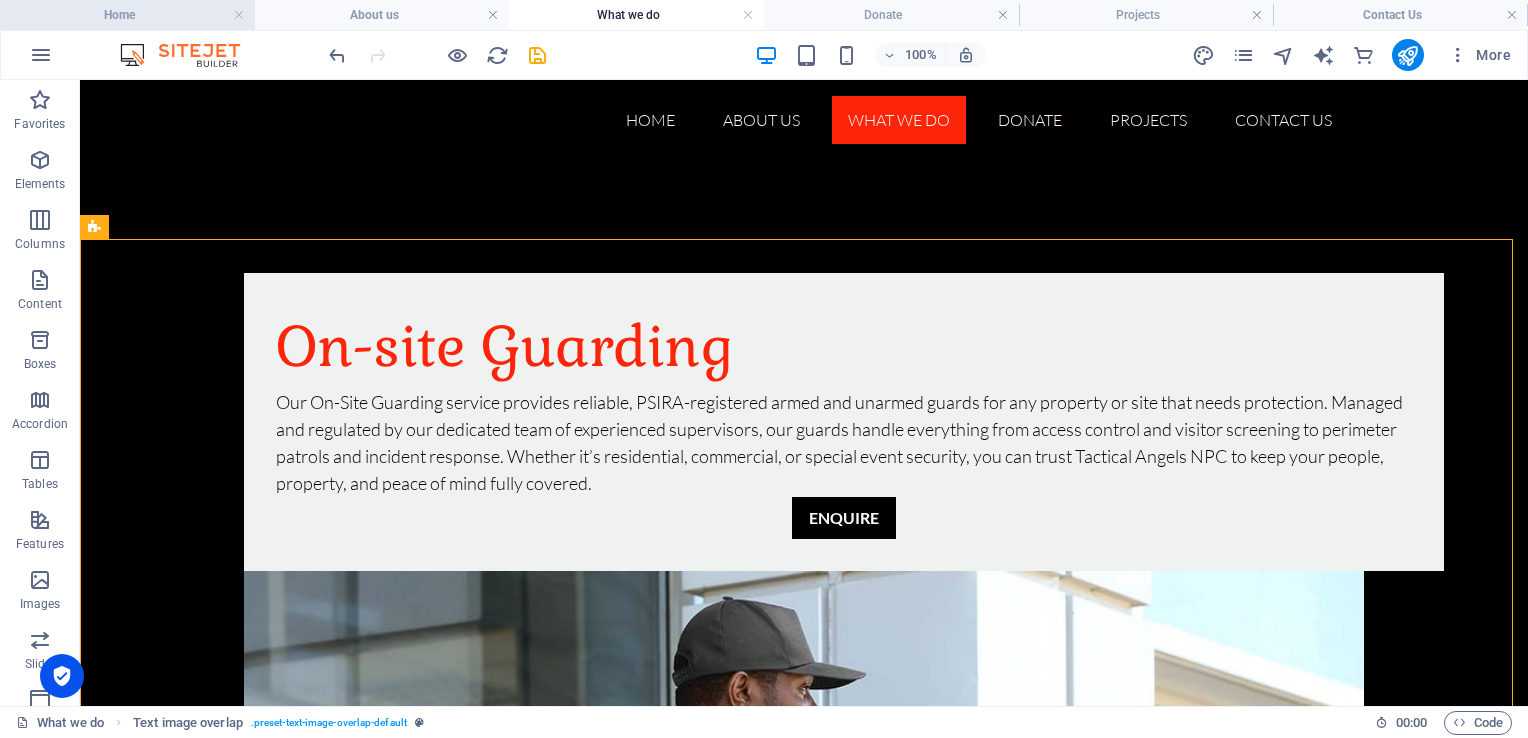 click on "Home" at bounding box center (127, 15) 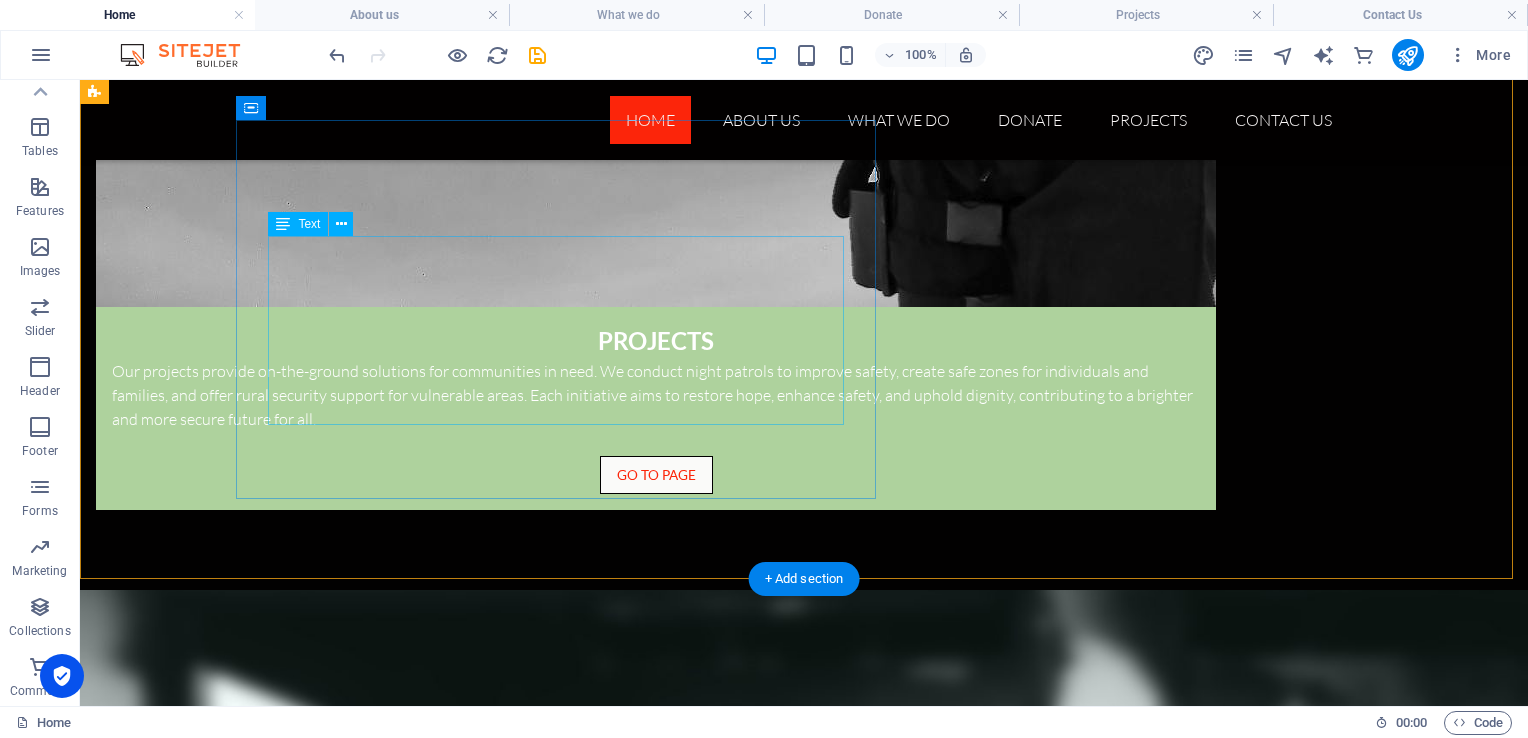 scroll, scrollTop: 5256, scrollLeft: 0, axis: vertical 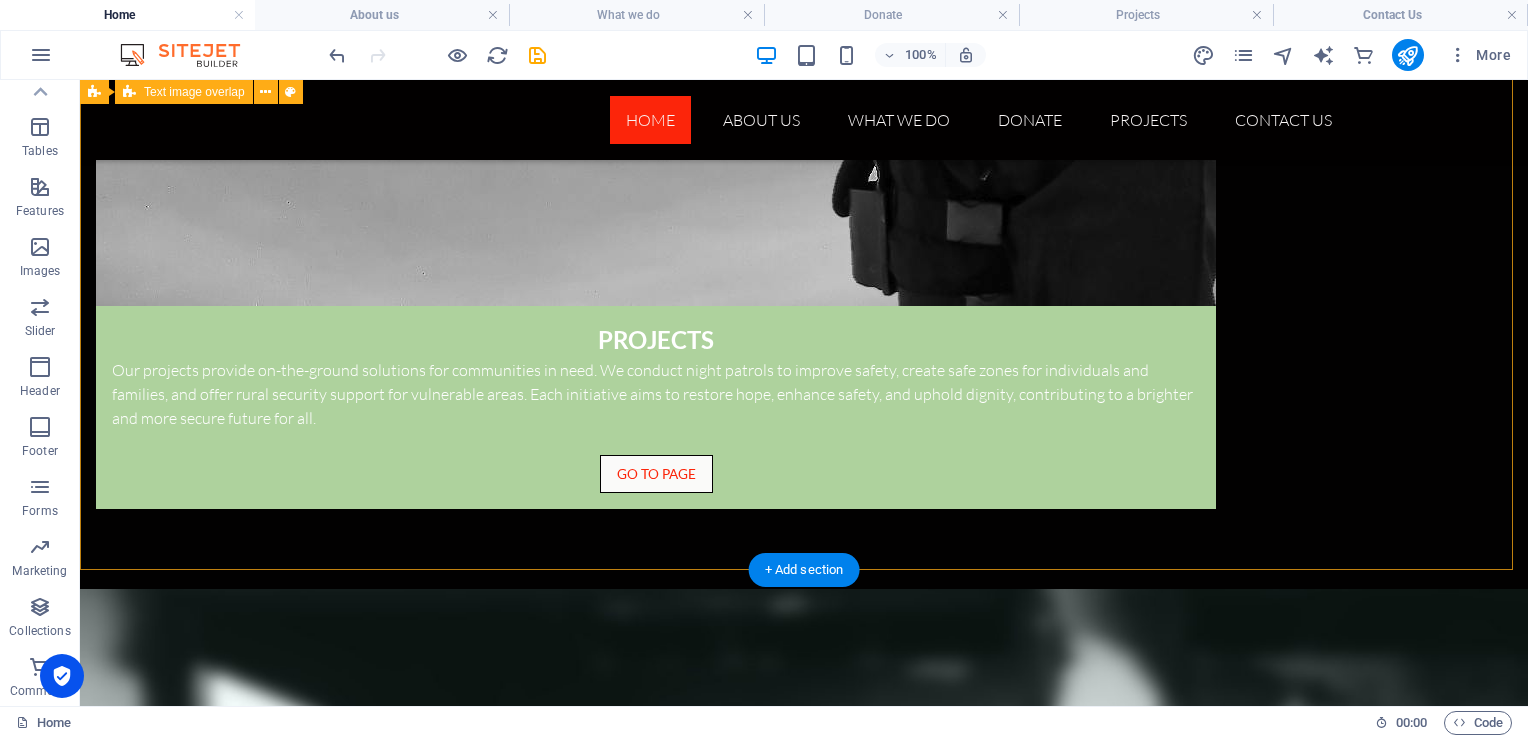 click on "On-site Guarding Our On-Site Guarding service provides reliable, PSIRA-registered armed and unarmed guards for any property or site that needs protection. Managed and regulated by our dedicated team of experienced supervisors, our guards handle everything from access control and visitor screening to perimeter patrols and incident response. Whether it’s residential, commercial, or special event security, you can trust Tactical Angels NPC to keep your people, property, and peace of mind fully covered. ENQUIRE" at bounding box center (804, 8846) 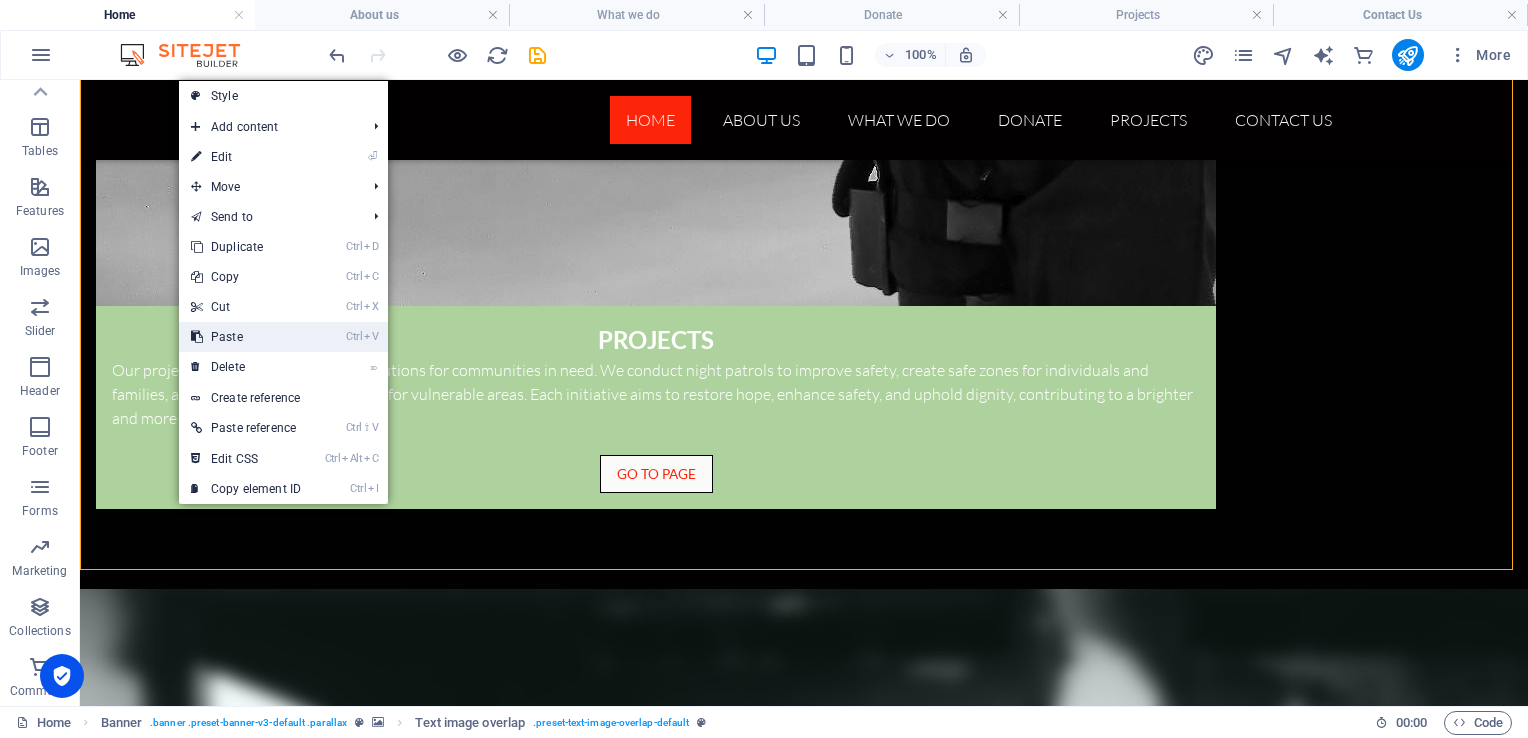 click on "Ctrl V  Paste" at bounding box center (246, 337) 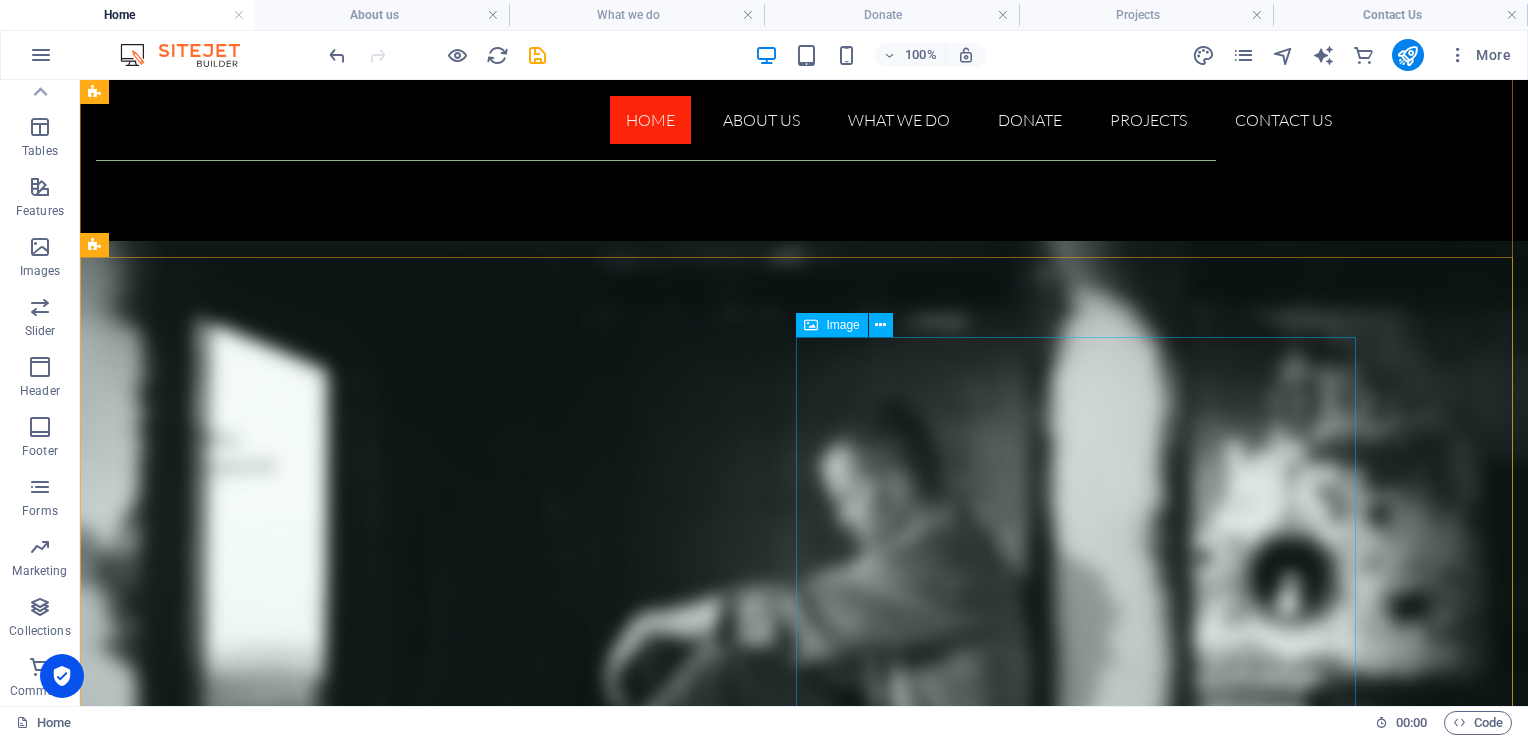 scroll, scrollTop: 5619, scrollLeft: 0, axis: vertical 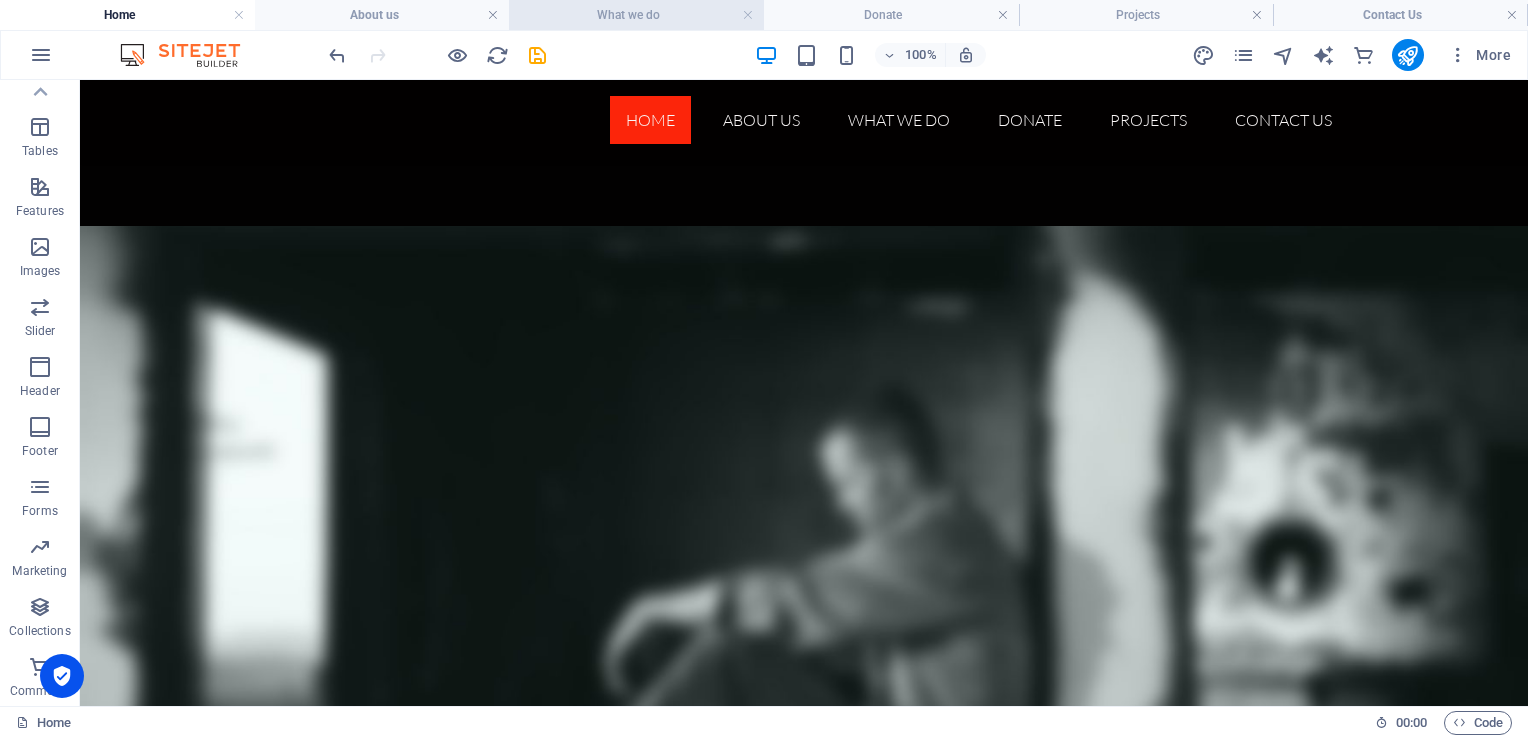 click on "What we do" at bounding box center [636, 15] 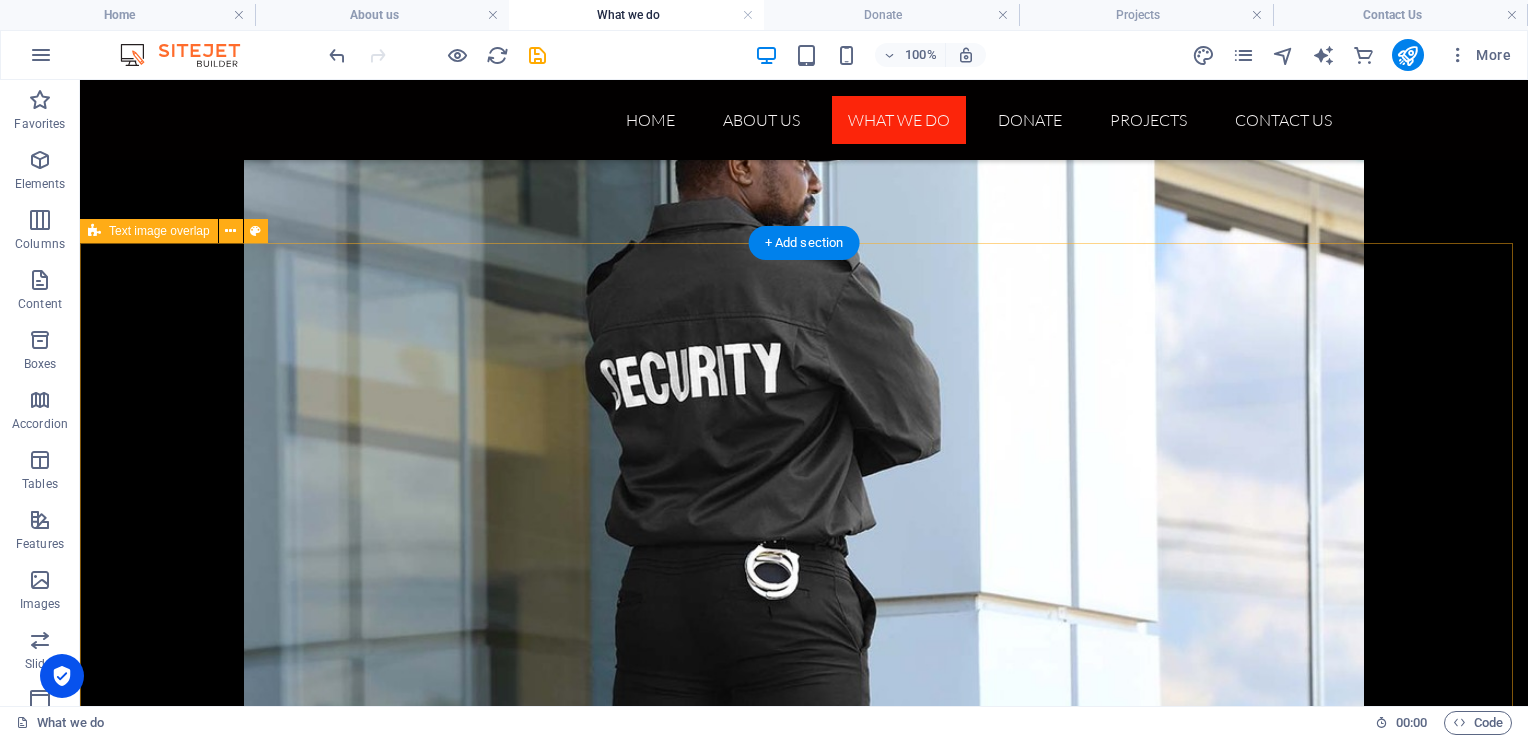 scroll, scrollTop: 1270, scrollLeft: 0, axis: vertical 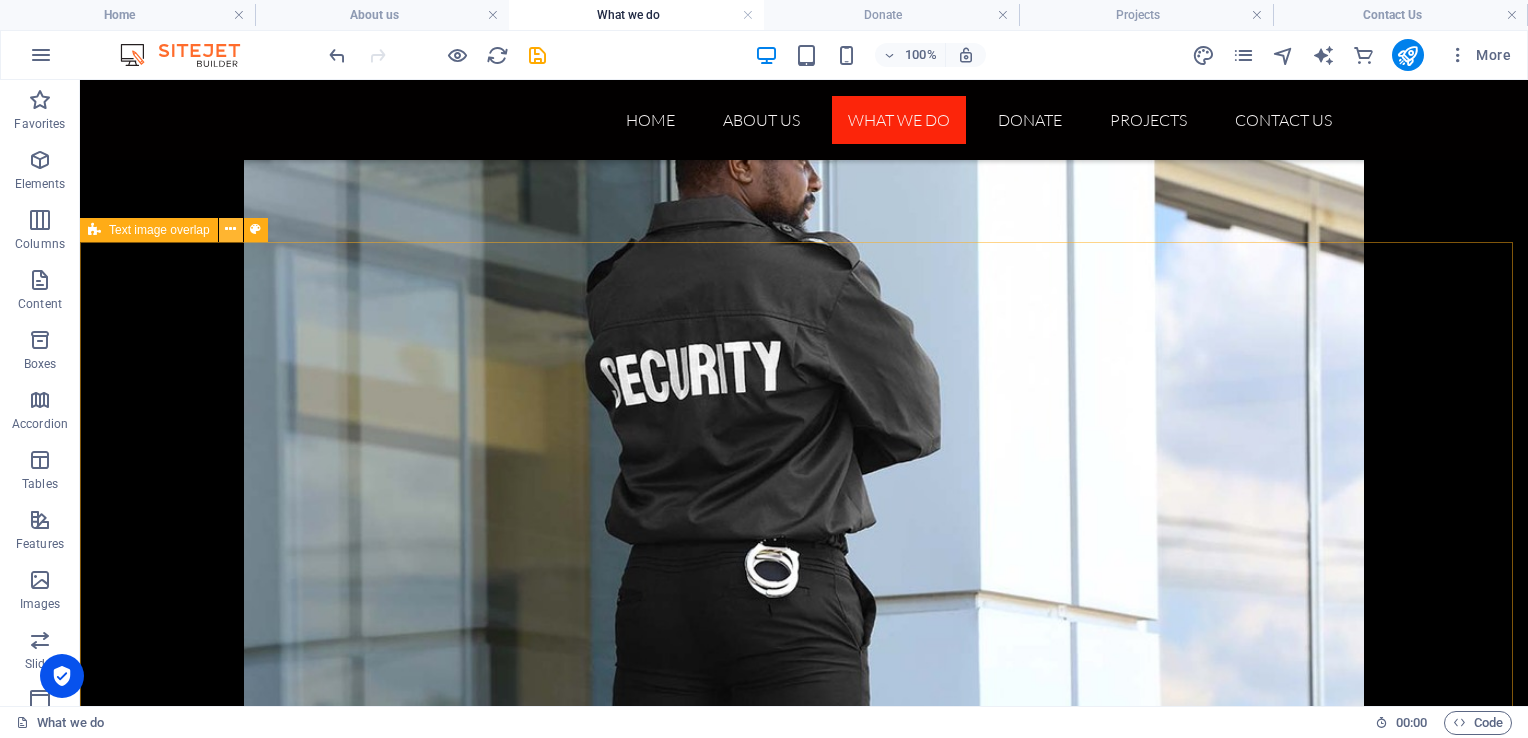 click at bounding box center [230, 229] 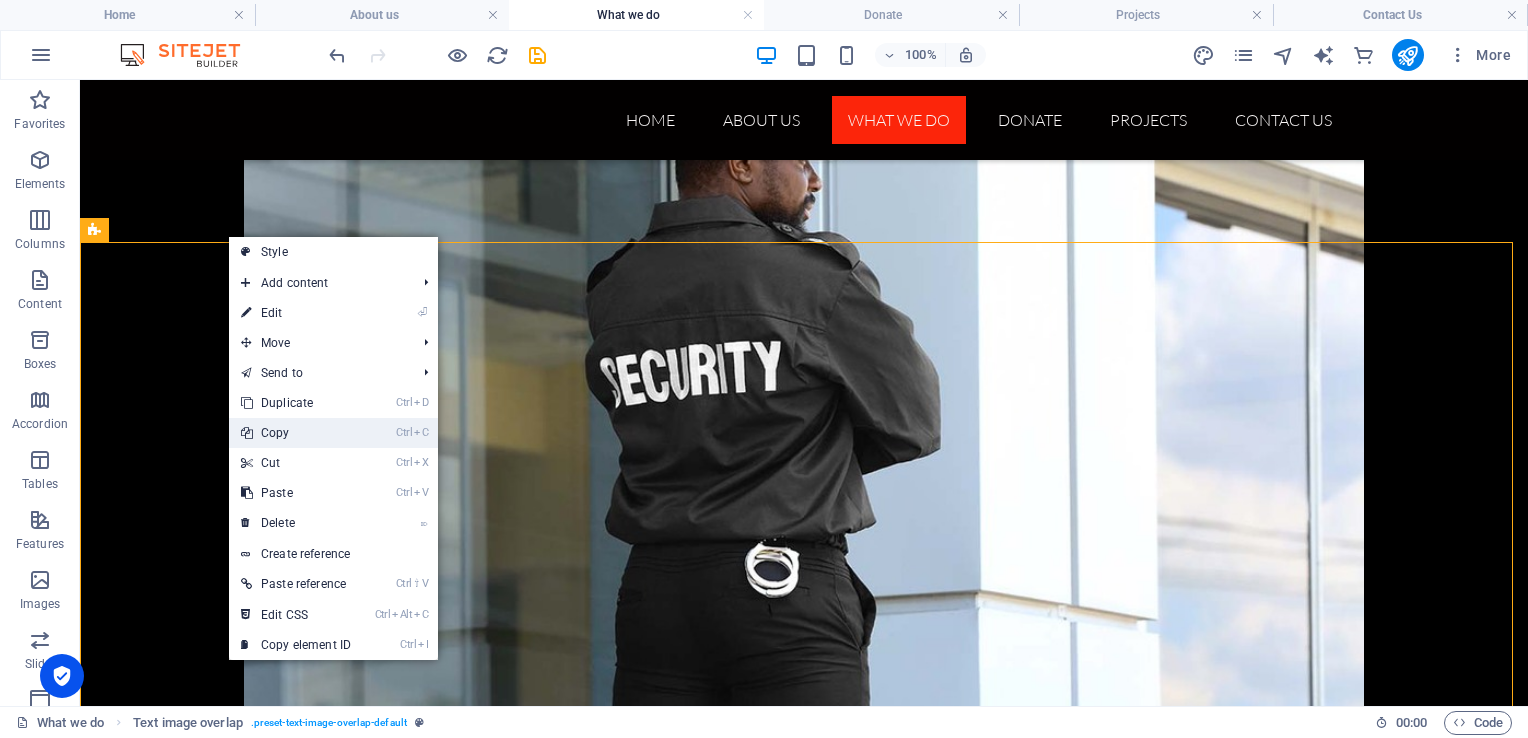 click on "Ctrl C  Copy" at bounding box center (296, 433) 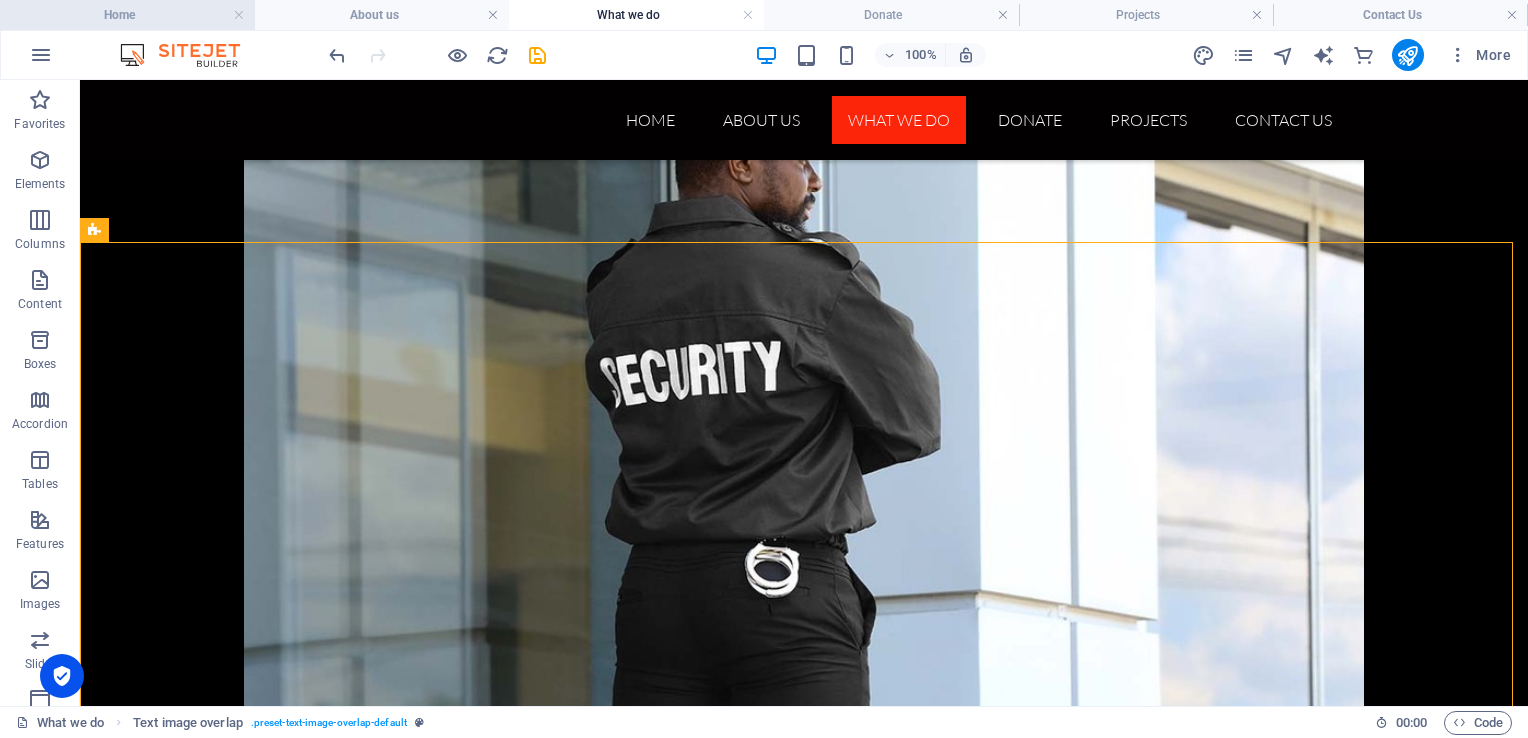 click on "Home" at bounding box center (127, 15) 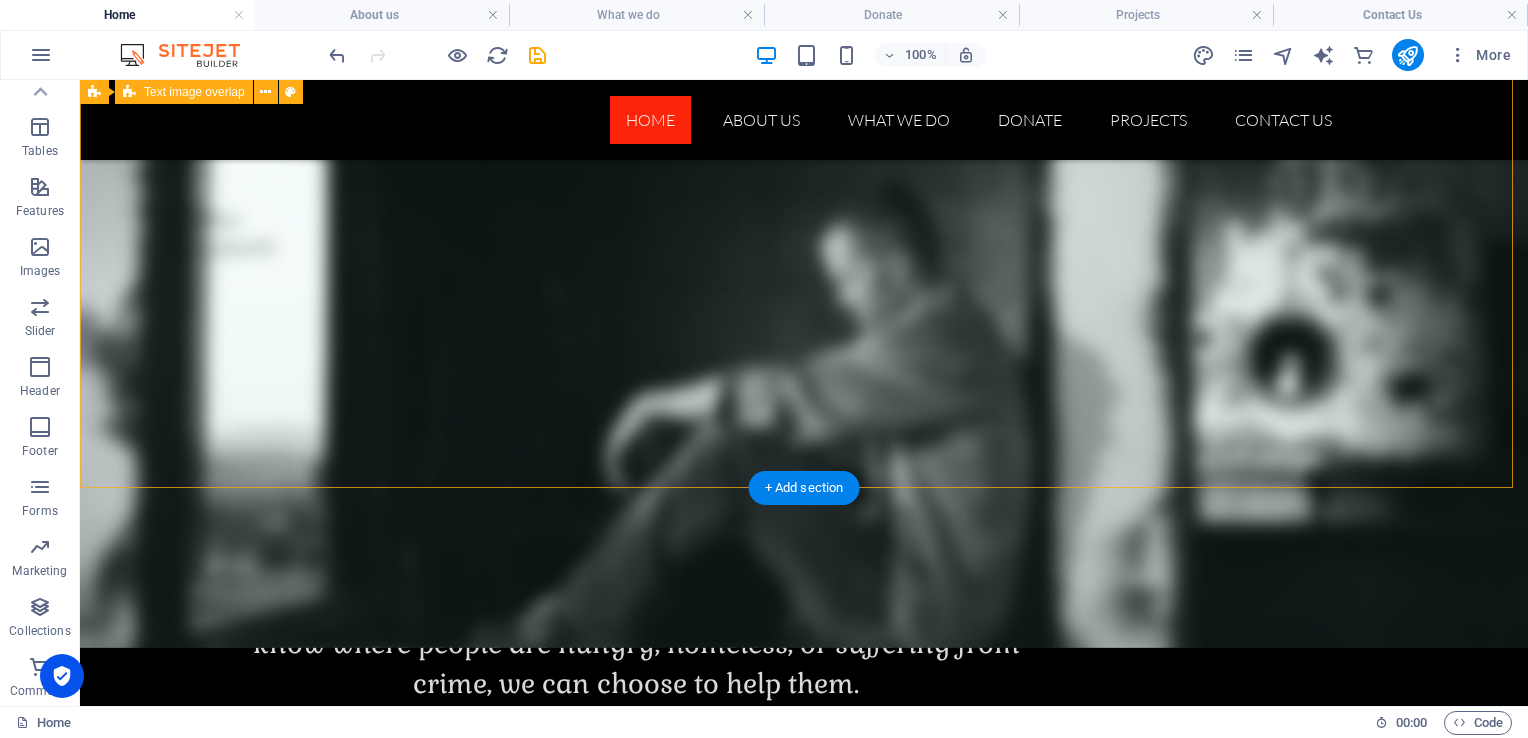 scroll, scrollTop: 5871, scrollLeft: 0, axis: vertical 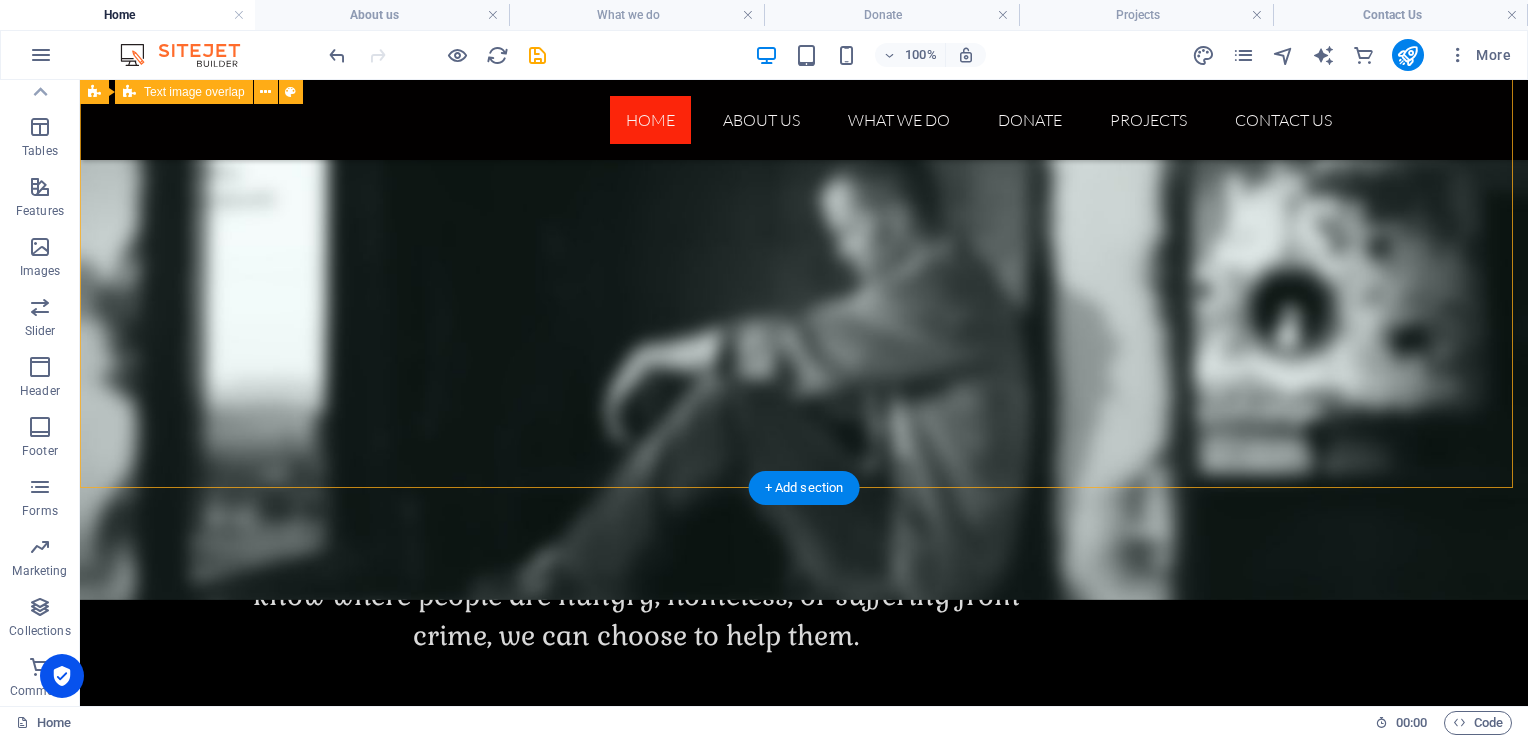 click on "VIP Protection Our VIP Protection service delivers discreet, highly trained close protection officers (CPOs) for individuals and groups who demand absolute safety and peace of mind. We offer five tailored packages, from on-call bodyguards for day-to-day needs to full protective details with armored vehicles, convoy planning, and secure transport by air or road — anywhere, anytime. Trusted by high-level government officials and dignitaries internationally, Tactical Angels NPC ensures that every client moves securely, confidently, and without compromise. ENQUIRE" at bounding box center (804, 9696) 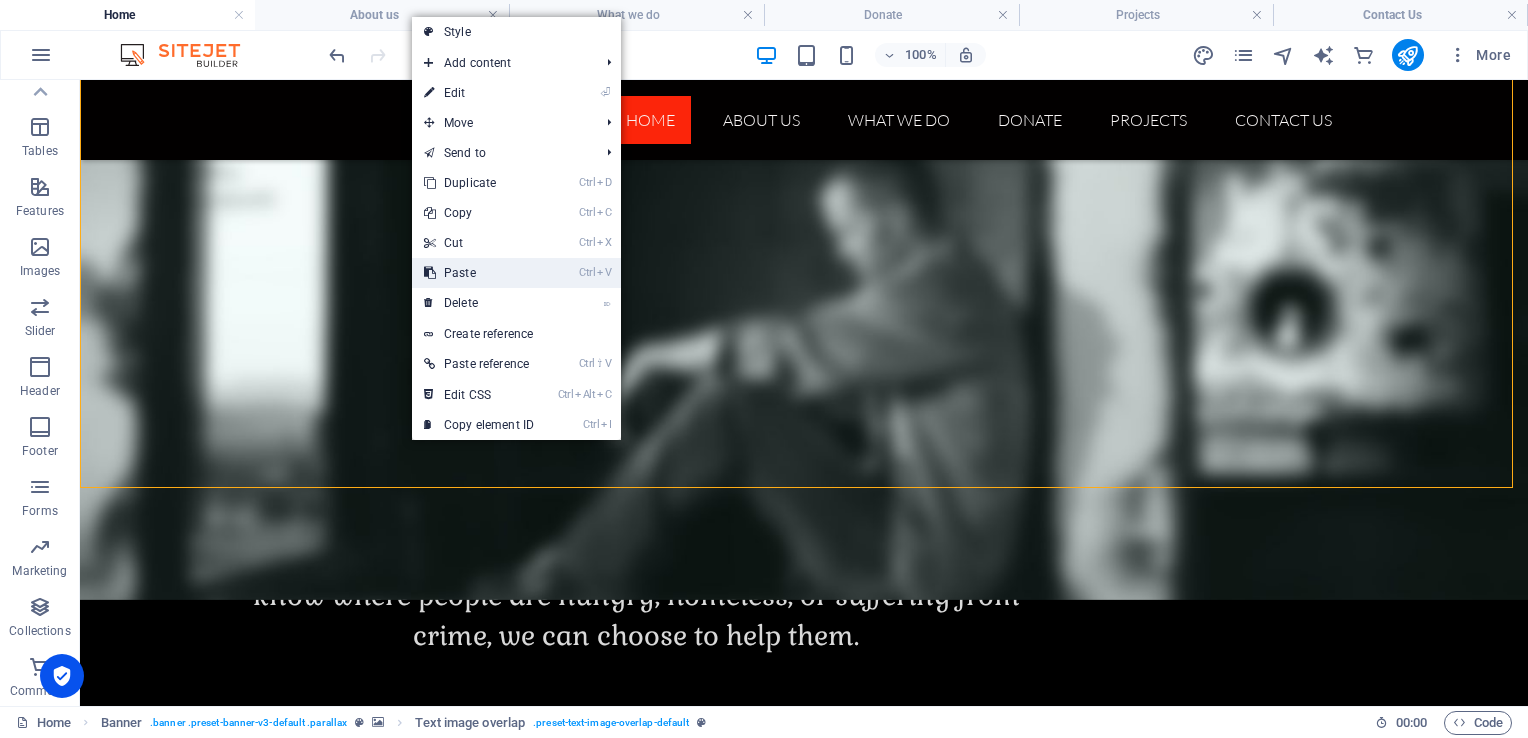 click on "Ctrl V  Paste" at bounding box center [479, 273] 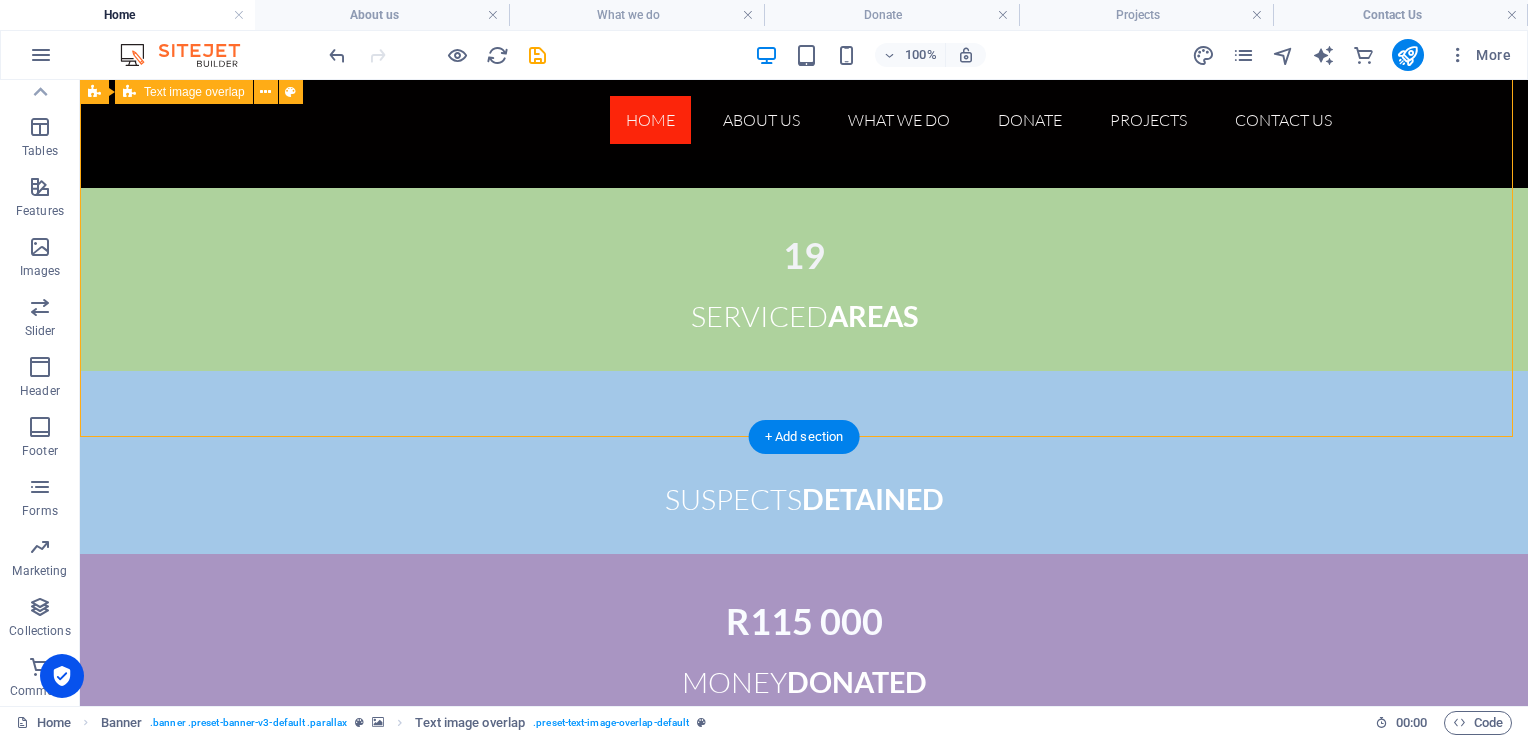scroll, scrollTop: 6456, scrollLeft: 0, axis: vertical 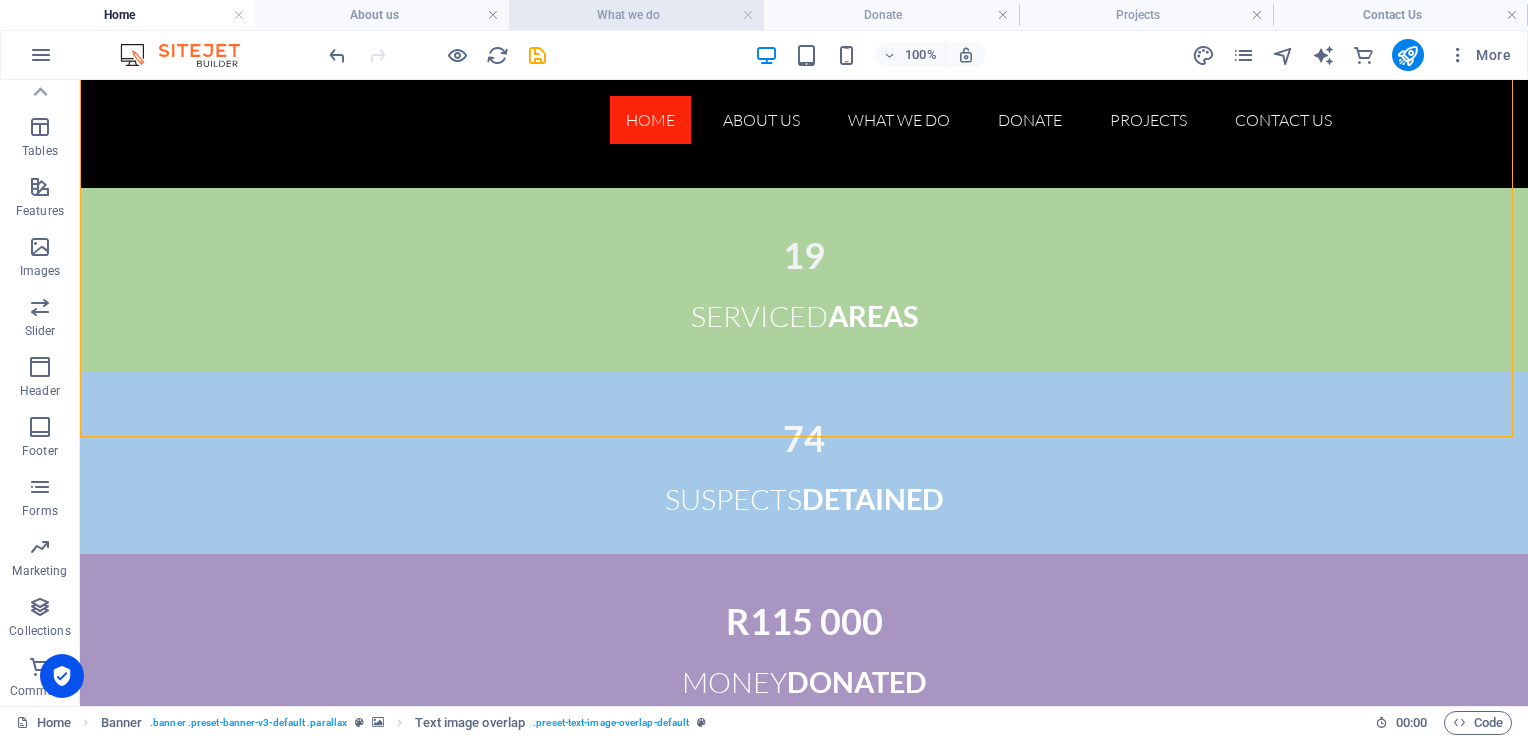click on "What we do" at bounding box center [636, 15] 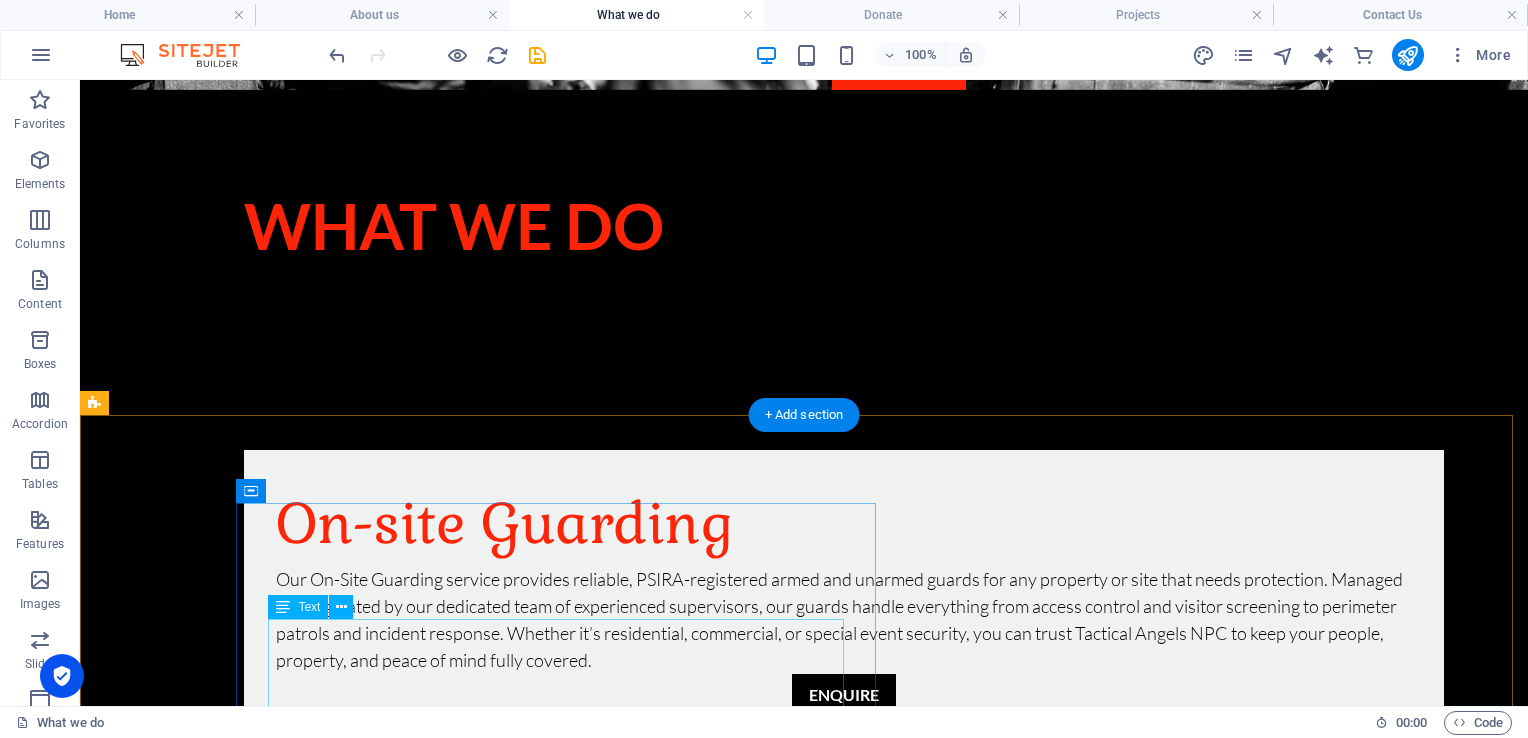scroll, scrollTop: 0, scrollLeft: 0, axis: both 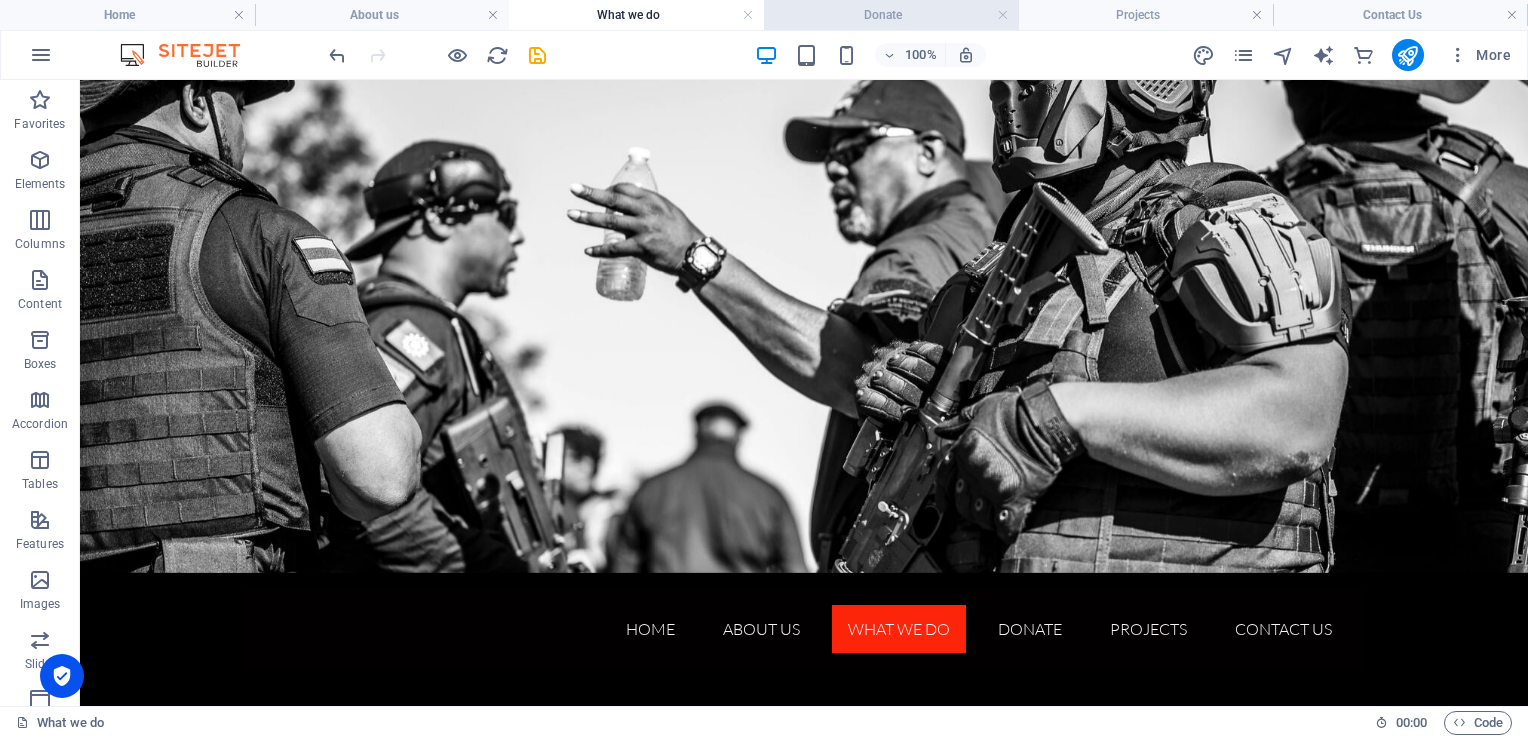 click on "Donate" at bounding box center (891, 15) 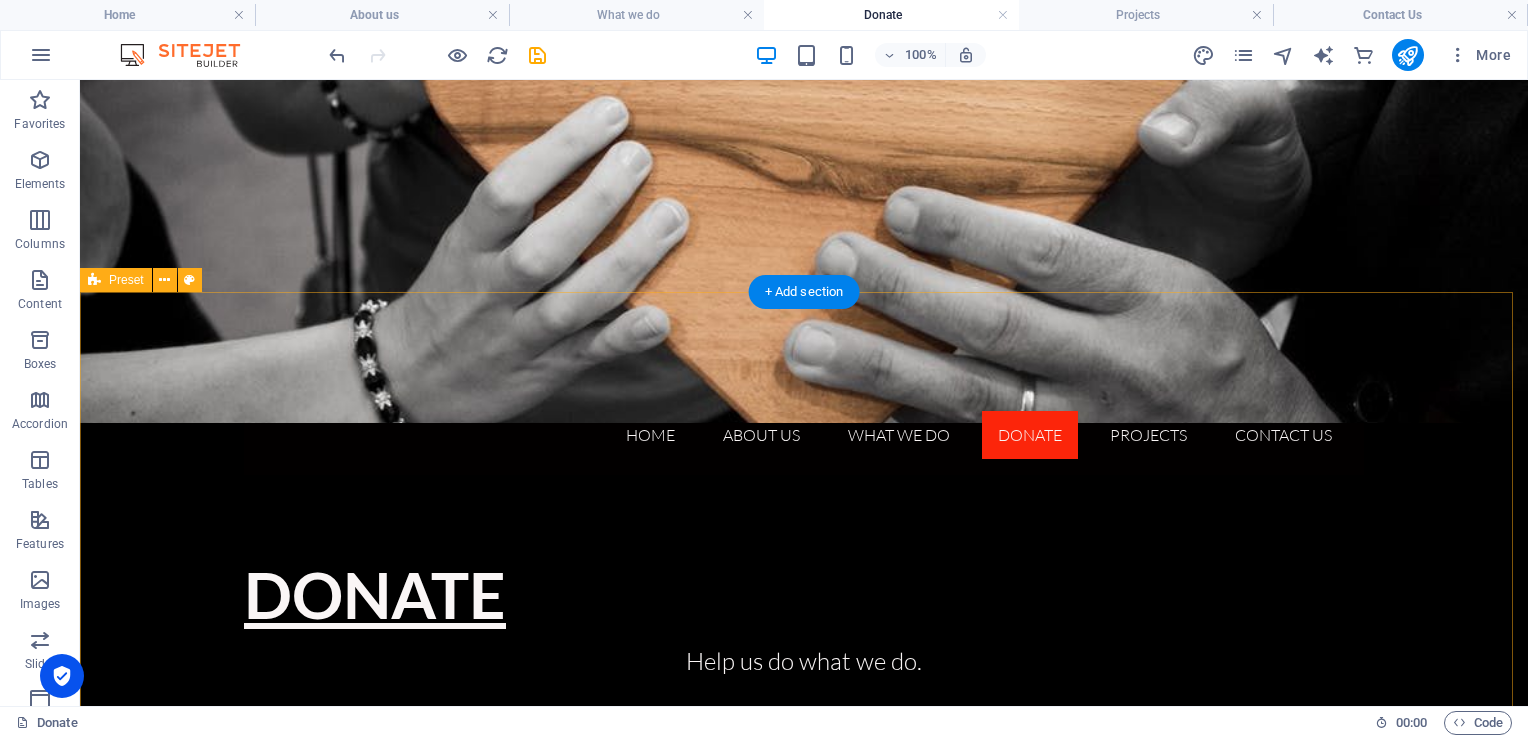 scroll, scrollTop: 0, scrollLeft: 0, axis: both 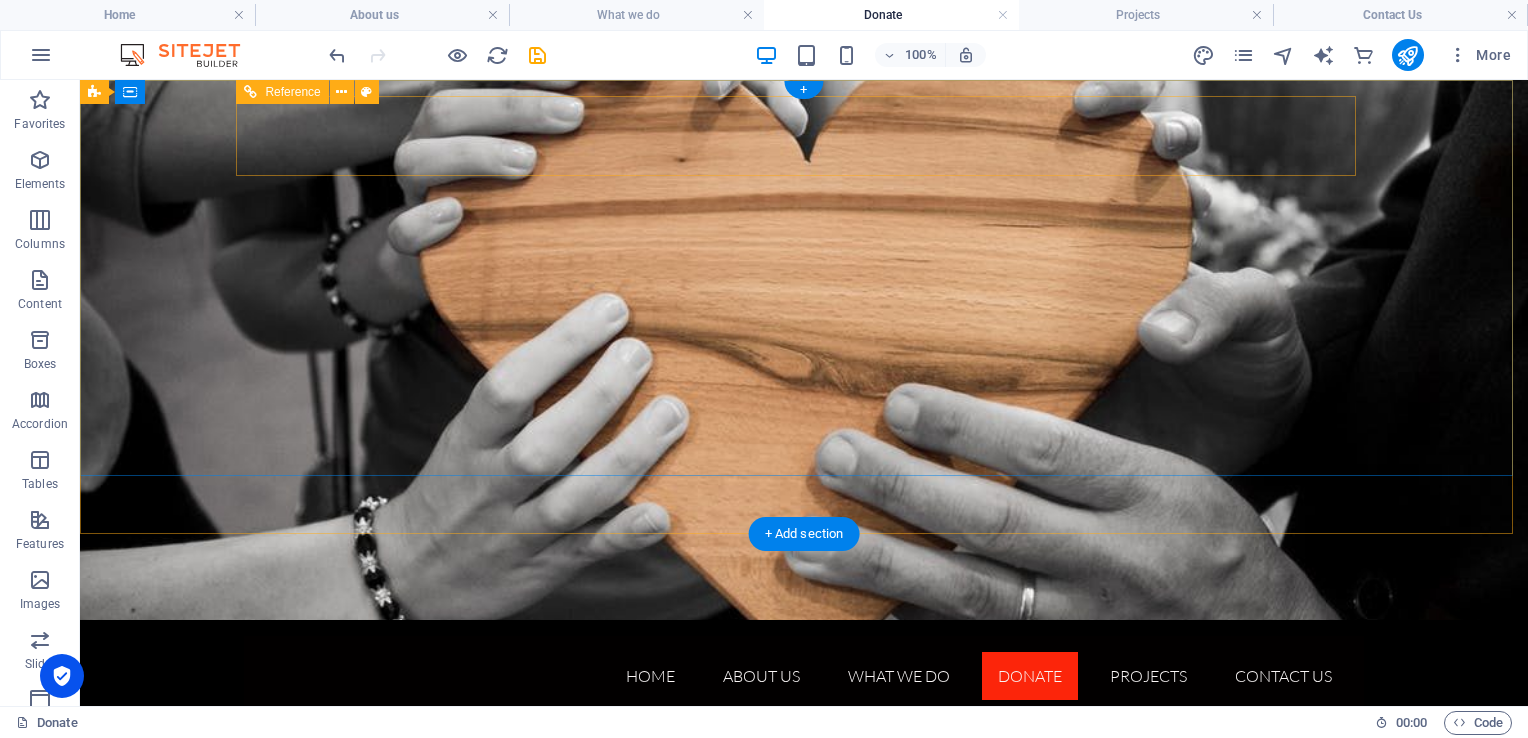 click on "Home About us What we do Donate Projects Contact Us" at bounding box center (804, 676) 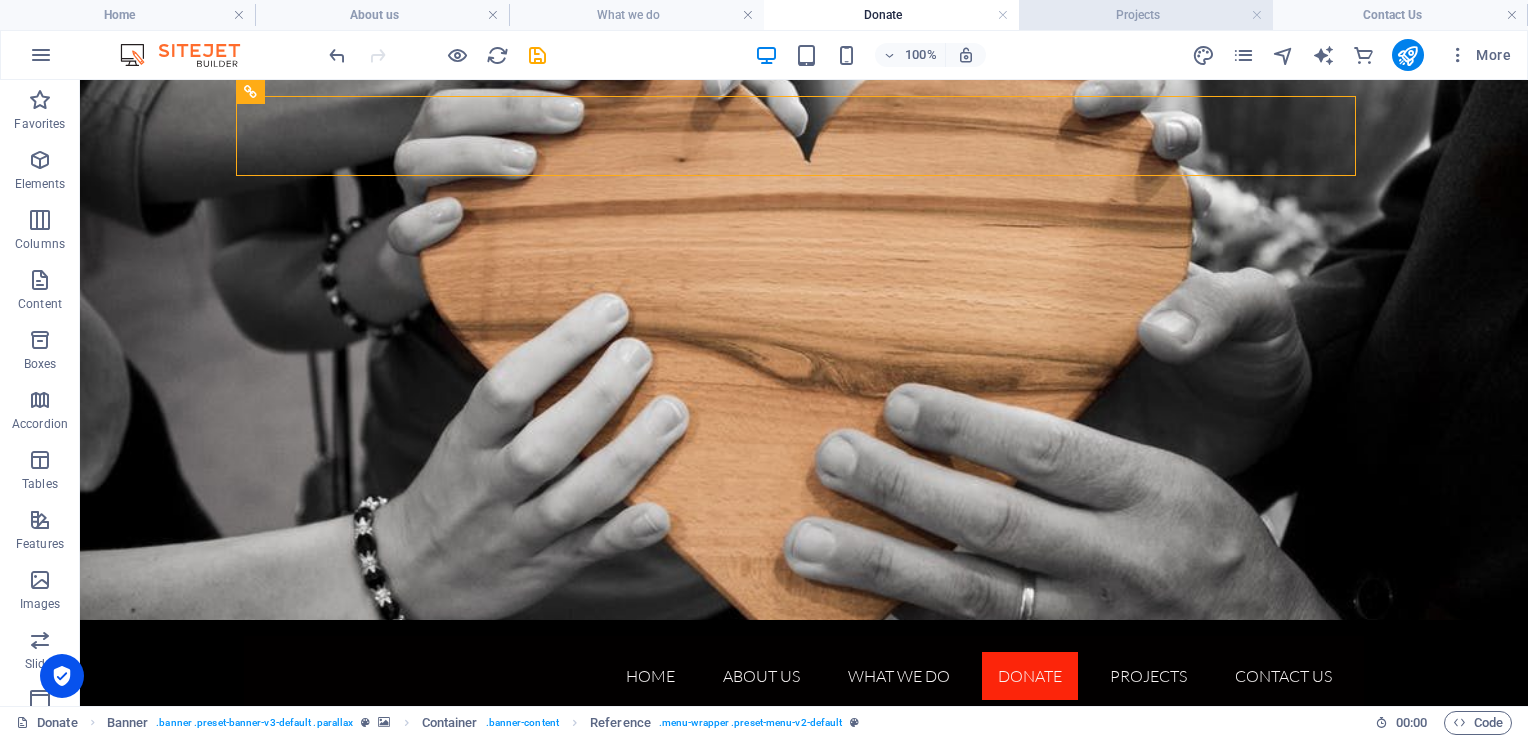 click on "Projects" at bounding box center (1146, 15) 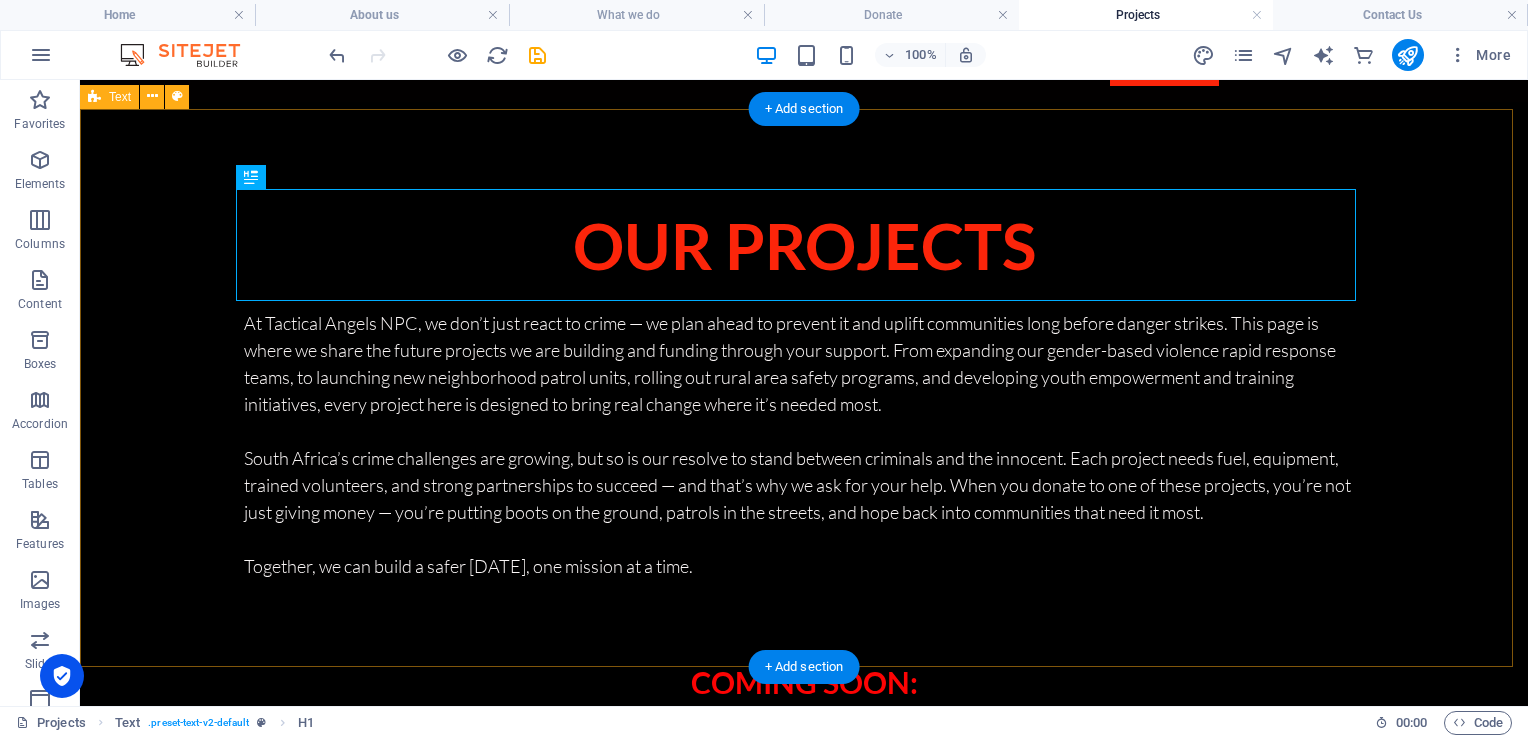 scroll, scrollTop: 0, scrollLeft: 0, axis: both 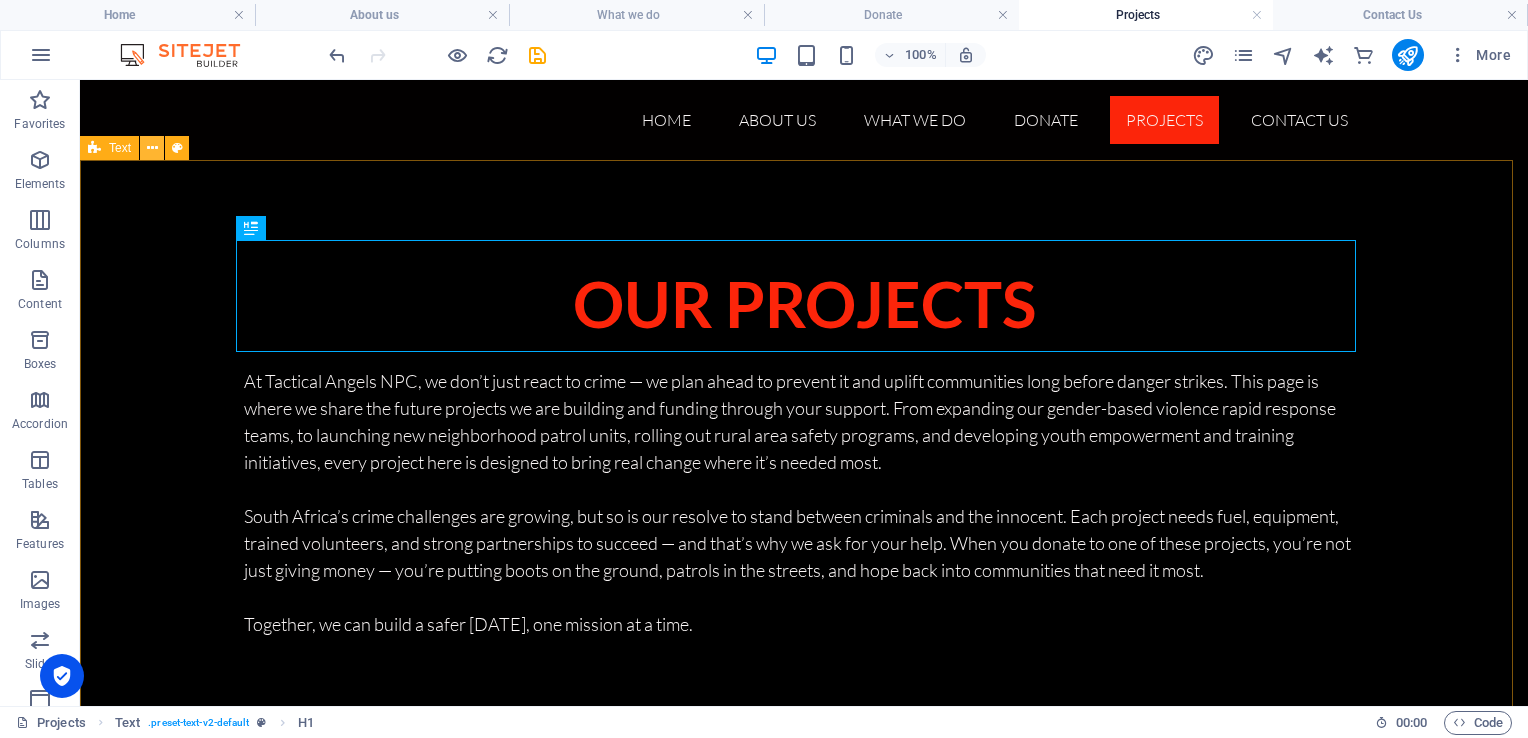 click at bounding box center [152, 148] 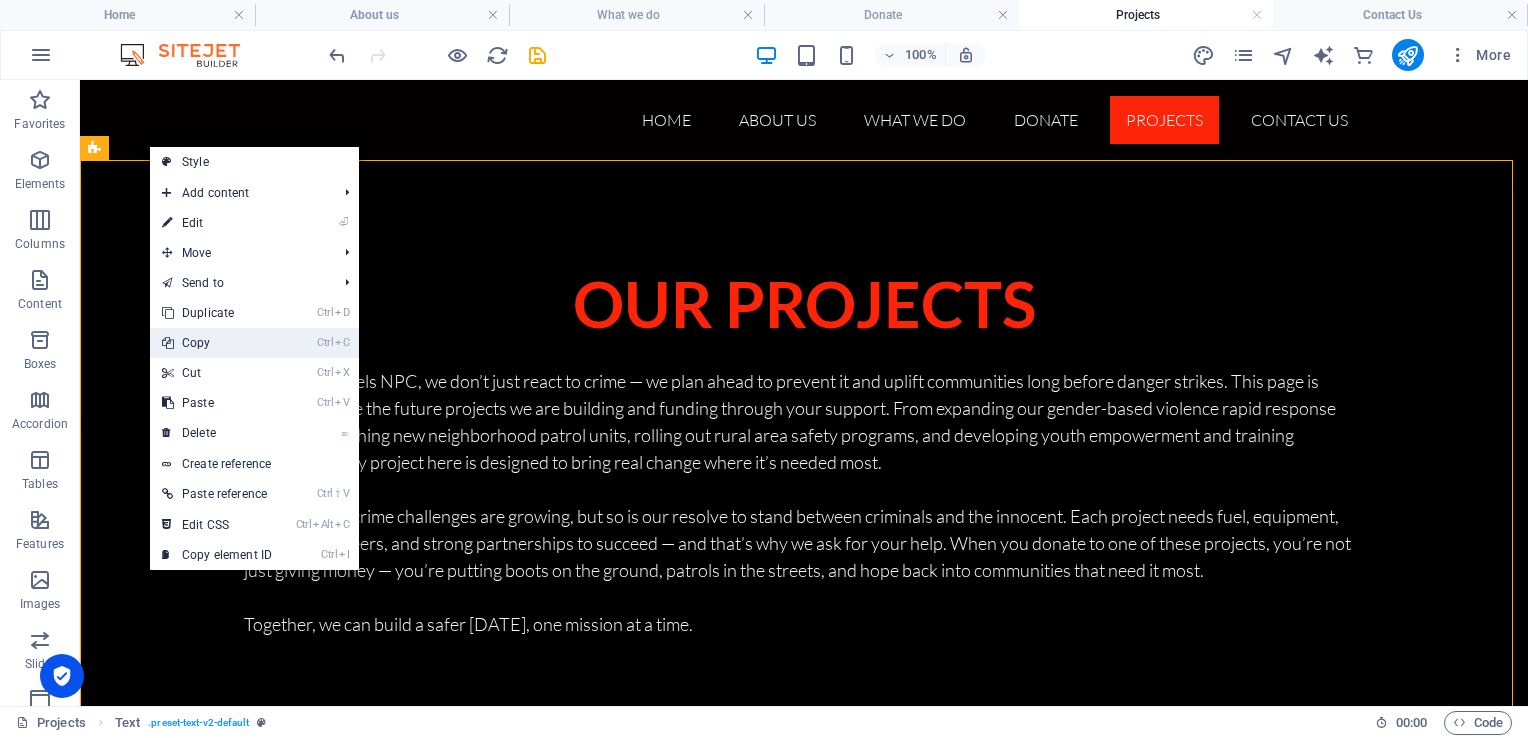 click on "Ctrl C  Copy" at bounding box center [217, 343] 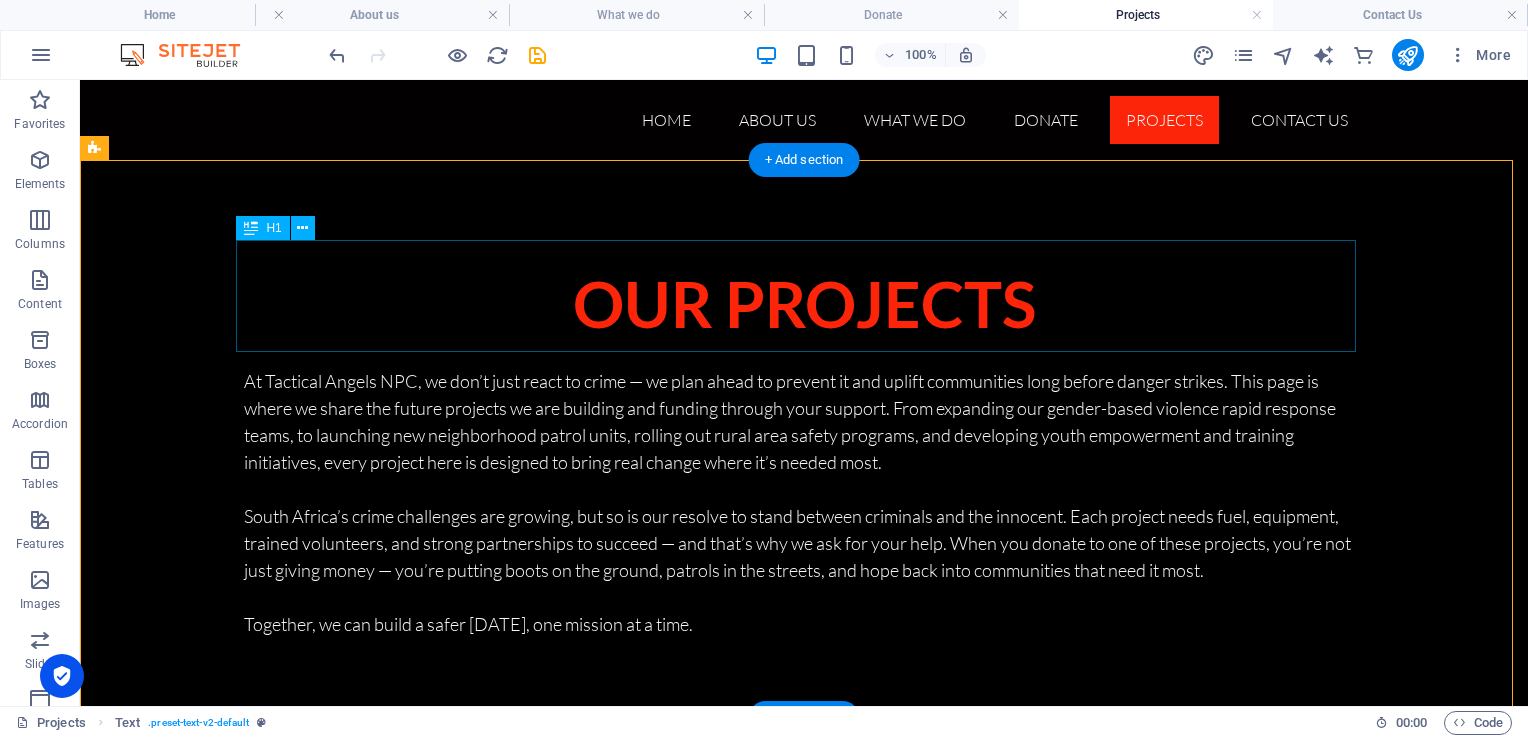 drag, startPoint x: 228, startPoint y: 92, endPoint x: 368, endPoint y: 406, distance: 343.79645 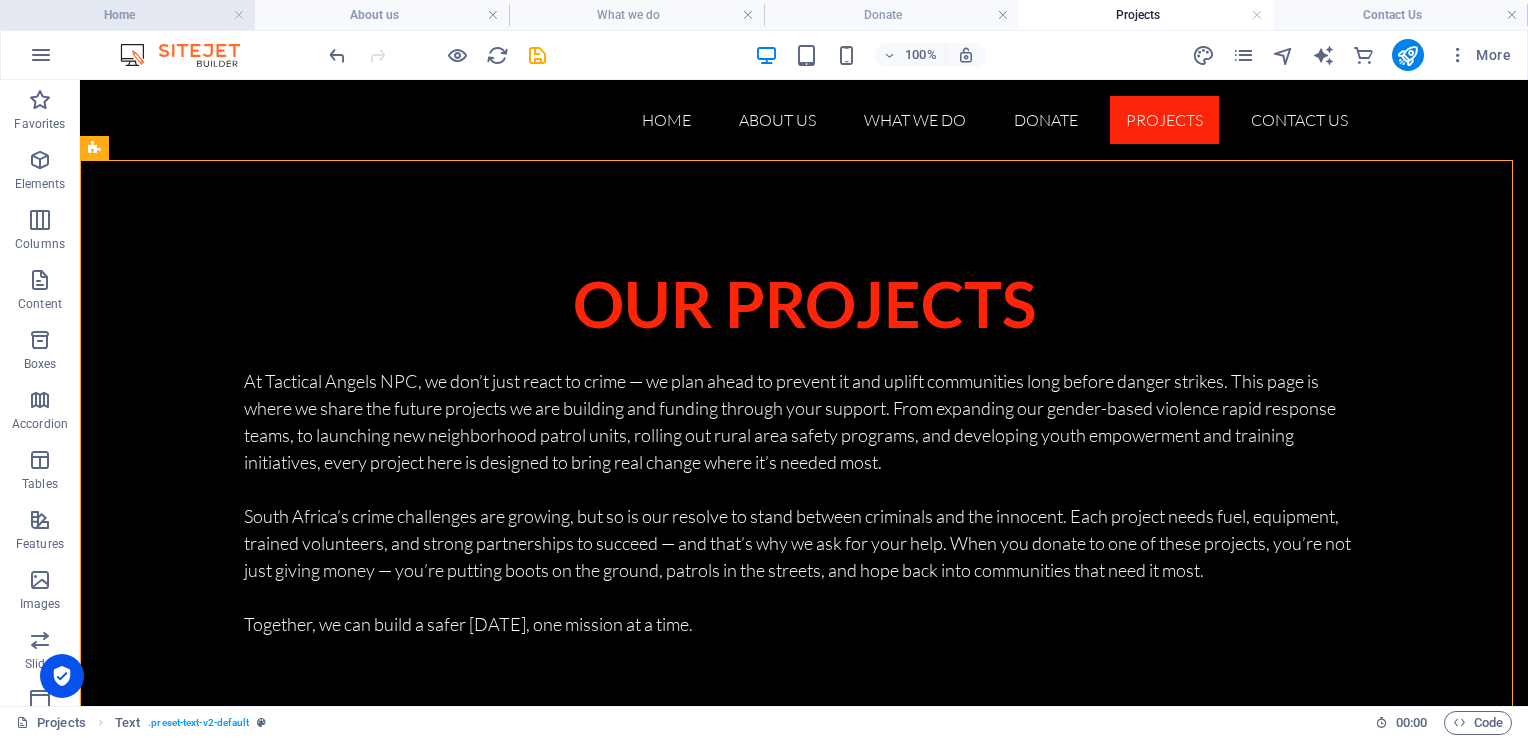 click on "Home" at bounding box center [127, 15] 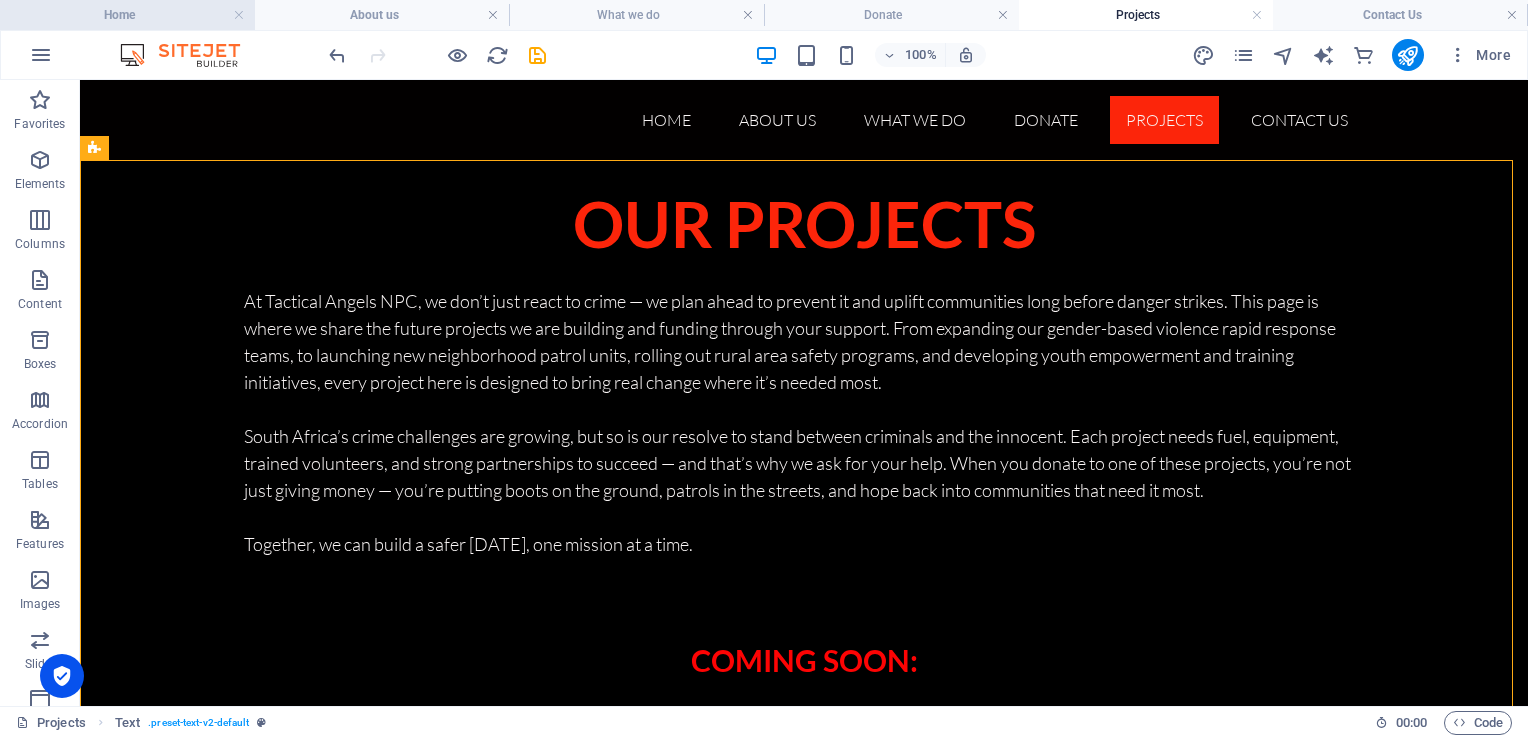 click on "Home" at bounding box center (127, 15) 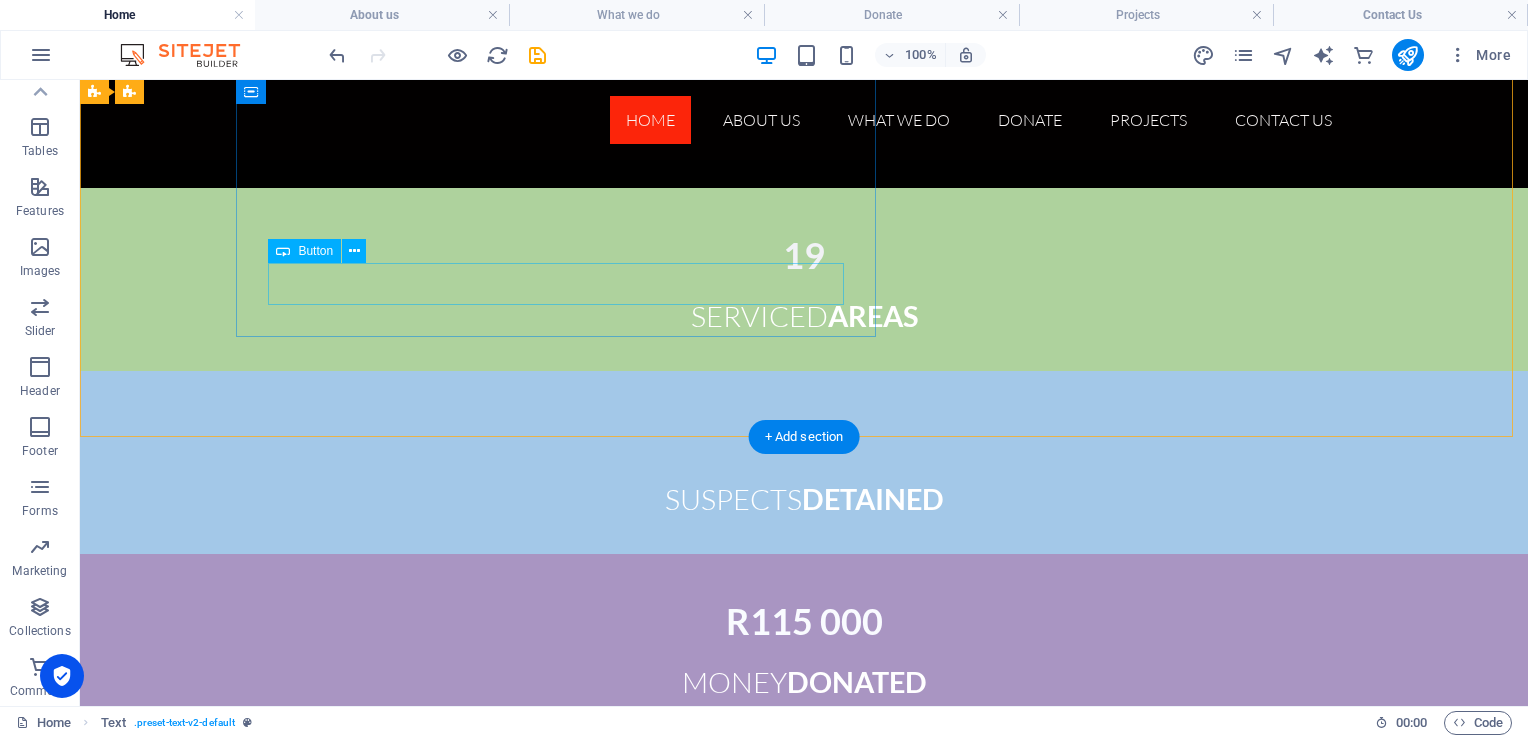 scroll, scrollTop: 6543, scrollLeft: 0, axis: vertical 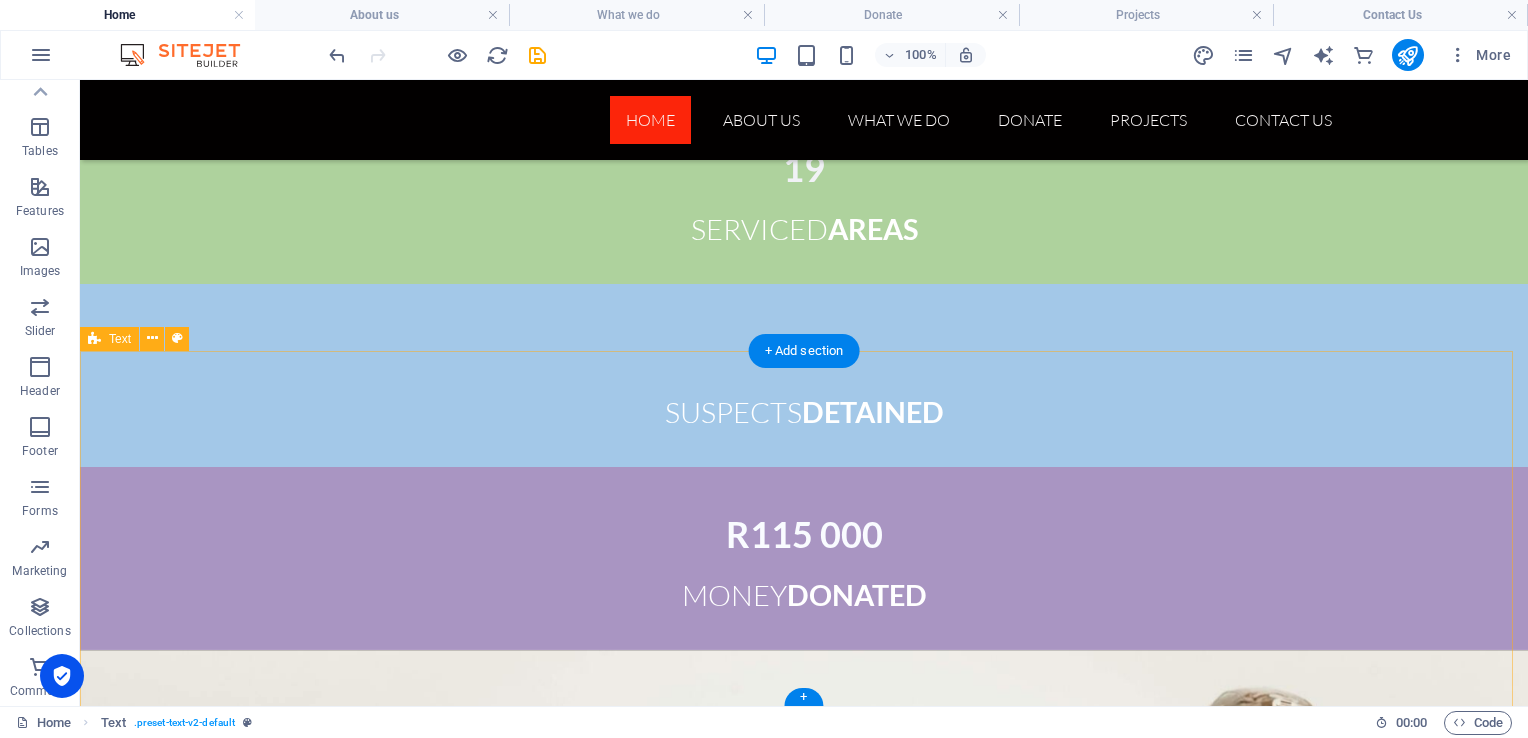 click on "Headline Lorem ipsum dolor sitope amet, consectetur adipisicing elitip. Massumenda, dolore, cum vel modi asperiores consequatur suscipit quidem ducimus eveniet iure expedita consecteture odiogil voluptatum similique fugit voluptates atem accusamus quae quas dolorem tenetur facere tempora maiores adipisci reiciendis accusantium voluptatibus id voluptate tempore dolor harum nisi amet! Nobis, eaque. Aenean commodo ligula eget dolor. Lorem ipsum dolor sit amet, consectetuer adipiscing elit leget odiogil voluptatum similique fugit voluptates dolor. Libero assumenda, dolore, cum vel modi asperiores consequatur." at bounding box center [804, 11236] 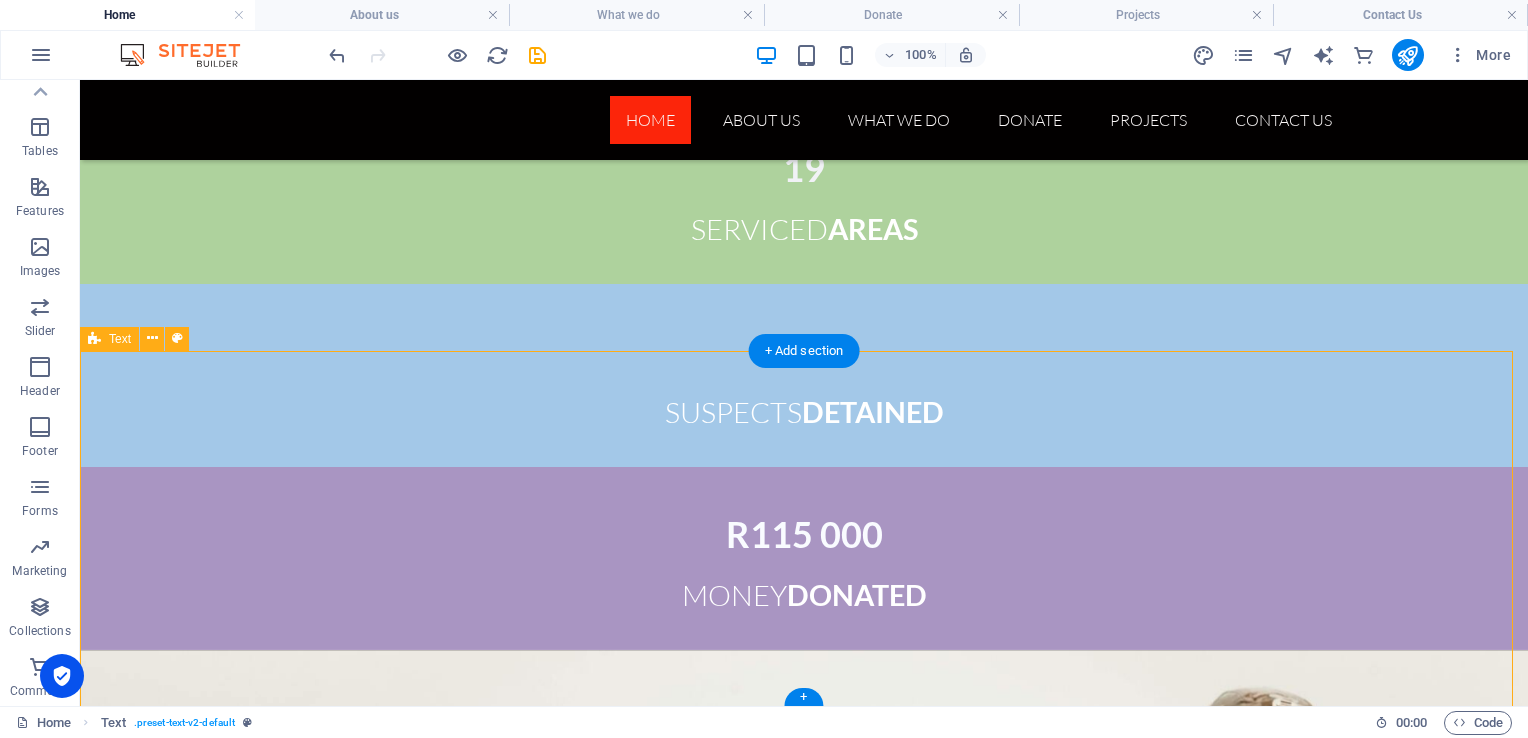 click on "Headline Lorem ipsum dolor sitope amet, consectetur adipisicing elitip. Massumenda, dolore, cum vel modi asperiores consequatur suscipit quidem ducimus eveniet iure expedita consecteture odiogil voluptatum similique fugit voluptates atem accusamus quae quas dolorem tenetur facere tempora maiores adipisci reiciendis accusantium voluptatibus id voluptate tempore dolor harum nisi amet! Nobis, eaque. Aenean commodo ligula eget dolor. Lorem ipsum dolor sit amet, consectetuer adipiscing elit leget odiogil voluptatum similique fugit voluptates dolor. Libero assumenda, dolore, cum vel modi asperiores consequatur." at bounding box center [804, 11236] 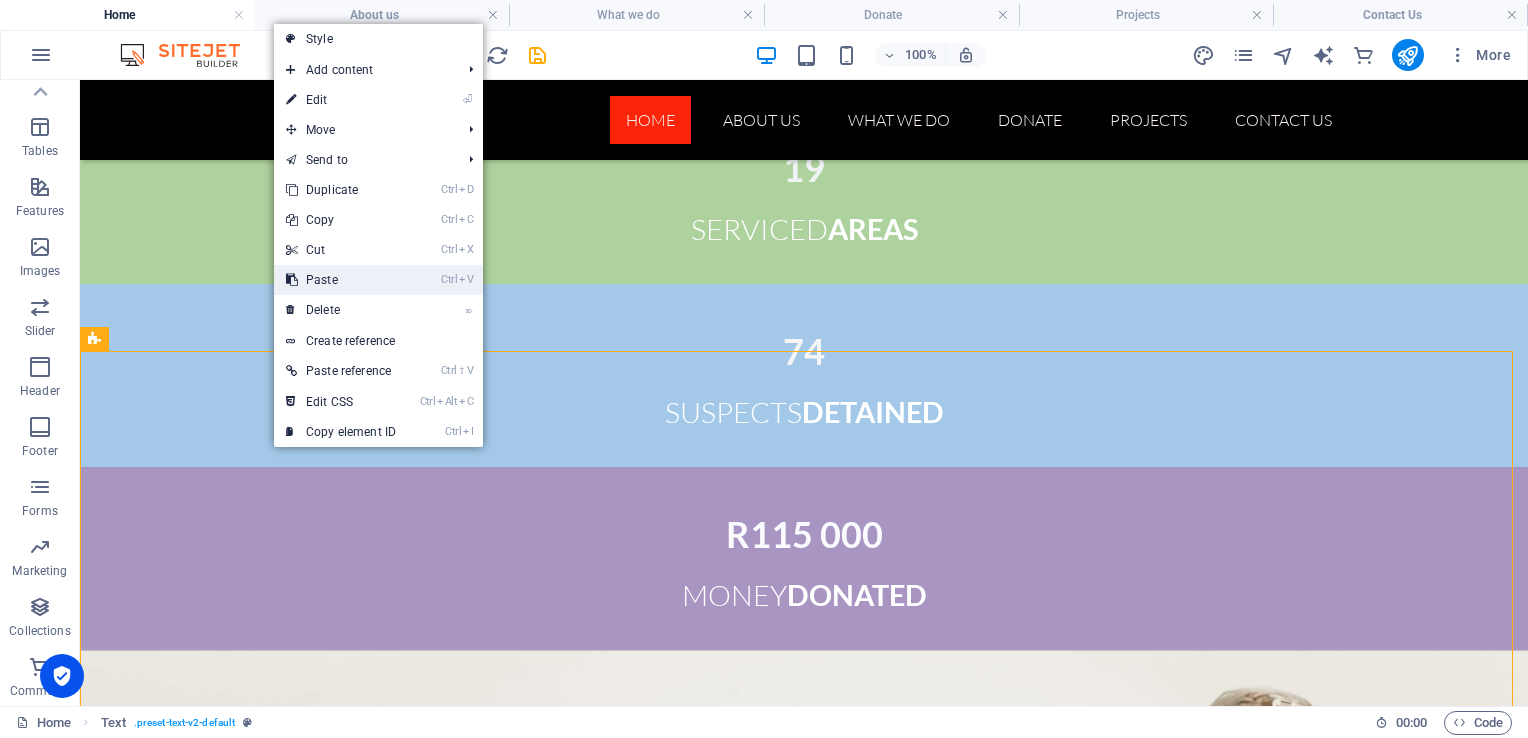 click on "Ctrl V  Paste" at bounding box center [341, 280] 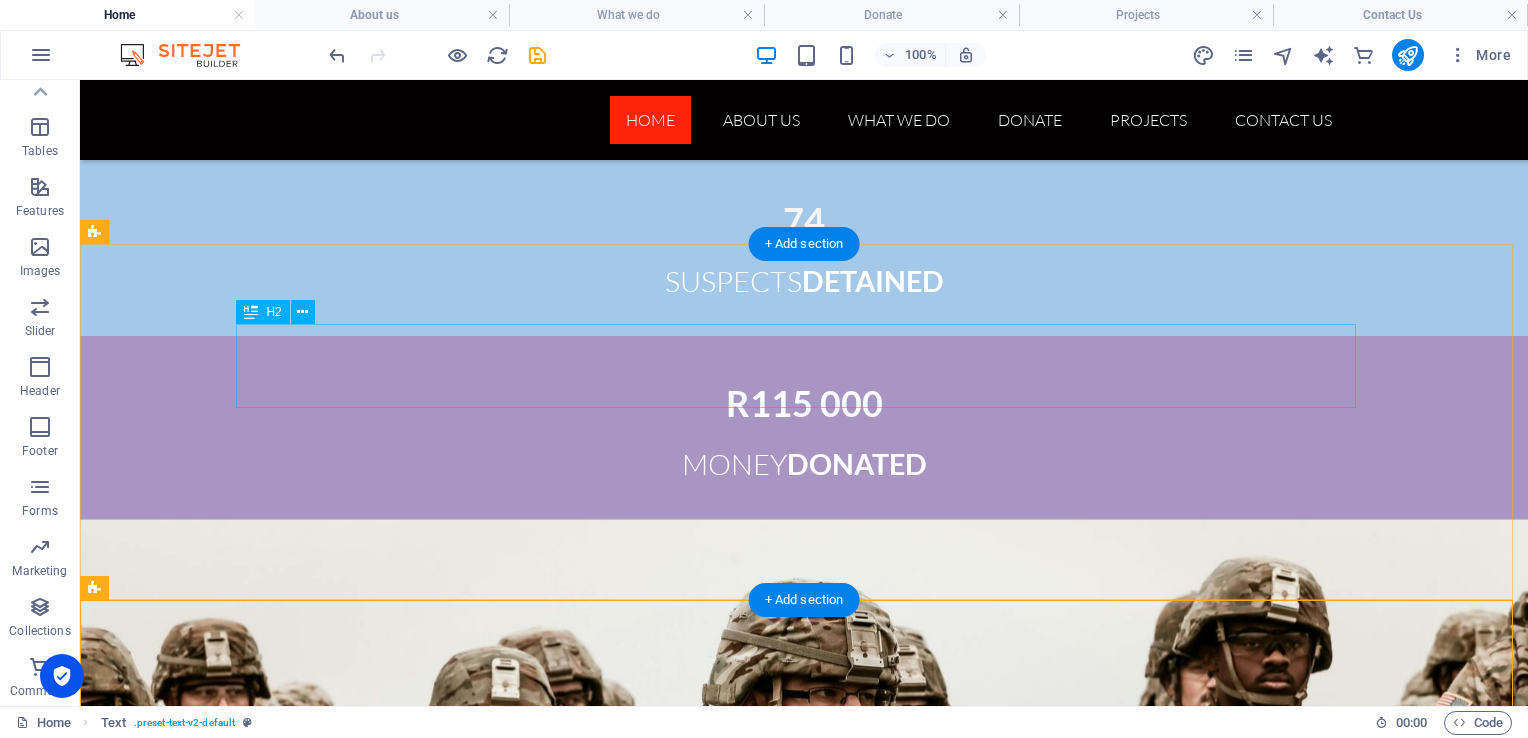 scroll, scrollTop: 6649, scrollLeft: 0, axis: vertical 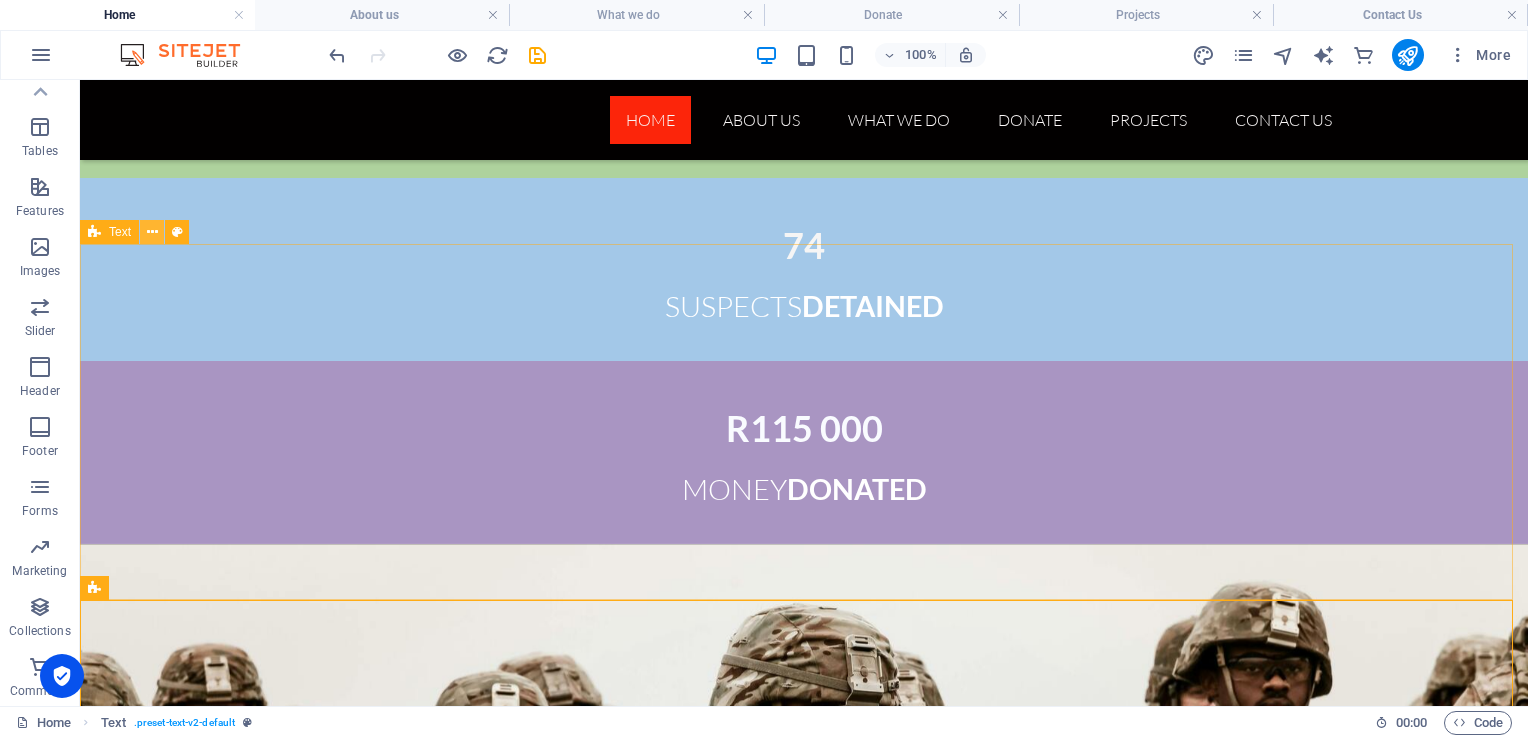 click at bounding box center [152, 232] 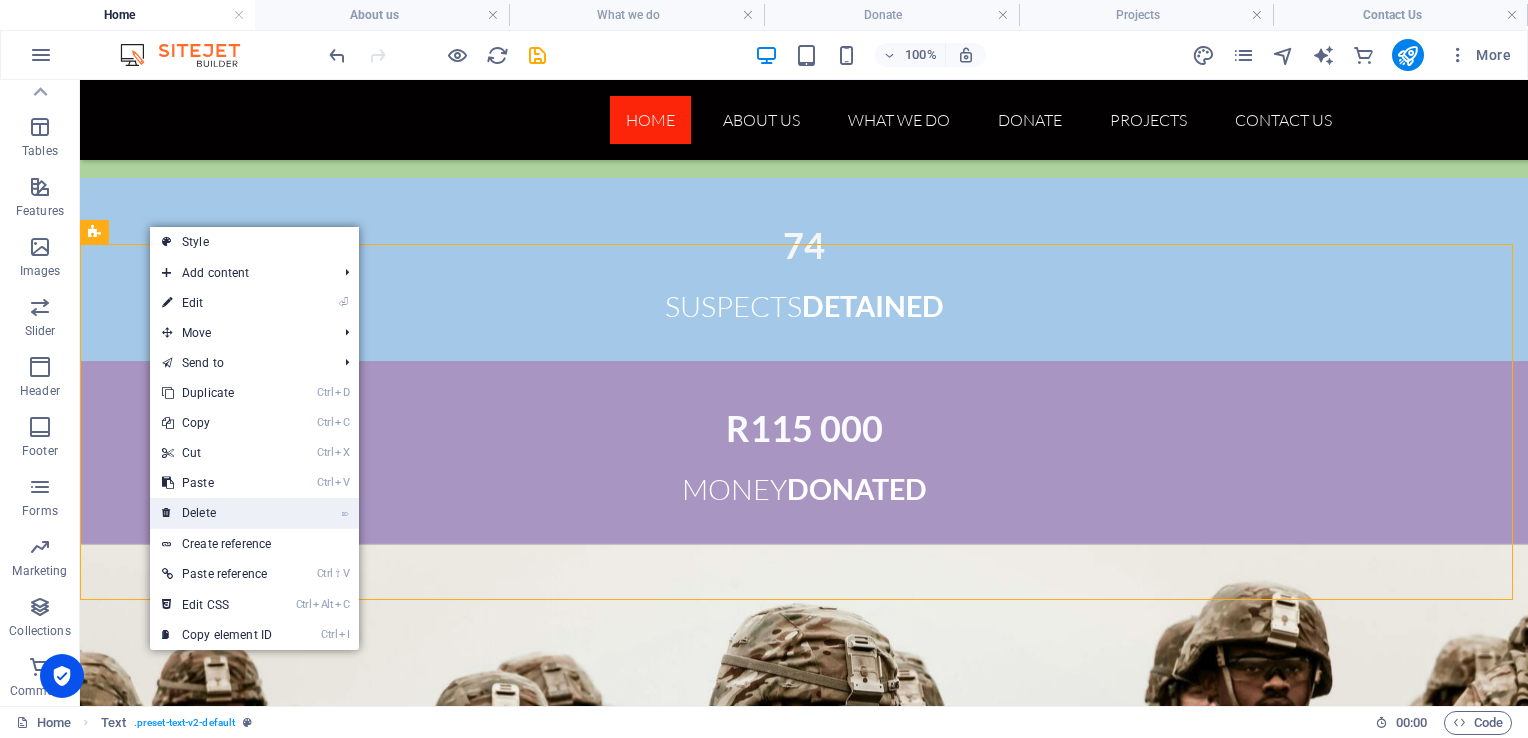 click on "⌦  Delete" at bounding box center [217, 513] 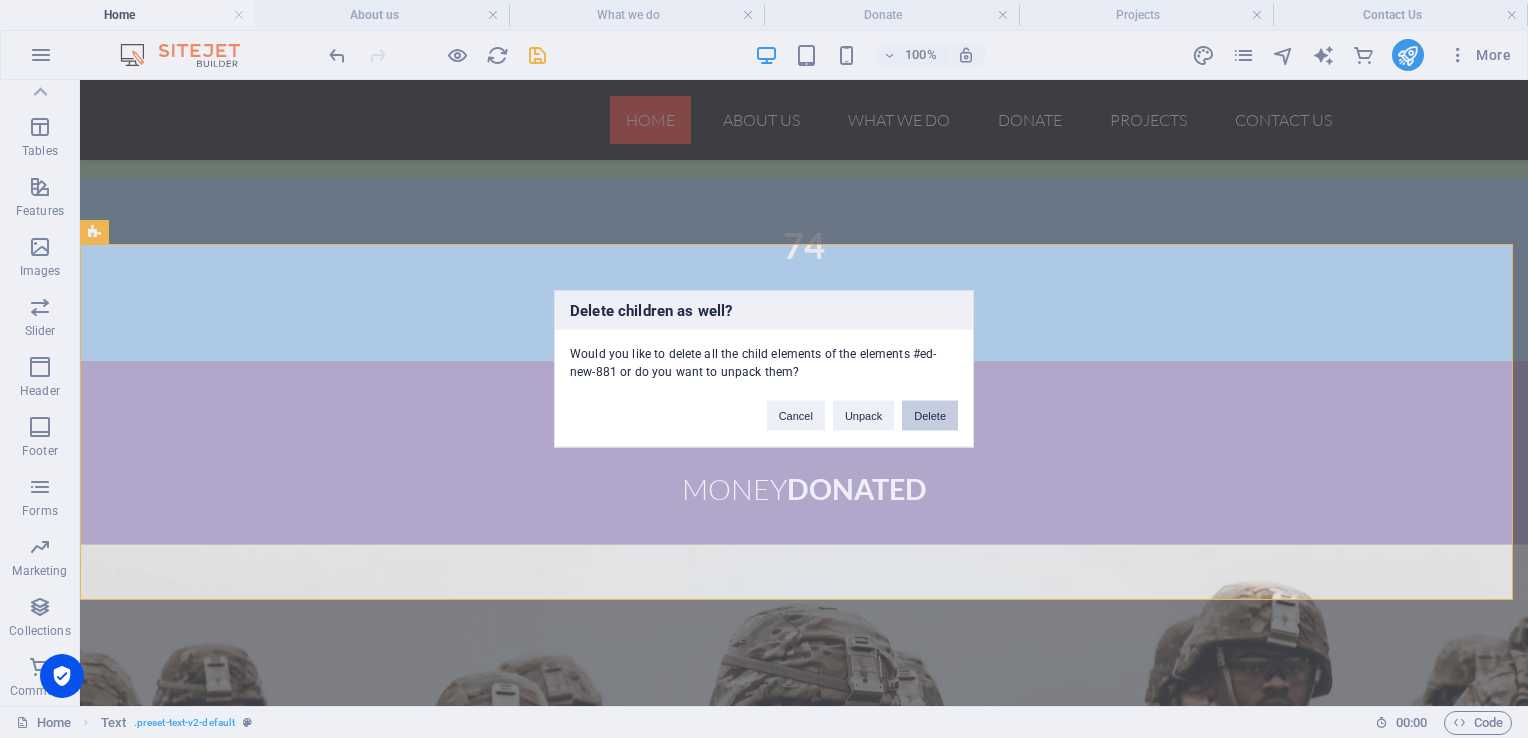 click on "Delete" at bounding box center (930, 416) 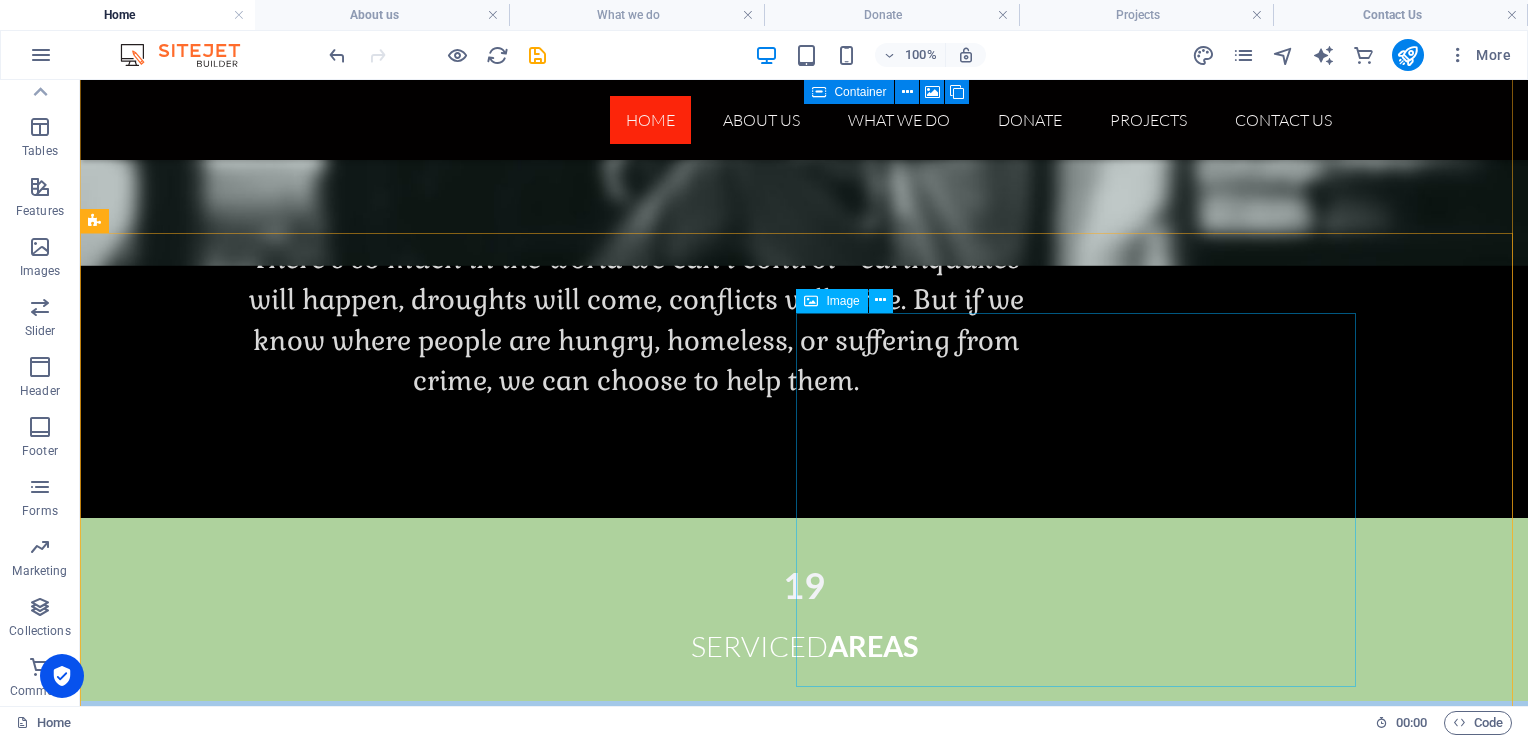 scroll, scrollTop: 6745, scrollLeft: 0, axis: vertical 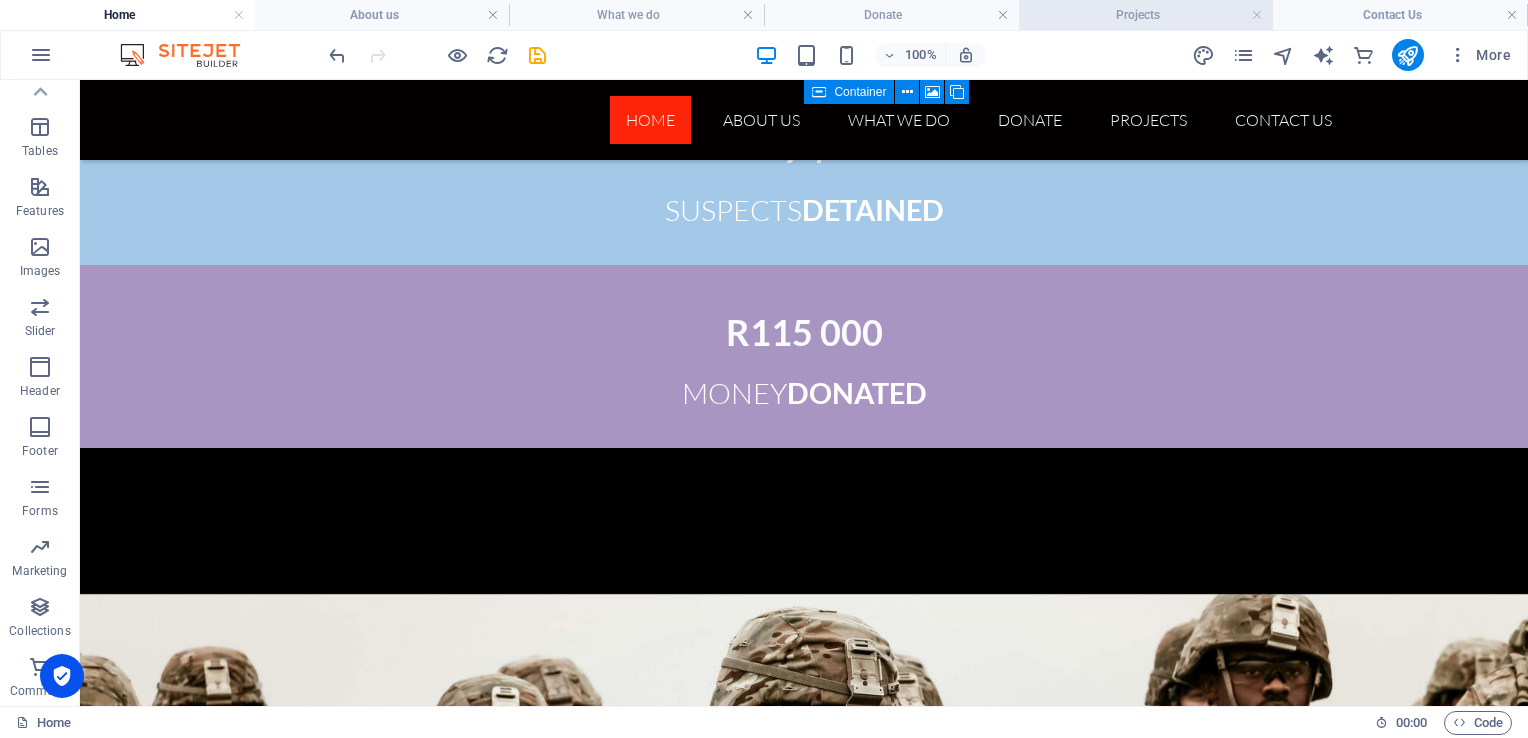 click on "Projects" at bounding box center (1146, 15) 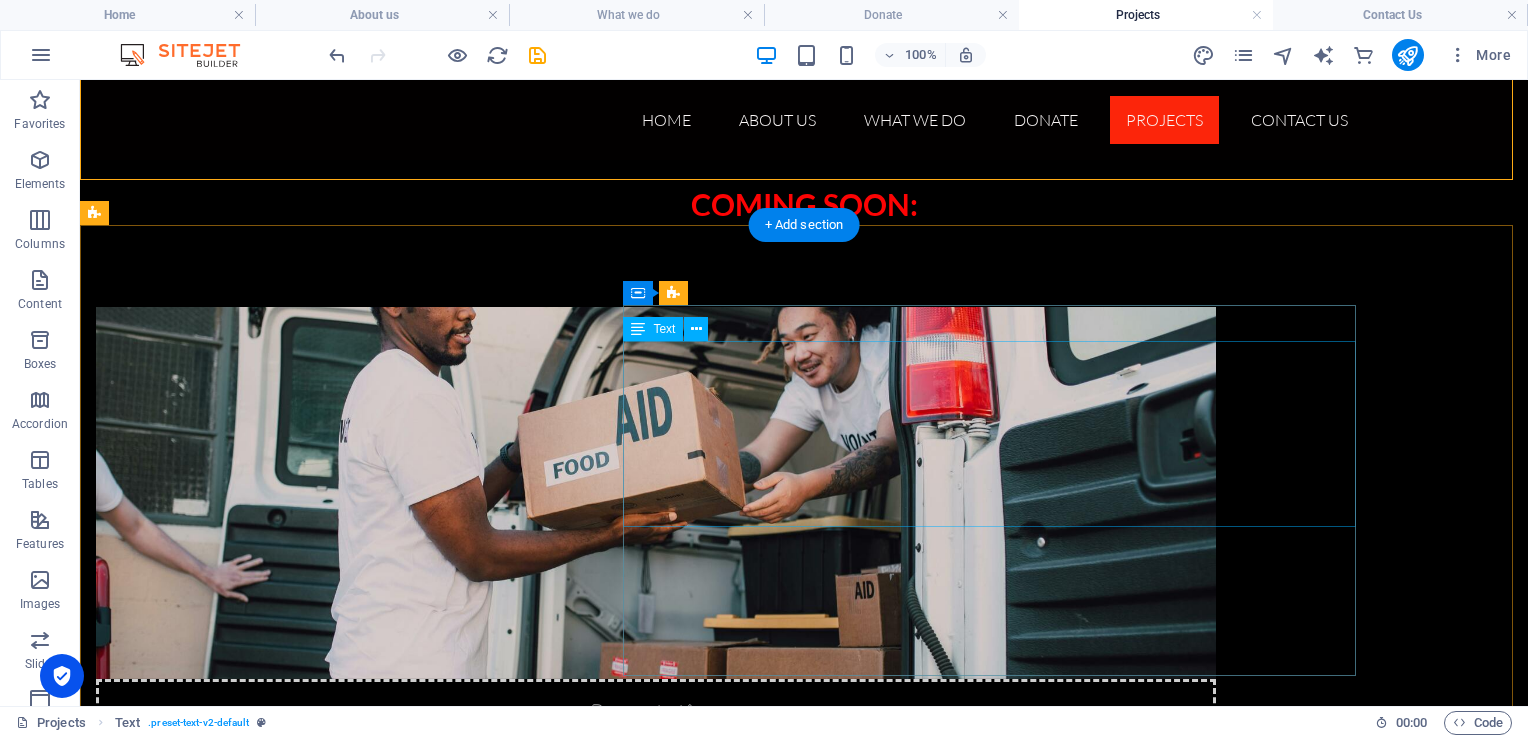 scroll, scrollTop: 534, scrollLeft: 0, axis: vertical 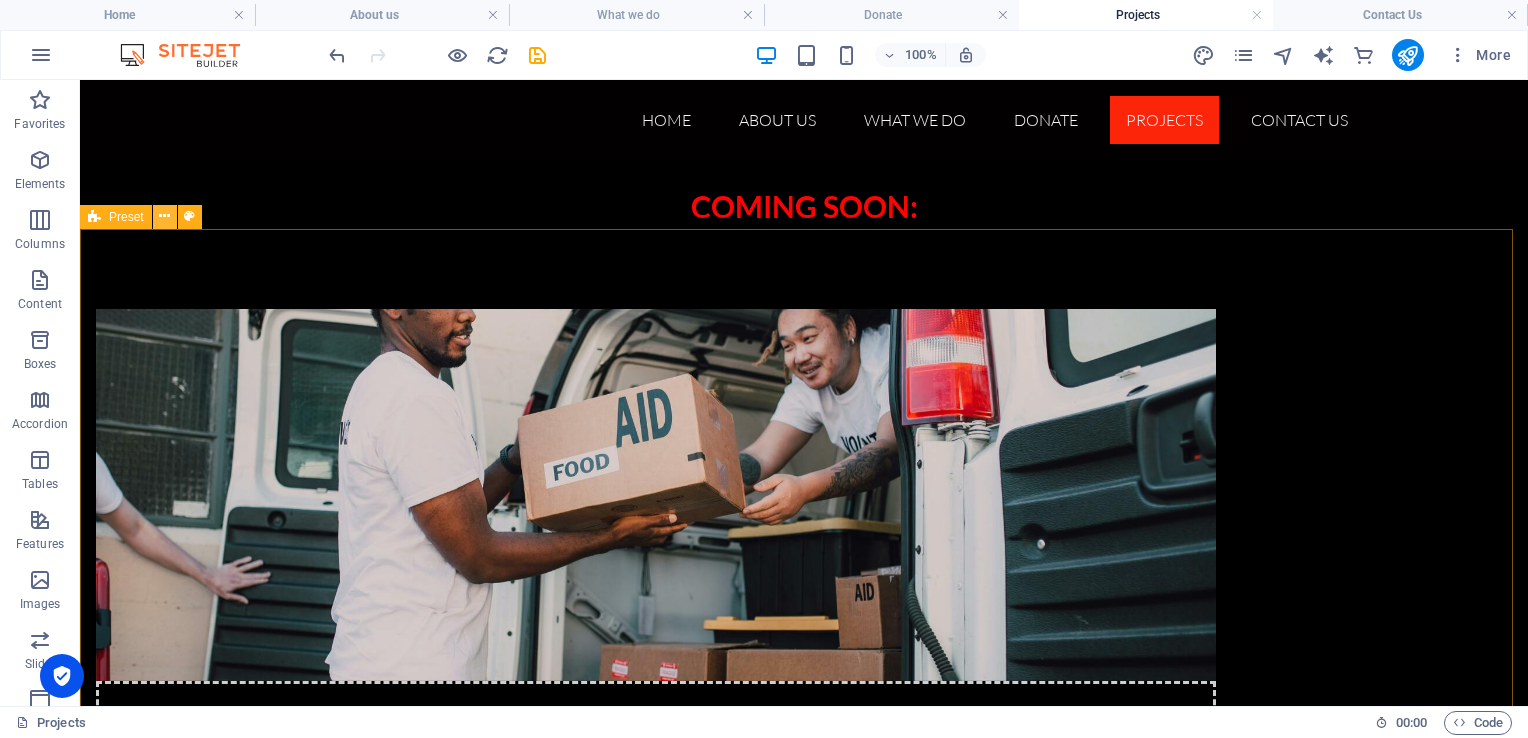 click at bounding box center (164, 216) 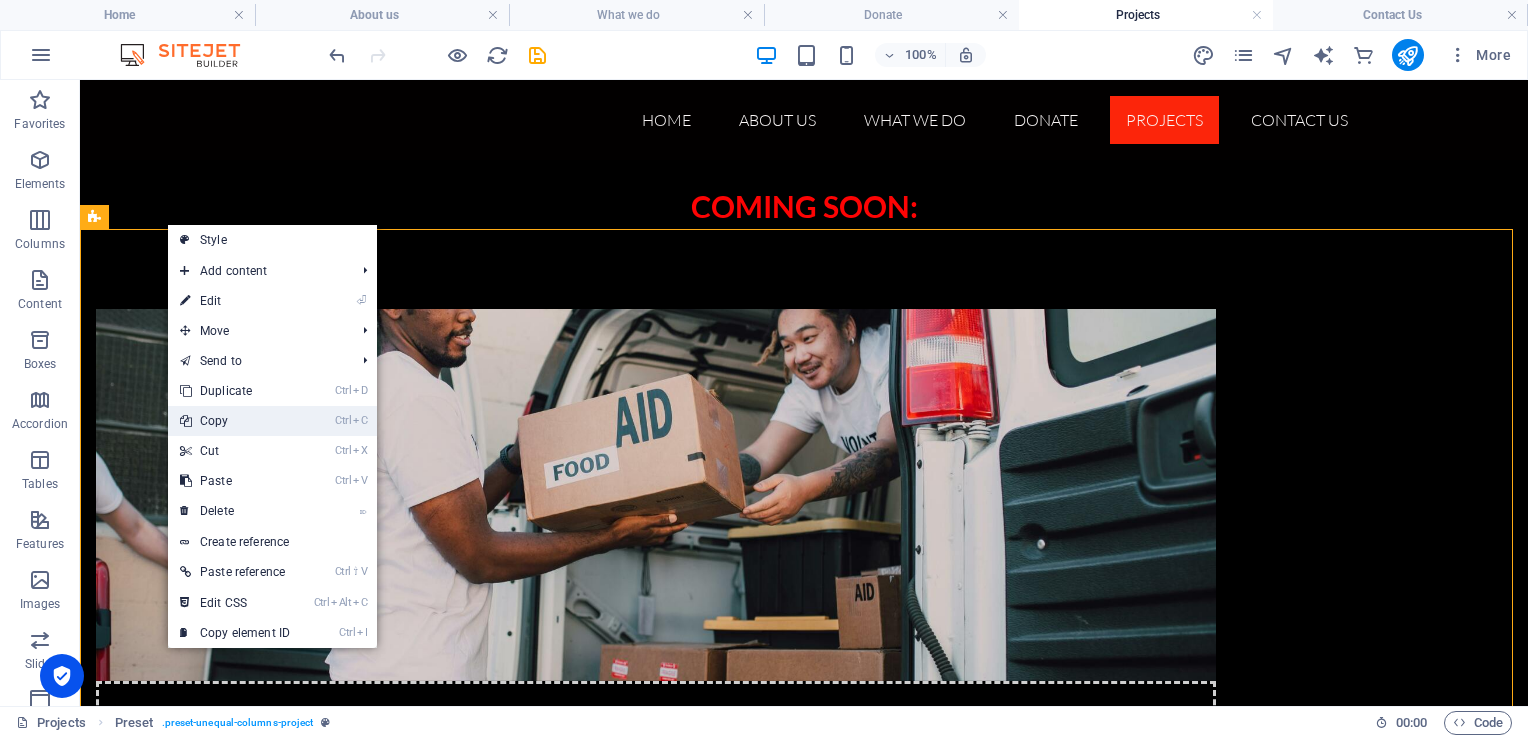 click on "Ctrl C  Copy" at bounding box center (235, 421) 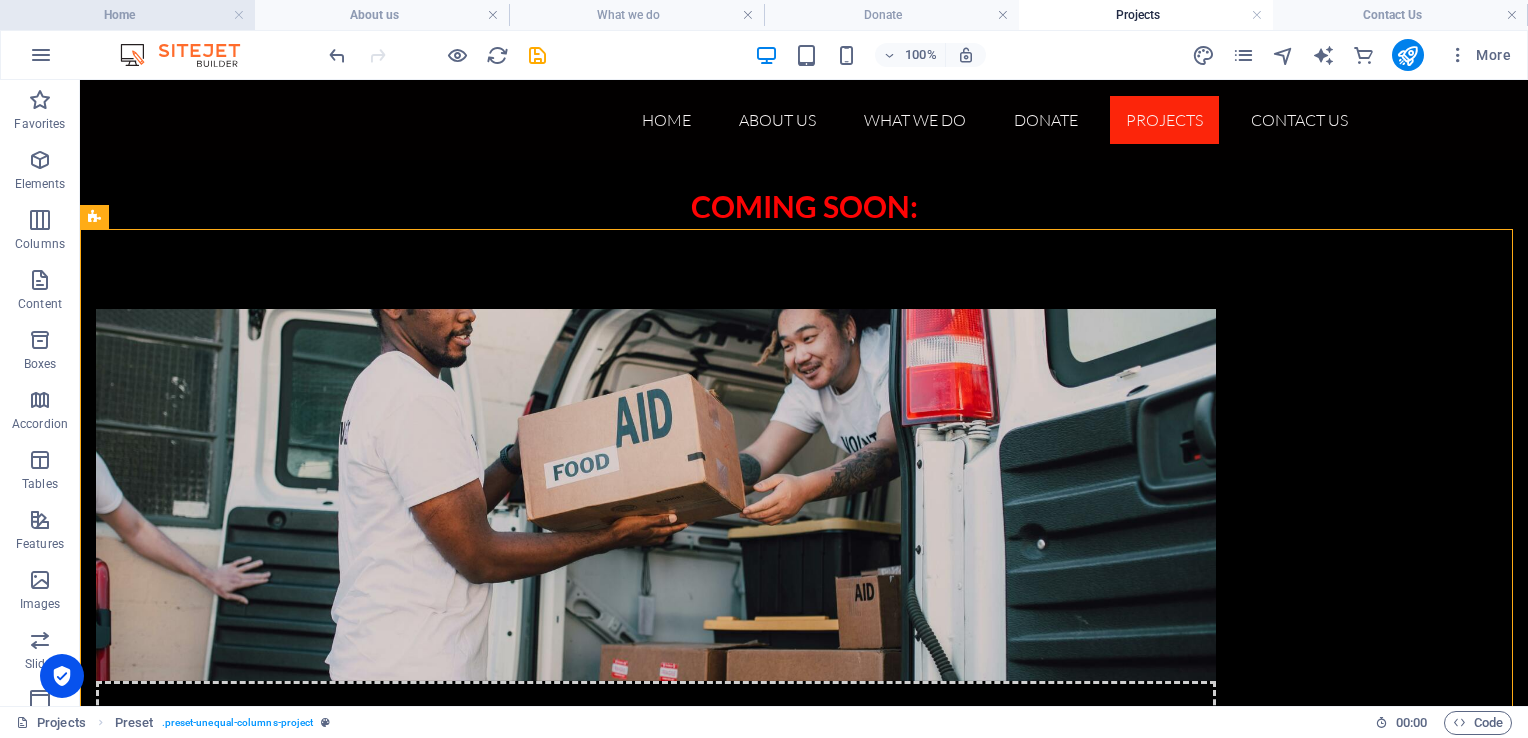 click on "Home" at bounding box center [127, 15] 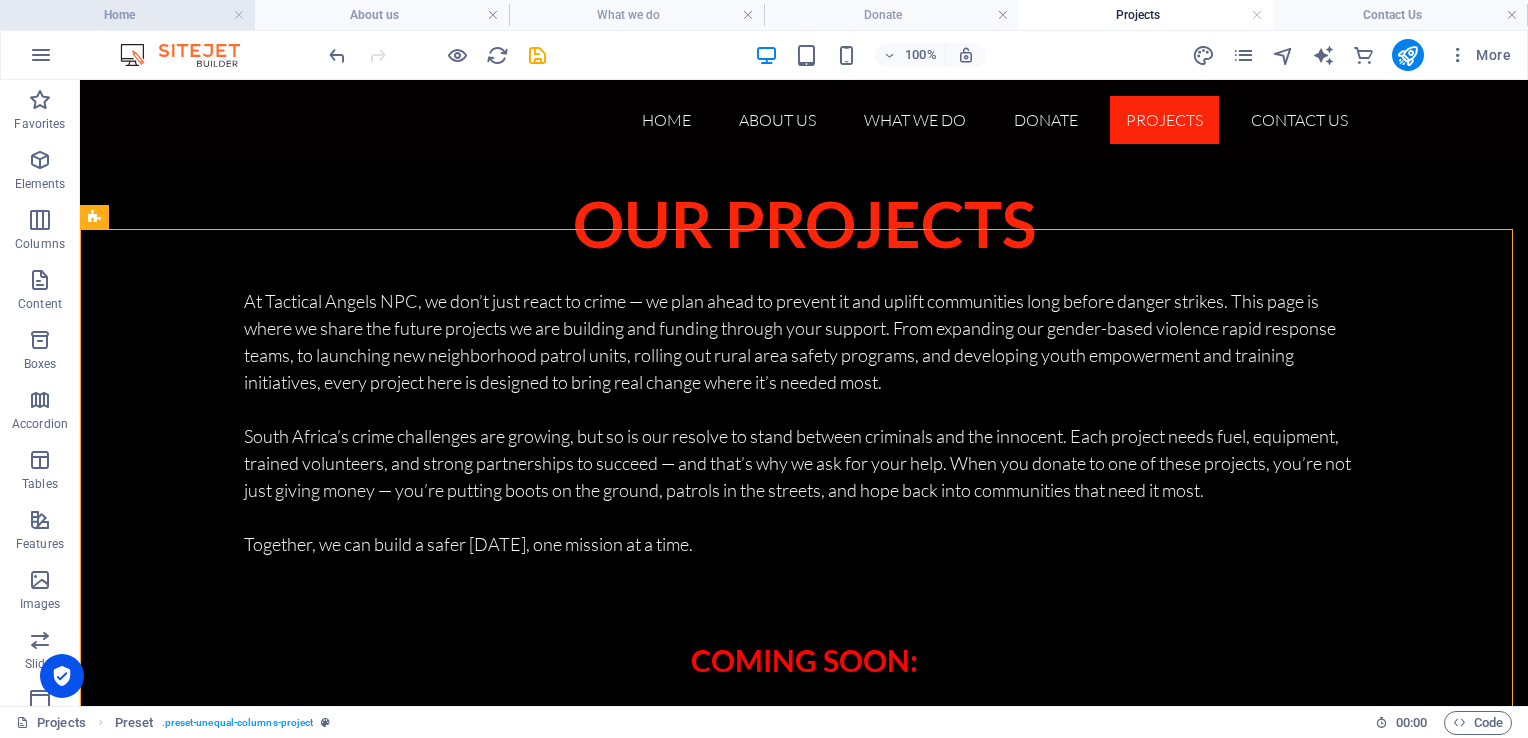 scroll, scrollTop: 6745, scrollLeft: 0, axis: vertical 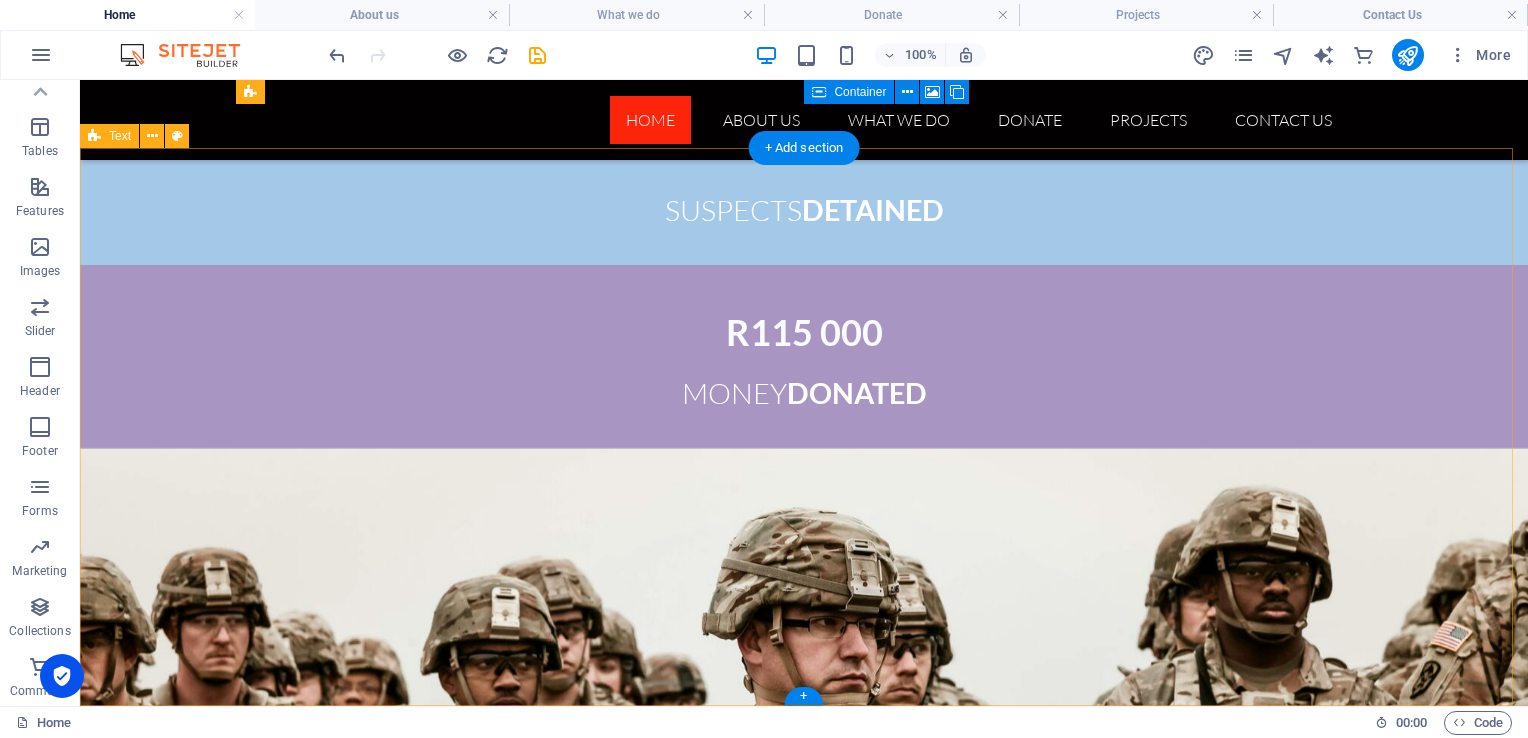 click on "​ Our projects At Tactical Angels NPC, we don’t just react to crime — we plan ahead to prevent it and uplift communities long before danger strikes. This page is where we share the future projects we are building and funding through your support. From expanding our gender-based violence rapid response teams, to launching new neighborhood patrol units, rolling out rural area safety programs, and developing youth empowerment and training initiatives, every project here is designed to bring real change where it’s needed most. South Africa’s crime challenges are growing, but so is our resolve to stand between criminals and the innocent. Each project needs fuel, equipment, trained volunteers, and strong partnerships to succeed — and that’s why we ask for your help. When you donate to one of these projects, you’re not just giving money — you’re putting boots on the ground, patrols in the streets, and hope back into communities that need it most." at bounding box center (804, 11135) 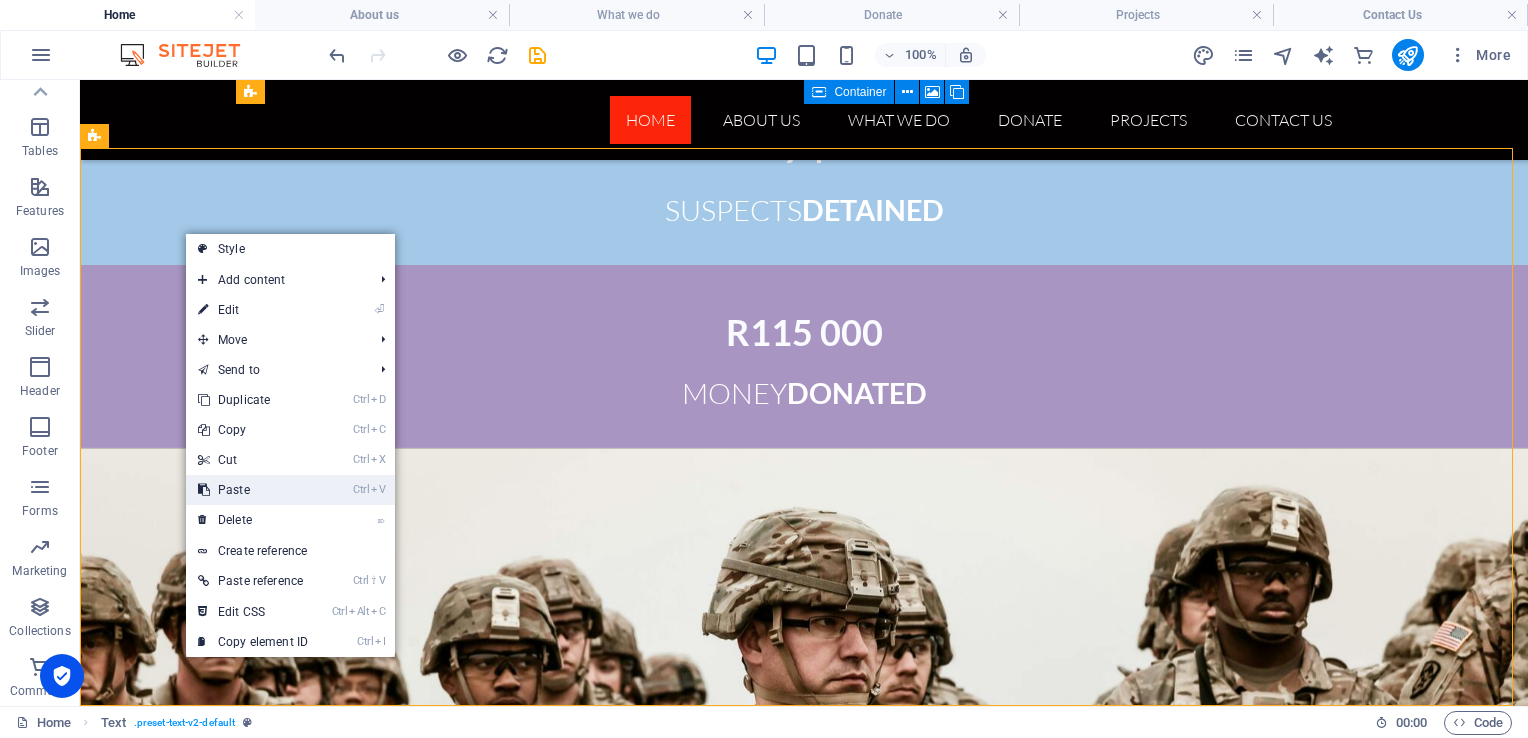 click on "Ctrl V  Paste" at bounding box center [253, 490] 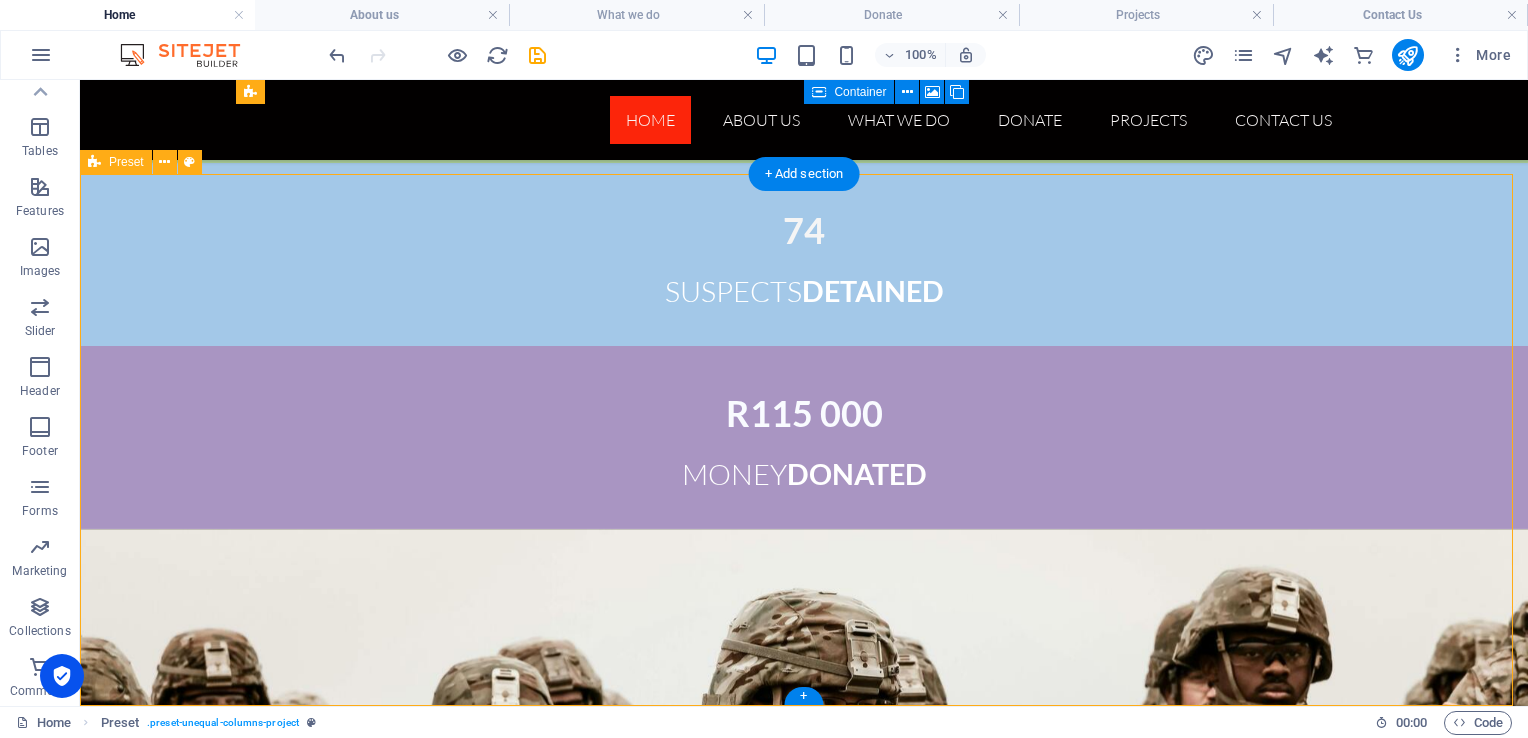 scroll, scrollTop: 7277, scrollLeft: 0, axis: vertical 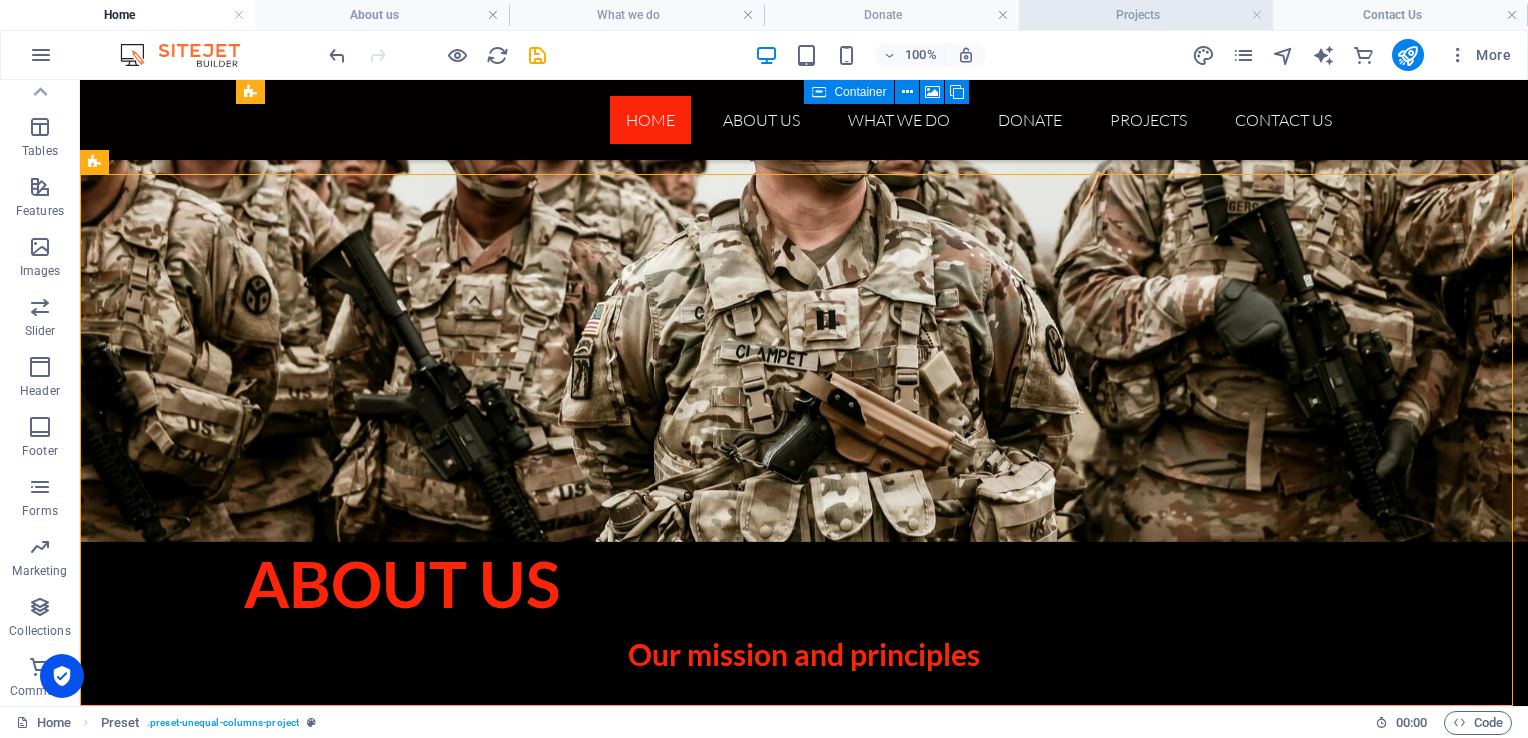click on "Projects" at bounding box center (1146, 15) 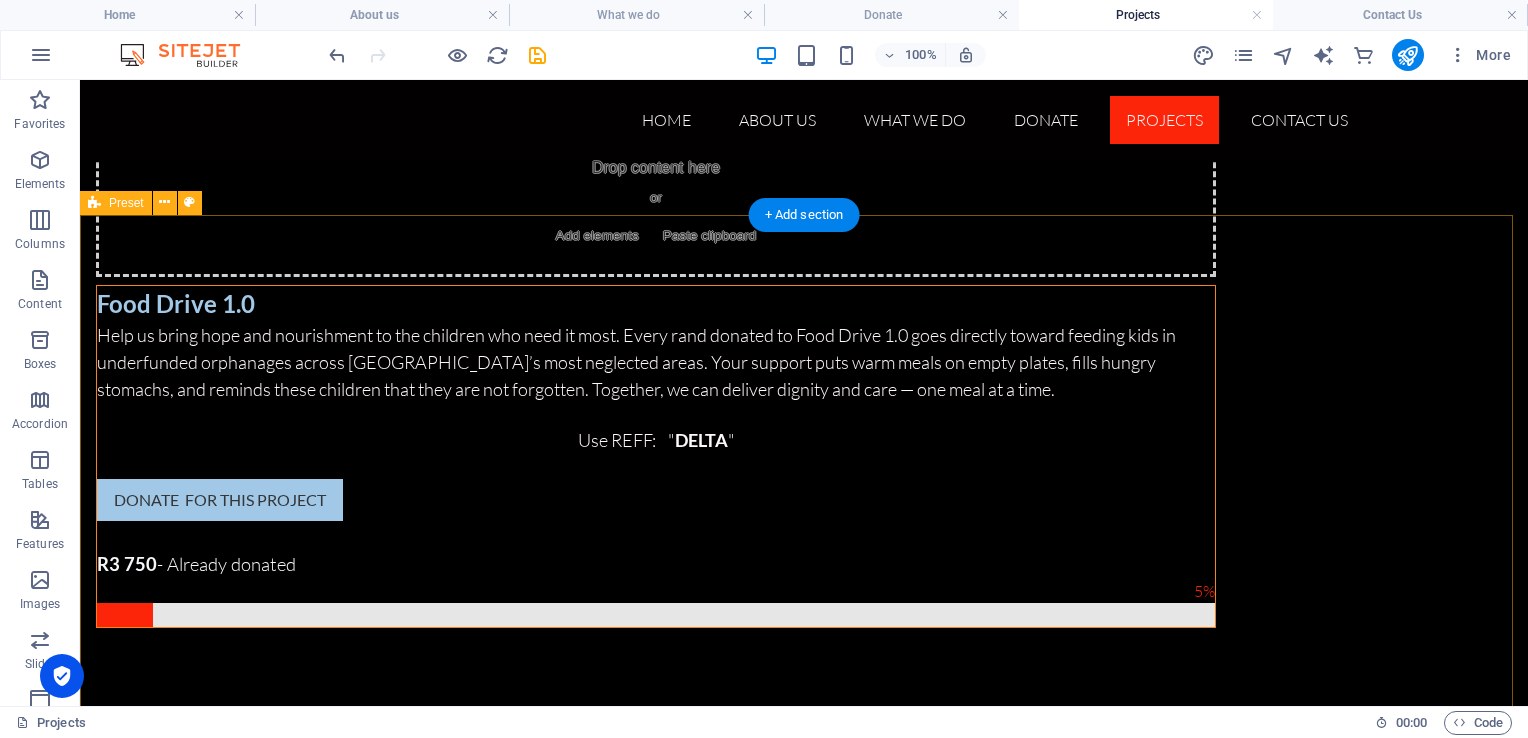 scroll, scrollTop: 1080, scrollLeft: 0, axis: vertical 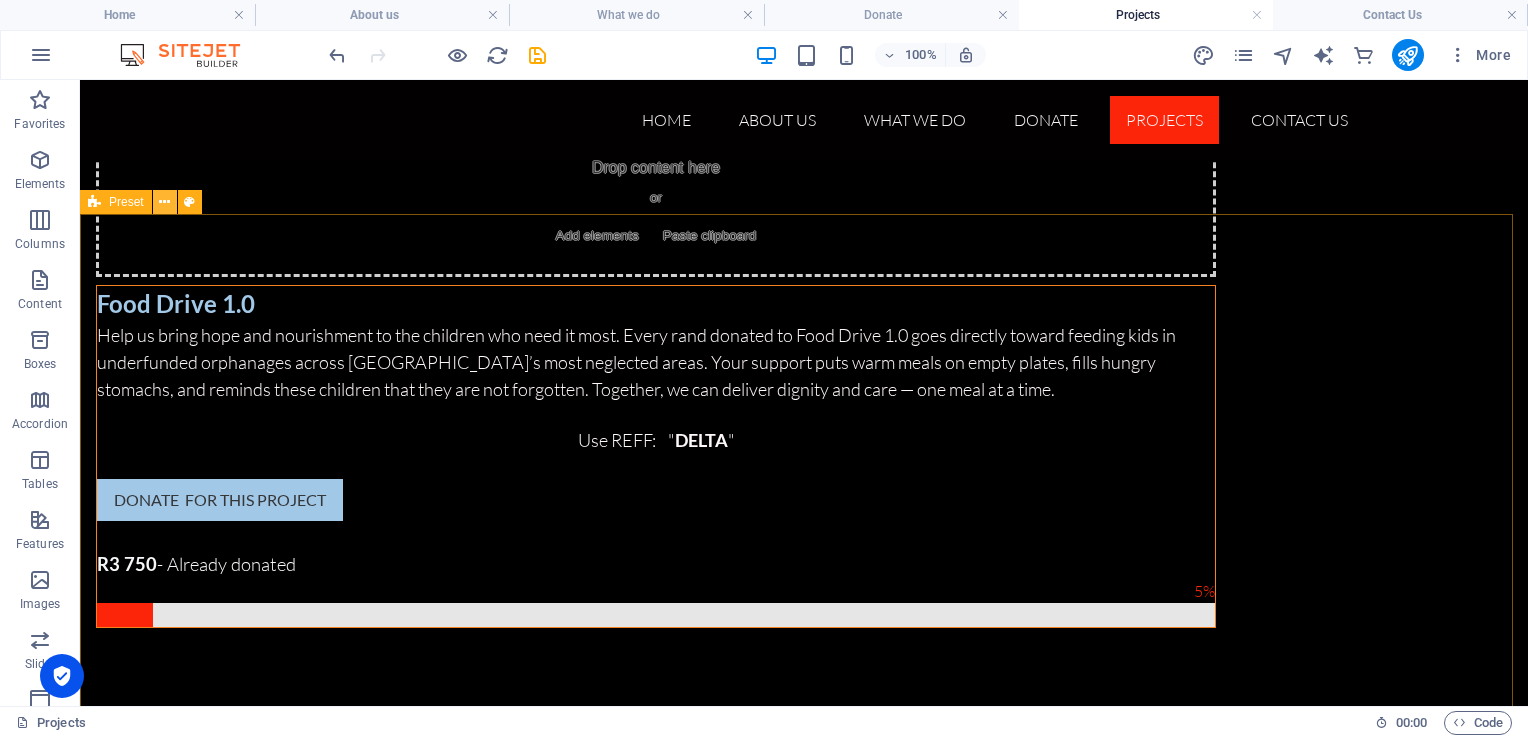 click at bounding box center (164, 202) 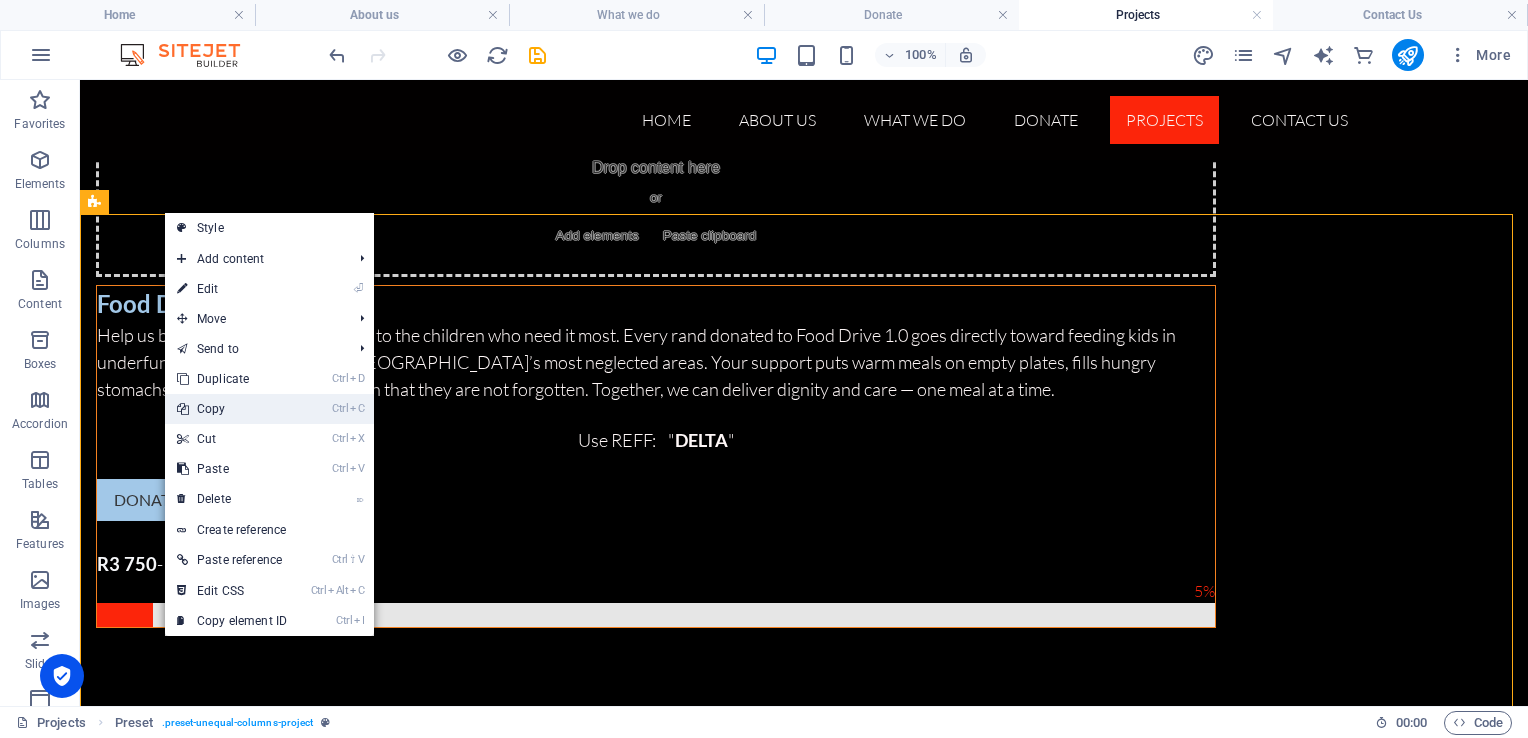 click on "Ctrl C  Copy" at bounding box center (232, 409) 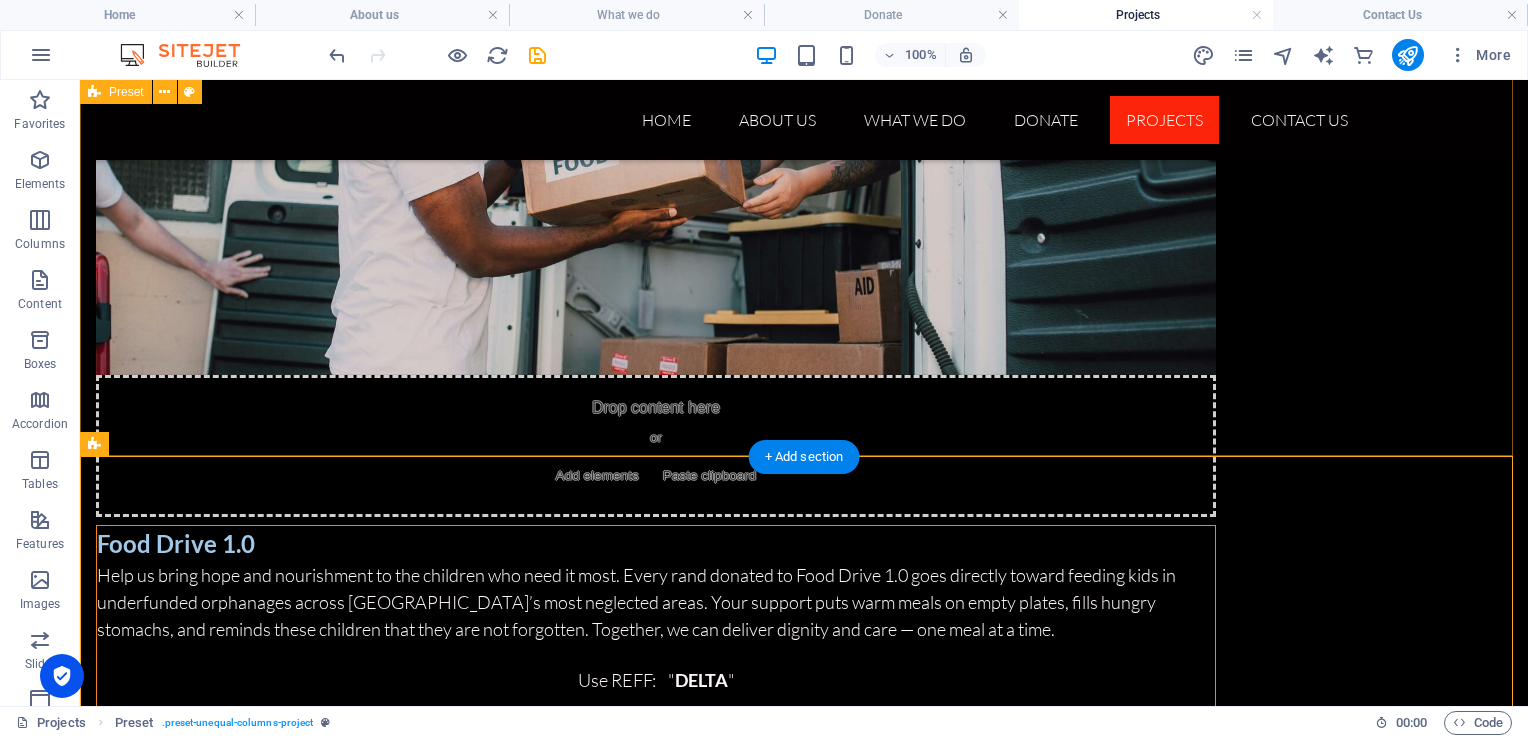 scroll, scrollTop: 844, scrollLeft: 0, axis: vertical 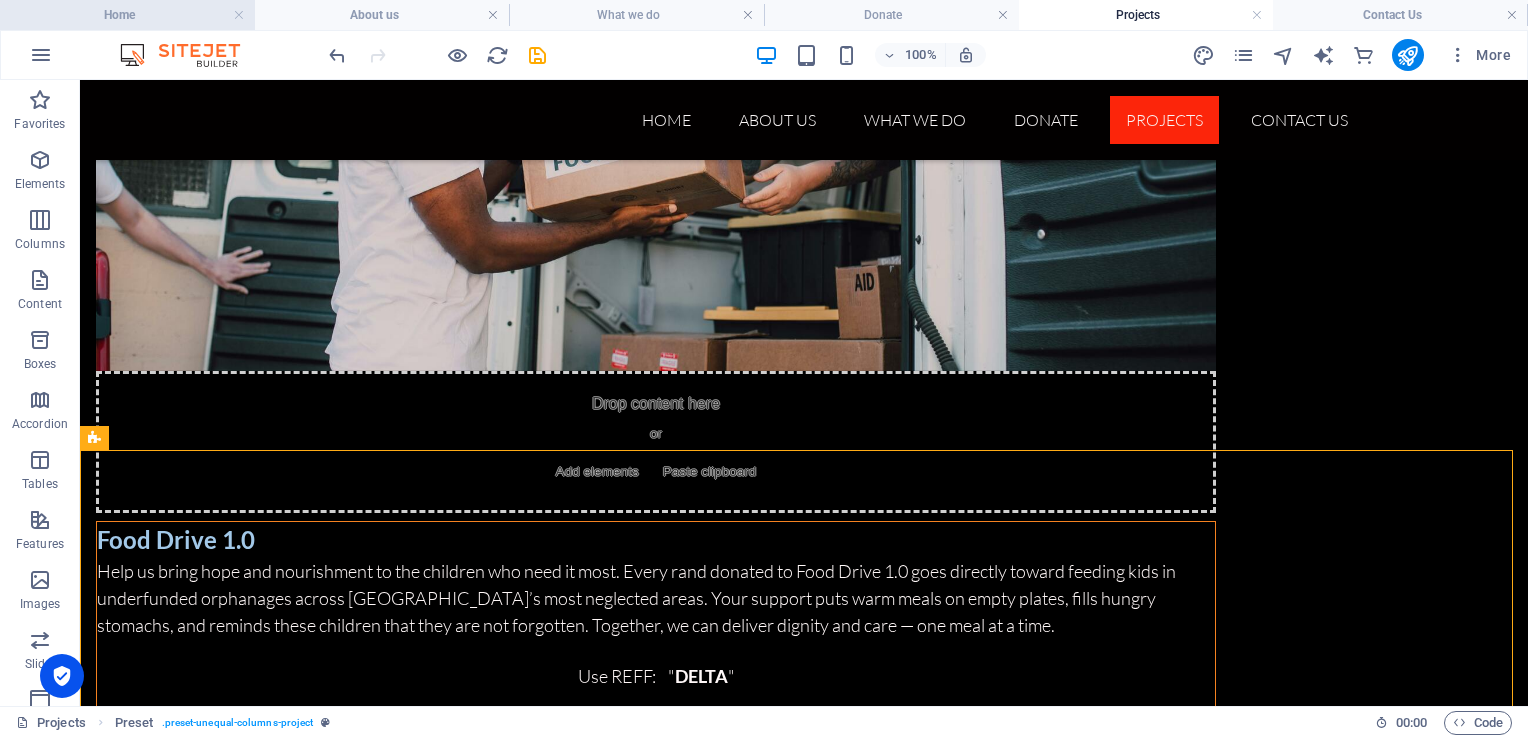 click on "Home" at bounding box center (127, 15) 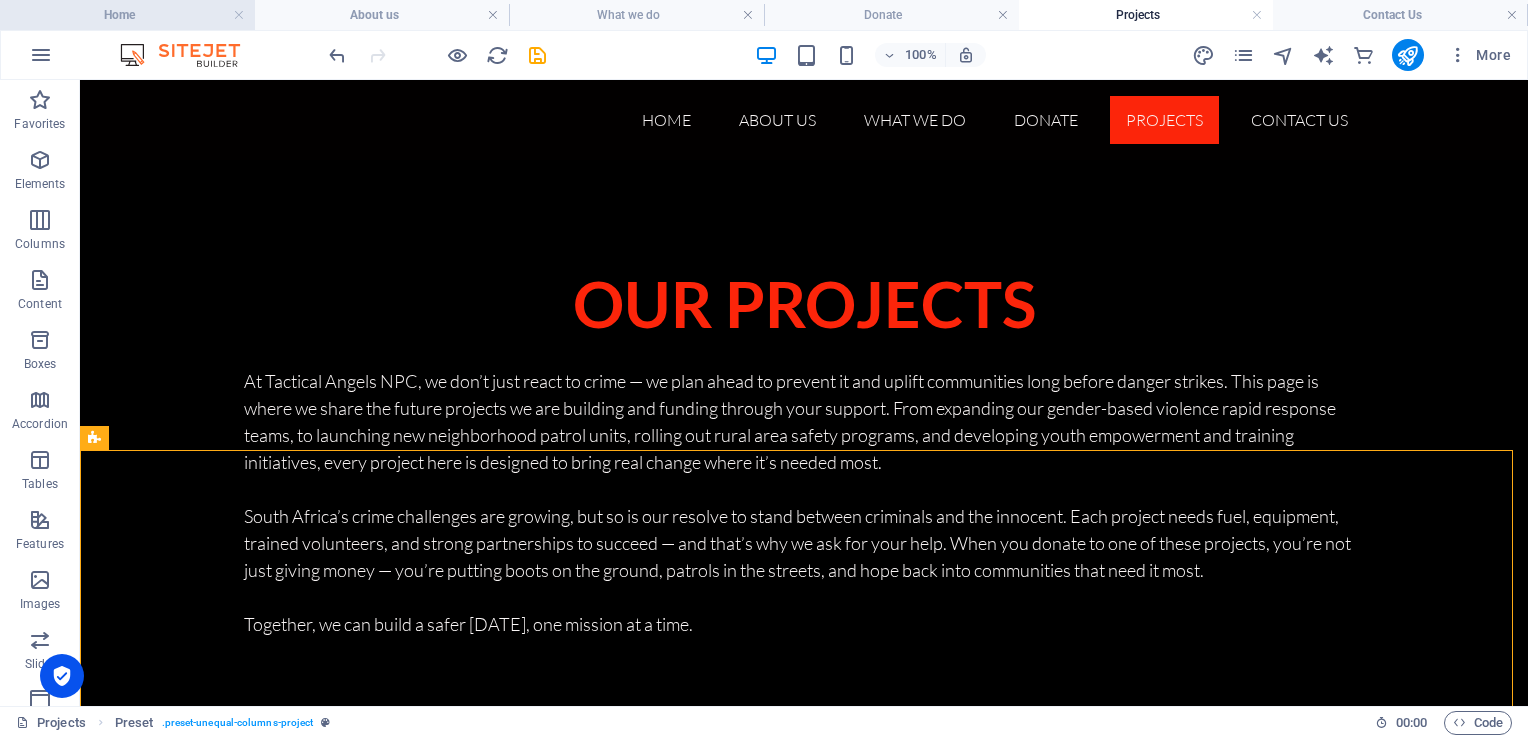 scroll, scrollTop: 7277, scrollLeft: 0, axis: vertical 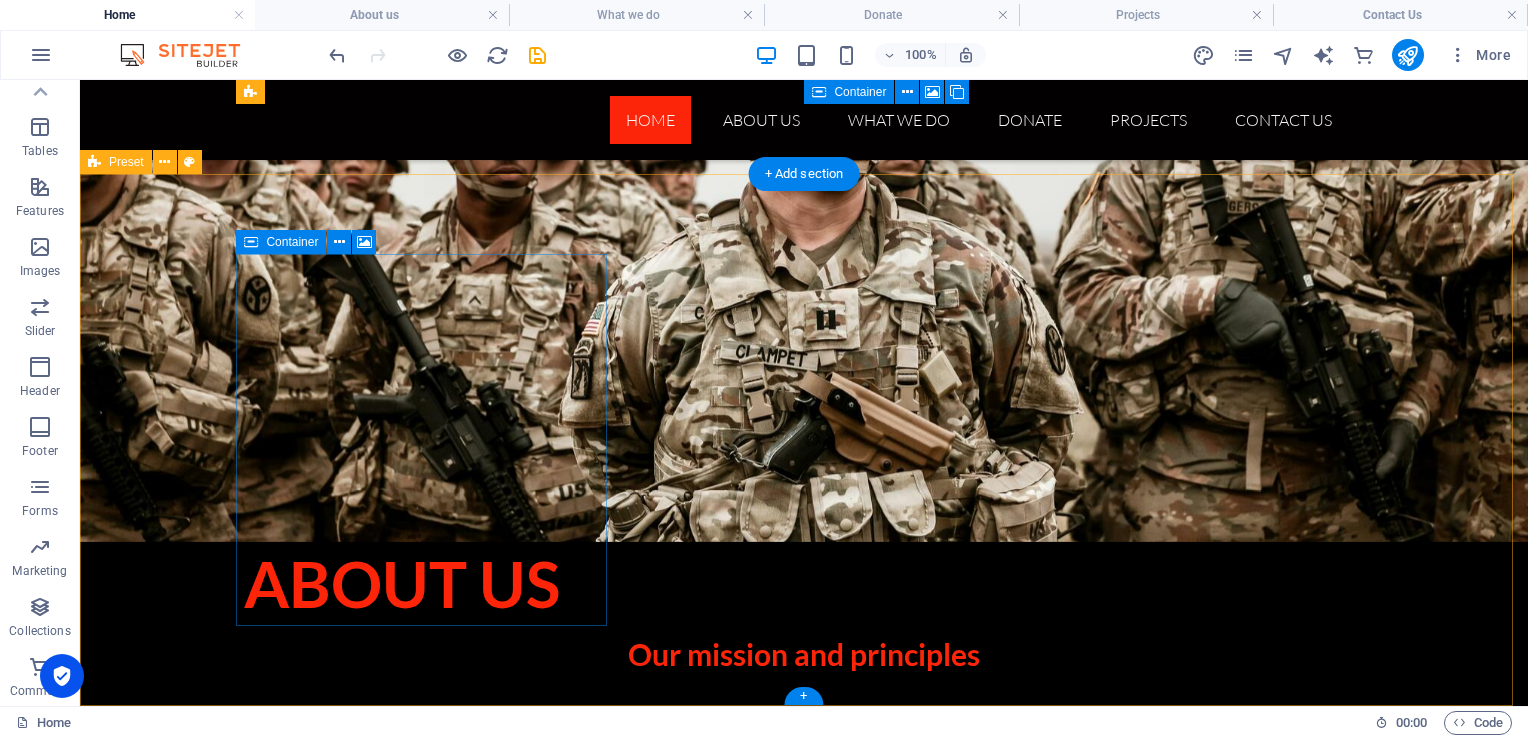 click on "Drop content here or  Add elements  Paste clipboard Food Drive 1.0 Help us bring hope and nourishment to the children who need it most. Every rand donated to Food Drive 1.0 goes directly toward feeding kids in underfunded orphanages across [GEOGRAPHIC_DATA]’s most neglected areas. Your support puts warm meals on empty plates, fills hungry stomachs, and reminds these children that they are not forgotten. Together, we can deliver dignity and care — one meal at a time. Use REFF:    " DELTA "   Donate  for this Project R3 750   - Already donated 5%" at bounding box center (804, 11394) 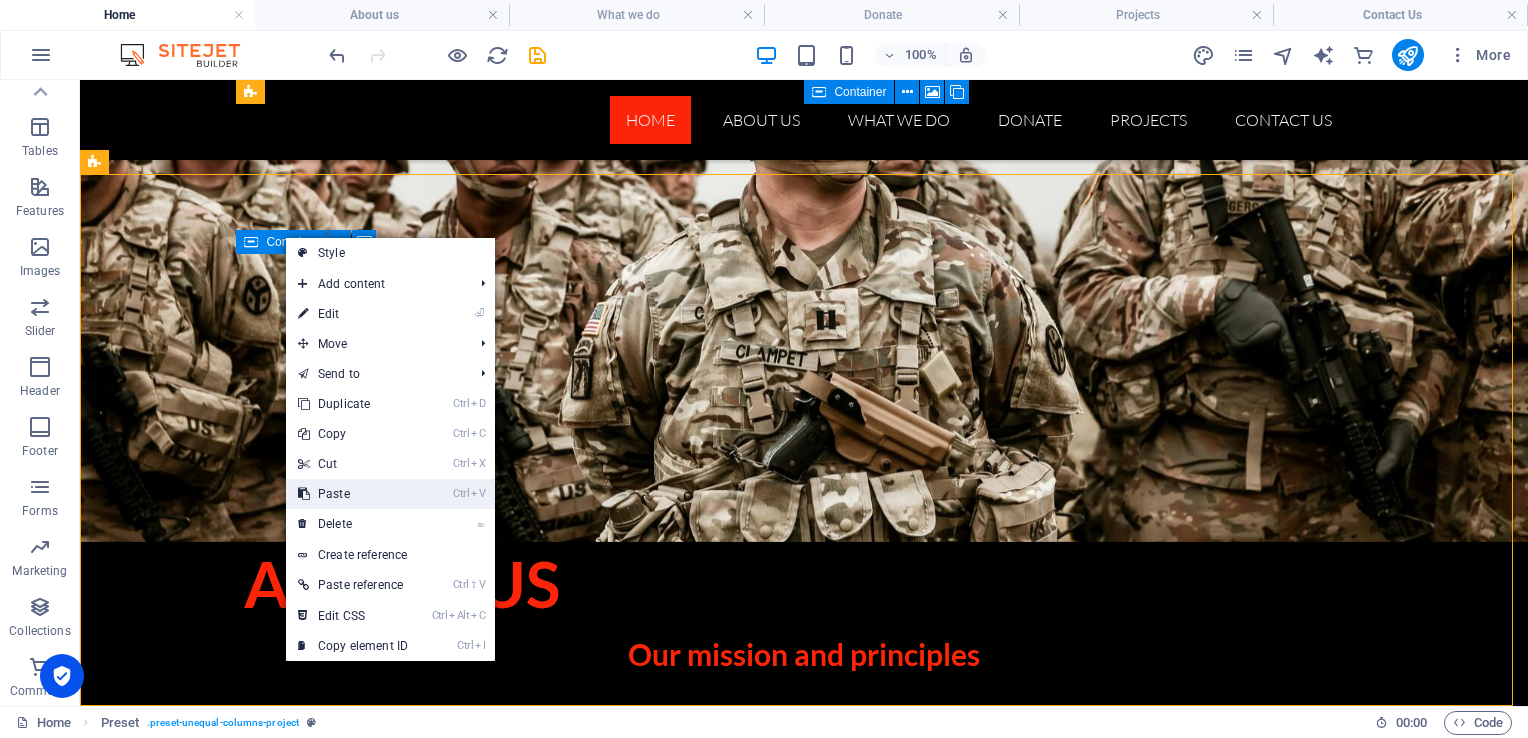 click on "Ctrl V  Paste" at bounding box center [353, 494] 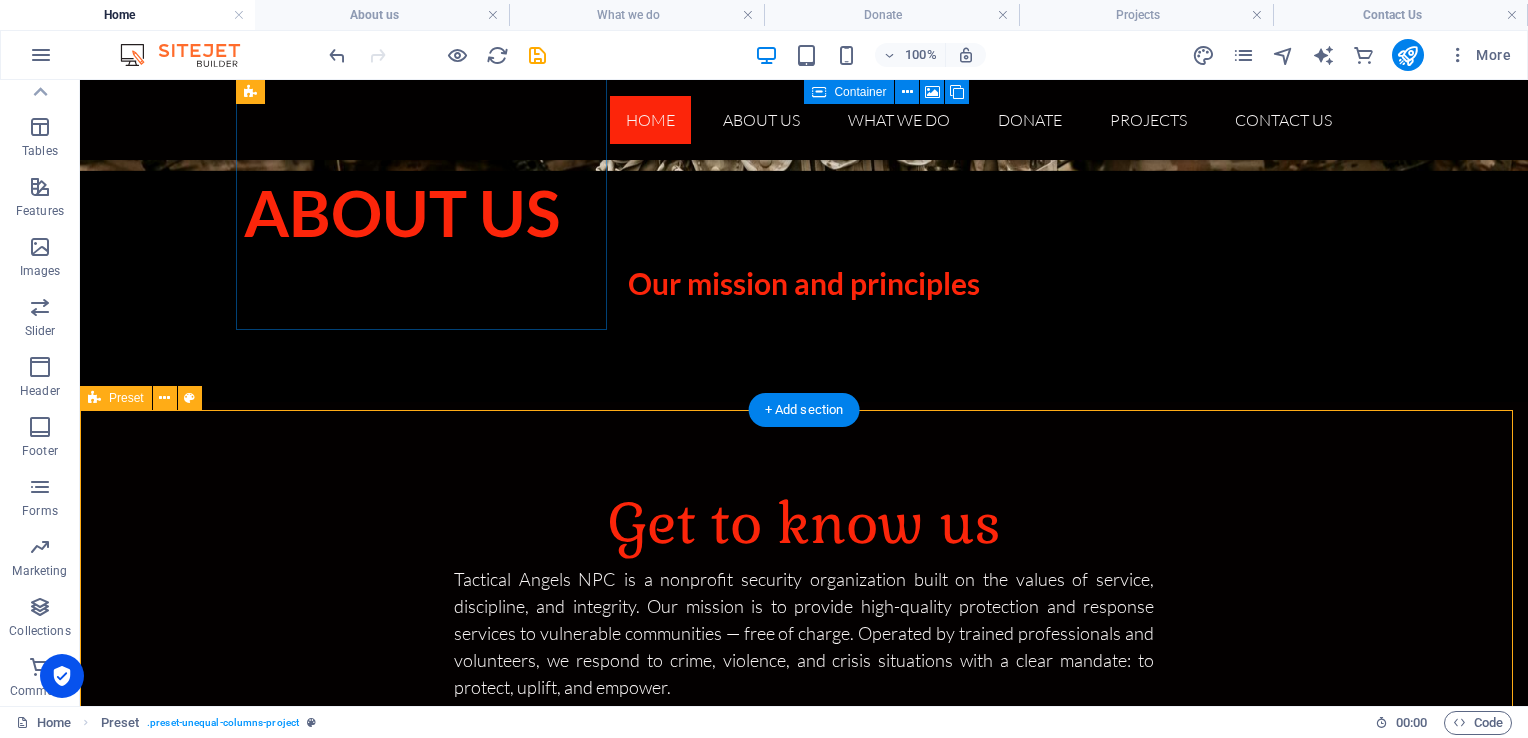 scroll, scrollTop: 7808, scrollLeft: 0, axis: vertical 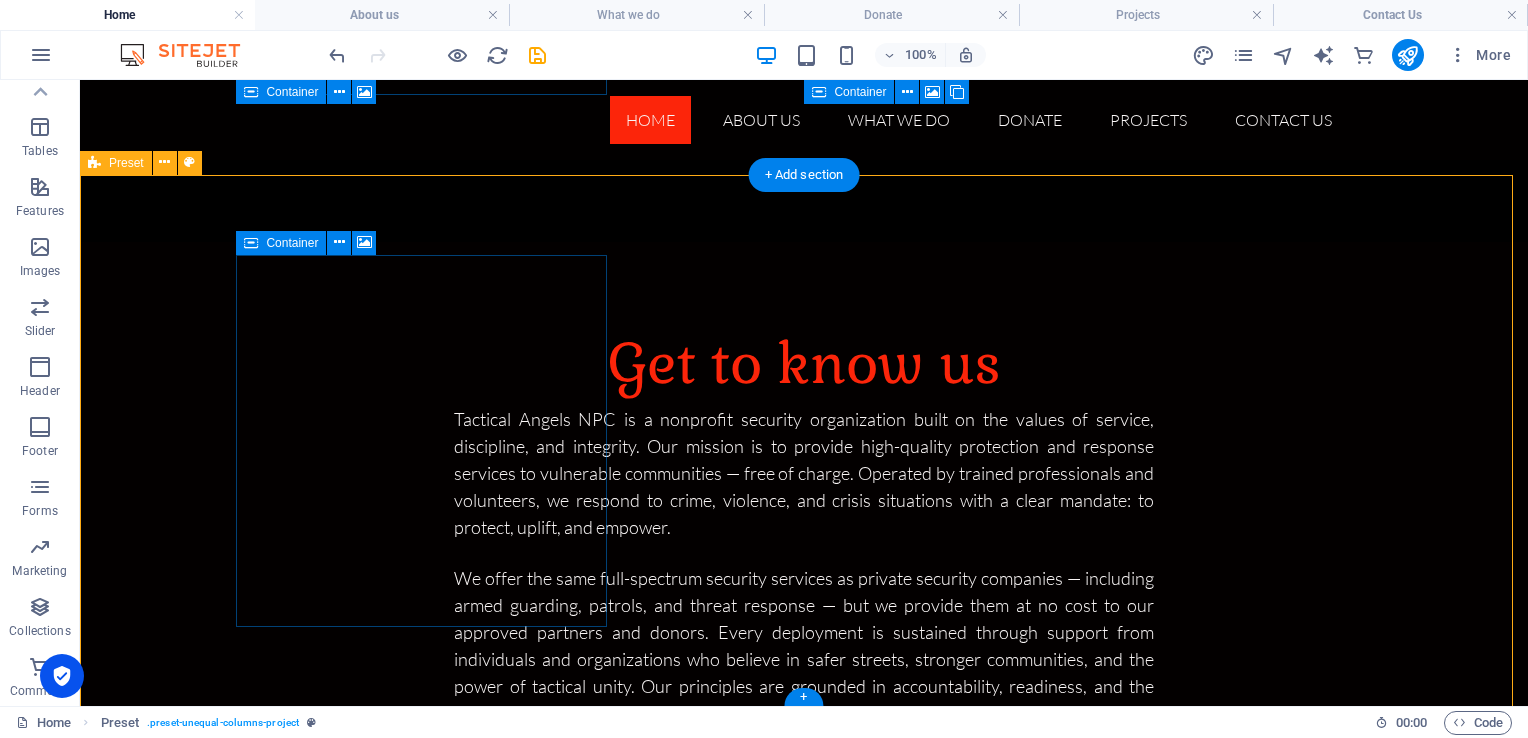 click on "Drop content here or  Add elements  Paste clipboard Tactical Units Combating Serious Crimes This project will fully fund a dedicated, privately operated PSIRA-registered tactical team for six months to support the Westrand TRIO tracing team. Your contribution helps us track down suspects involved in house robberies, hijackings, and kidnappings, bringing dangerous criminals to justice faster and making our communities safer for everyone. Every rand raised keeps boots on the ground, vehicles fueled, and operations running — exactly where they’re needed most. Use REFF:  " TANGO "   Donate  for this Project R45 000   - Already donated 15%" at bounding box center [804, 11902] 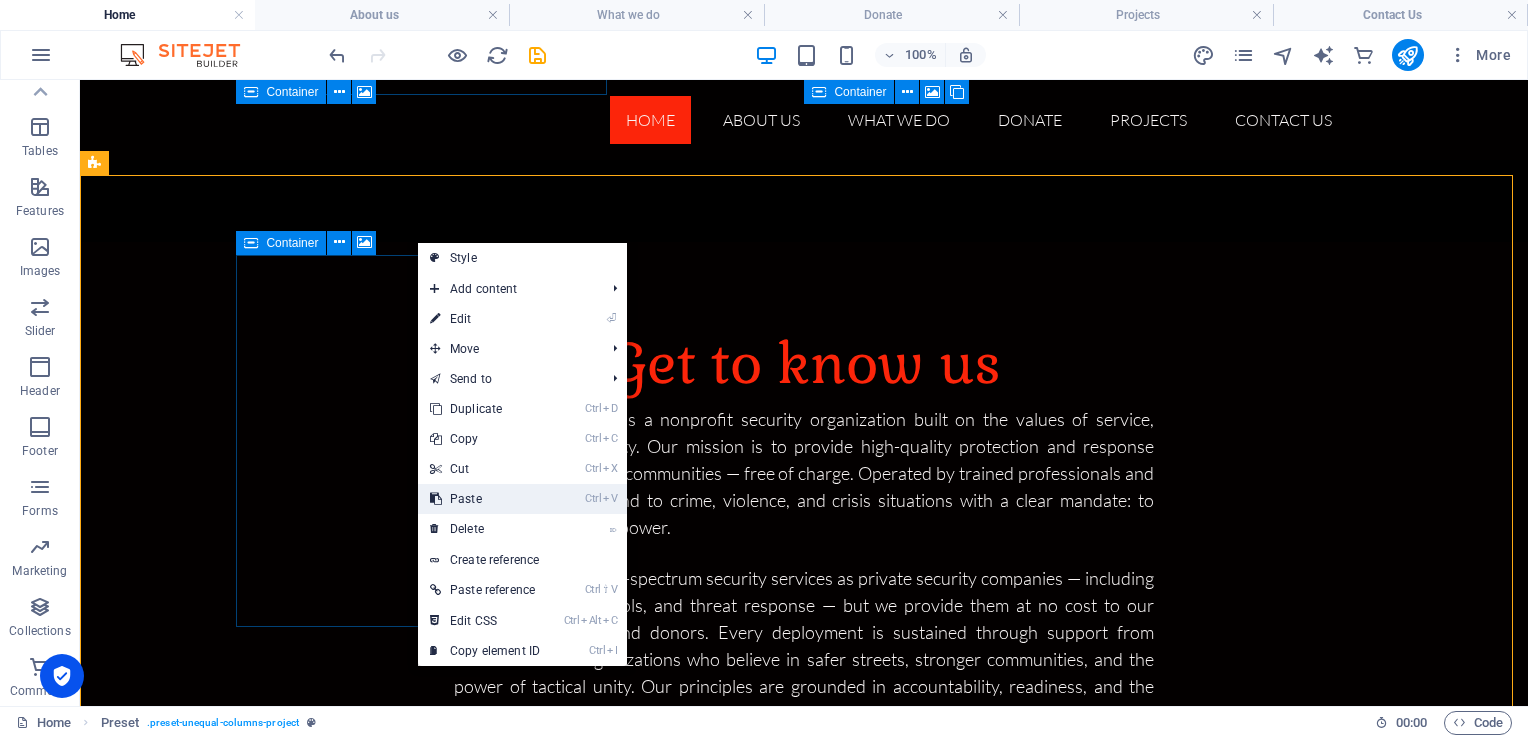 click on "Ctrl V  Paste" at bounding box center (485, 499) 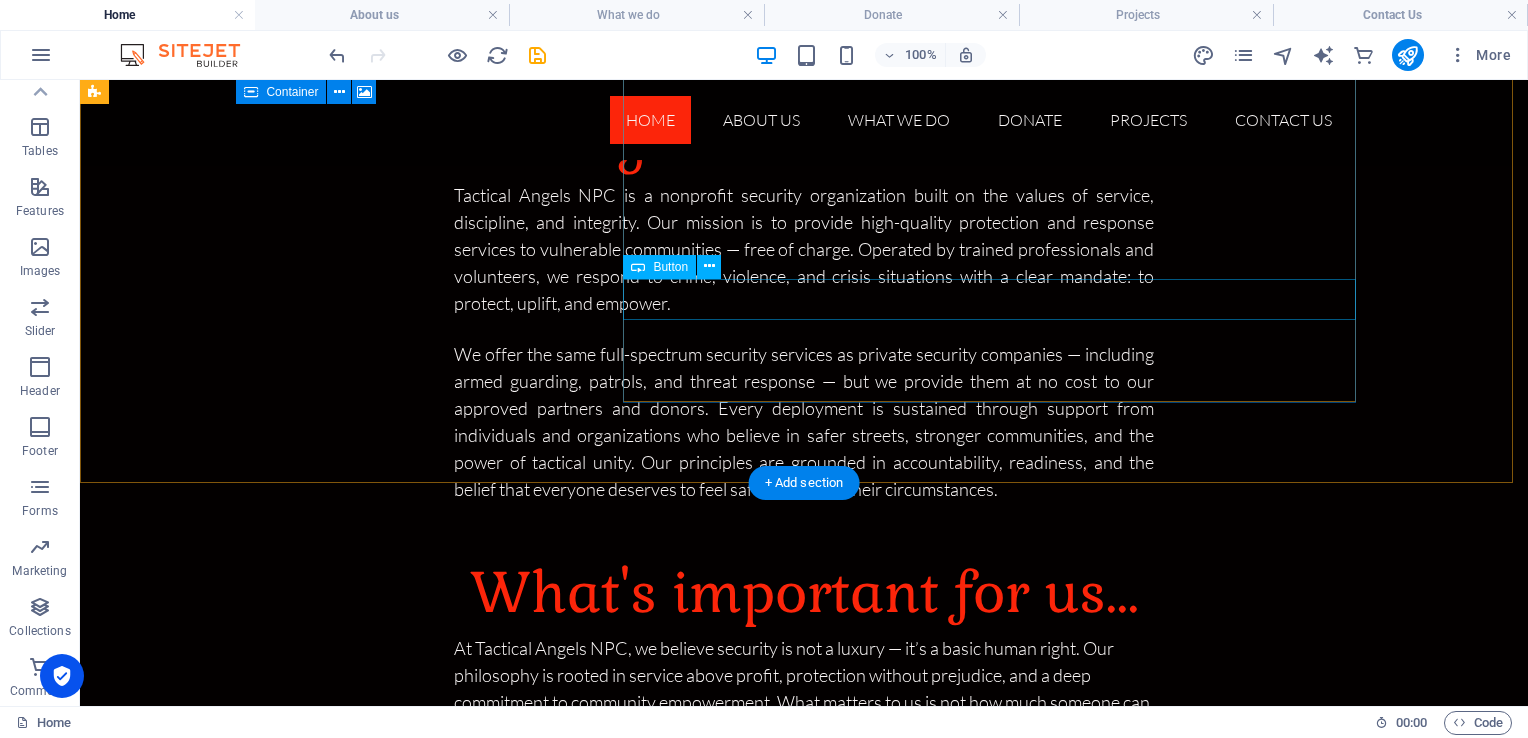 scroll, scrollTop: 8340, scrollLeft: 0, axis: vertical 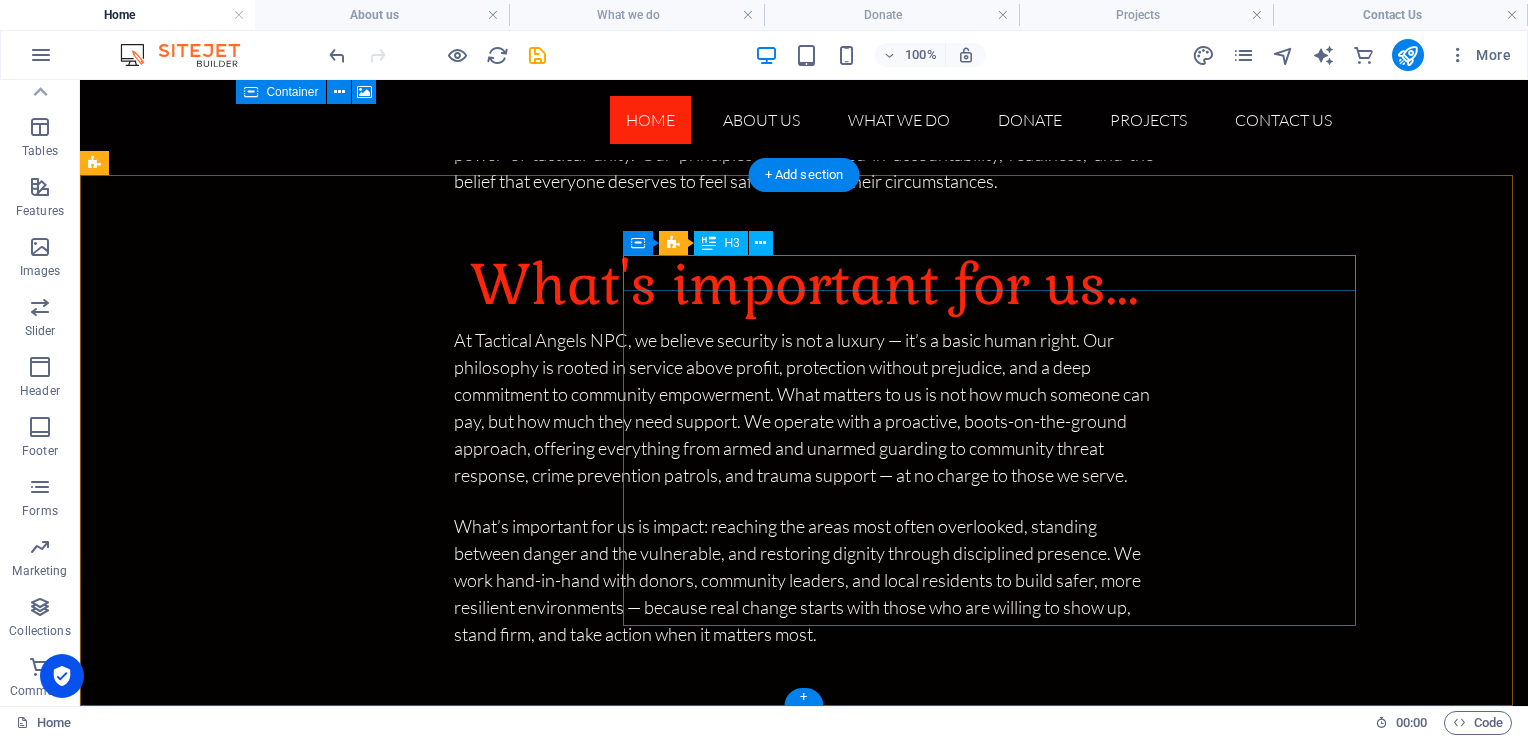 click on "Tactical Units Combating Serious Crimes" at bounding box center [656, 12516] 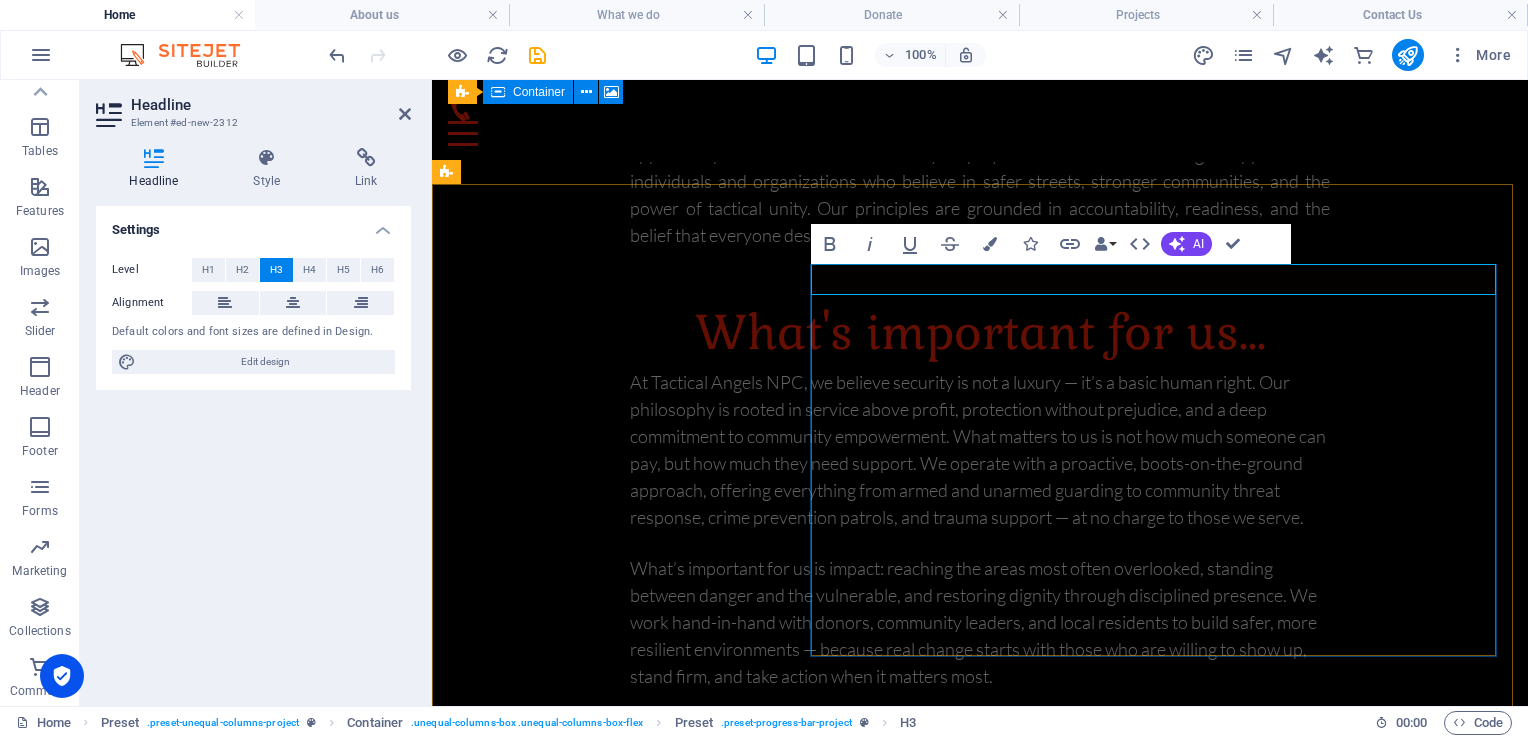 scroll, scrollTop: 380, scrollLeft: 4, axis: both 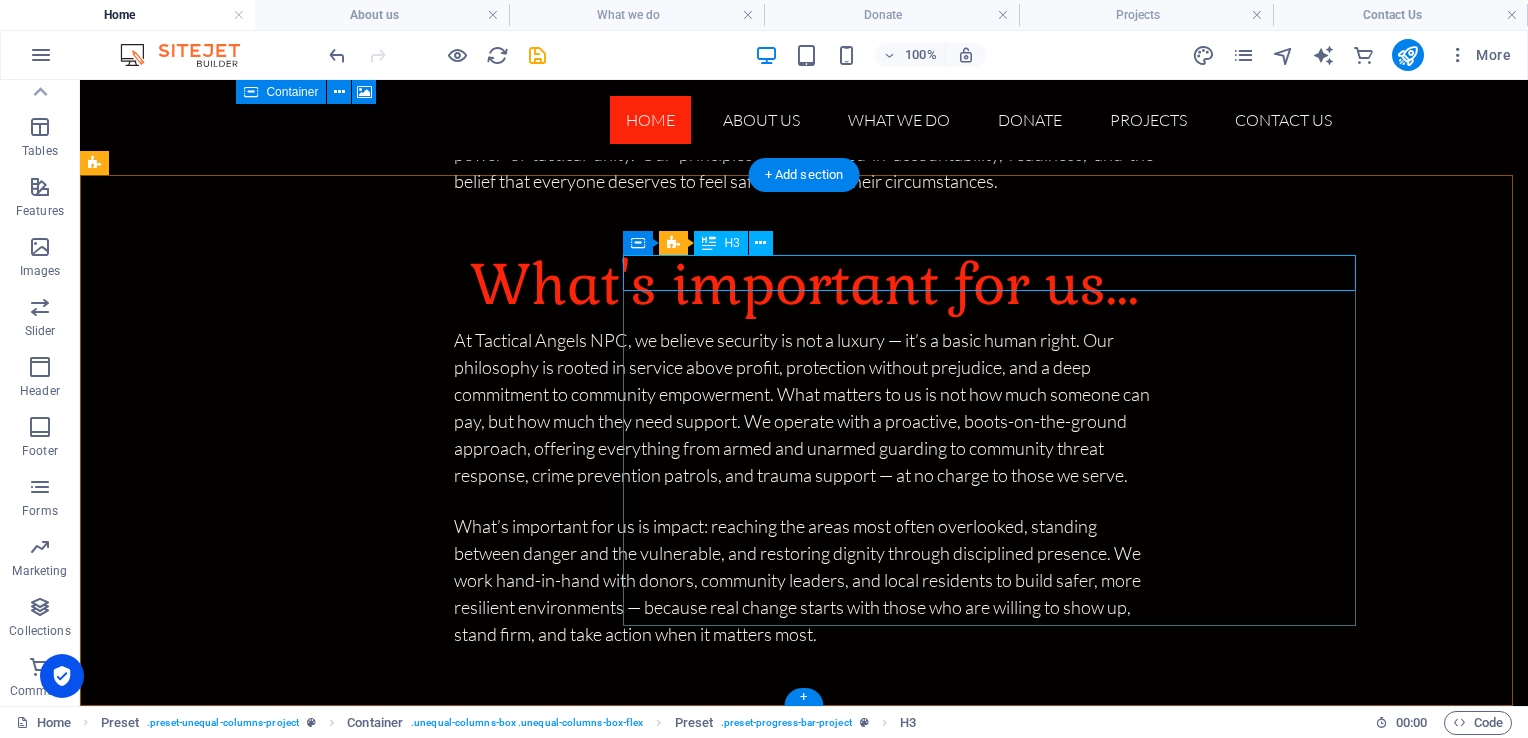 click on "Restore & Rebuild: Homeless Rehabilitation Project" at bounding box center [656, 12516] 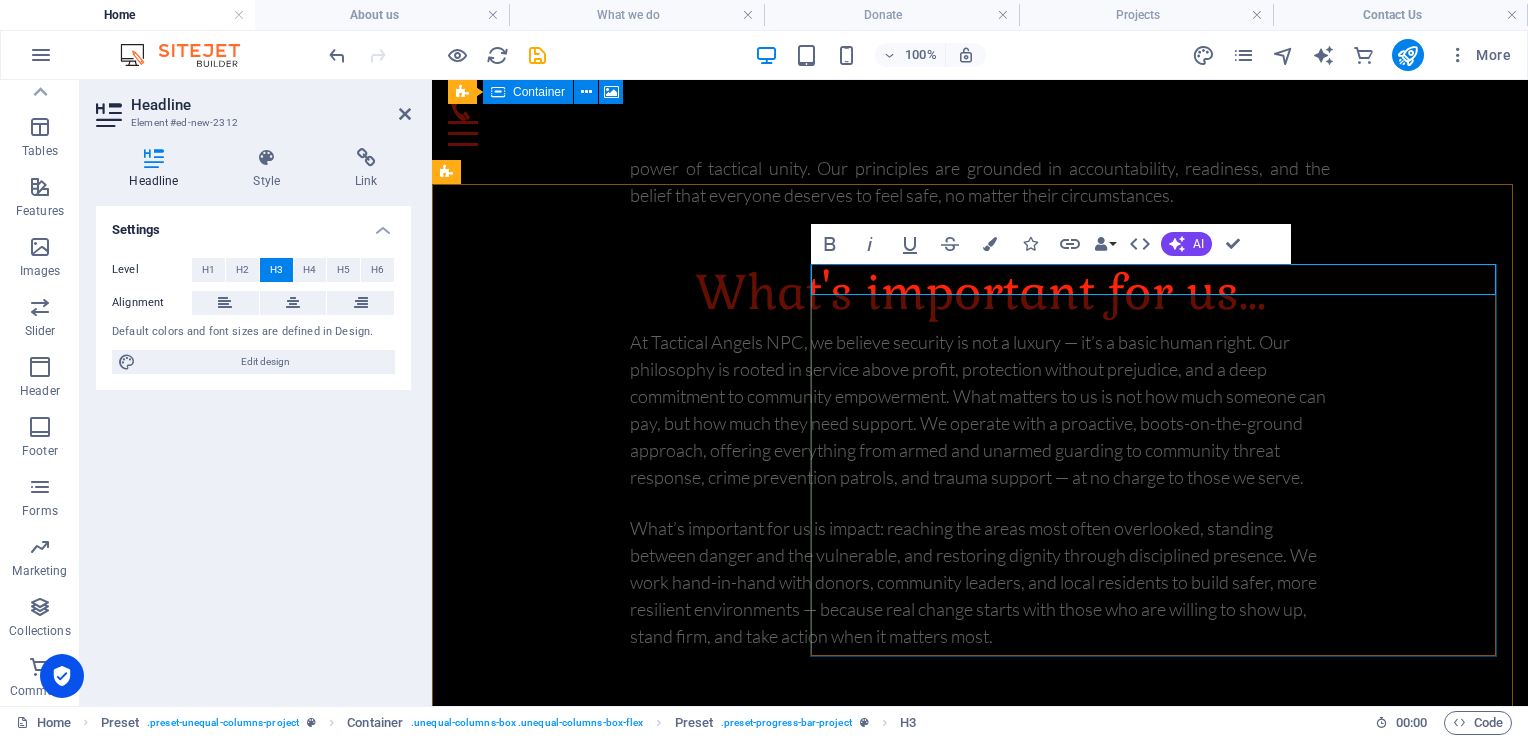 scroll, scrollTop: 8300, scrollLeft: 0, axis: vertical 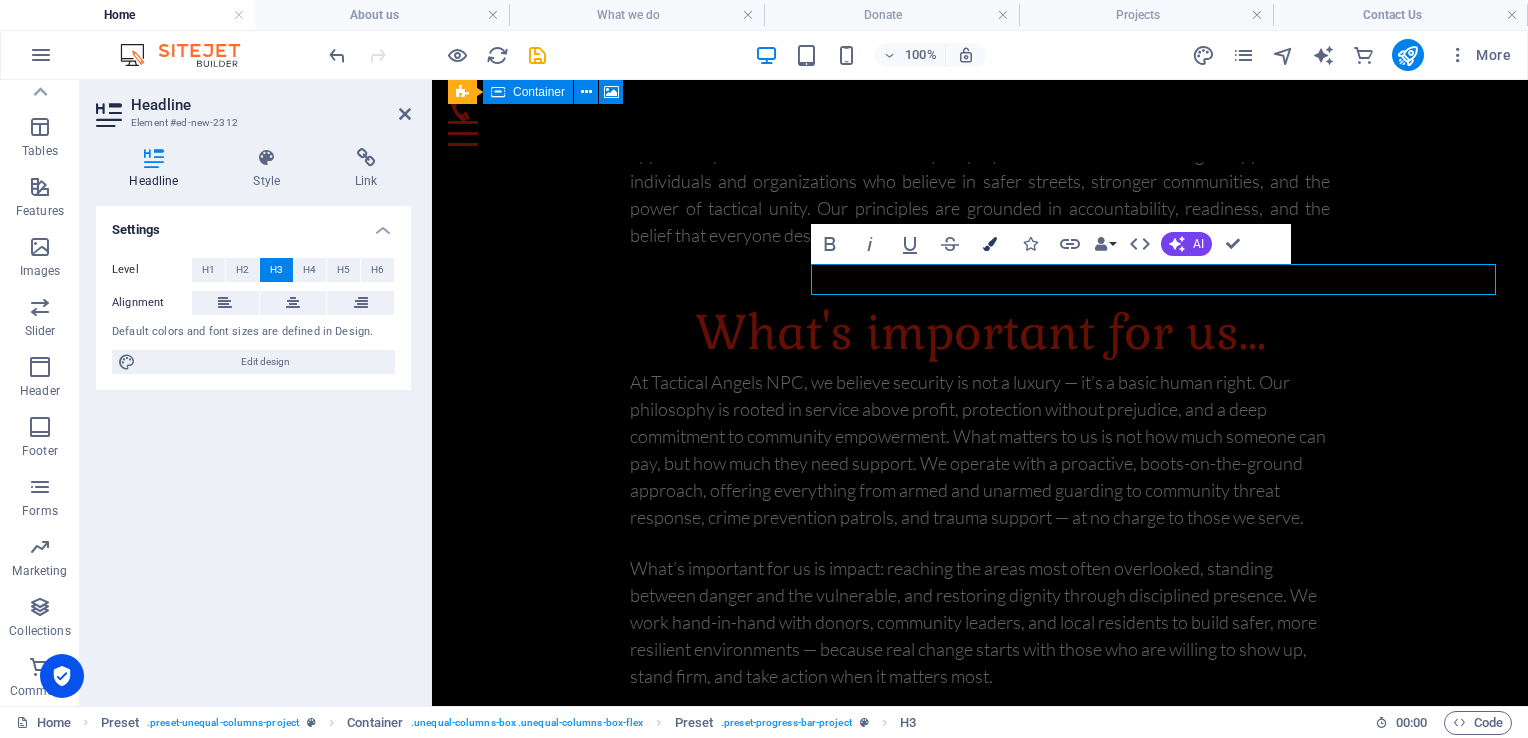 click at bounding box center [990, 244] 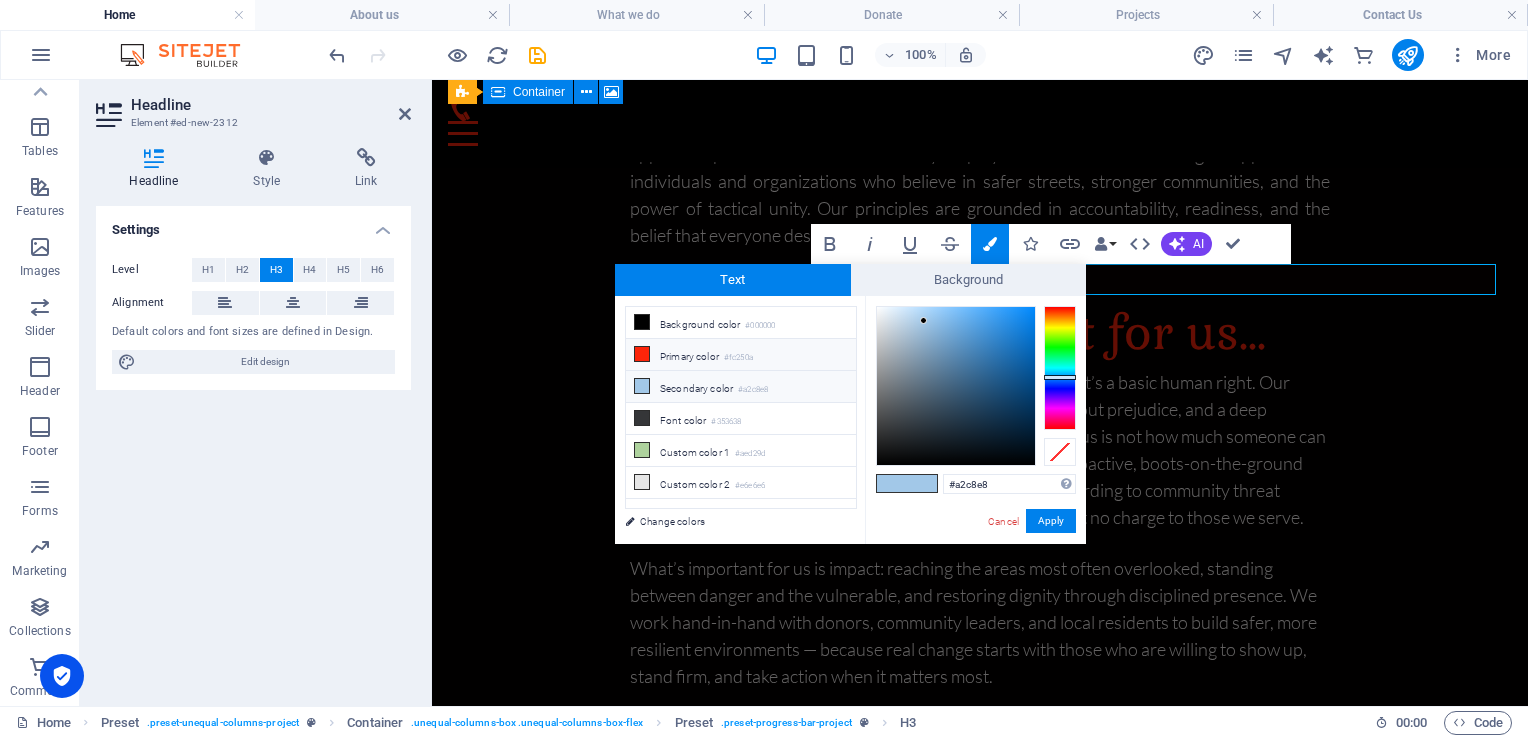 click on "Primary color
#fc250a" at bounding box center (741, 355) 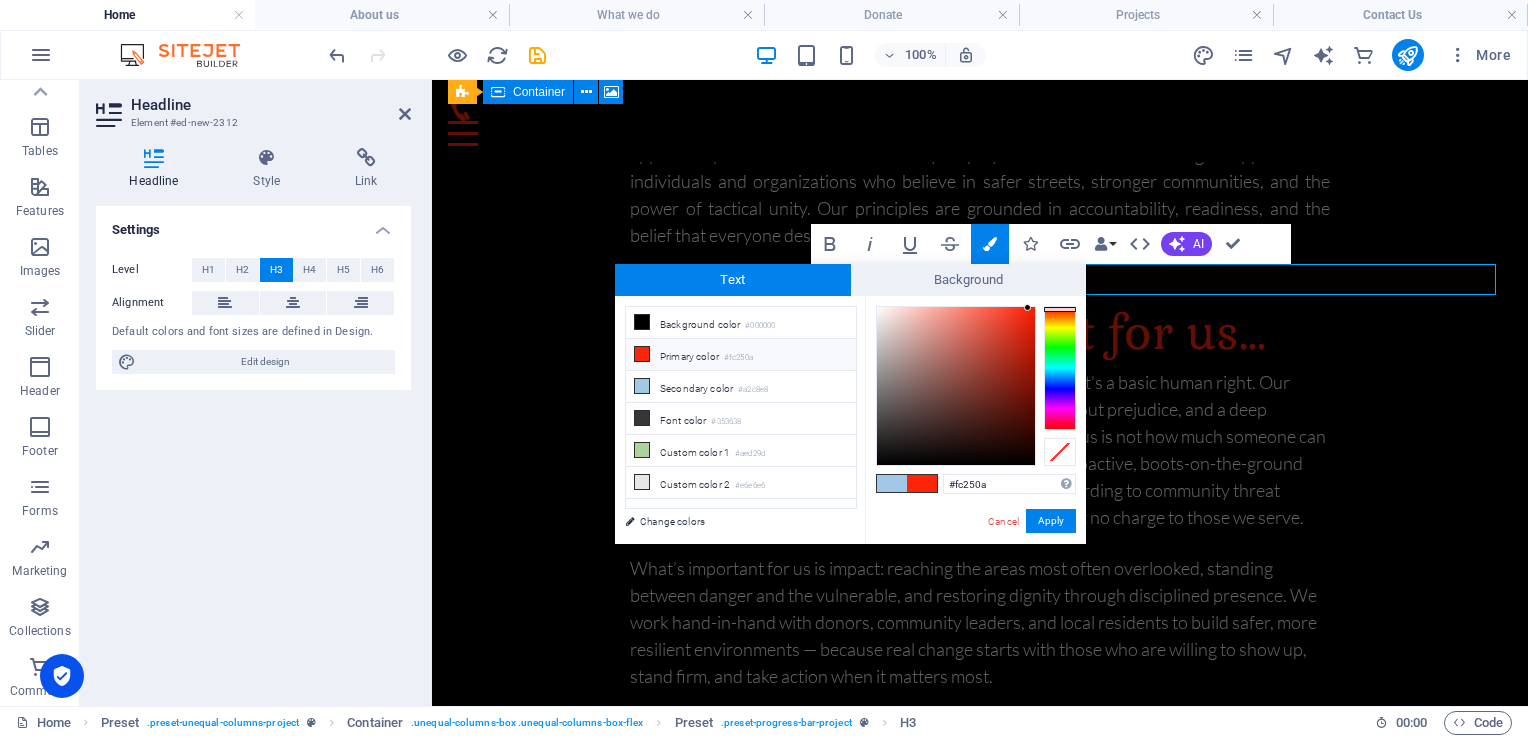 click on "#fc250a Supported formats #0852ed rgb(8, 82, 237) rgba(8, 82, 237, 90%) hsv(221,97,93) hsl(221, 93%, 48%) Cancel Apply" at bounding box center (975, 565) 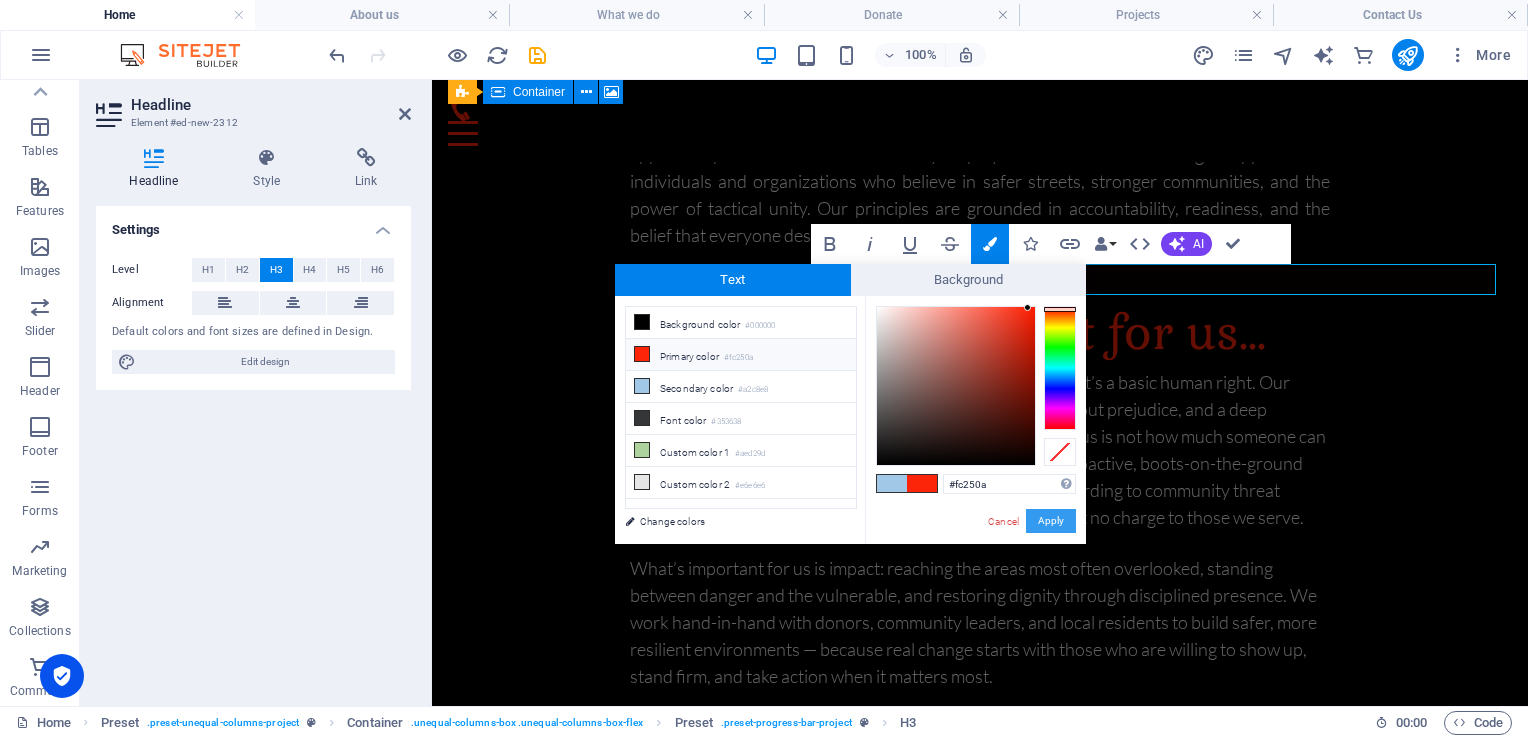 click on "Apply" at bounding box center [1051, 521] 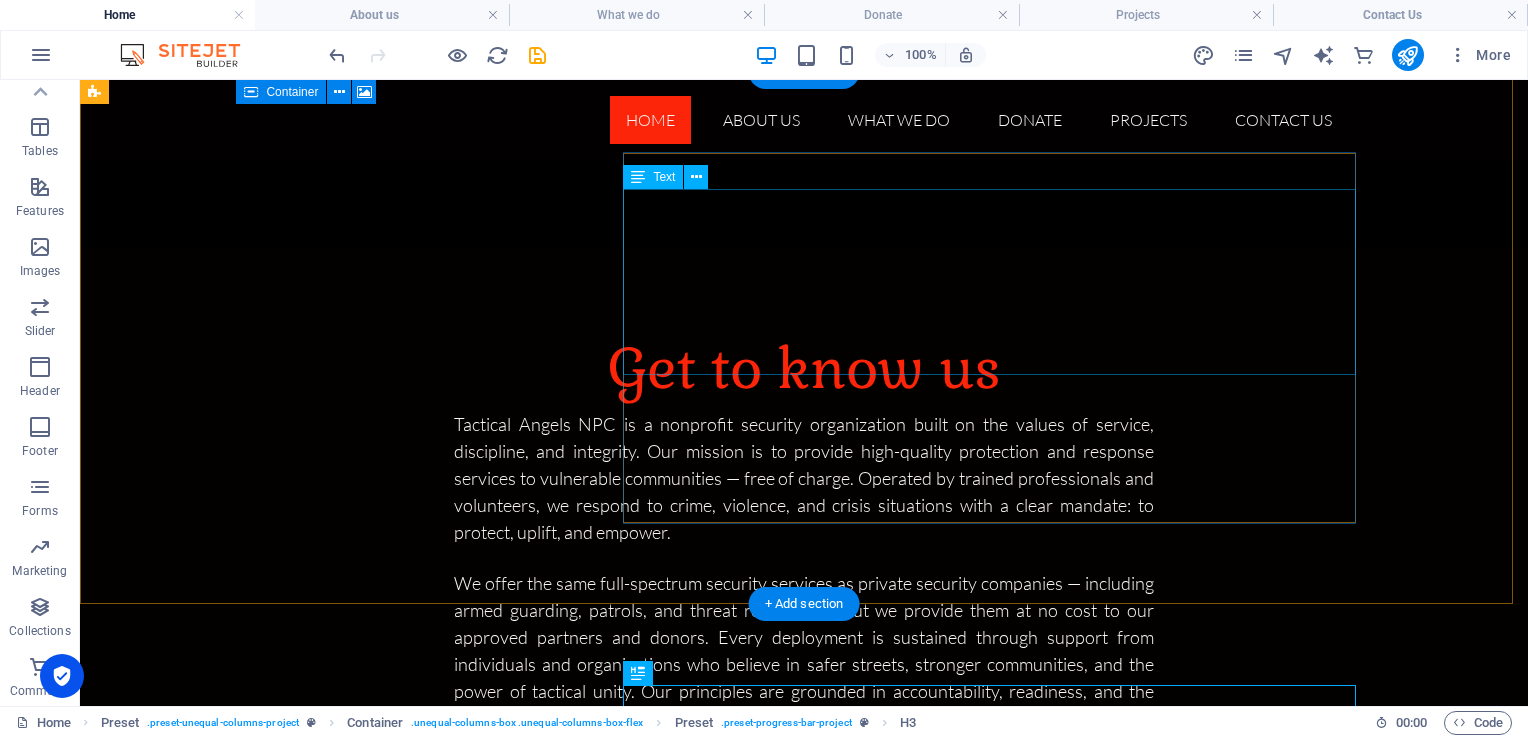 scroll, scrollTop: 7726, scrollLeft: 0, axis: vertical 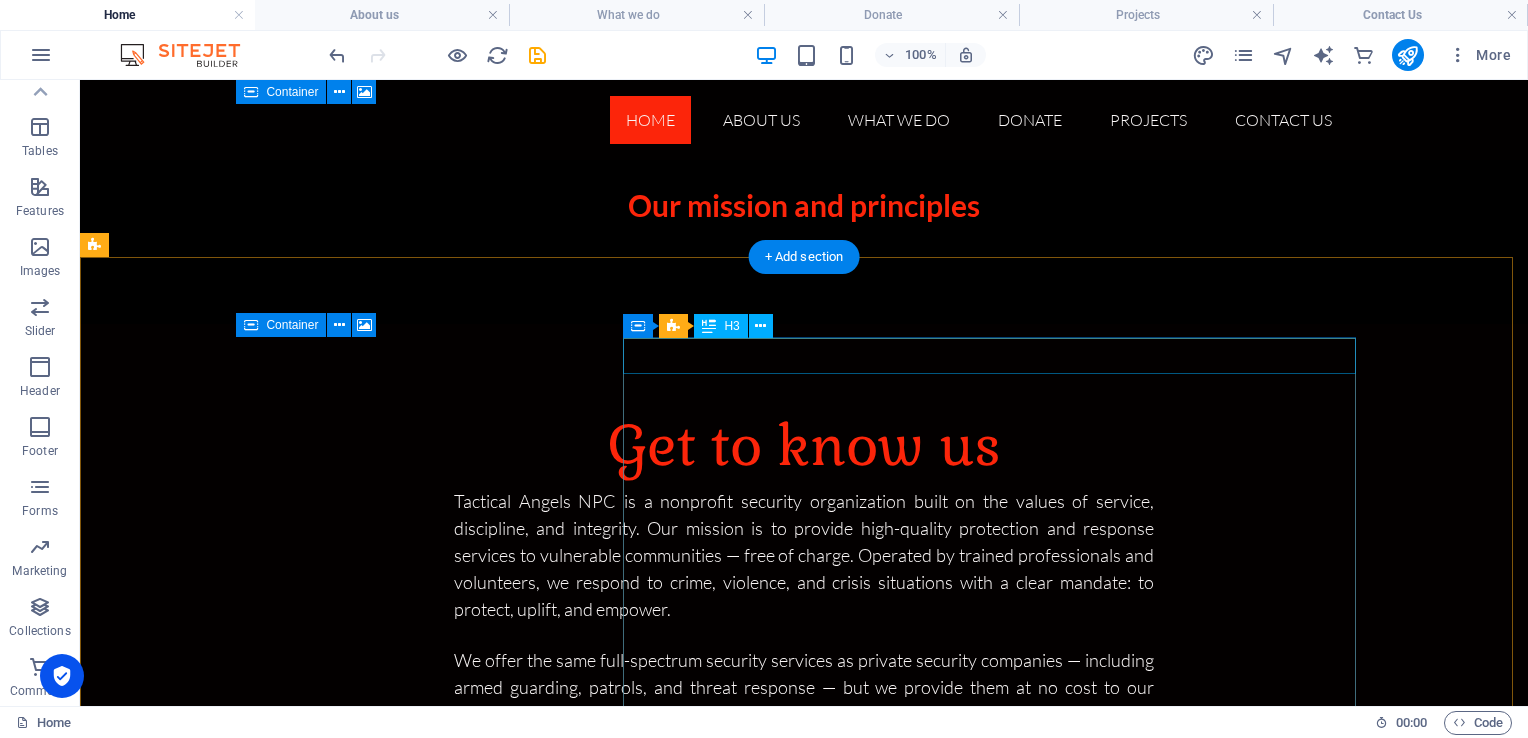 click on "Tactical Units Combating Serious Crimes" at bounding box center (656, 12079) 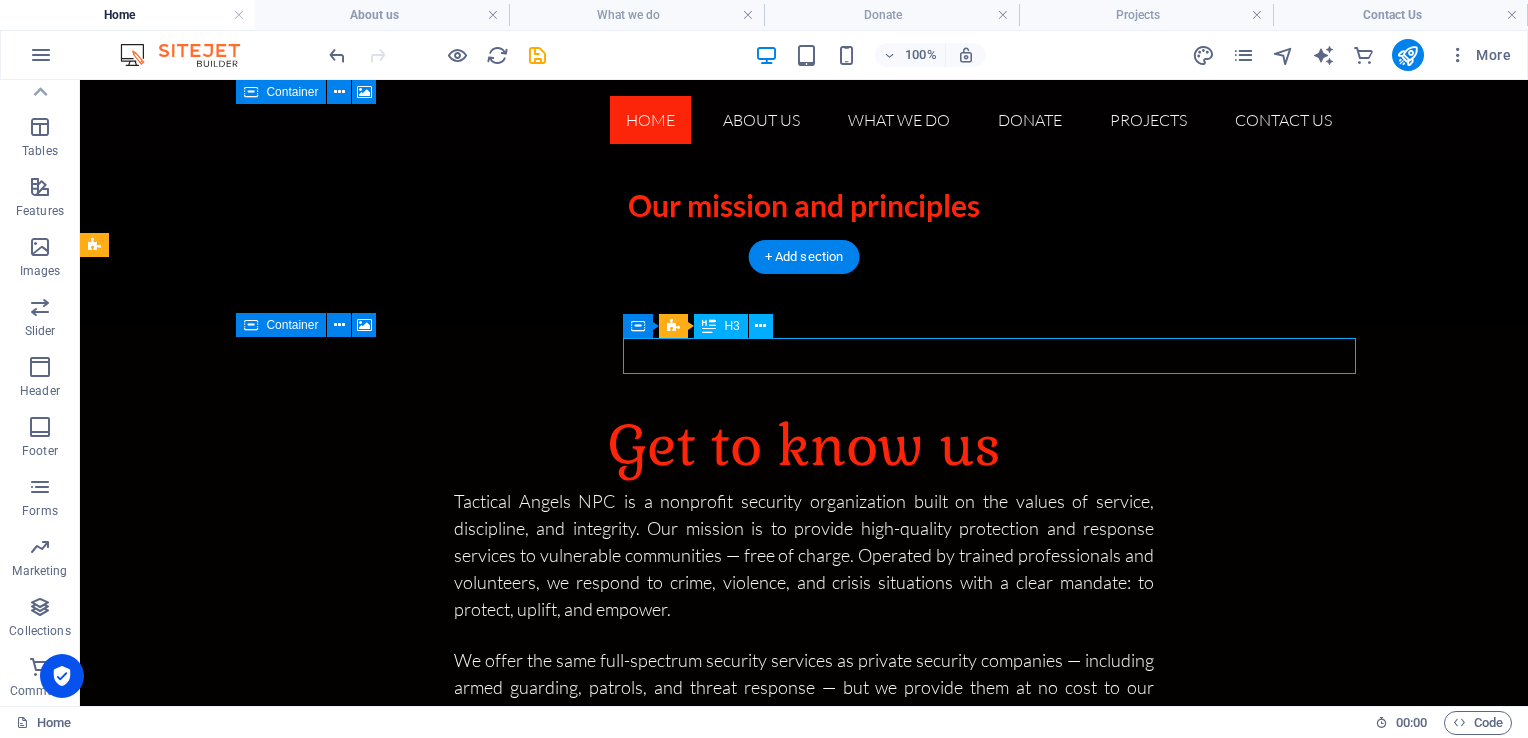 click on "Tactical Units Combating Serious Crimes" at bounding box center (656, 12079) 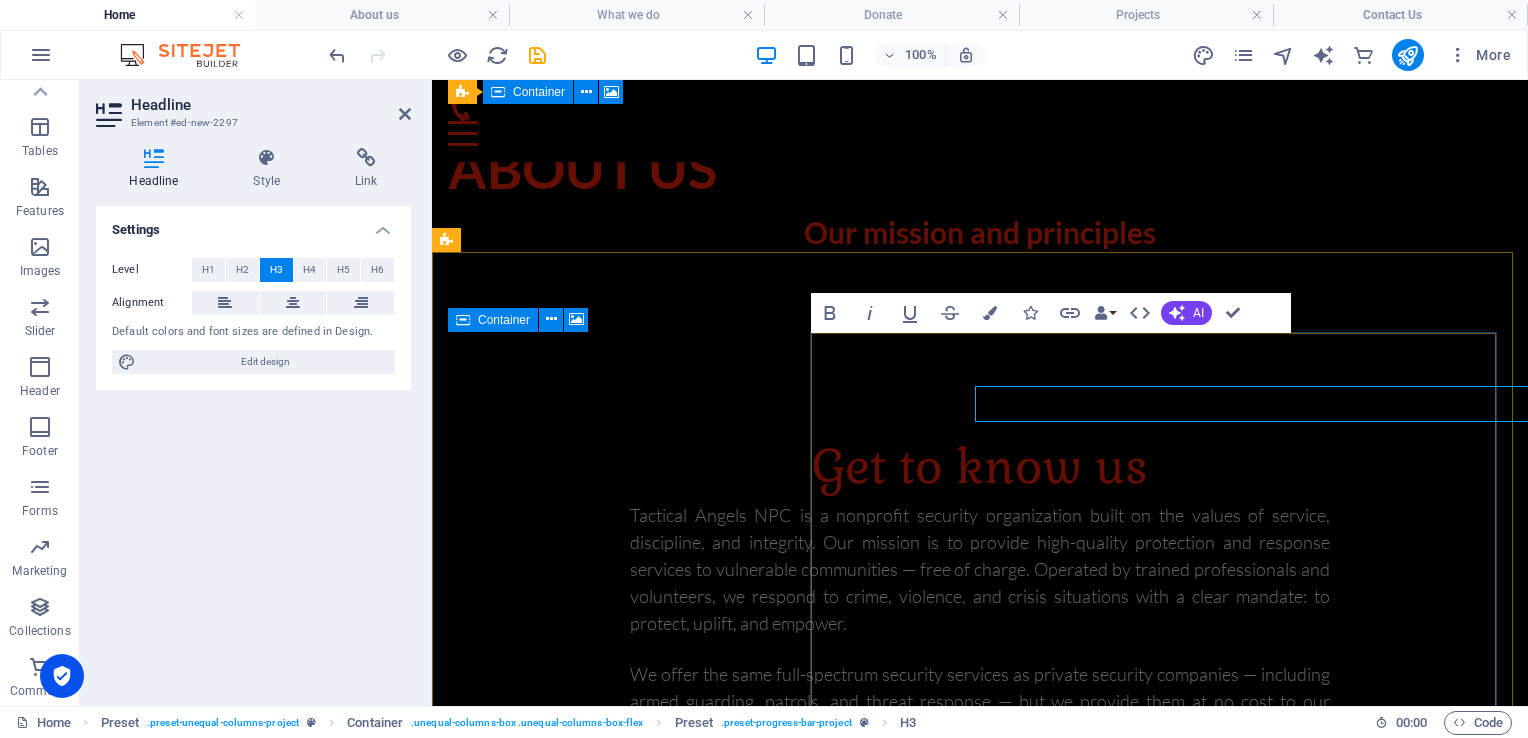 scroll, scrollTop: 7678, scrollLeft: 0, axis: vertical 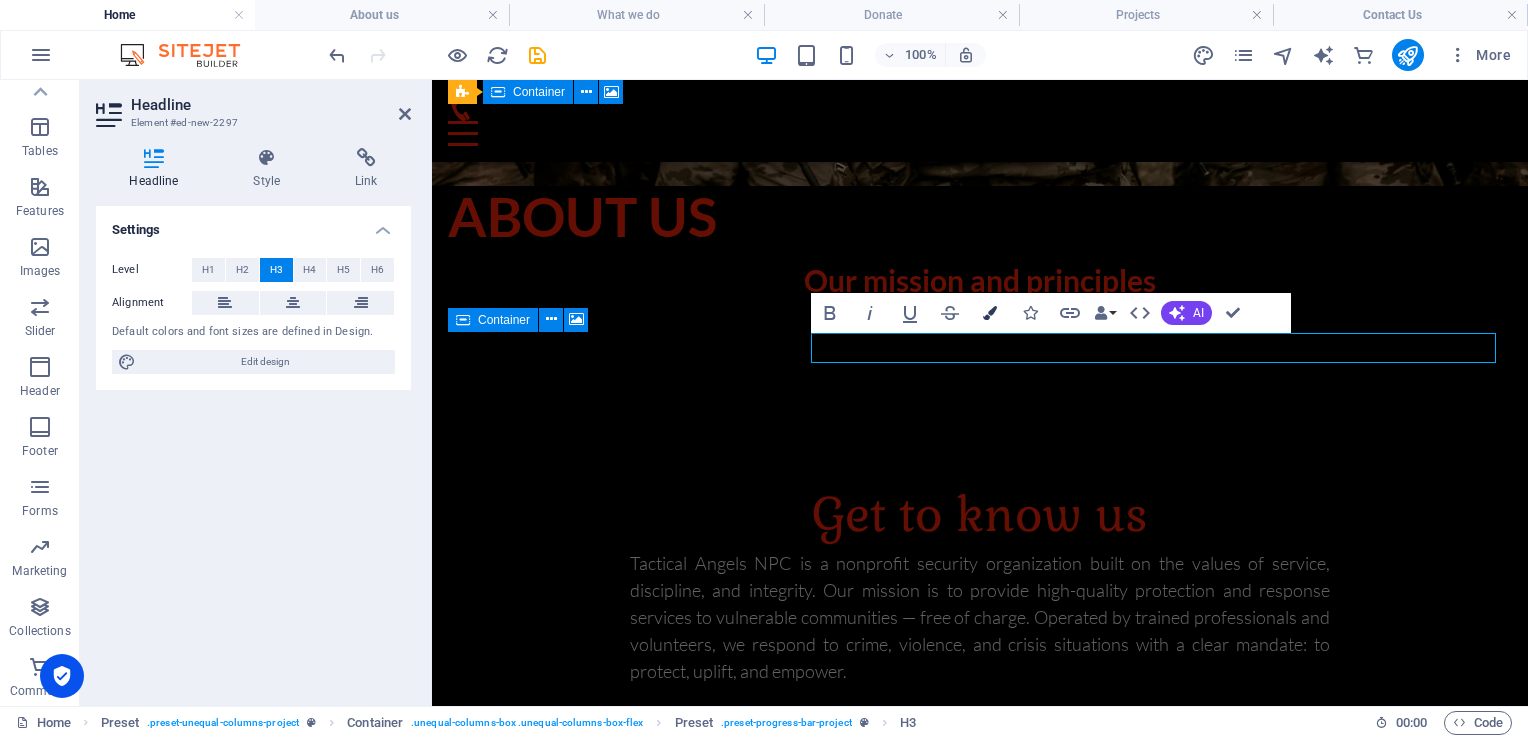 click at bounding box center (990, 313) 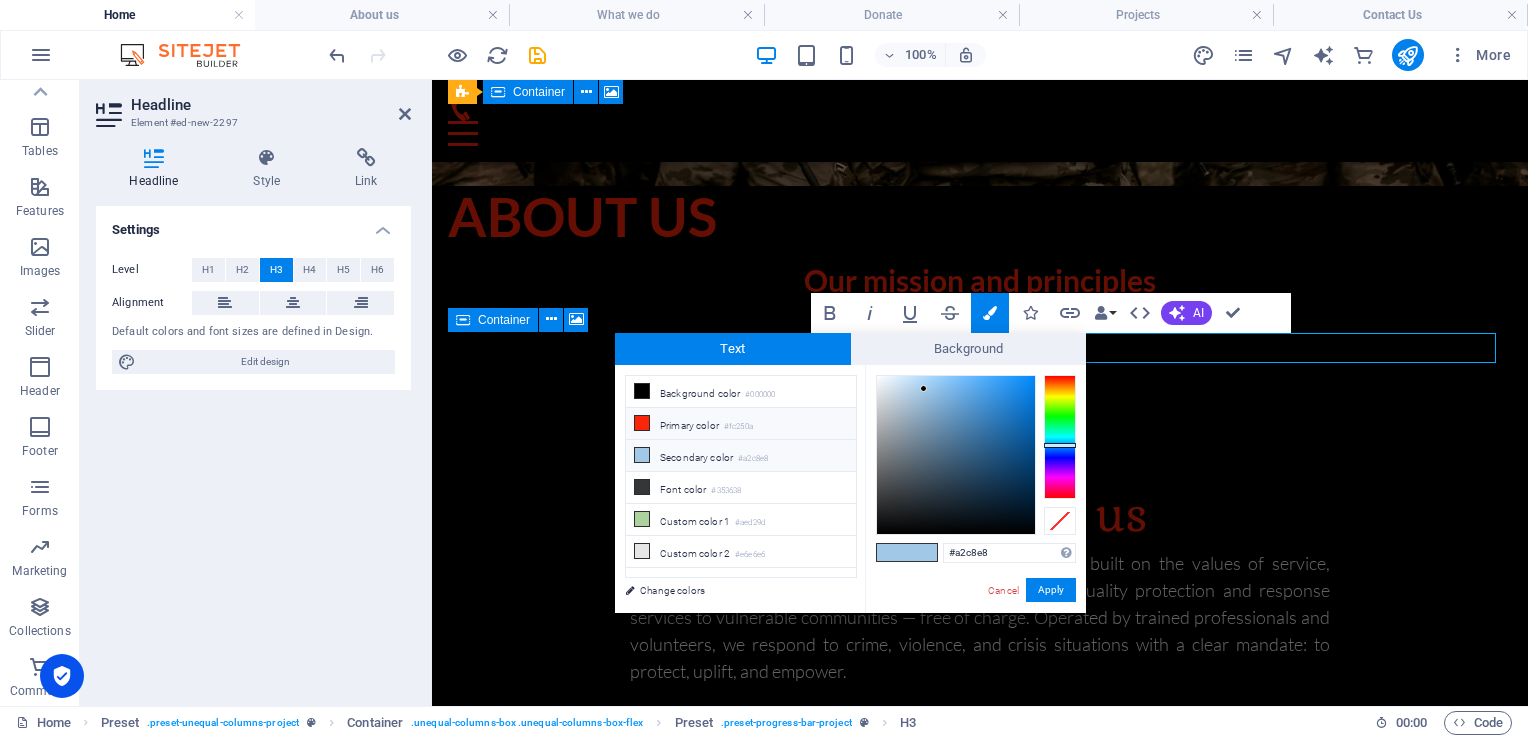 click on "Primary color
#fc250a" at bounding box center [741, 424] 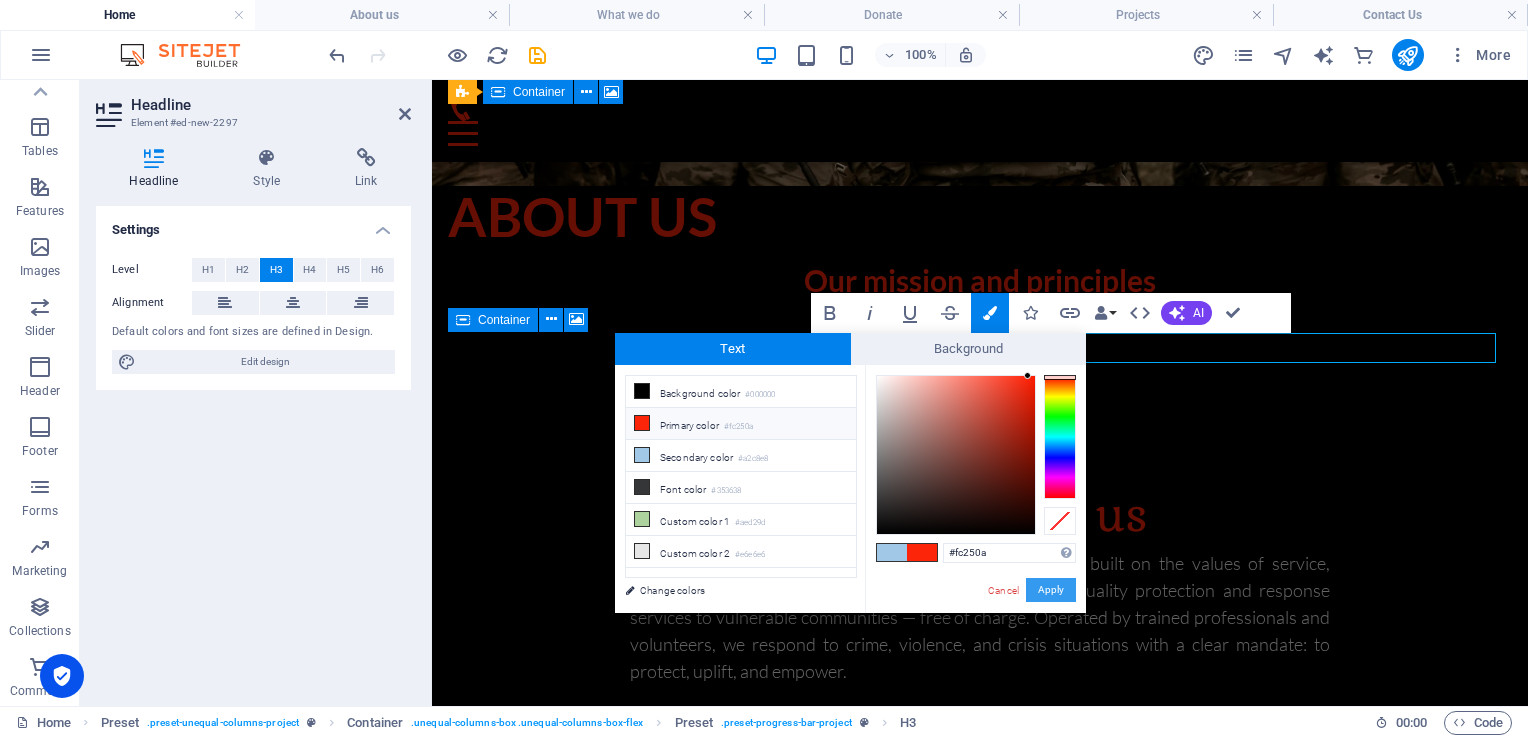 click on "Apply" at bounding box center [1051, 590] 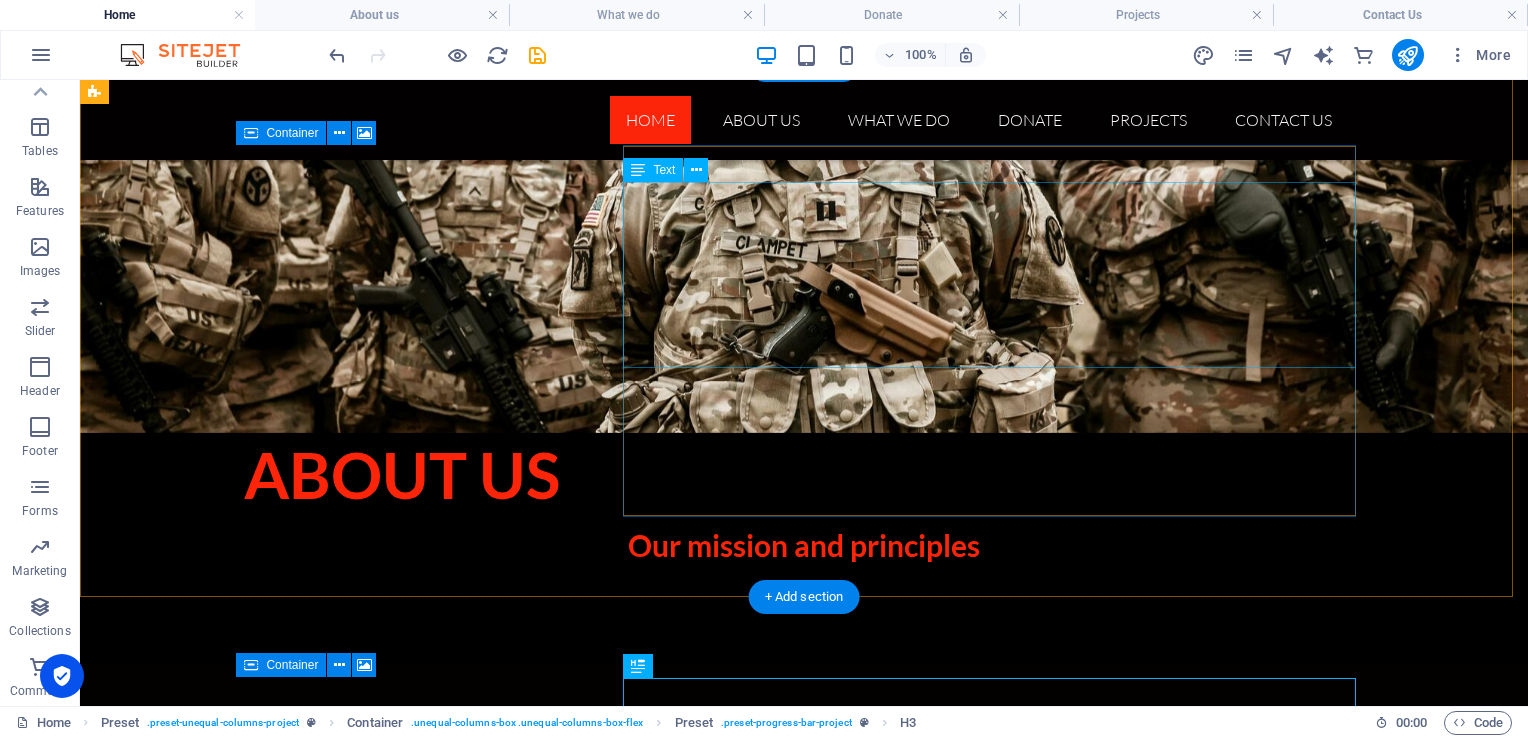 scroll, scrollTop: 7246, scrollLeft: 0, axis: vertical 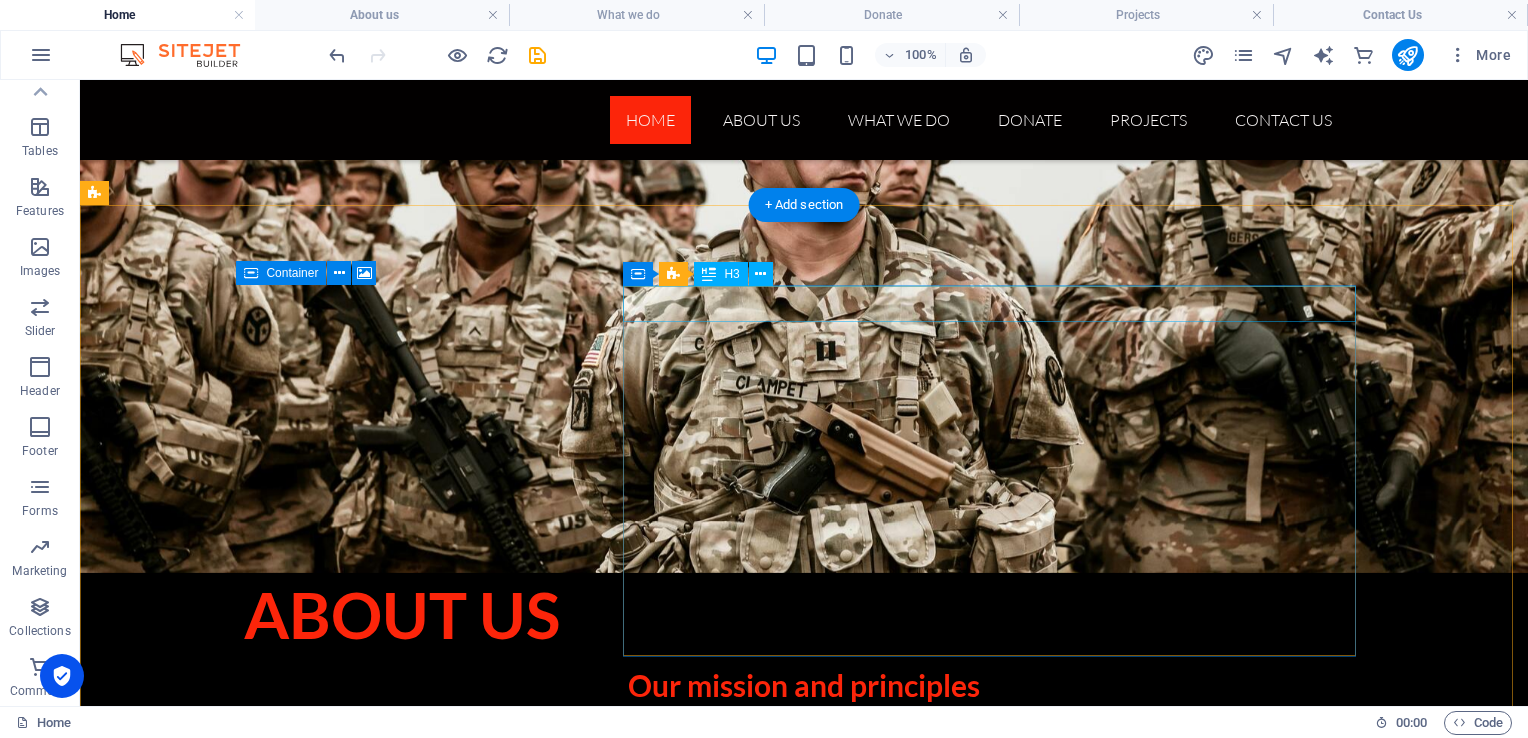click on "Food Drive 1.0" at bounding box center (656, 11534) 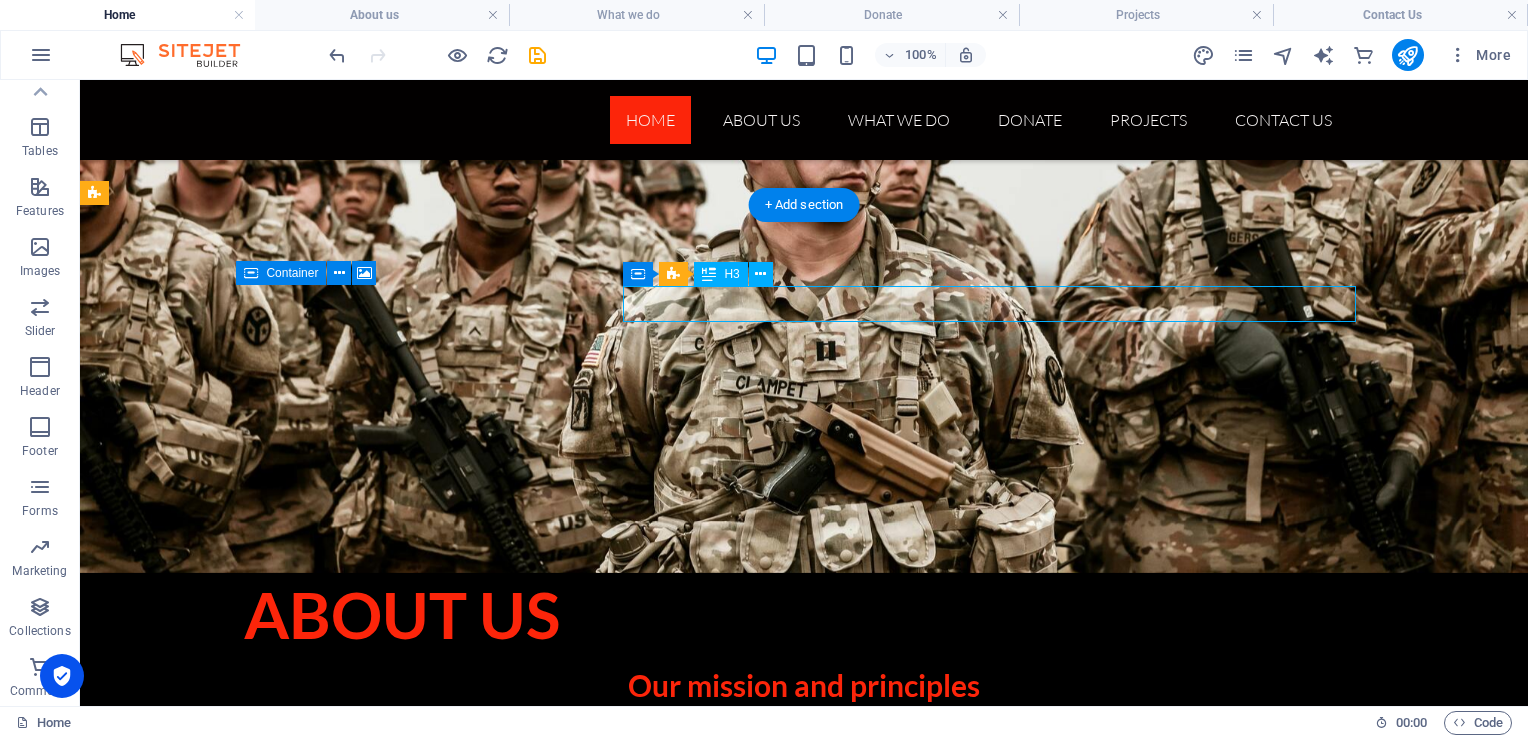 click on "Food Drive 1.0" at bounding box center [656, 11534] 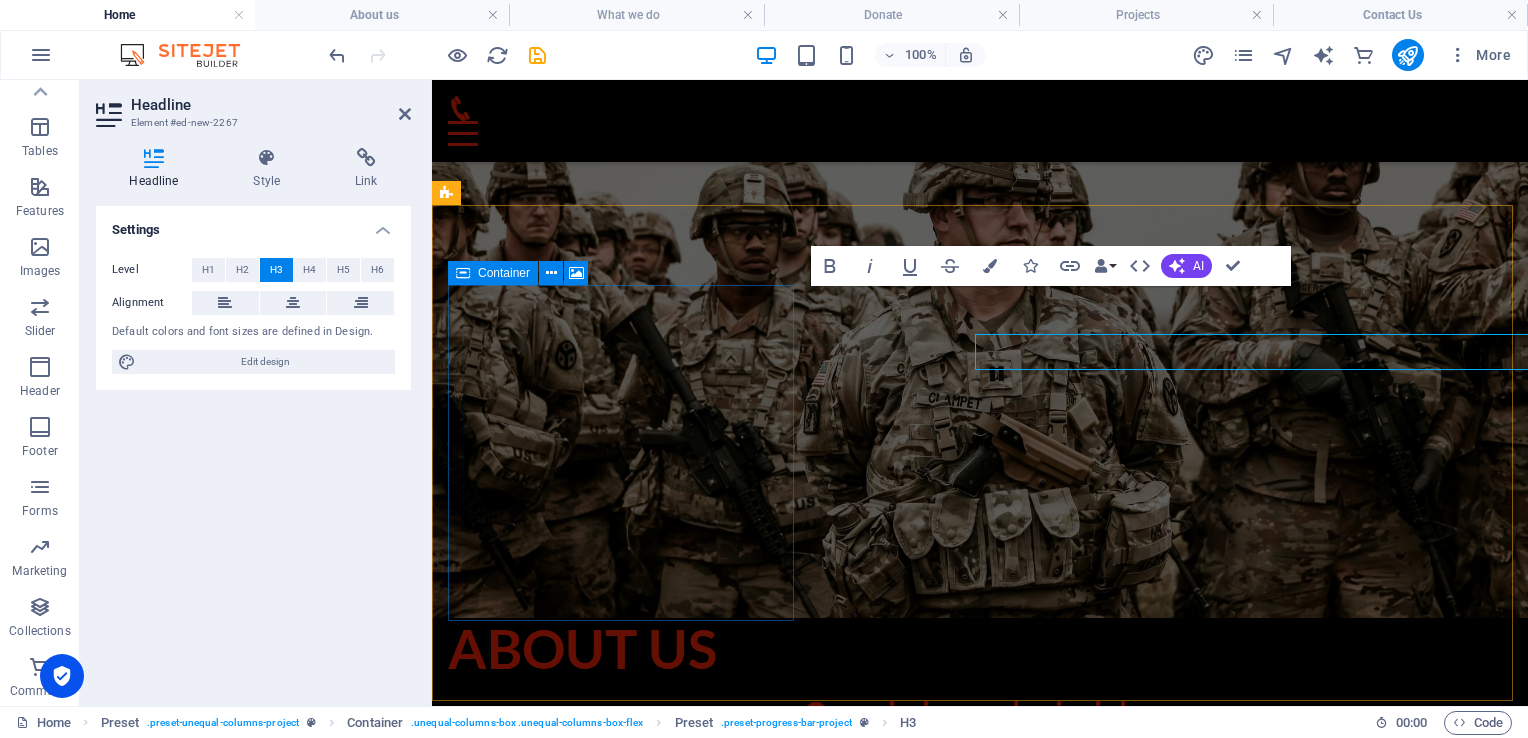 scroll, scrollTop: 7198, scrollLeft: 0, axis: vertical 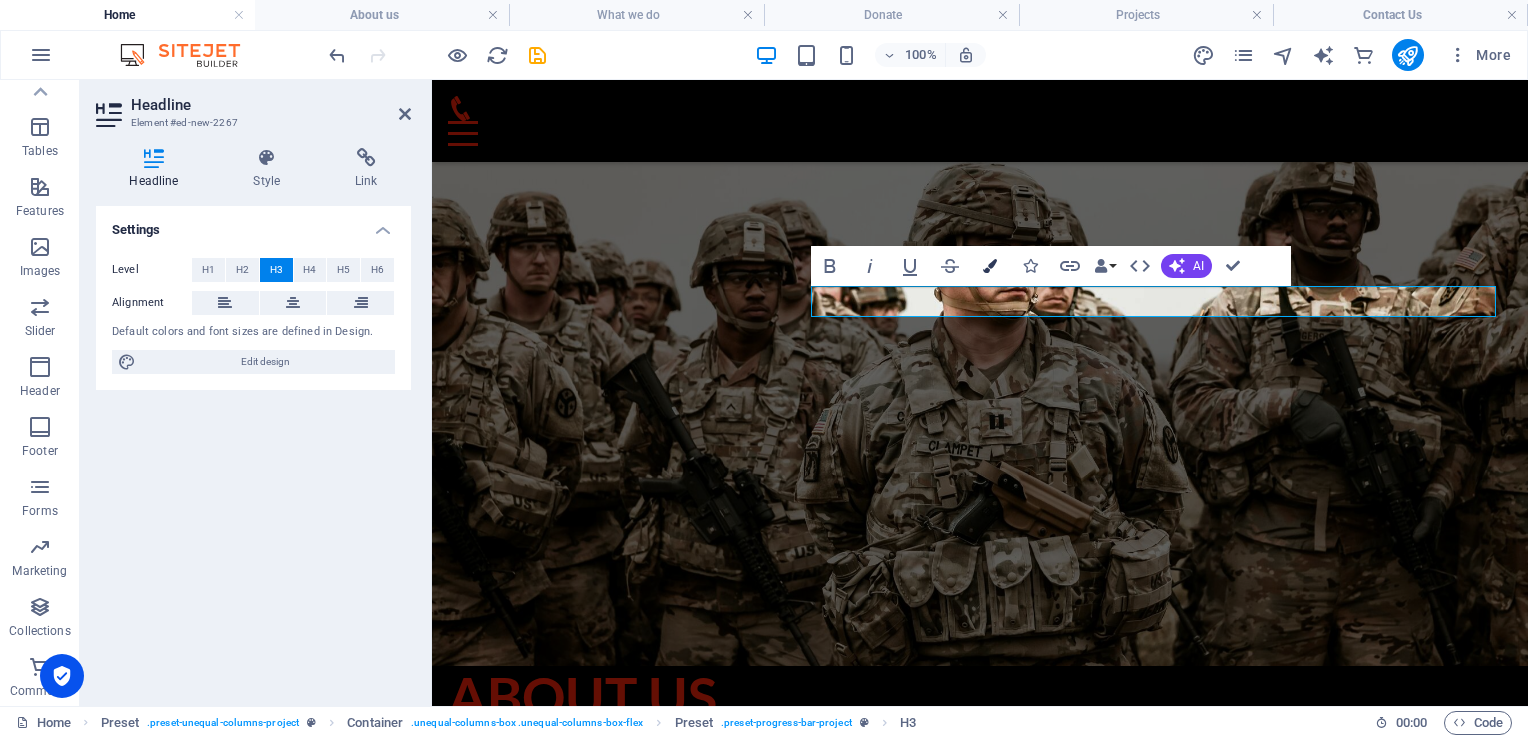 click on "Colors" at bounding box center [990, 266] 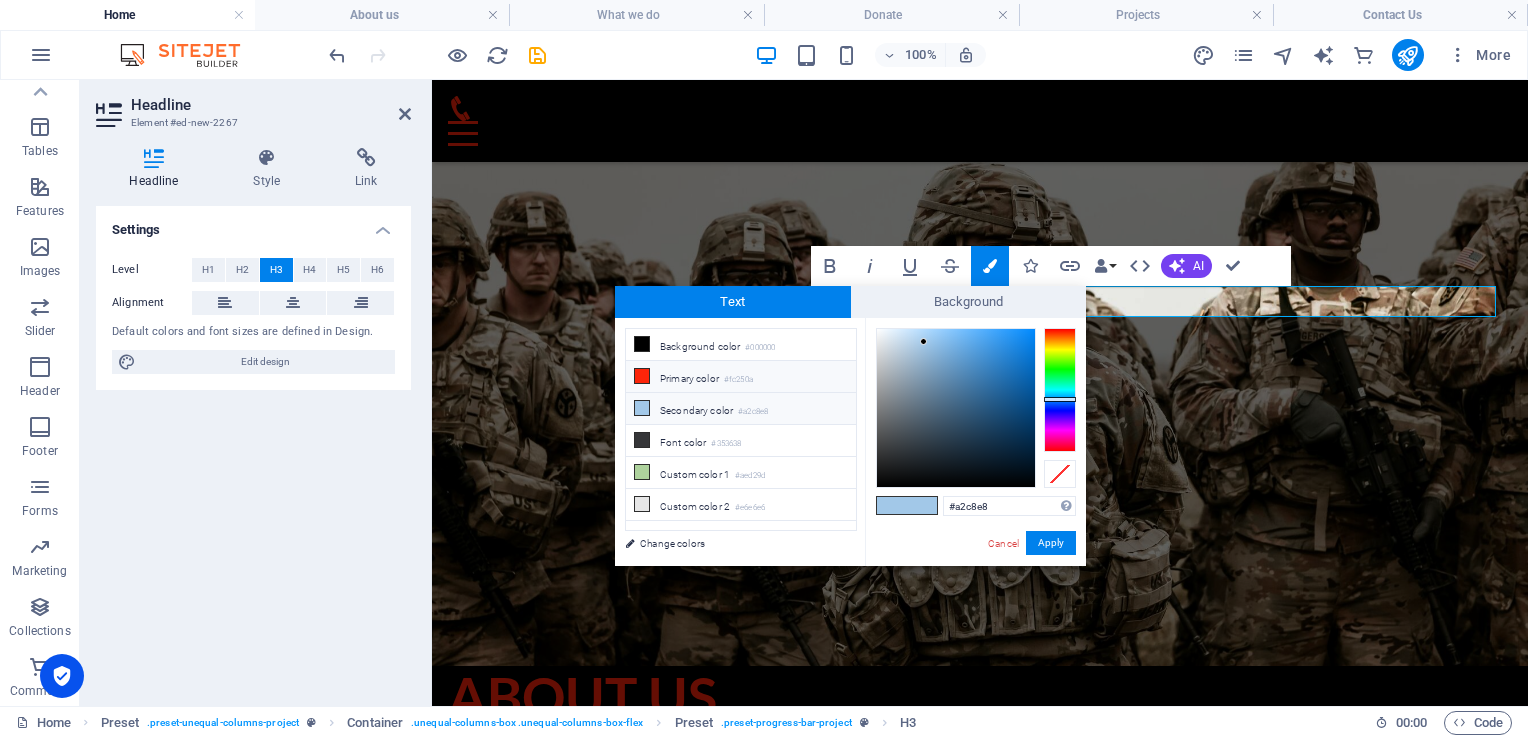click on "Primary color
#fc250a" at bounding box center [741, 377] 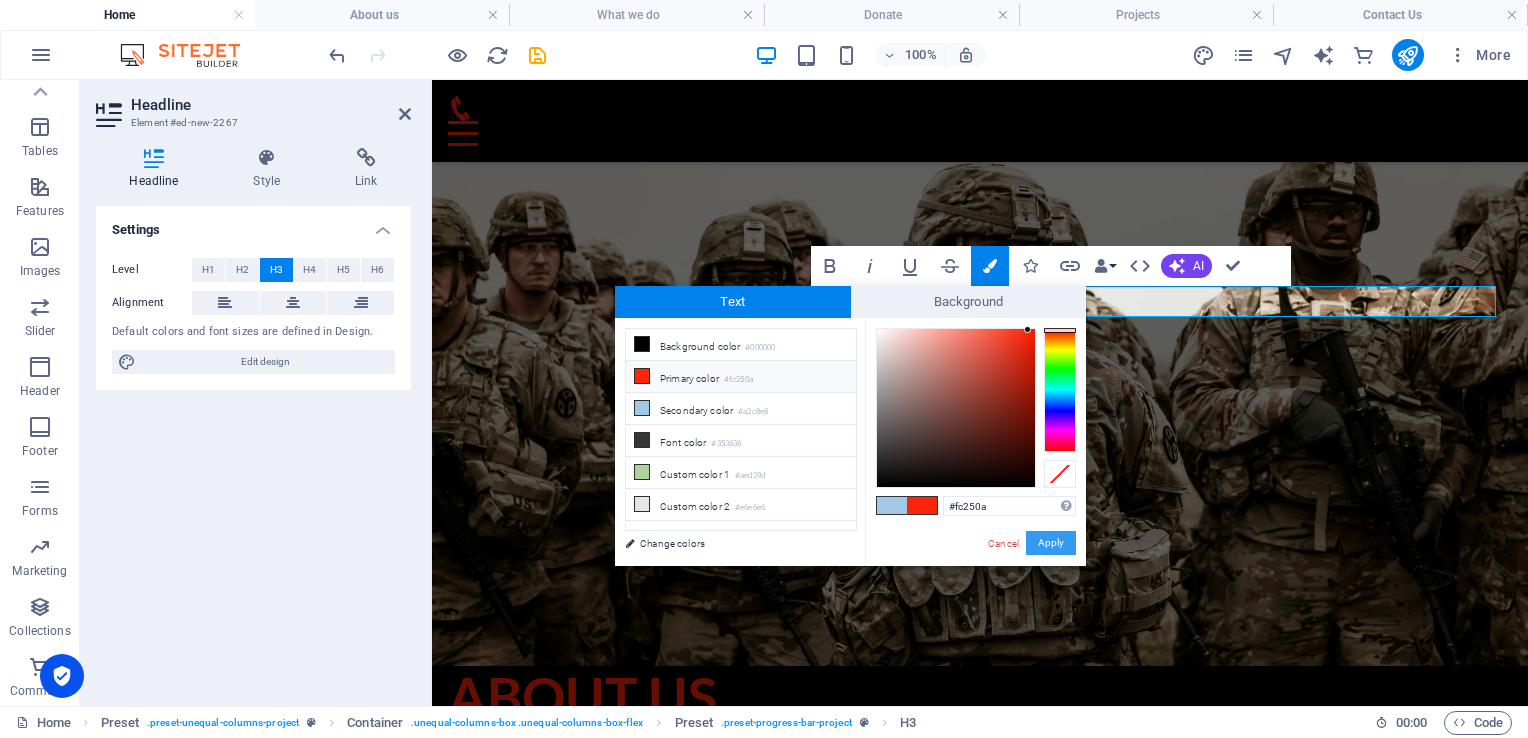 click on "Apply" at bounding box center [1051, 543] 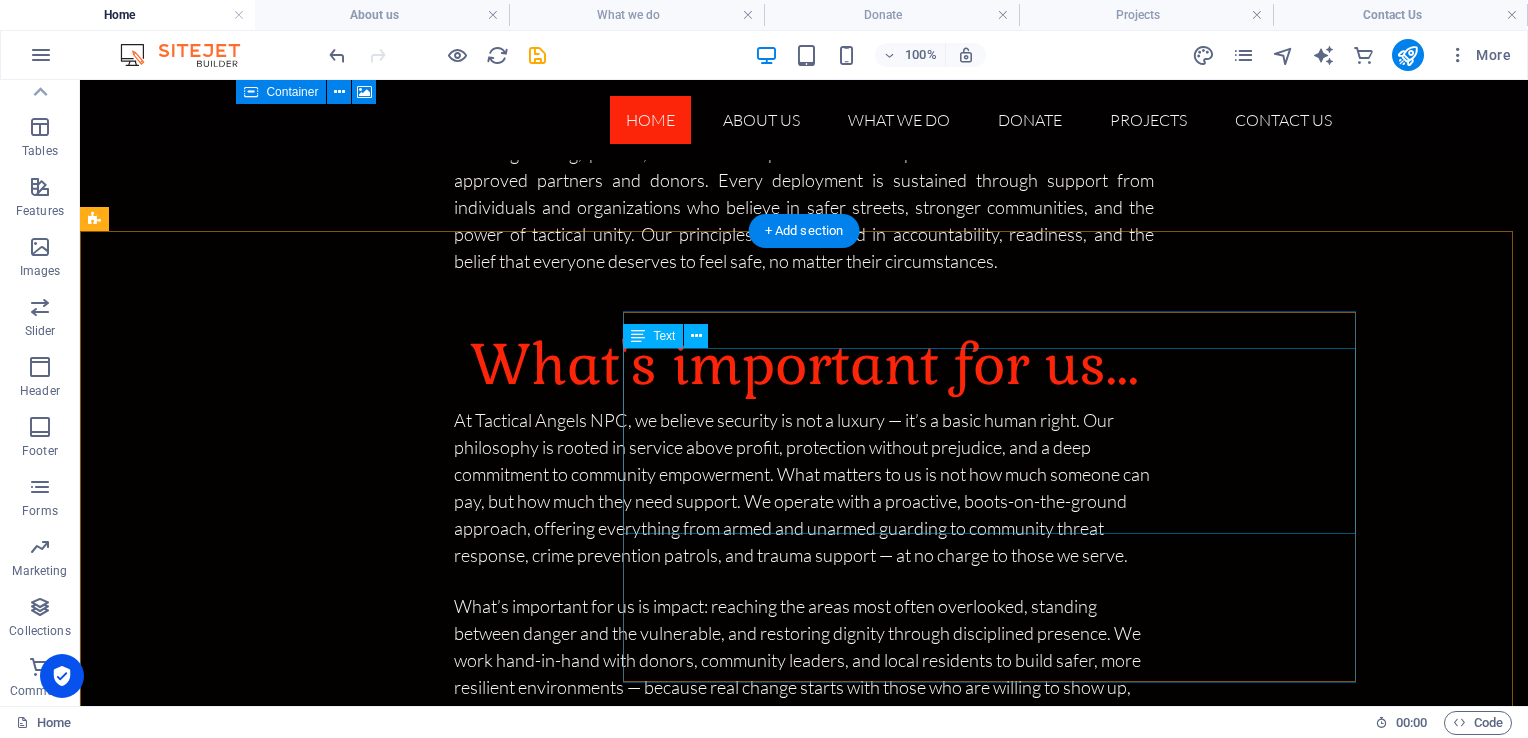 scroll, scrollTop: 8284, scrollLeft: 0, axis: vertical 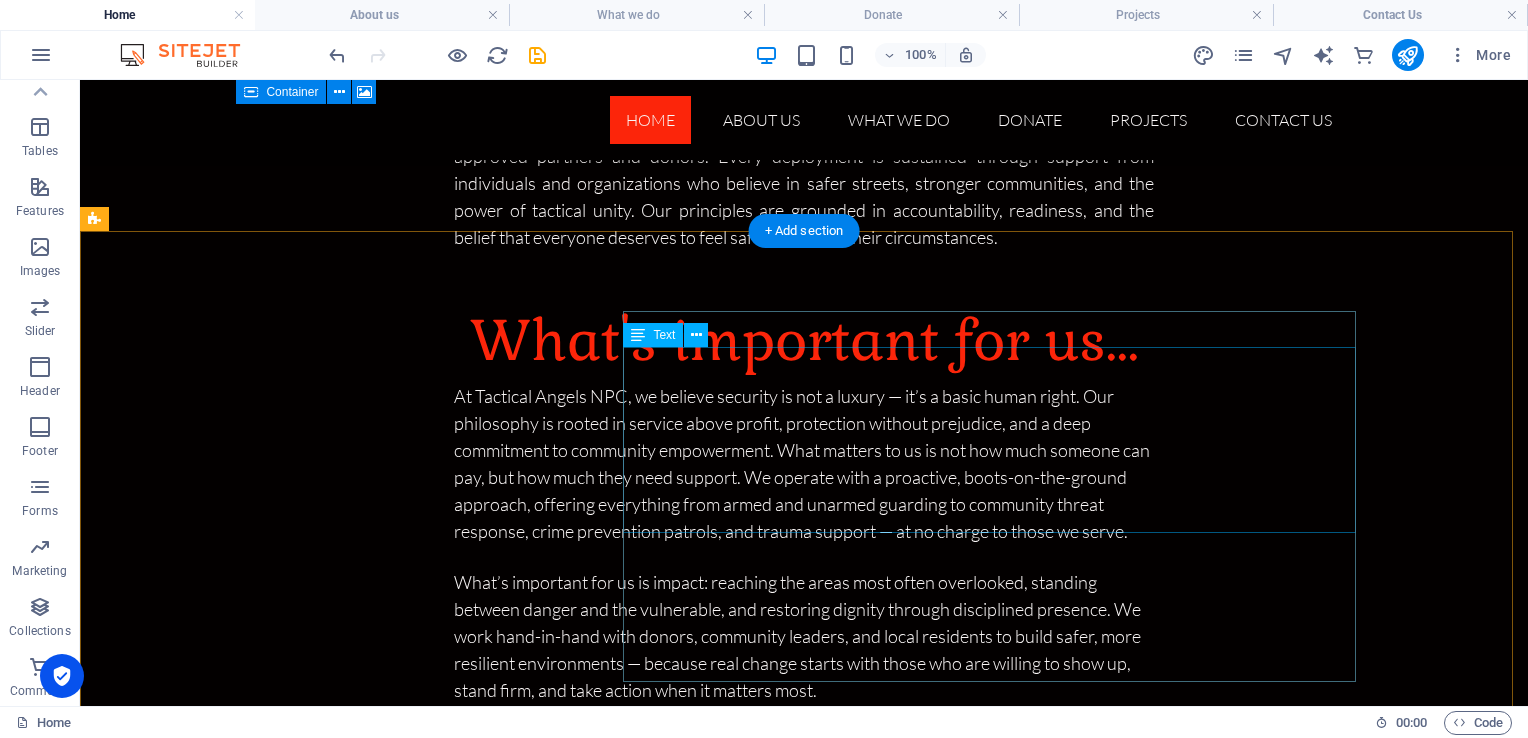 click on "This project will fully fund a dedicated, privately operated PSIRA-registered tactical team for six months to support the Westrand TRIO tracing team. Your contribution helps us track down suspects involved in house robberies, hijackings, and kidnappings, bringing dangerous criminals to justice faster and making our communities safer for everyone. Every rand raised keeps boots on the ground, vehicles fueled, and operations running — exactly where they’re needed most. Use REFF:  " TANGO "" at bounding box center (656, 12669) 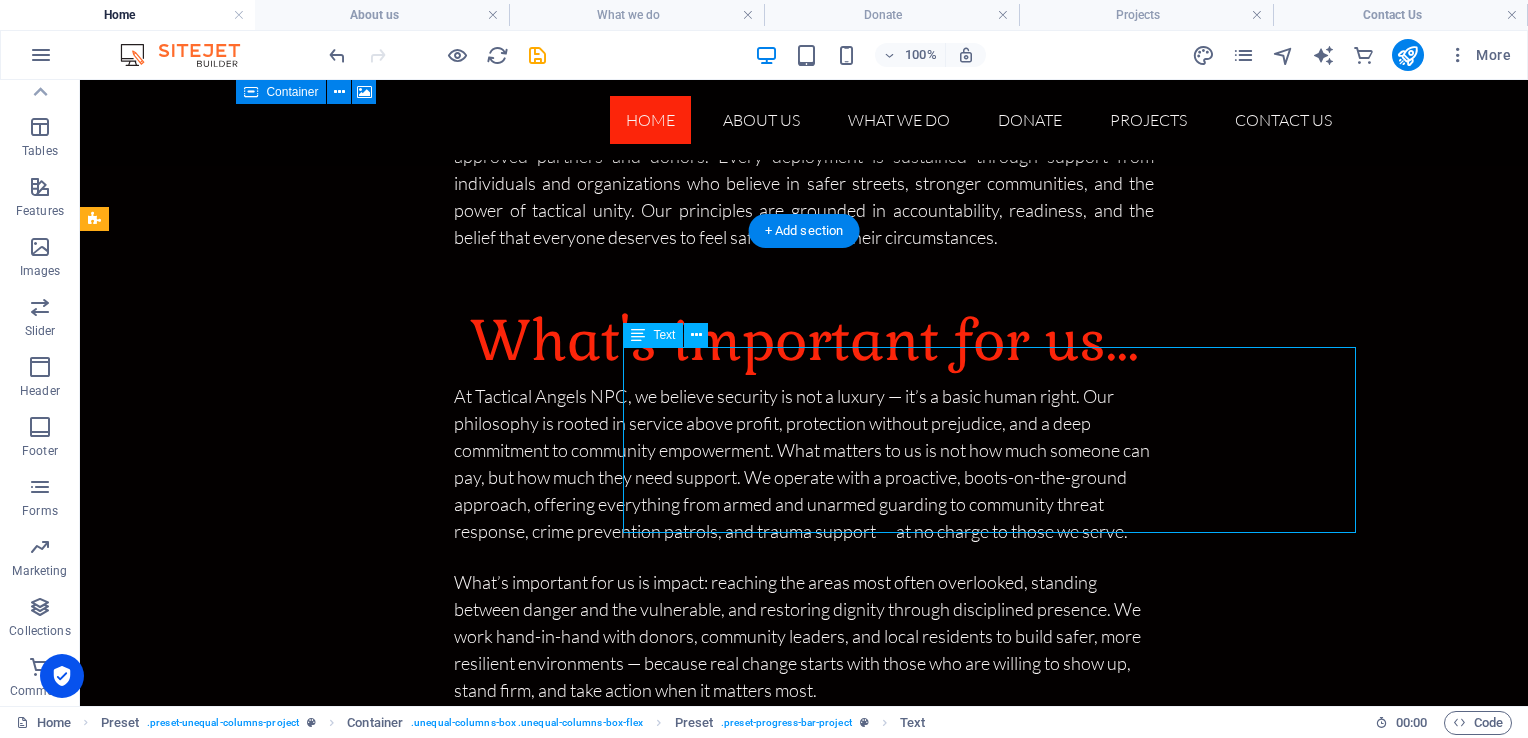 click on "This project will fully fund a dedicated, privately operated PSIRA-registered tactical team for six months to support the Westrand TRIO tracing team. Your contribution helps us track down suspects involved in house robberies, hijackings, and kidnappings, bringing dangerous criminals to justice faster and making our communities safer for everyone. Every rand raised keeps boots on the ground, vehicles fueled, and operations running — exactly where they’re needed most. Use REFF:  " TANGO "" at bounding box center (656, 12669) 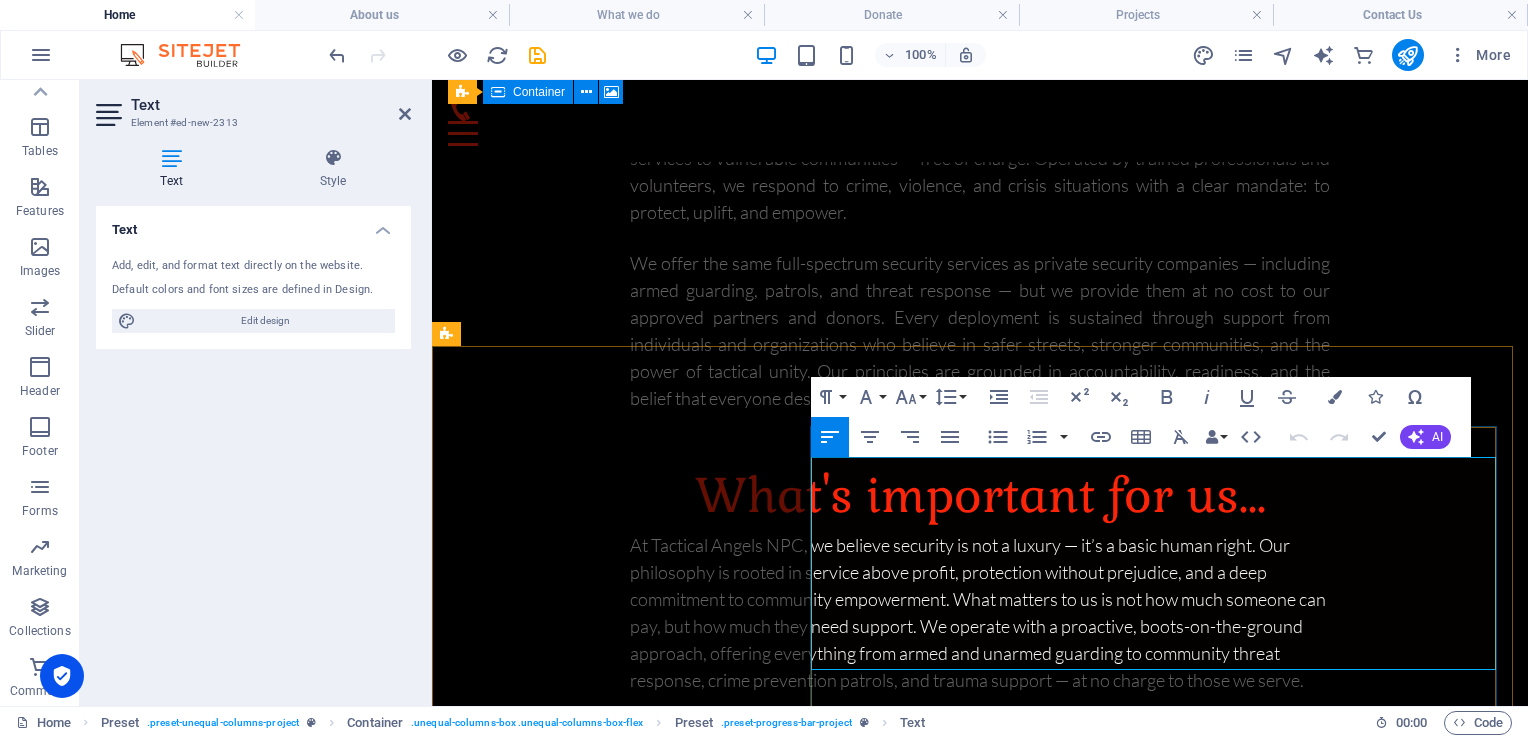 click on "This project will fully fund a dedicated, privately operated PSIRA-registered tactical team for six months to support the Westrand TRIO tracing team. Your contribution helps us track down suspects involved in house robberies, hijackings, and kidnappings, bringing dangerous criminals to justice faster and making our communities safer for everyone. Every rand raised keeps boots on the ground, vehicles fueled, and operations running — exactly where they’re needed most." at bounding box center (974, 12481) 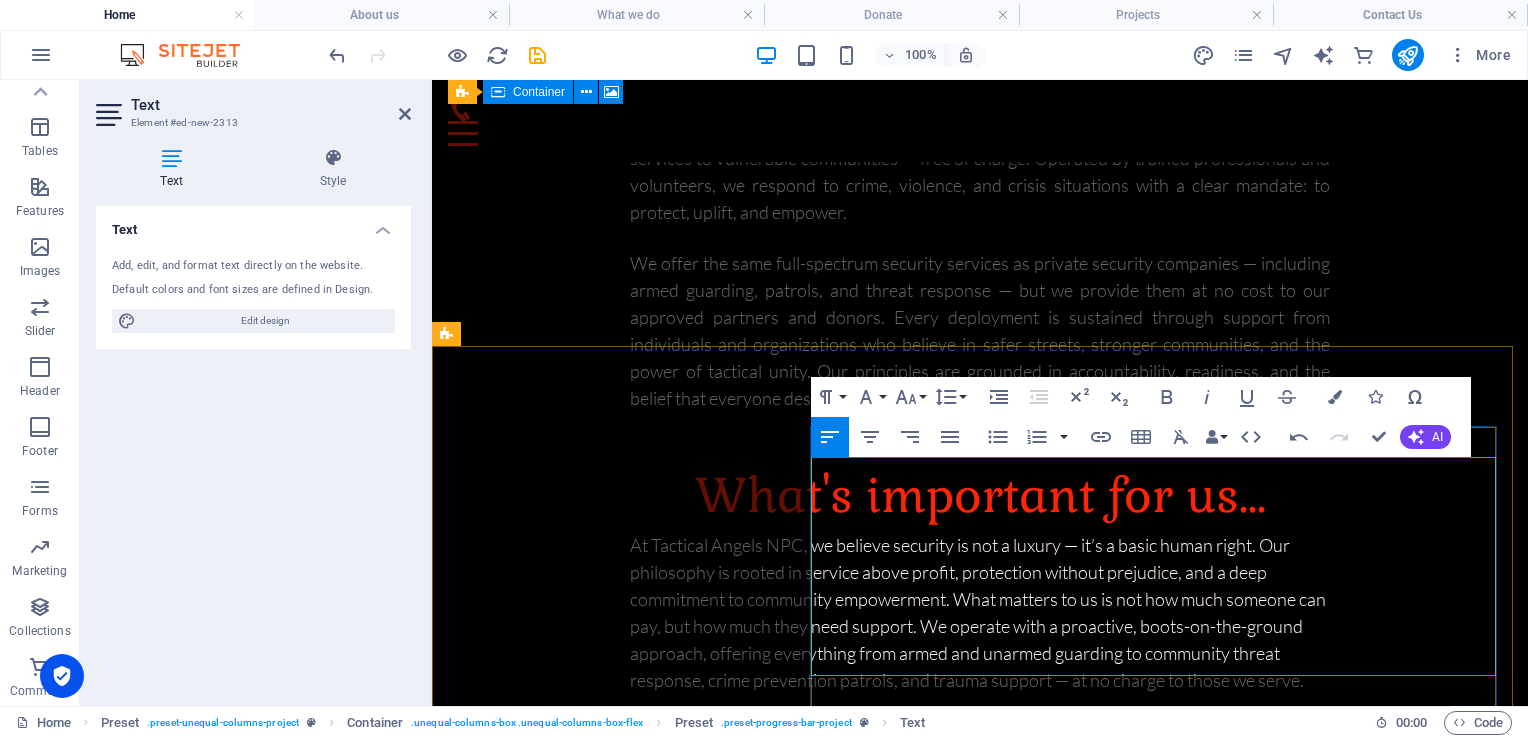 scroll, scrollTop: 10863, scrollLeft: 6, axis: both 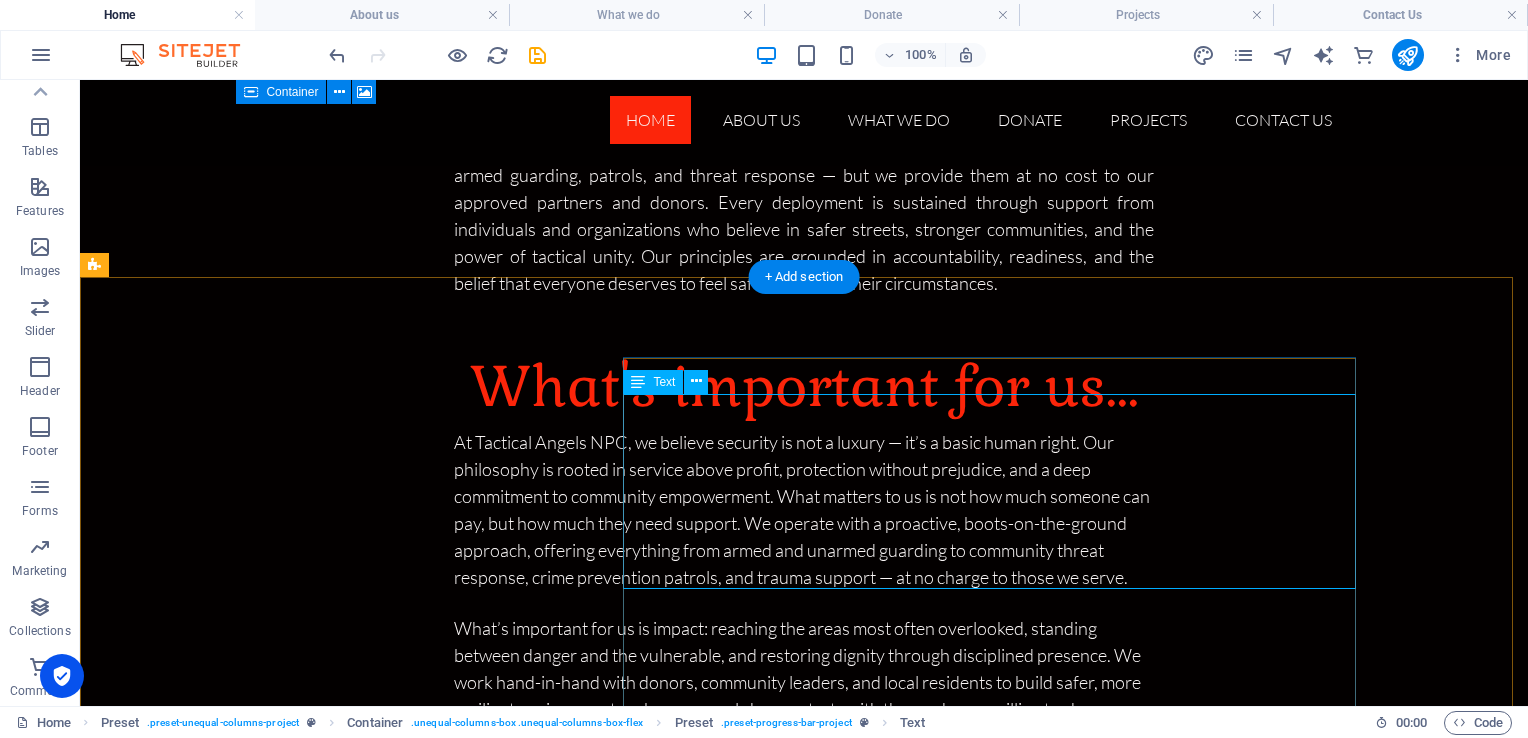 click on "Thousands of people in our cities sleep on cold pavements and under broken shelters every night — forgotten and written off by society. This project aims to change that. Through Restore & Rebuild, we take homeless individuals off the streets, provide them with a safe place to stay, clean clothes, and proper meals. We help restore their dignity with new formal clothing, skills support, and guidance to prepare them for job interviews and stable employment. Every rand you give helps someone take the first step back to a life of purpose, hope, and self-reliance. Together, we can break the cycle — one life at a time Use REFF:  " TANGO "" at bounding box center (656, 12718) 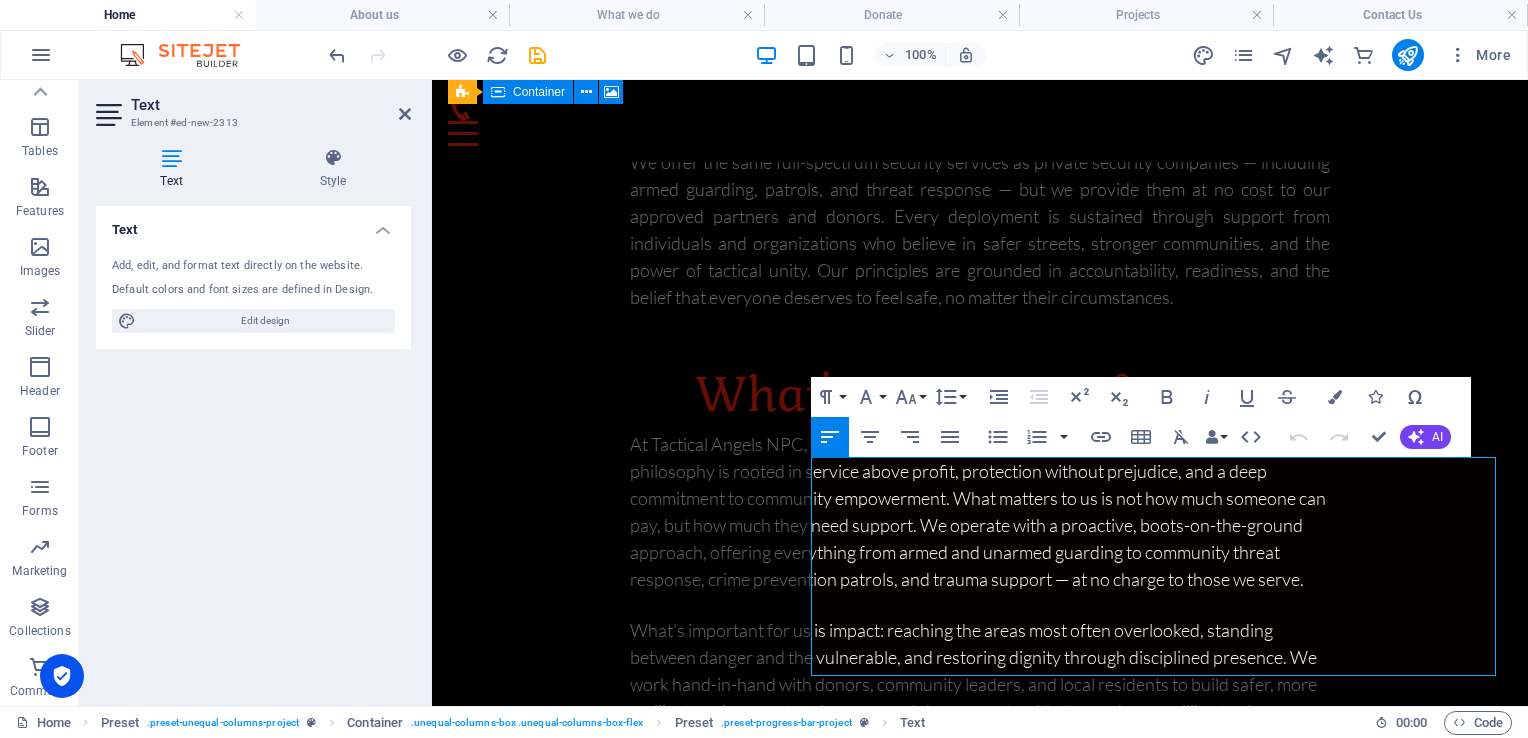 scroll, scrollTop: 8137, scrollLeft: 0, axis: vertical 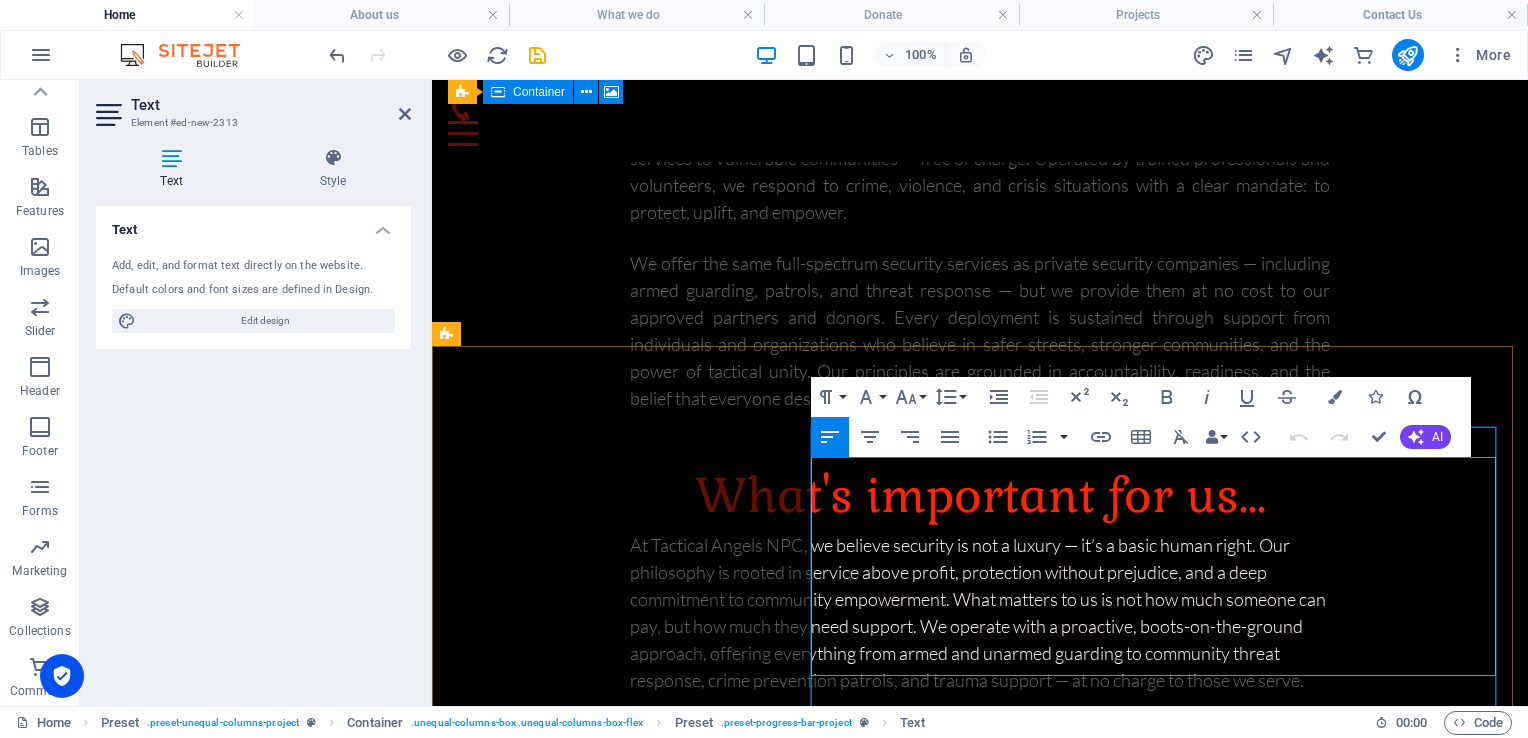 click on "Thousands of people in our cities sleep on cold pavements and under broken shelters every night — forgotten and written off by society. This project aims to change that. Through Restore & Rebuild, we take homeless individuals off the streets, provide them with a safe place to stay, clean clothes, and proper meals. We help restore their dignity with new formal clothing, skills support, and guidance to prepare them for job interviews and stable employment. Every rand you give helps someone take the first step back to a life of purpose, hope, and self-reliance. Together, we can break the cycle — one life at a time" at bounding box center [980, 12485] 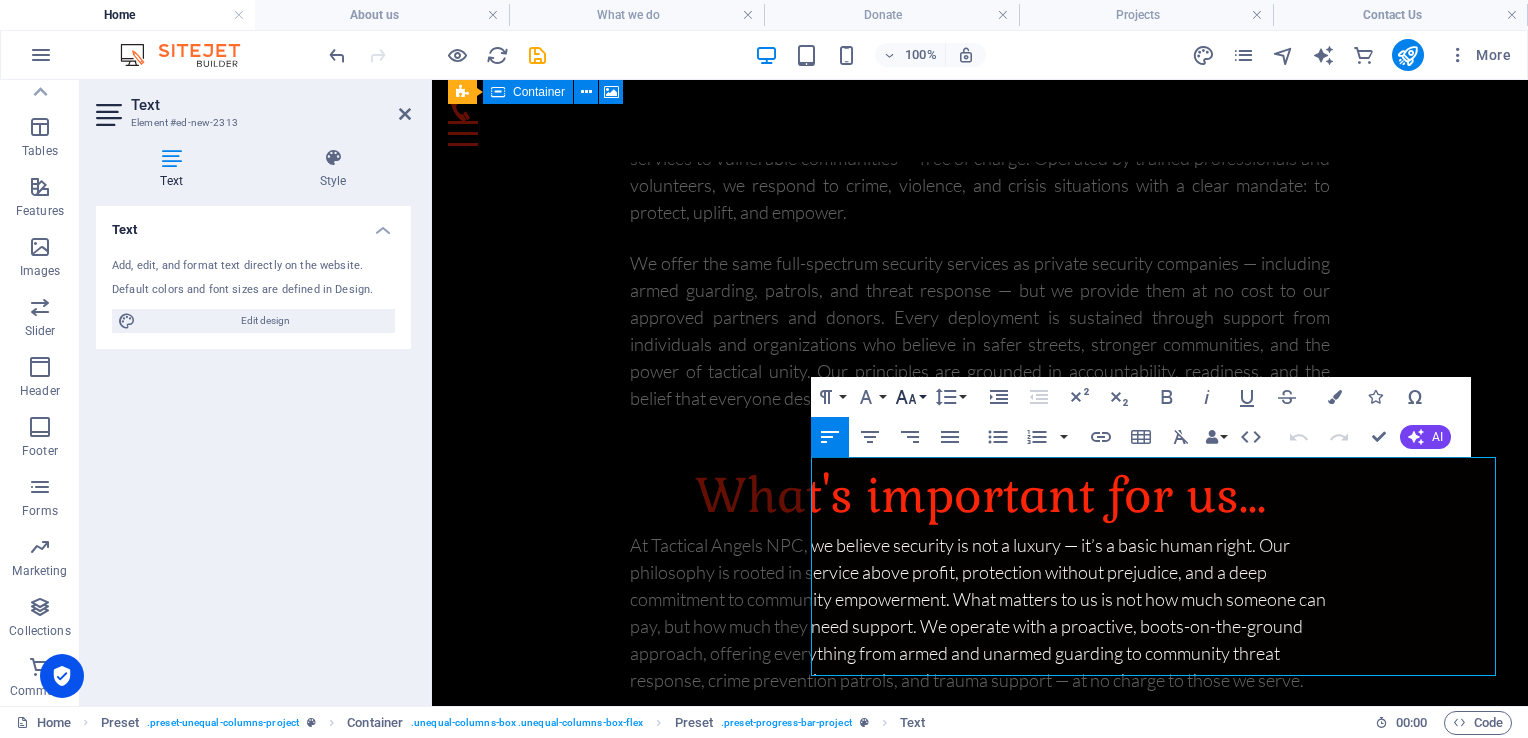 click 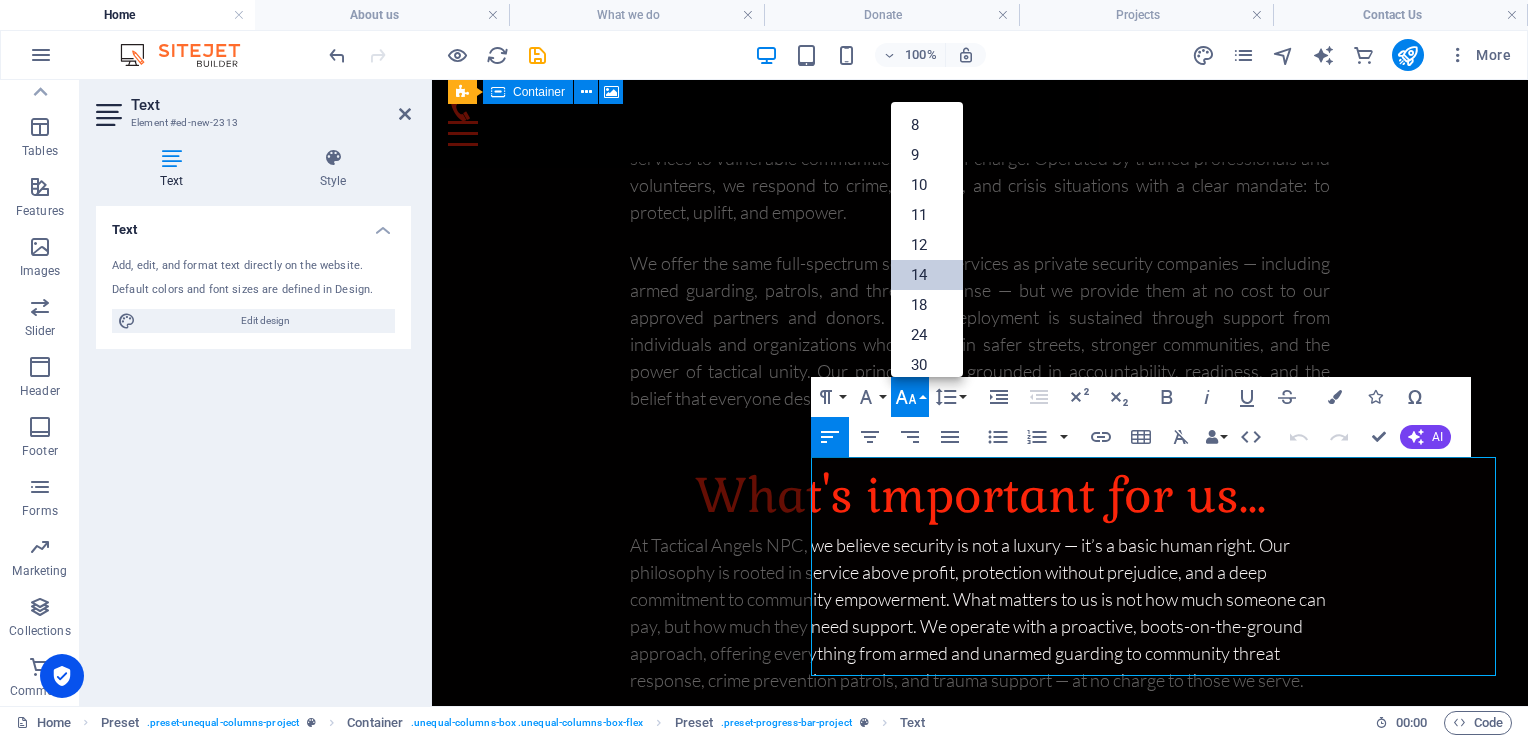 click on "14" at bounding box center (927, 275) 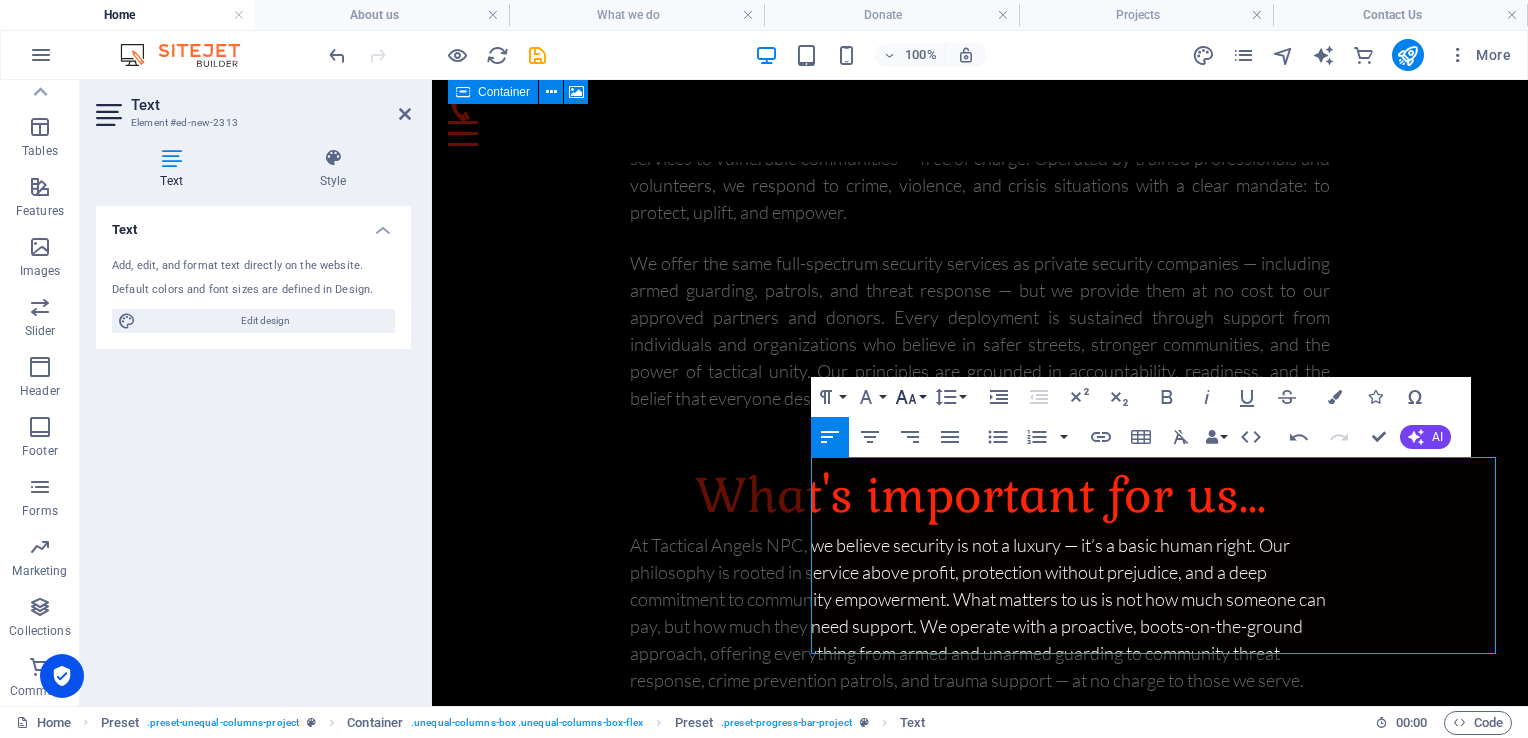 click on "Font Size" at bounding box center [910, 397] 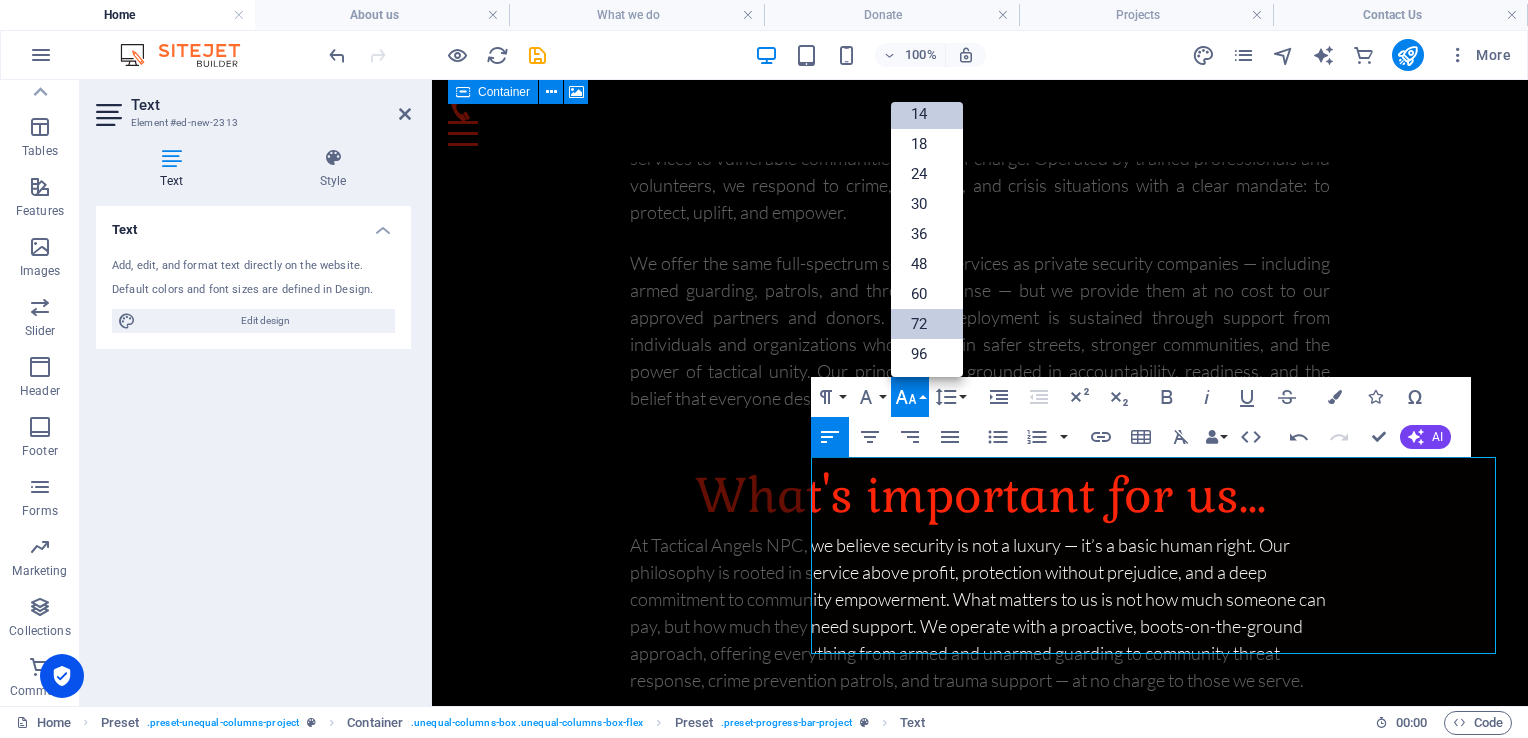 scroll, scrollTop: 160, scrollLeft: 0, axis: vertical 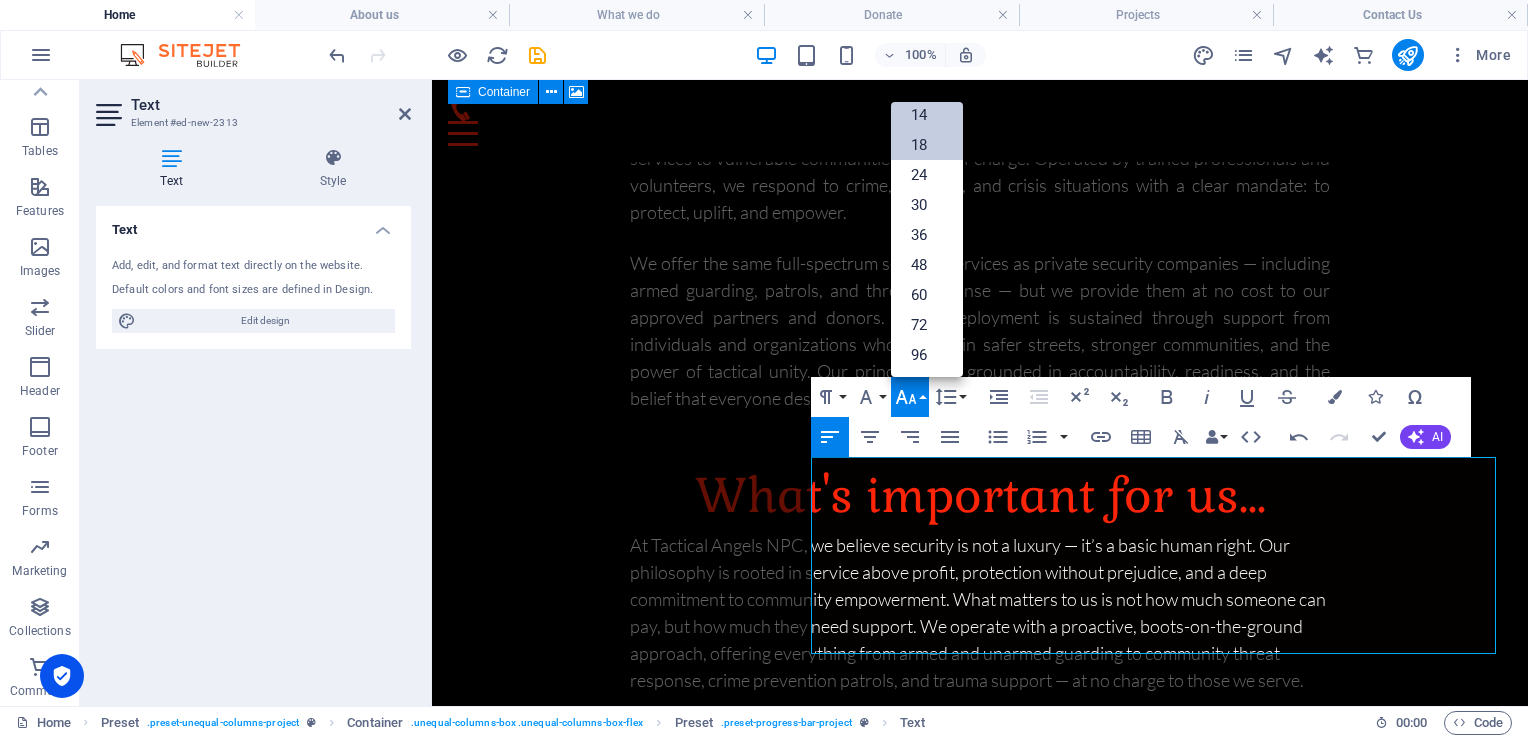 click on "18" at bounding box center (927, 145) 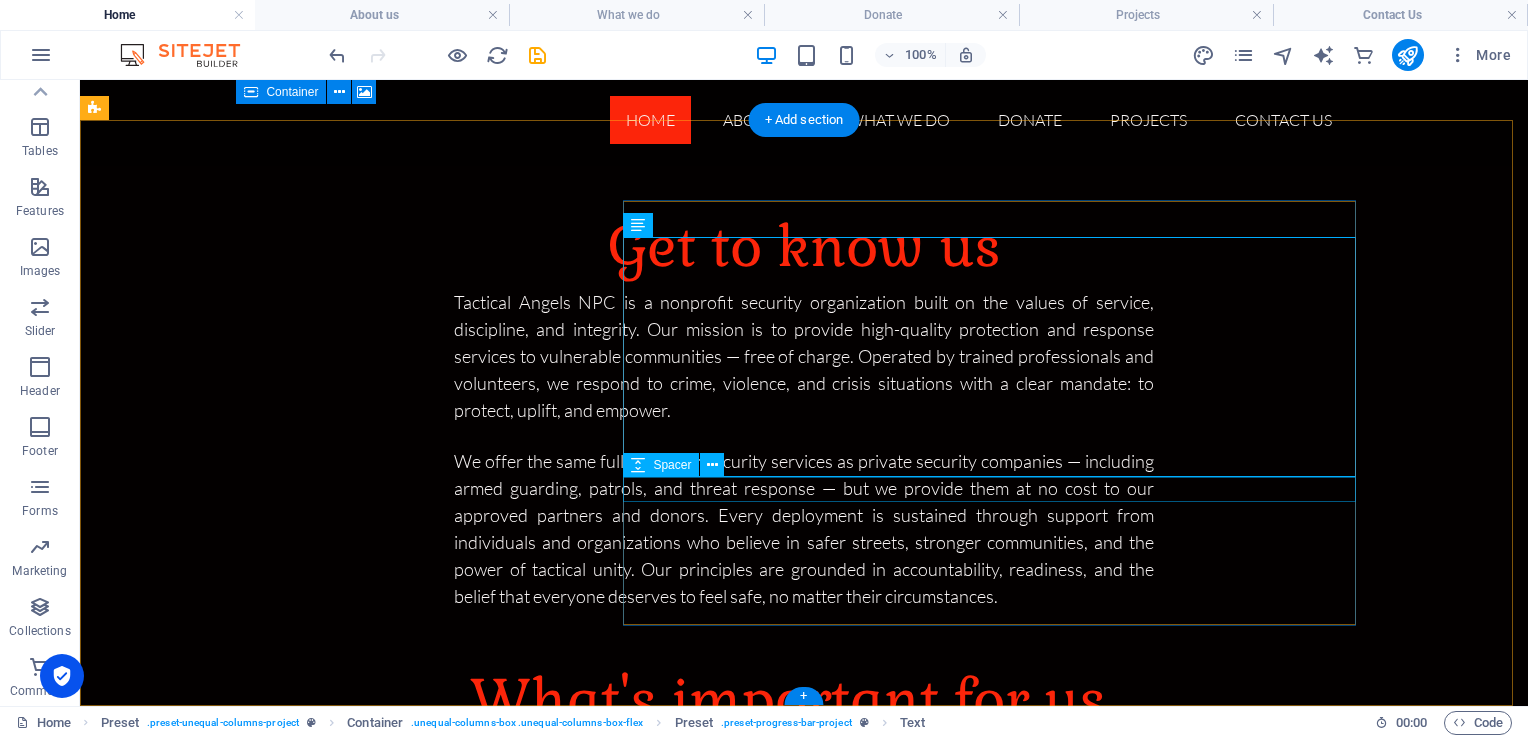 scroll, scrollTop: 8395, scrollLeft: 0, axis: vertical 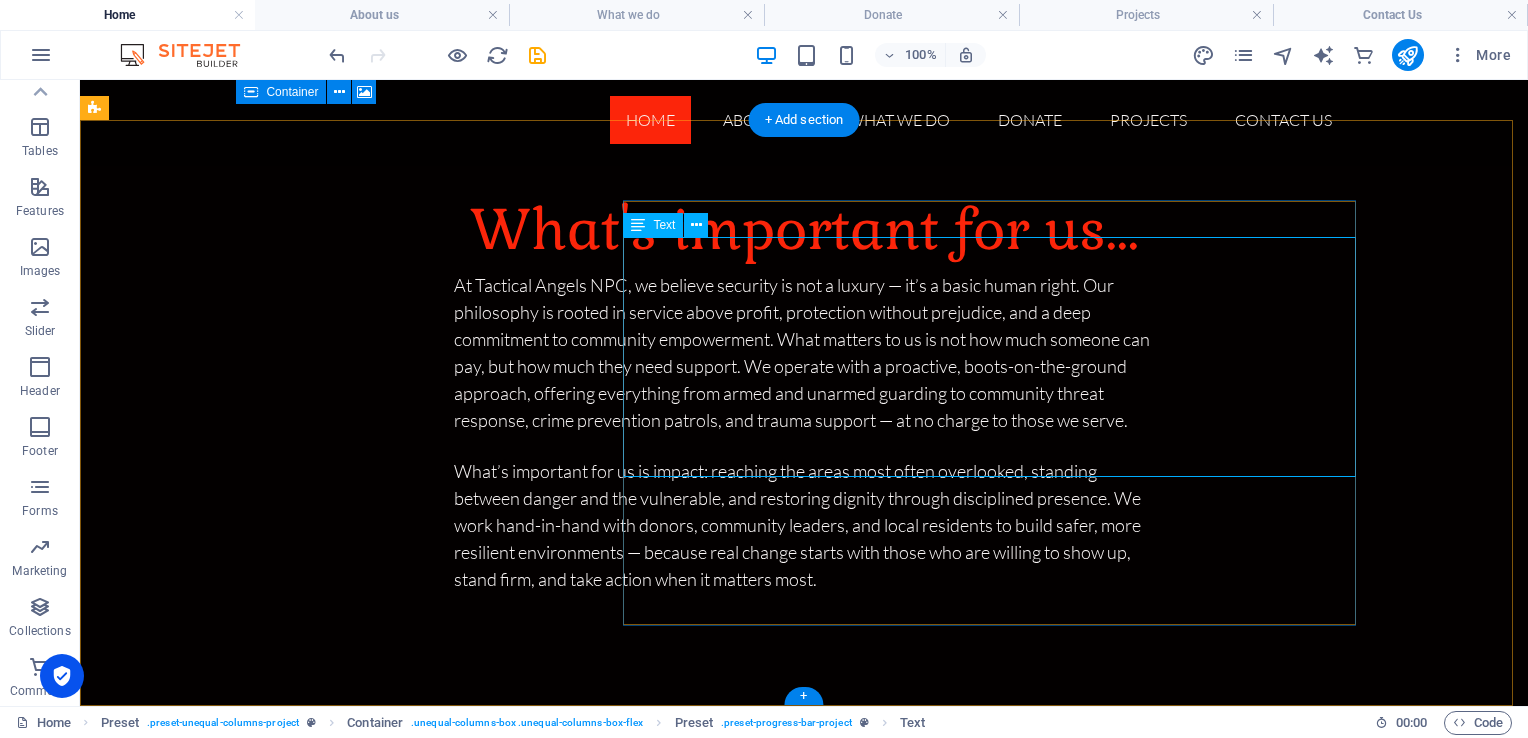 click on "Thousands of people in our cities sleep on cold pavements and under broken shelters every night — forgotten and written off by society. This project aims to change that. Through Restore & Rebuild, we take homeless individuals off the streets, provide them with a safe place to stay, clean clothes, and proper meals. We help restore their dignity with new formal clothing, skills support, and guidance to prepare them for job interviews and stable employment. Every rand you give helps someone take the first step back to a life of purpose, hope, and self-reliance. Together, we can break the cycle — one life at a time Use REFF:  " TANGO "" at bounding box center [656, 12626] 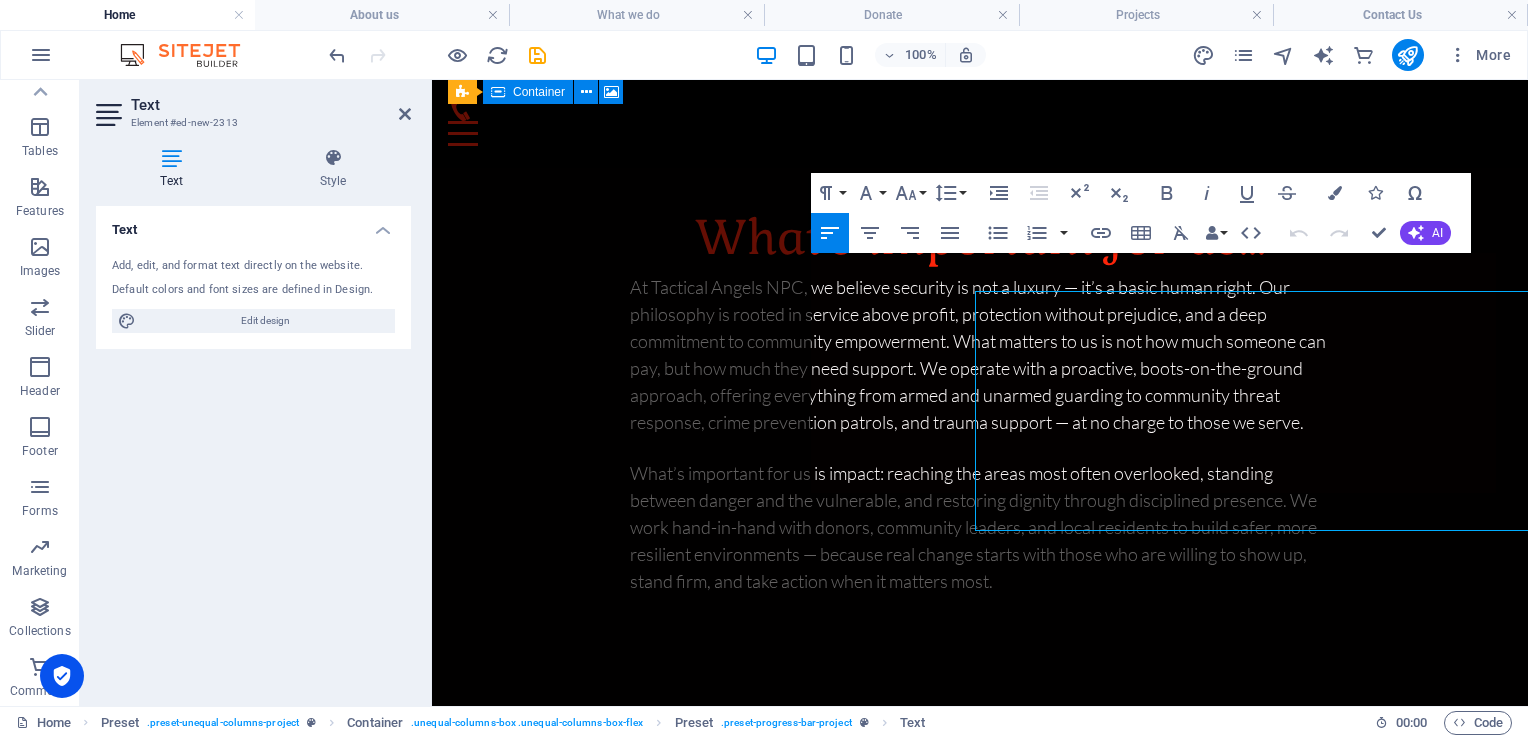 scroll, scrollTop: 8341, scrollLeft: 0, axis: vertical 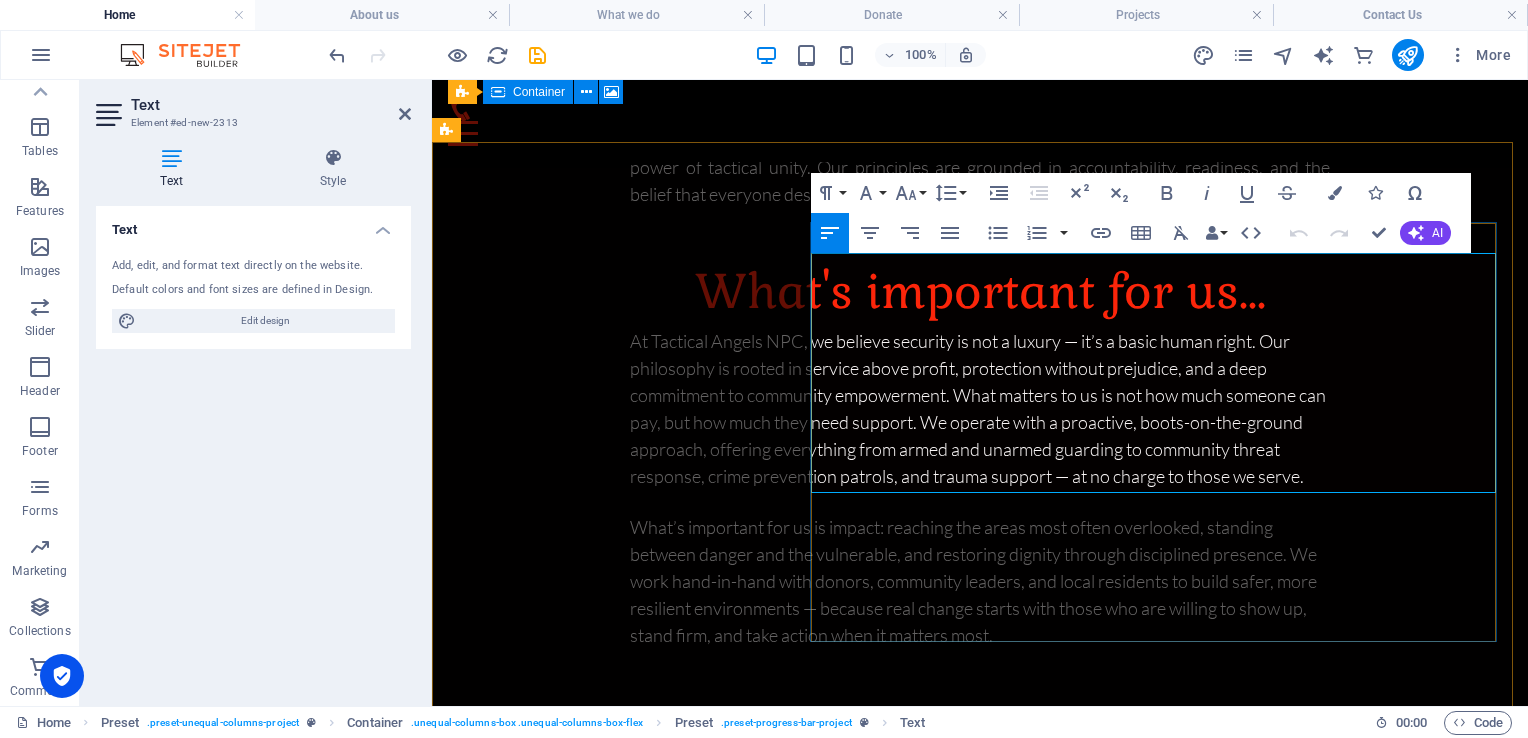 click on "Use REFF:  " TANGO "" at bounding box center [980, 12450] 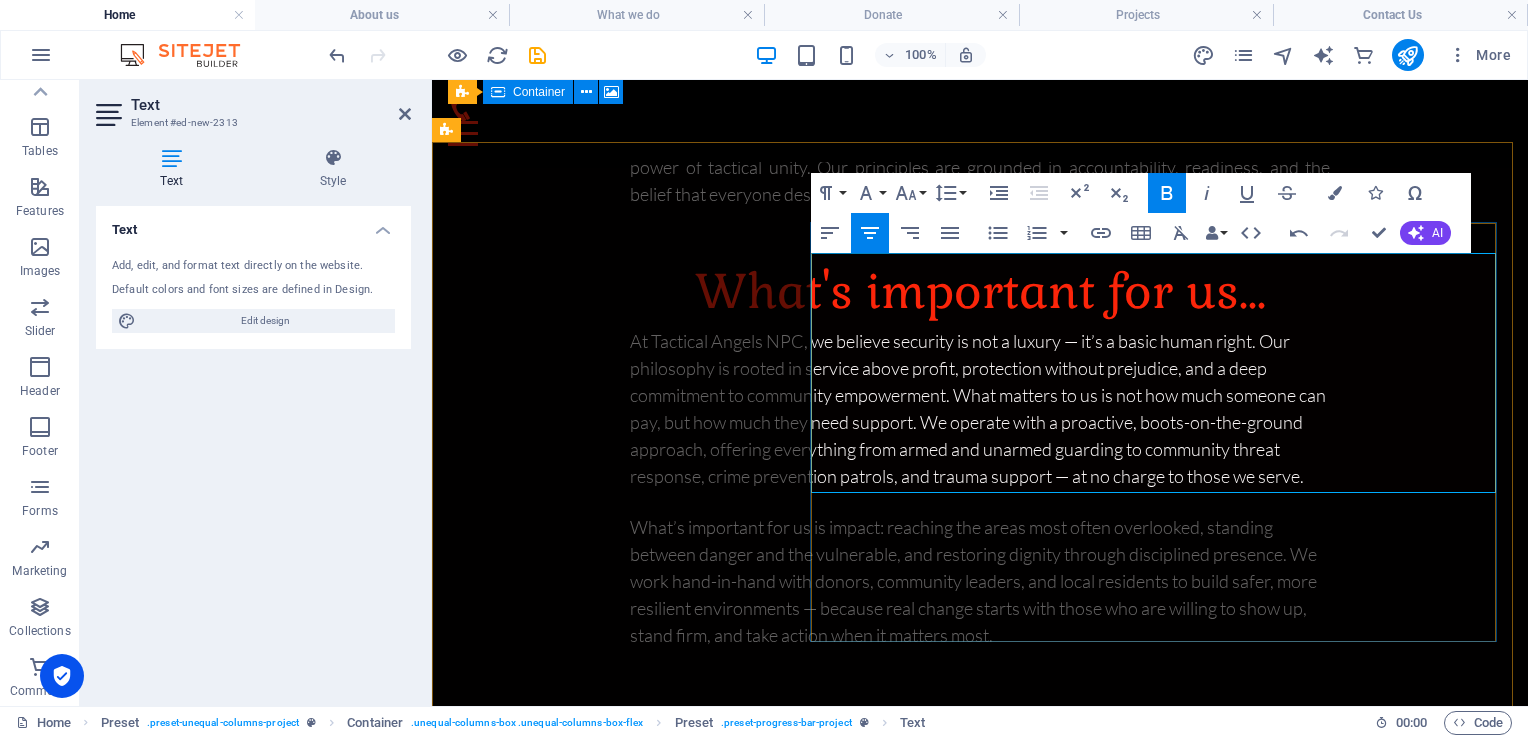 type 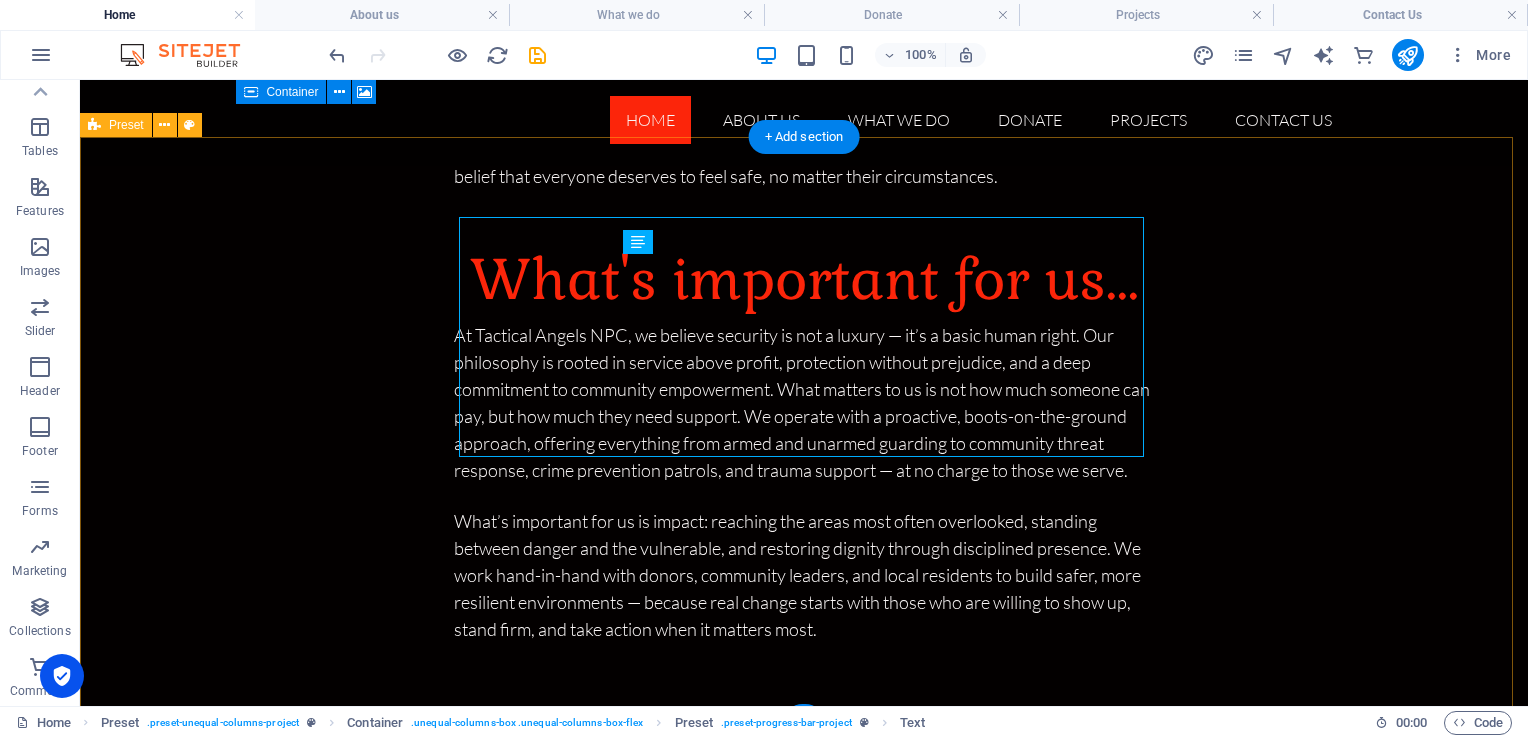 scroll, scrollTop: 8378, scrollLeft: 0, axis: vertical 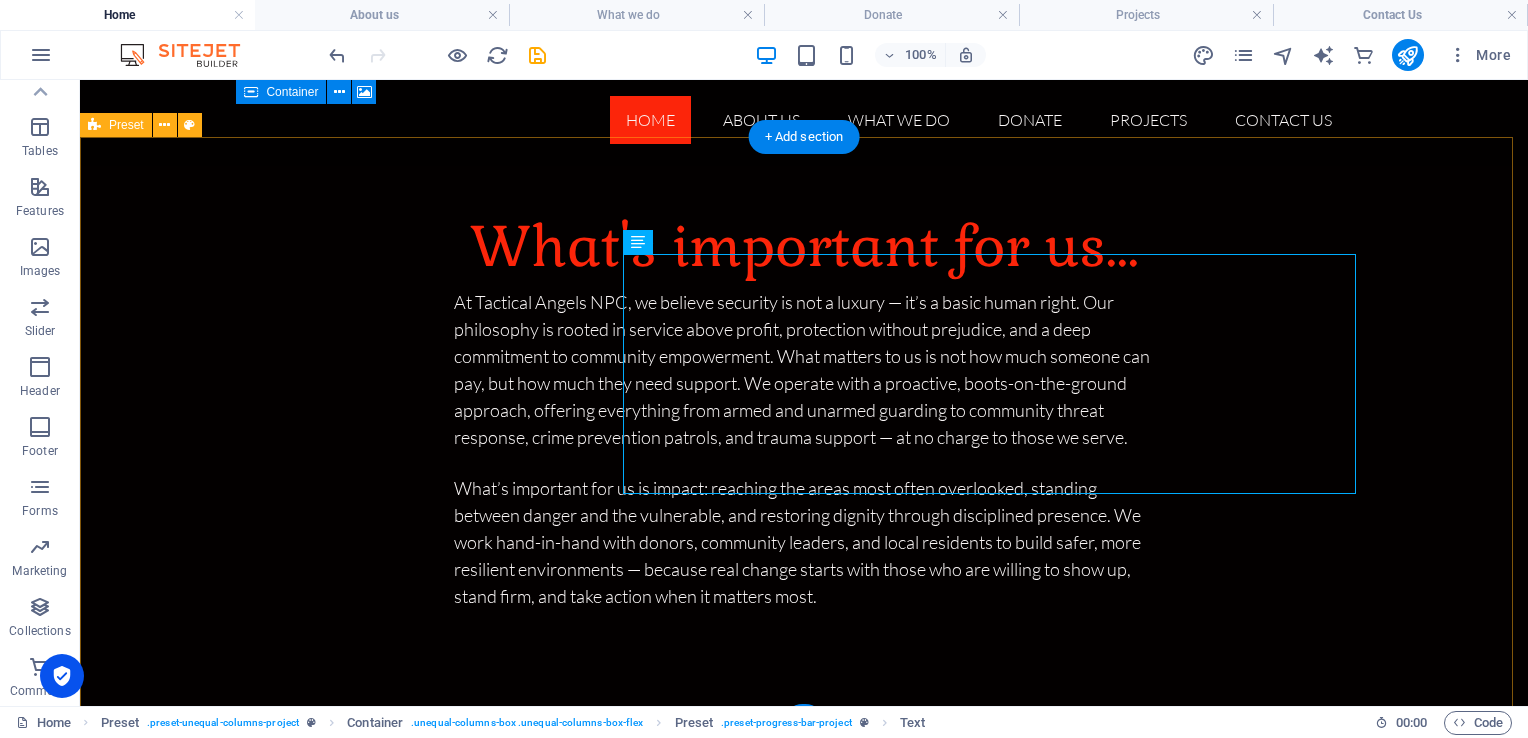 click on "Drop content here or  Add elements  Paste clipboard Restore & Rebuild: Homeless Rehabilitation Project Thousands of people in our cities sleep on cold pavements and under broken shelters every night — forgotten and written off by society. This project aims to change that. Through Restore & Rebuild, we take homeless individuals off the streets, provide them with a safe place to stay, clean clothes, and proper meals. We help restore their dignity with new formal clothing, skills support, and guidance to prepare them for job interviews and stable employment. Every rand you give helps someone take the first step back to a life of purpose, hope, and self-reliance. Together, we can break the cycle — one life at a time Use REFF:  " [PERSON_NAME] "   Donate  for this Project R45 000   - Already donated 15%" at bounding box center [804, 12423] 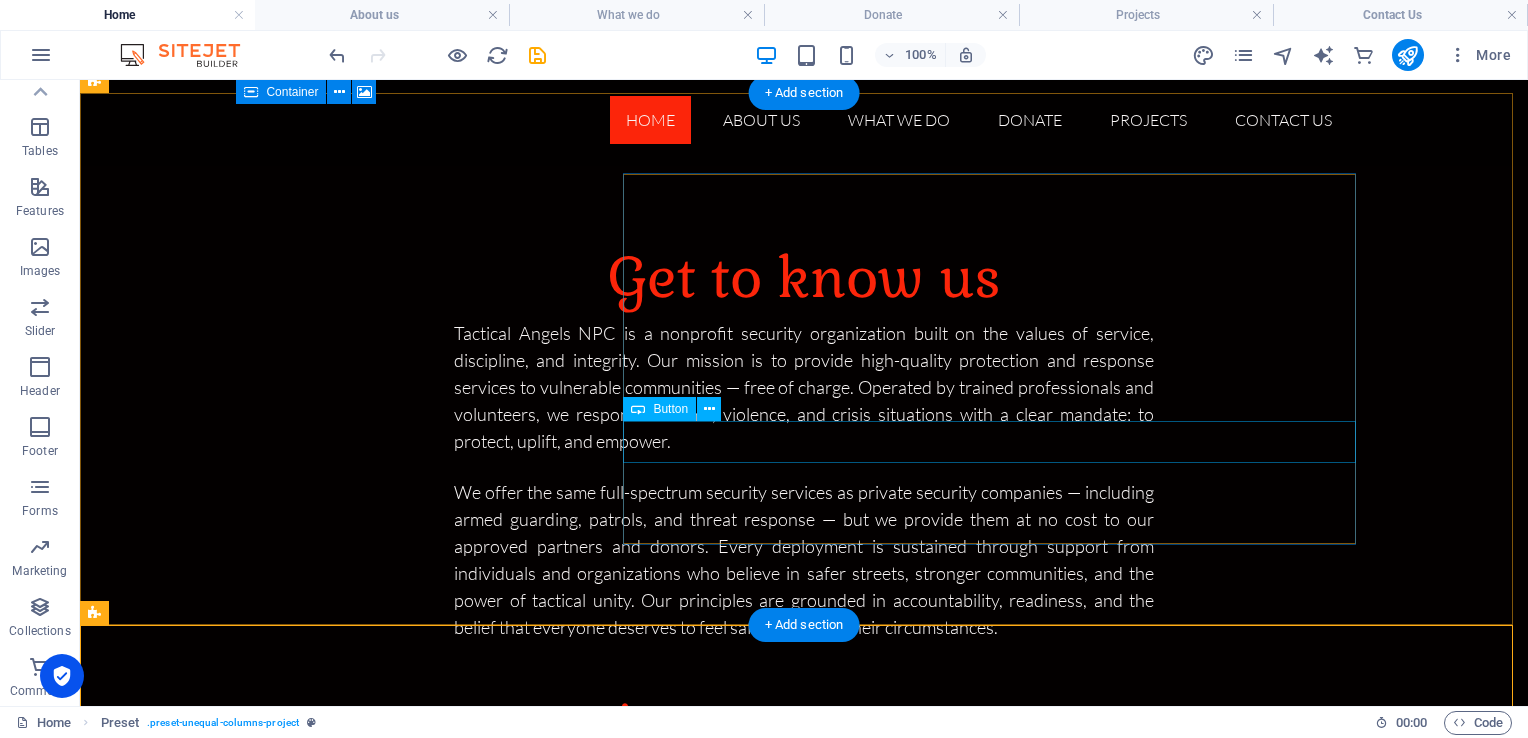 scroll, scrollTop: 7890, scrollLeft: 0, axis: vertical 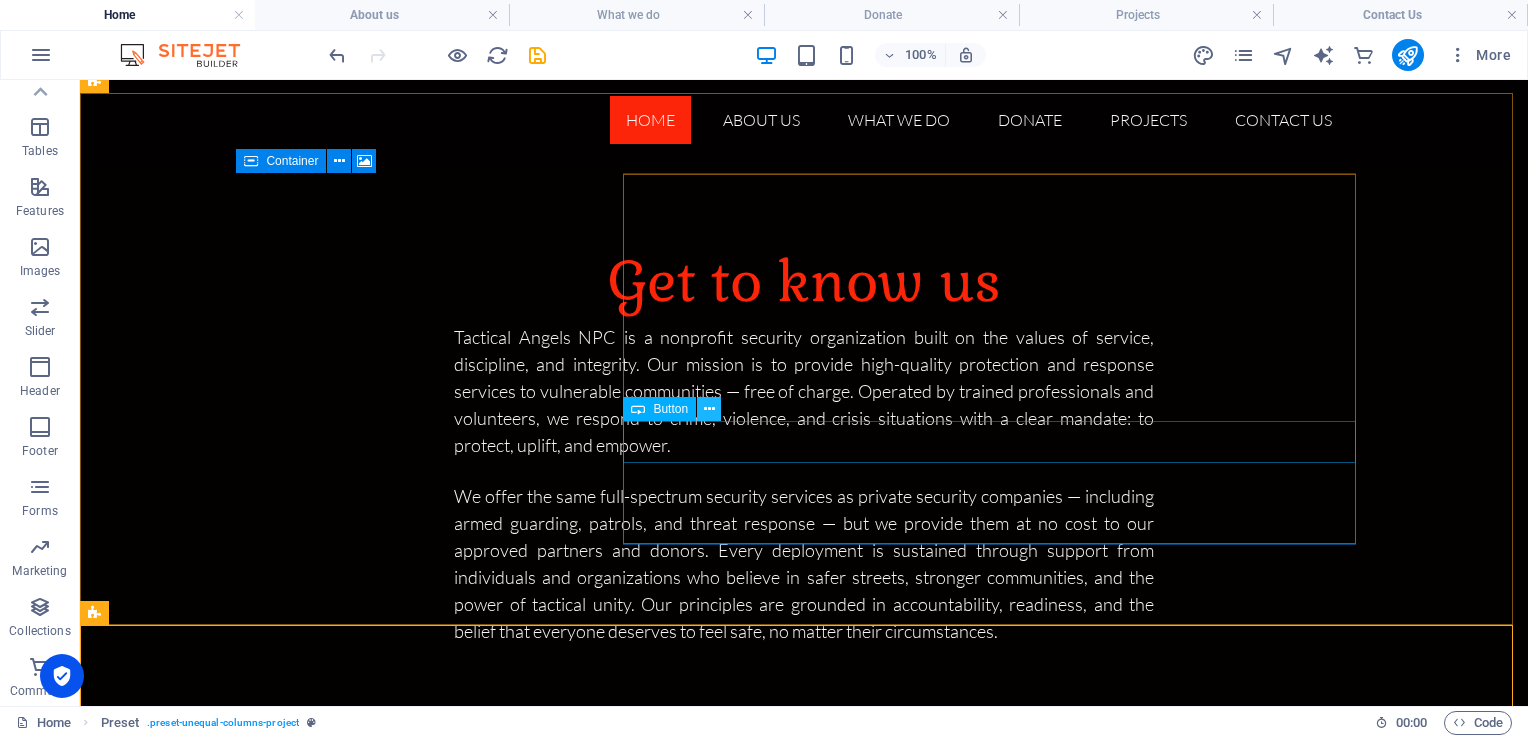 click at bounding box center [709, 409] 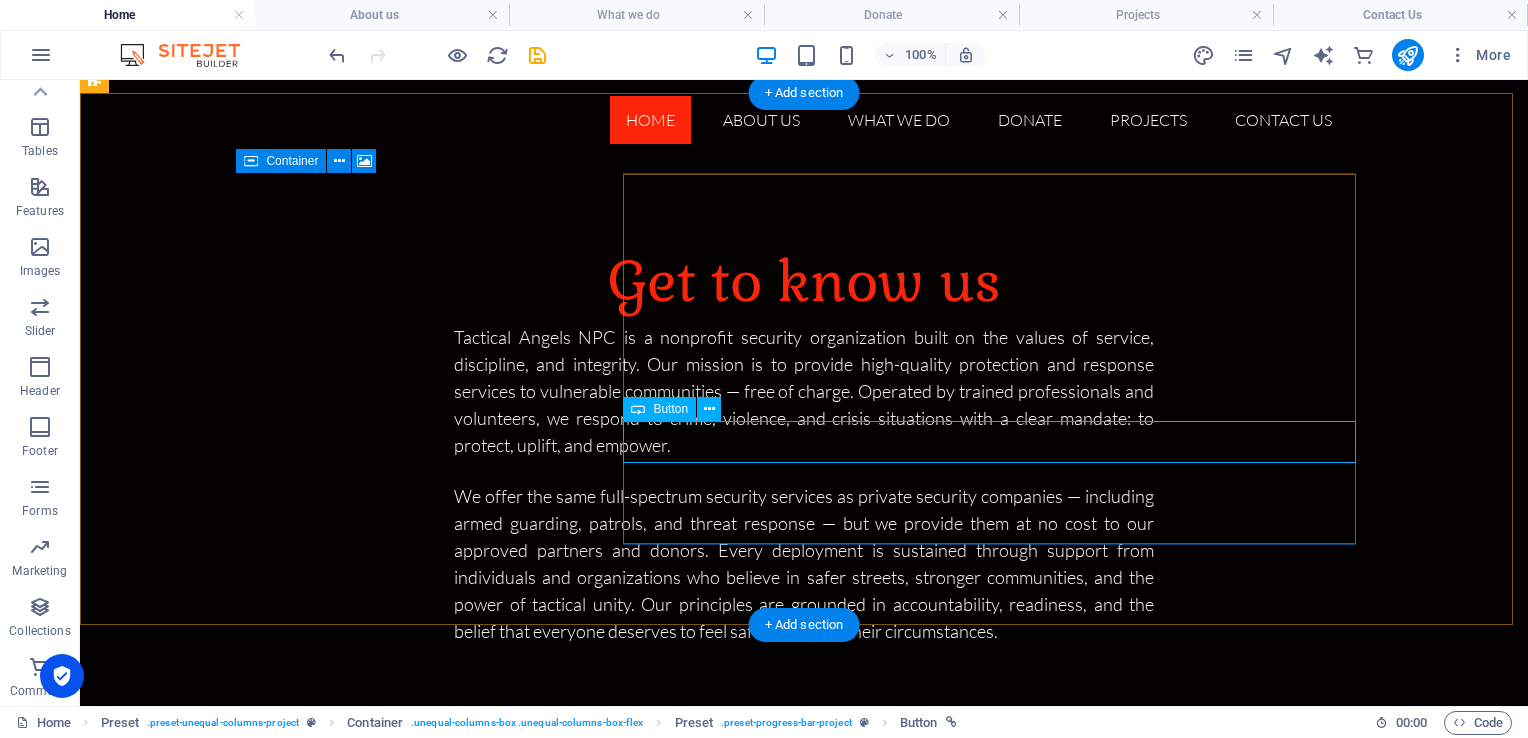 click on "Donate  for this Project" at bounding box center [656, 12138] 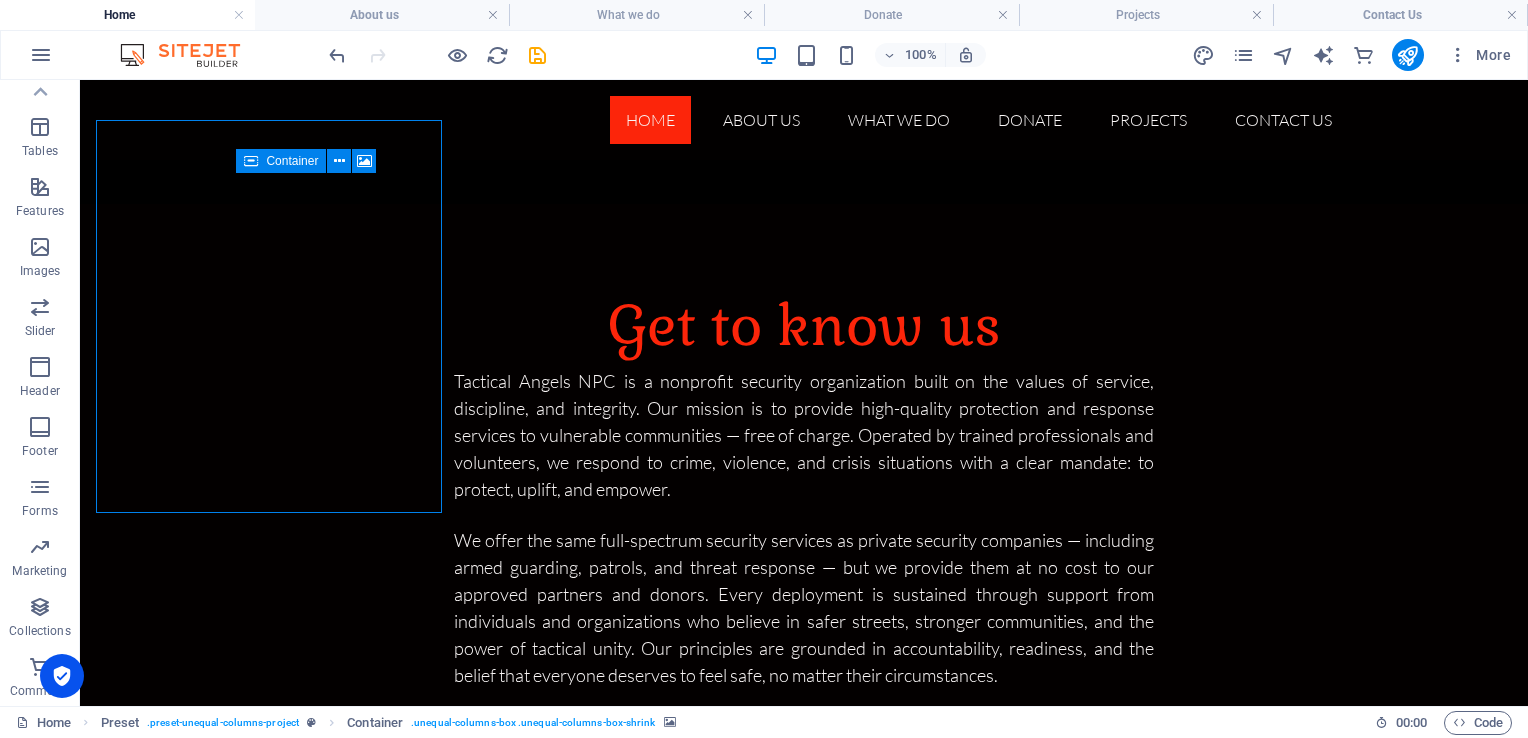 scroll, scrollTop: 7890, scrollLeft: 0, axis: vertical 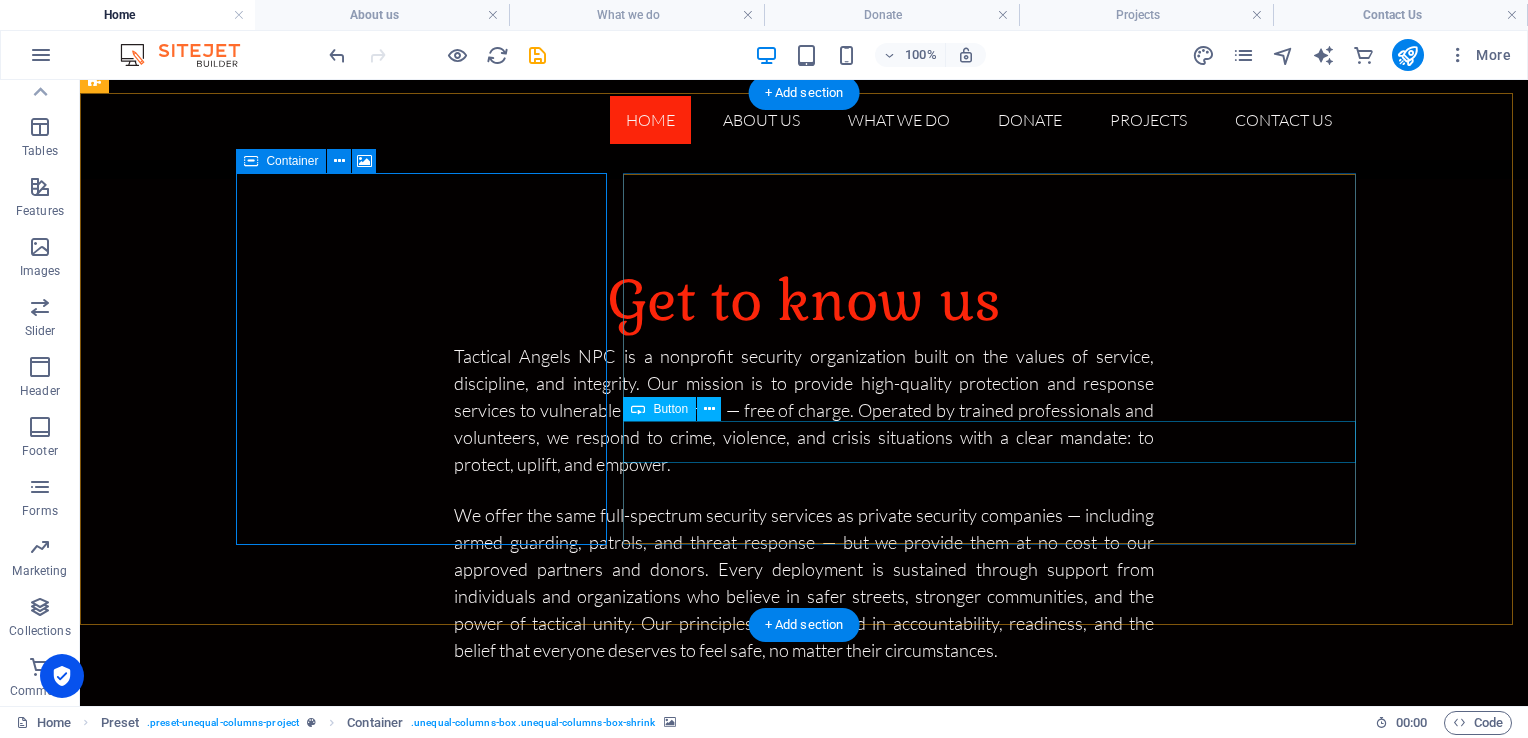 click on "Donate  for this Project" at bounding box center [656, 12102] 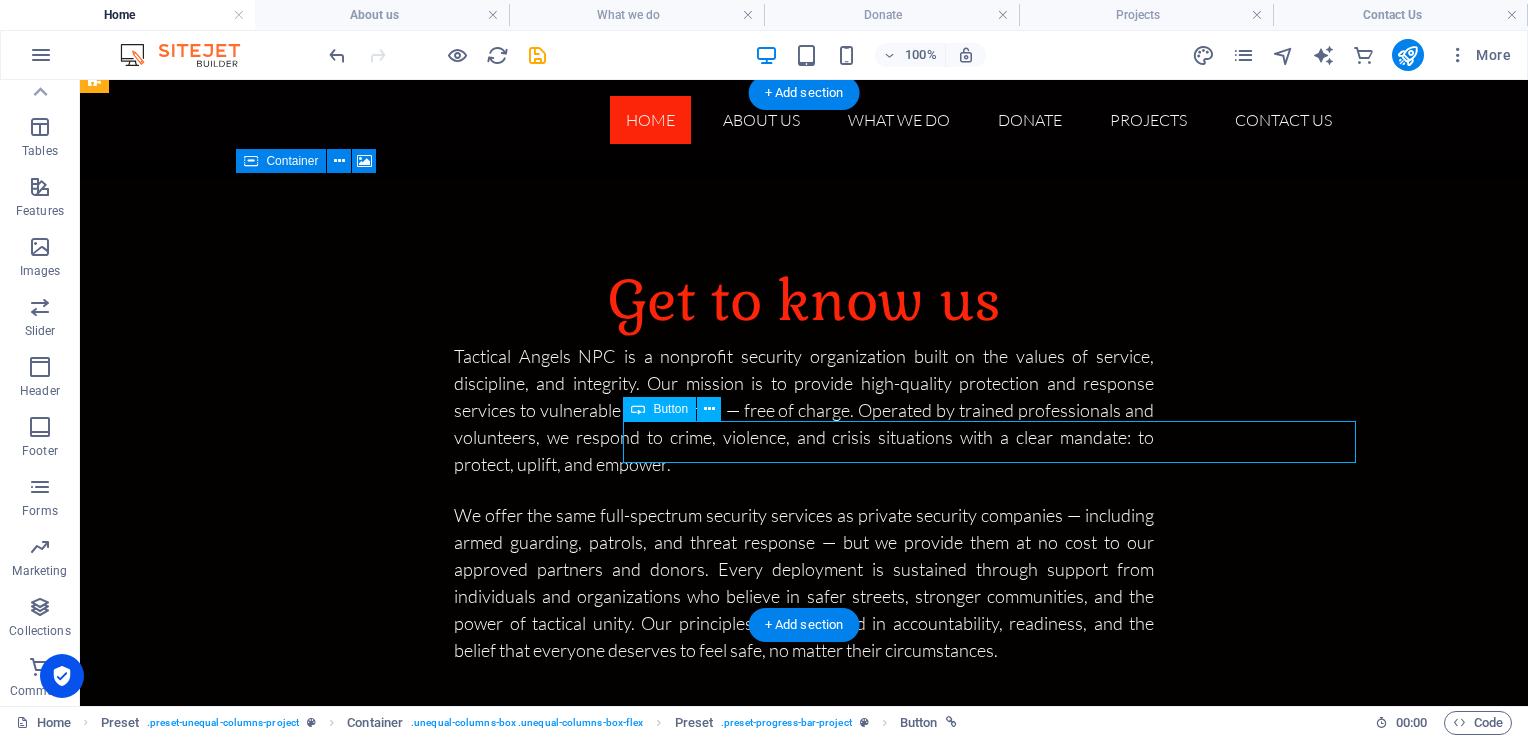 click on "Donate  for this Project" at bounding box center [656, 12102] 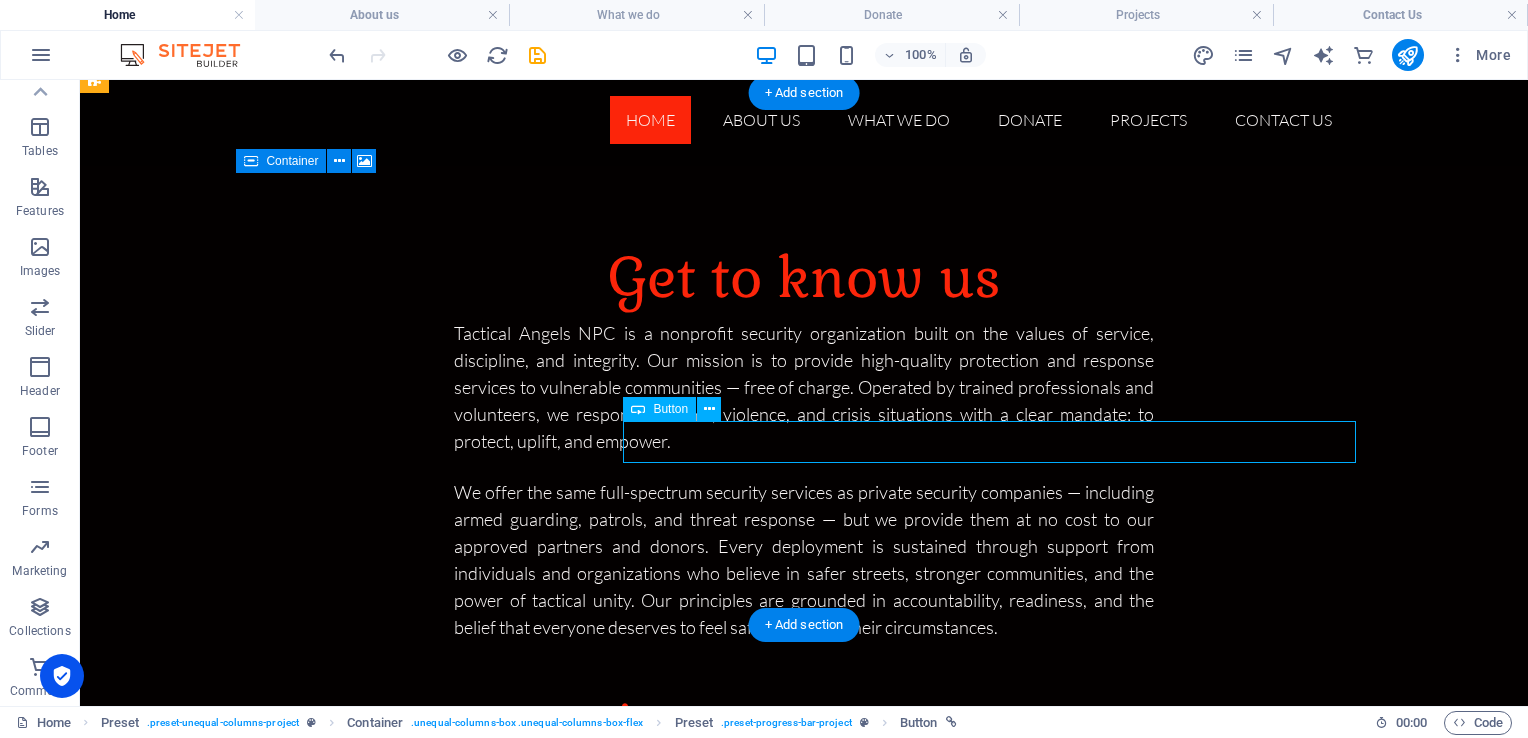scroll, scrollTop: 7842, scrollLeft: 0, axis: vertical 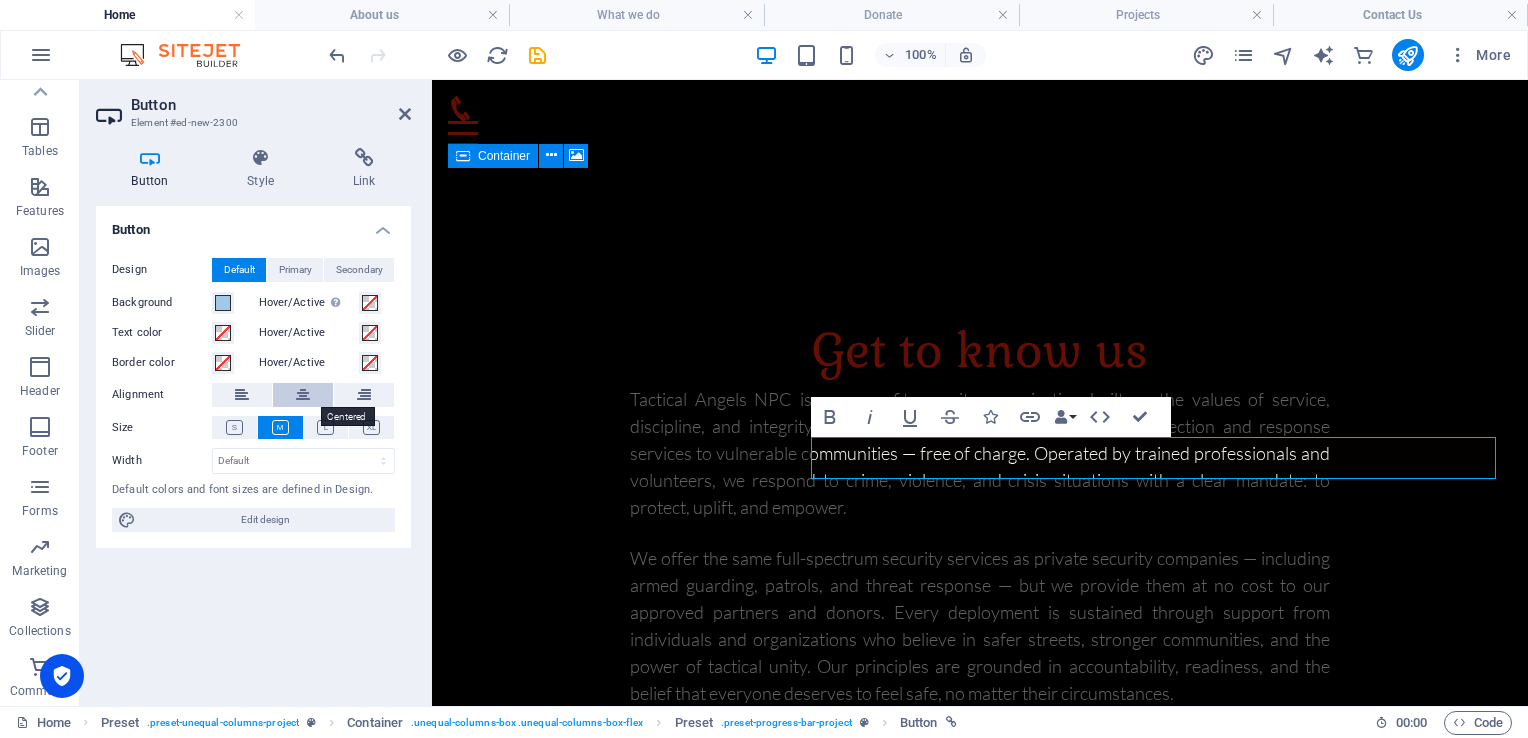 click at bounding box center [303, 395] 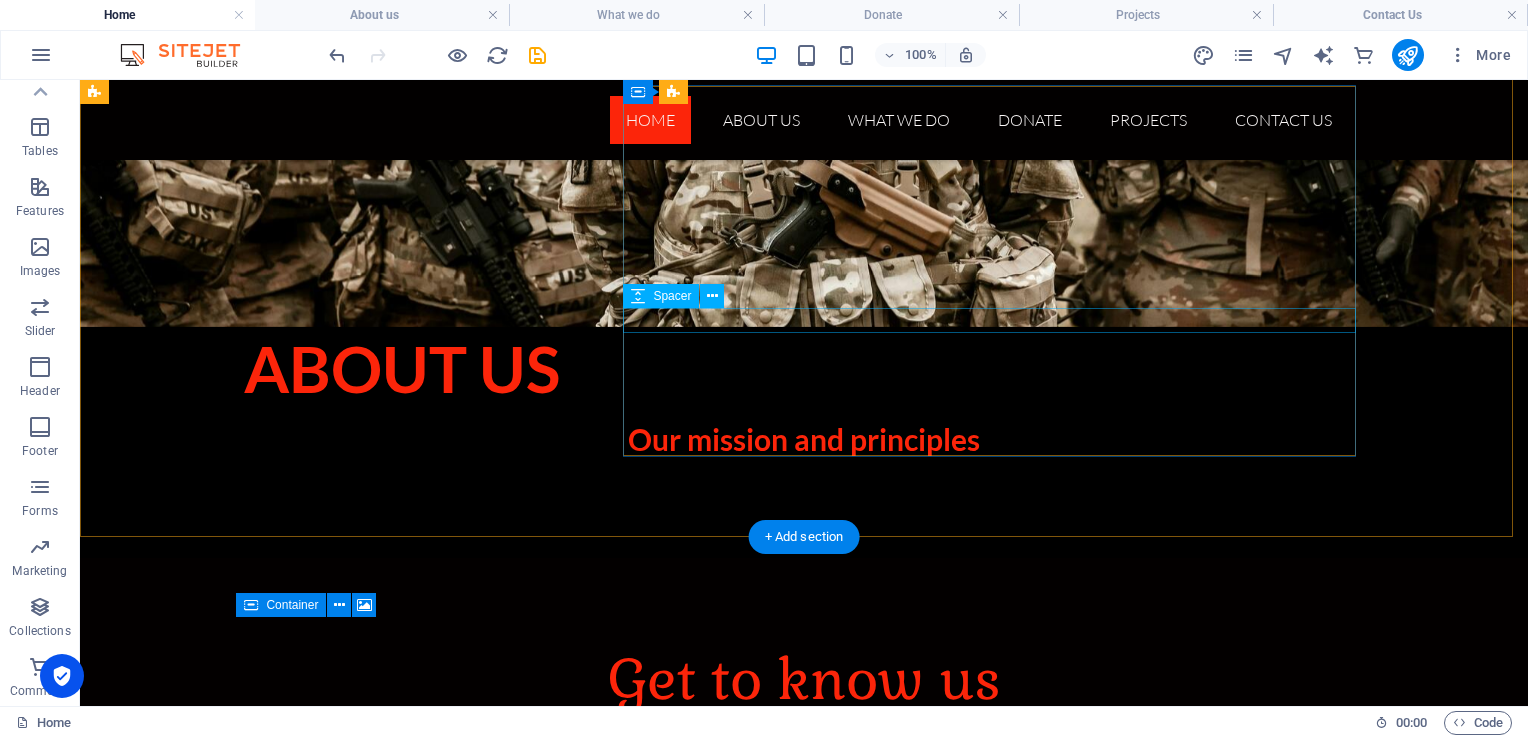 scroll, scrollTop: 7446, scrollLeft: 0, axis: vertical 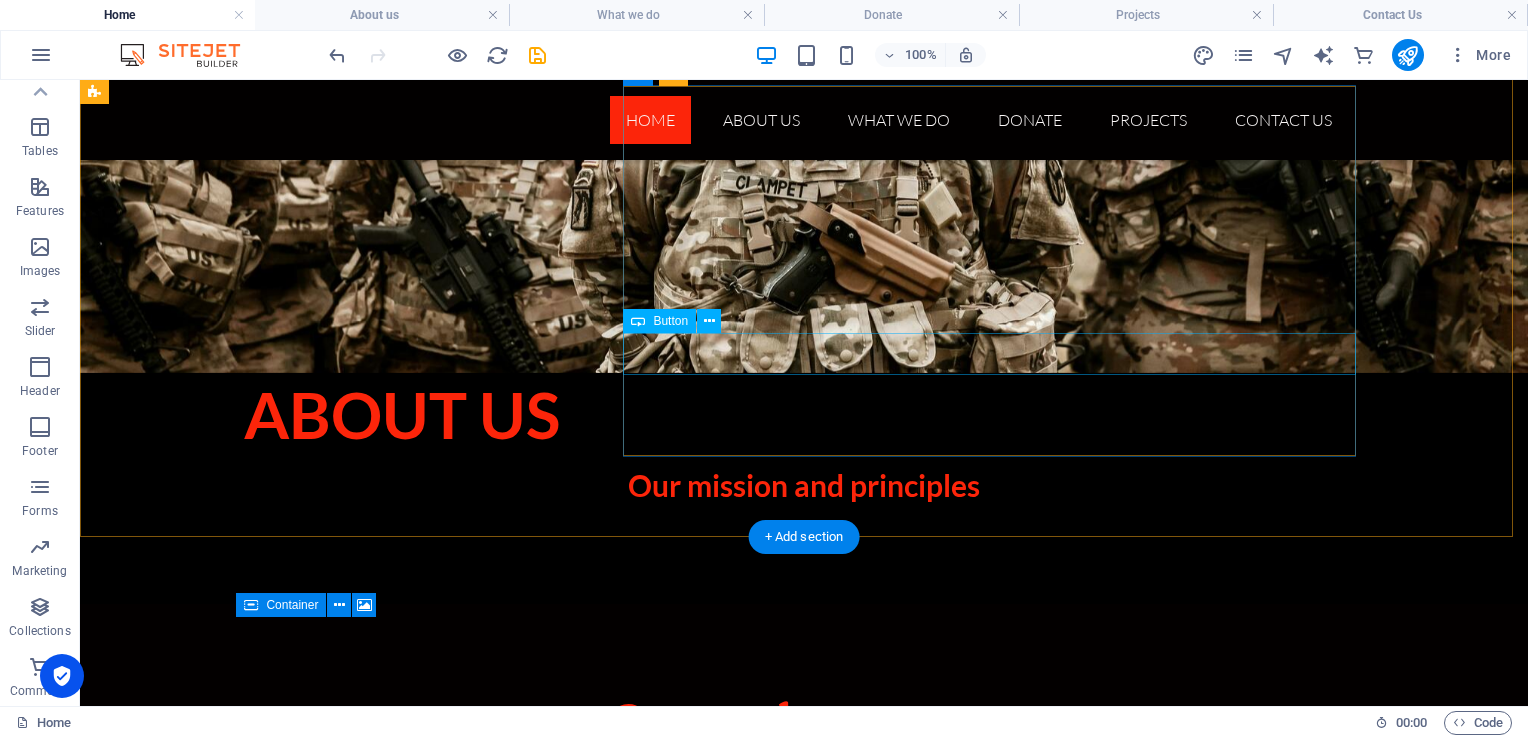 click on "Donate  for this Project" at bounding box center [656, 11548] 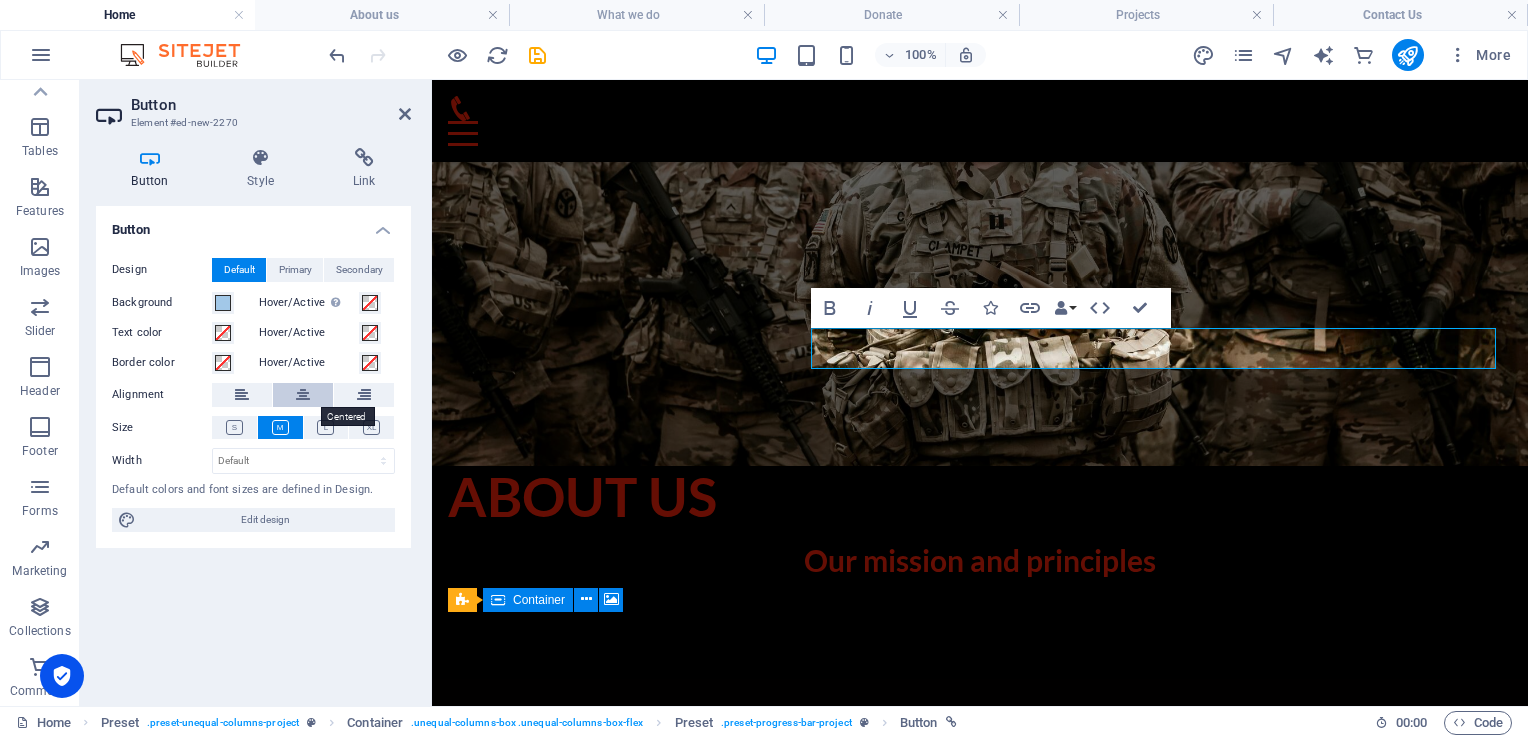 click at bounding box center (303, 395) 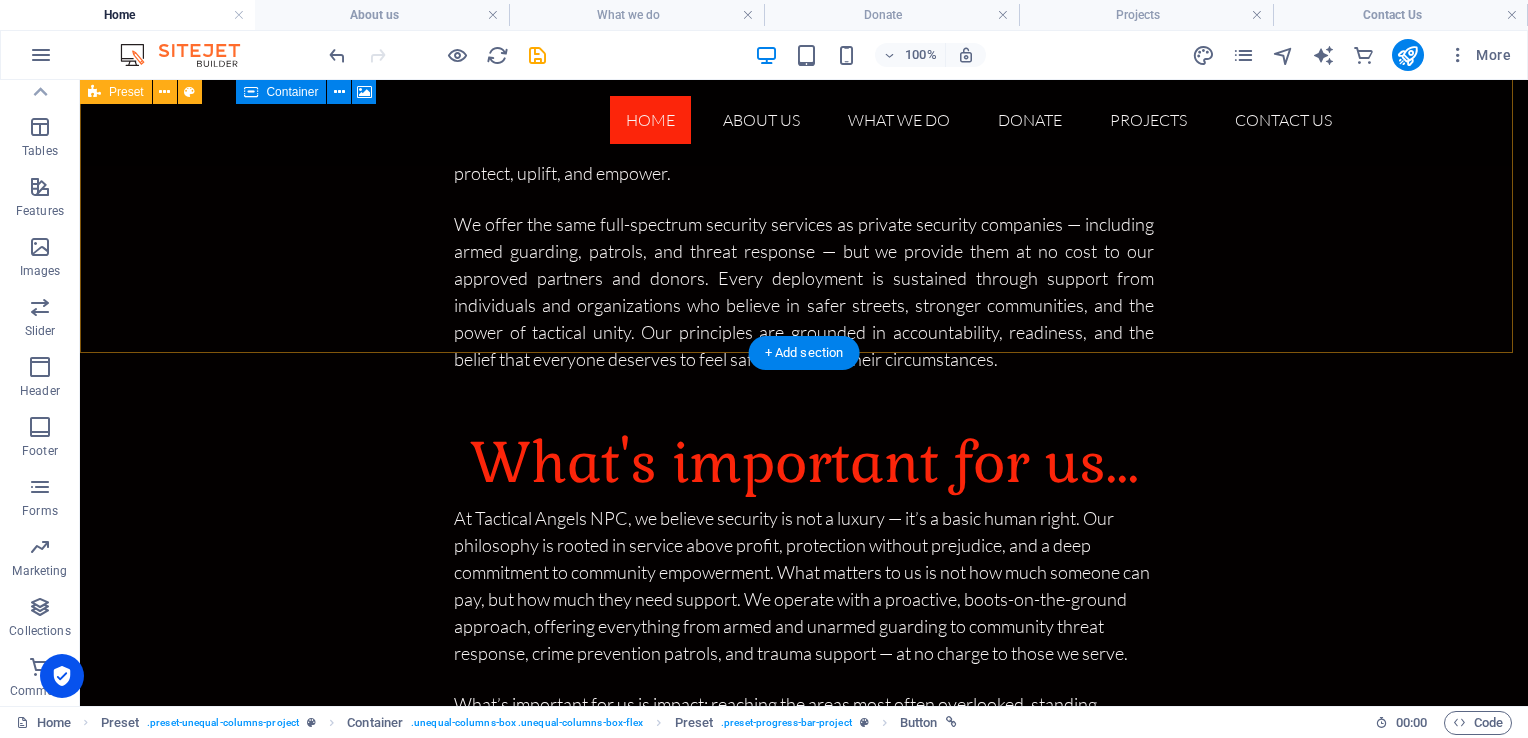 scroll, scrollTop: 8395, scrollLeft: 0, axis: vertical 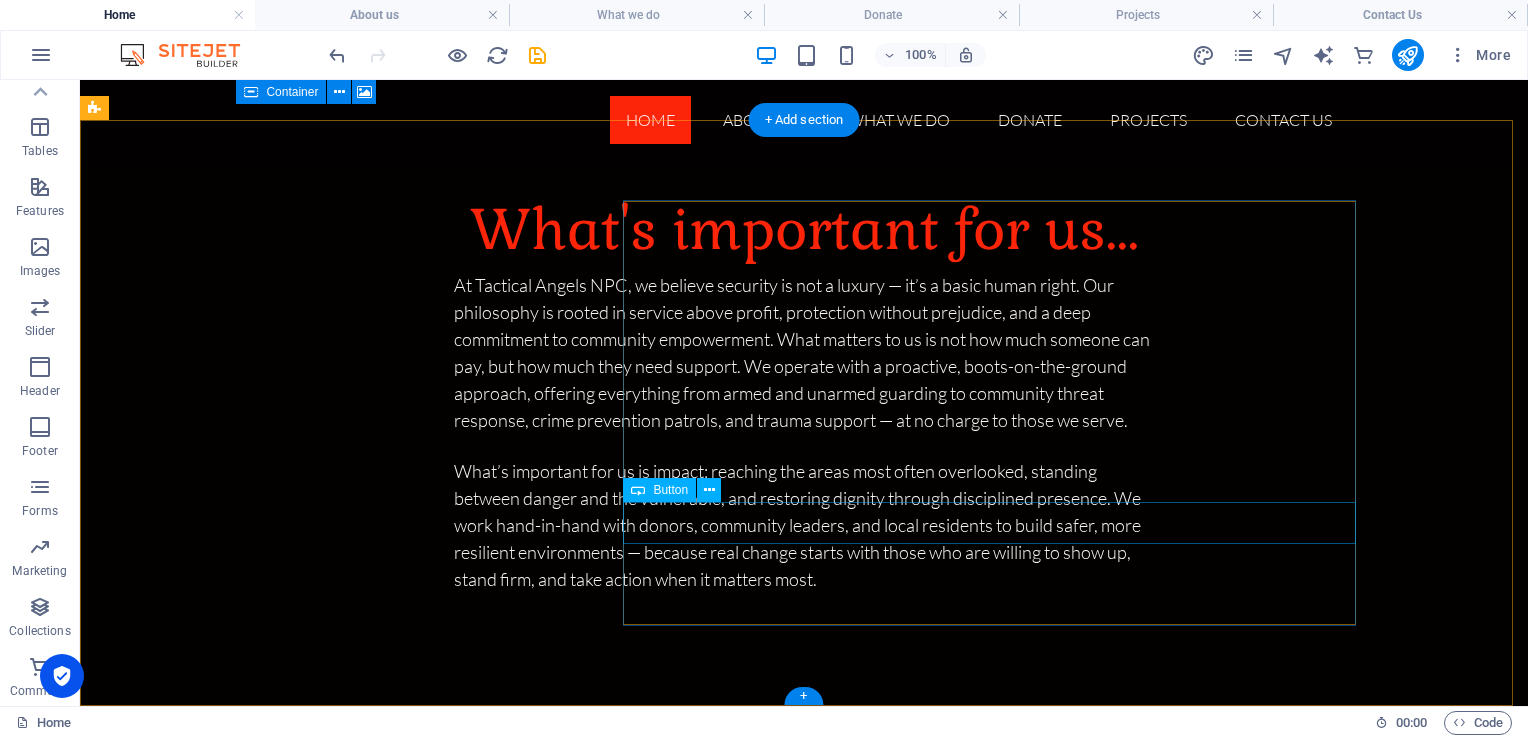 click on "Donate  for this Project" at bounding box center (656, 12798) 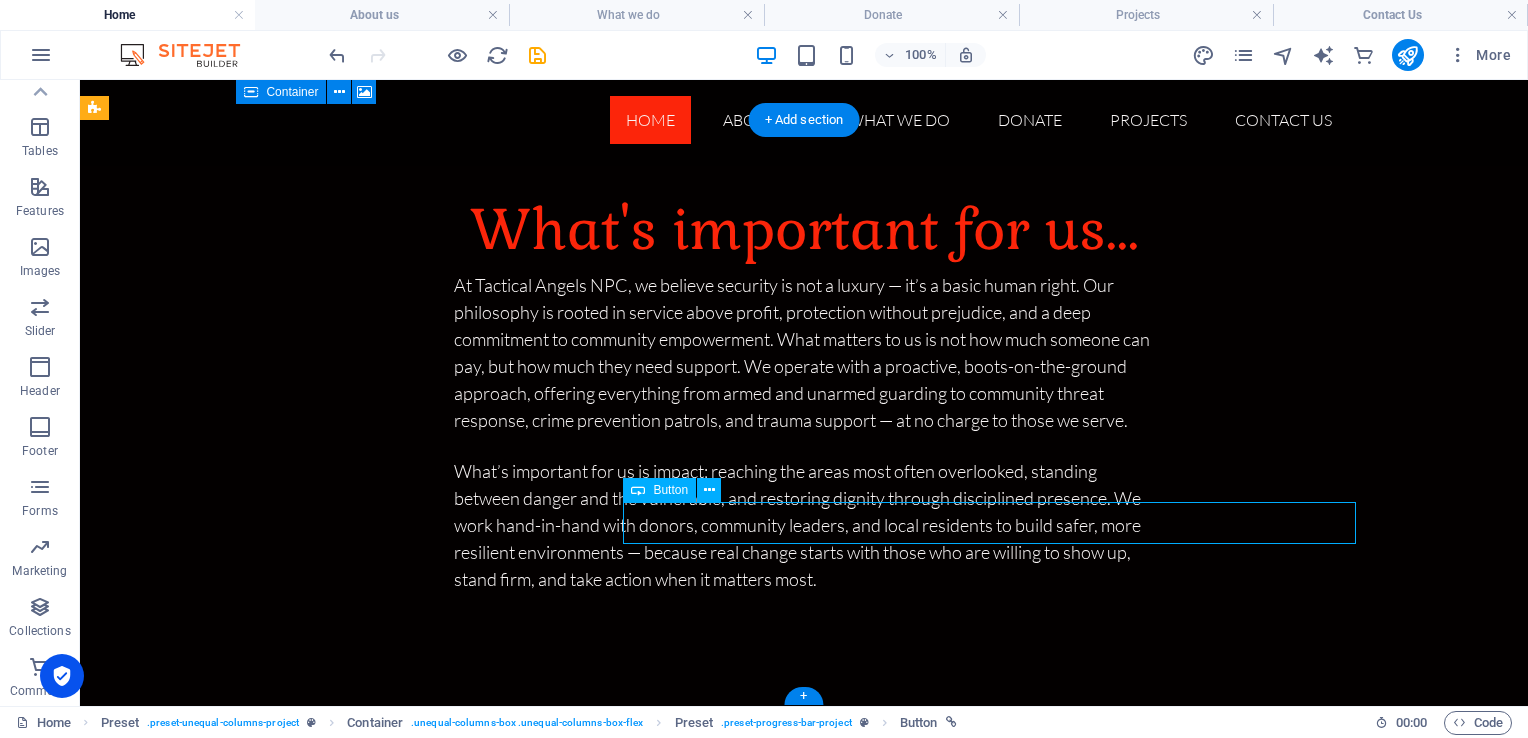 click on "Donate  for this Project" at bounding box center (656, 12798) 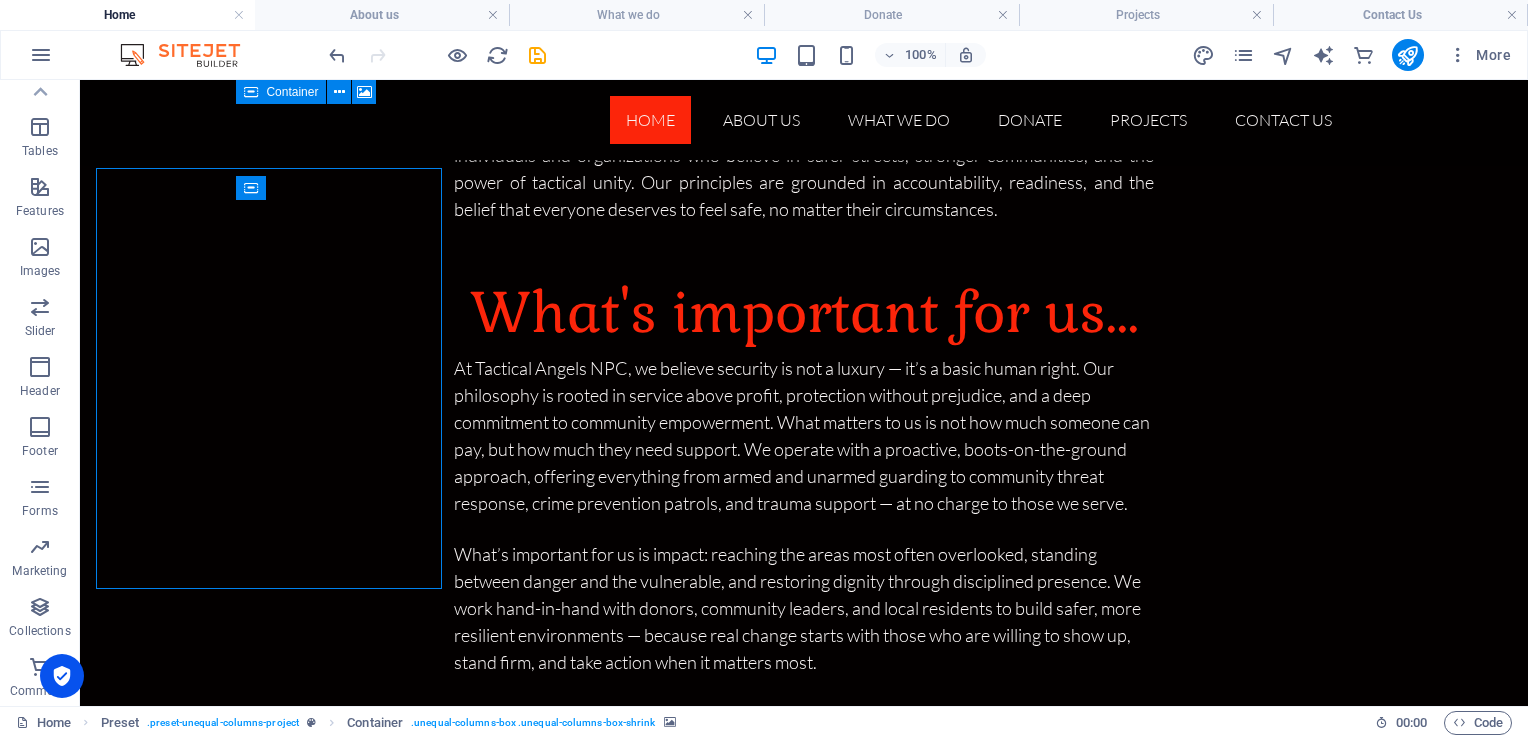 scroll, scrollTop: 8395, scrollLeft: 0, axis: vertical 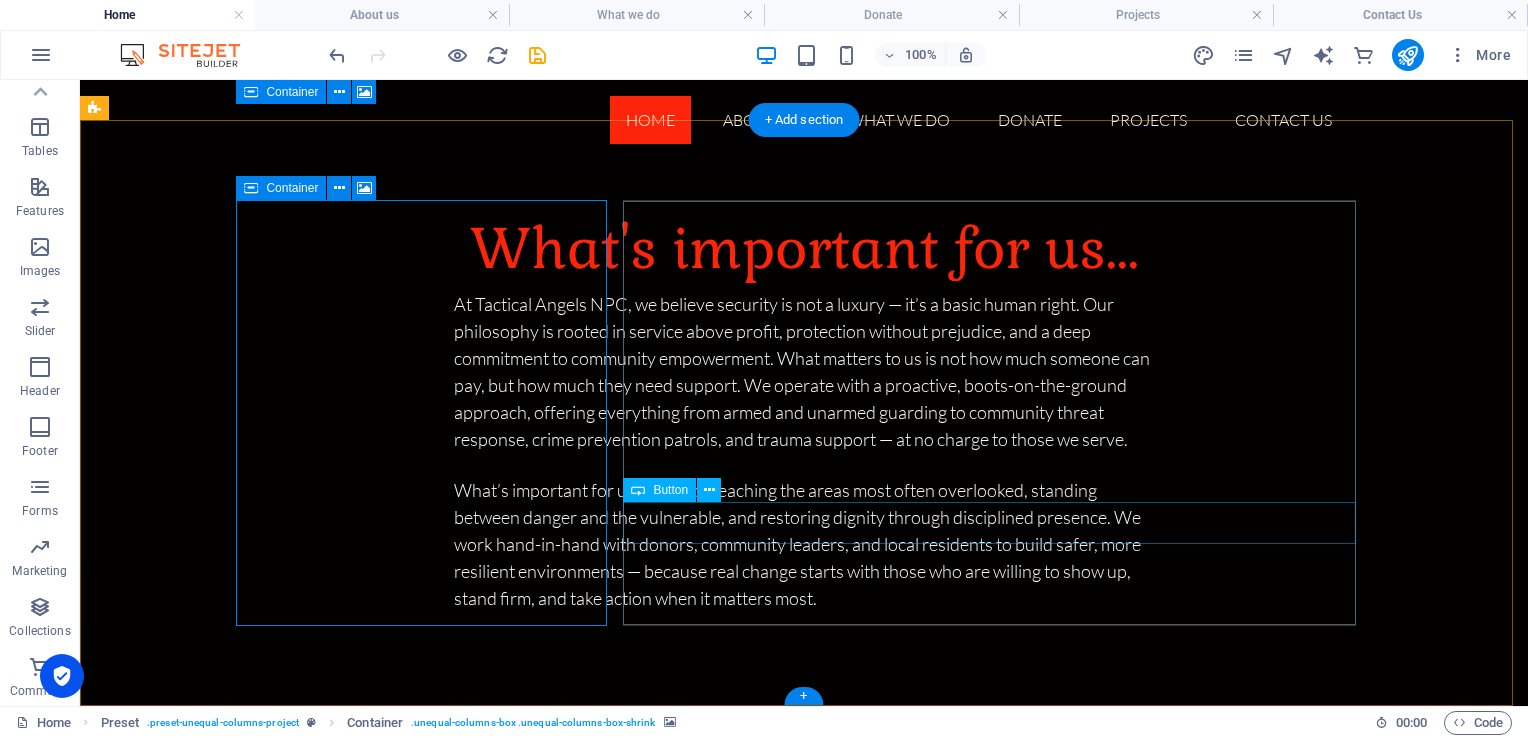 click on "Donate  for this Project" at bounding box center (656, 12762) 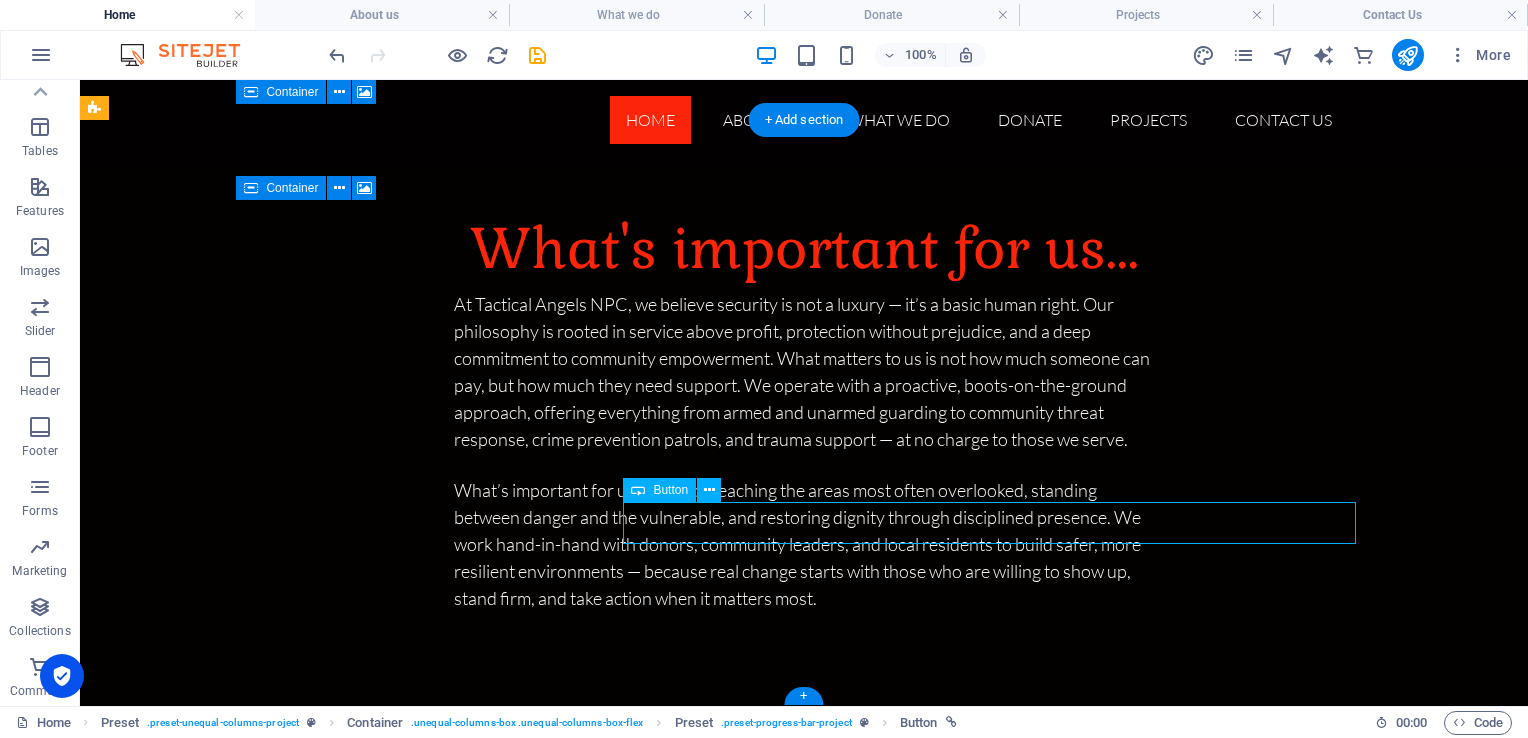 click on "Donate  for this Project" at bounding box center [656, 12762] 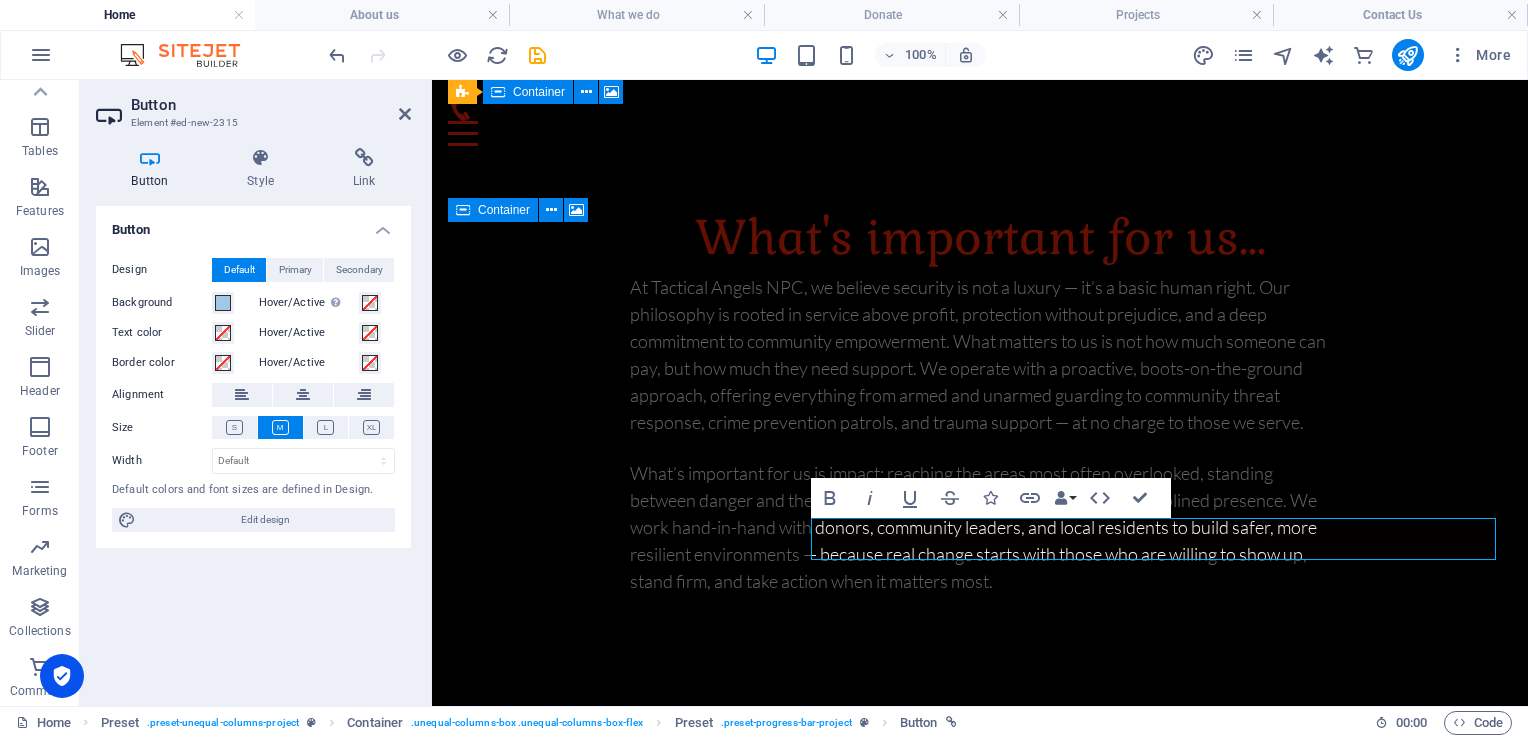 scroll, scrollTop: 8341, scrollLeft: 0, axis: vertical 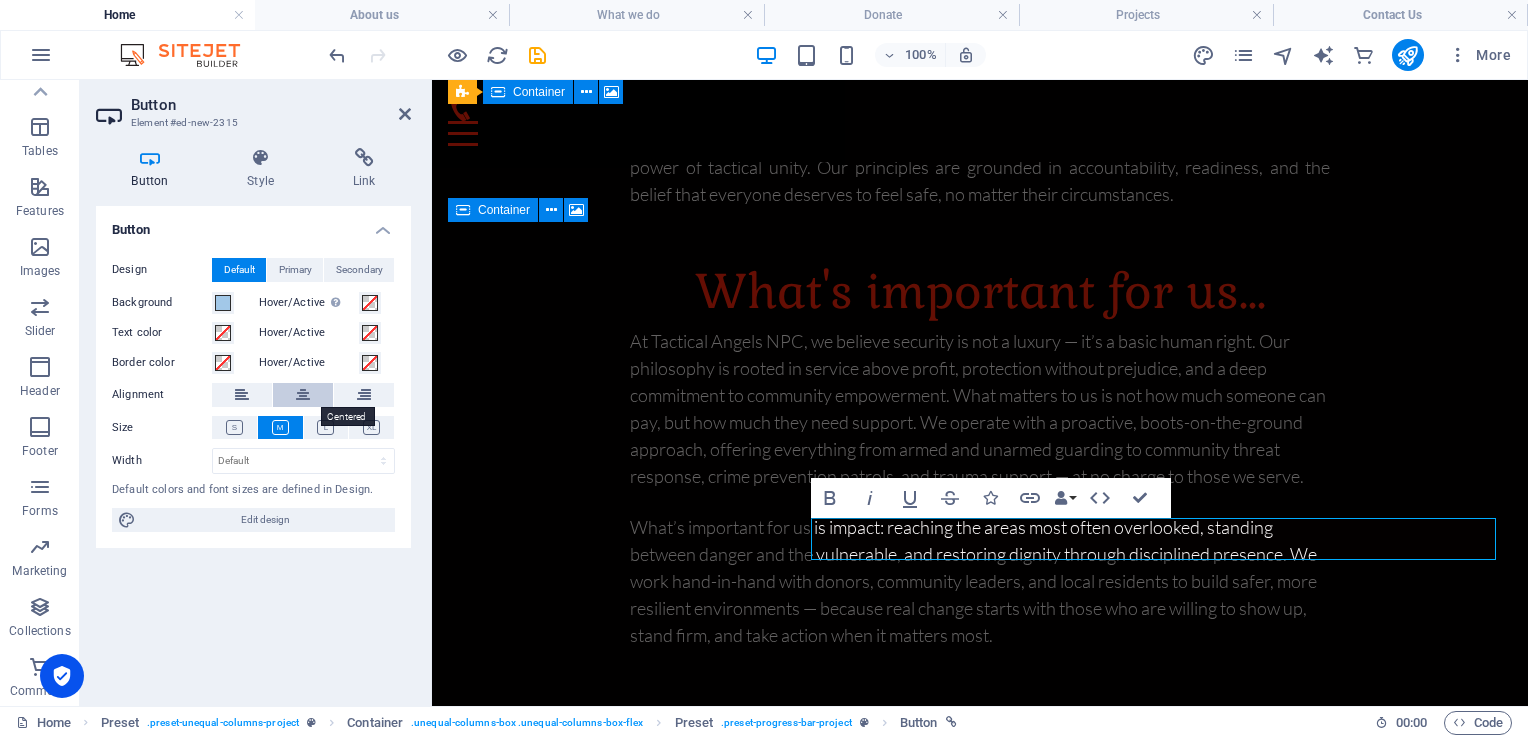 click at bounding box center [303, 395] 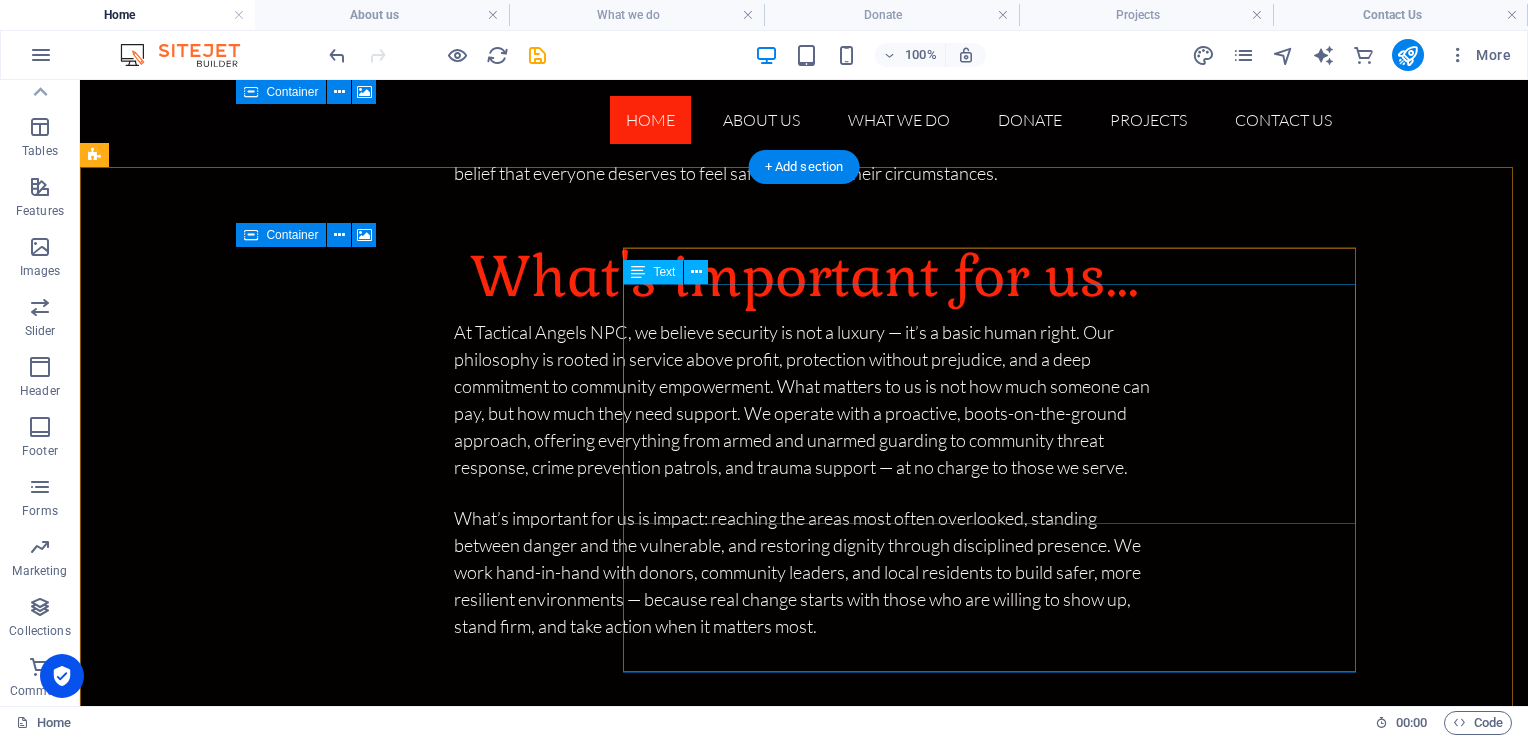 scroll, scrollTop: 8395, scrollLeft: 0, axis: vertical 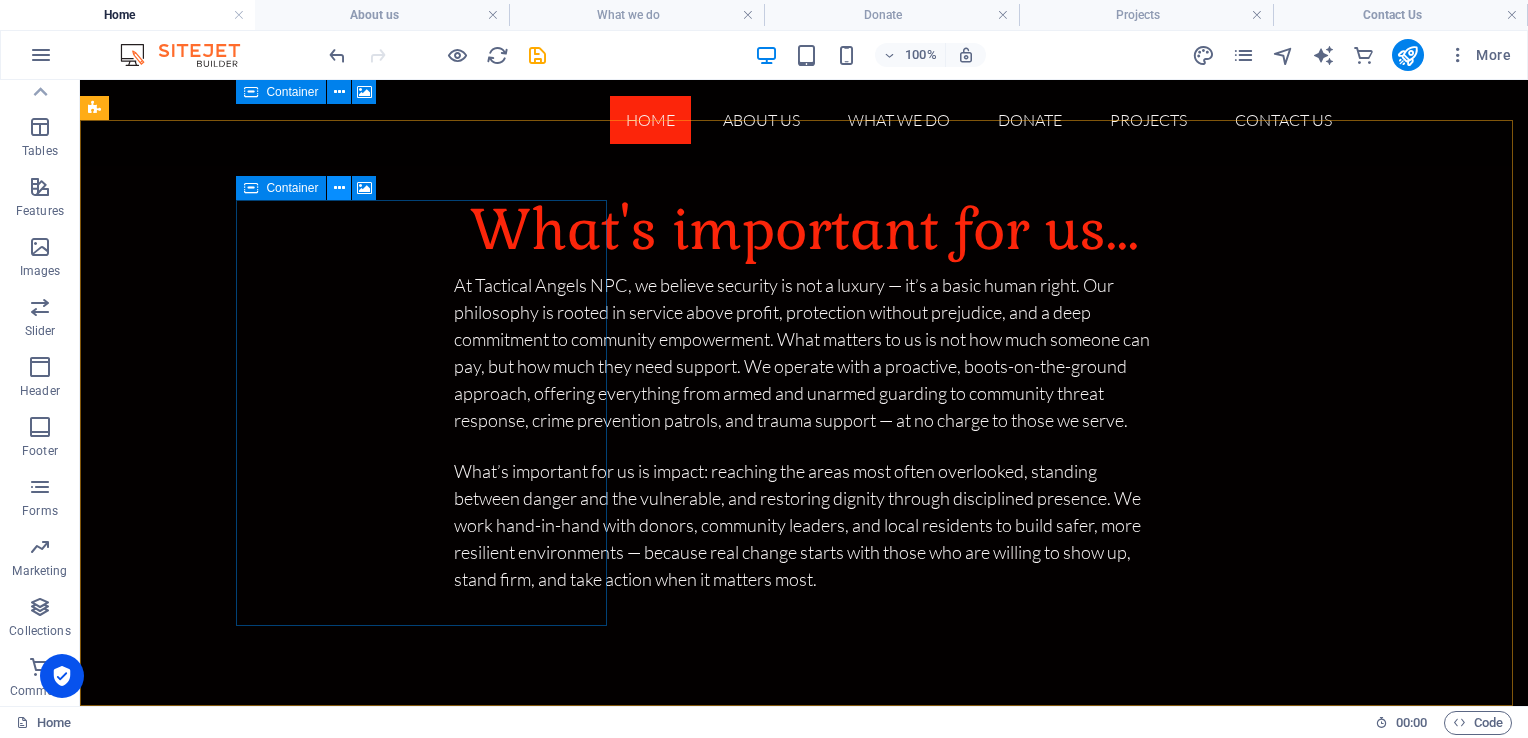 click at bounding box center [339, 188] 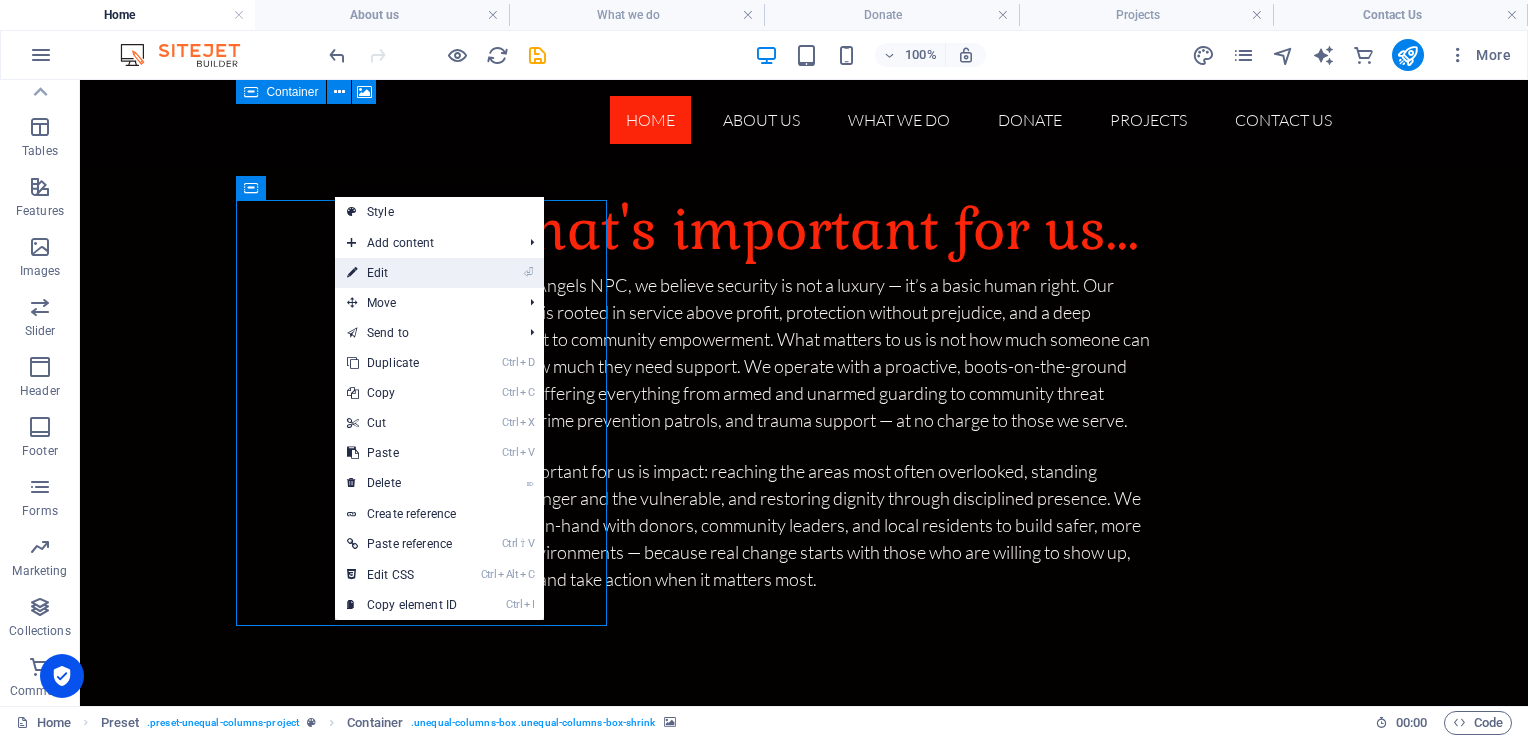 click on "⏎  Edit" at bounding box center [402, 273] 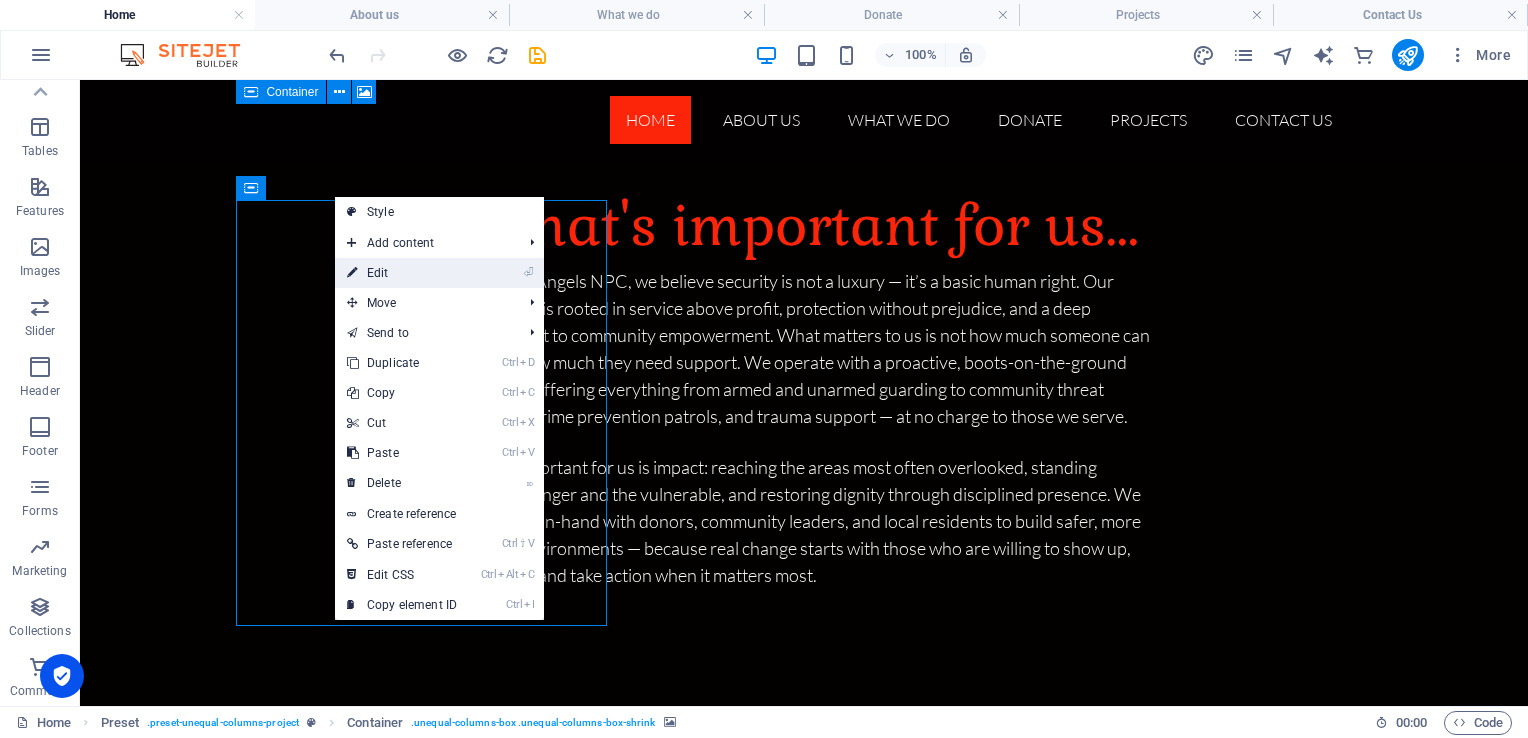 select on "px" 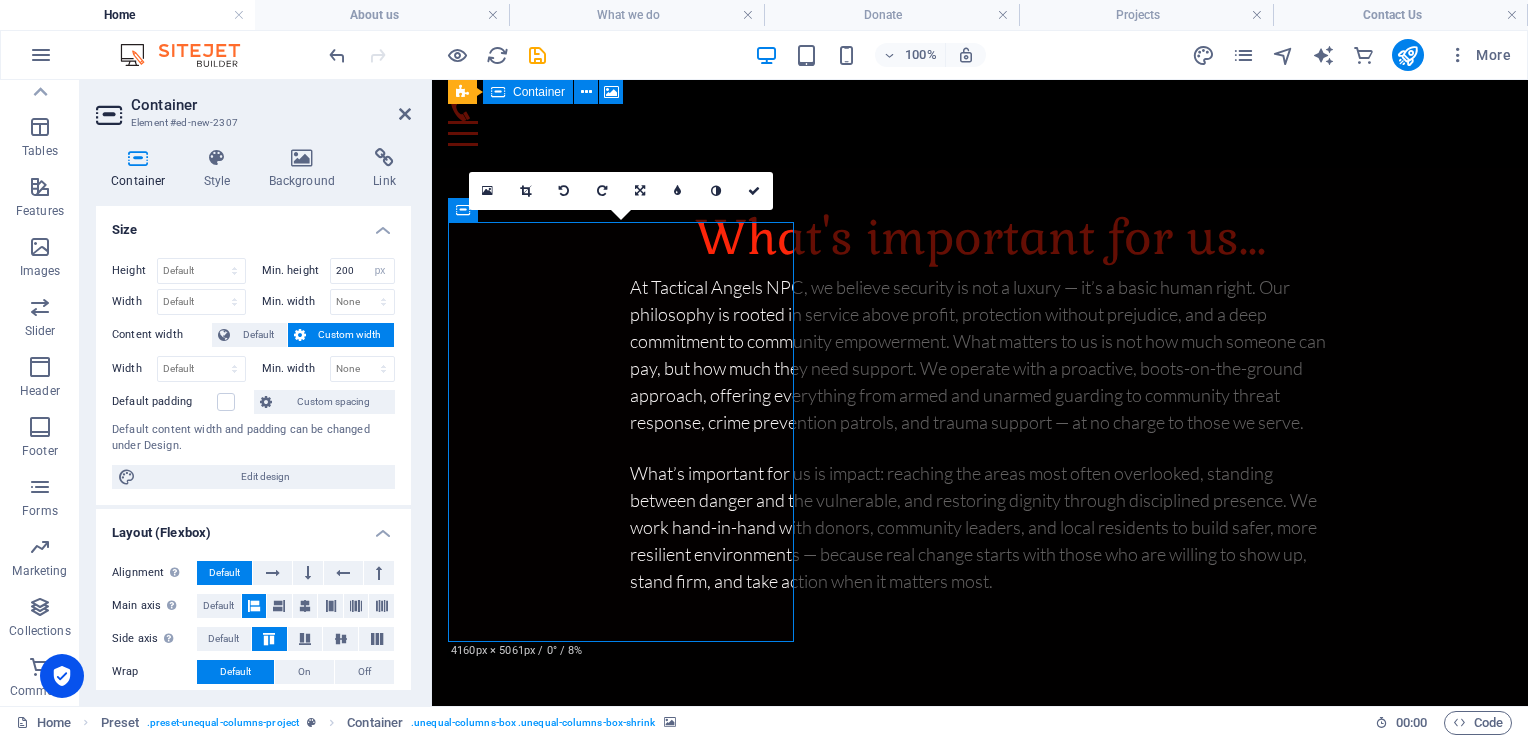 scroll, scrollTop: 8341, scrollLeft: 0, axis: vertical 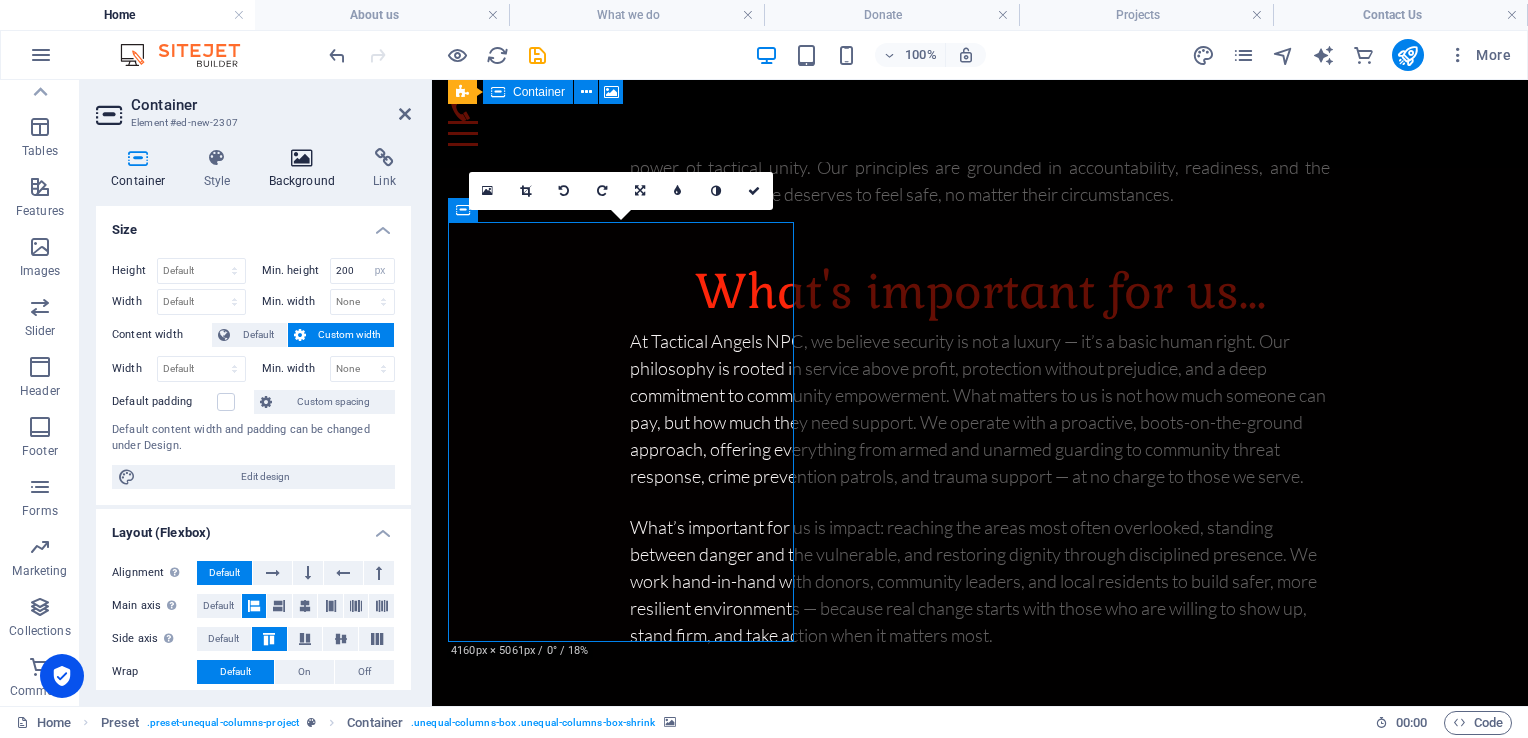 click on "Background" at bounding box center (306, 169) 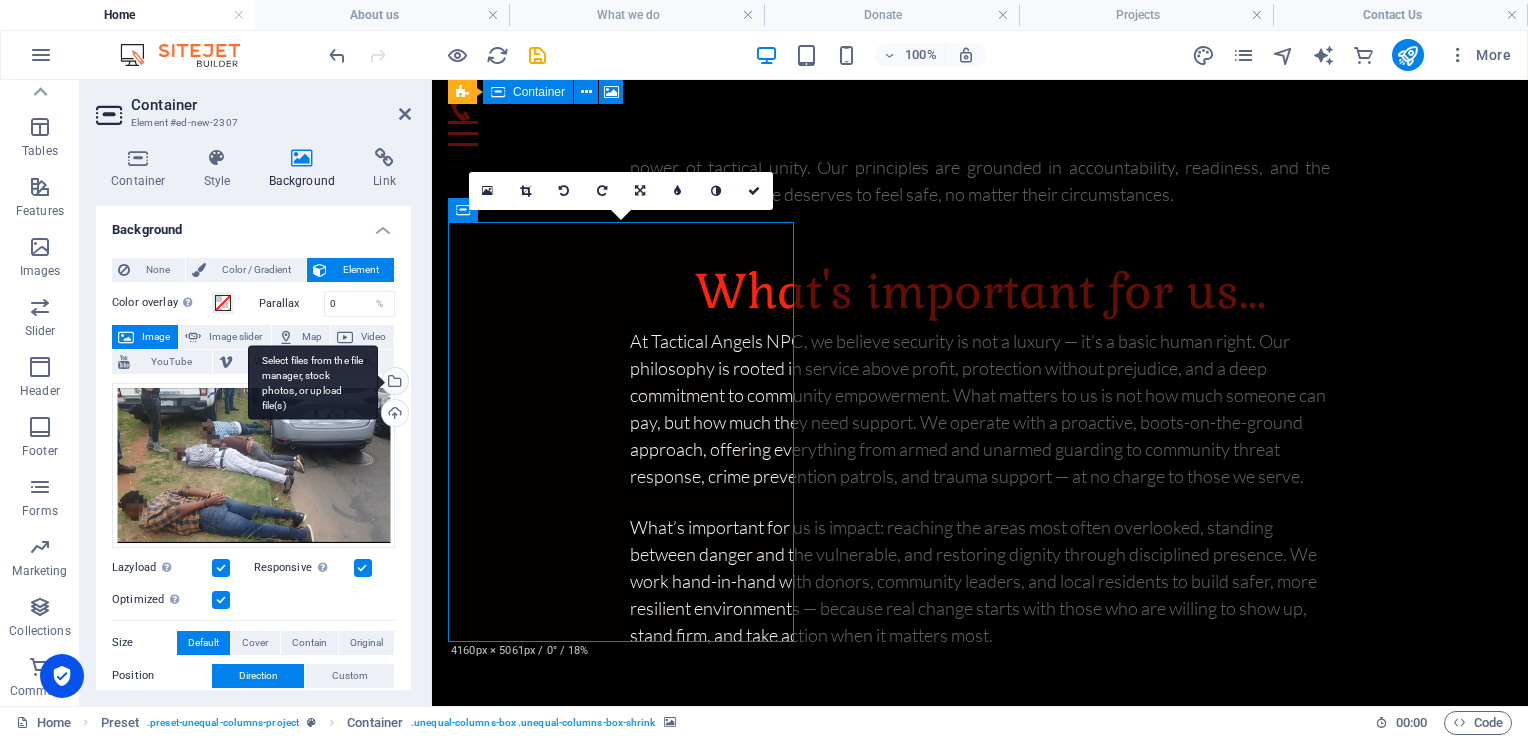 click on "Select files from the file manager, stock photos, or upload file(s)" at bounding box center [393, 383] 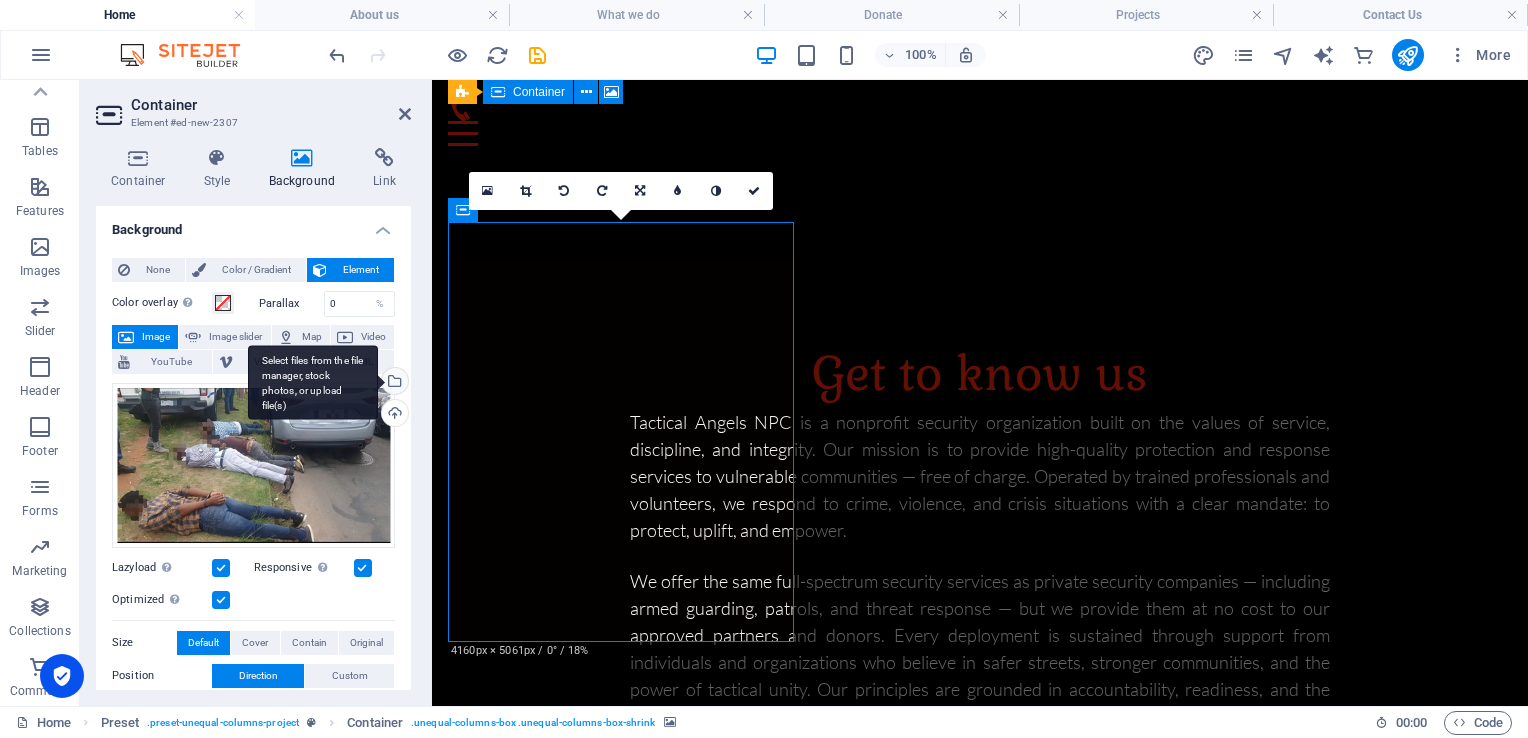 scroll, scrollTop: 8382, scrollLeft: 0, axis: vertical 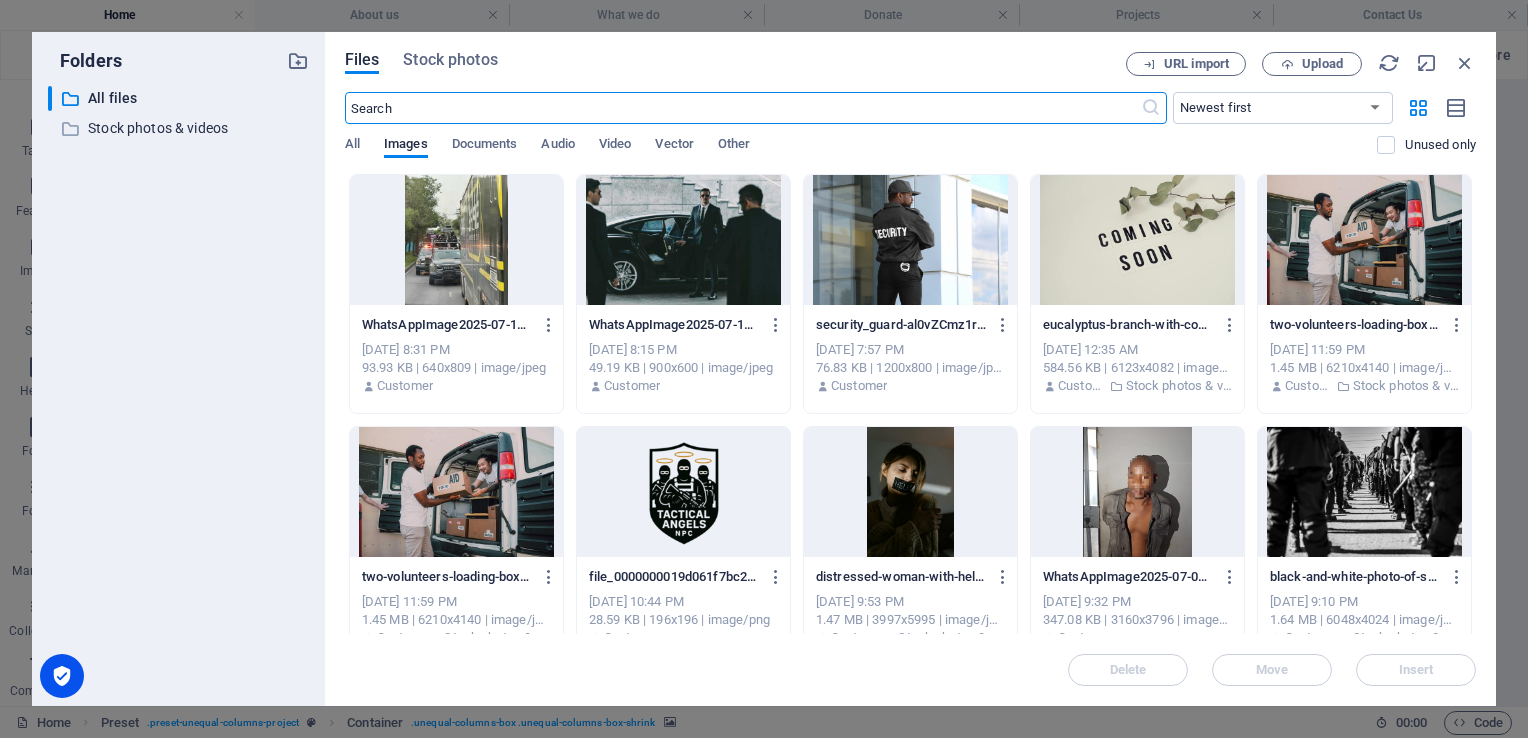 click at bounding box center [743, 108] 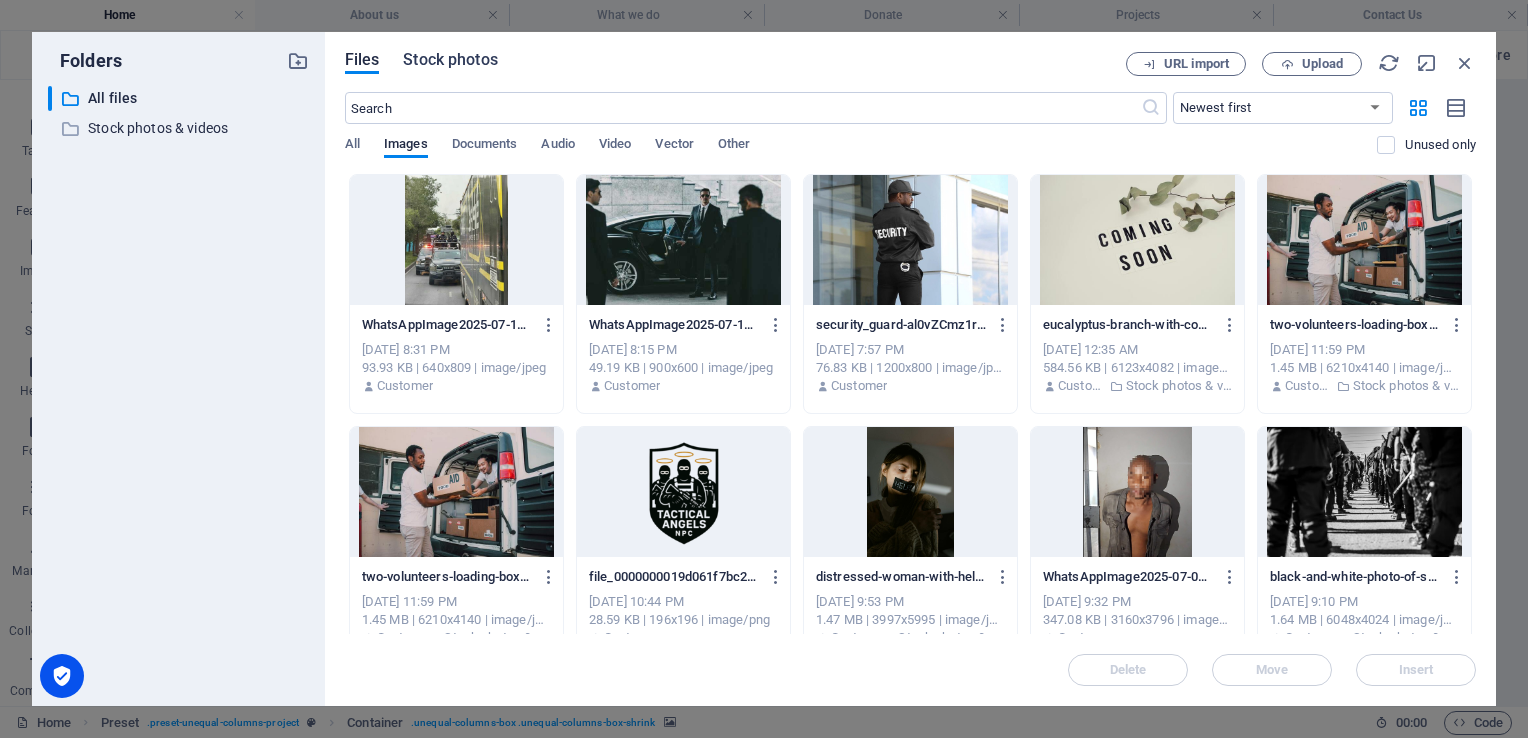 drag, startPoint x: 473, startPoint y: 74, endPoint x: 471, endPoint y: 64, distance: 10.198039 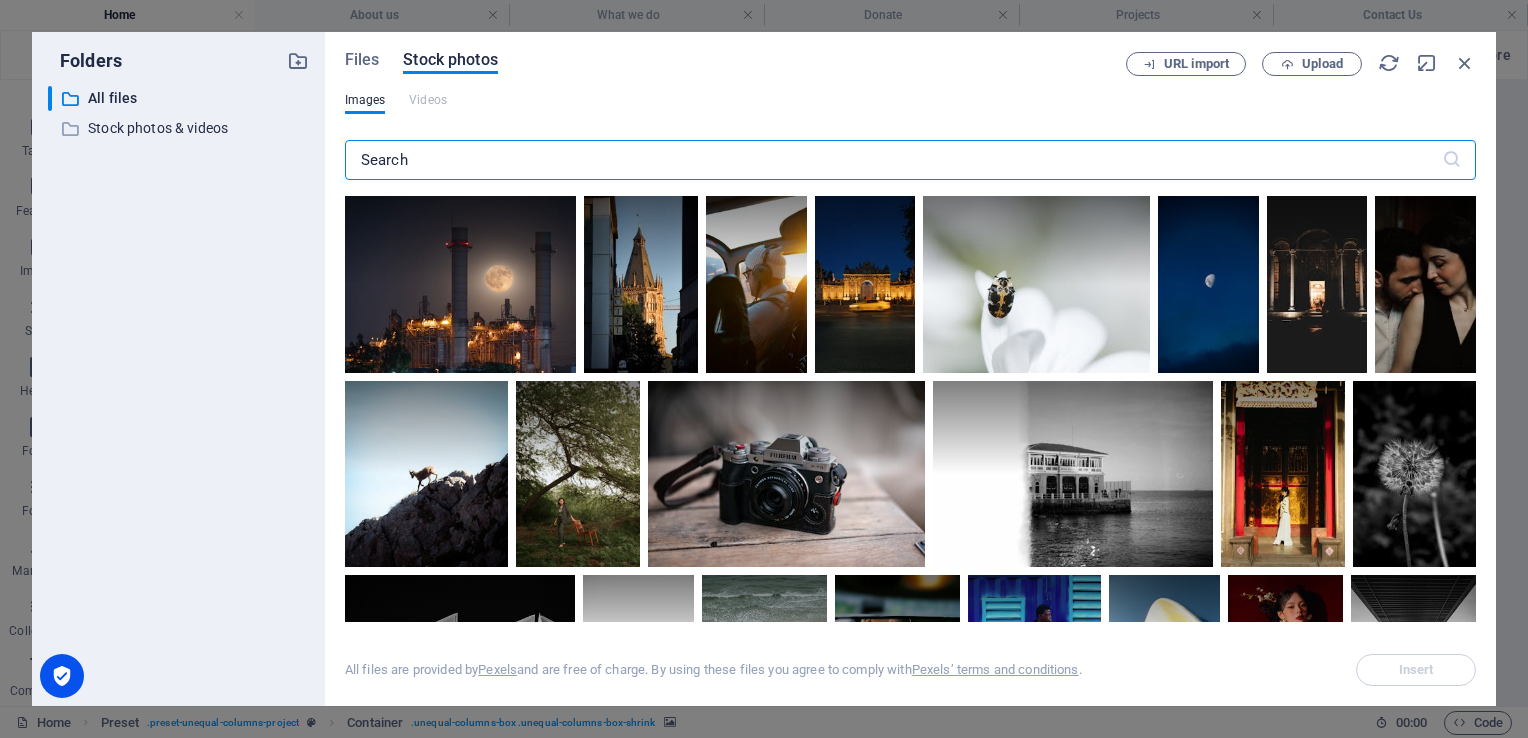 click at bounding box center (893, 160) 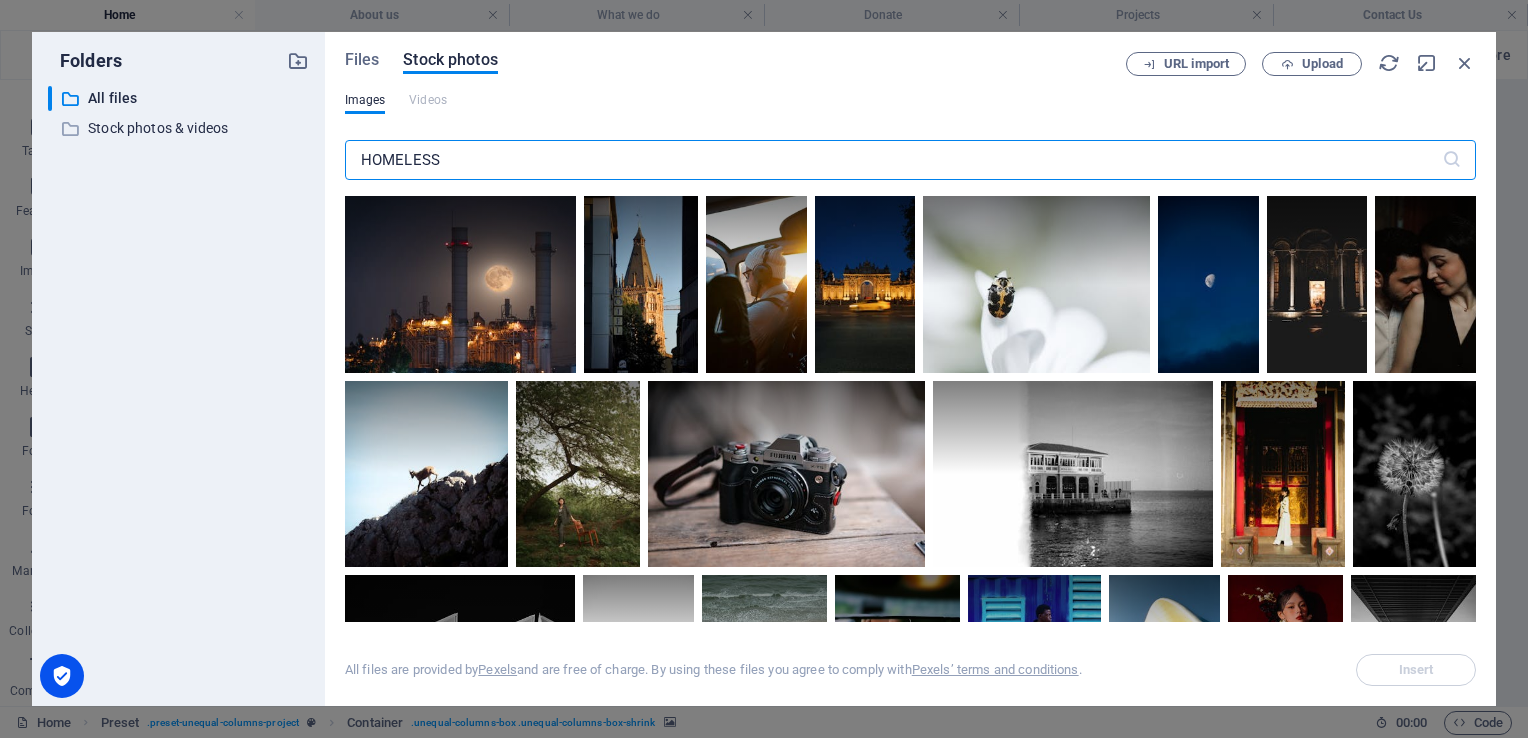 type on "HOMELESS" 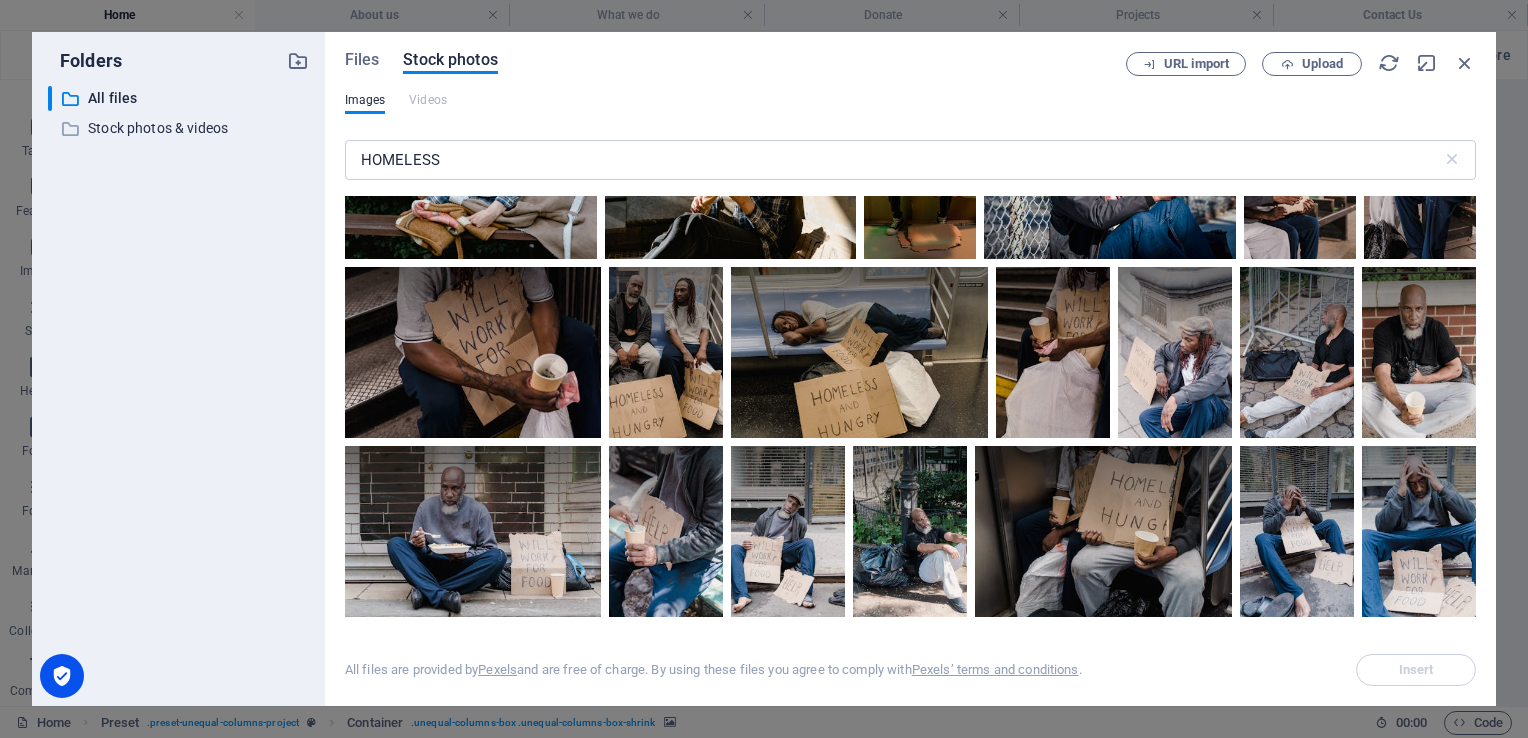 scroll, scrollTop: 4511, scrollLeft: 0, axis: vertical 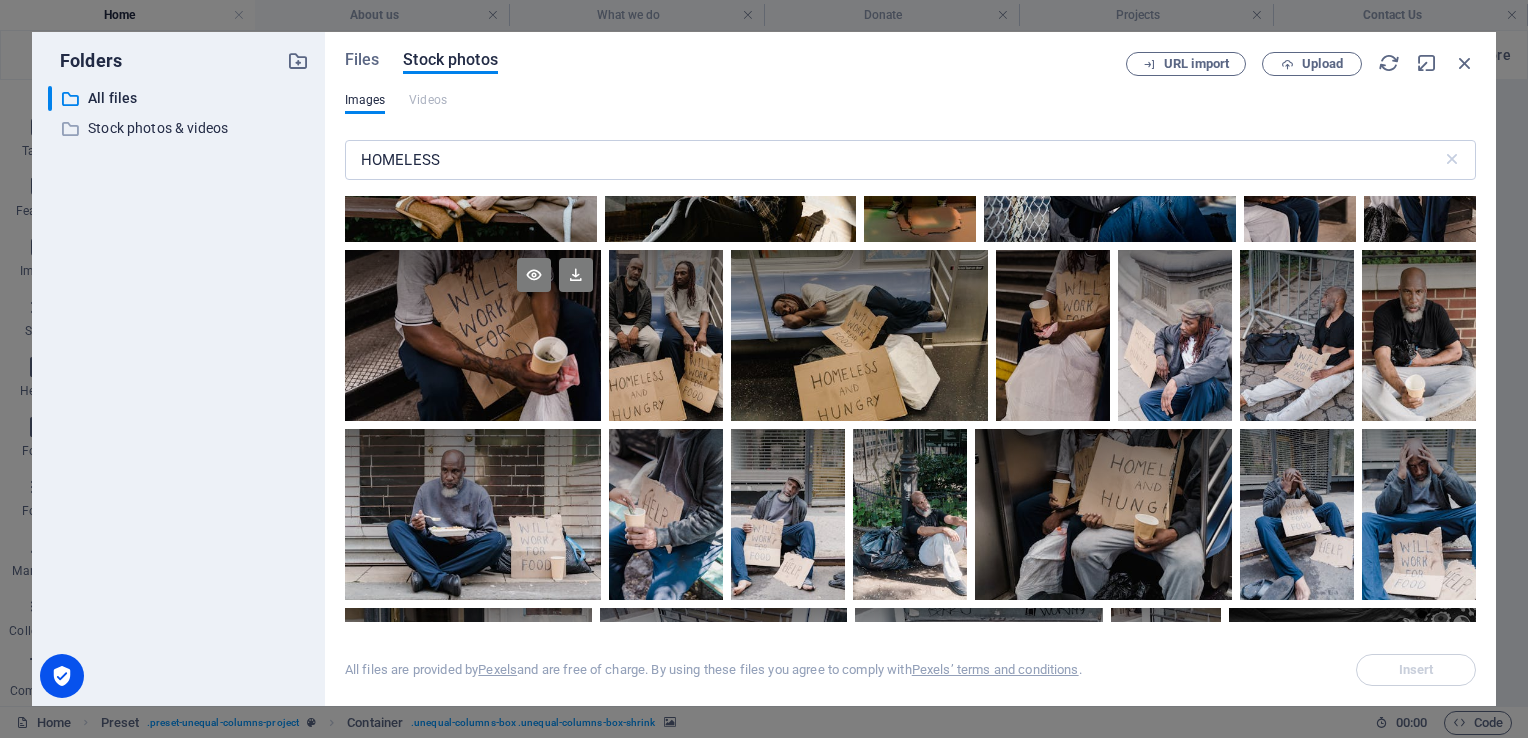 click at bounding box center [473, 293] 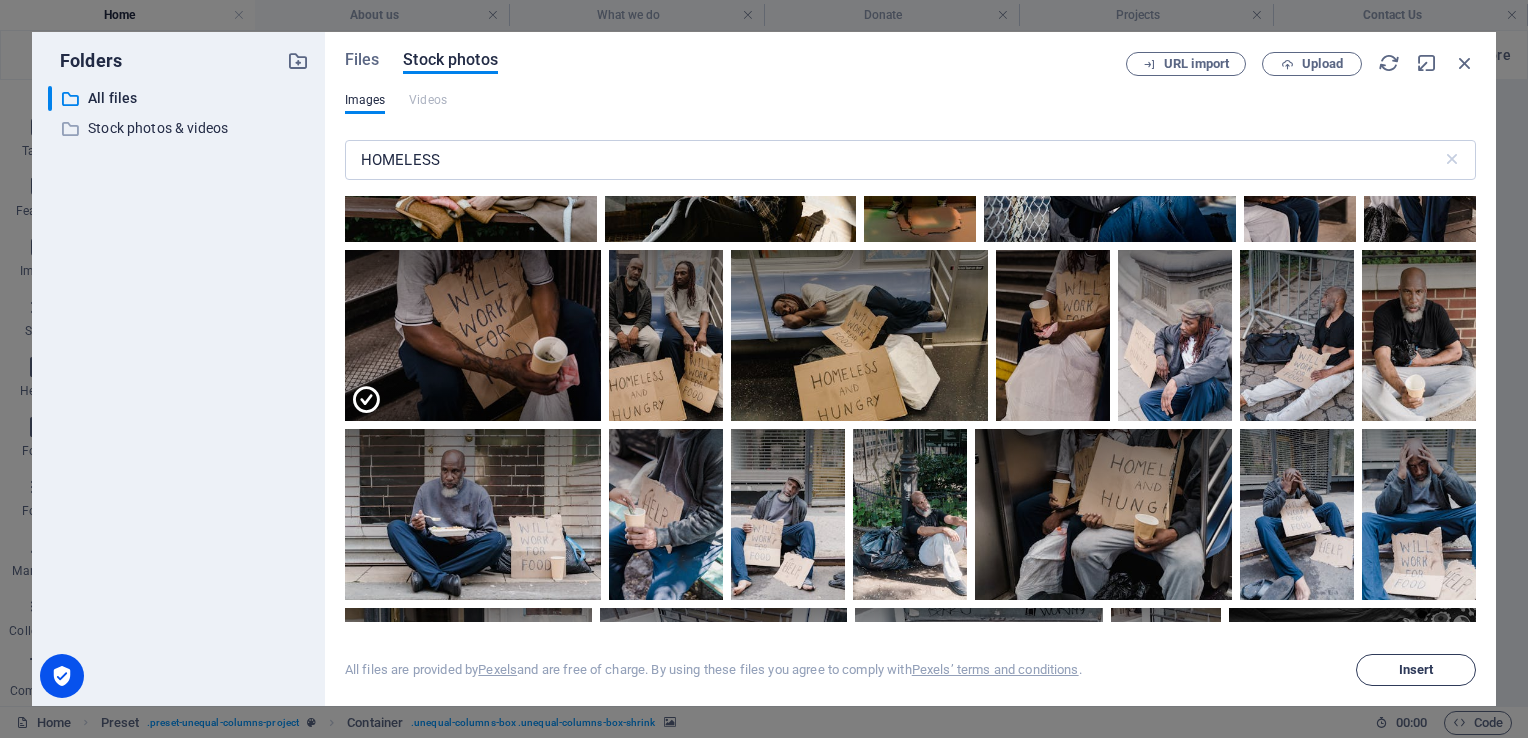 click on "Insert" at bounding box center [1416, 670] 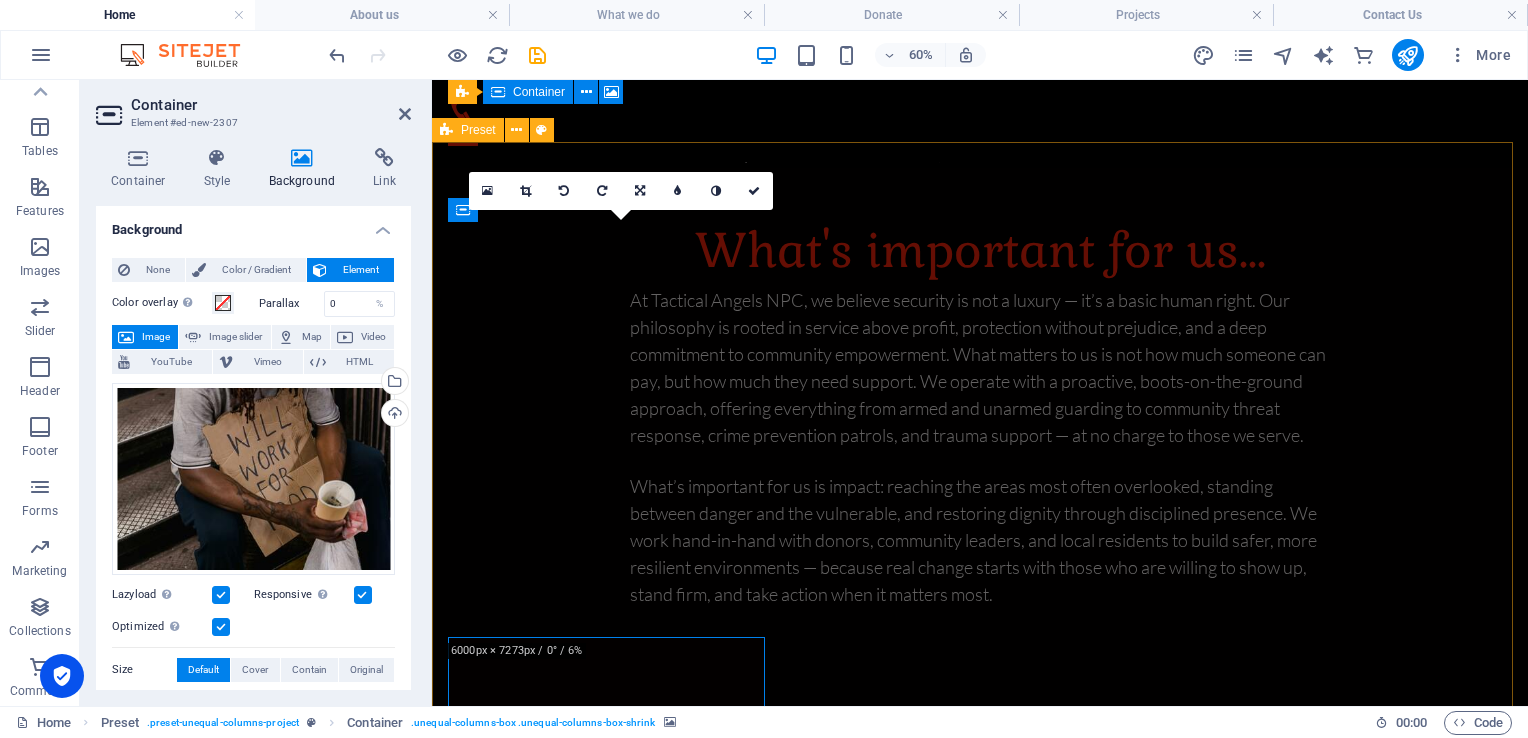 scroll, scrollTop: 8341, scrollLeft: 0, axis: vertical 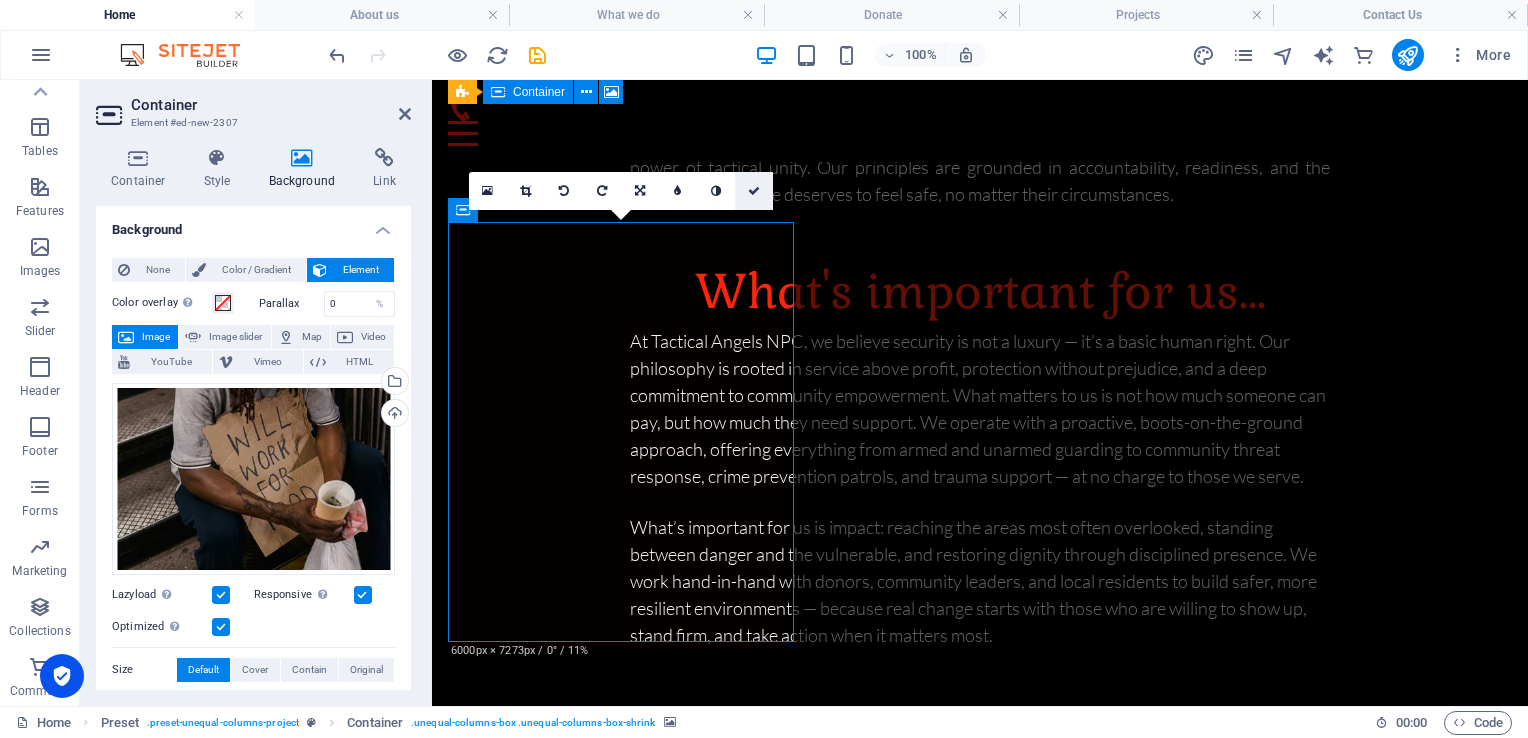 click at bounding box center [754, 191] 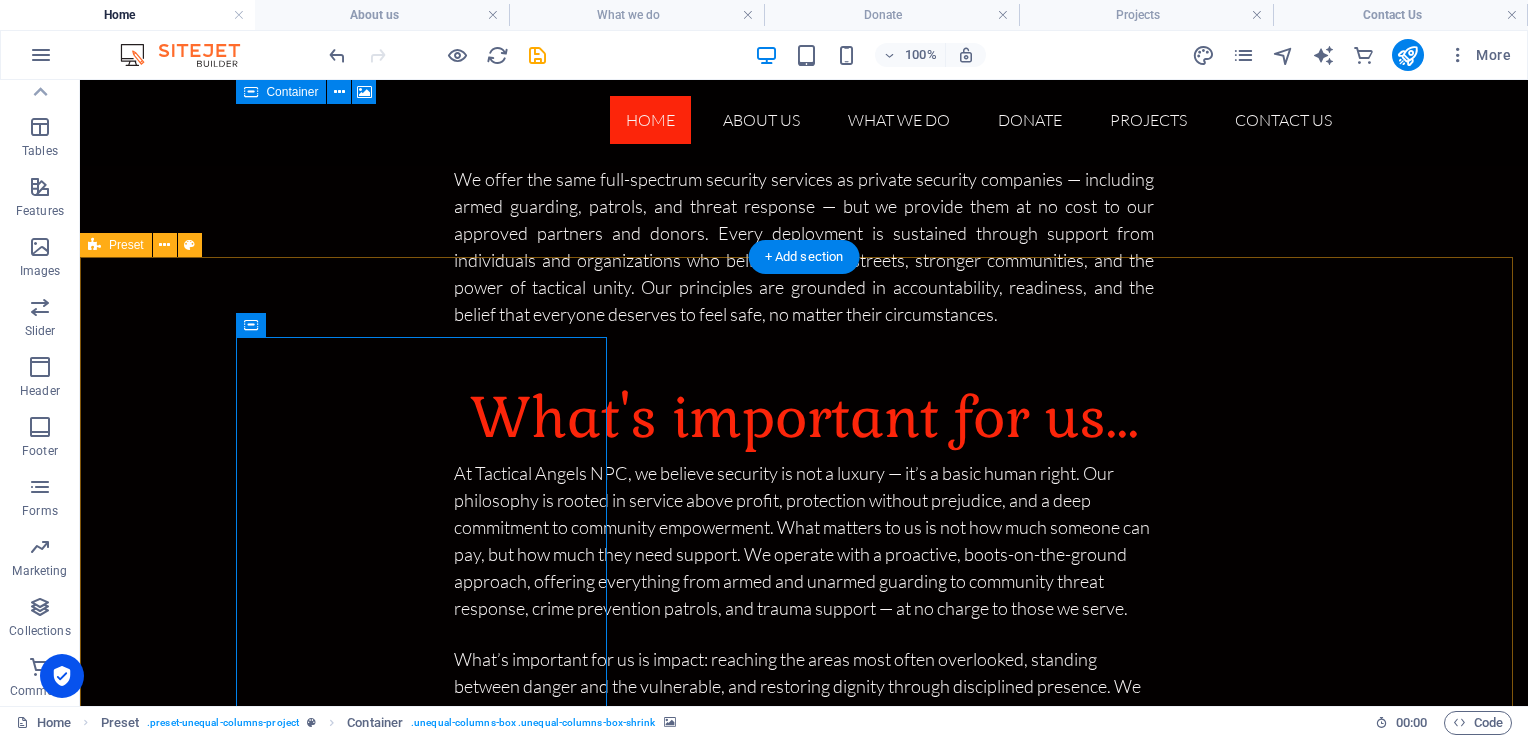 scroll, scrollTop: 8395, scrollLeft: 0, axis: vertical 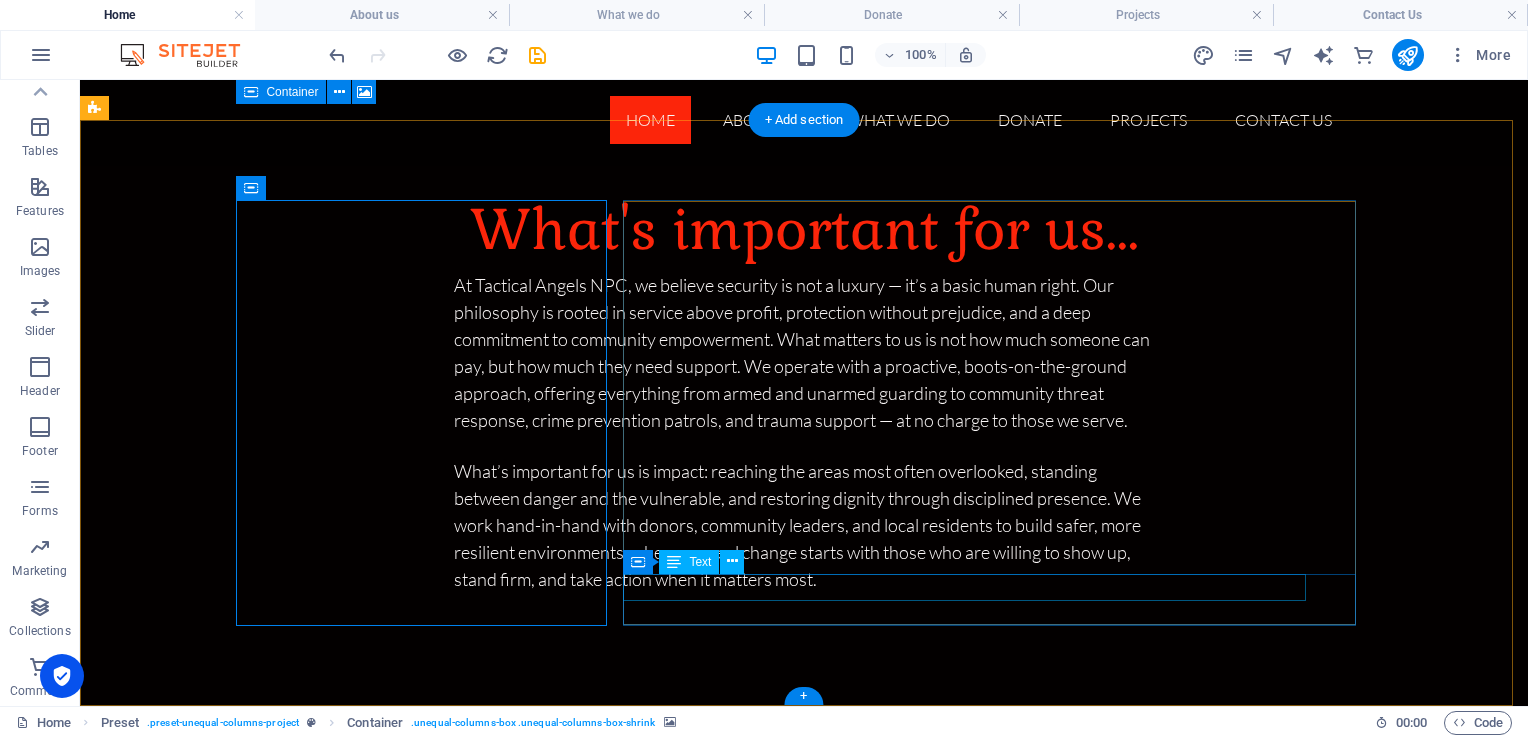 click on "R45 000   - Already donated" at bounding box center [656, 12863] 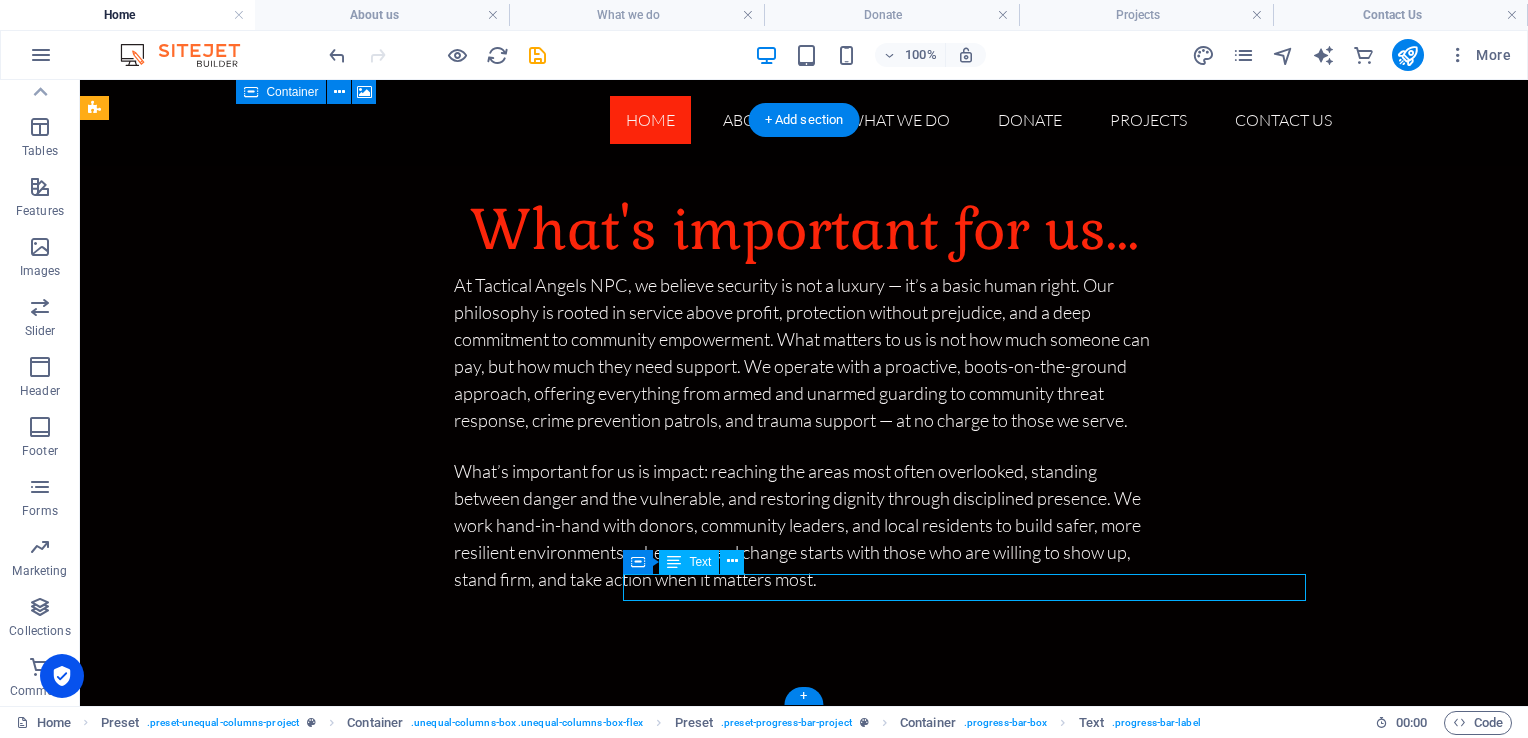 click on "R45 000   - Already donated" at bounding box center [656, 12863] 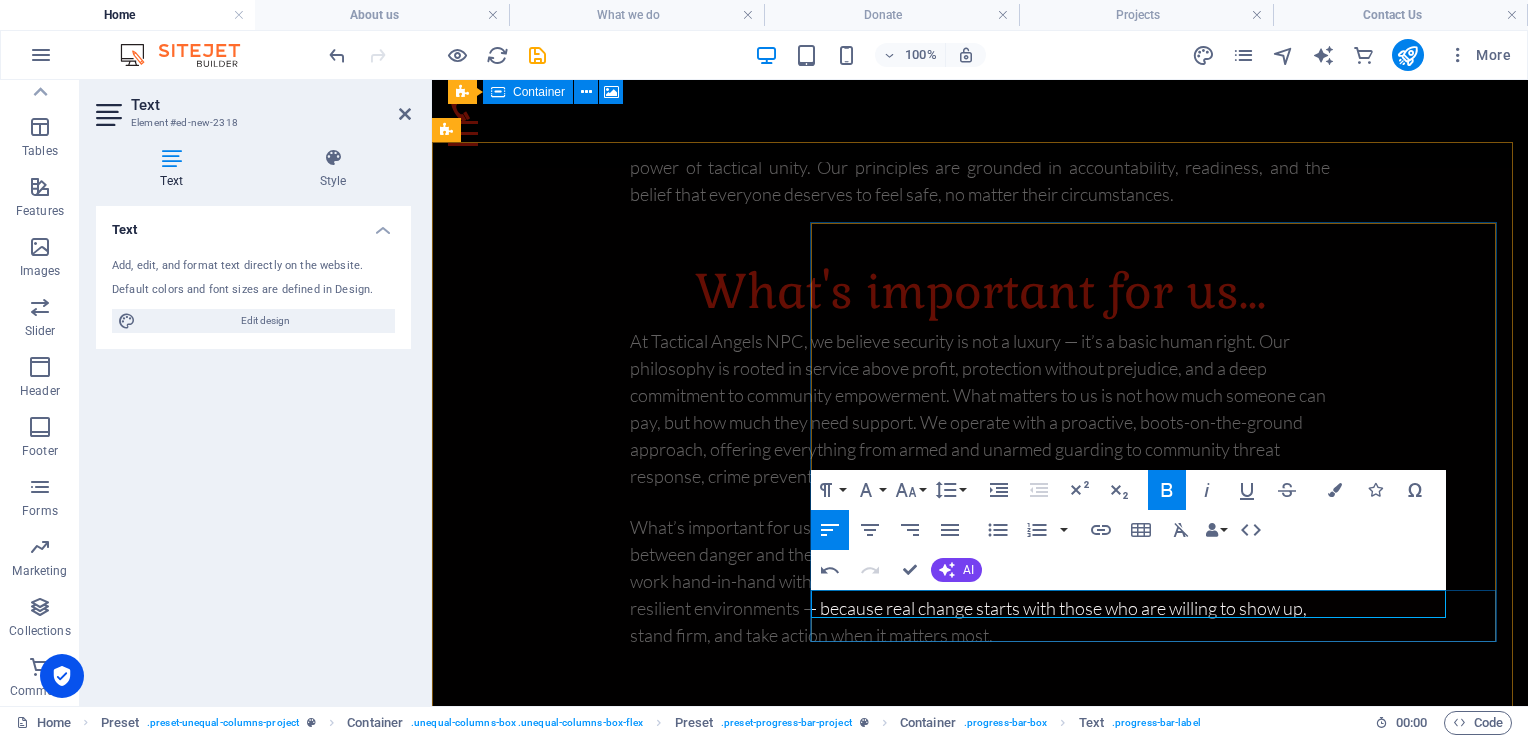 type 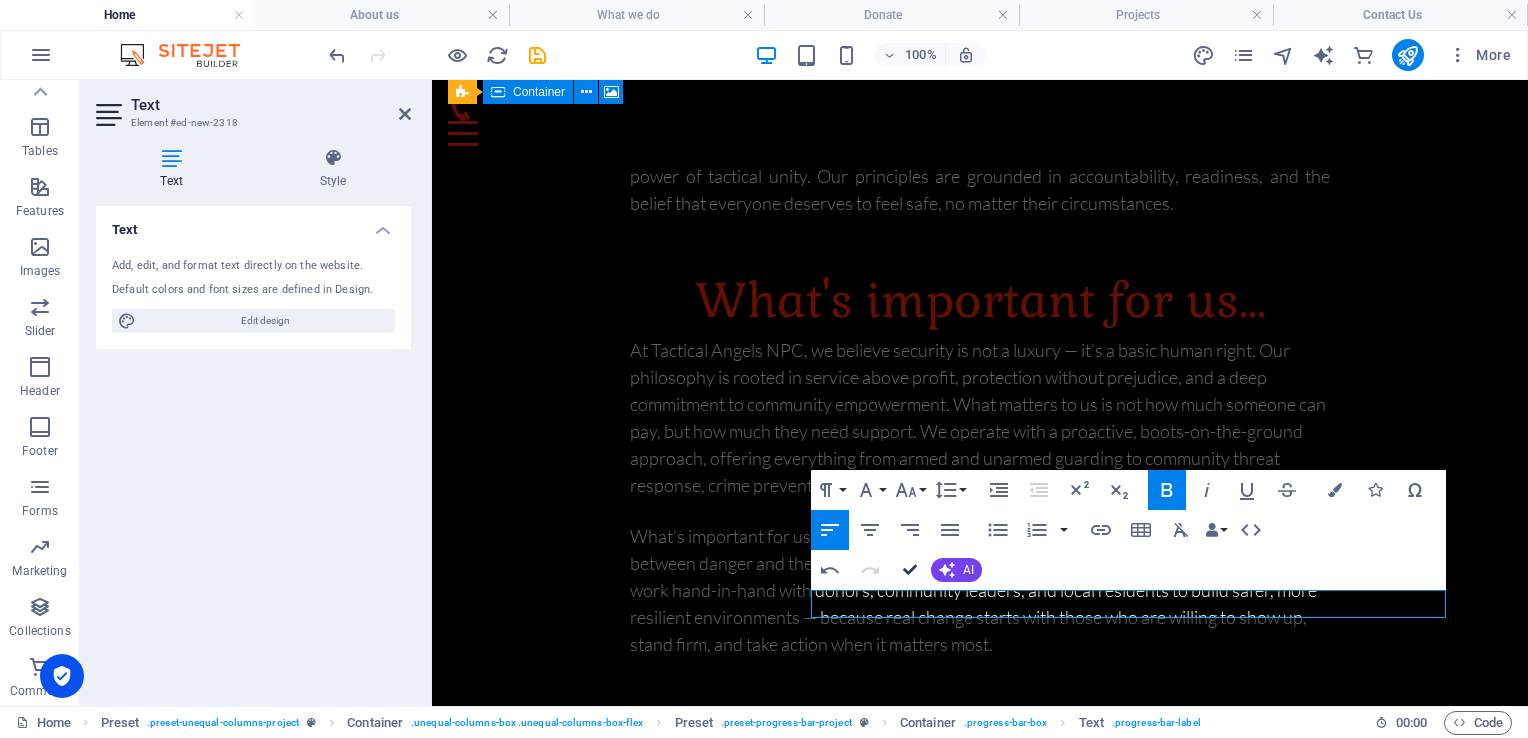 scroll, scrollTop: 8378, scrollLeft: 0, axis: vertical 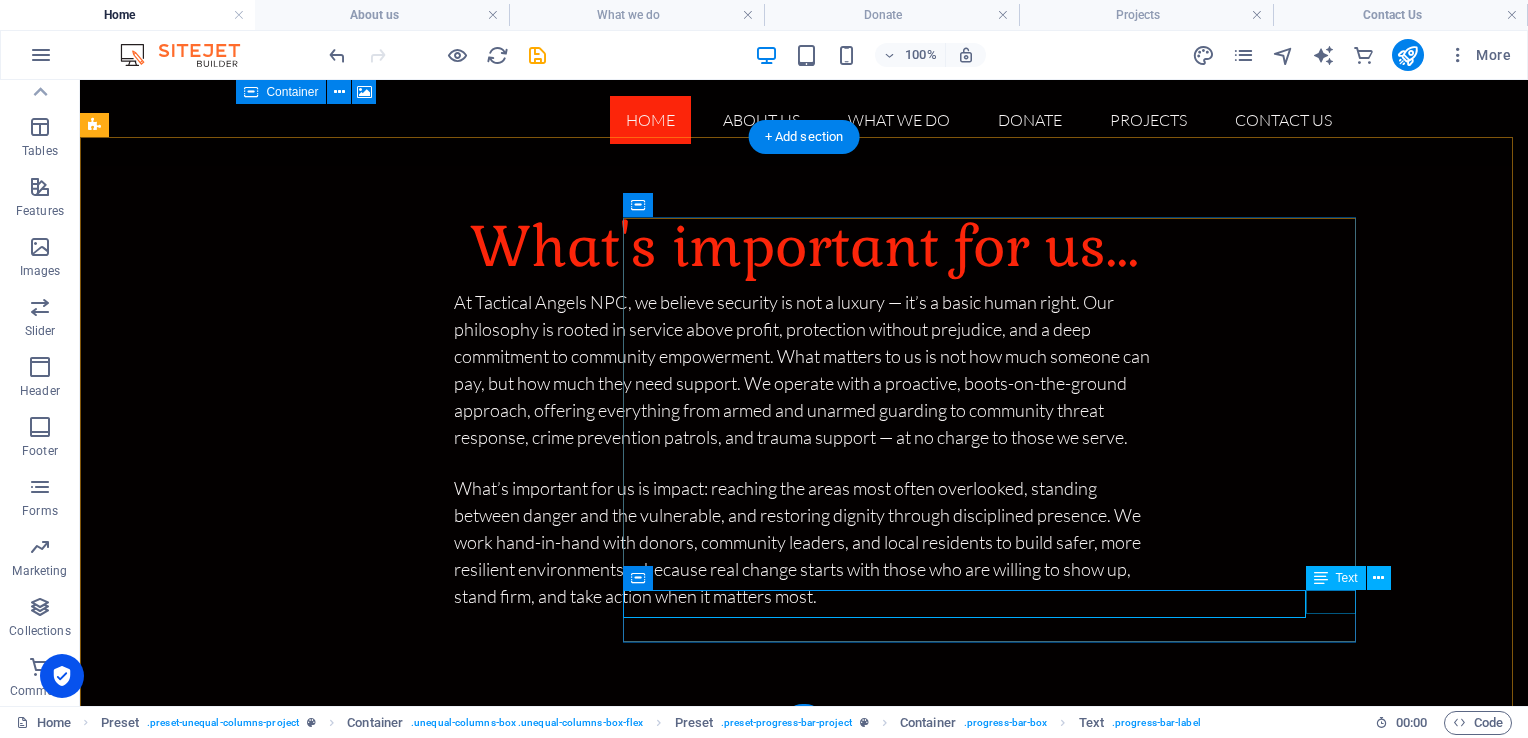 click on "15%" at bounding box center (656, 12873) 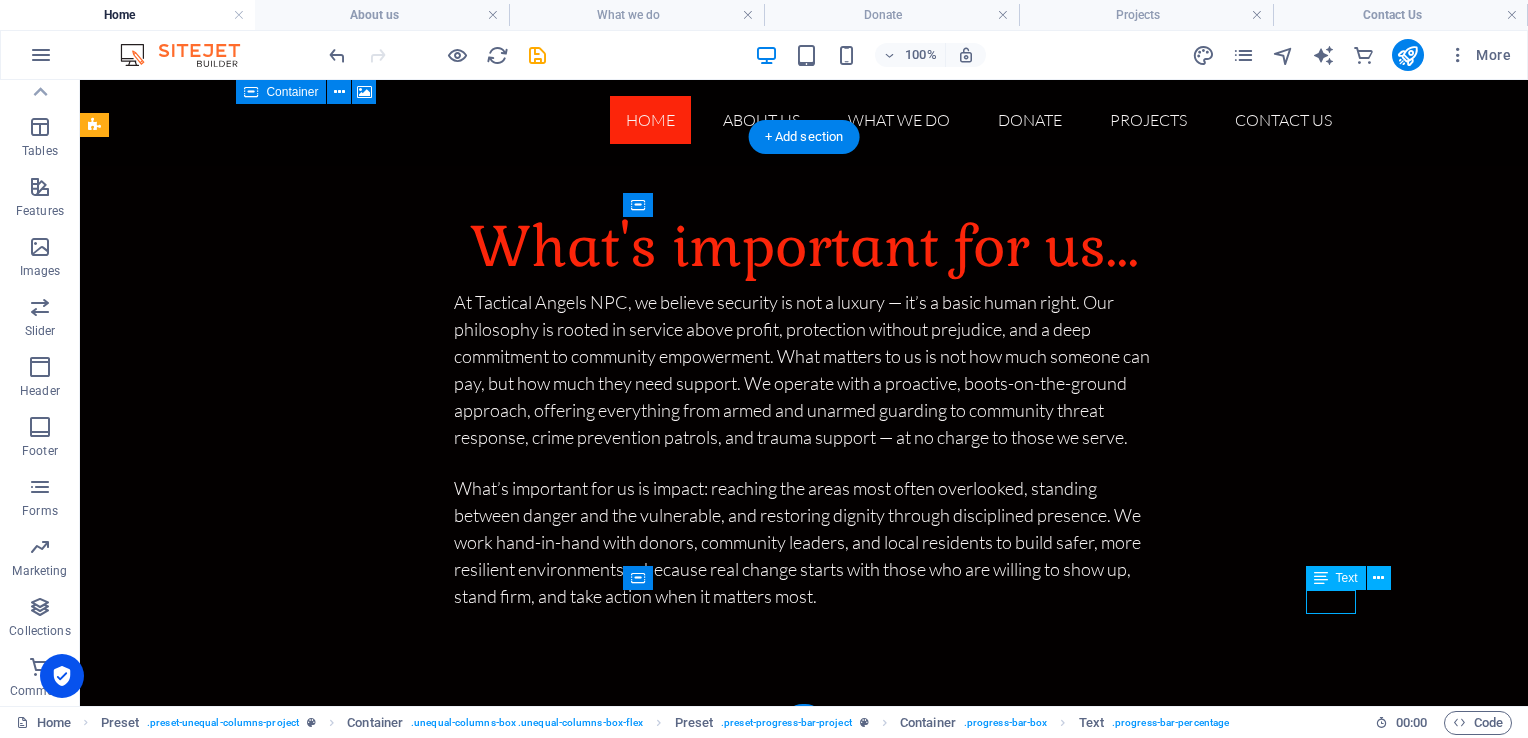 click on "15%" at bounding box center (656, 12873) 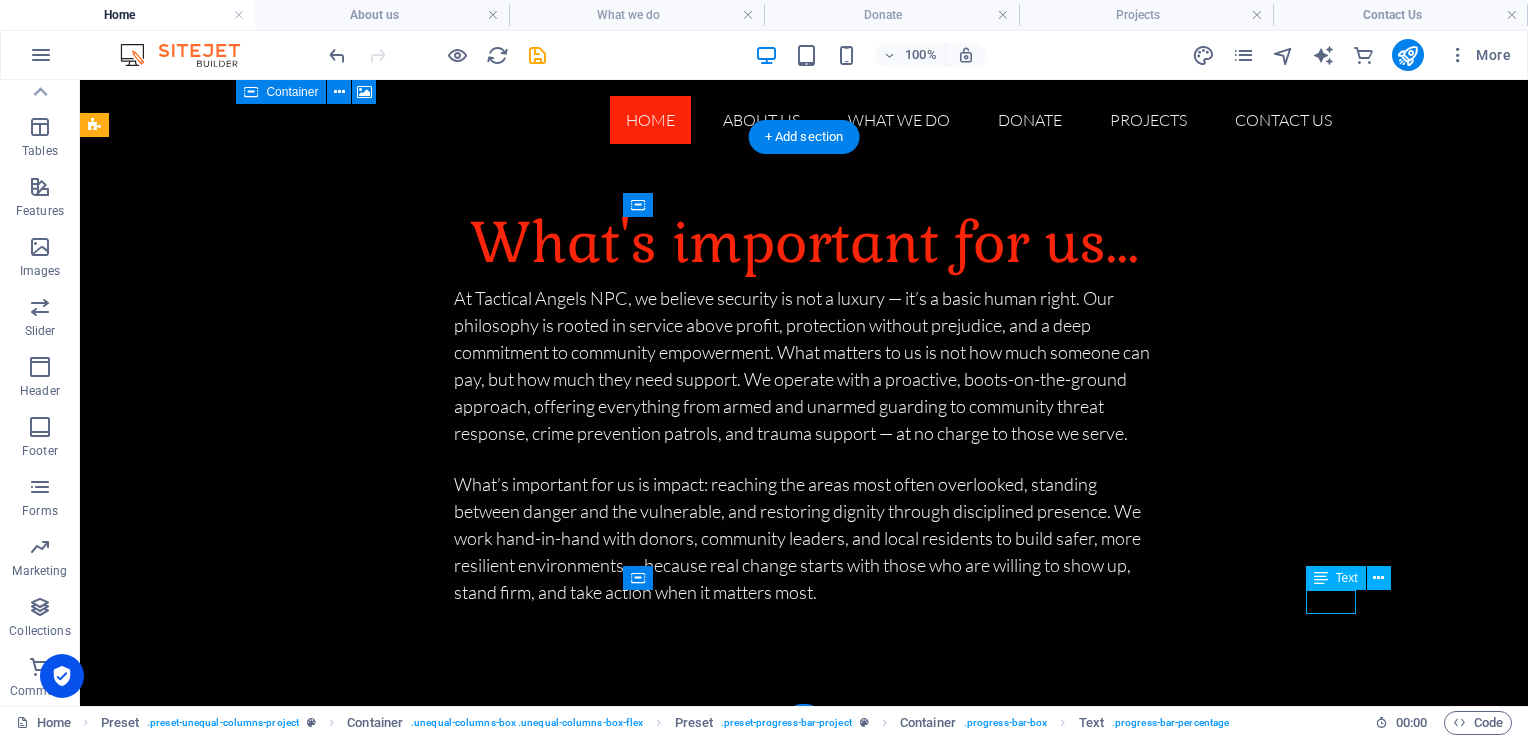 scroll, scrollTop: 8324, scrollLeft: 0, axis: vertical 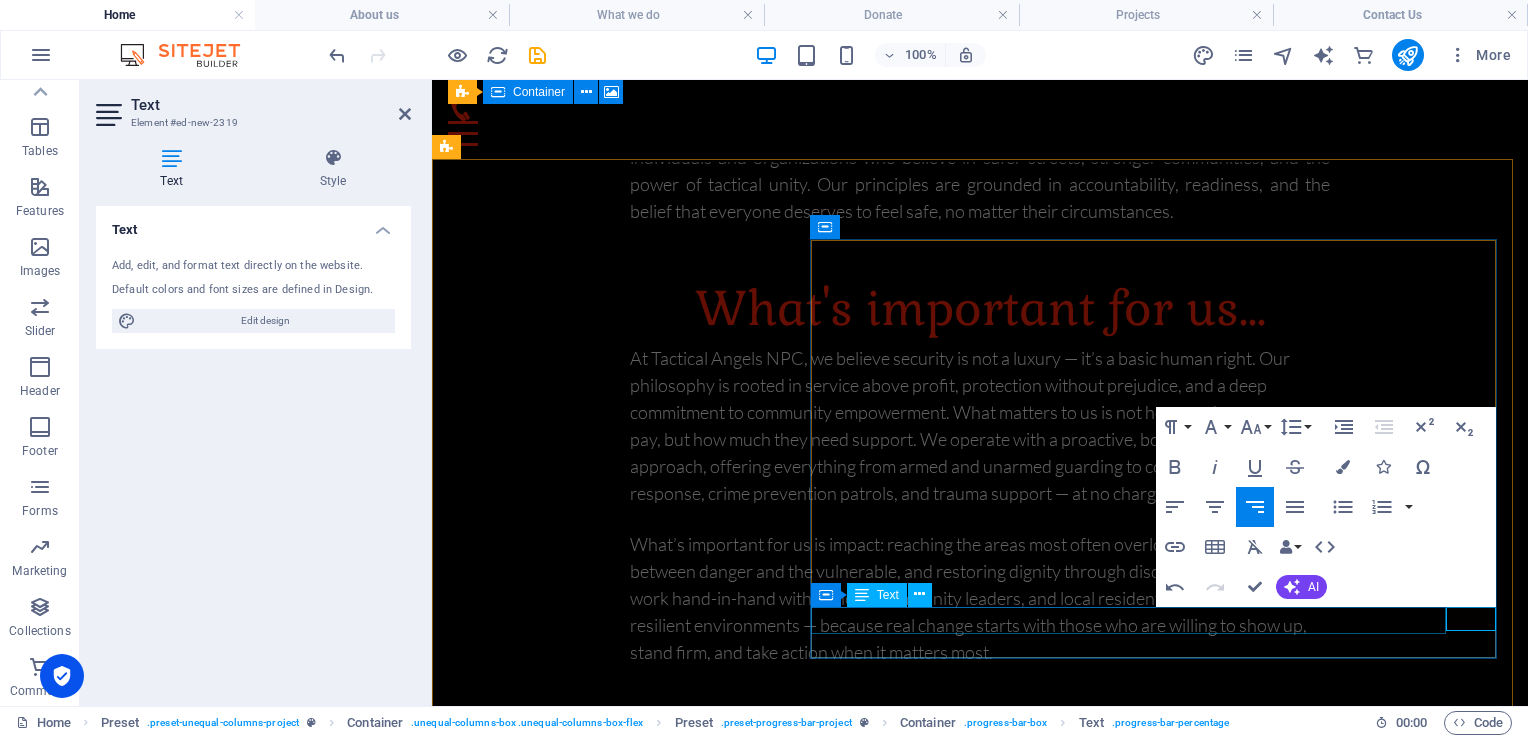type 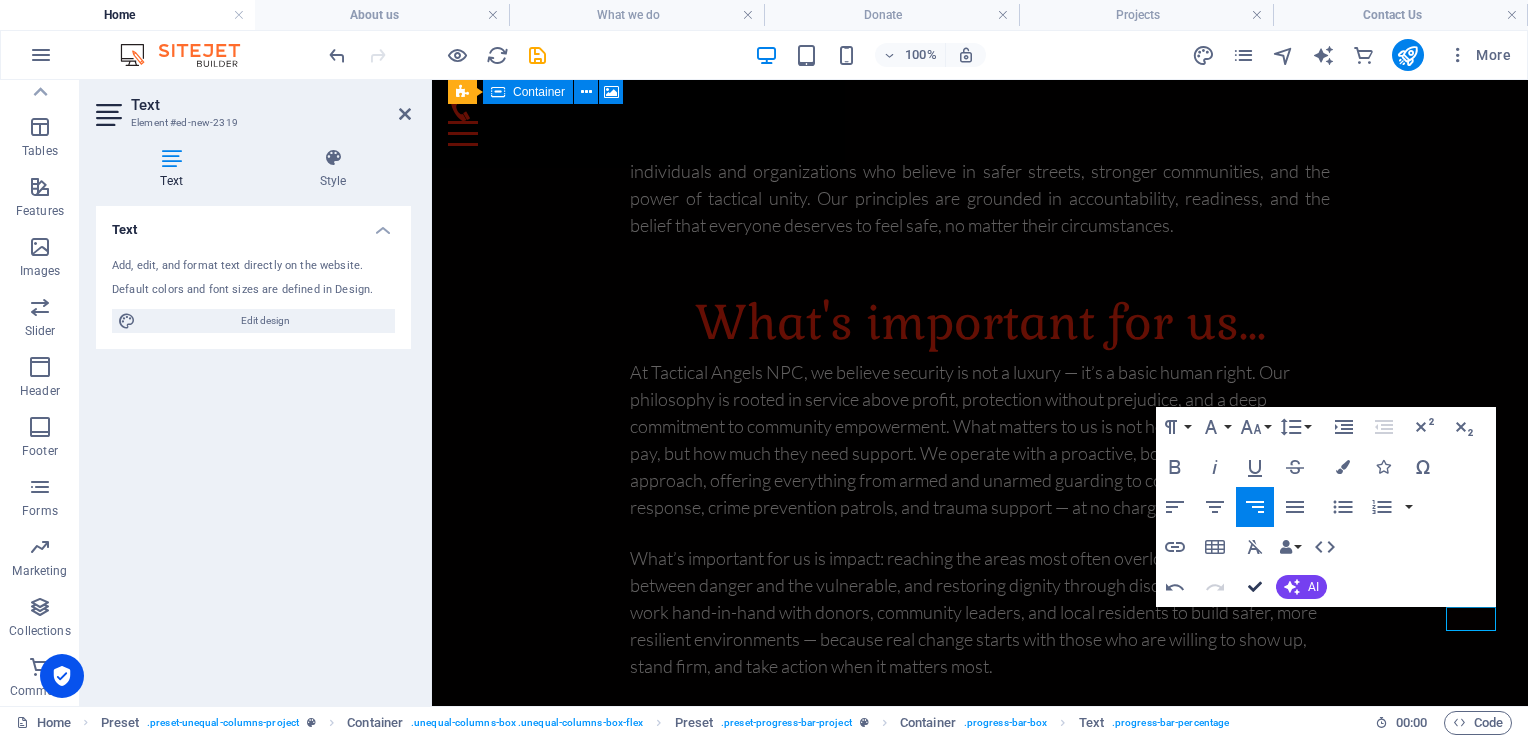 scroll, scrollTop: 8361, scrollLeft: 0, axis: vertical 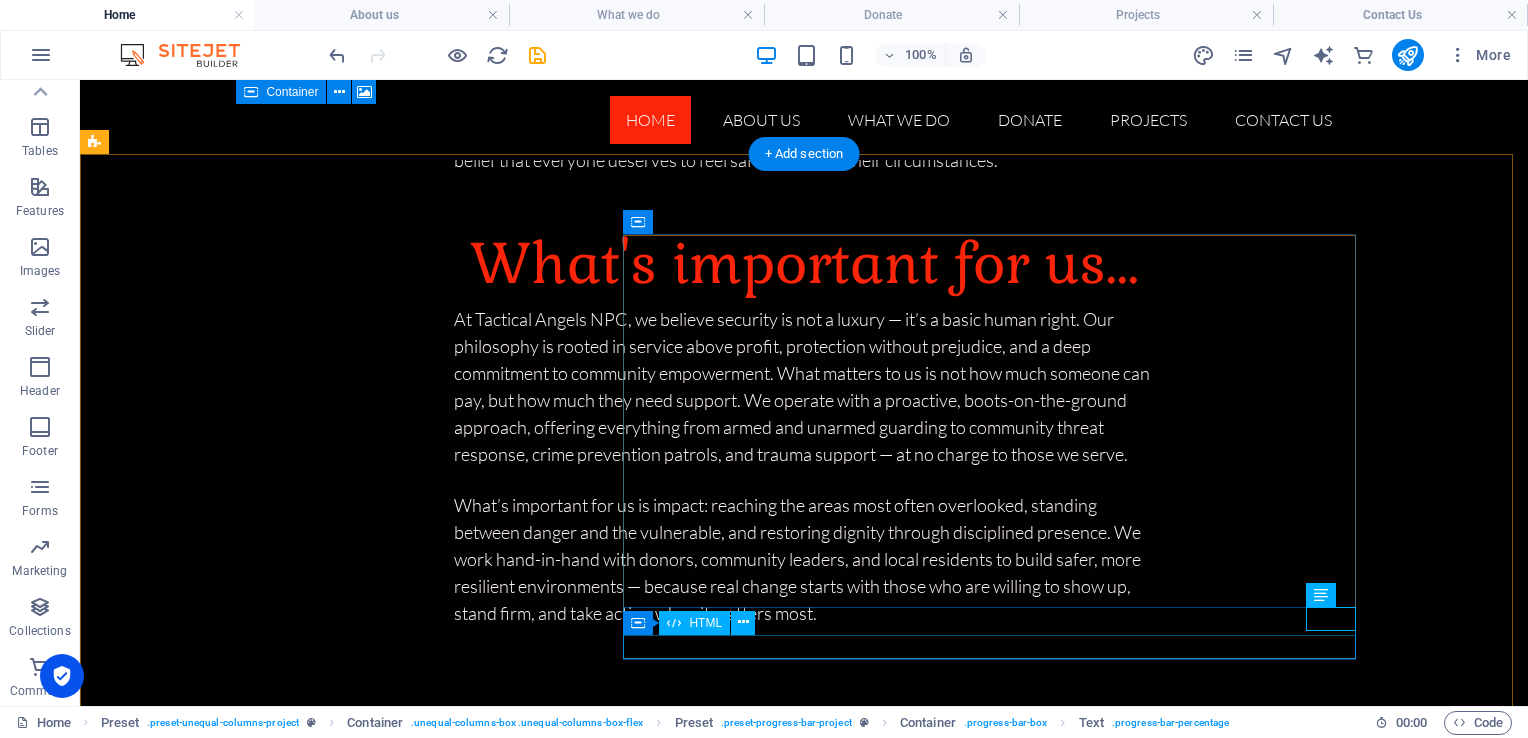 click at bounding box center [656, 12914] 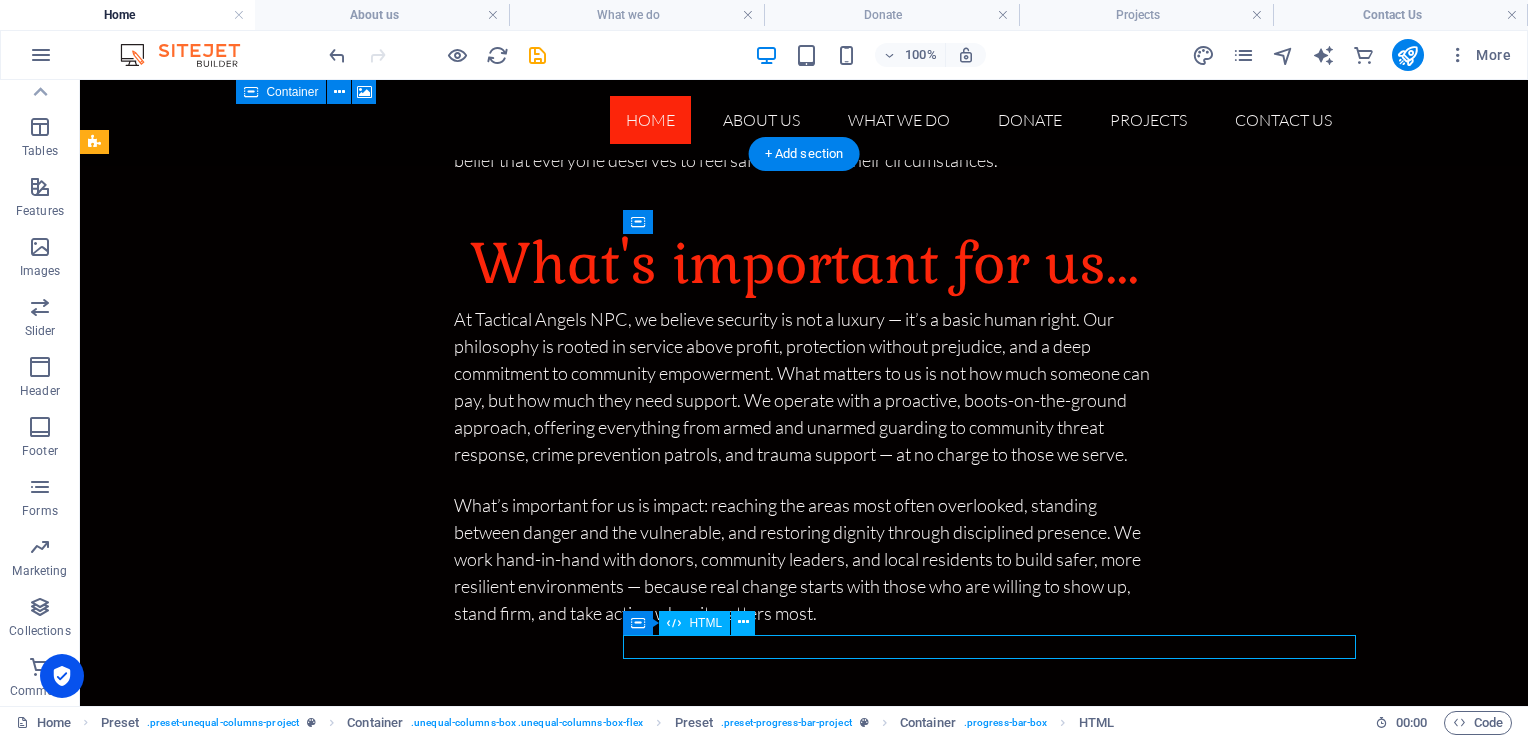 click at bounding box center [656, 12914] 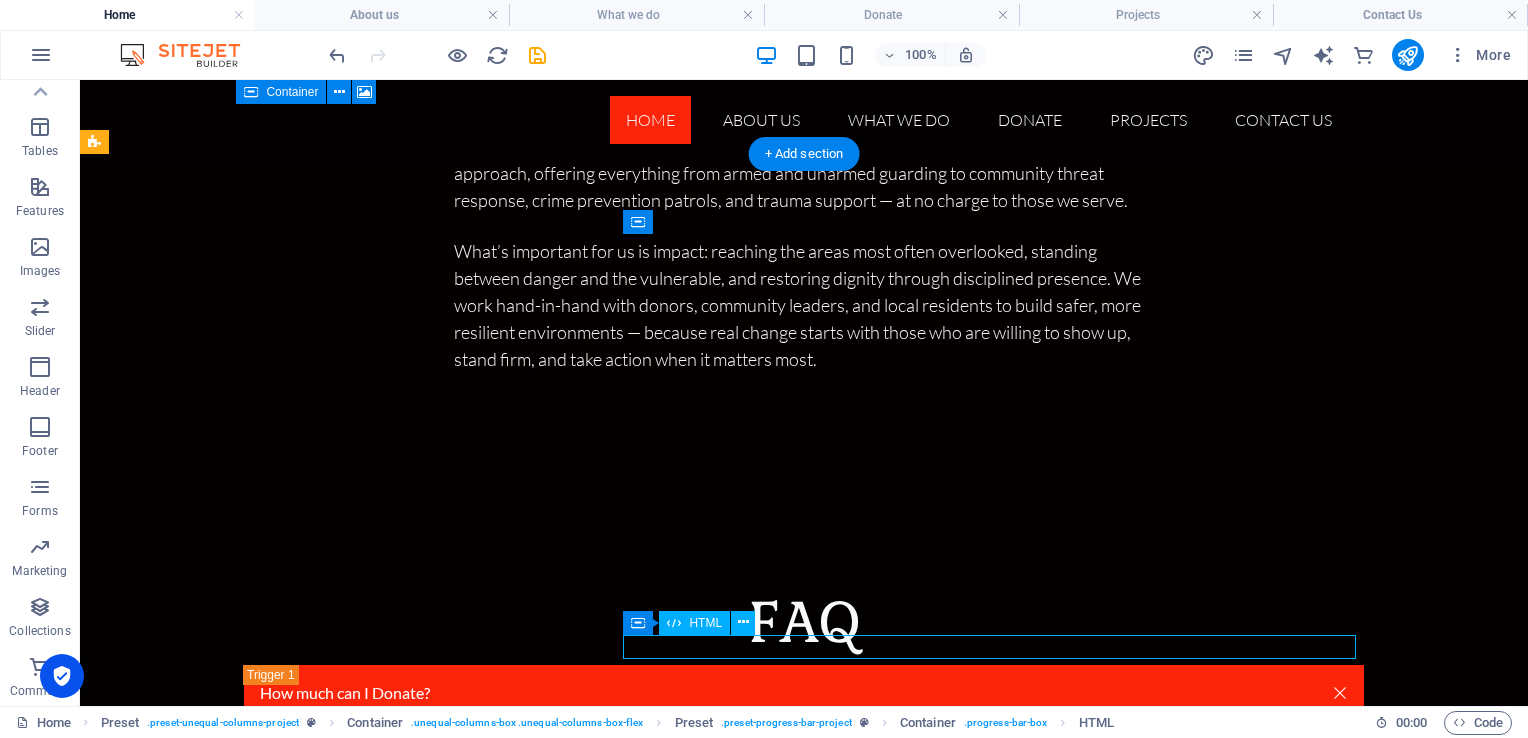 scroll, scrollTop: 8377, scrollLeft: 0, axis: vertical 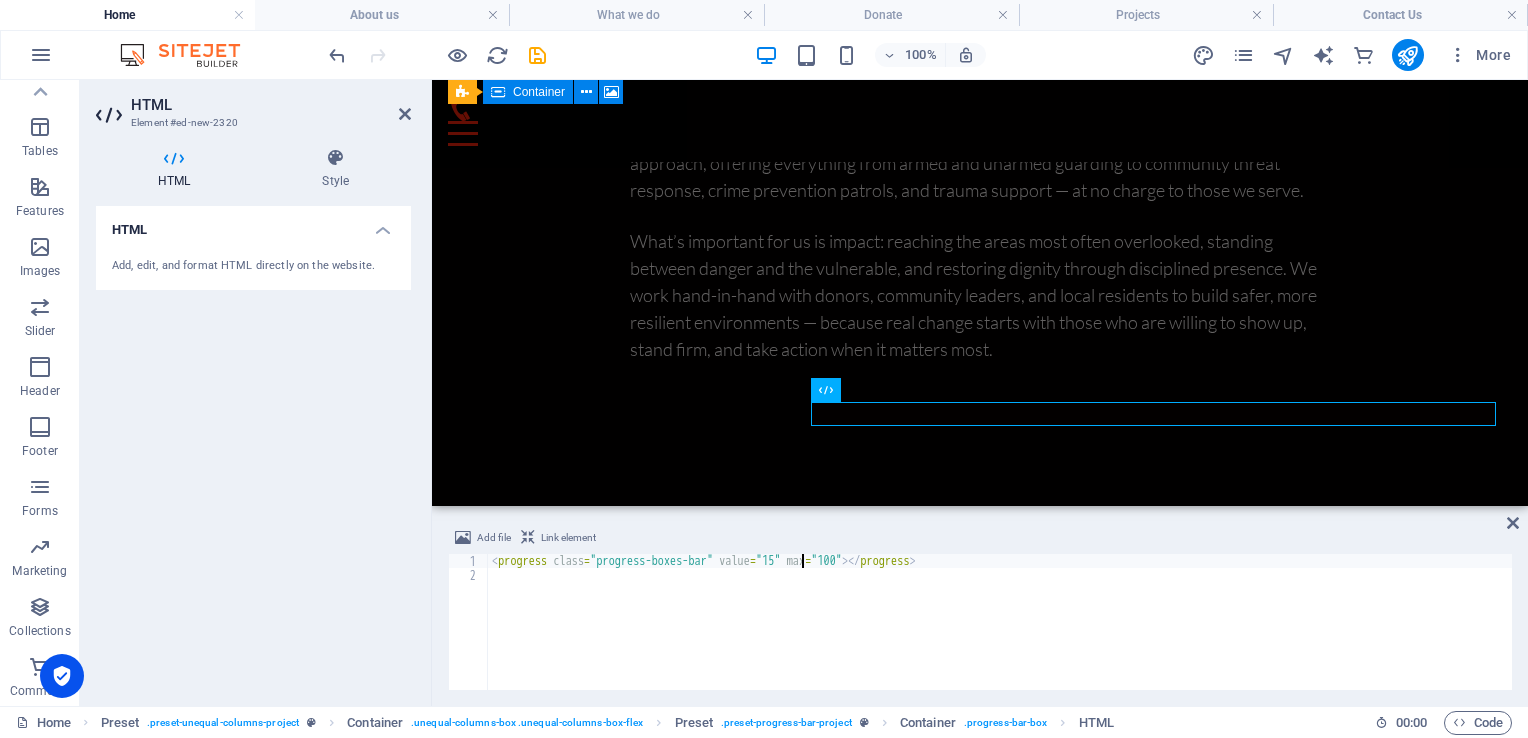 click on "< progress   class = "progress-boxes-bar"   value = "15"   max = "100" > </ progress >" at bounding box center (1000, 636) 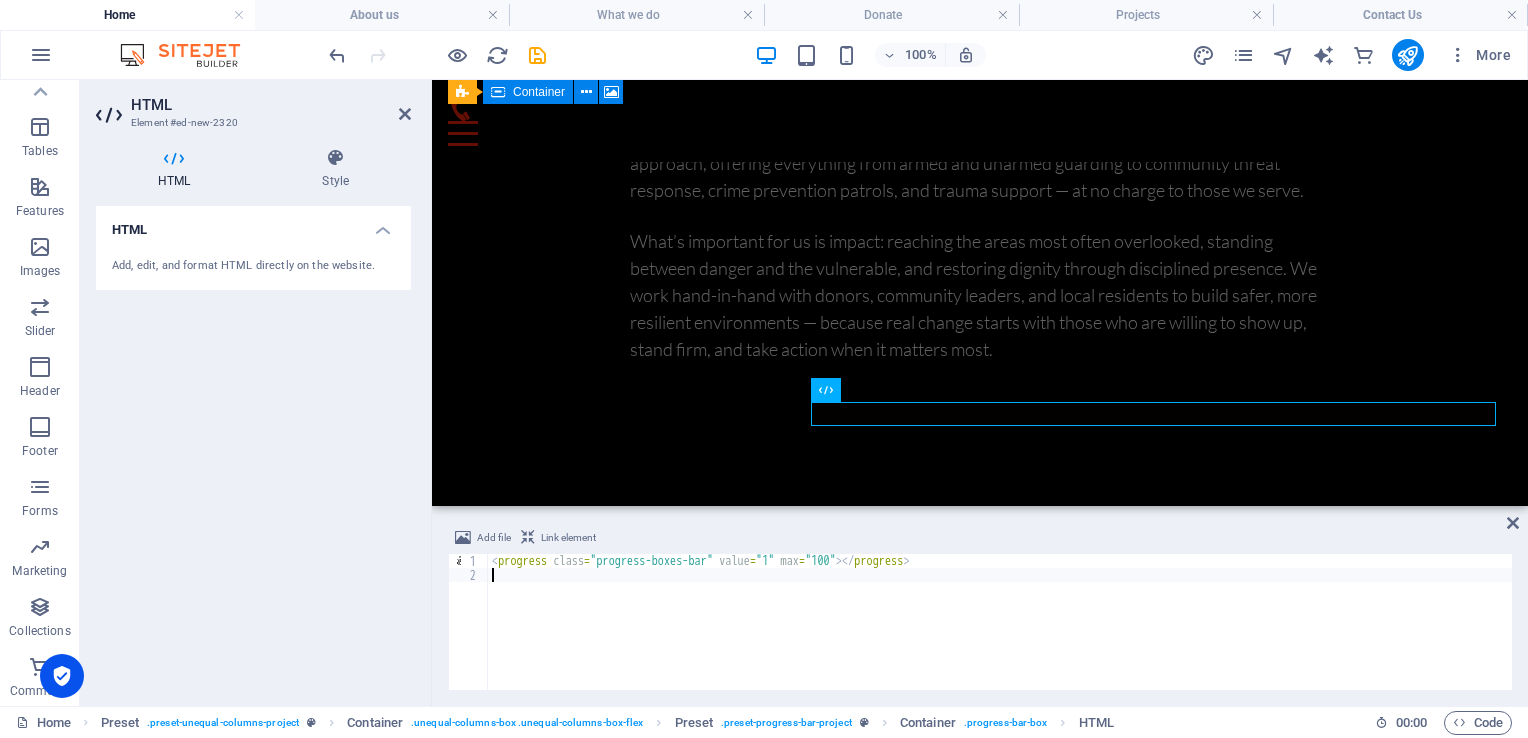 click on "< progress   class = "progress-boxes-bar"   value = "1"   max = "100" > </ progress >" at bounding box center [1000, 636] 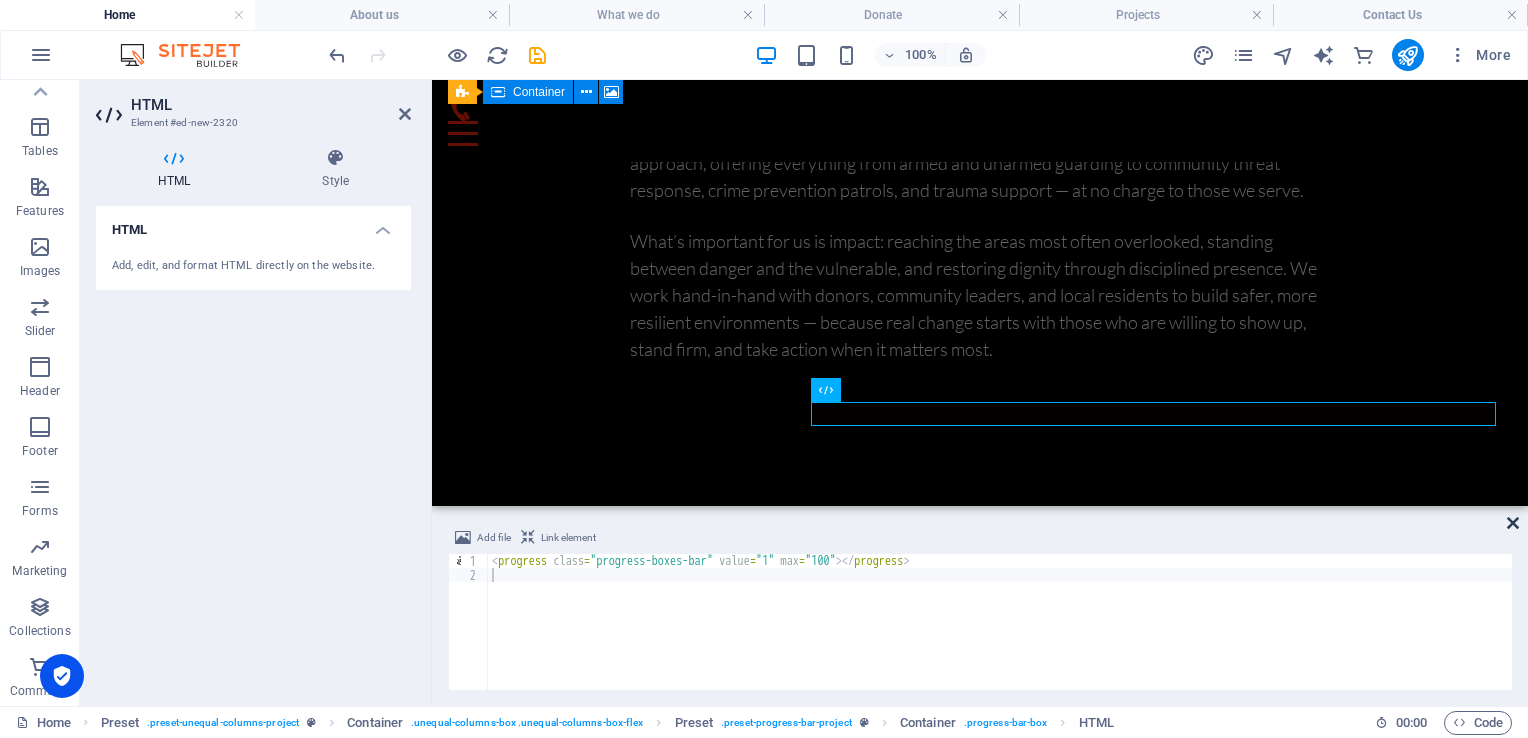 click at bounding box center (1513, 523) 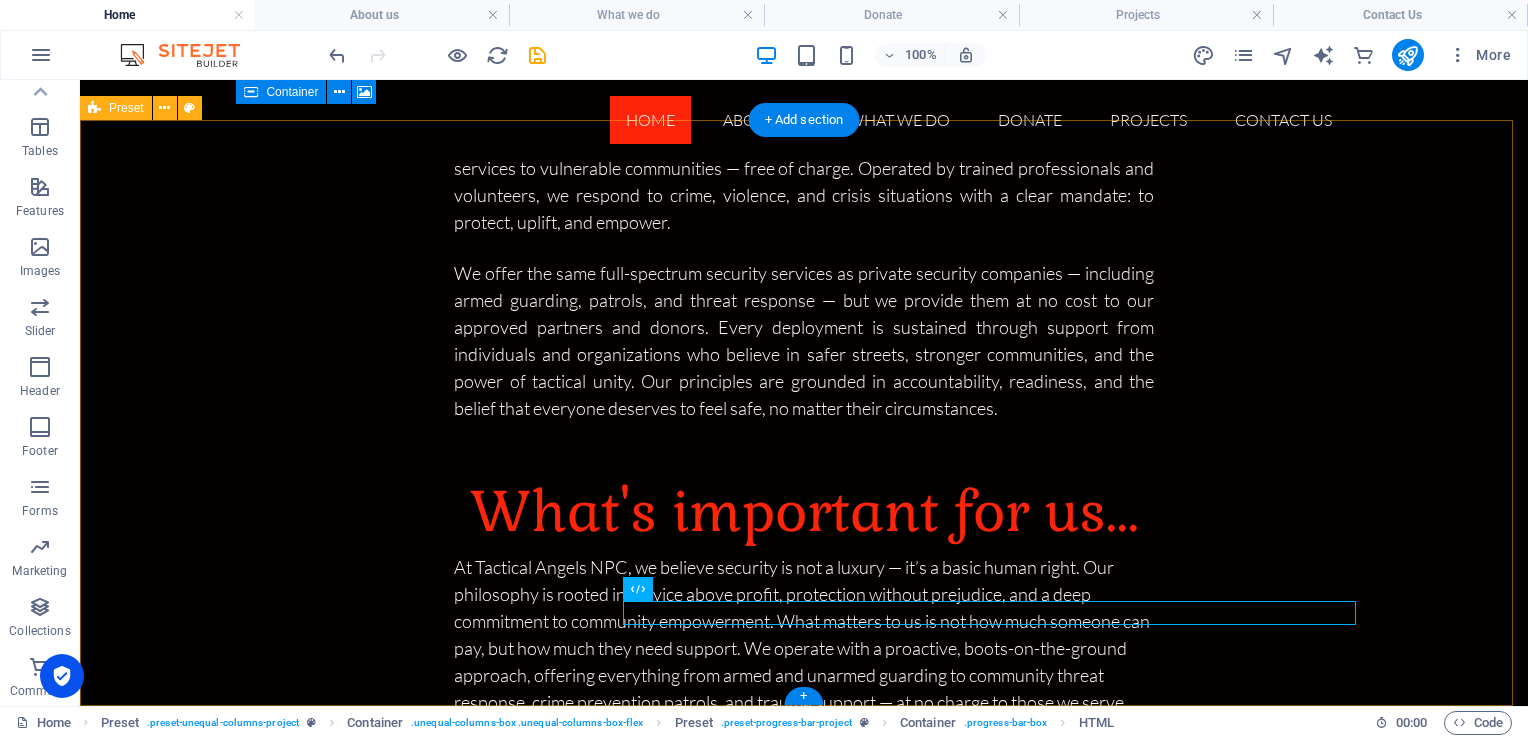 scroll, scrollTop: 8395, scrollLeft: 0, axis: vertical 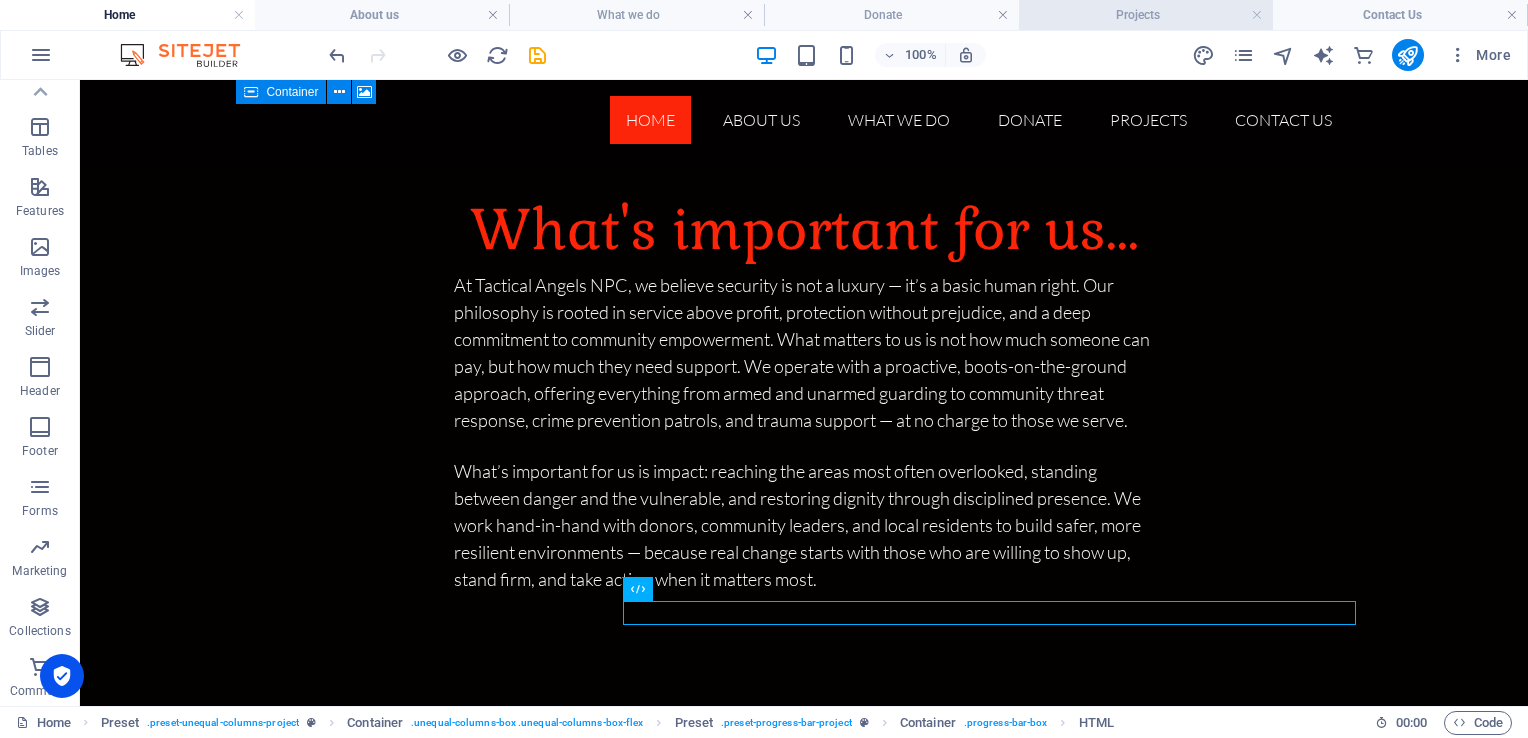 click on "Projects" at bounding box center [1146, 15] 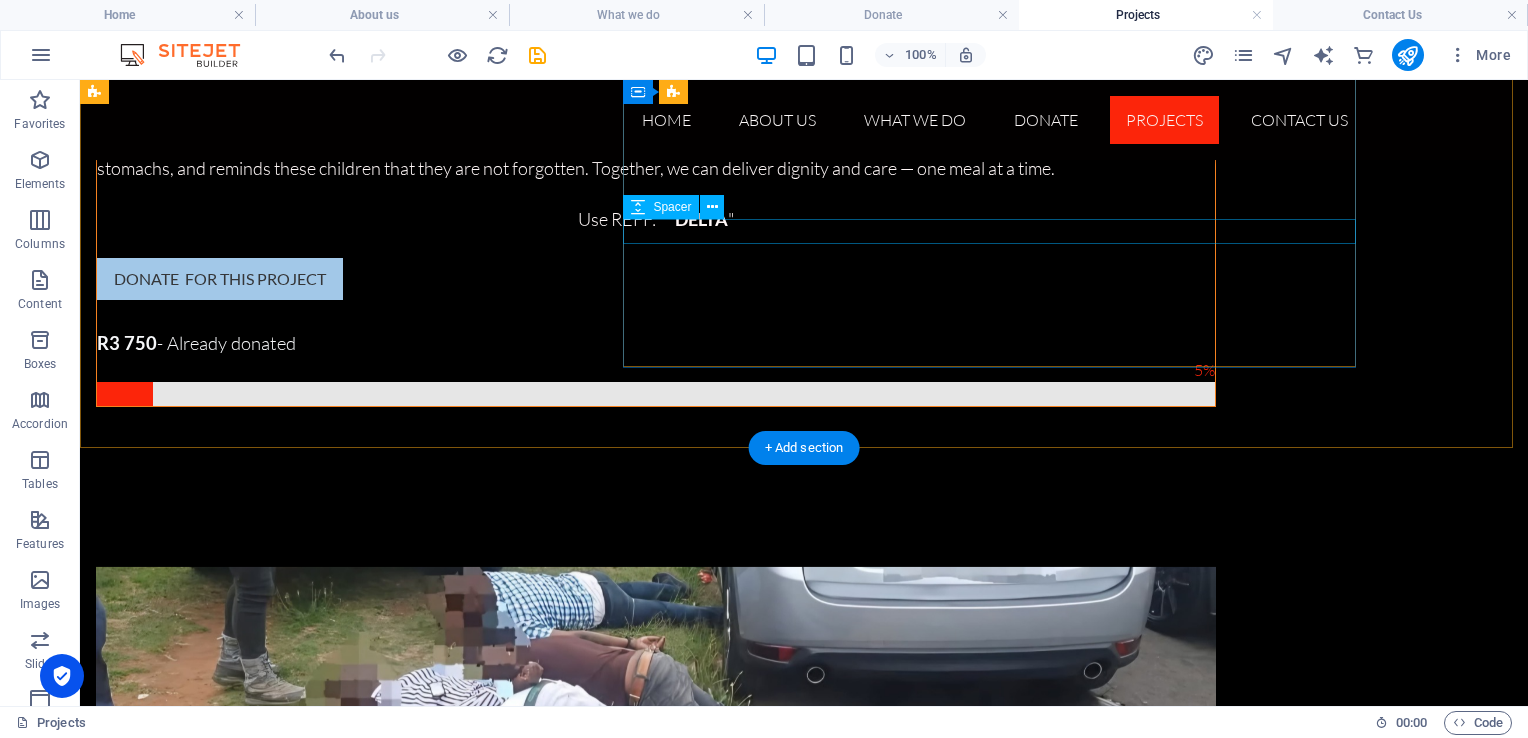 scroll, scrollTop: 1486, scrollLeft: 0, axis: vertical 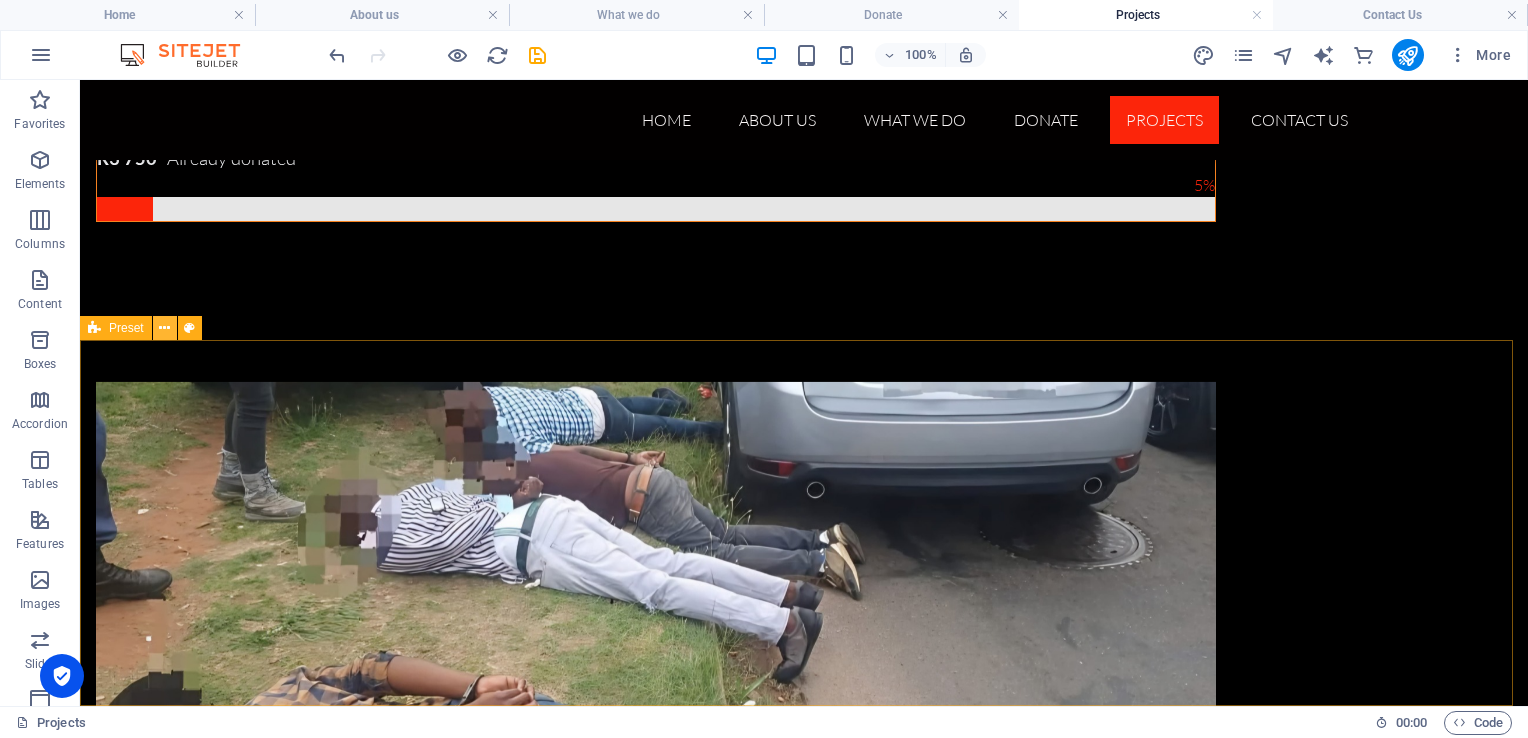 click at bounding box center [165, 328] 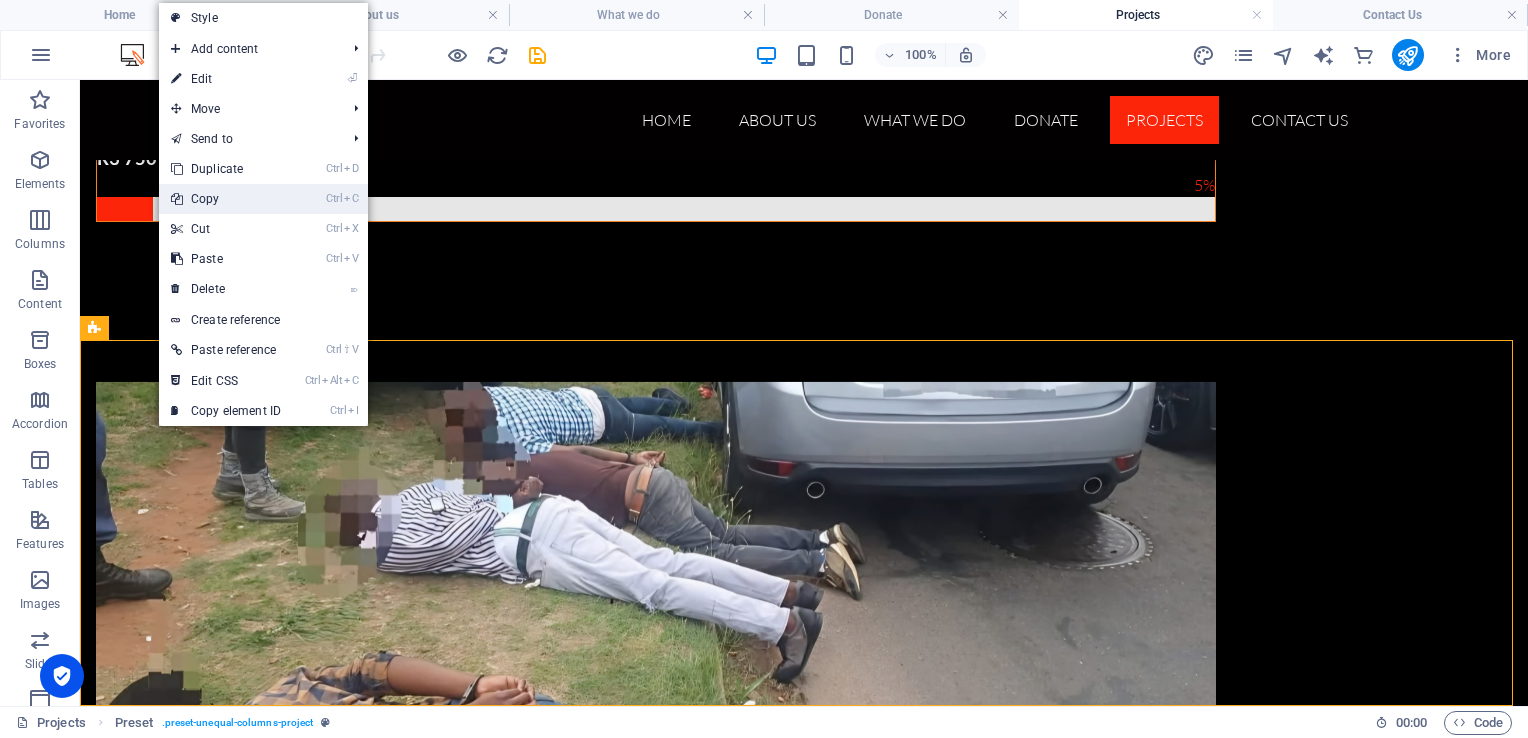 click on "Ctrl C  Copy" at bounding box center (226, 199) 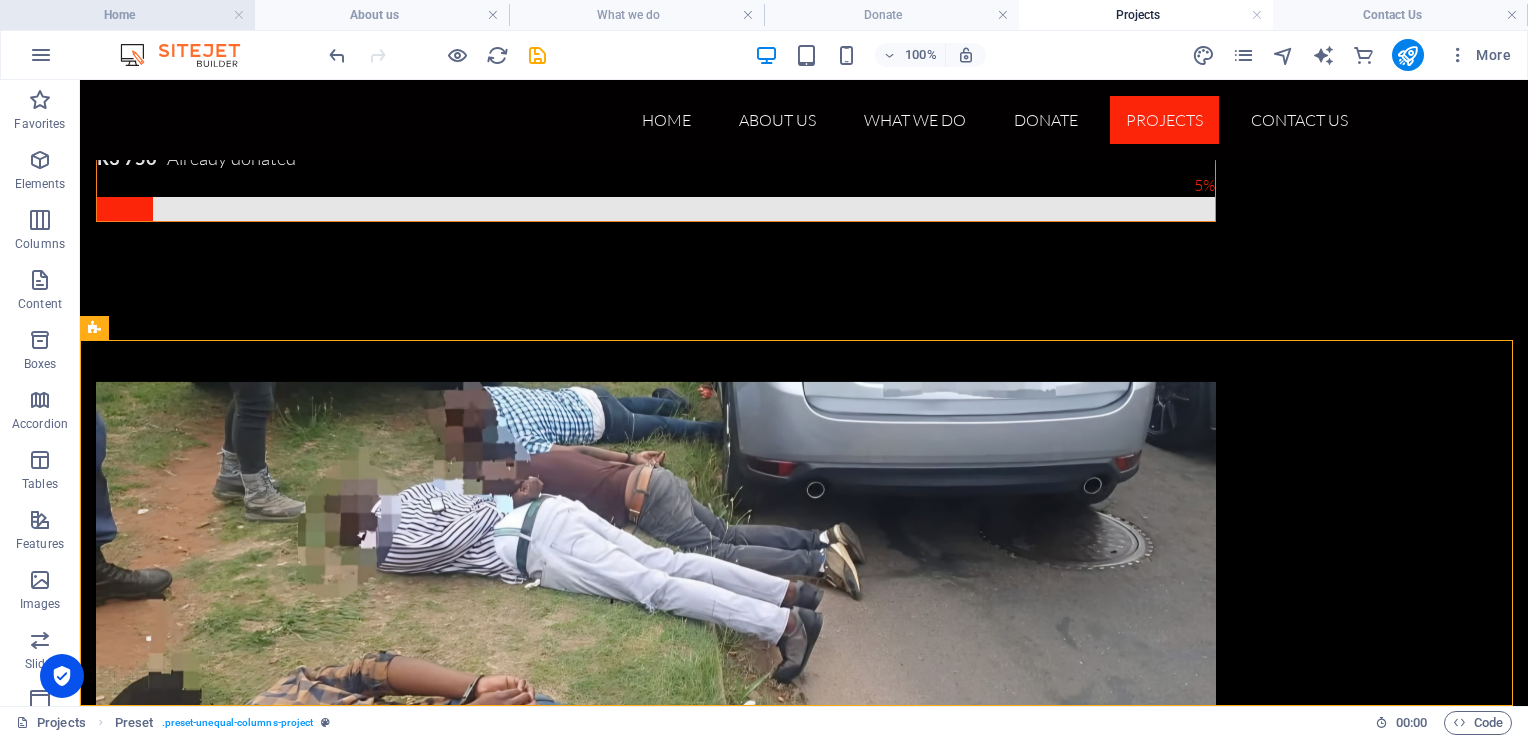 click on "Home" at bounding box center (127, 15) 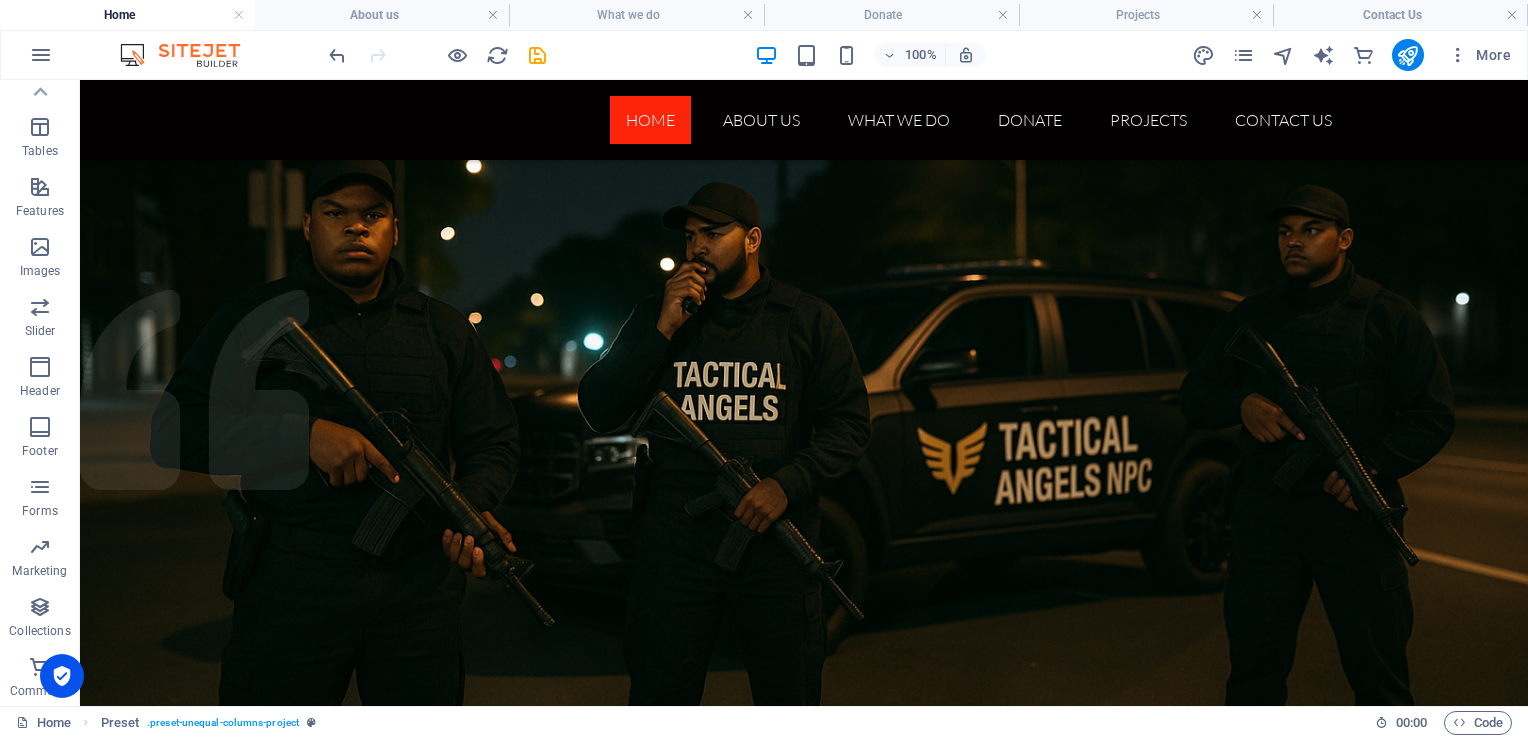 scroll, scrollTop: 8395, scrollLeft: 0, axis: vertical 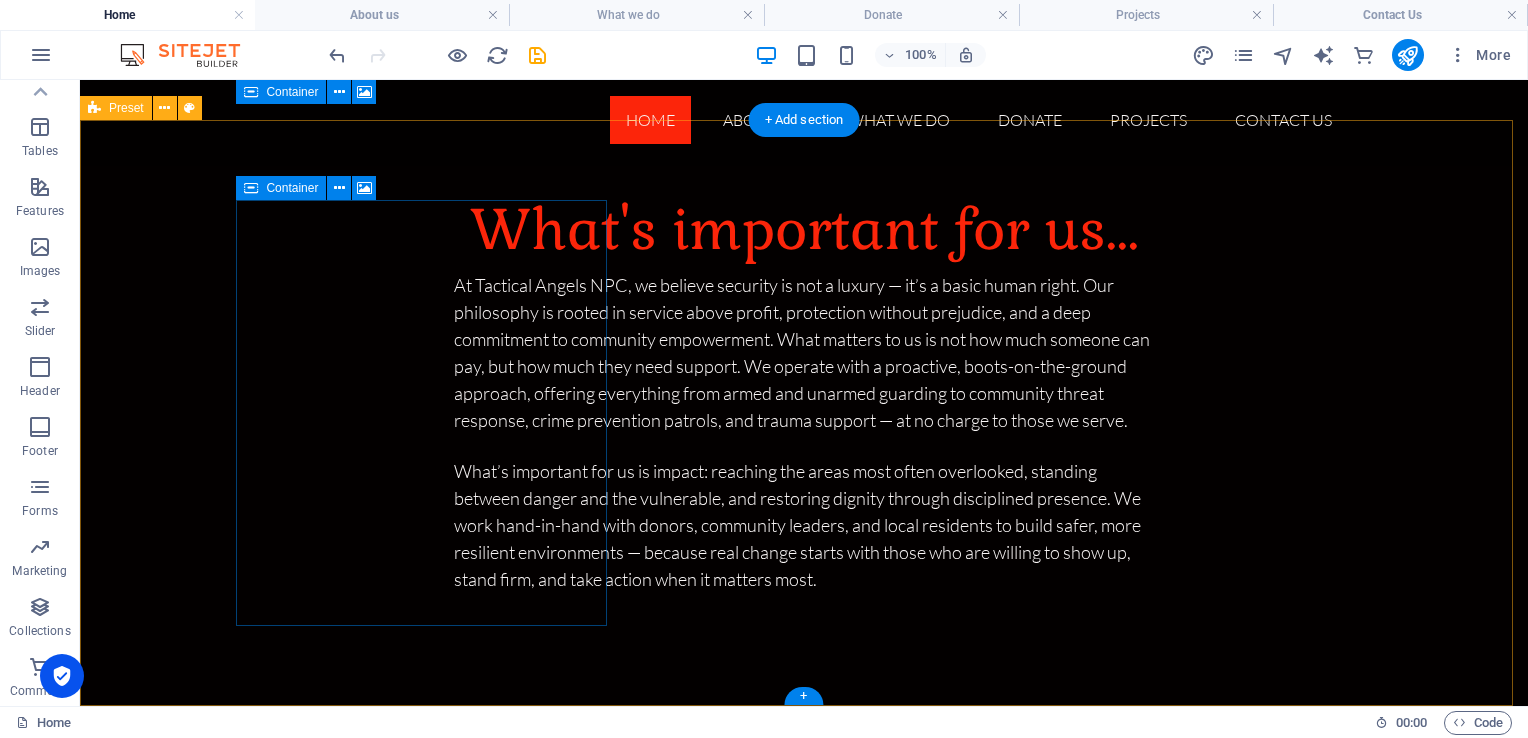 click on "Drop content here or  Add elements  Paste clipboard Restore & Rebuild: Homeless Rehabilitation Project Thousands of people in our cities sleep on cold pavements and under broken shelters every night — forgotten and written off by society. This project aims to change that. Through Restore & Rebuild, we take homeless individuals off the streets, provide them with a safe place to stay, clean clothes, and proper meals. We help restore their dignity with new formal clothing, skills support, and guidance to prepare them for job interviews and stable employment. Every rand you give helps someone take the first step back to a life of purpose, hope, and self-reliance. Together, we can break the cycle — one life at a time Use REFF:  " [PERSON_NAME] "   Donate  for this Project R9215   - Already donated 1%" at bounding box center (804, 12442) 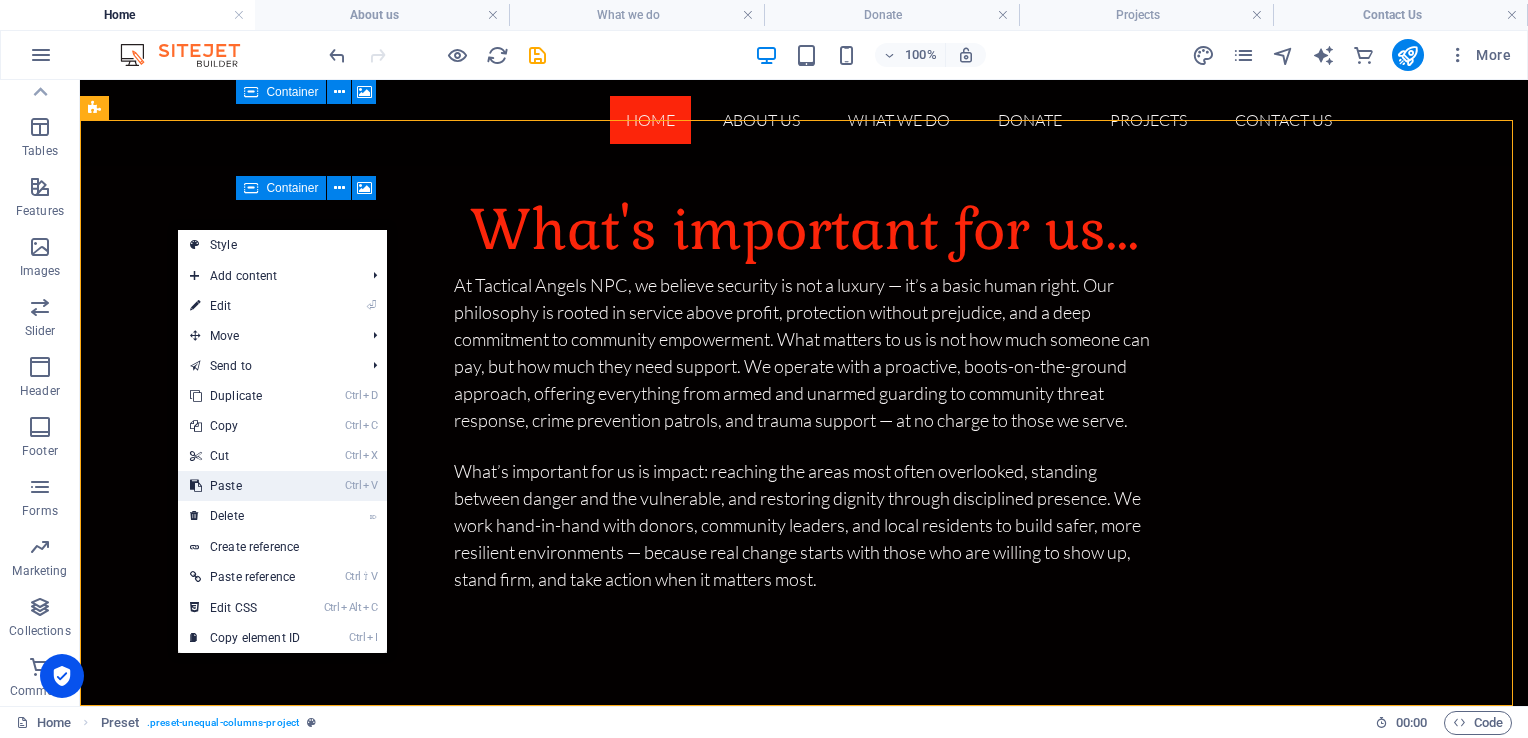 click on "Ctrl V  Paste" at bounding box center (245, 486) 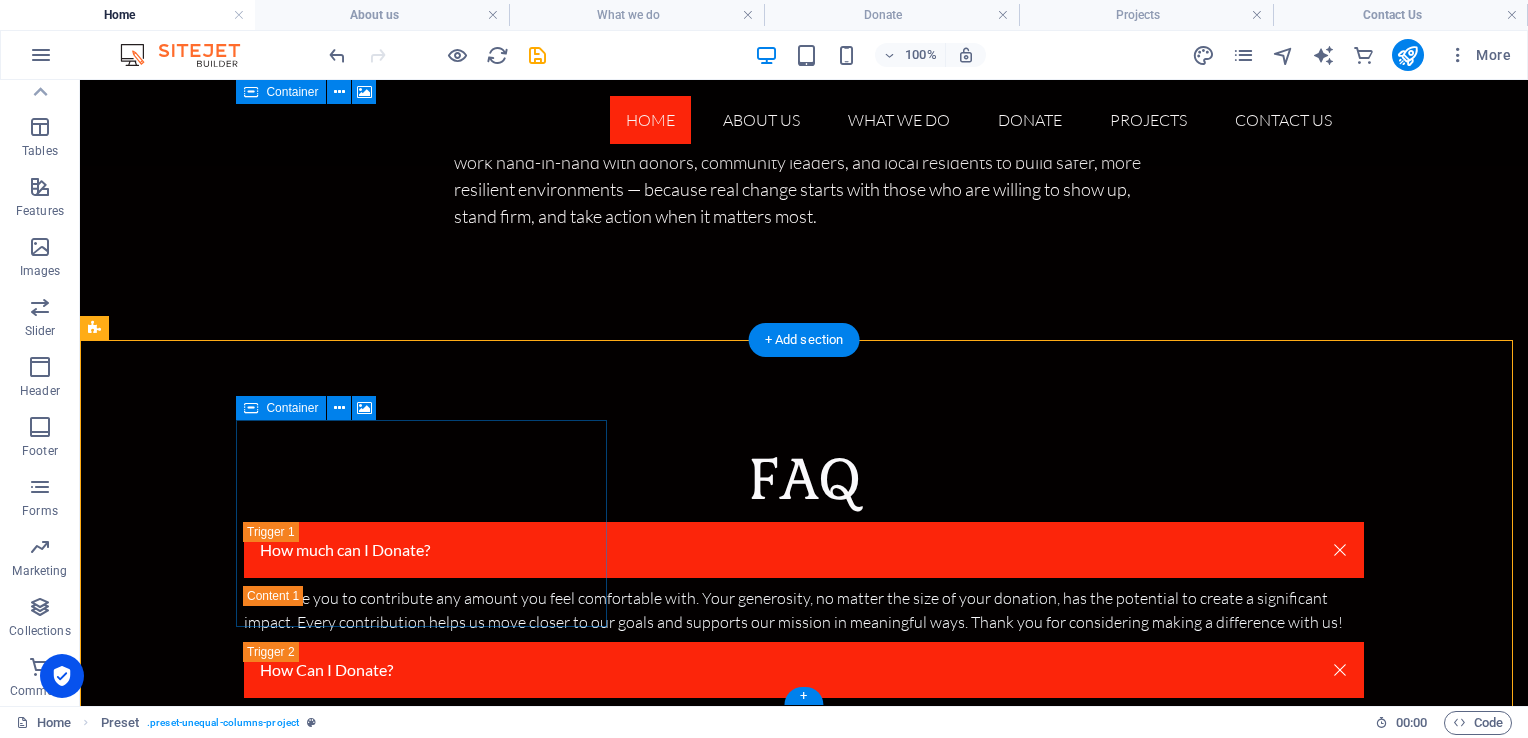 scroll, scrollTop: 8760, scrollLeft: 0, axis: vertical 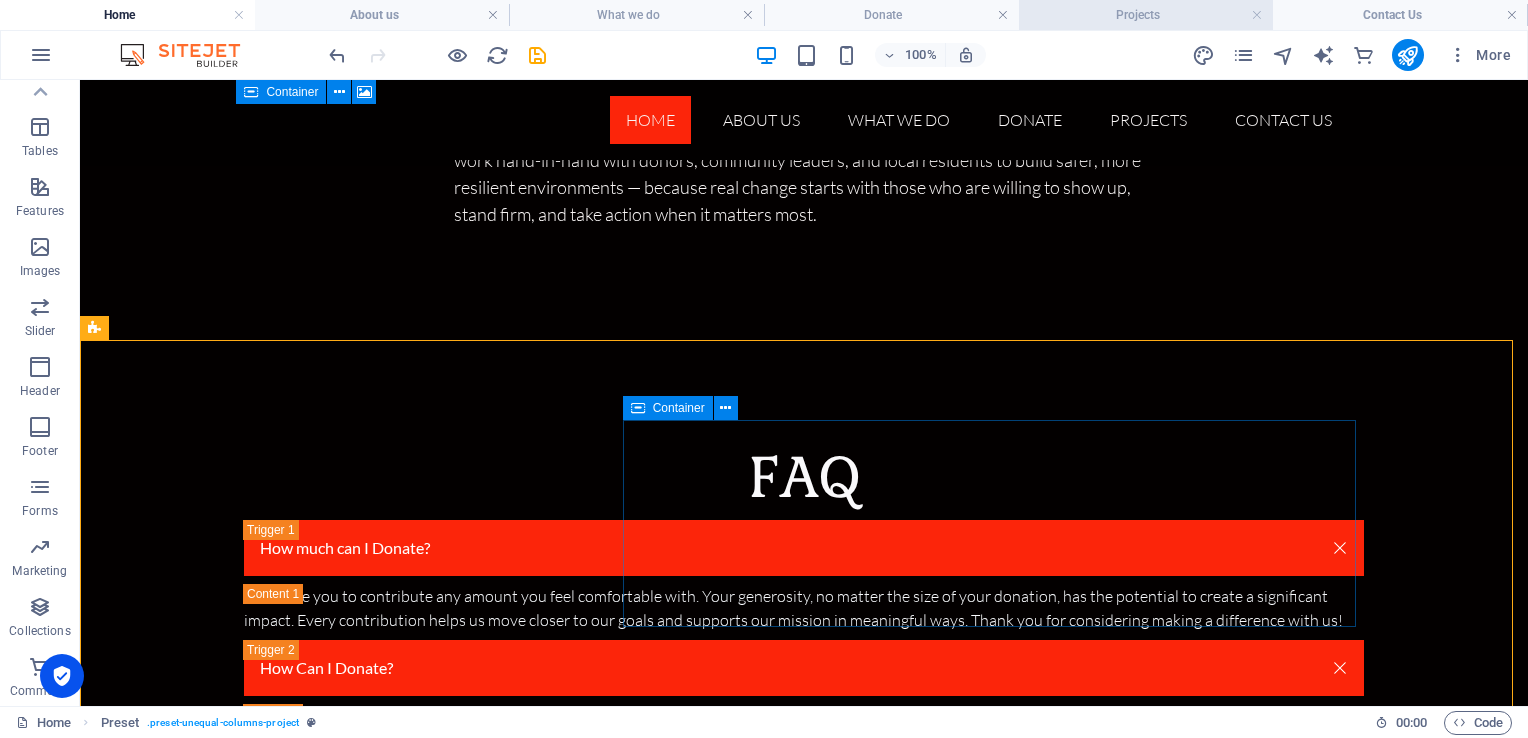 click on "Projects" at bounding box center [1146, 15] 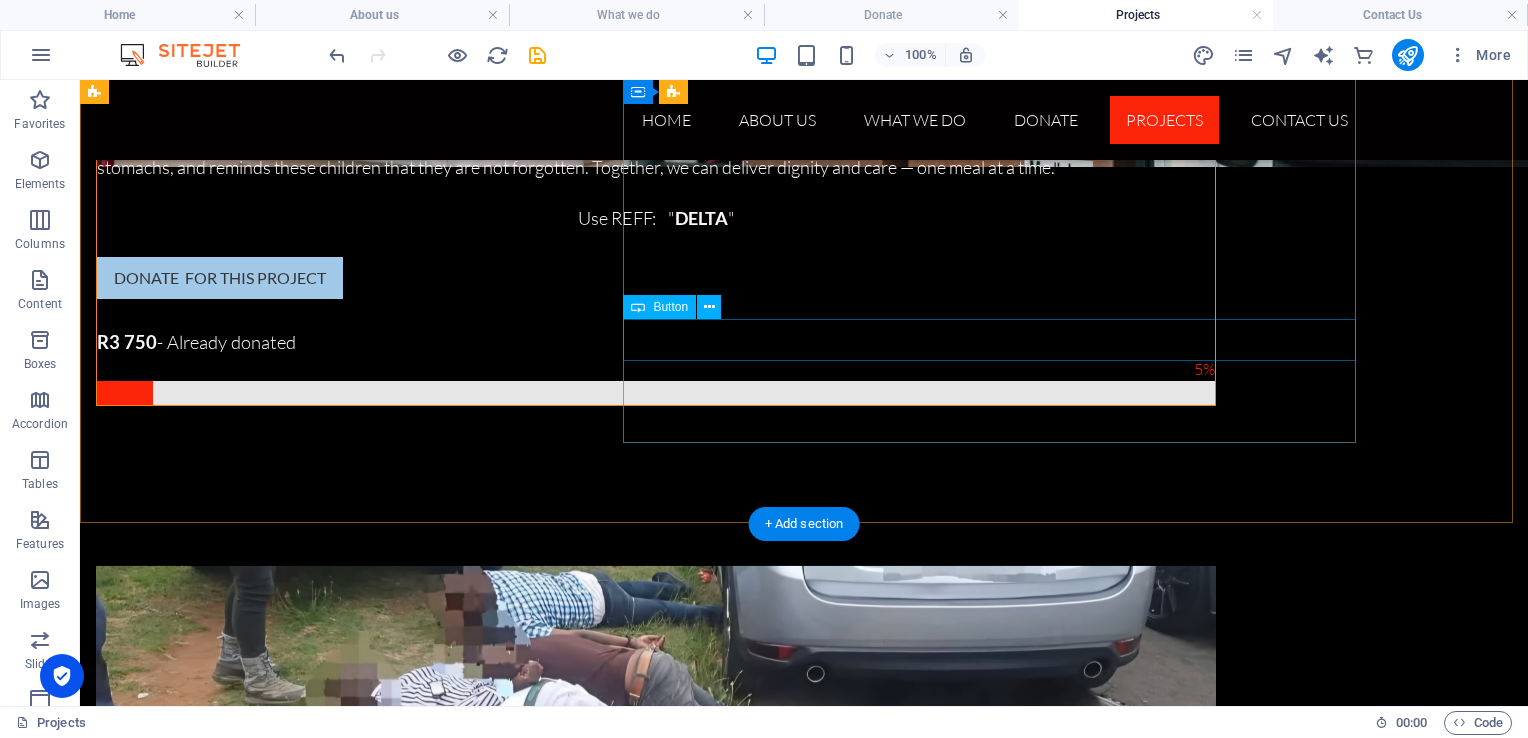scroll, scrollTop: 1486, scrollLeft: 0, axis: vertical 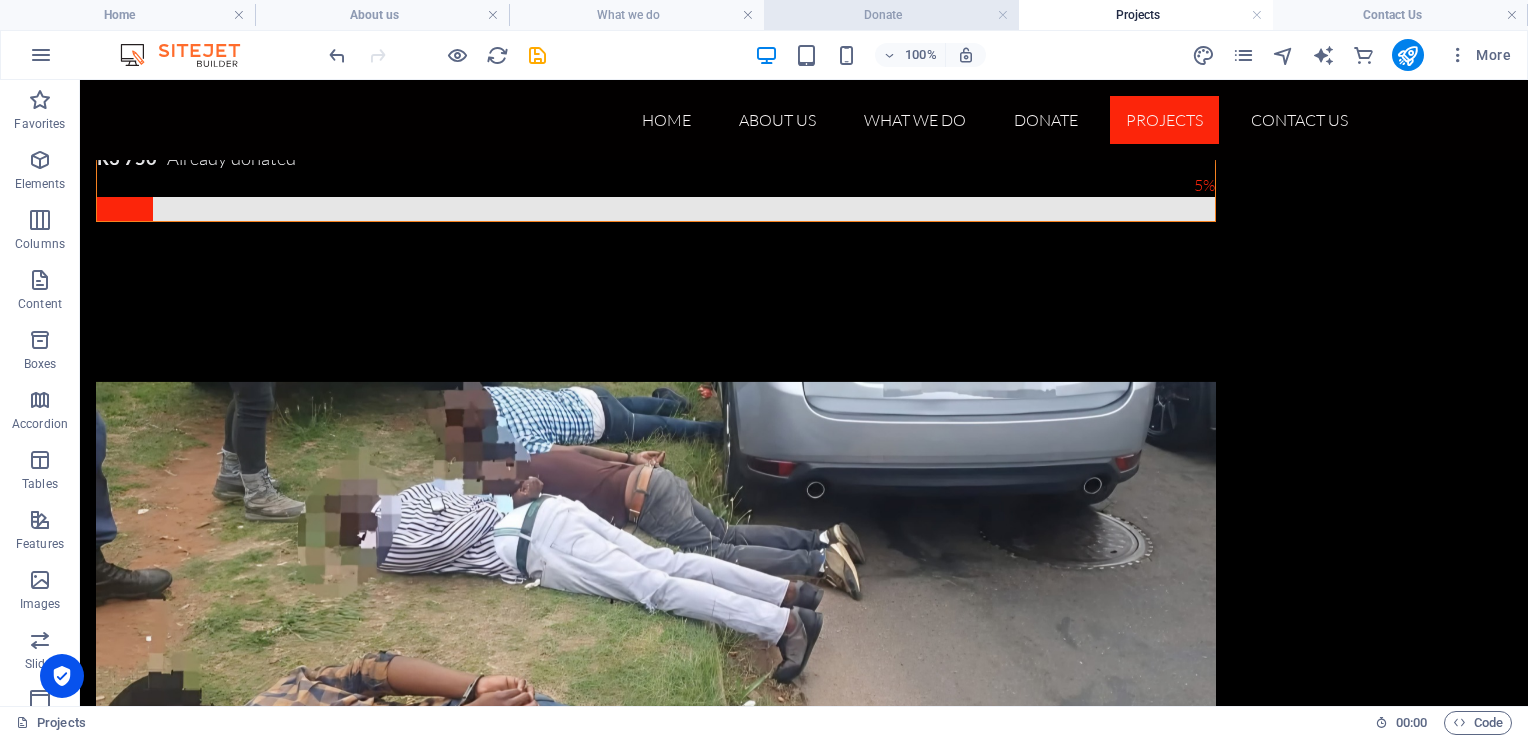 click on "Donate" at bounding box center (891, 15) 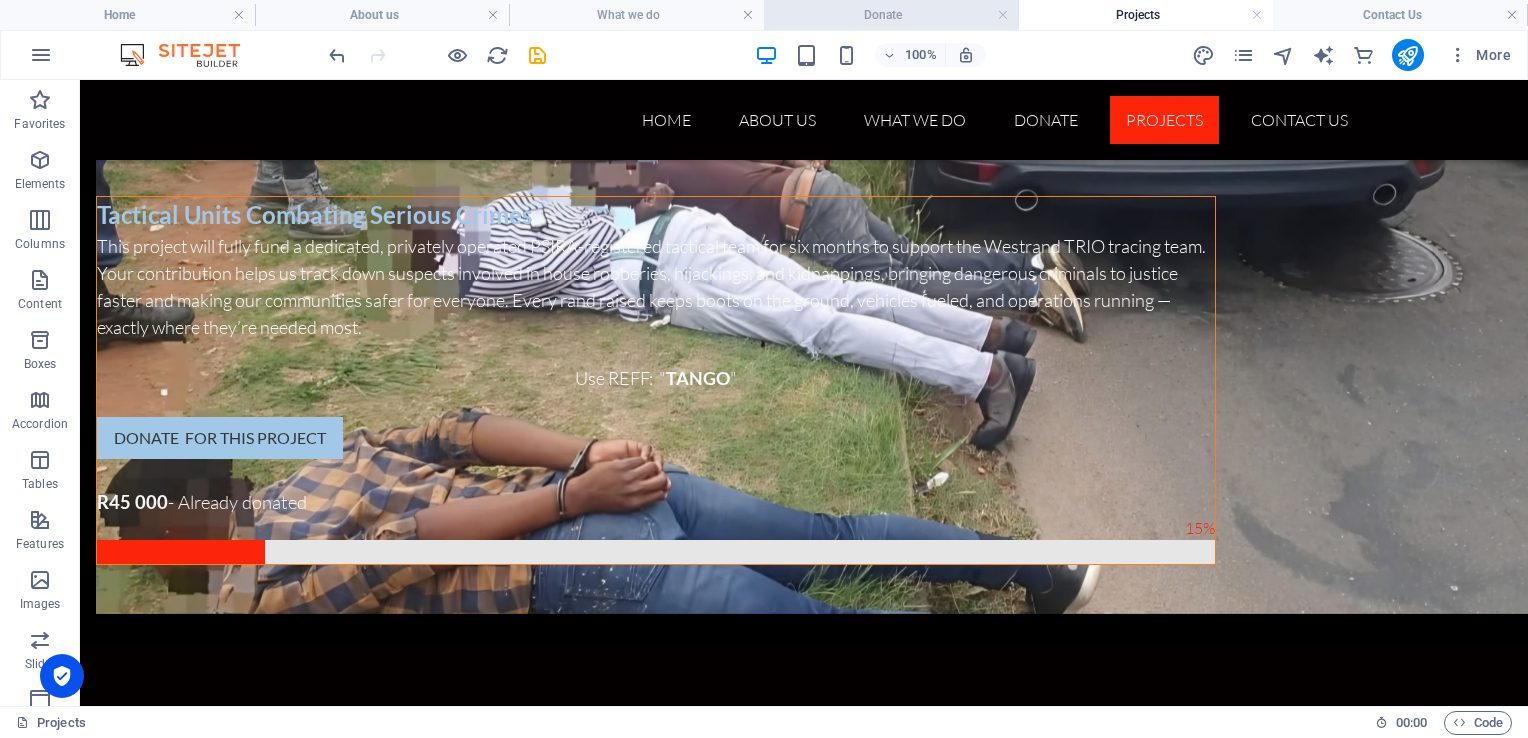 scroll, scrollTop: 0, scrollLeft: 0, axis: both 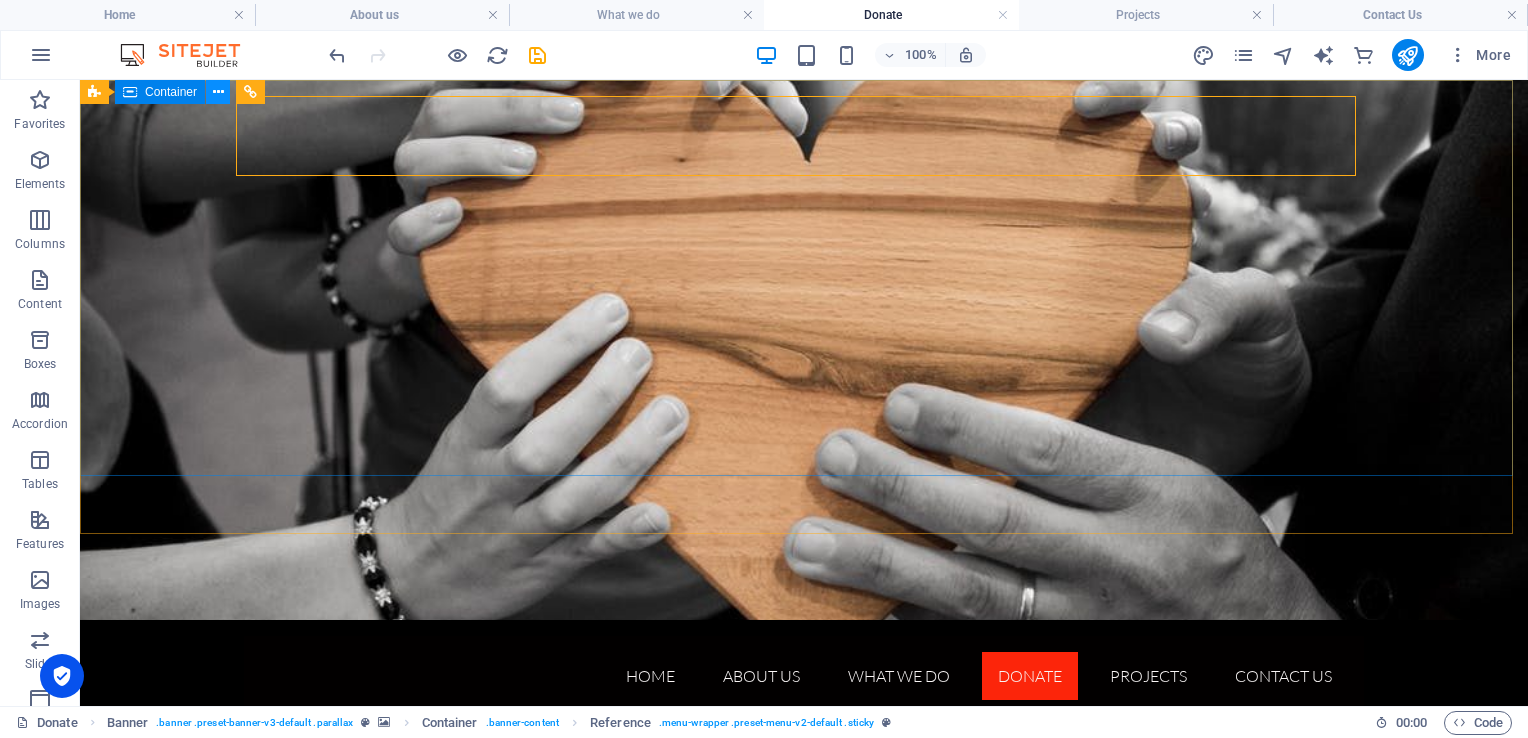 click at bounding box center (218, 92) 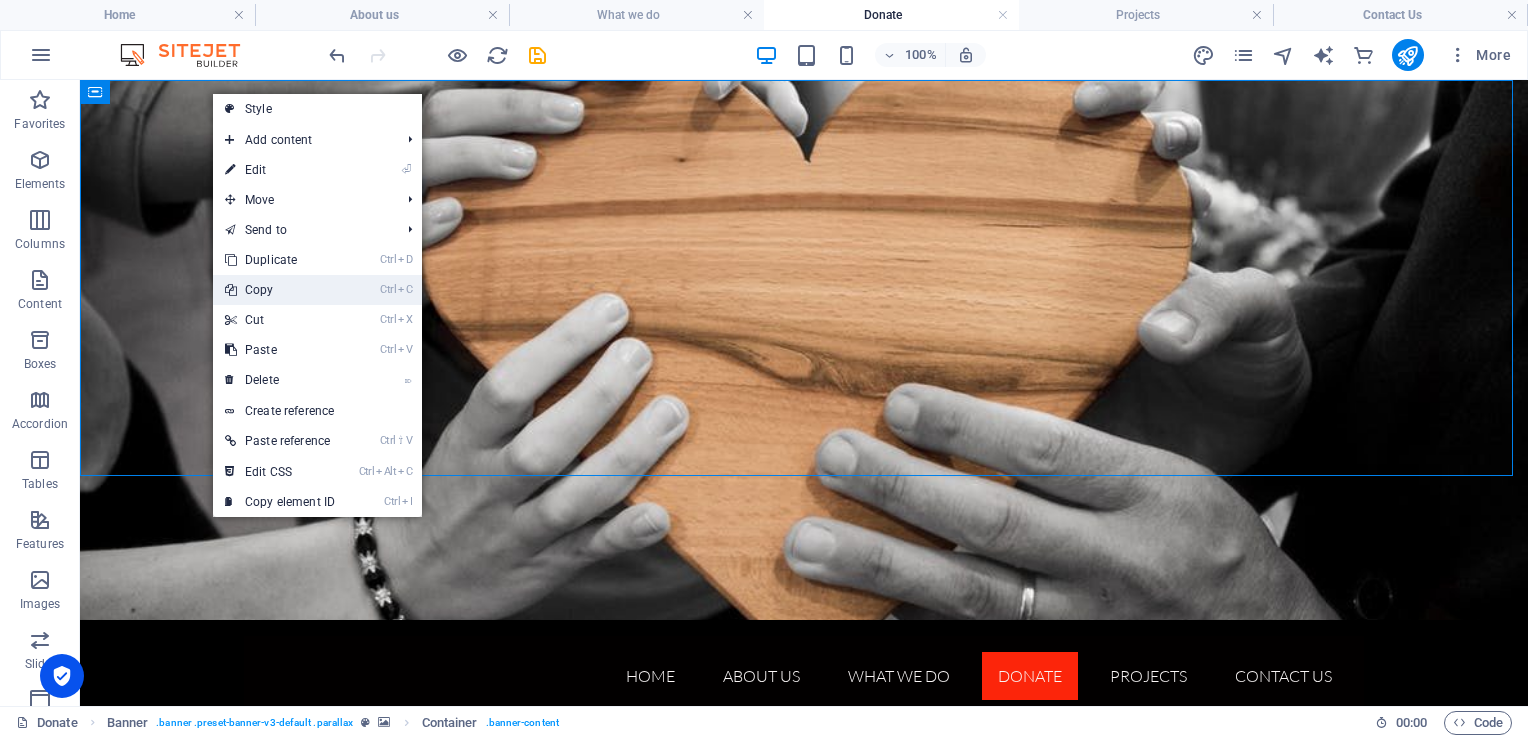 click on "Ctrl C  Copy" at bounding box center (280, 290) 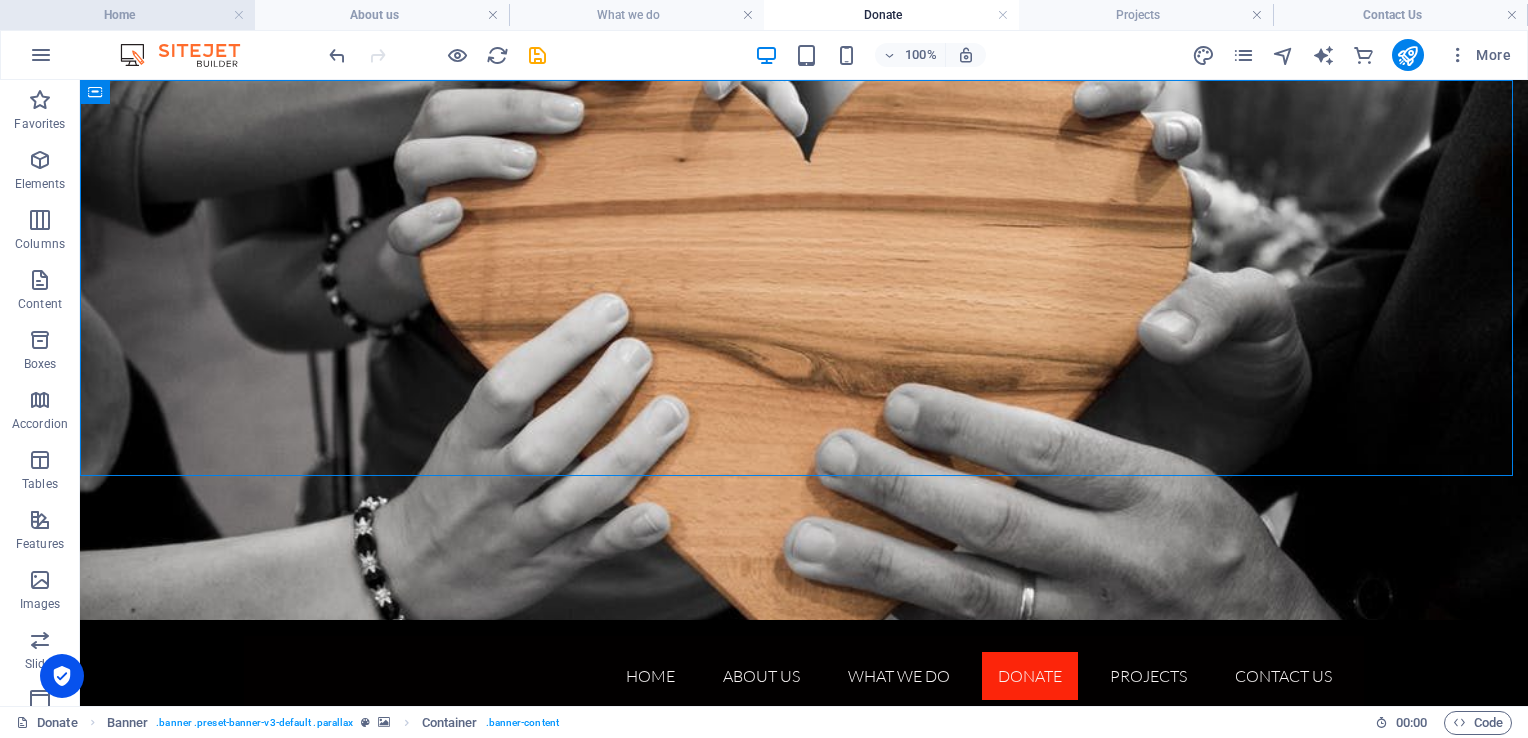 click on "Home" at bounding box center [127, 15] 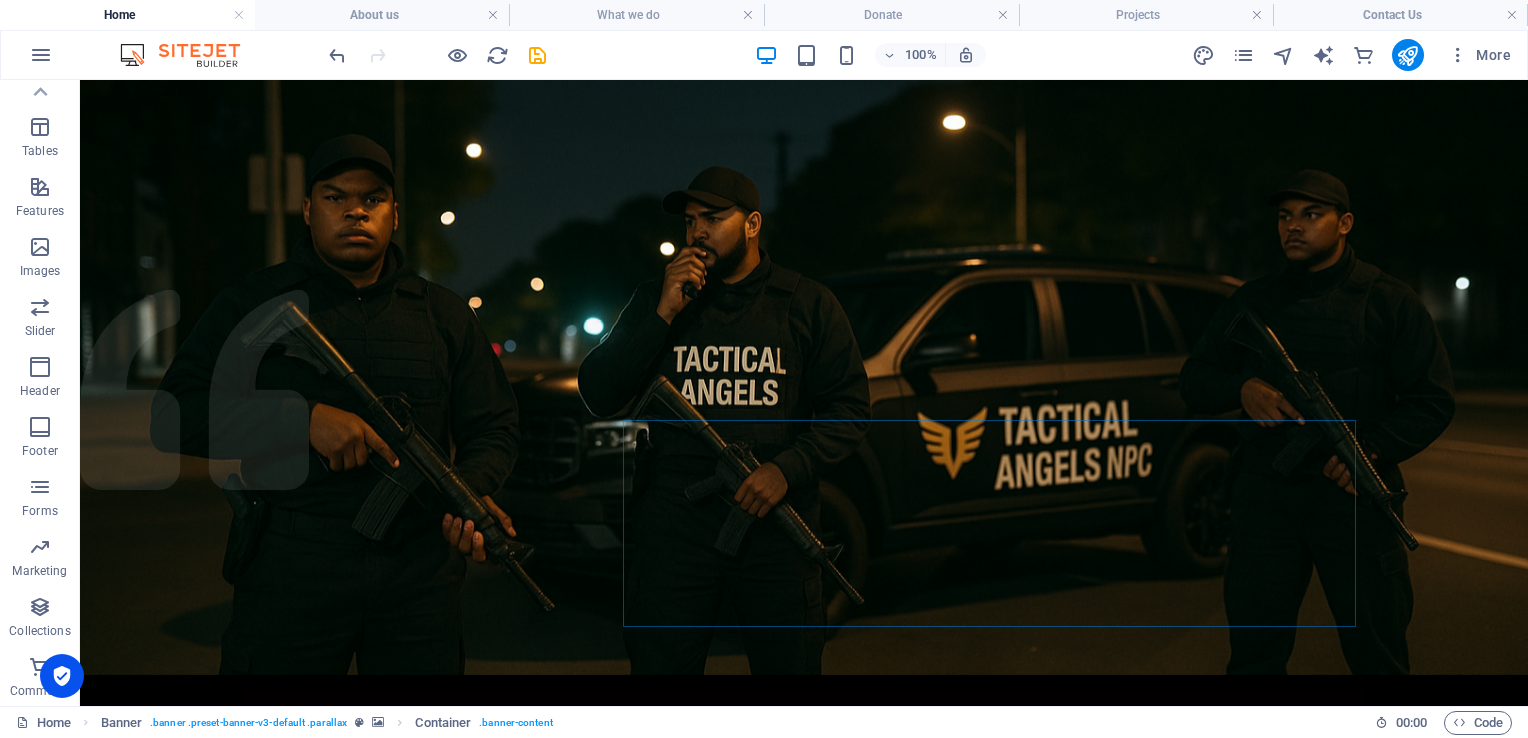 scroll, scrollTop: 8760, scrollLeft: 0, axis: vertical 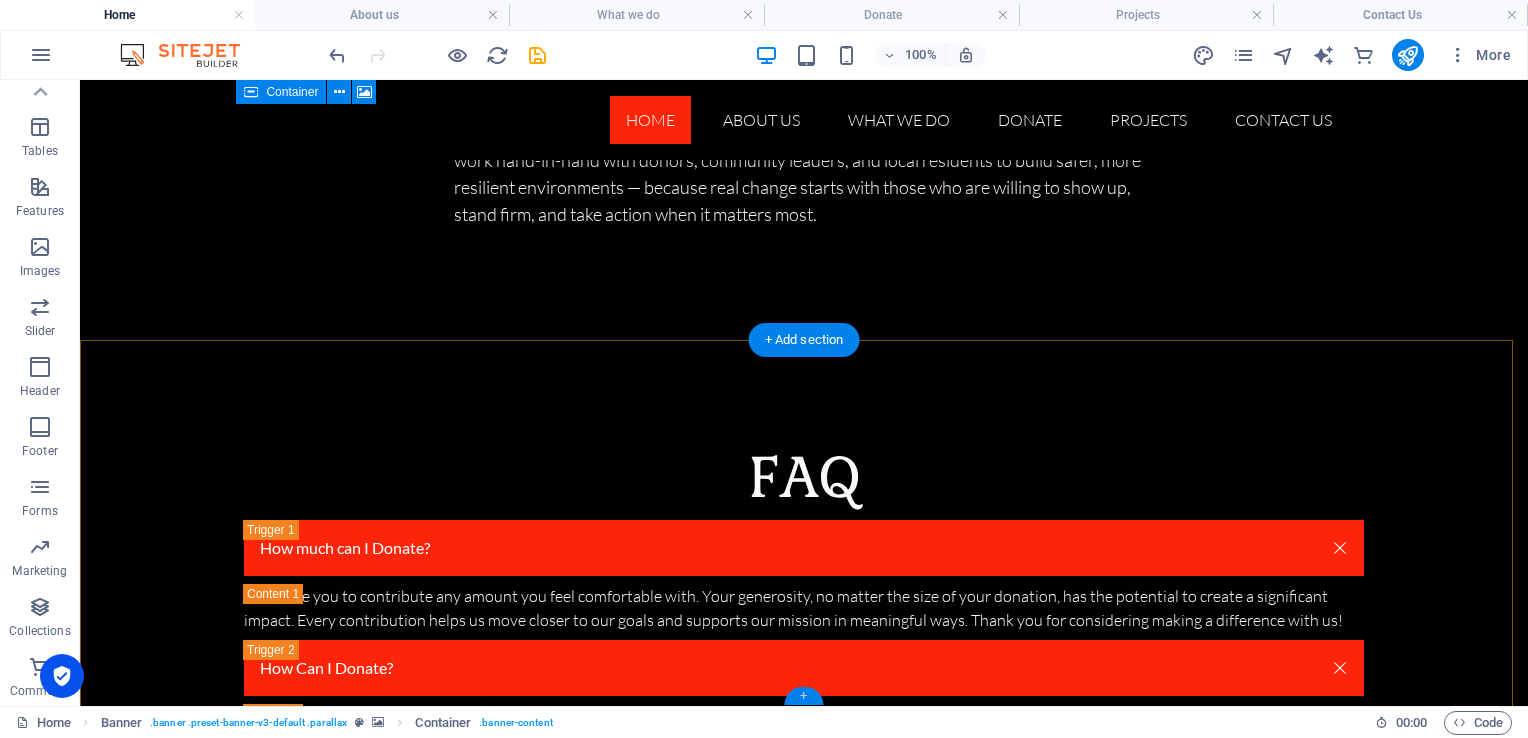 click on "+" at bounding box center (803, 696) 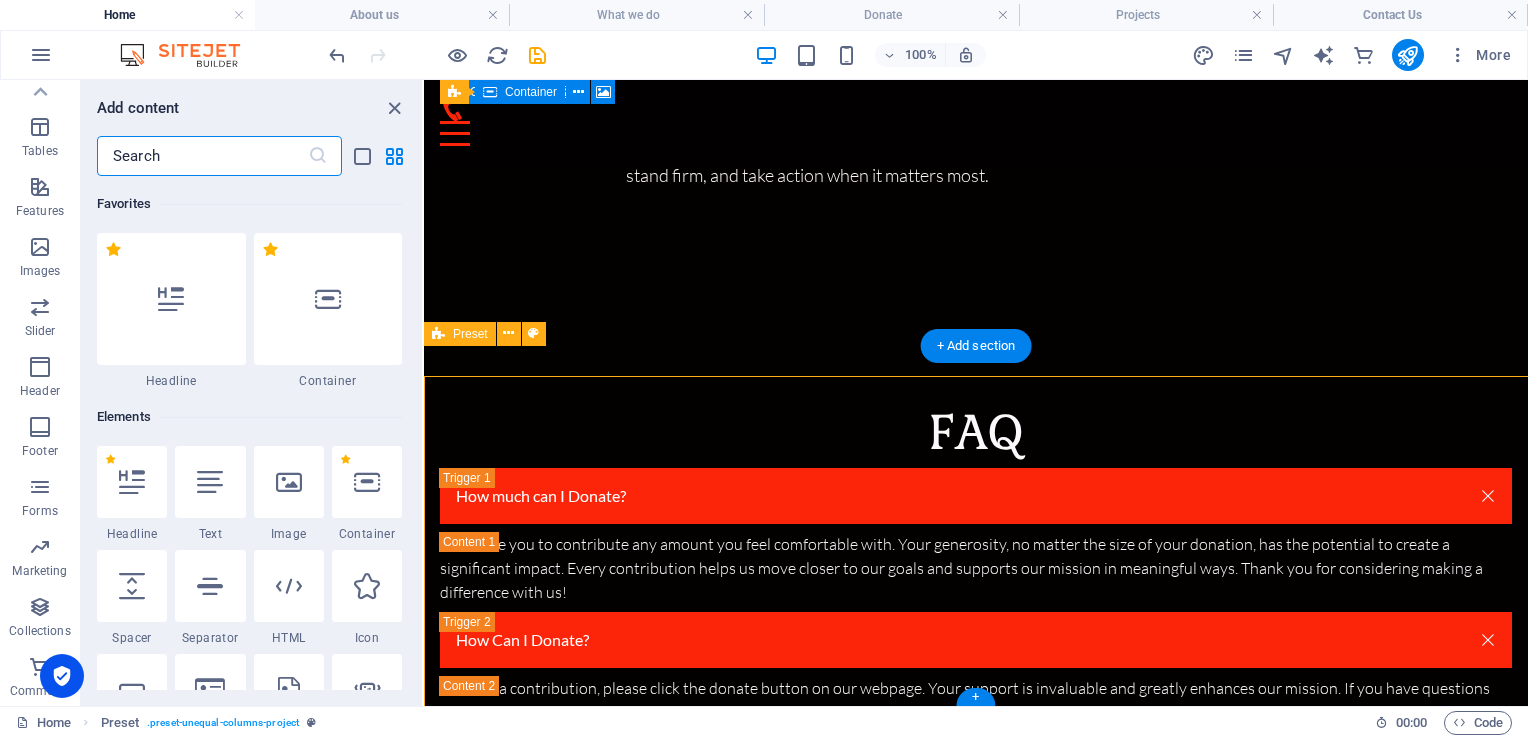 scroll, scrollTop: 8725, scrollLeft: 0, axis: vertical 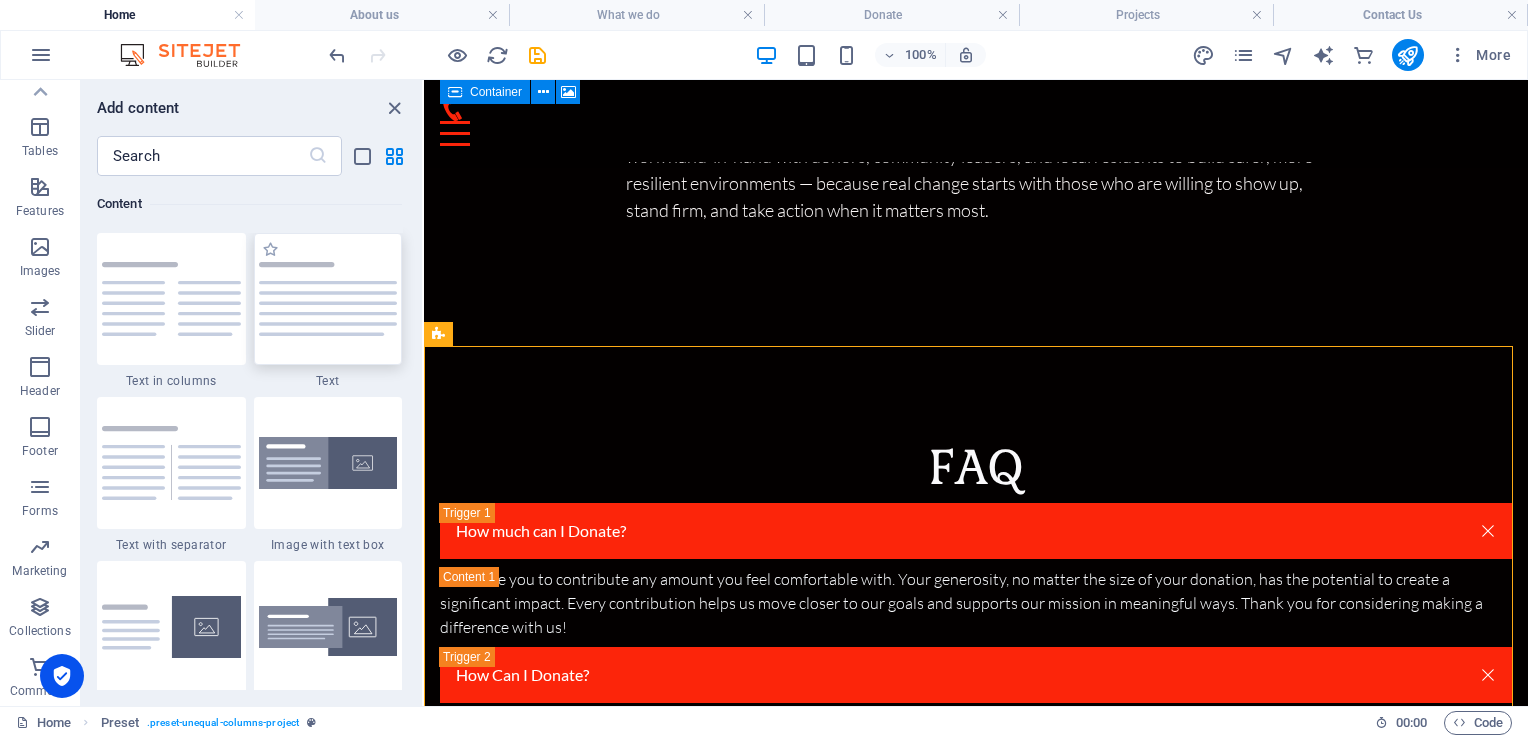 click at bounding box center [328, 299] 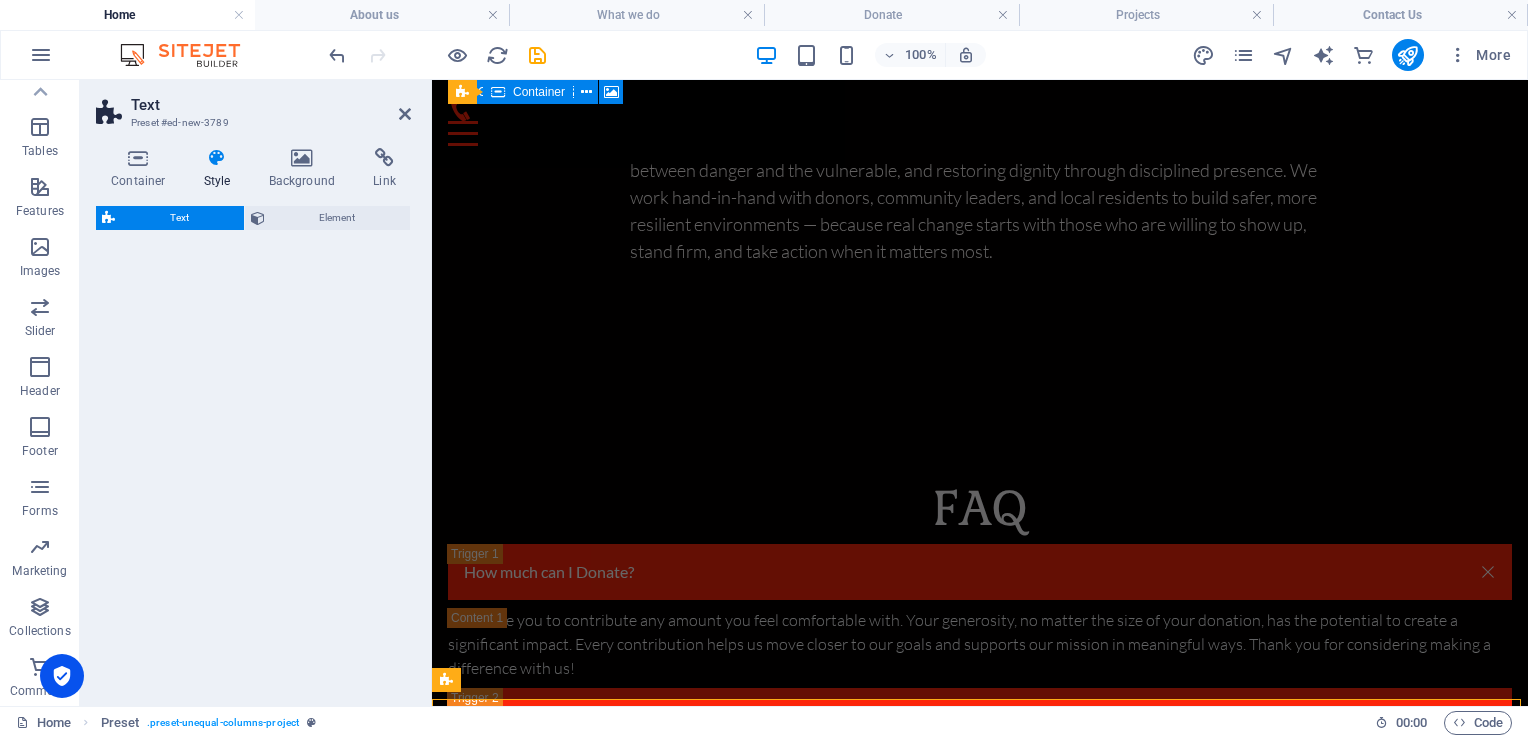 scroll, scrollTop: 8732, scrollLeft: 0, axis: vertical 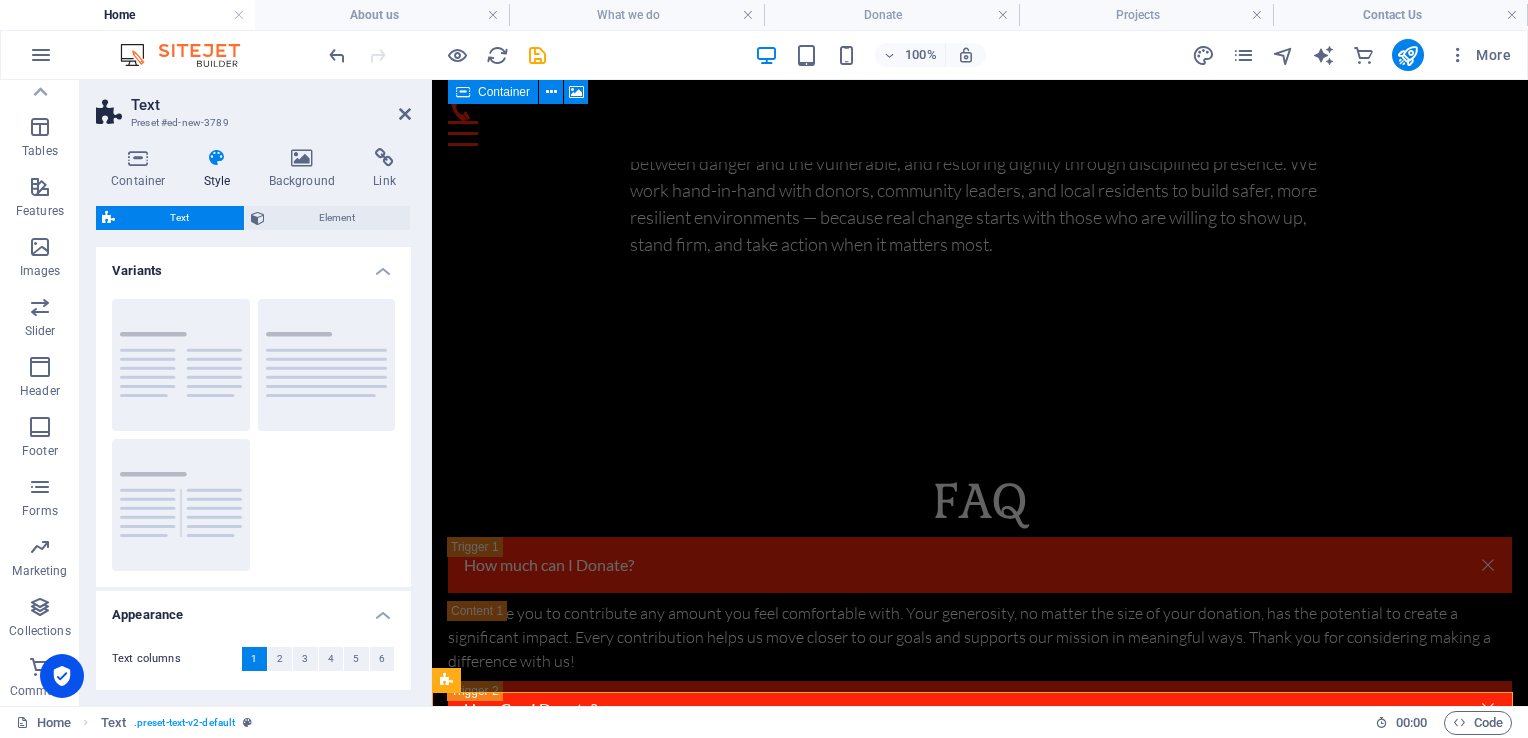 click on "Text Preset #ed-new-3789
Container Style Background Link Size Height Default px rem % vh vw Min. height None px rem % vh vw Width Default px rem % em vh vw Min. width None px rem % vh vw Content width Default Custom width Width Default px rem % em vh vw Min. width None px rem % vh vw Default padding Custom spacing Default content width and padding can be changed under Design. Edit design Layout (Flexbox) Alignment Determines the flex direction. Default Main axis Determine how elements should behave along the main axis inside this container (justify content). Default Side axis Control the vertical direction of the element inside of the container (align items). Default Wrap Default On Off Fill Controls the distances and direction of elements on the y-axis across several lines (align content). Default Accessibility ARIA helps assistive technologies (like screen readers) to understand the role, state, and behavior of web elements Role The ARIA role defines the purpose of an element.  None Alert %" at bounding box center (256, 393) 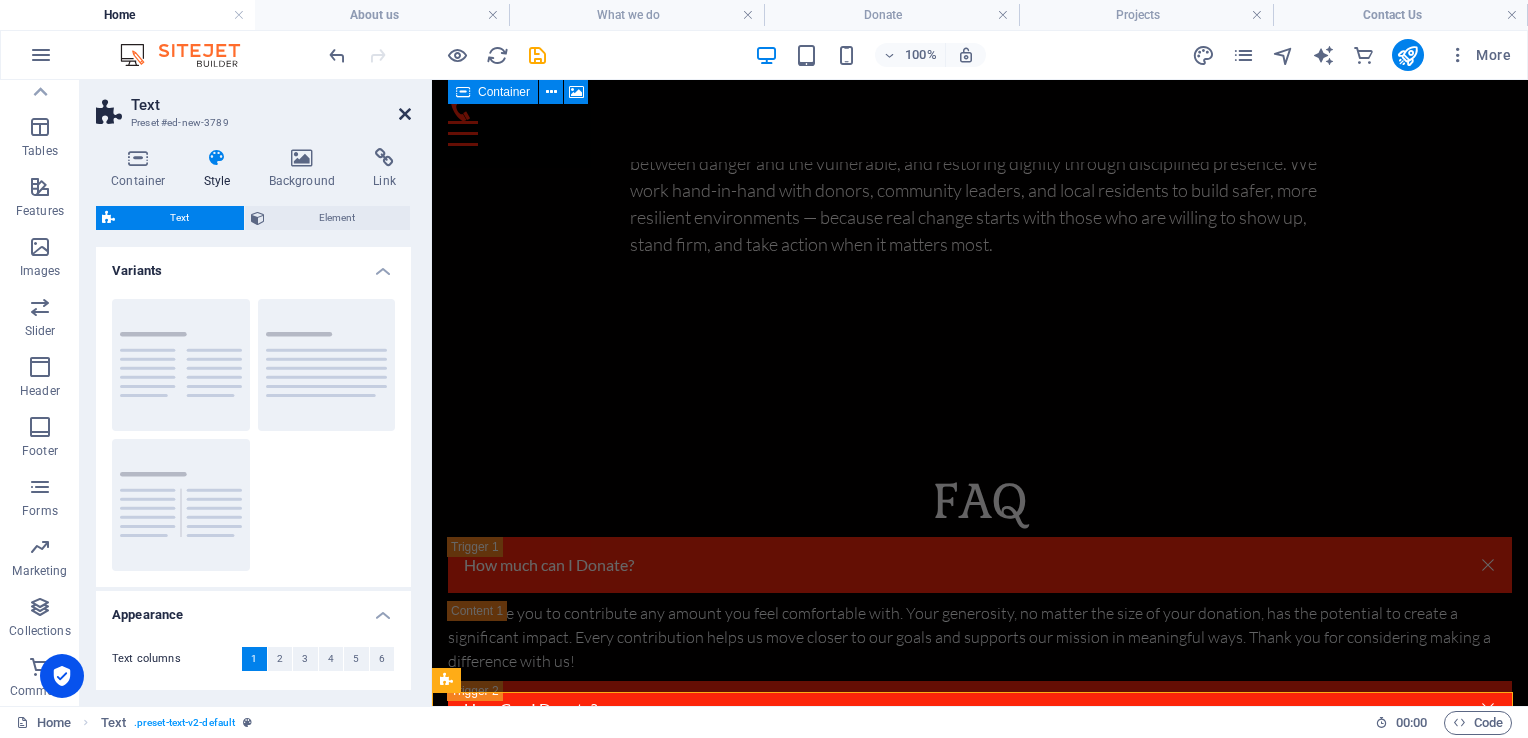 click at bounding box center (405, 114) 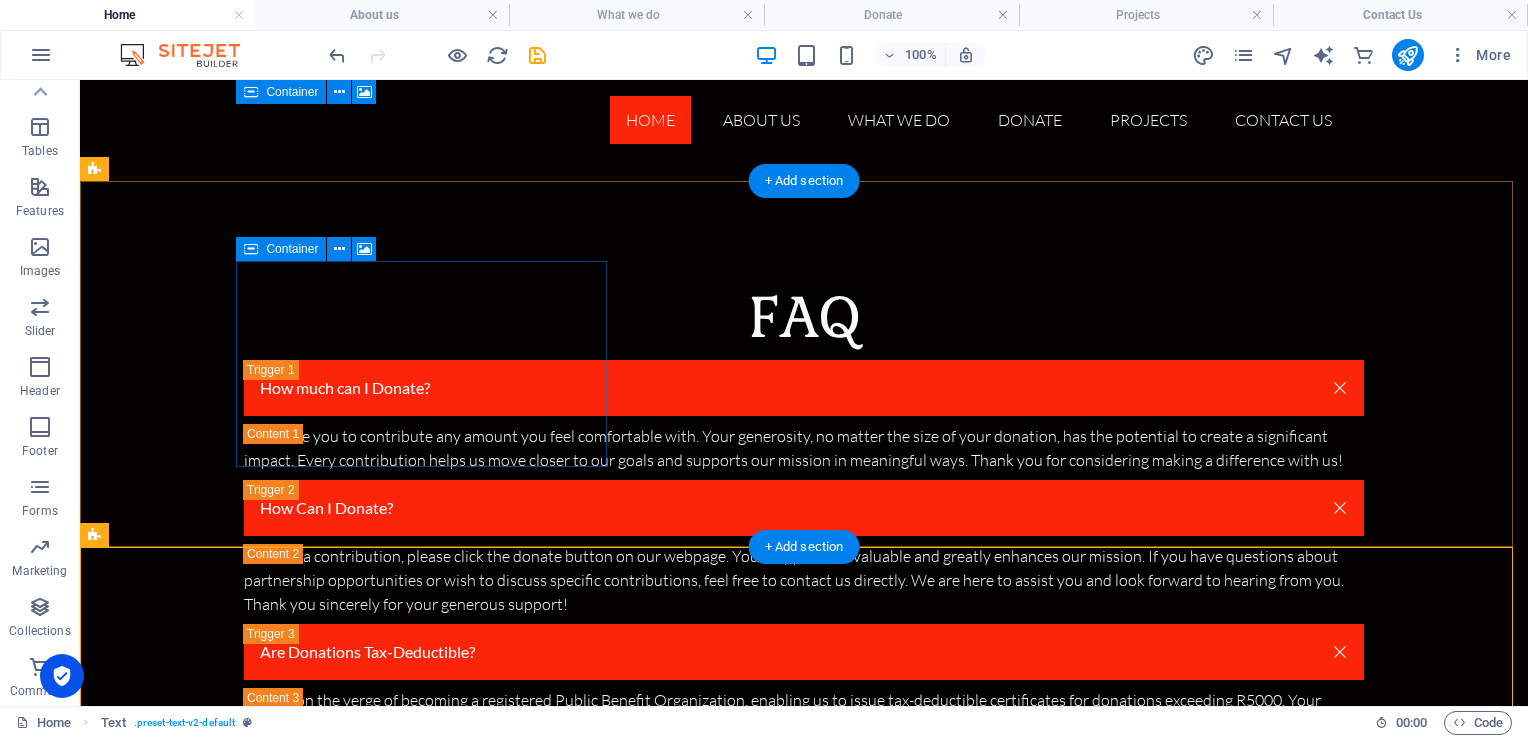 scroll, scrollTop: 9116, scrollLeft: 0, axis: vertical 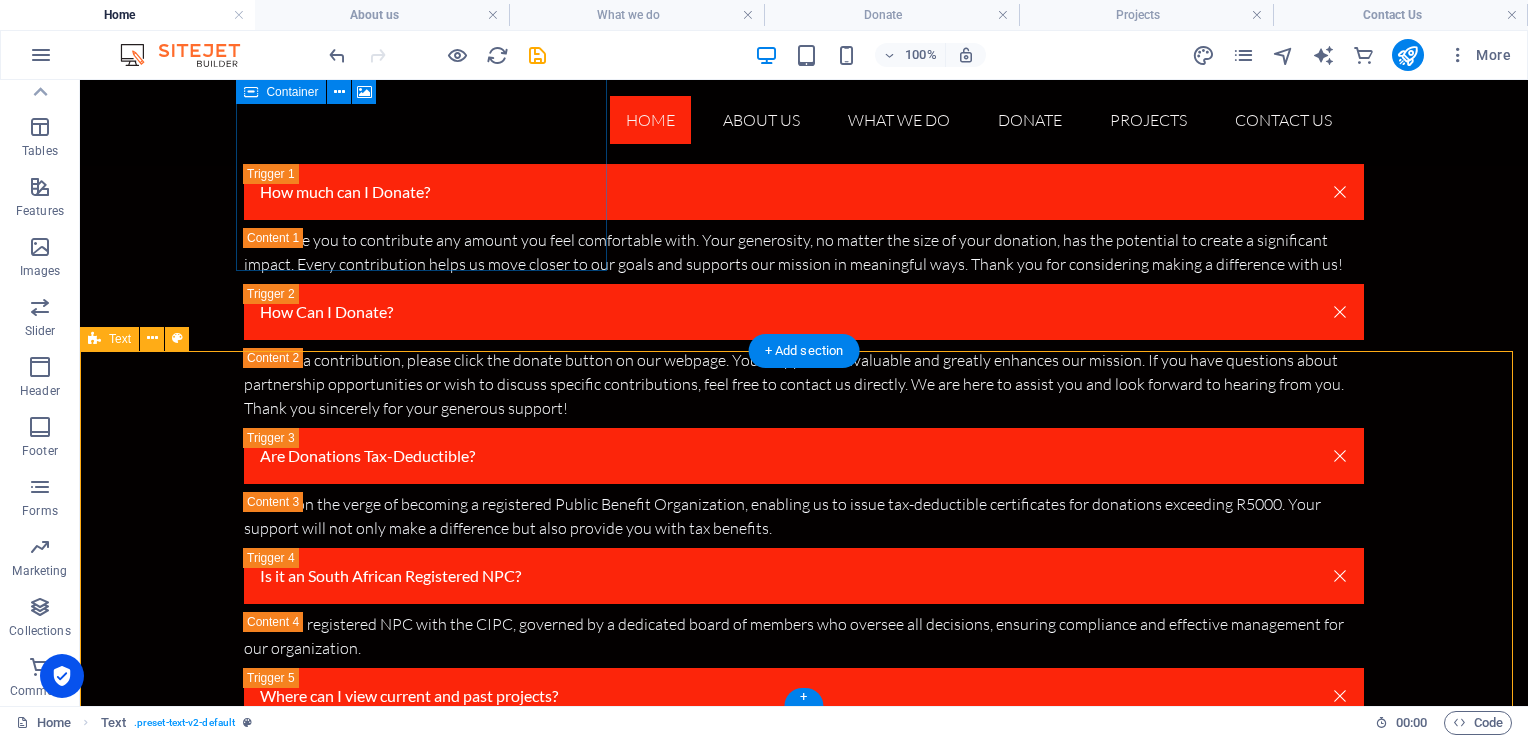 click on "Headline Lorem ipsum dolor sitope amet, consectetur adipisicing elitip. Massumenda, dolore, cum vel modi asperiores consequatur suscipit quidem ducimus eveniet iure expedita consecteture odiogil voluptatum similique fugit voluptates atem accusamus quae quas dolorem tenetur facere tempora maiores adipisci reiciendis accusantium voluptatibus id voluptate tempore dolor harum nisi amet! Nobis, eaque. Aenean commodo ligula eget dolor. Lorem ipsum dolor sit amet, consectetuer adipiscing elit leget odiogil voluptatum similique fugit voluptates dolor. Libero assumenda, dolore, cum vel modi asperiores consequatur." at bounding box center (804, 13181) 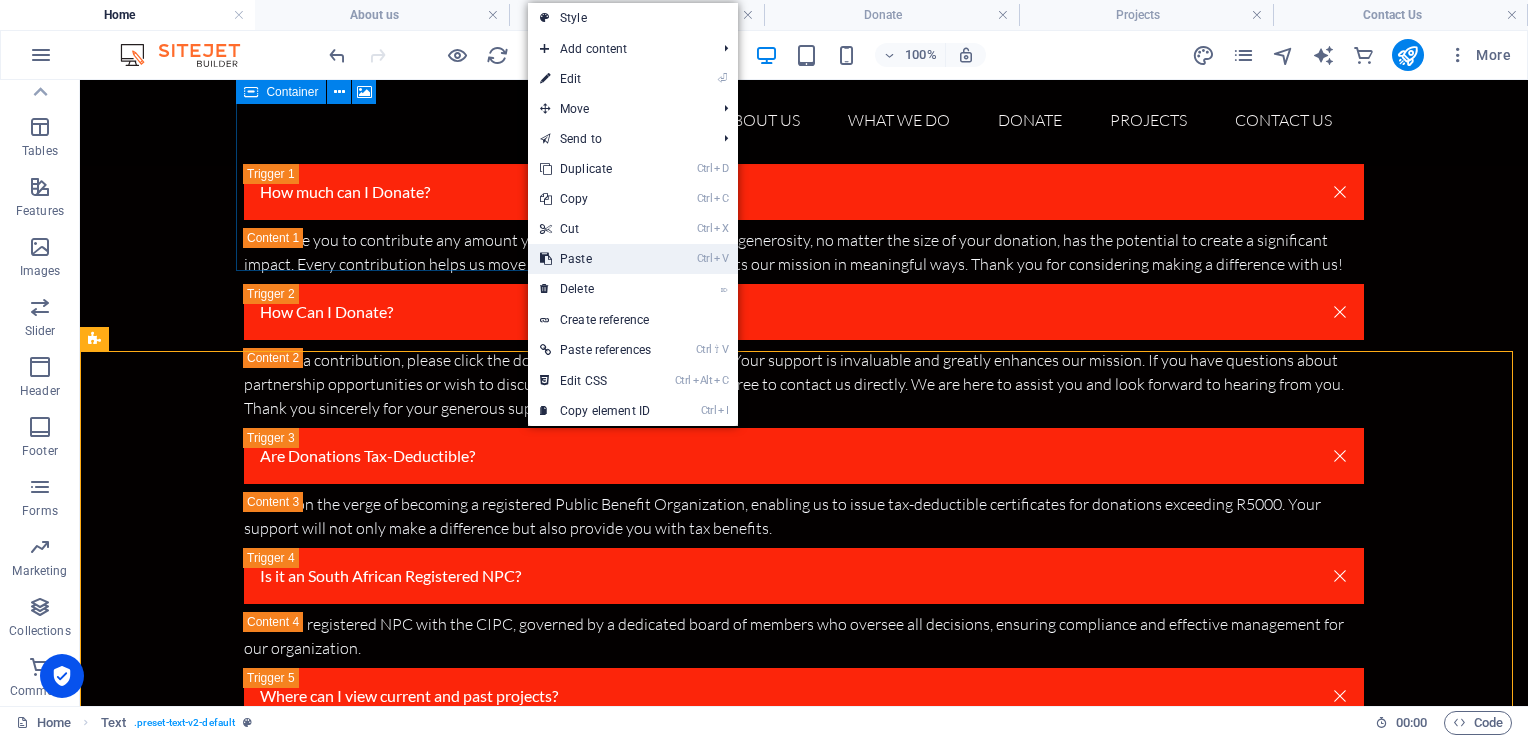 click on "Ctrl V  Paste" at bounding box center [595, 259] 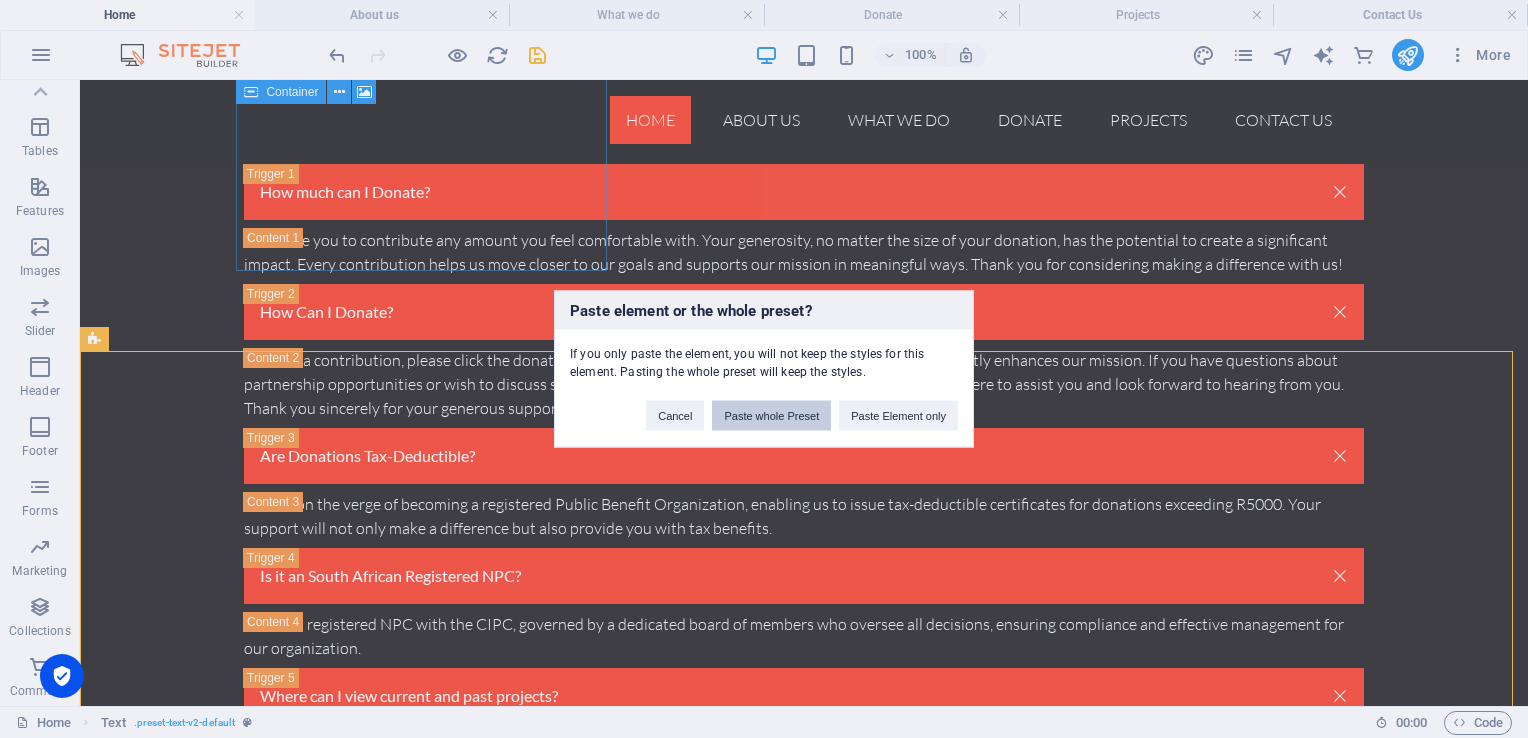click on "Paste whole Preset" at bounding box center [771, 416] 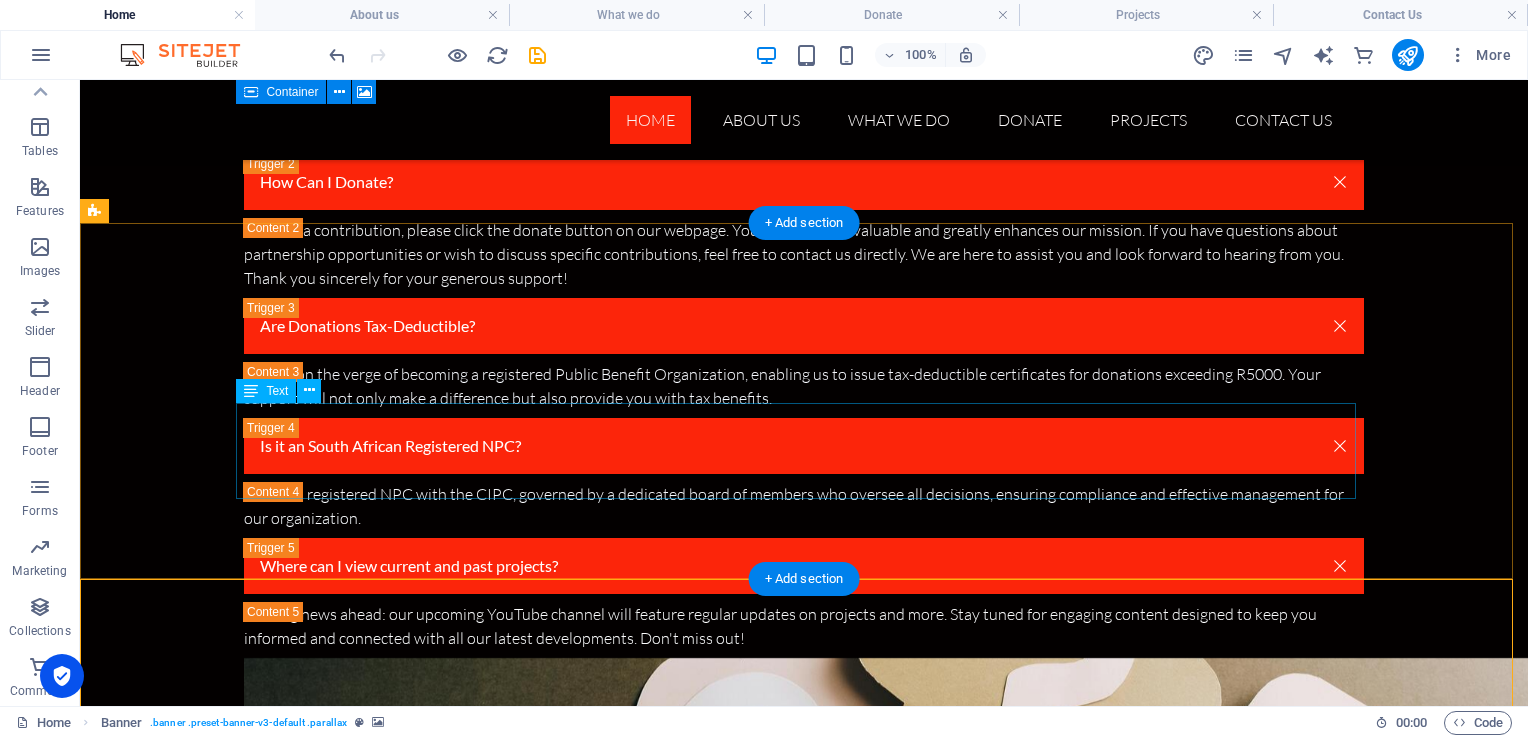 scroll, scrollTop: 9244, scrollLeft: 0, axis: vertical 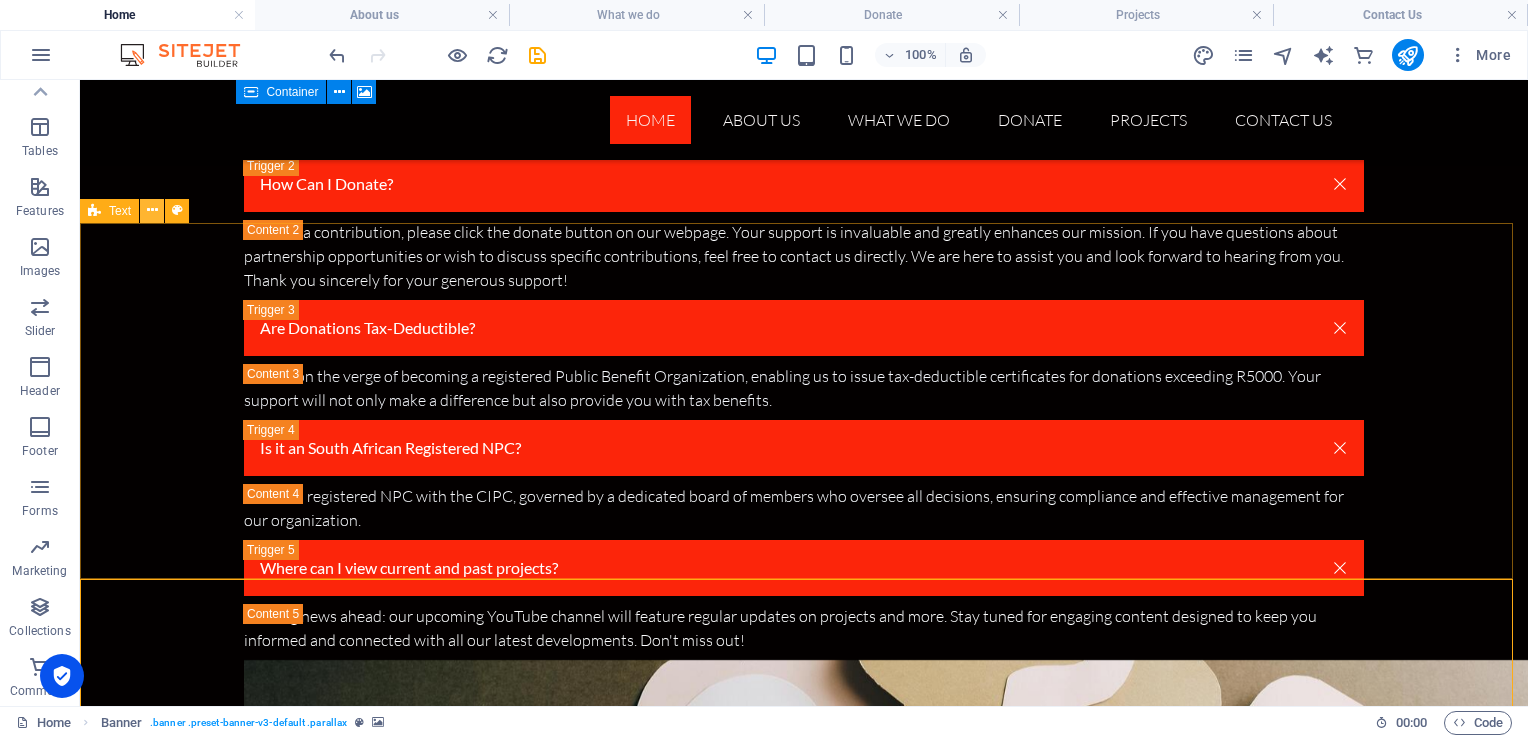 click at bounding box center [152, 210] 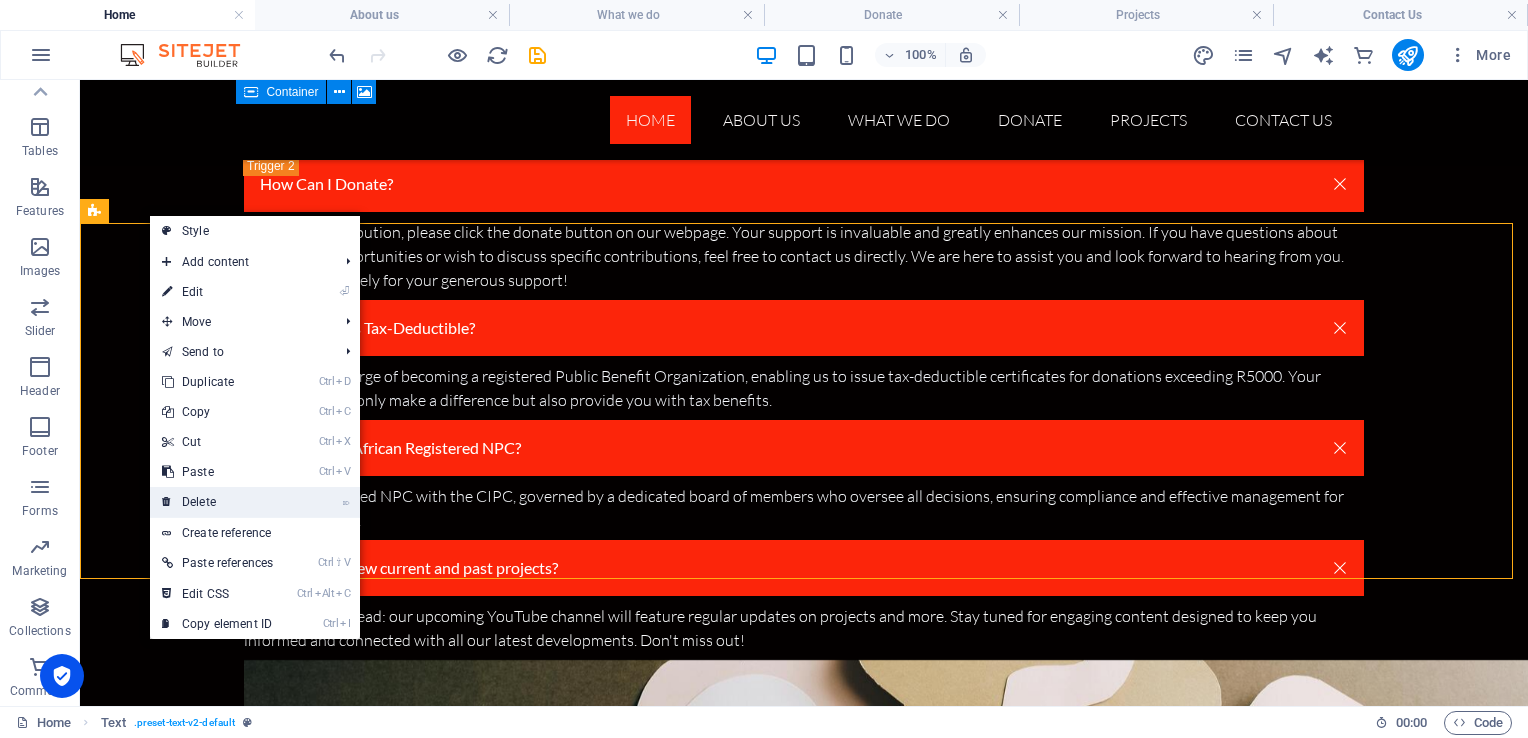 click on "⌦  Delete" at bounding box center [217, 502] 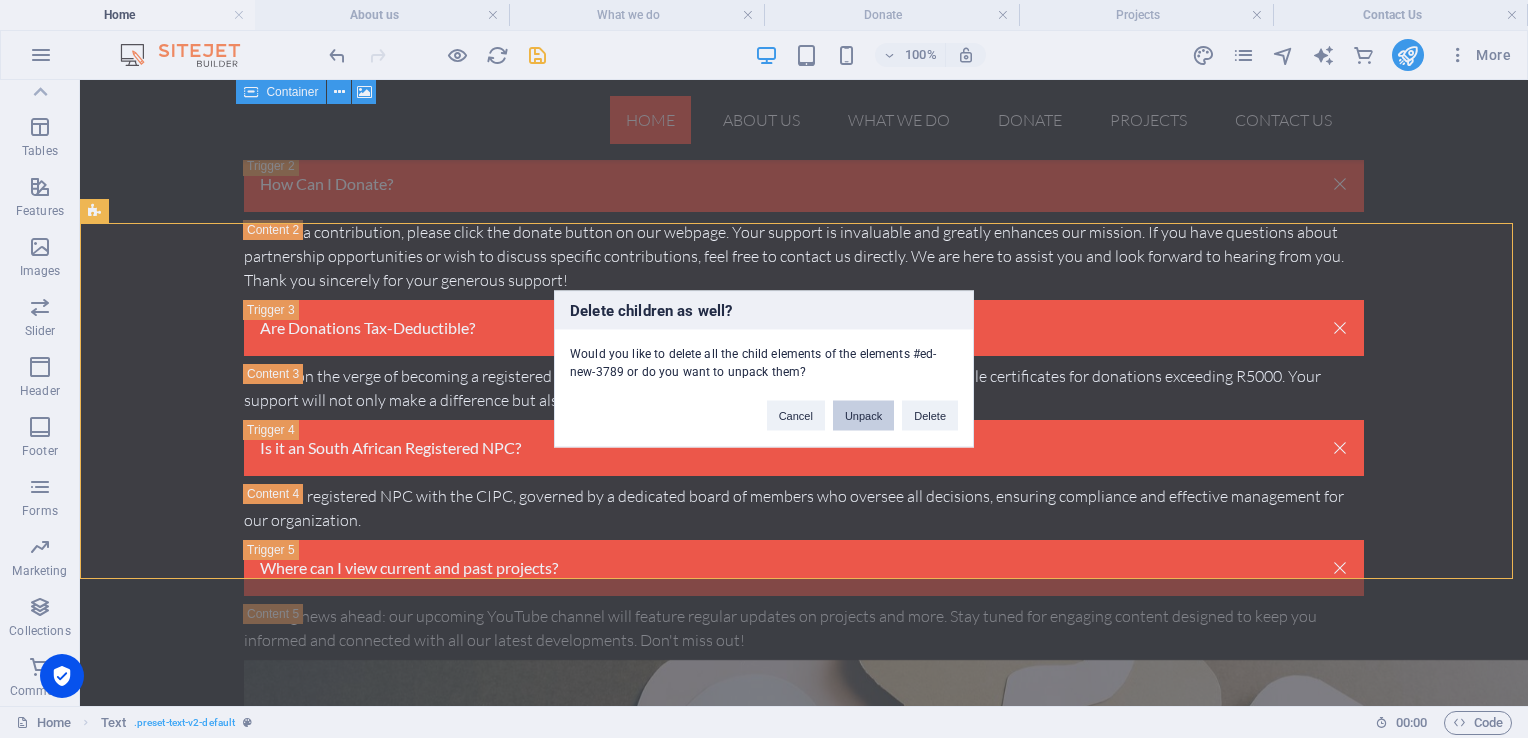 click on "Unpack" at bounding box center [863, 416] 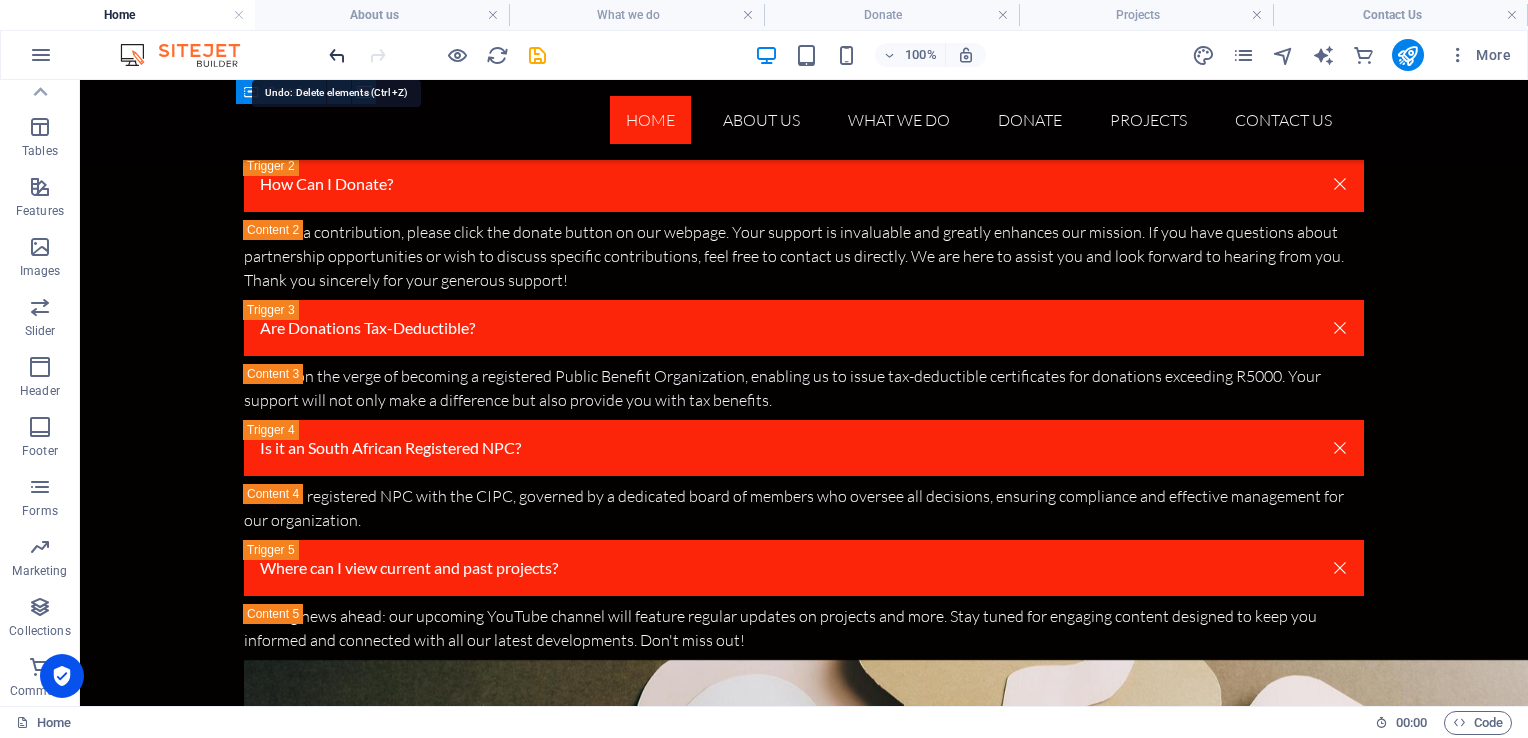 click at bounding box center (337, 55) 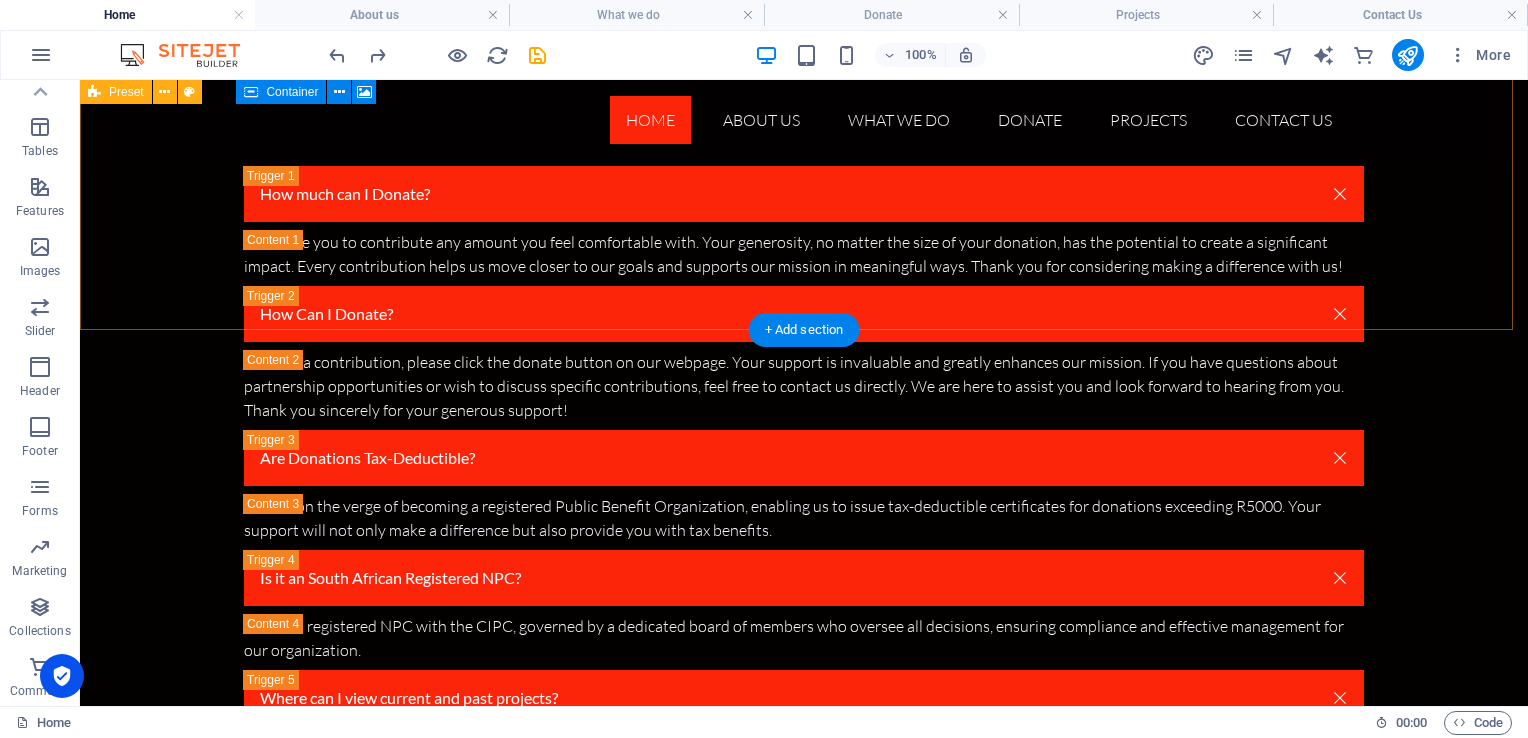 scroll, scrollTop: 9109, scrollLeft: 0, axis: vertical 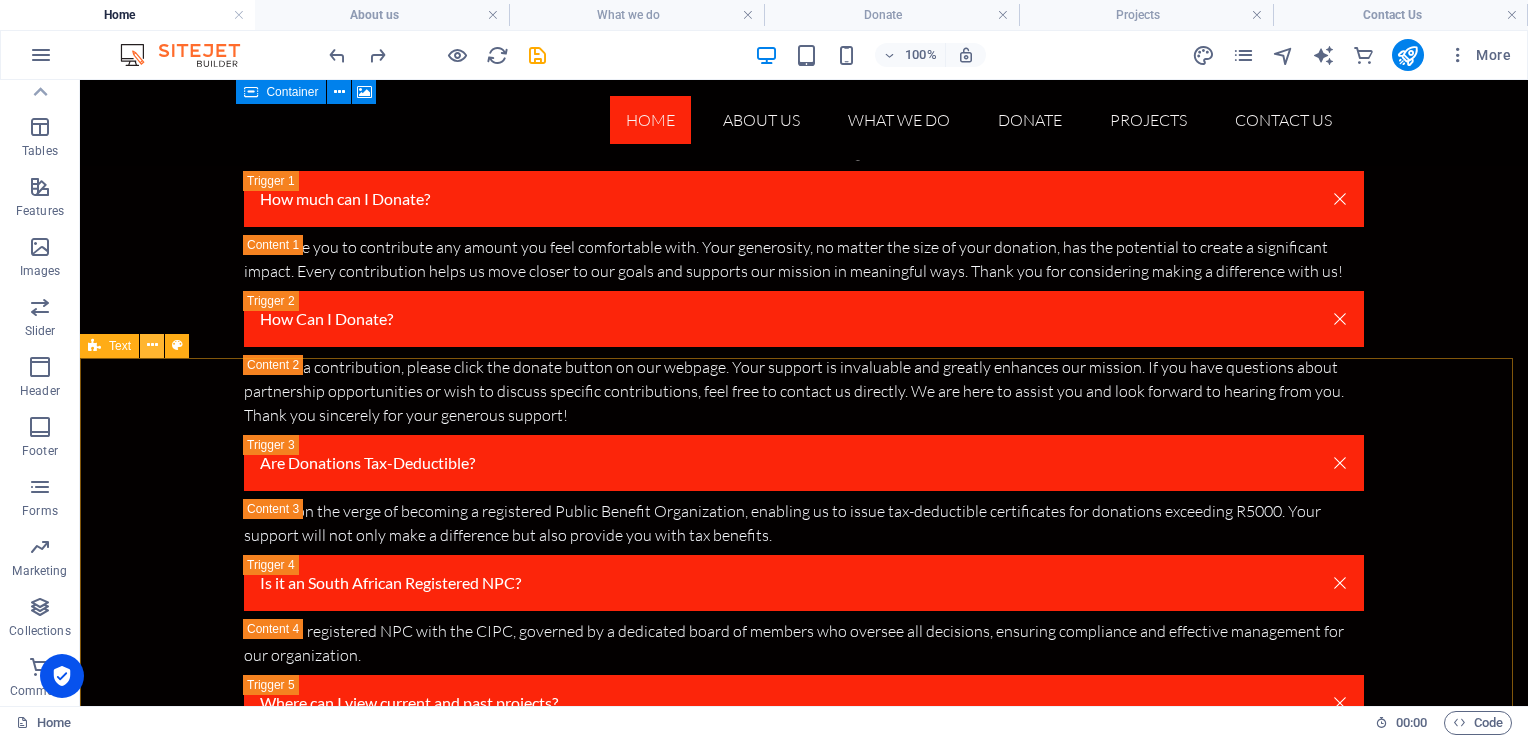 click at bounding box center (152, 345) 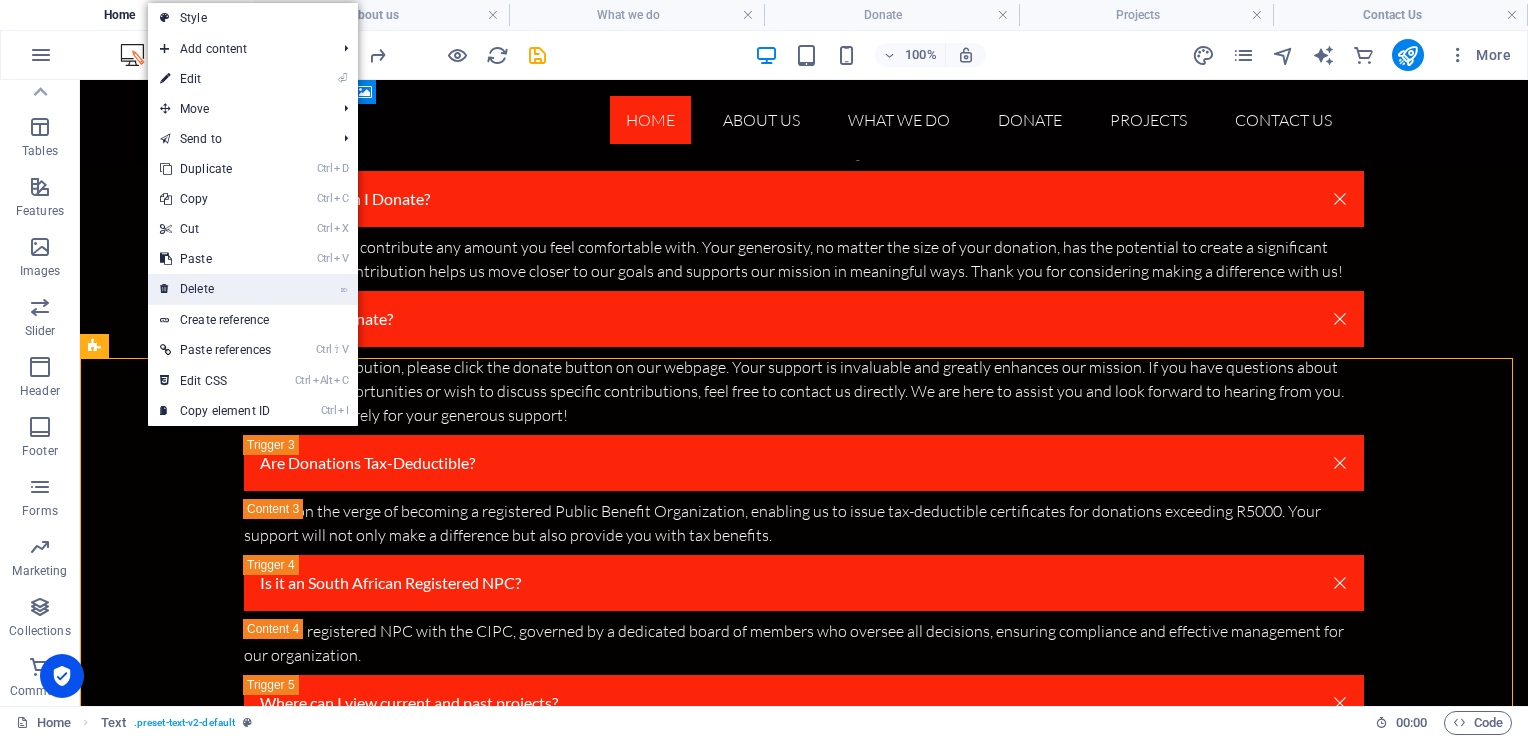 click on "⌦  Delete" at bounding box center [215, 289] 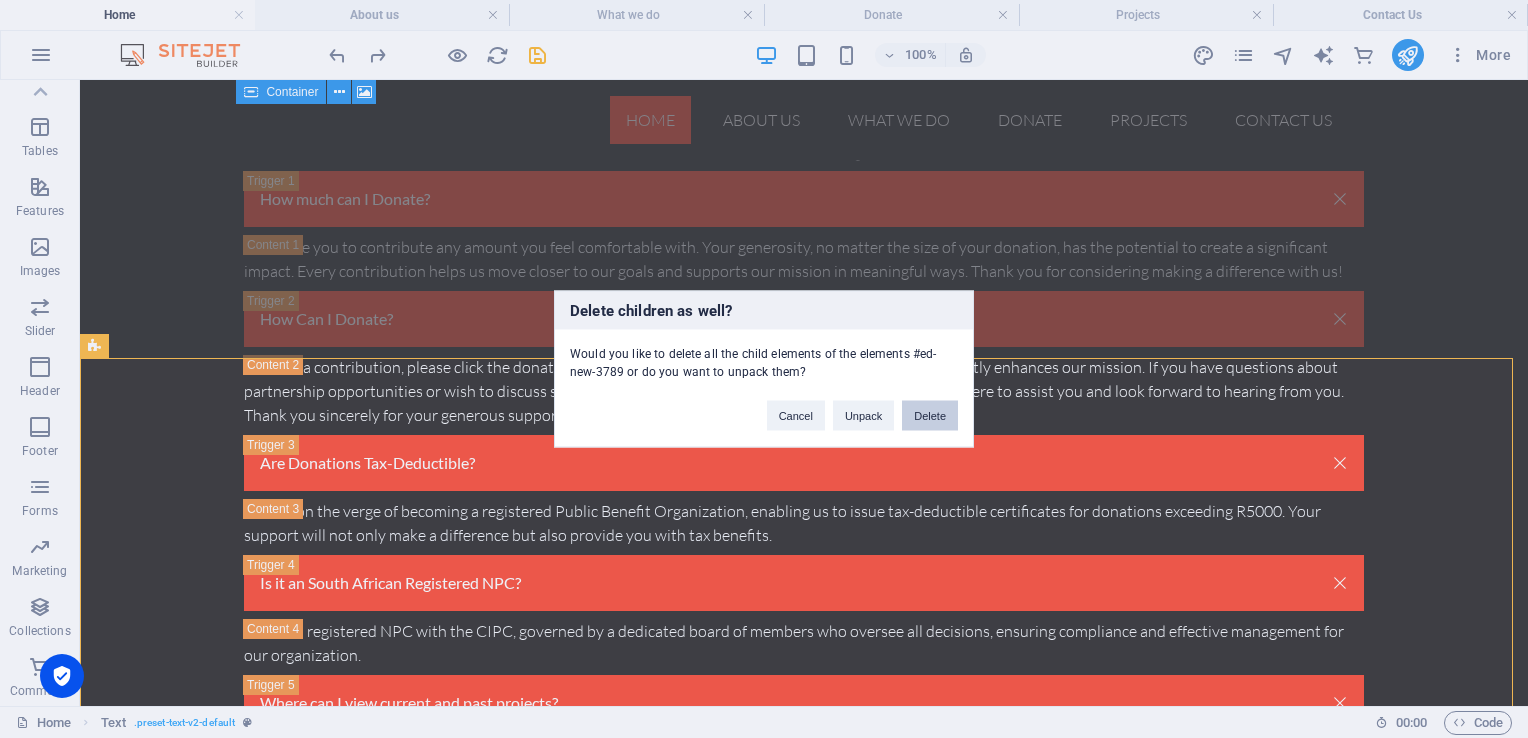 click on "Delete" at bounding box center [930, 416] 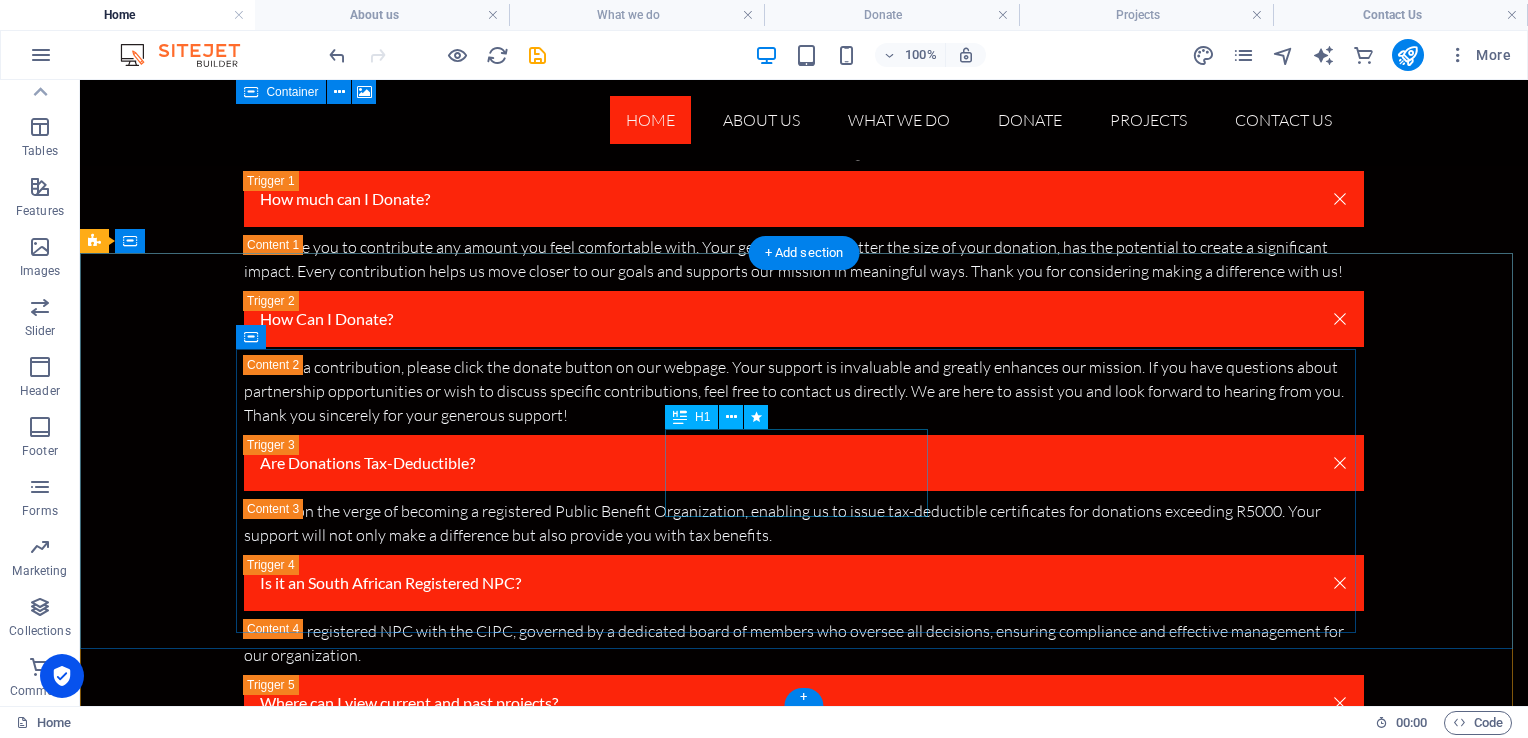 scroll, scrollTop: 9214, scrollLeft: 0, axis: vertical 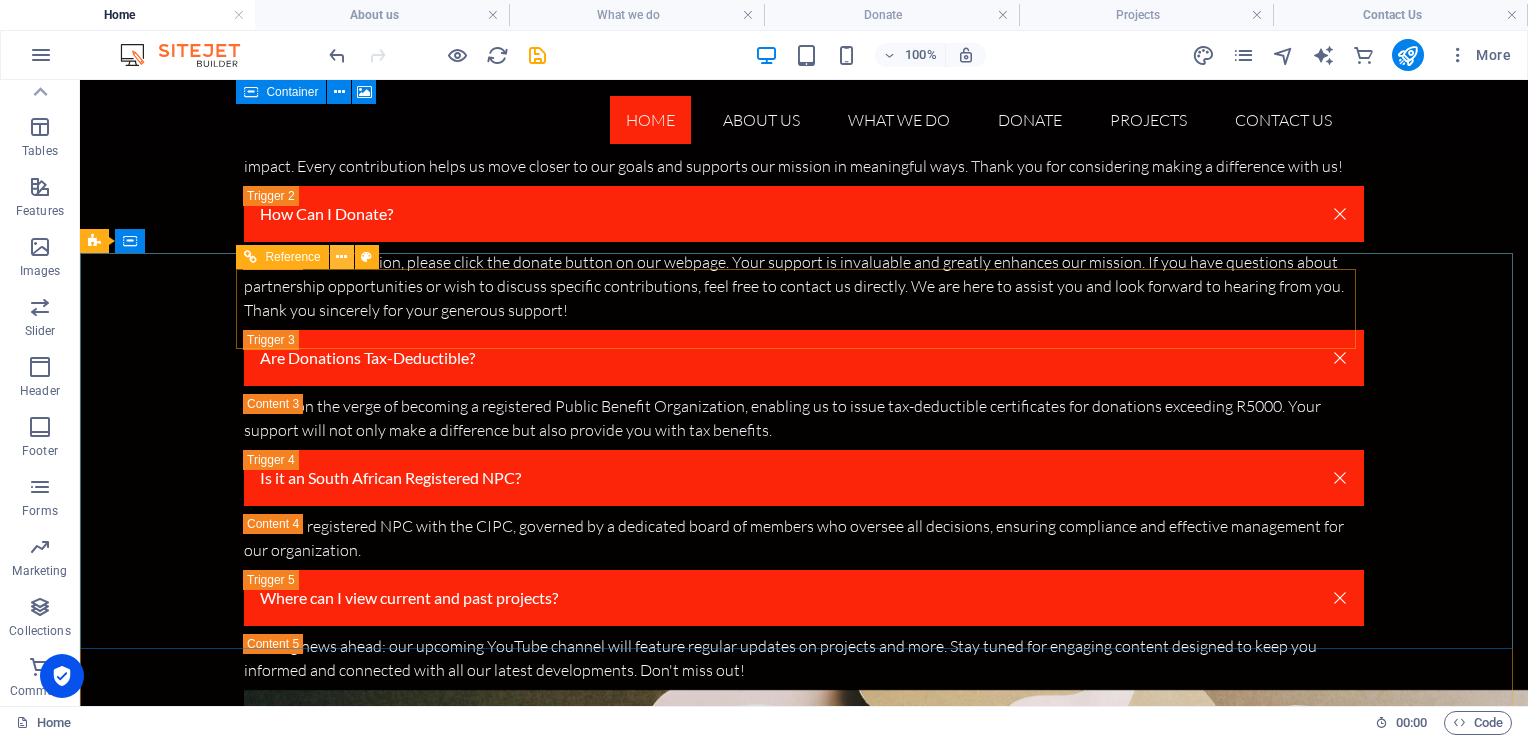 click at bounding box center (342, 257) 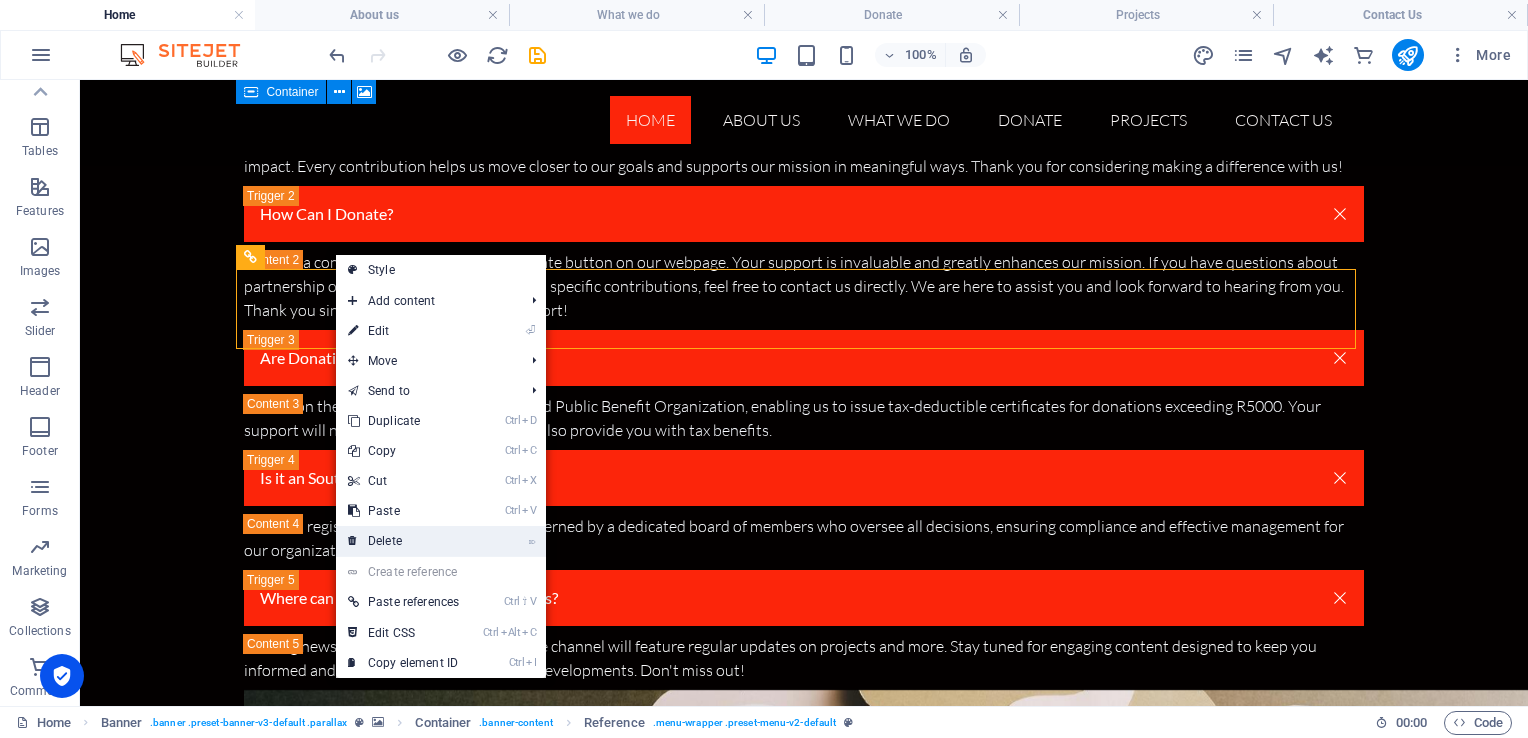 click on "⌦  Delete" at bounding box center (403, 541) 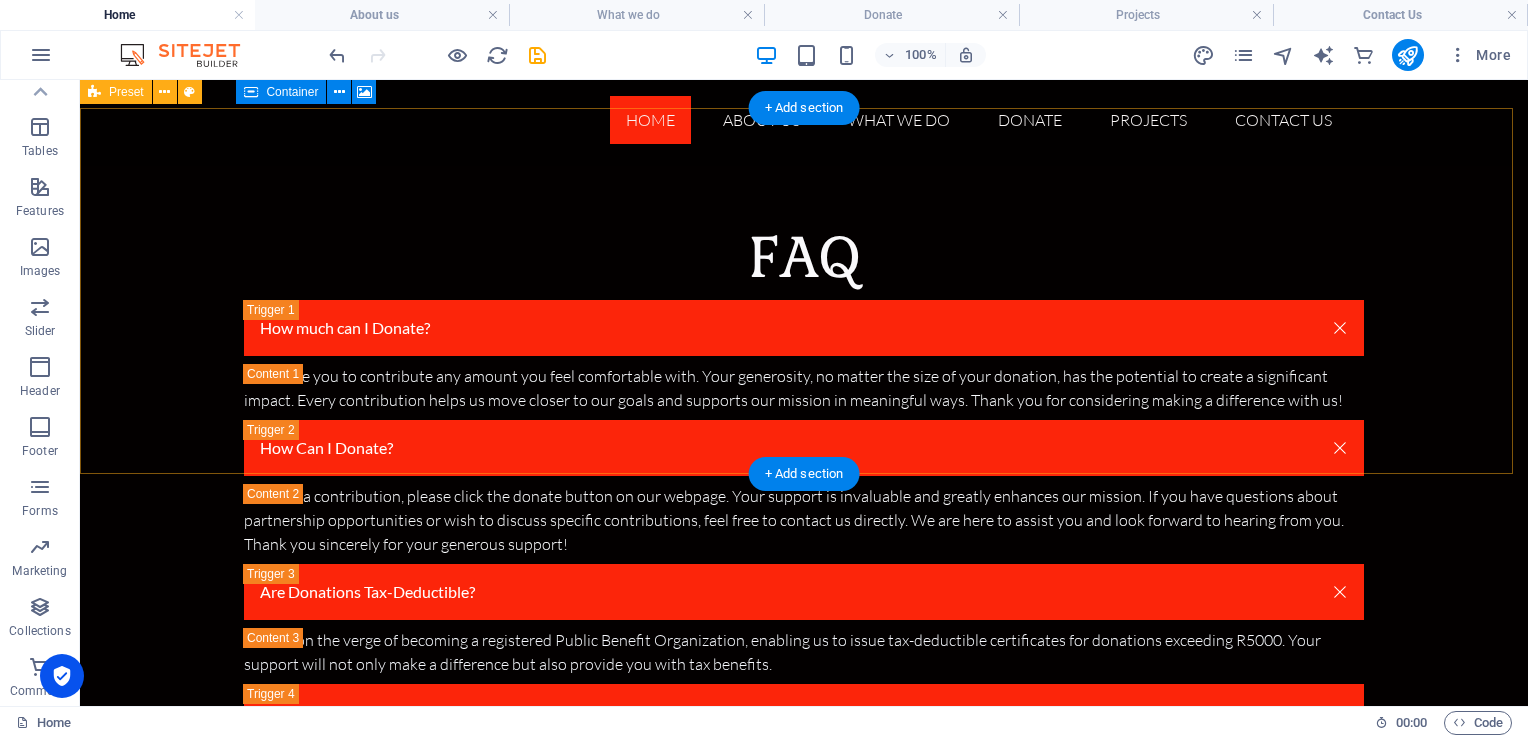 scroll, scrollTop: 9134, scrollLeft: 0, axis: vertical 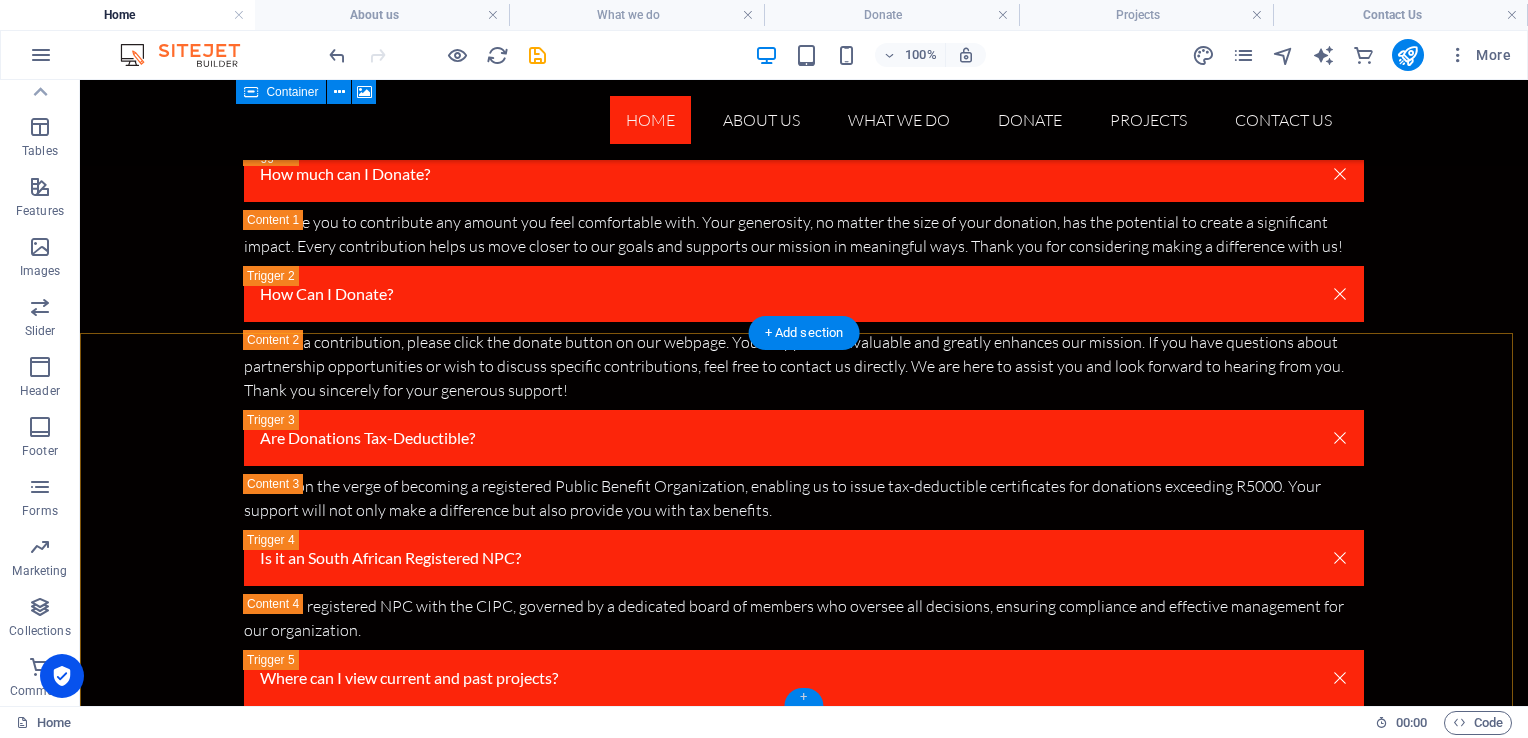 click on "+" at bounding box center [803, 697] 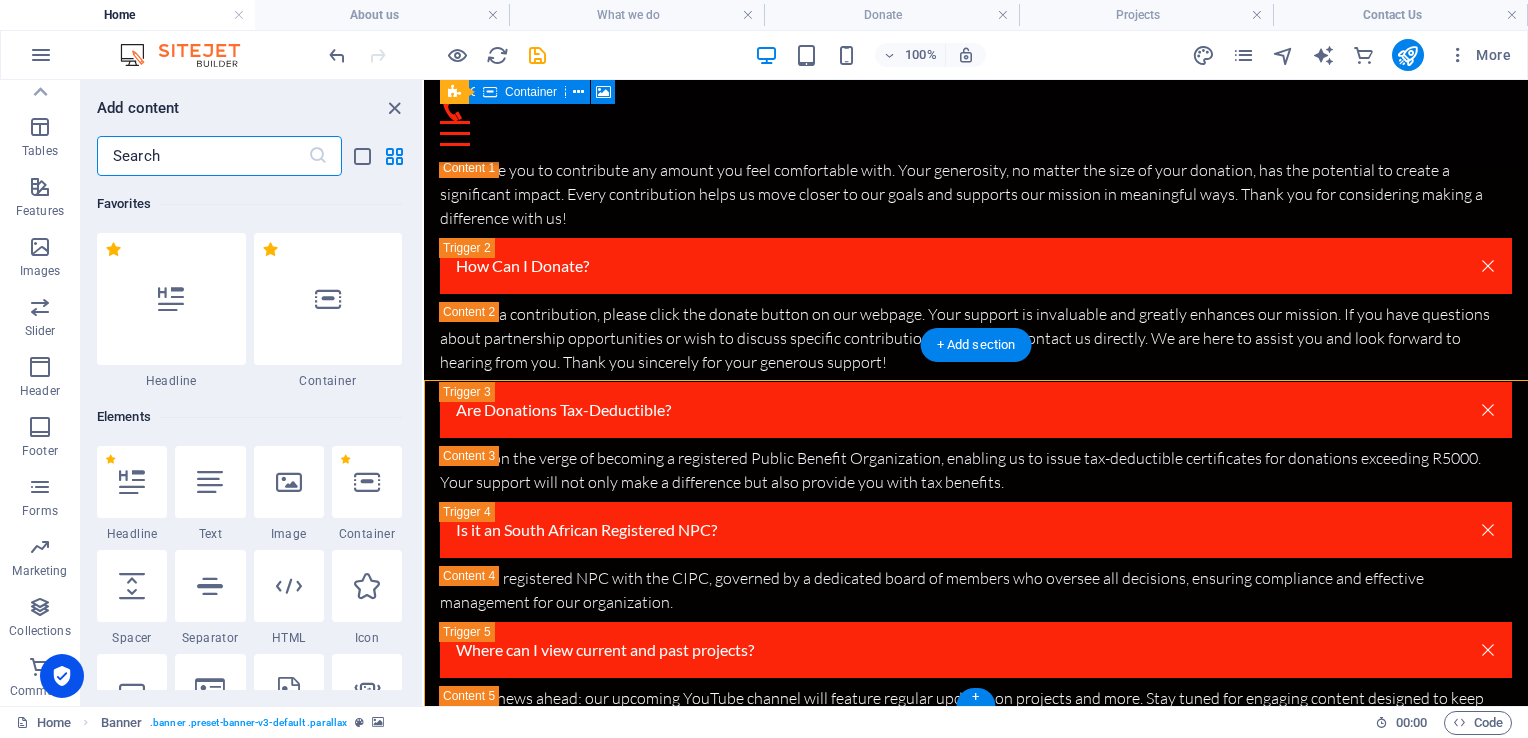 scroll, scrollTop: 9087, scrollLeft: 0, axis: vertical 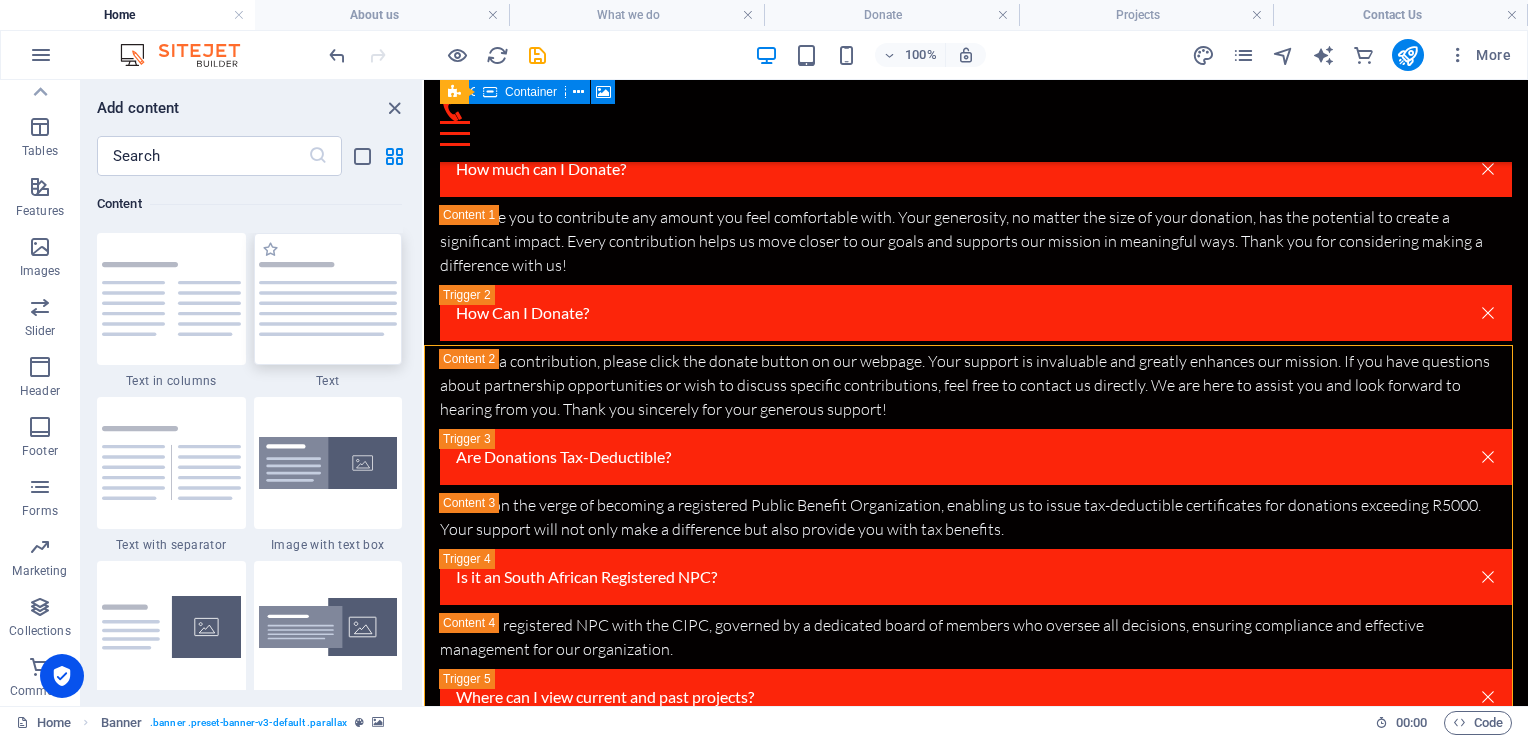 click at bounding box center (328, 299) 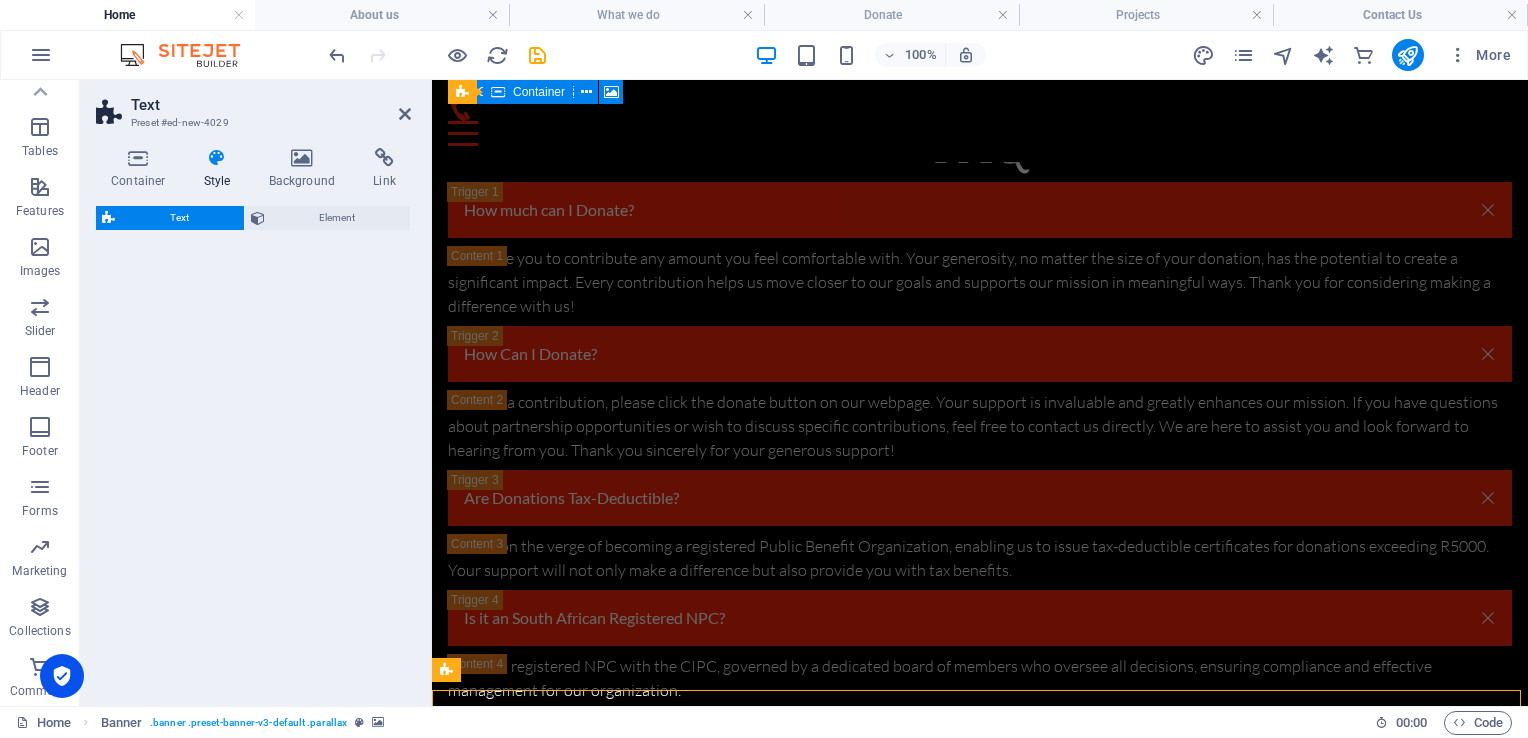 scroll, scrollTop: 9104, scrollLeft: 0, axis: vertical 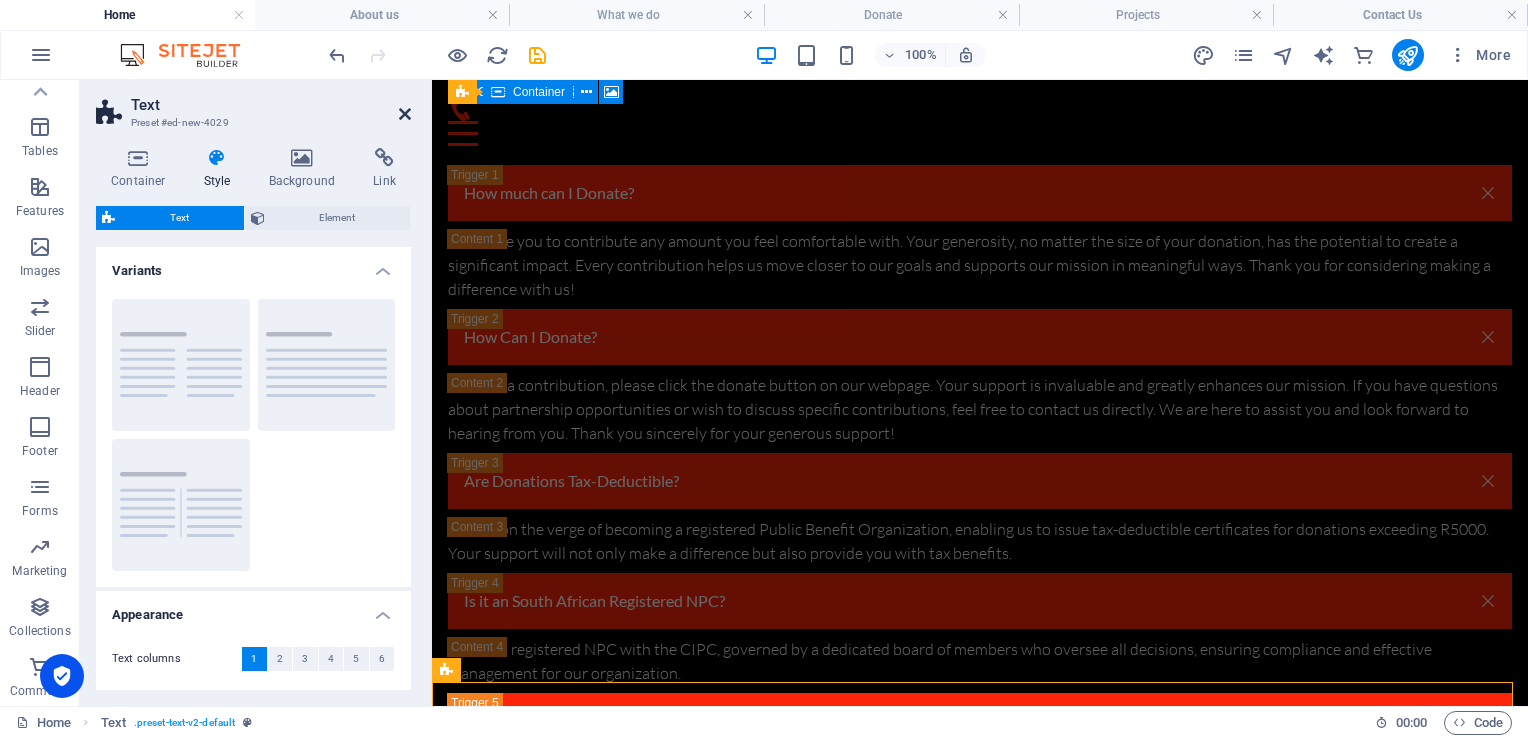 click at bounding box center [405, 114] 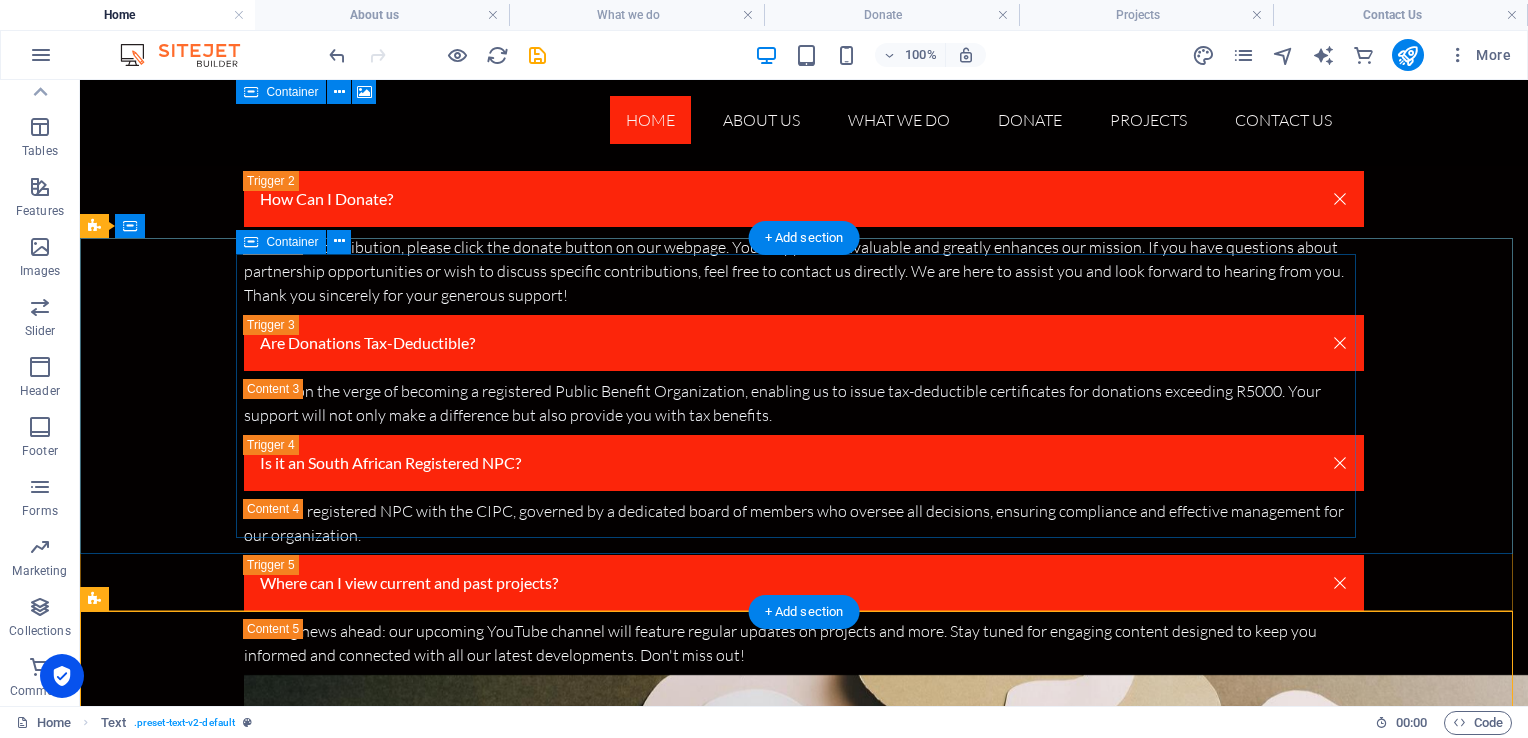 scroll, scrollTop: 9490, scrollLeft: 0, axis: vertical 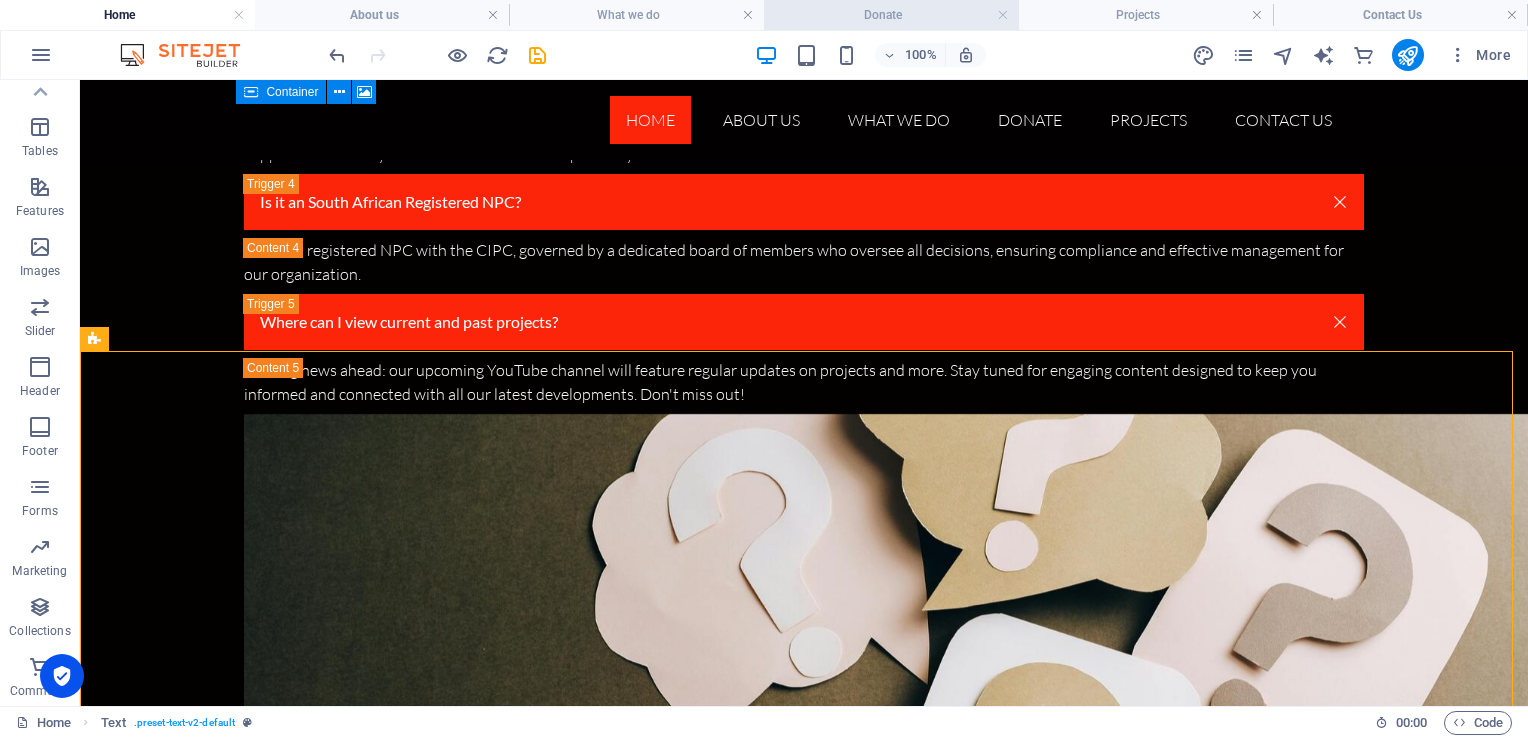 click on "Donate" at bounding box center [891, 15] 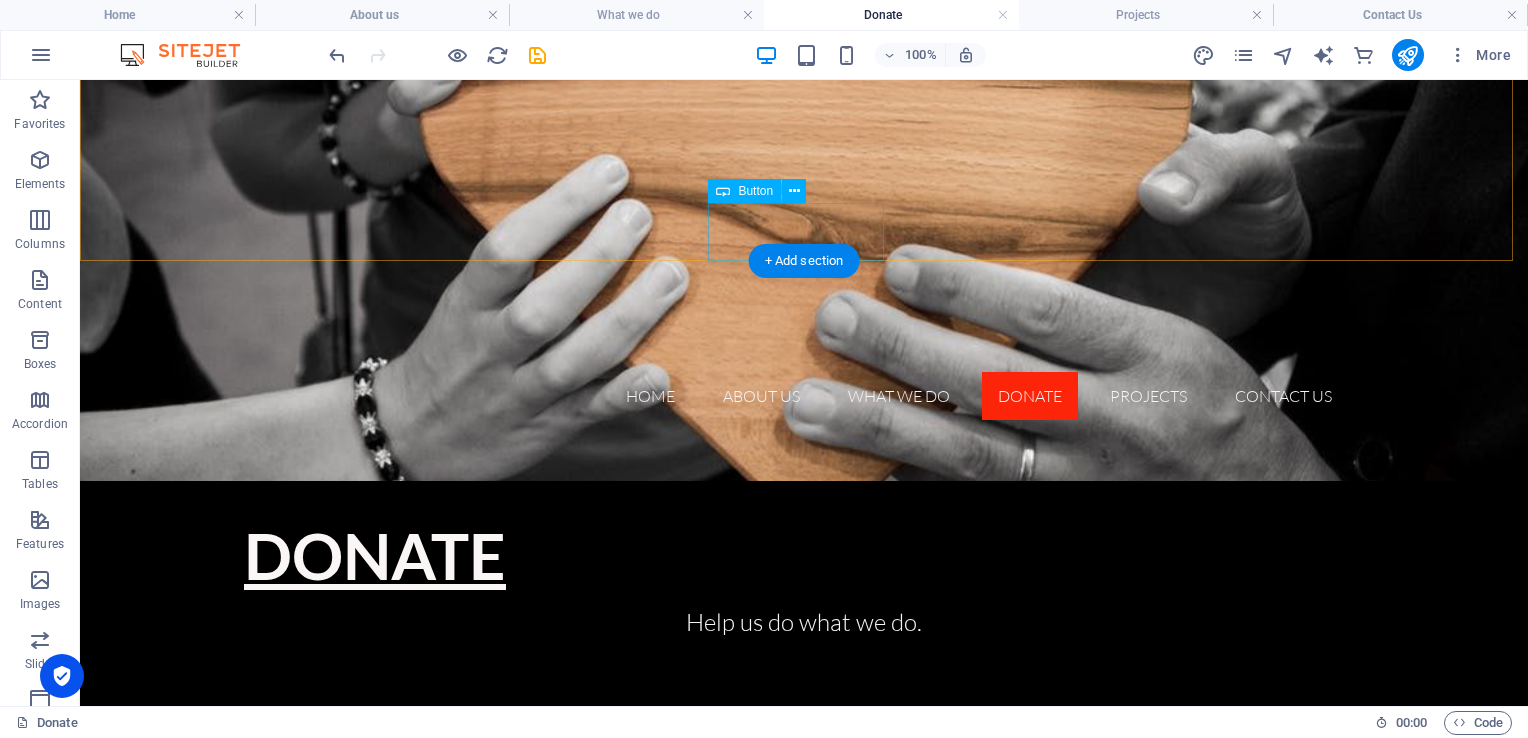 scroll, scrollTop: 284, scrollLeft: 0, axis: vertical 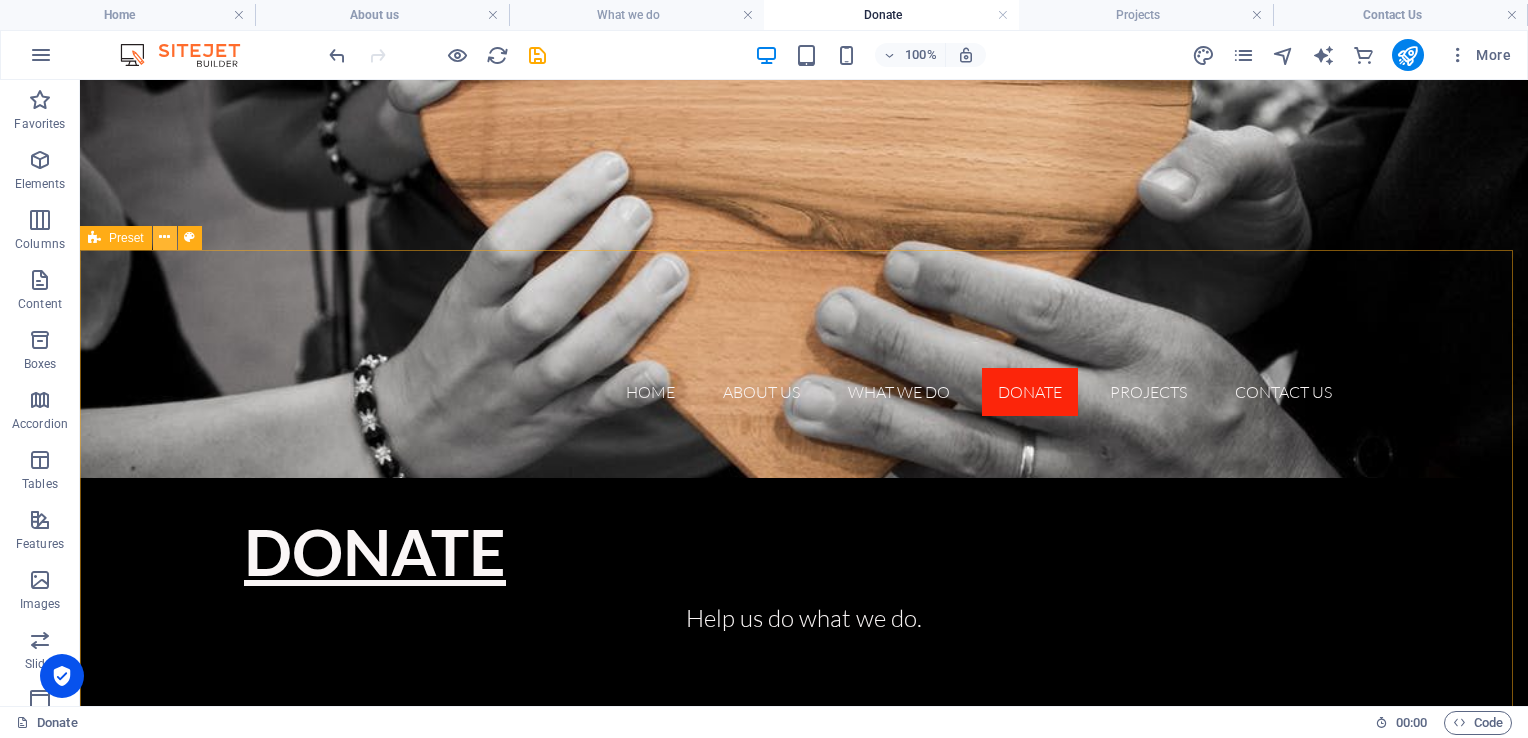 click at bounding box center (164, 237) 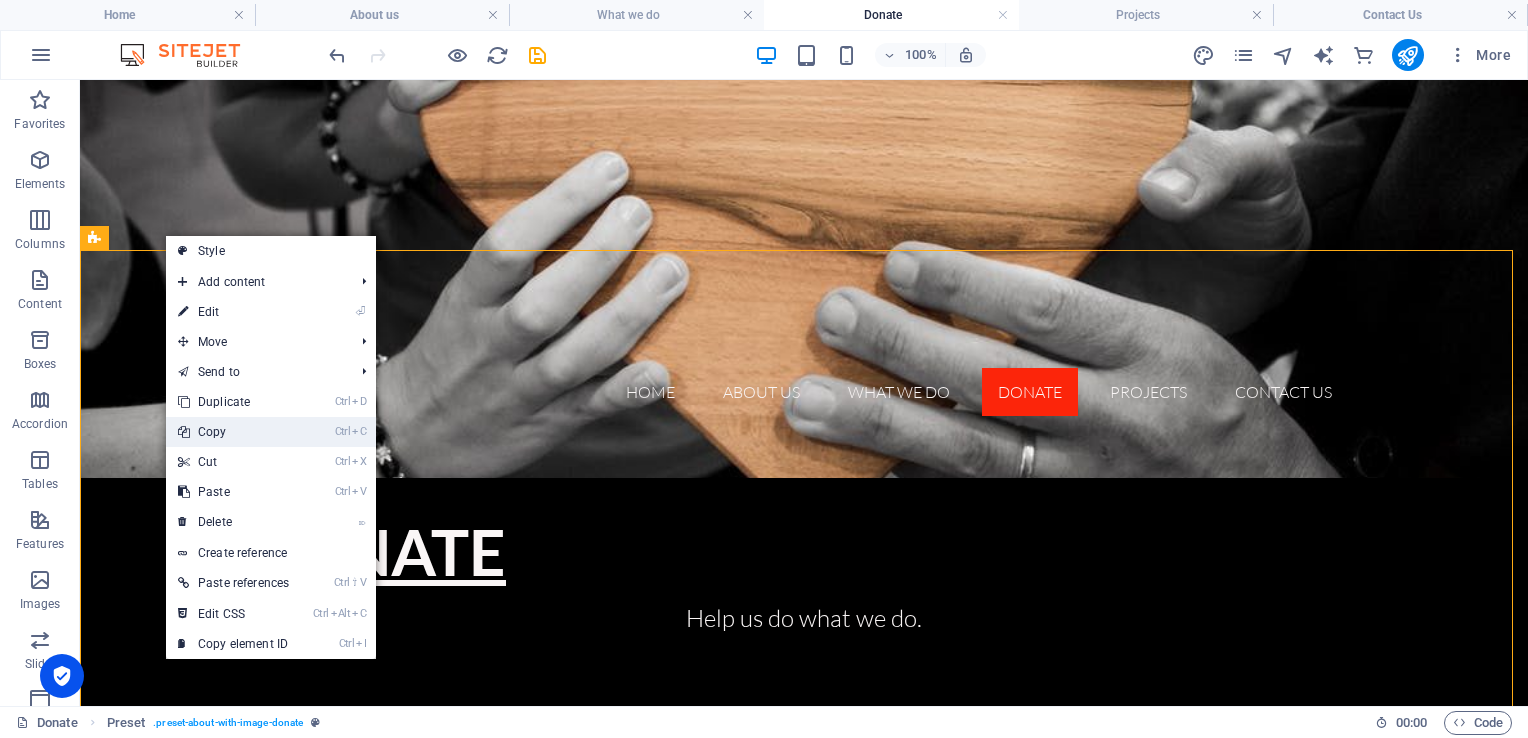 drag, startPoint x: 257, startPoint y: 436, endPoint x: 224, endPoint y: 349, distance: 93.04838 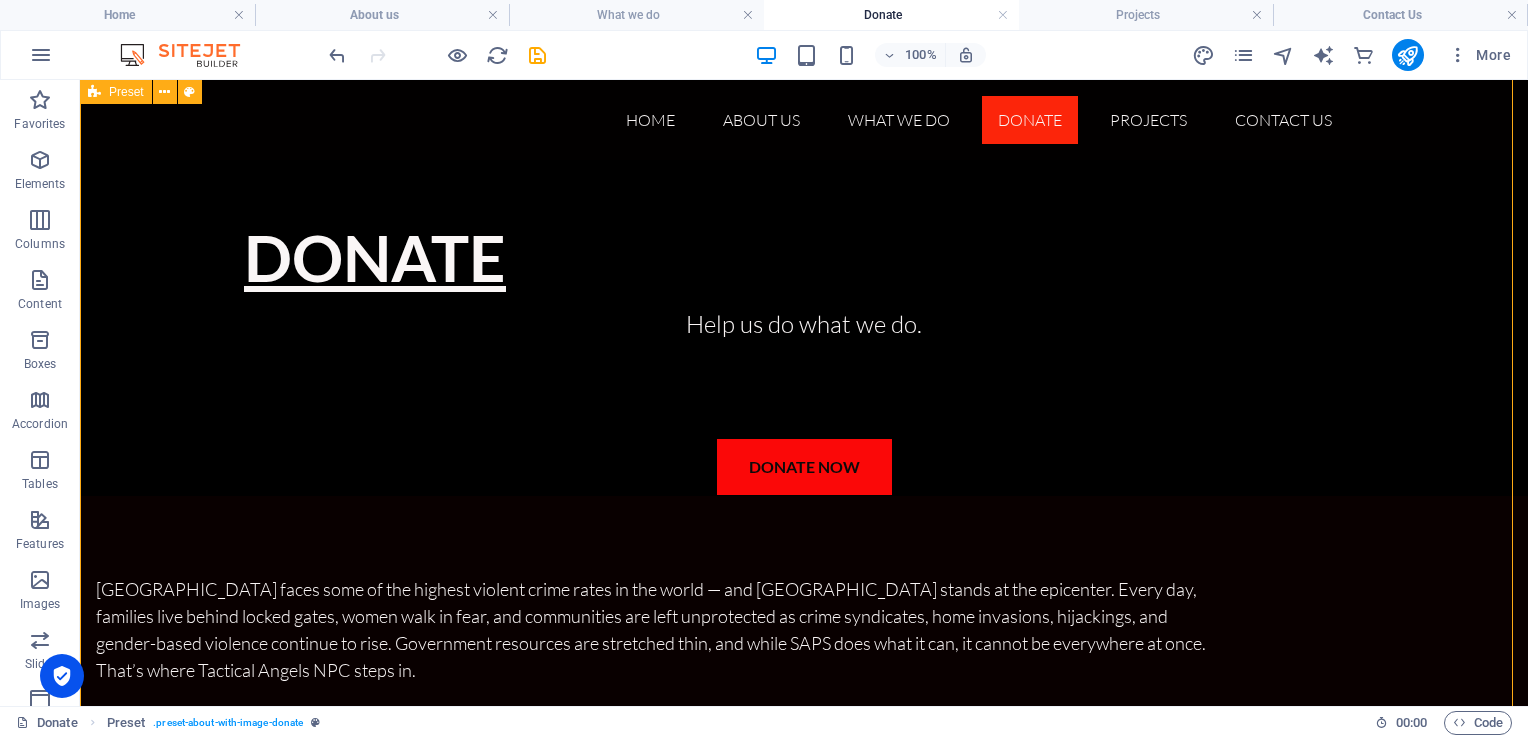 scroll, scrollTop: 623, scrollLeft: 0, axis: vertical 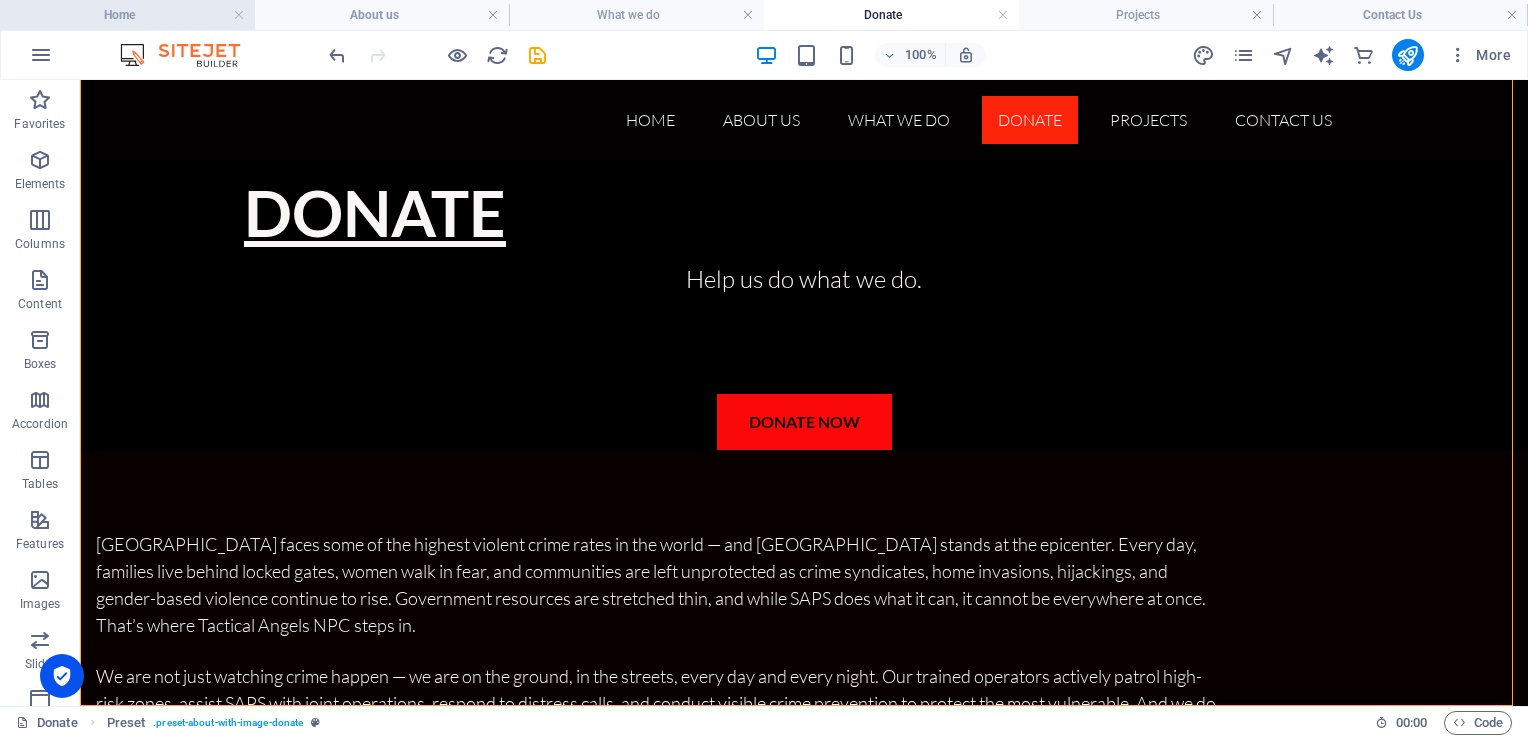 click on "Home" at bounding box center [127, 15] 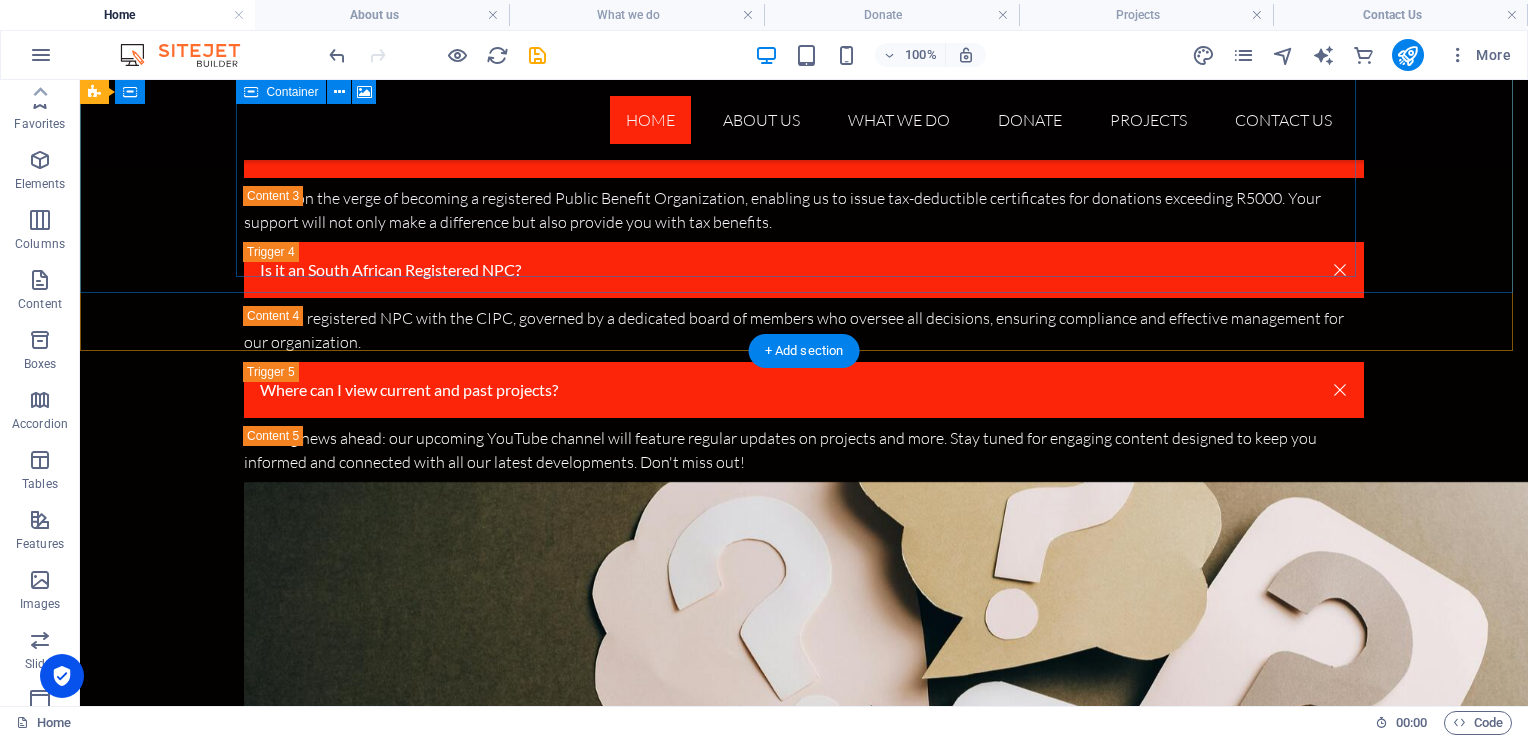 scroll, scrollTop: 9490, scrollLeft: 0, axis: vertical 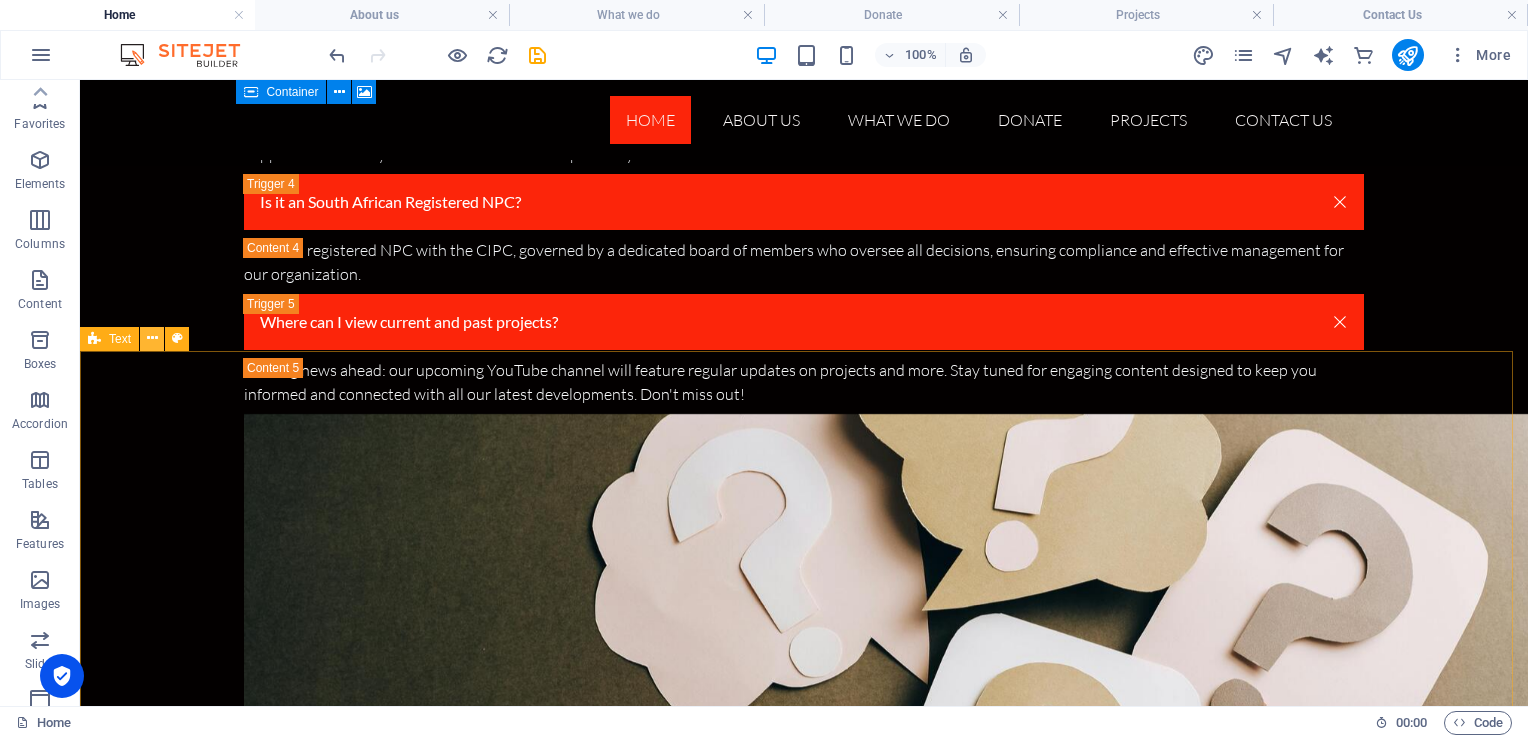 click at bounding box center [152, 338] 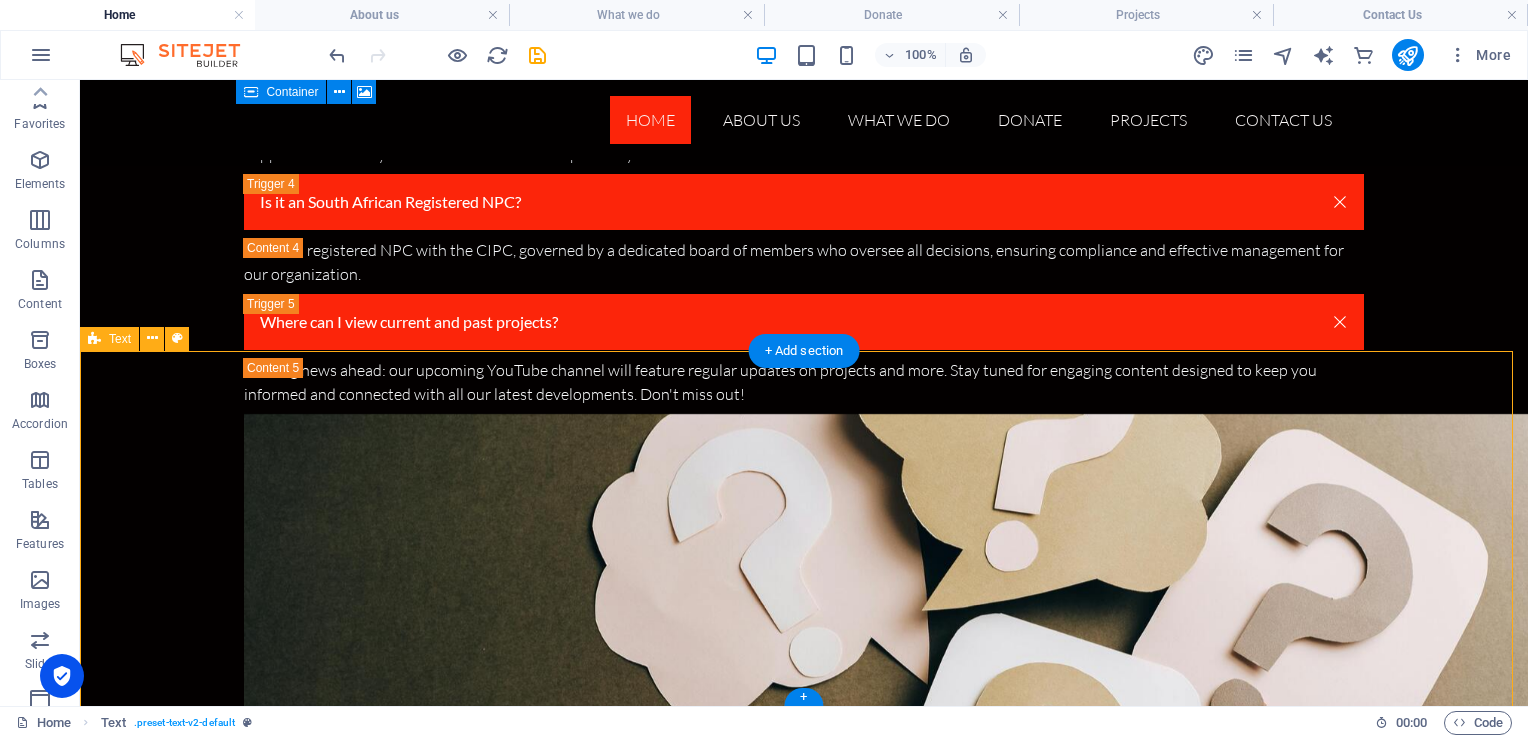 click on "Headline Lorem ipsum dolor sitope amet, consectetur adipisicing elitip. Massumenda, dolore, cum vel modi asperiores consequatur suscipit quidem ducimus eveniet iure expedita consecteture odiogil voluptatum similique fugit voluptates atem accusamus quae quas dolorem tenetur facere tempora maiores adipisci reiciendis accusantium voluptatibus id voluptate tempore dolor harum nisi amet! Nobis, eaque. Aenean commodo ligula eget dolor. Lorem ipsum dolor sit amet, consectetuer adipiscing elit leget odiogil voluptatum similique fugit voluptates dolor. Libero assumenda, dolore, cum vel modi asperiores consequatur." at bounding box center (804, 13788) 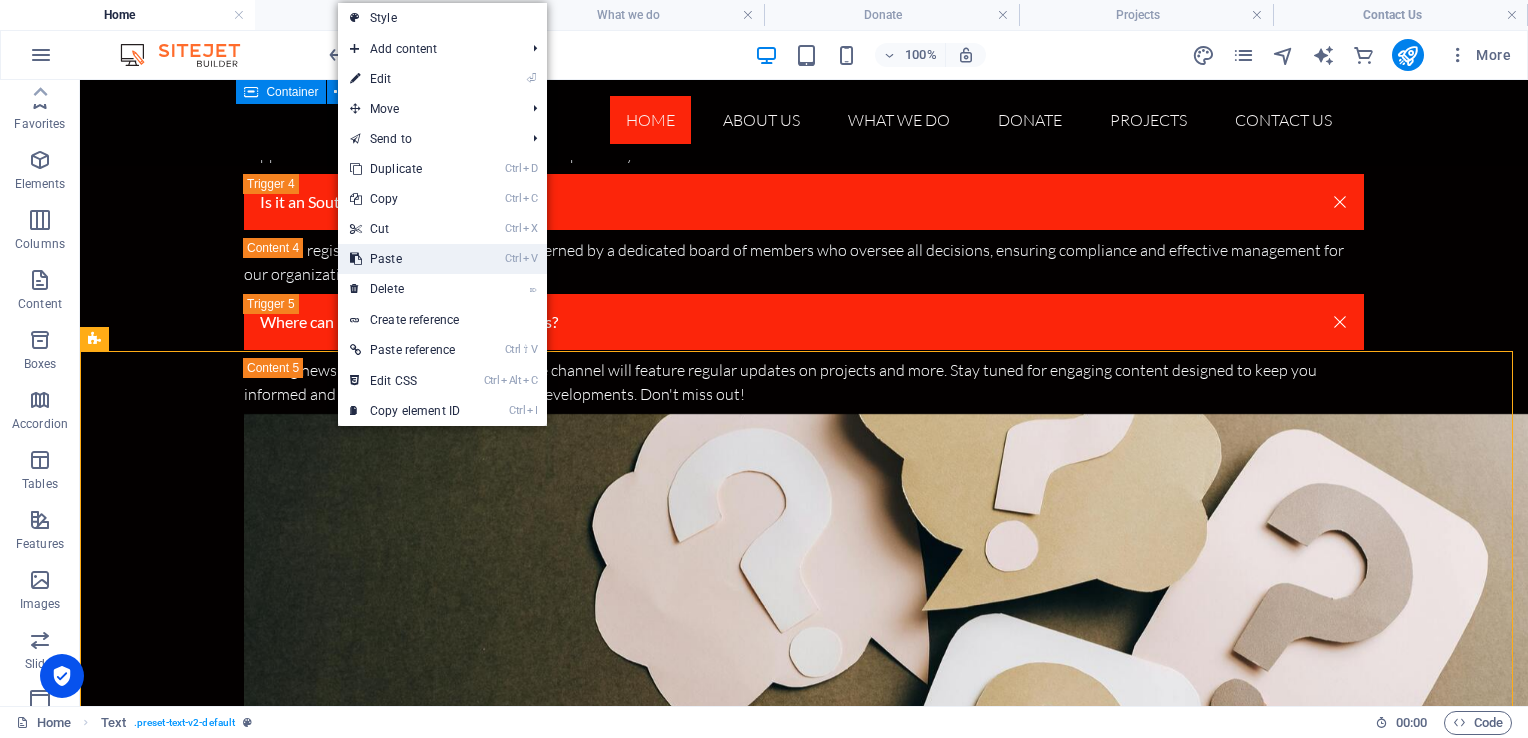 click on "Ctrl V  Paste" at bounding box center [405, 259] 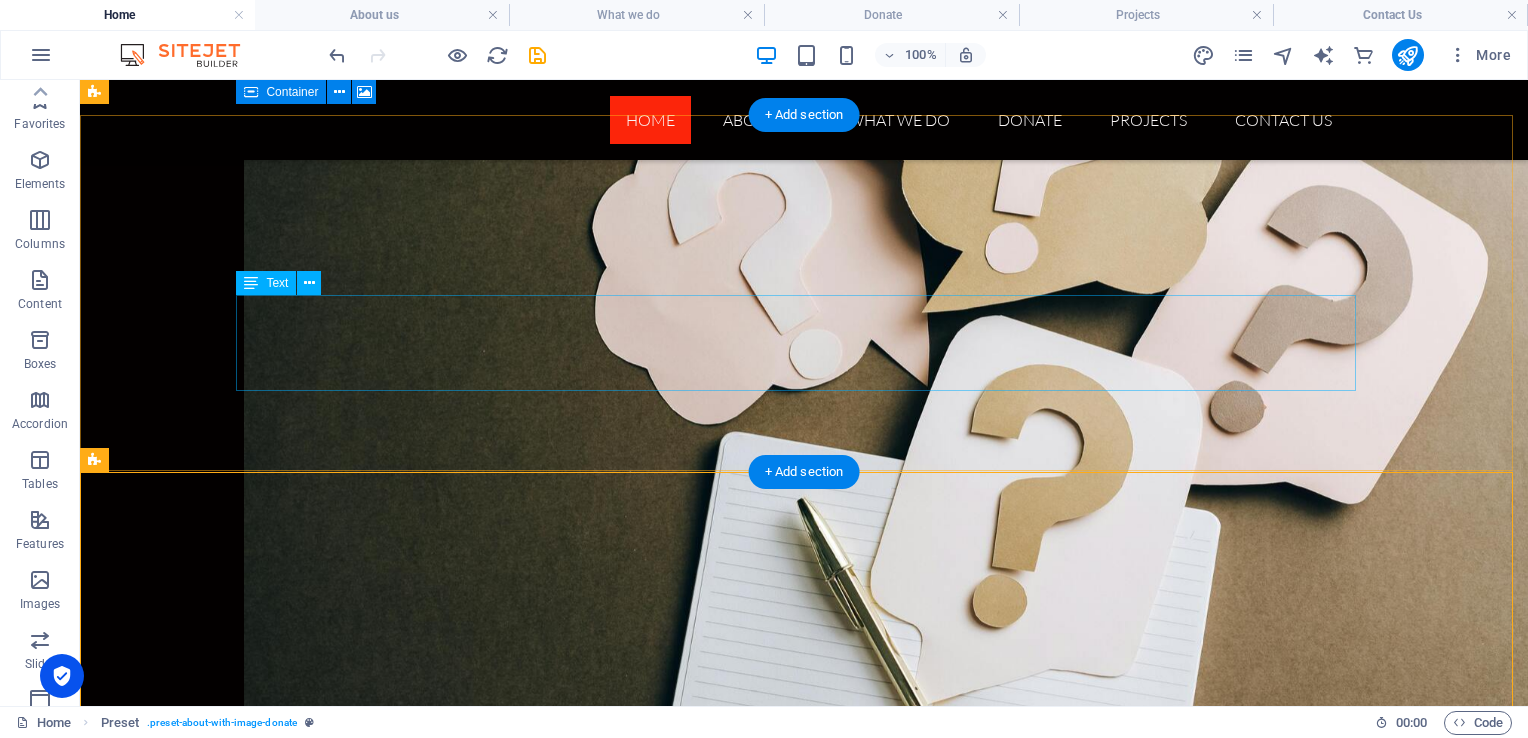 scroll, scrollTop: 9608, scrollLeft: 0, axis: vertical 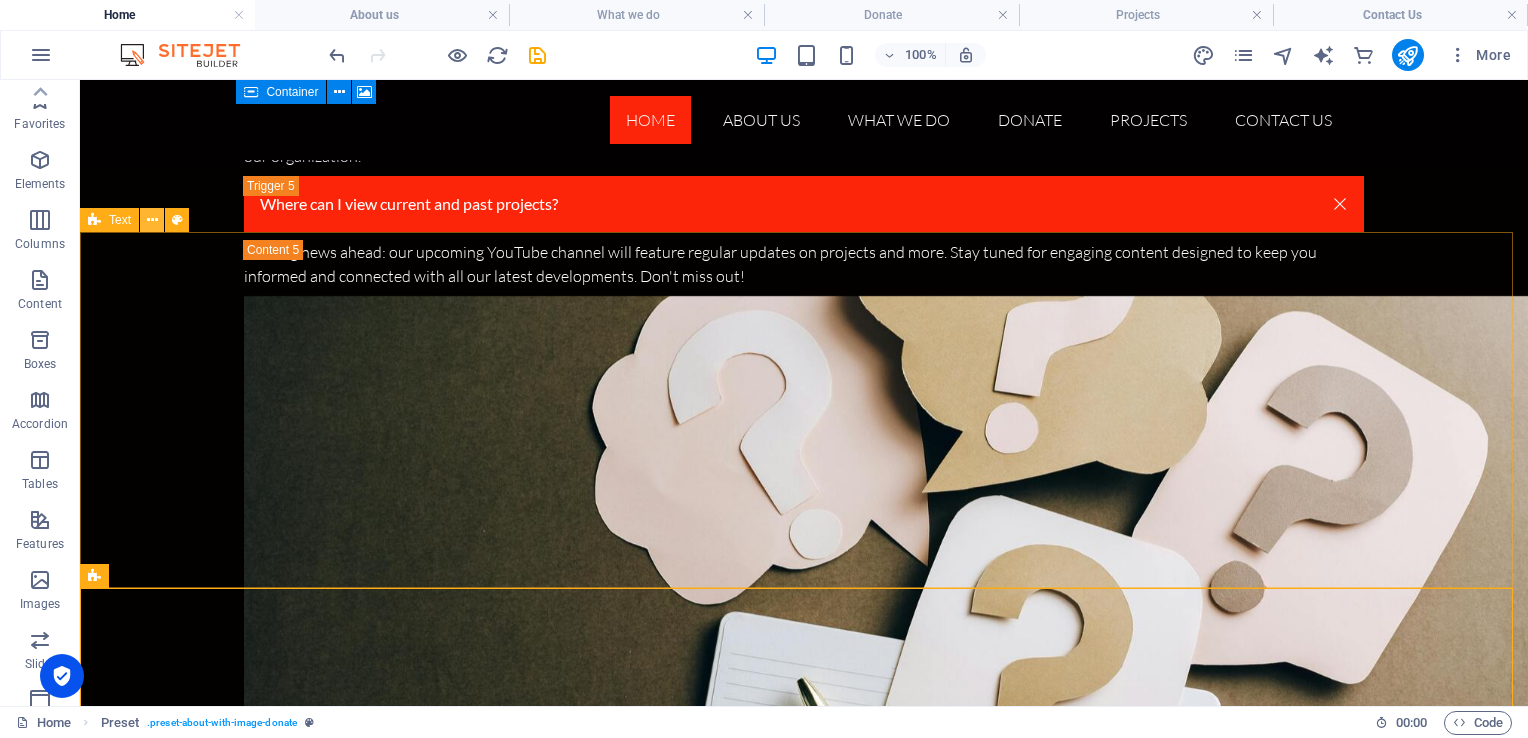 click at bounding box center [152, 220] 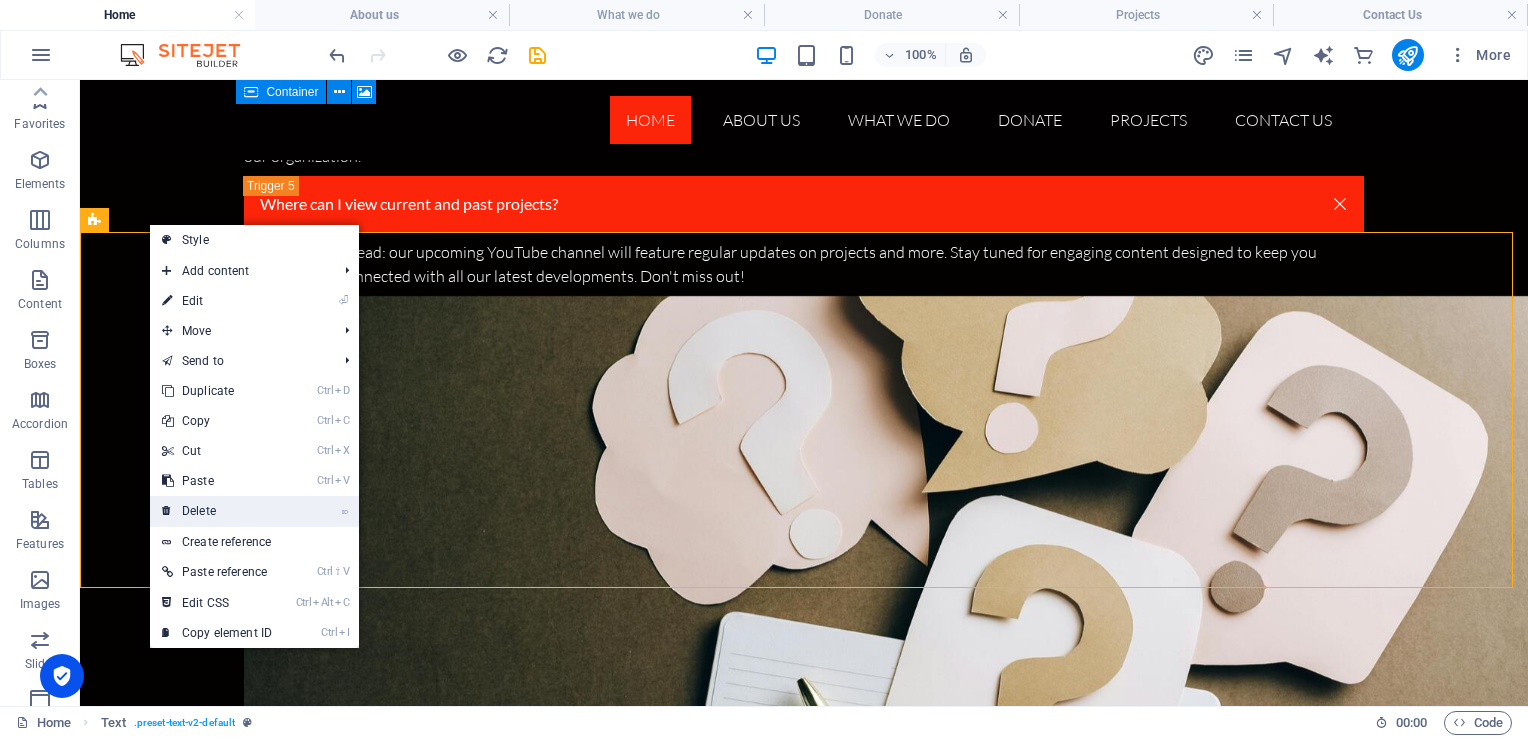 click on "⌦  Delete" at bounding box center (217, 511) 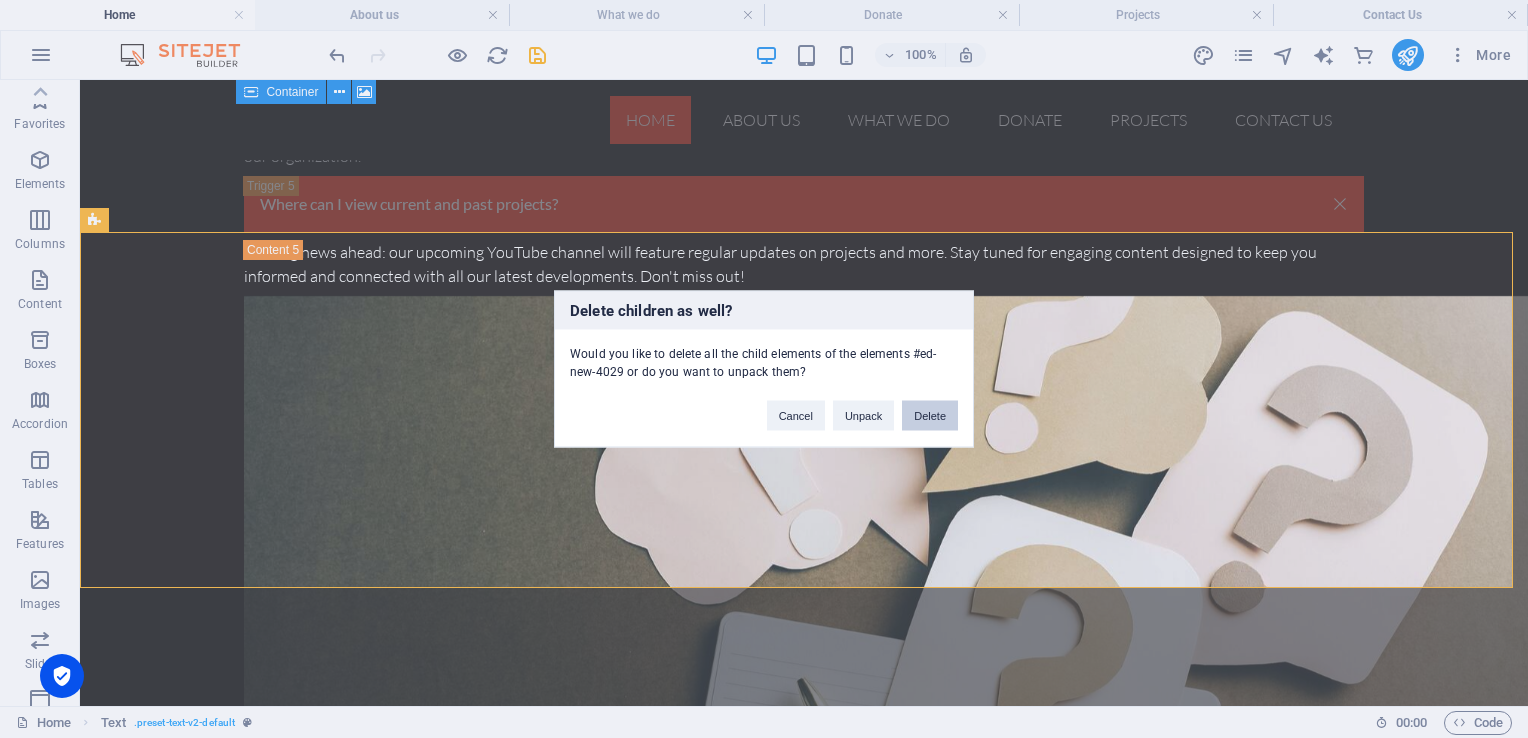 click on "Delete" at bounding box center [930, 416] 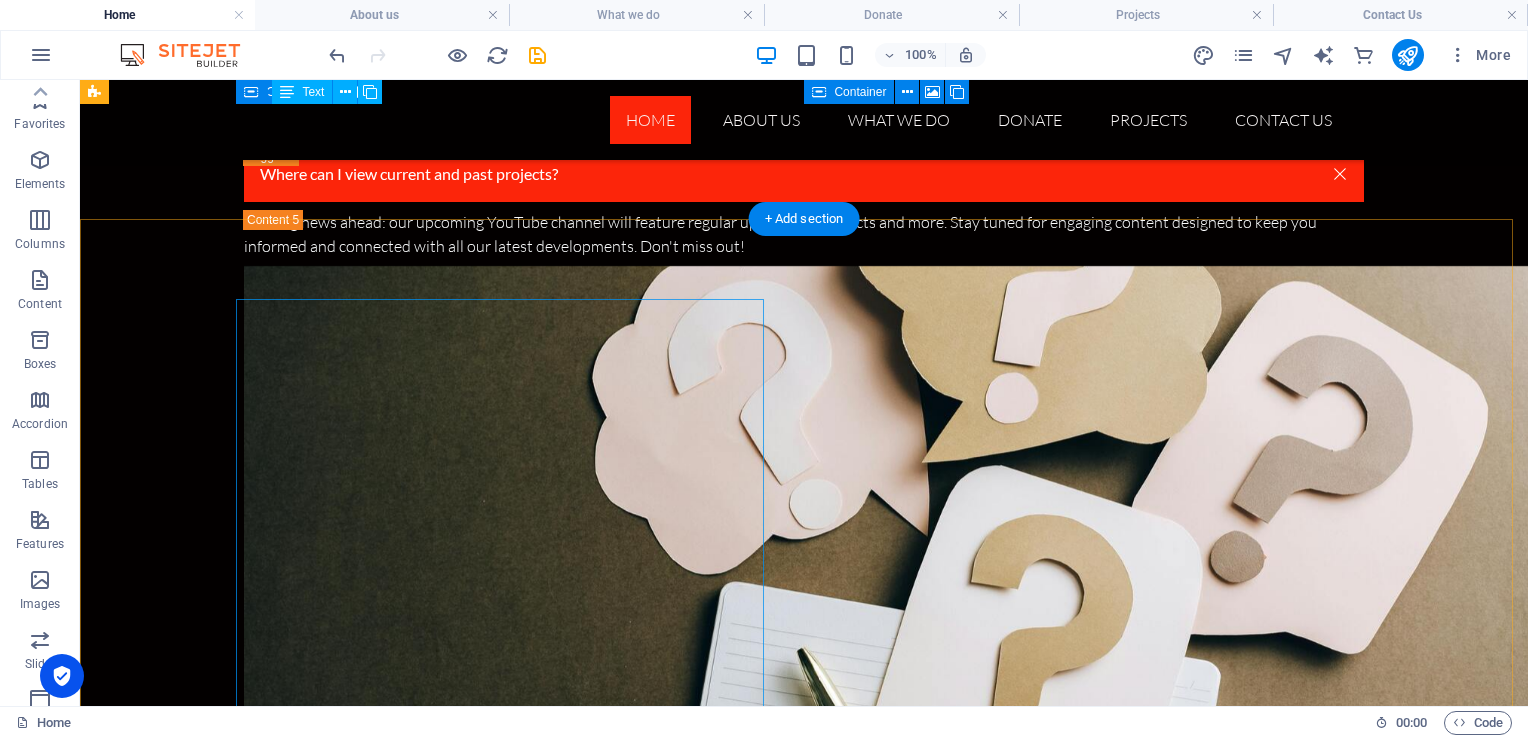scroll, scrollTop: 9619, scrollLeft: 0, axis: vertical 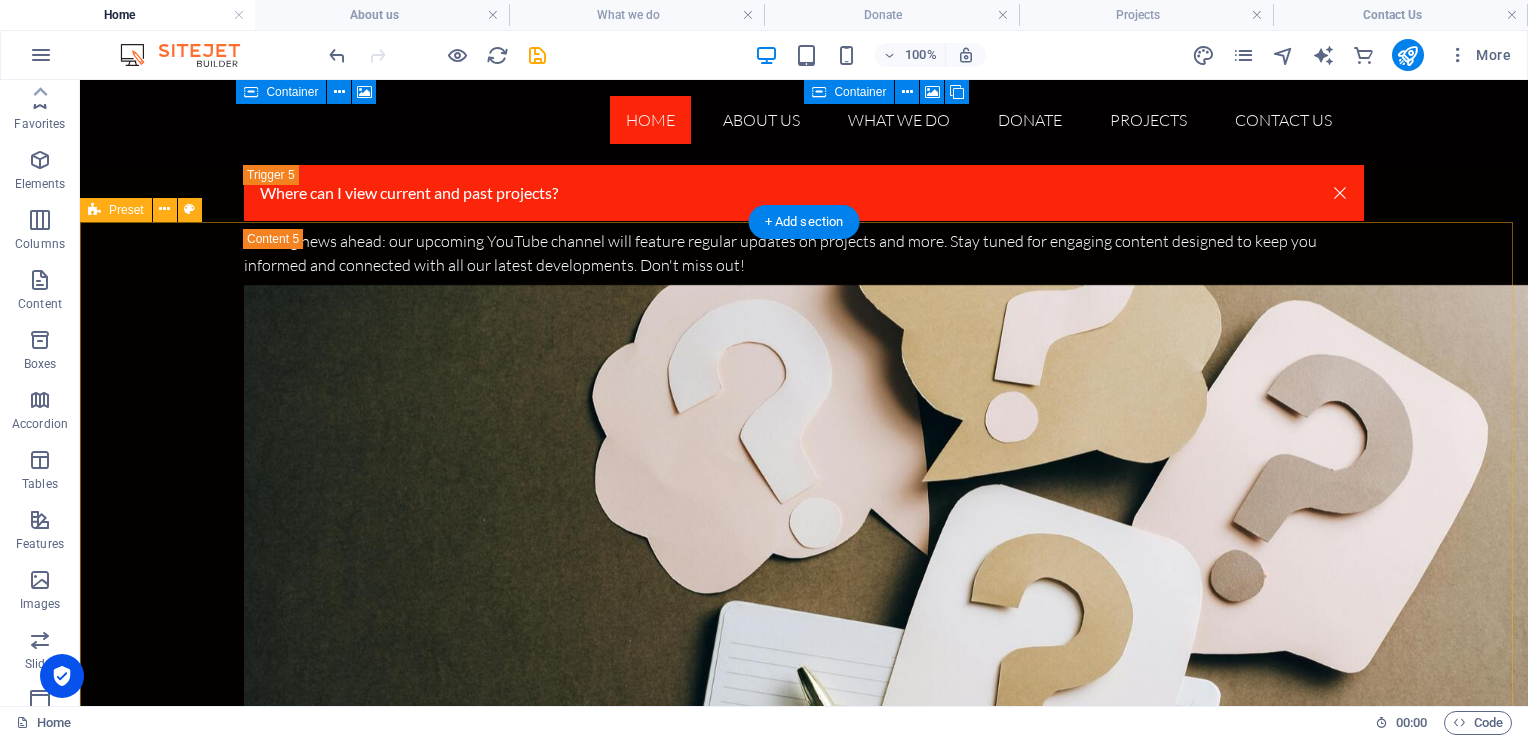 click on "South Africa faces some of the highest violent crime rates in the world — and Gauteng stands at the epicenter. Every day, families live behind locked gates, women walk in fear, and communities are left unprotected as crime syndicates, home invasions, hijackings, and gender-based violence continue to rise. Government resources are stretched thin, and while SAPS does what it can, it cannot be everywhere at once. That’s where Tactical Angels NPC steps in. We are not just watching crime happen — we are on the ground, in the streets, every day and every night. Our trained operators actively patrol high-risk zones, assist SAPS with joint operations, respond to distress calls, and conduct visible crime prevention to protect the most vulnerable. And we do it for free. Your contribution isn't just a donation — it's a shield for a mother, a lifeline for a child, a light on a dark street. Help us stand the line. Donate now. Save lives. Be a Tactical Angel." at bounding box center (804, 13758) 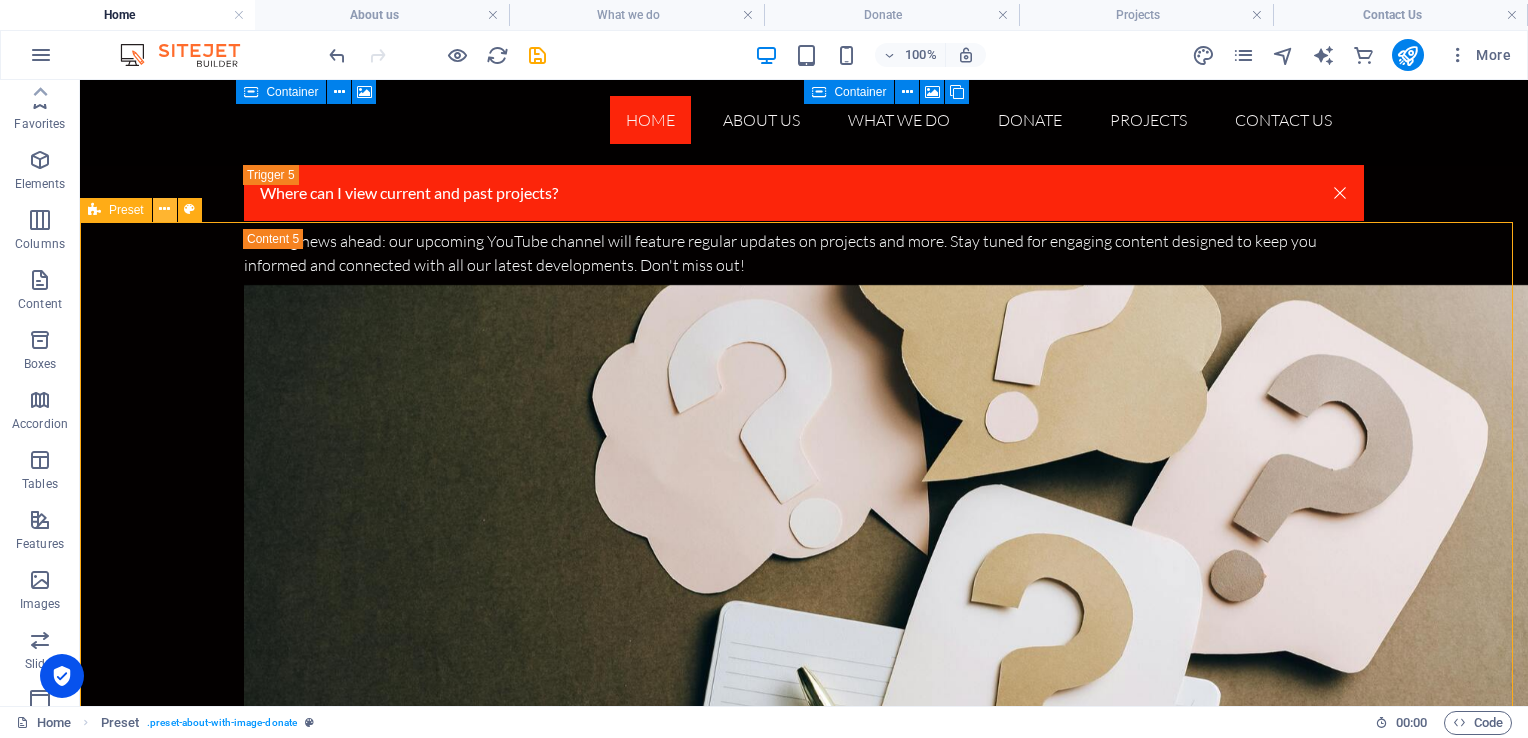 click at bounding box center (164, 209) 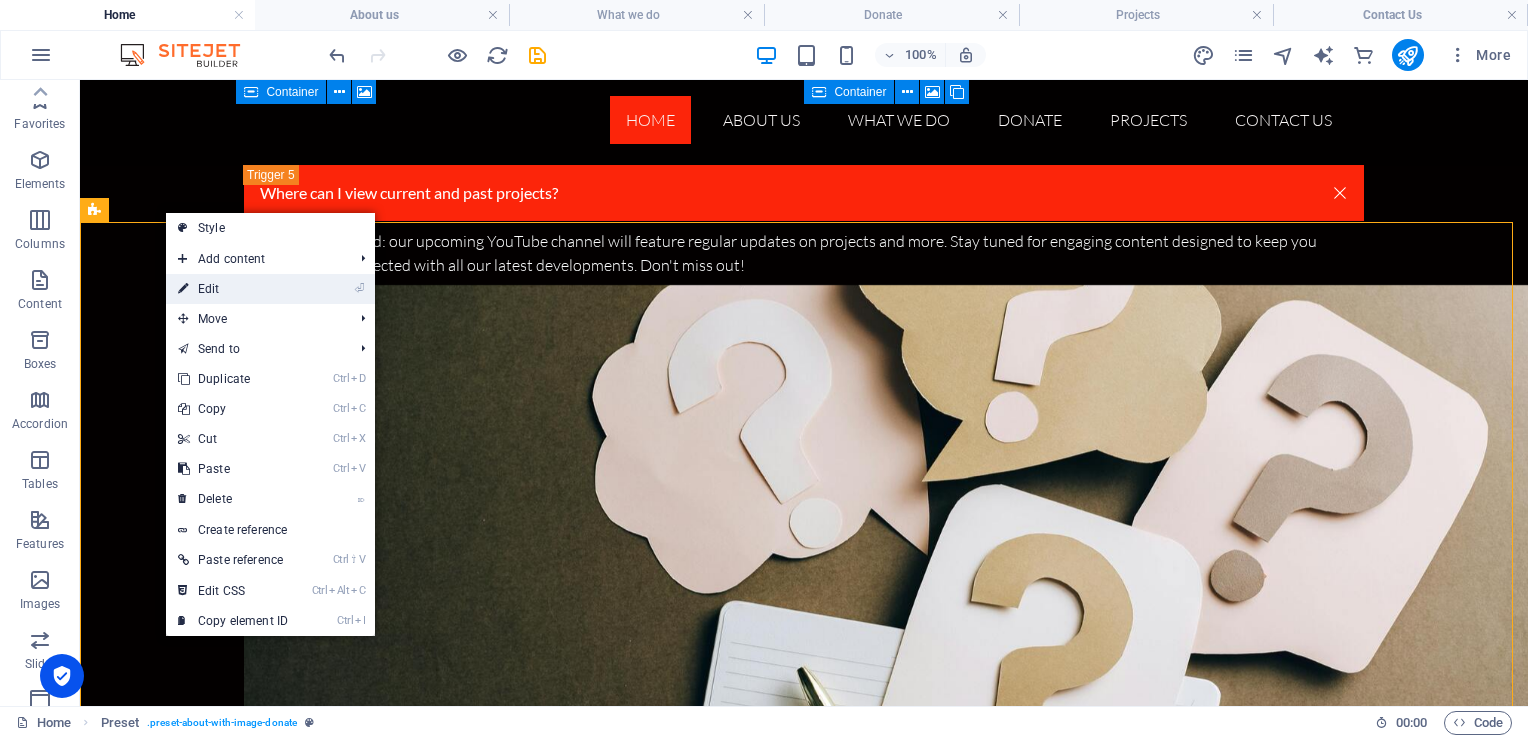 click on "⏎  Edit" at bounding box center [233, 289] 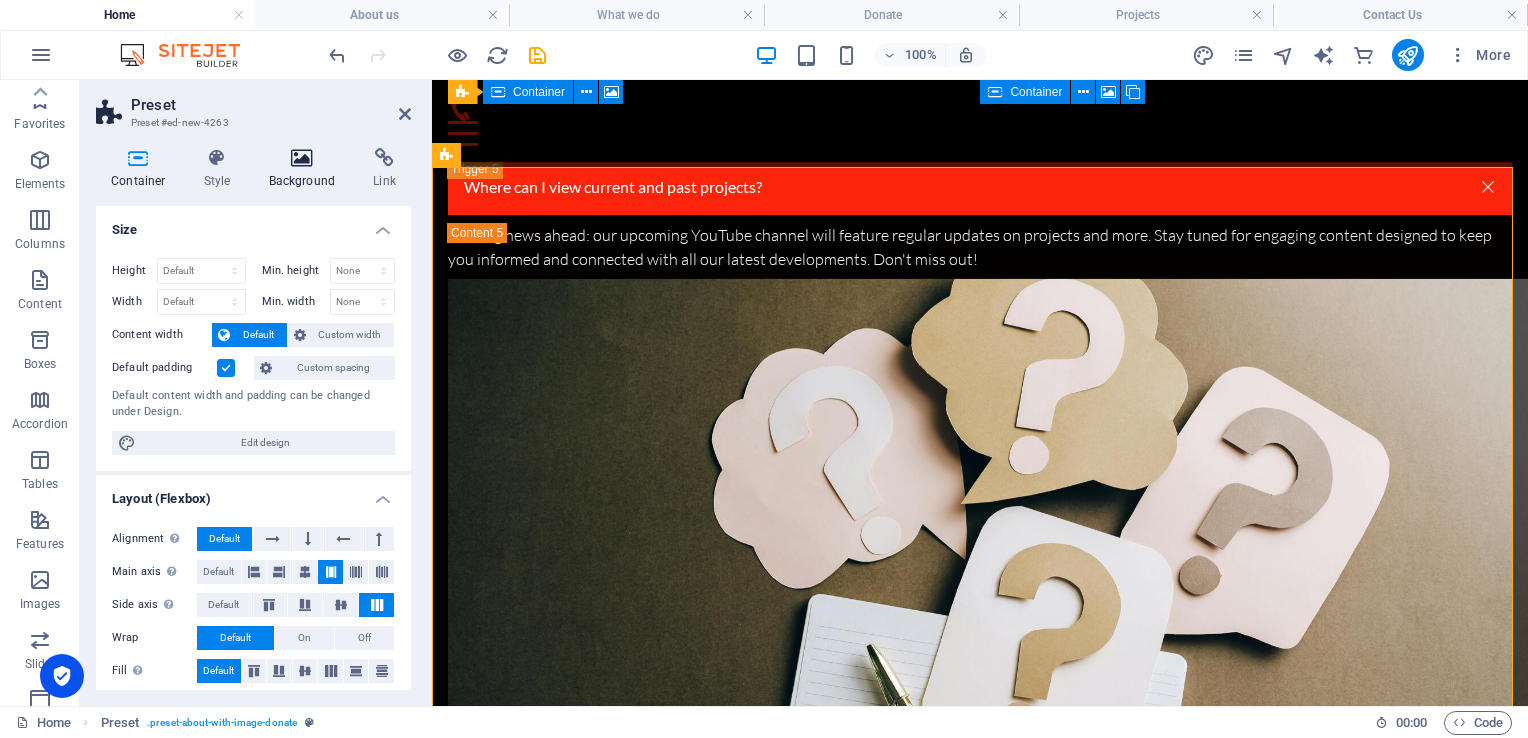 click on "Background" at bounding box center (306, 169) 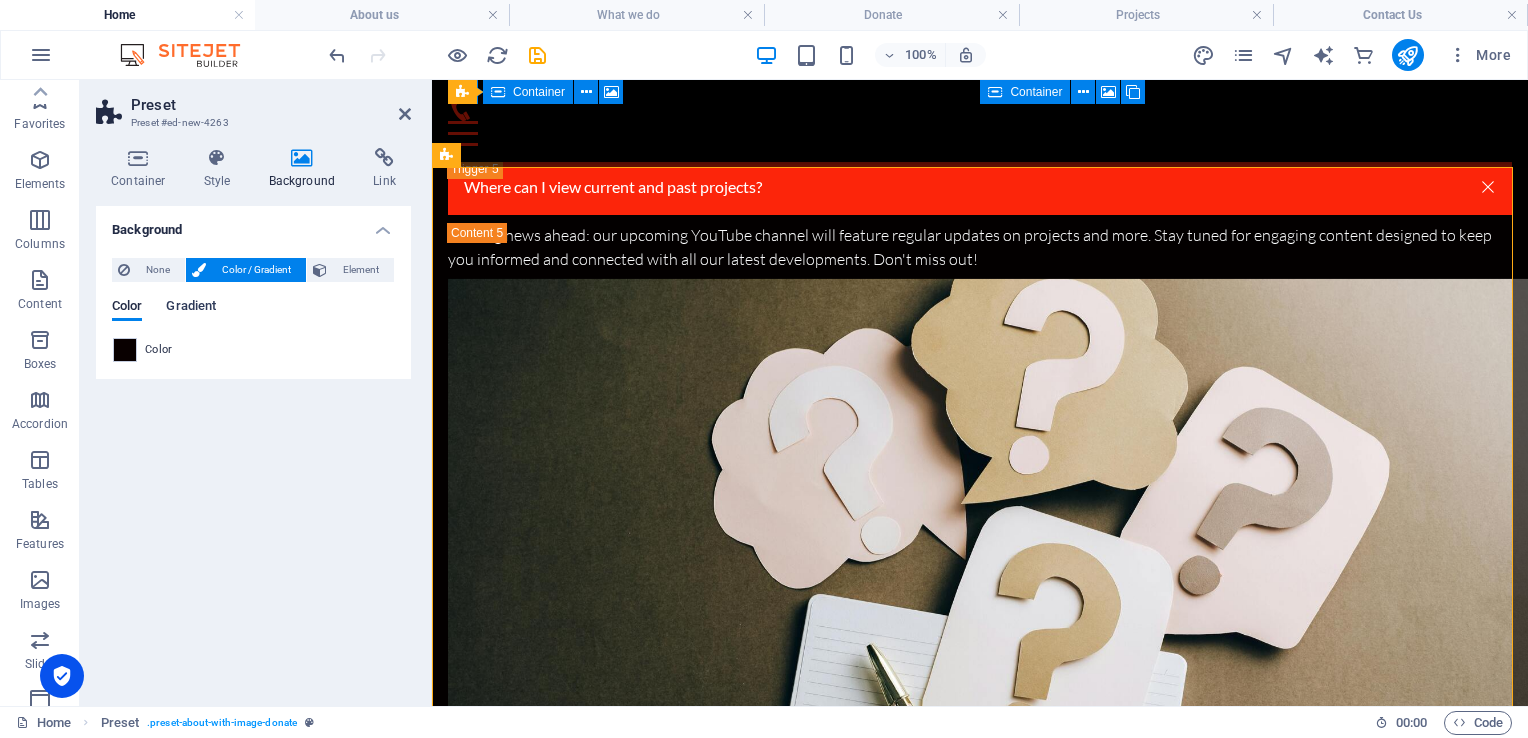 click on "Gradient" at bounding box center [191, 308] 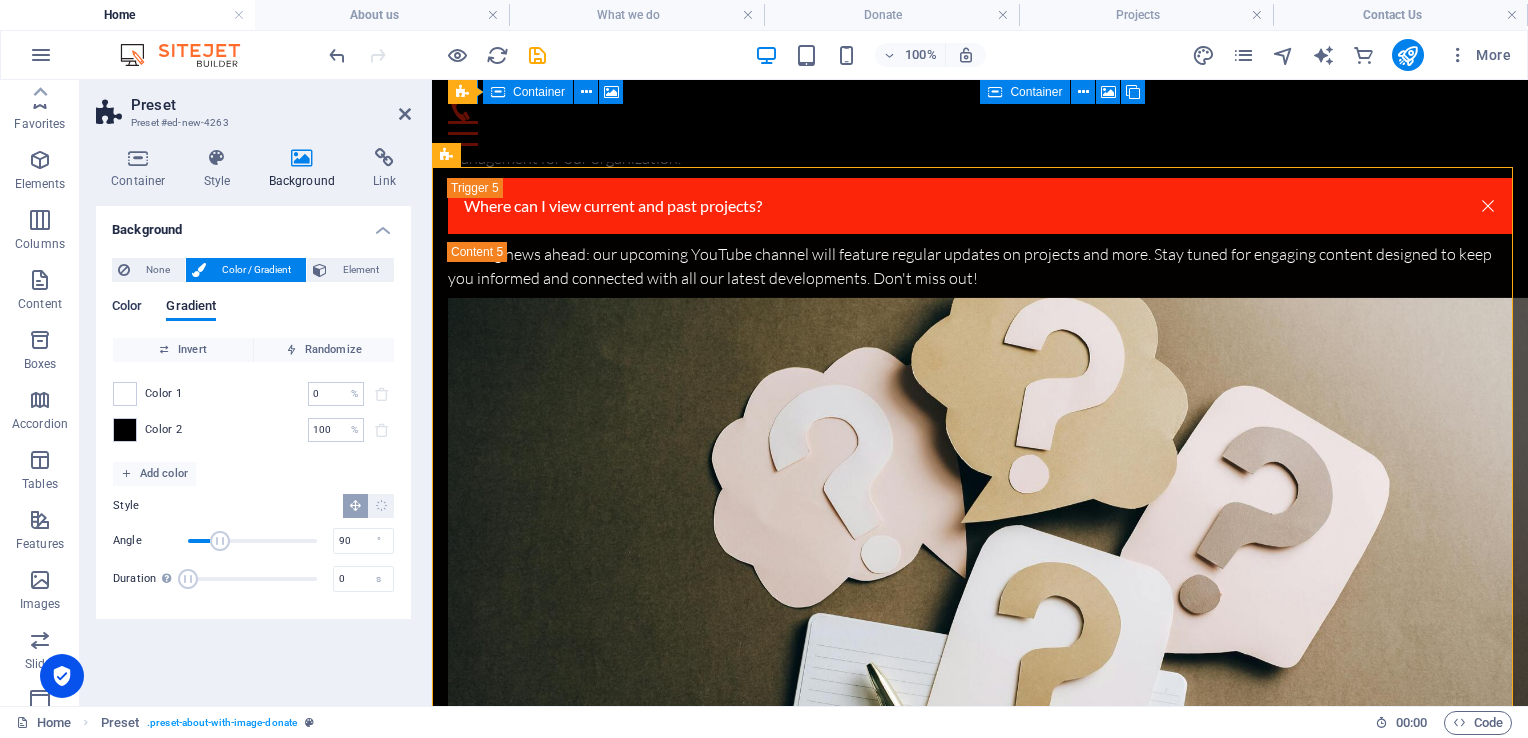 click on "Color" at bounding box center (127, 308) 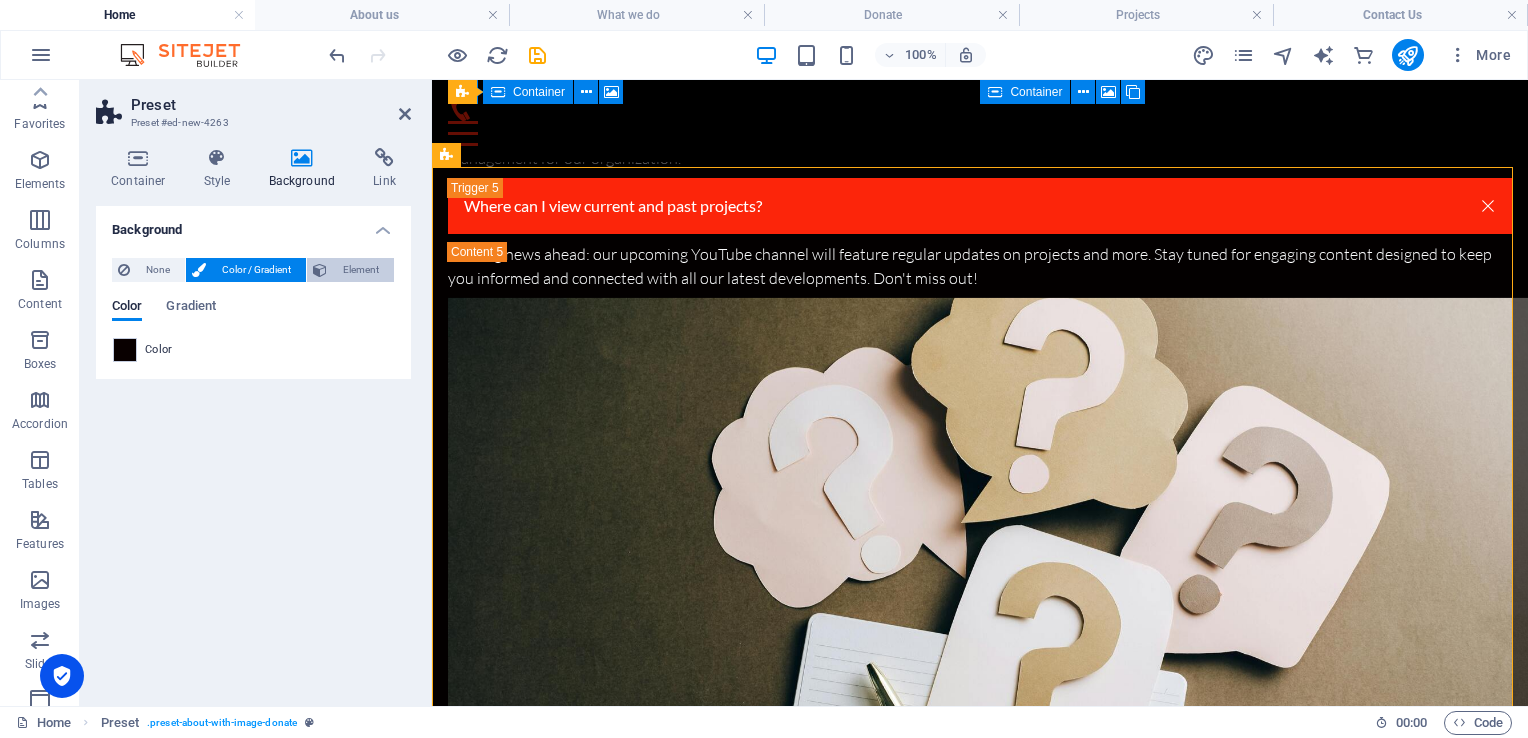 click on "Element" at bounding box center (350, 270) 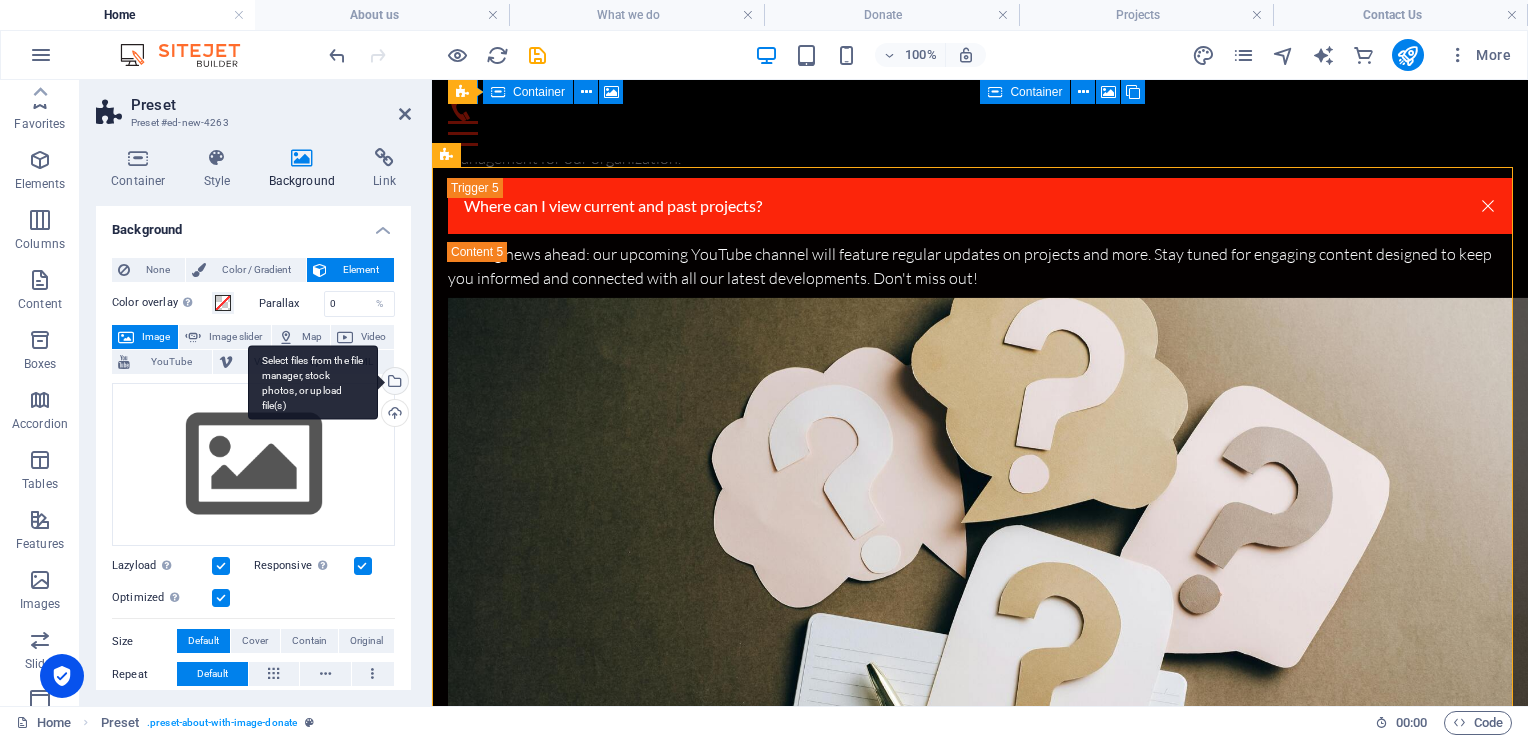 click on "Select files from the file manager, stock photos, or upload file(s)" at bounding box center (393, 383) 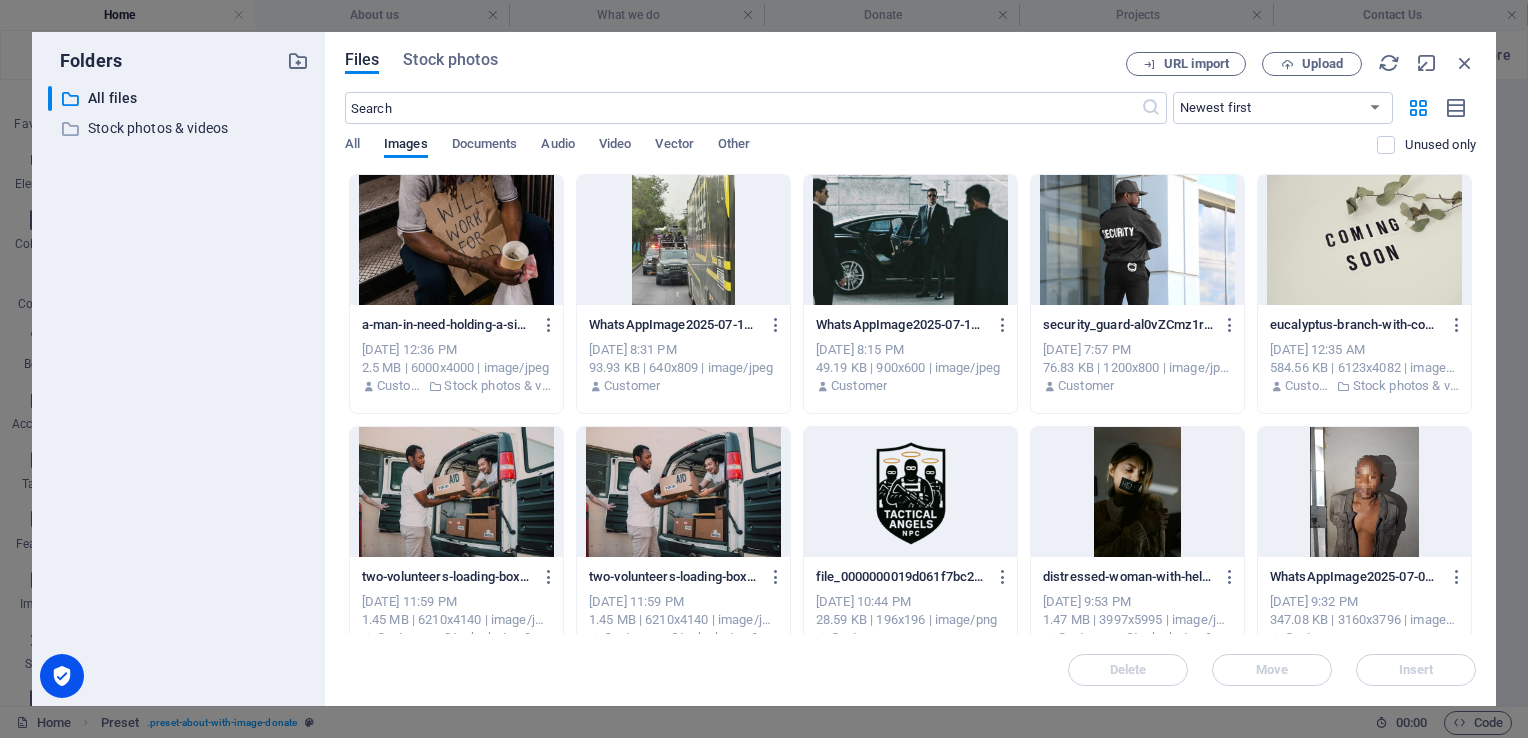click at bounding box center [1137, 492] 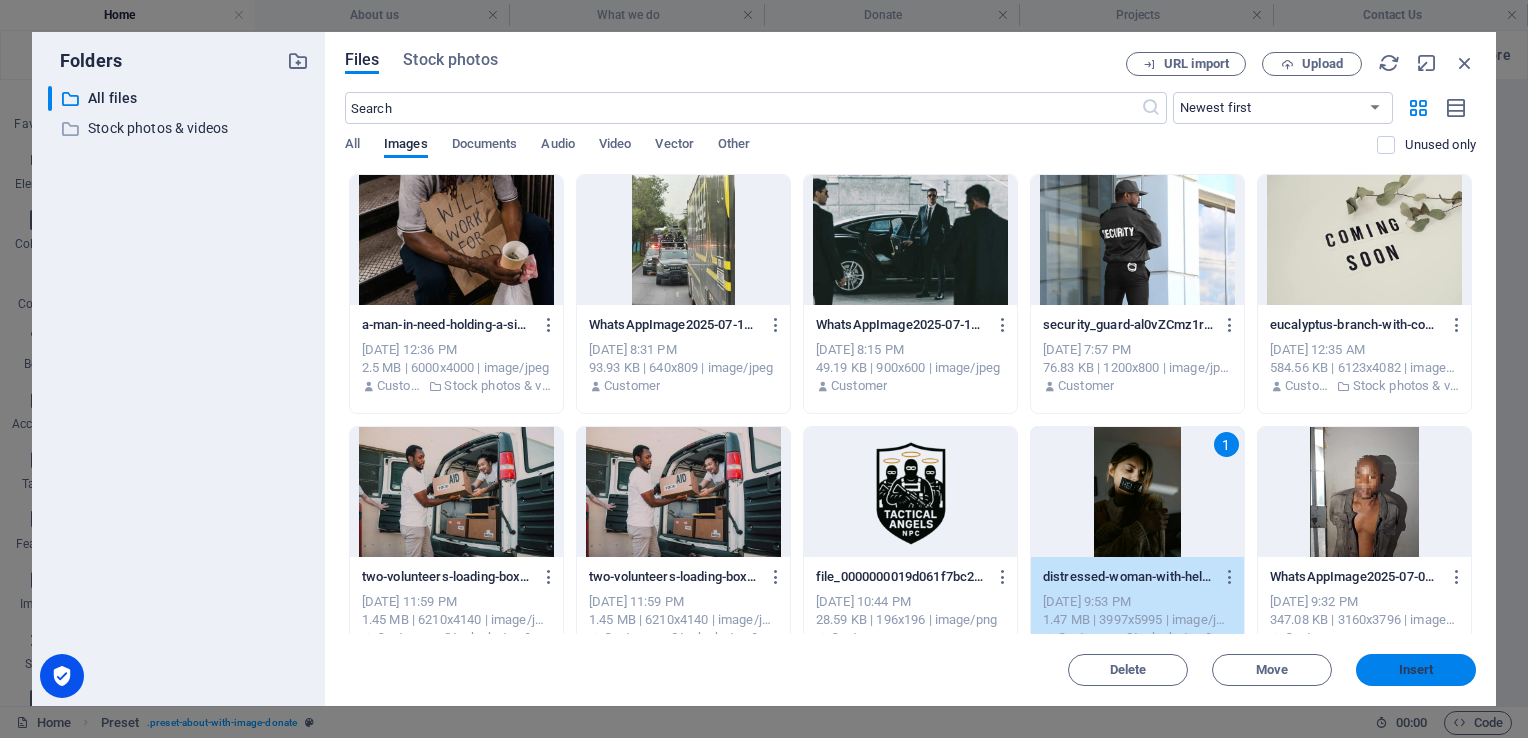 click on "Insert" at bounding box center (1416, 670) 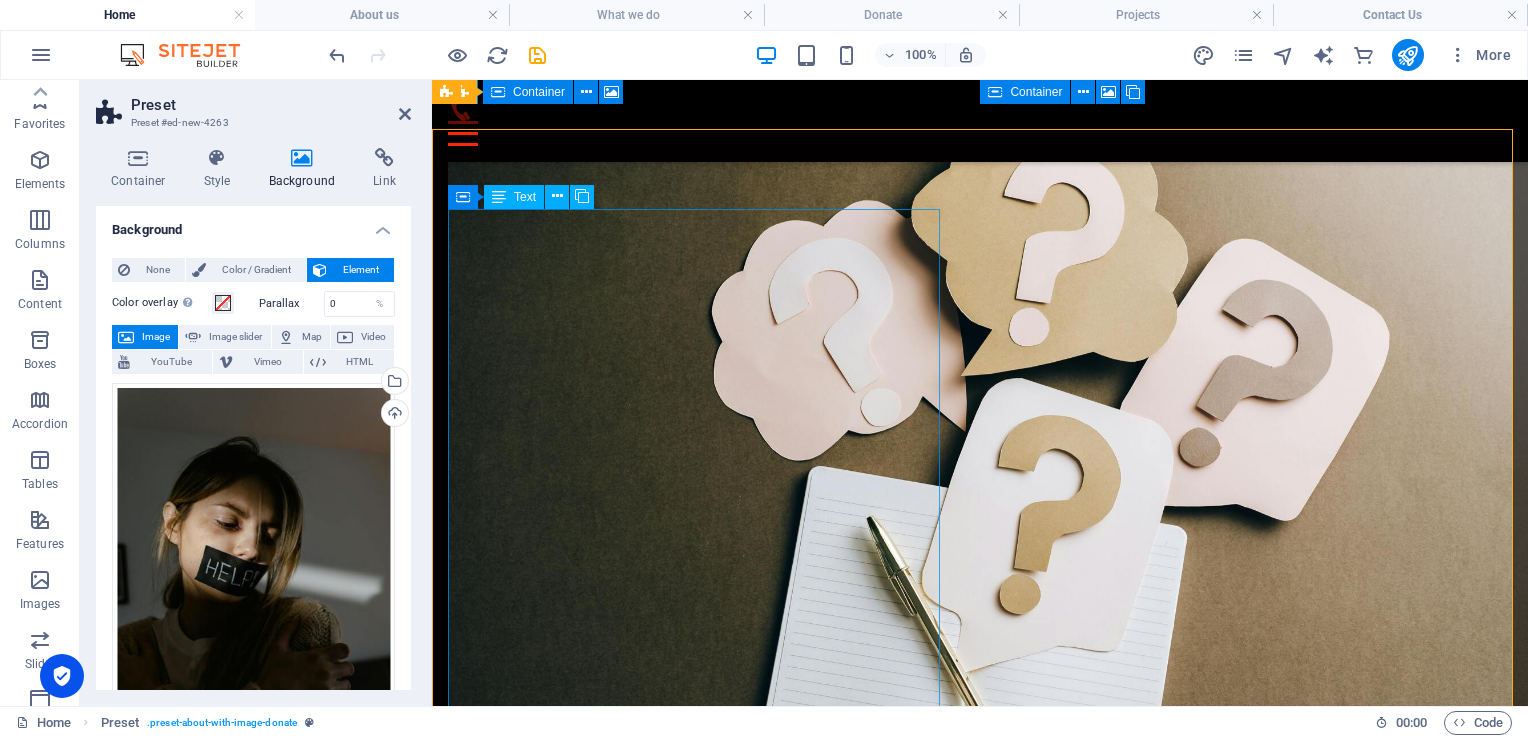 scroll, scrollTop: 9614, scrollLeft: 0, axis: vertical 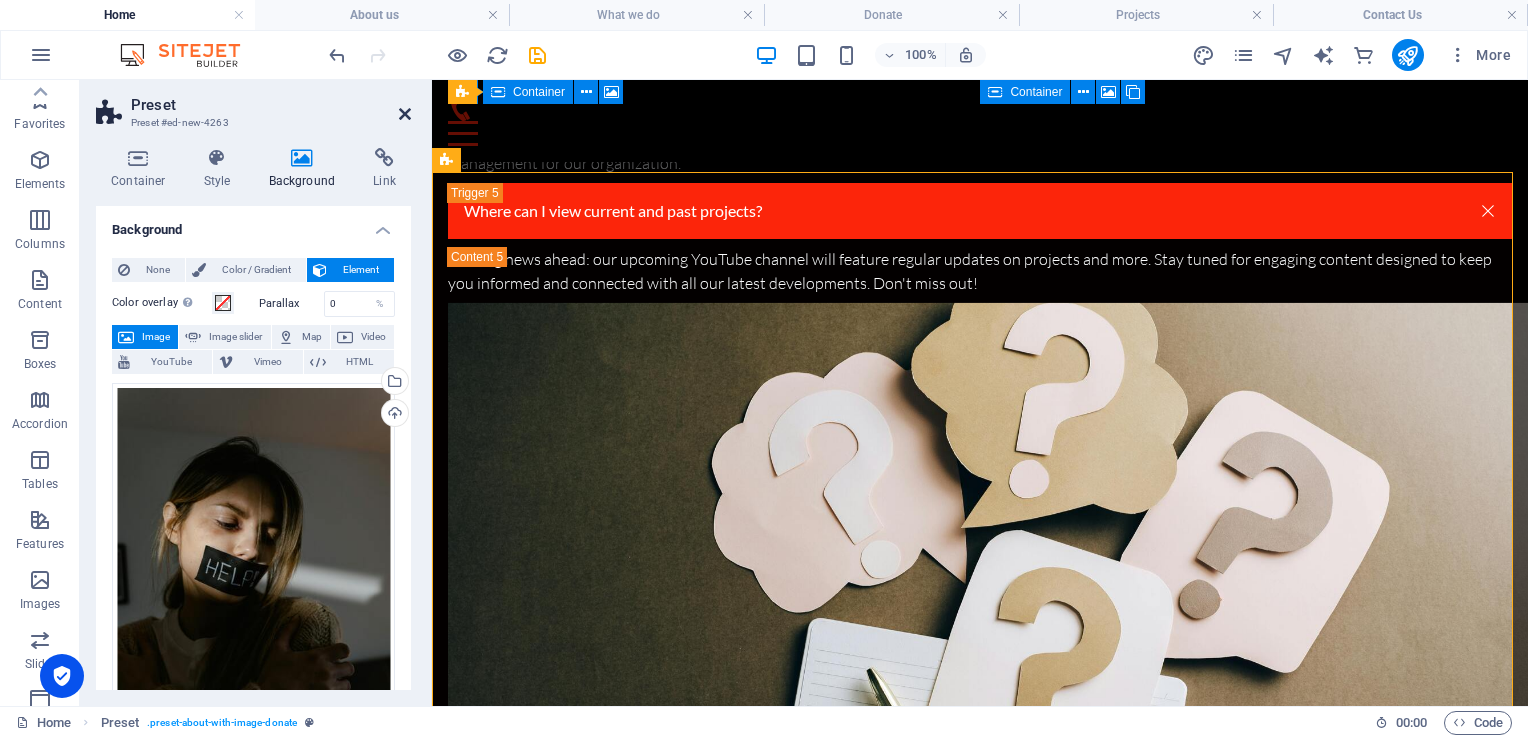click at bounding box center [405, 114] 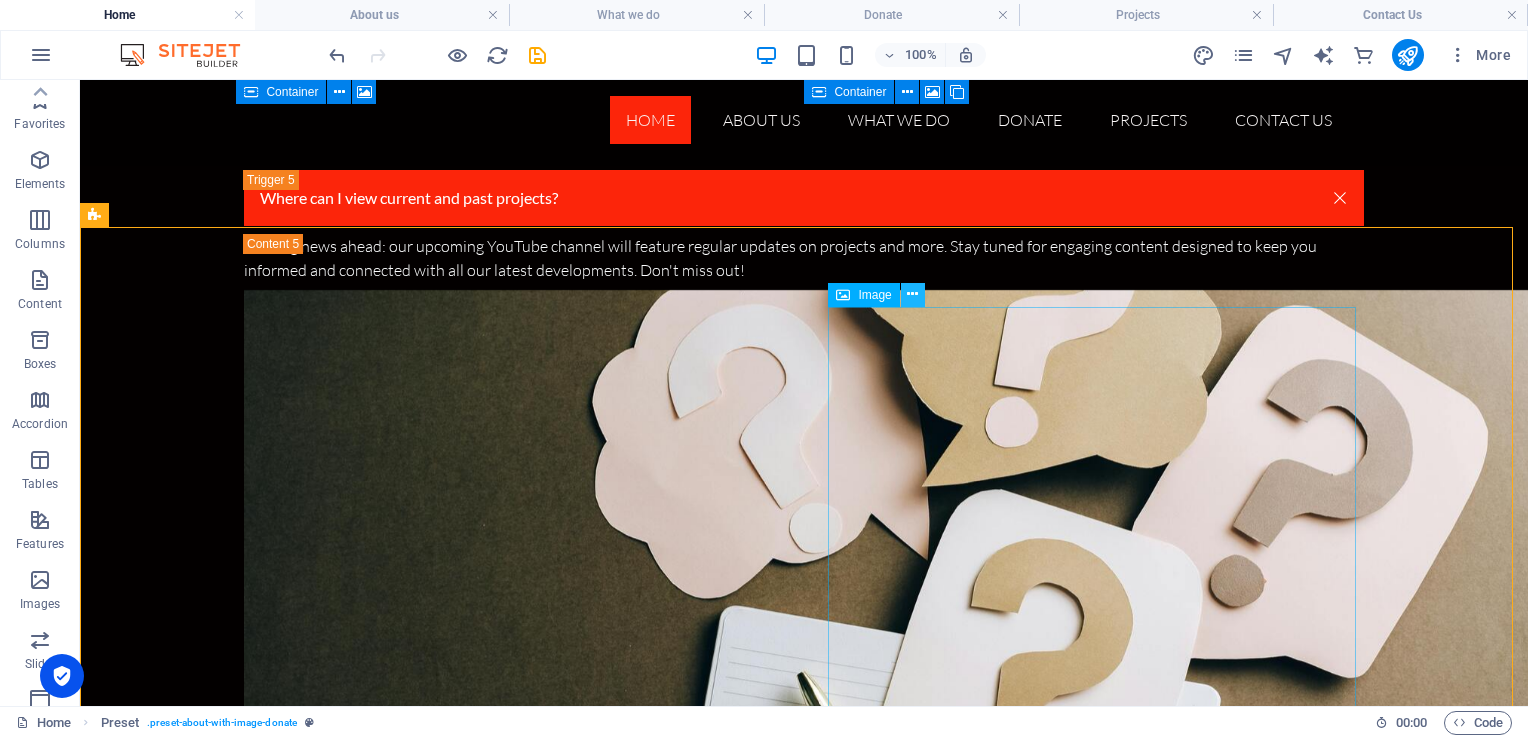 click at bounding box center [912, 294] 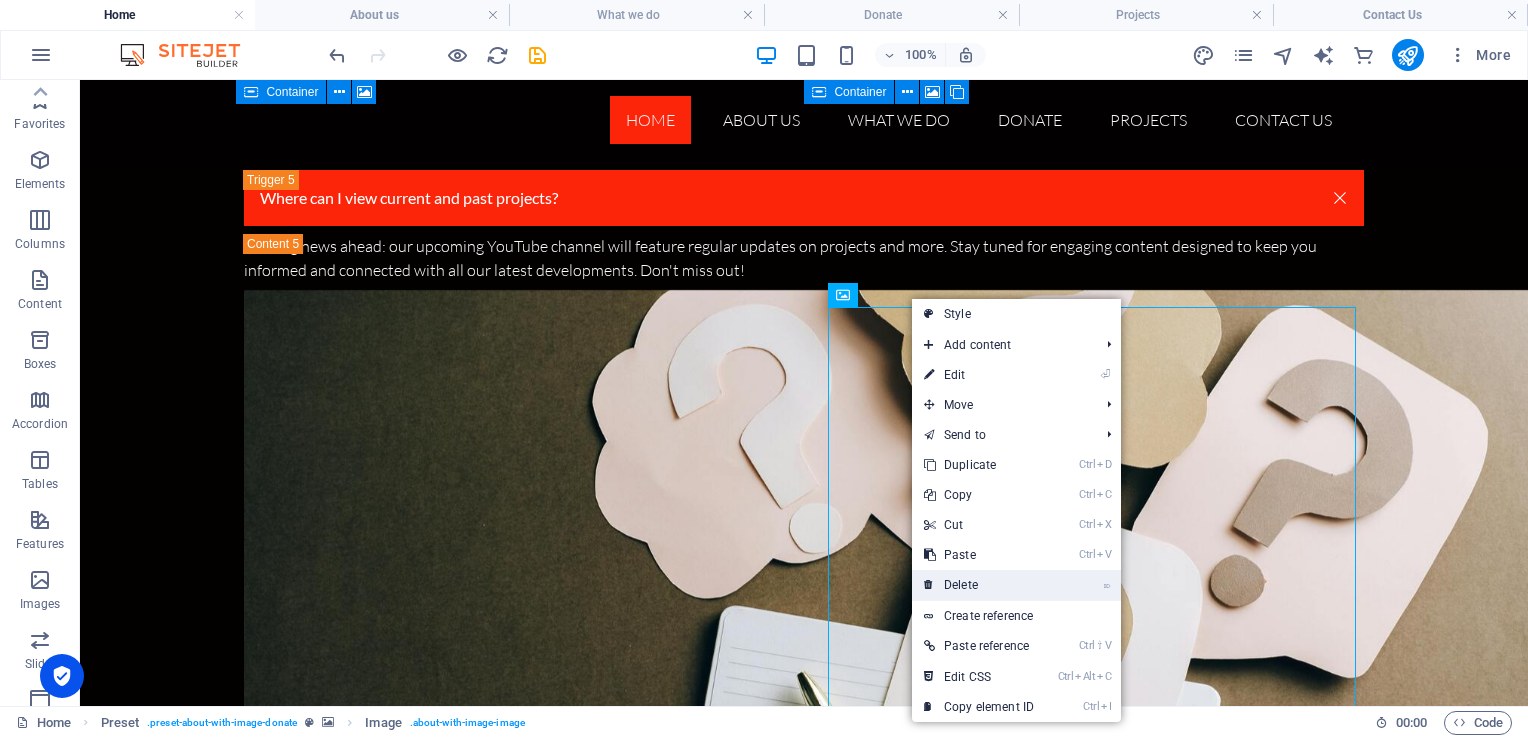 click on "⌦  Delete" at bounding box center (979, 585) 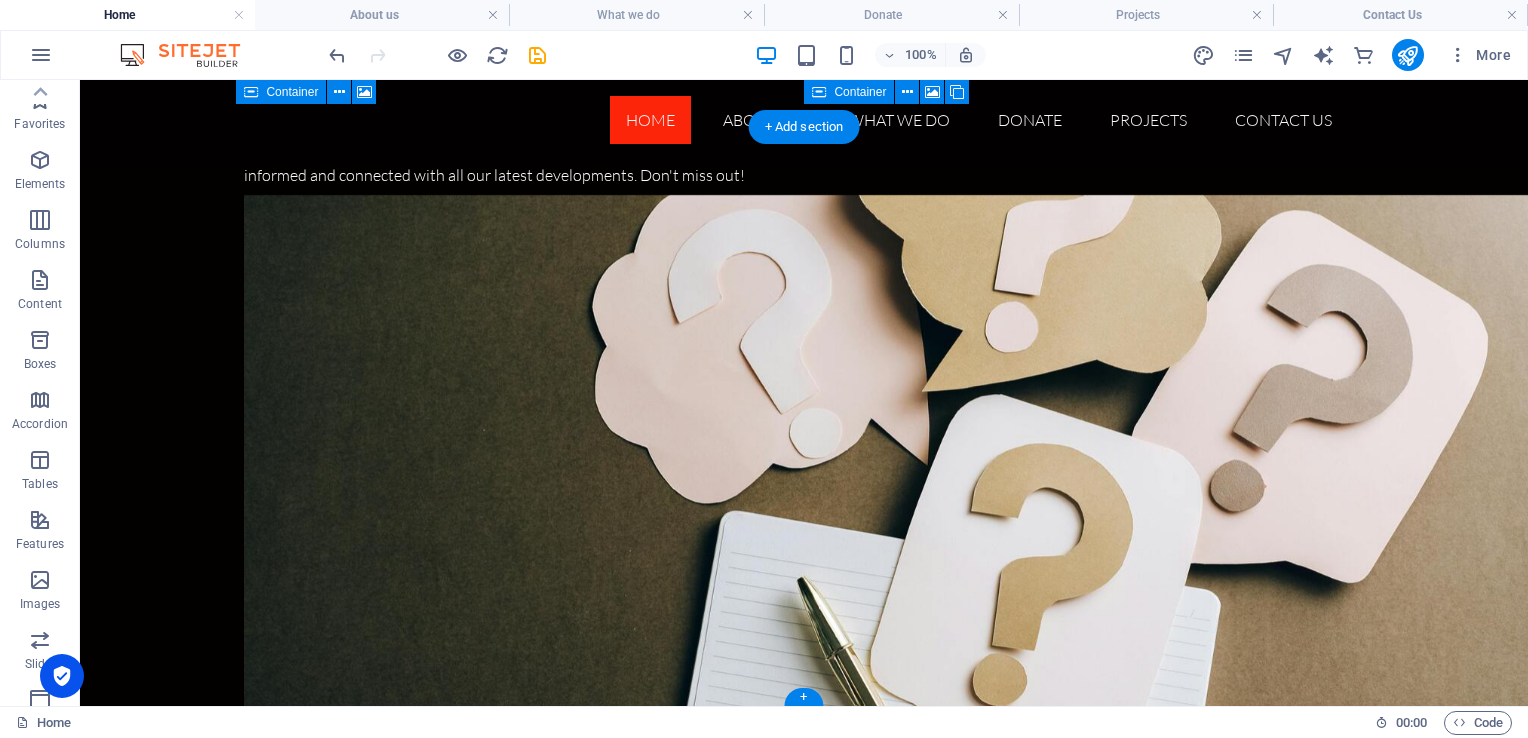 scroll, scrollTop: 9714, scrollLeft: 0, axis: vertical 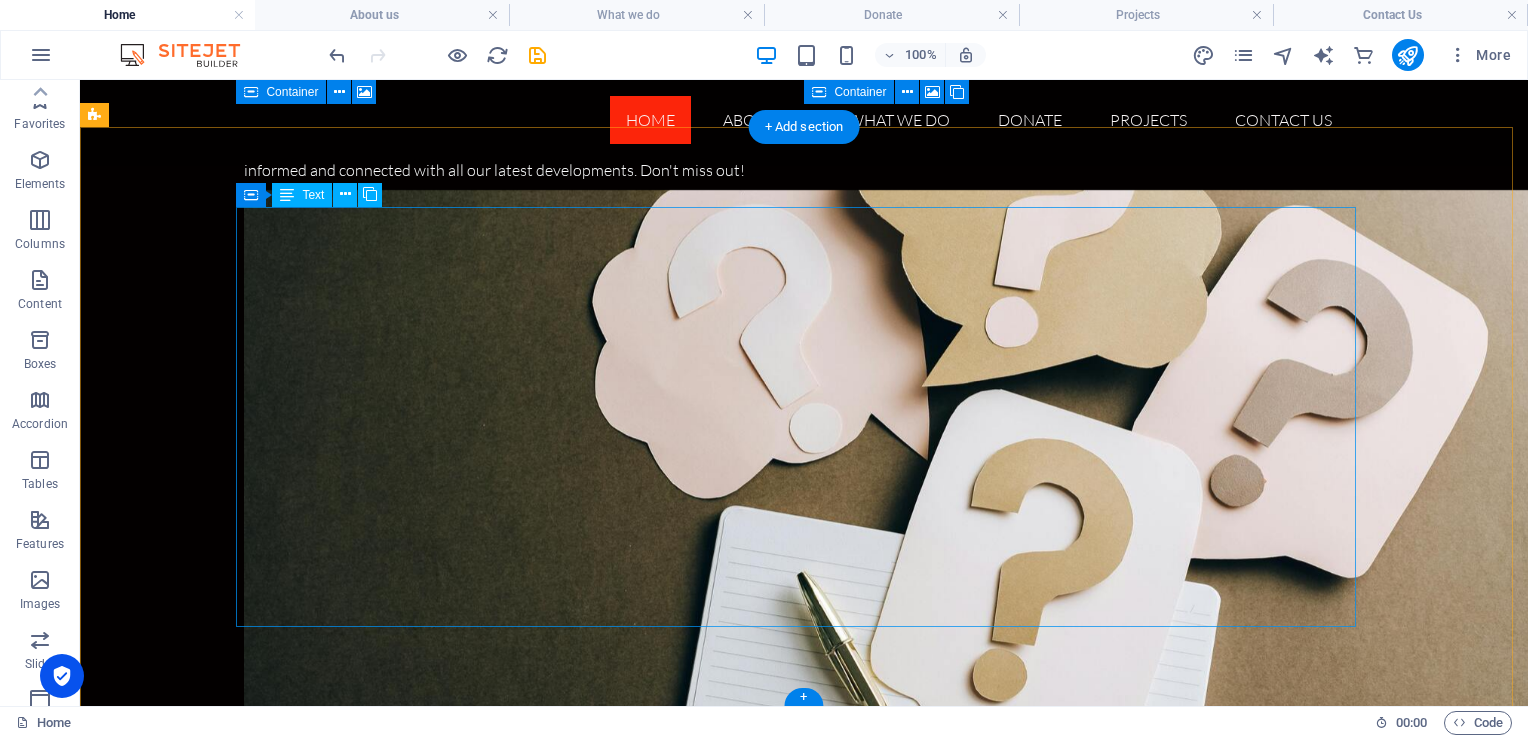 click on "South Africa faces some of the highest violent crime rates in the world — and Gauteng stands at the epicenter. Every day, families live behind locked gates, women walk in fear, and communities are left unprotected as crime syndicates, home invasions, hijackings, and gender-based violence continue to rise. Government resources are stretched thin, and while SAPS does what it can, it cannot be everywhere at once. That’s where Tactical Angels NPC steps in. We are not just watching crime happen — we are on the ground, in the streets, every day and every night. Our trained operators actively patrol high-risk zones, assist SAPS with joint operations, respond to distress calls, and conduct visible crime prevention to protect the most vulnerable. And we do it for free. Your contribution isn't just a donation — it's a shield for a mother, a lifeline for a child, a light on a dark street. Help us stand the line. Donate now. Save lives. Be a Tactical Angel." at bounding box center [656, 14177] 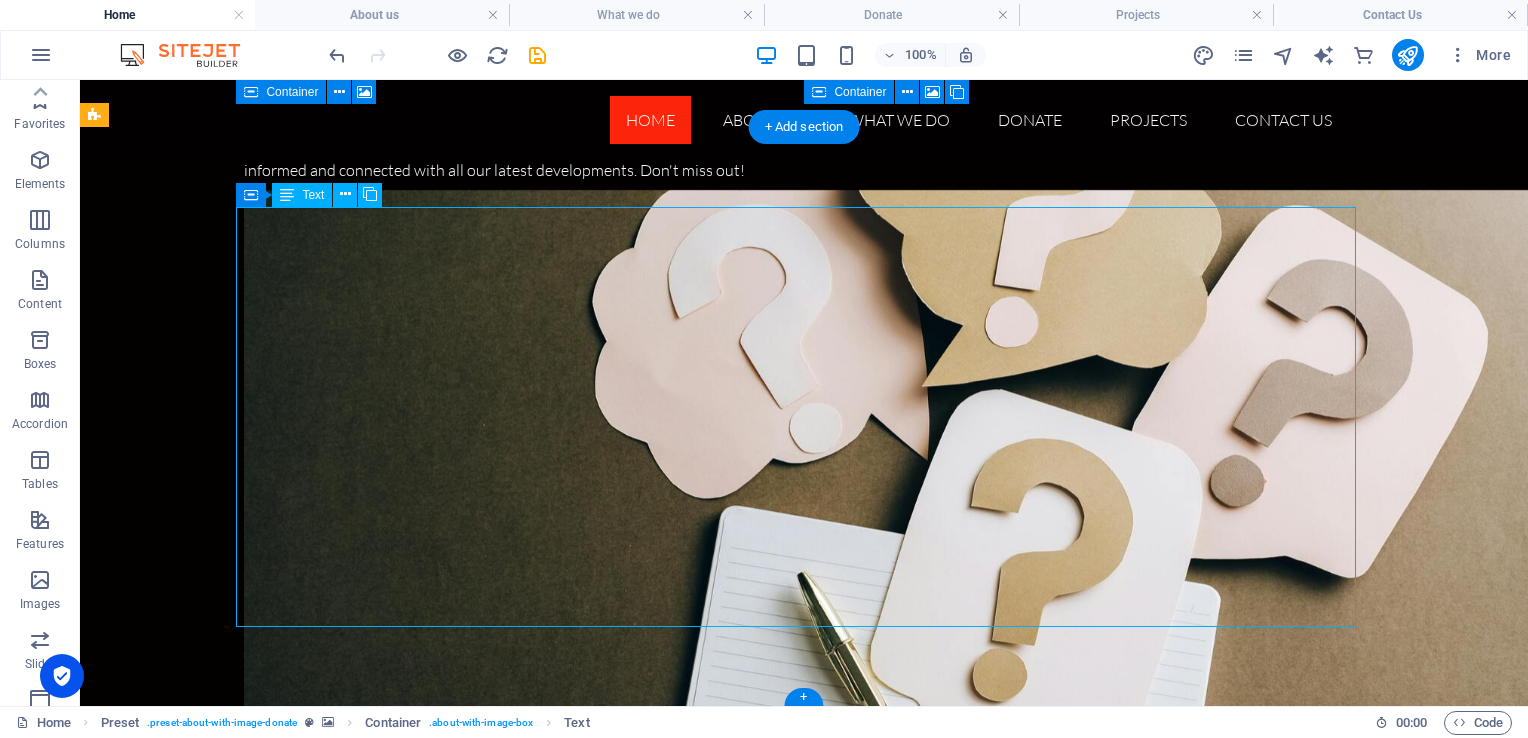 click on "South Africa faces some of the highest violent crime rates in the world — and Gauteng stands at the epicenter. Every day, families live behind locked gates, women walk in fear, and communities are left unprotected as crime syndicates, home invasions, hijackings, and gender-based violence continue to rise. Government resources are stretched thin, and while SAPS does what it can, it cannot be everywhere at once. That’s where Tactical Angels NPC steps in. We are not just watching crime happen — we are on the ground, in the streets, every day and every night. Our trained operators actively patrol high-risk zones, assist SAPS with joint operations, respond to distress calls, and conduct visible crime prevention to protect the most vulnerable. And we do it for free. Your contribution isn't just a donation — it's a shield for a mother, a lifeline for a child, a light on a dark street. Help us stand the line. Donate now. Save lives. Be a Tactical Angel." at bounding box center (656, 14177) 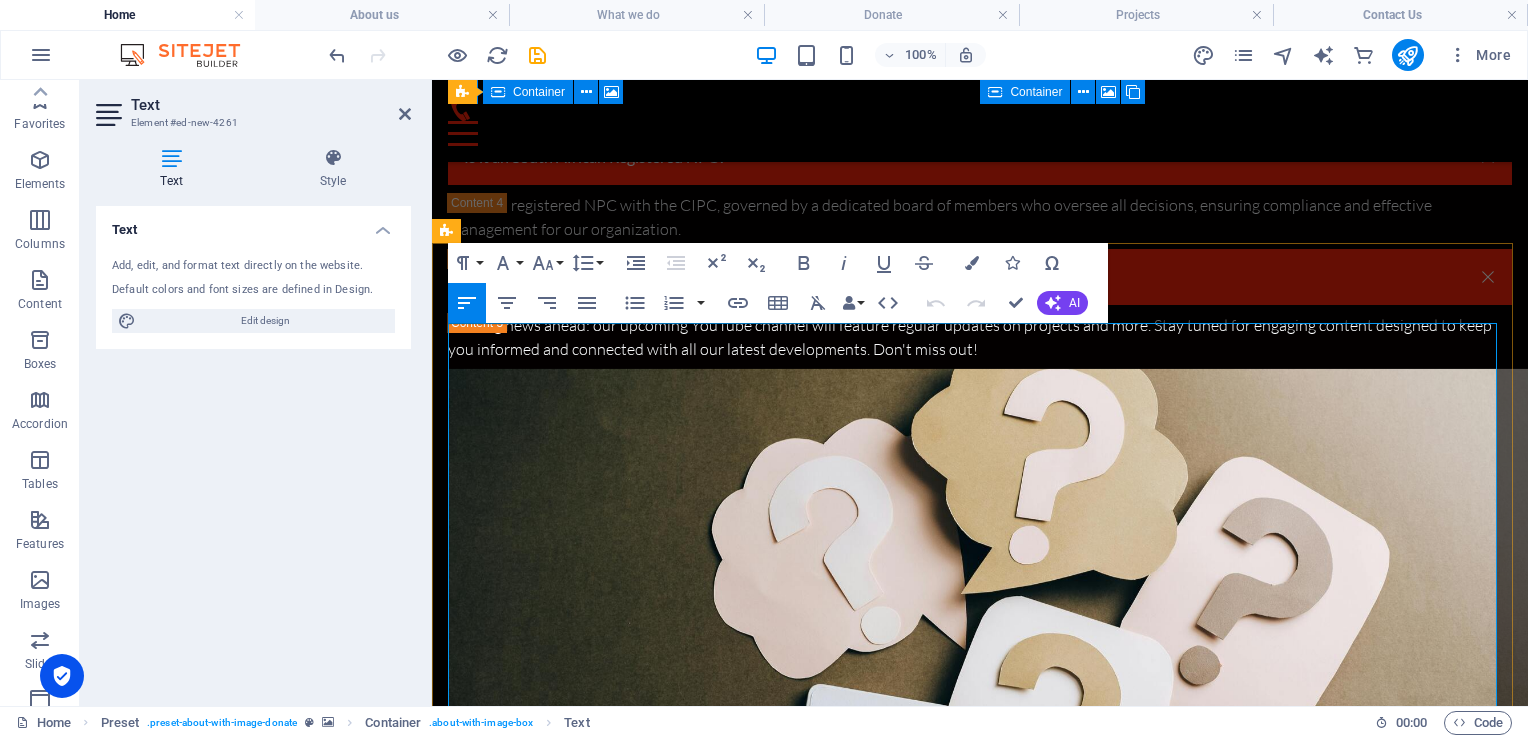 scroll, scrollTop: 9550, scrollLeft: 0, axis: vertical 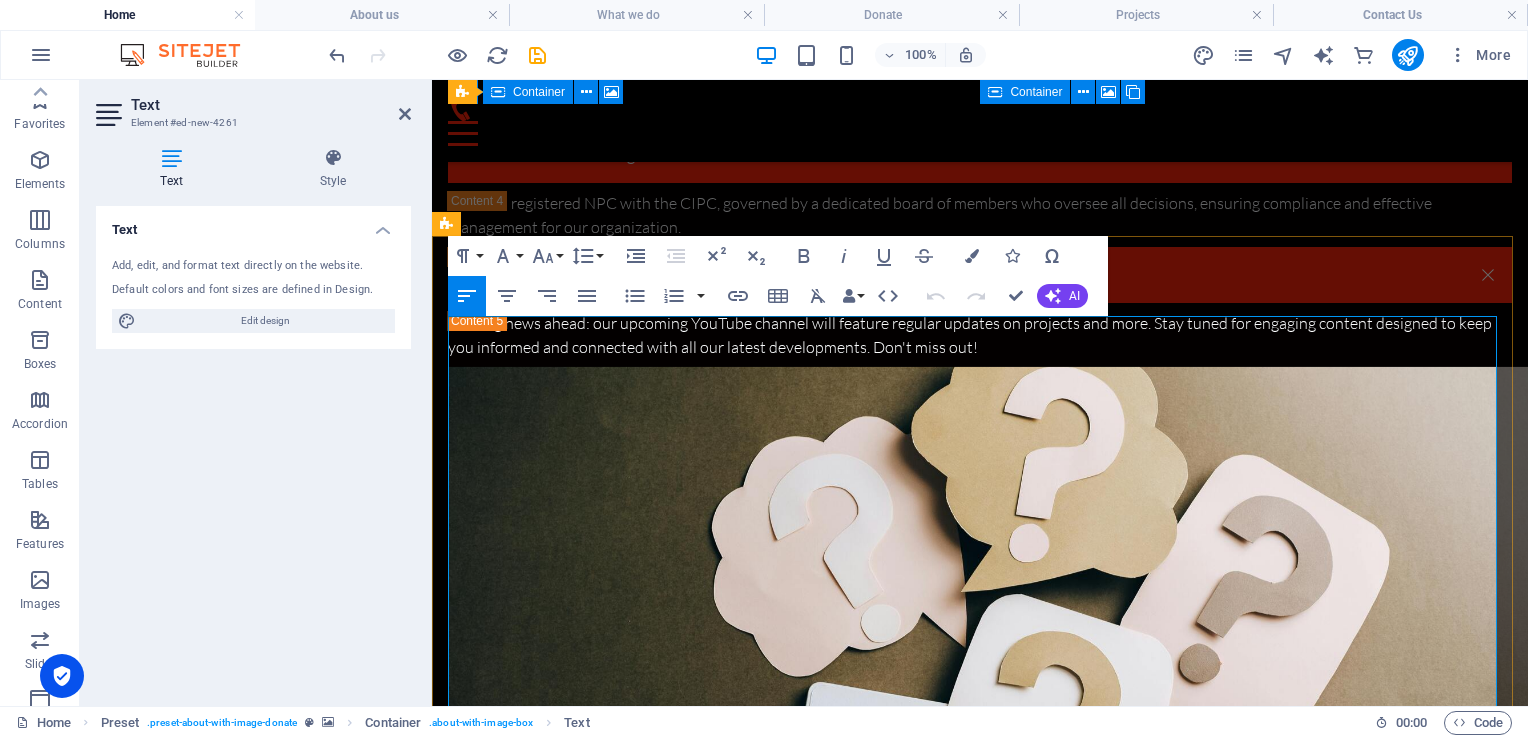 click on "[GEOGRAPHIC_DATA] faces some of the highest violent crime rates in the world — and [GEOGRAPHIC_DATA] stands at the epicenter. Every day, families live behind locked gates, women walk in fear, and communities are left unprotected as crime syndicates, home invasions, hijackings, and gender-based violence continue to rise. Government resources are stretched thin, and while SAPS does what it can, it cannot be everywhere at once. That’s where Tactical Angels NPC steps in." at bounding box center [971, 13851] 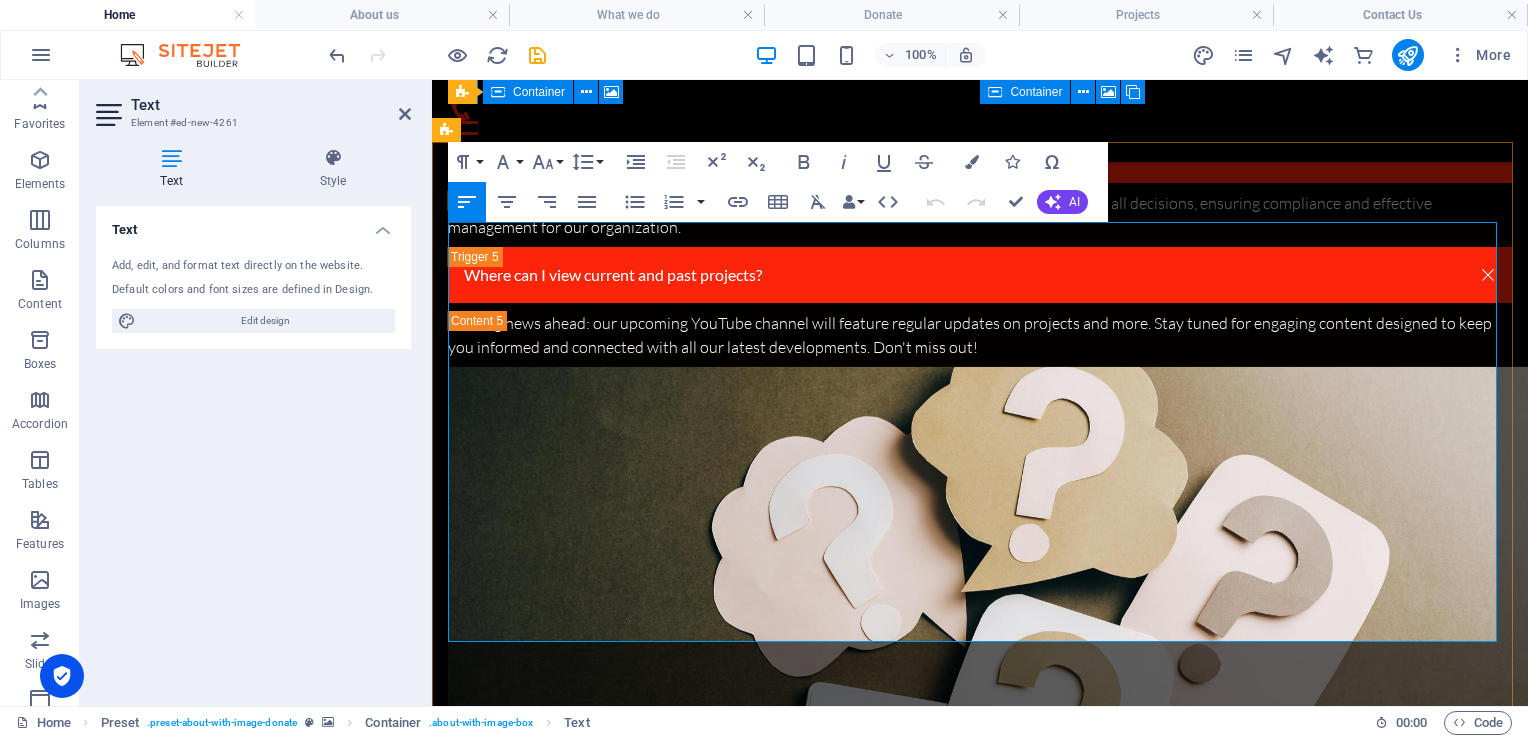 scroll, scrollTop: 9659, scrollLeft: 0, axis: vertical 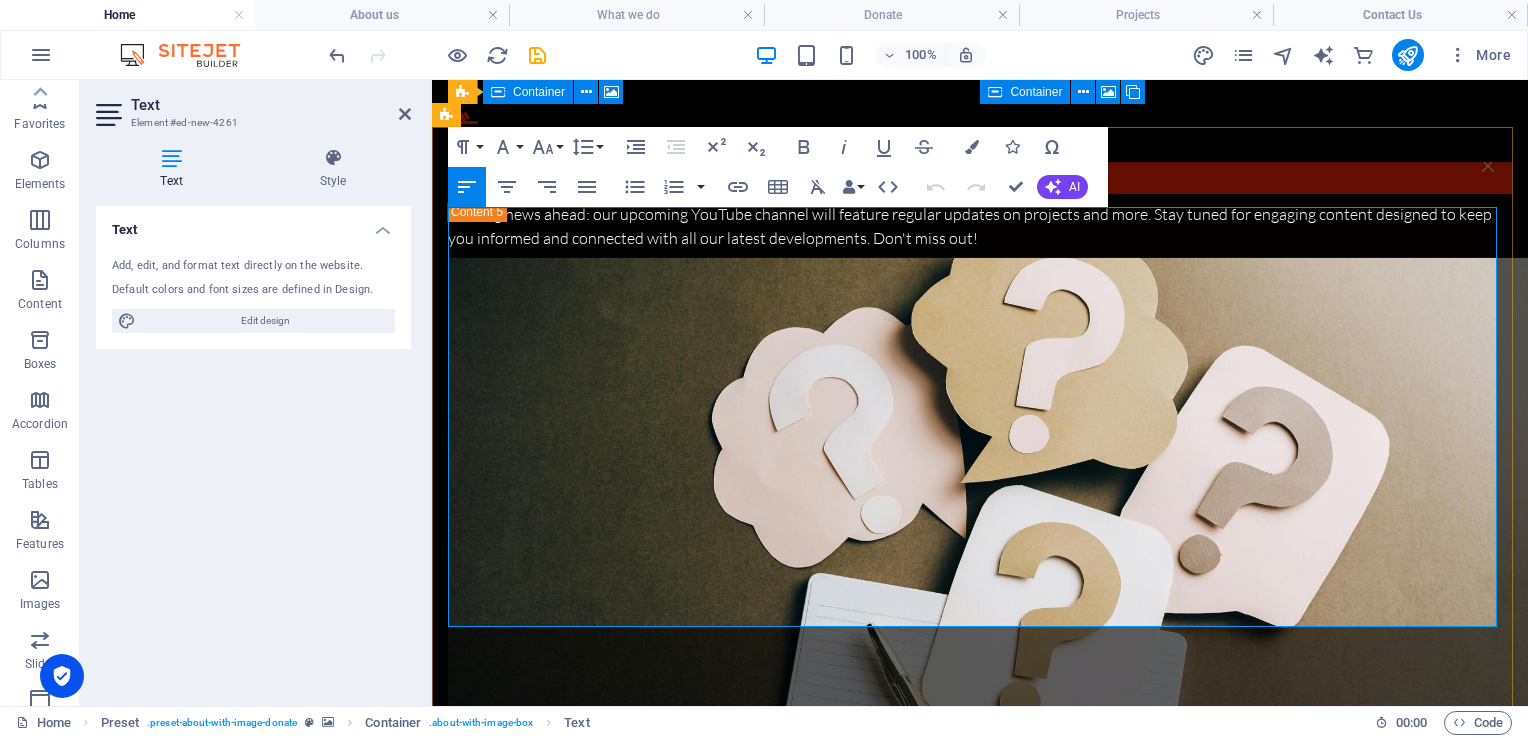 click on "Your contribution isn't just a donation — it's a shield for a mother, a lifeline for a child, a light on a dark street. Help us stand the line. Donate now. Save lives. Be a Tactical Angel." at bounding box center (980, 14058) 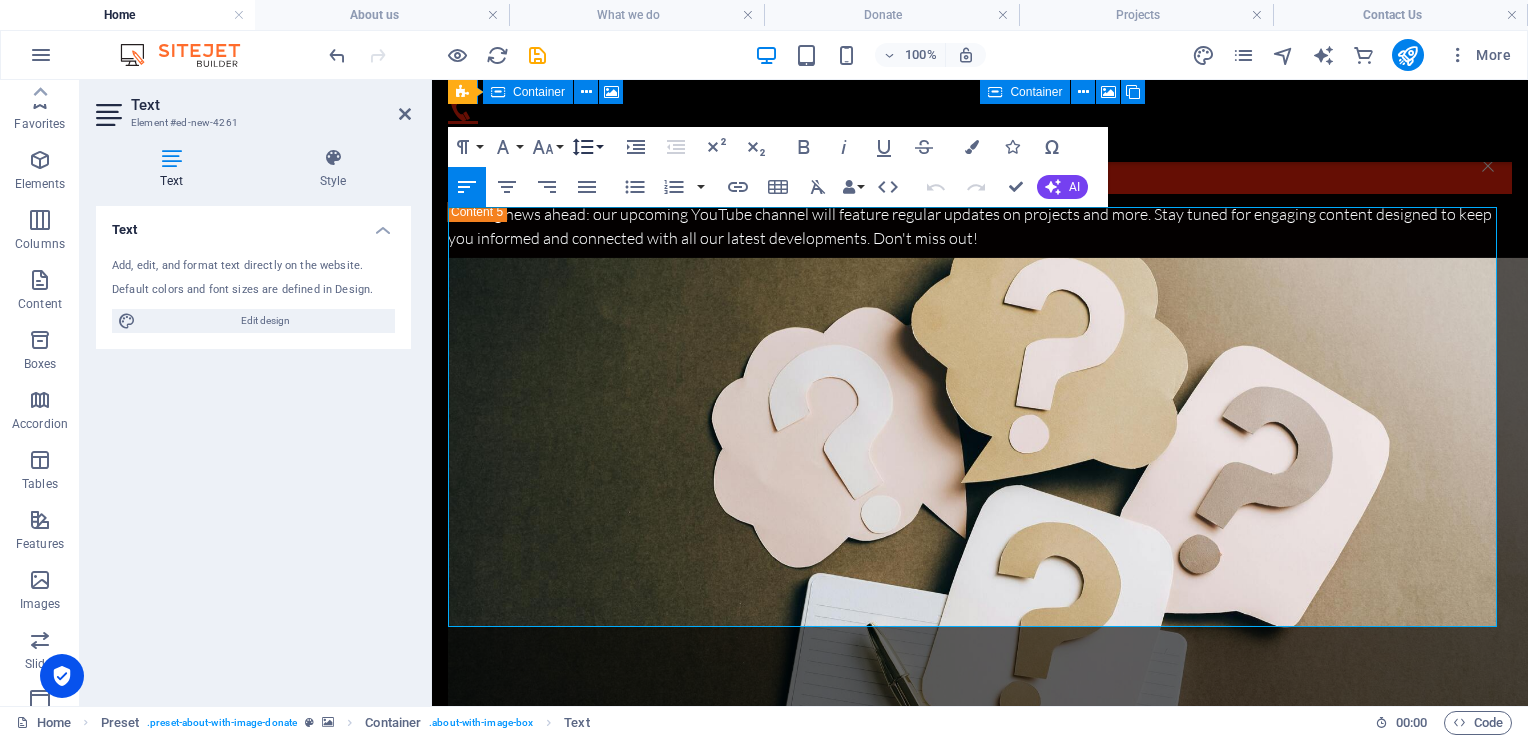 click 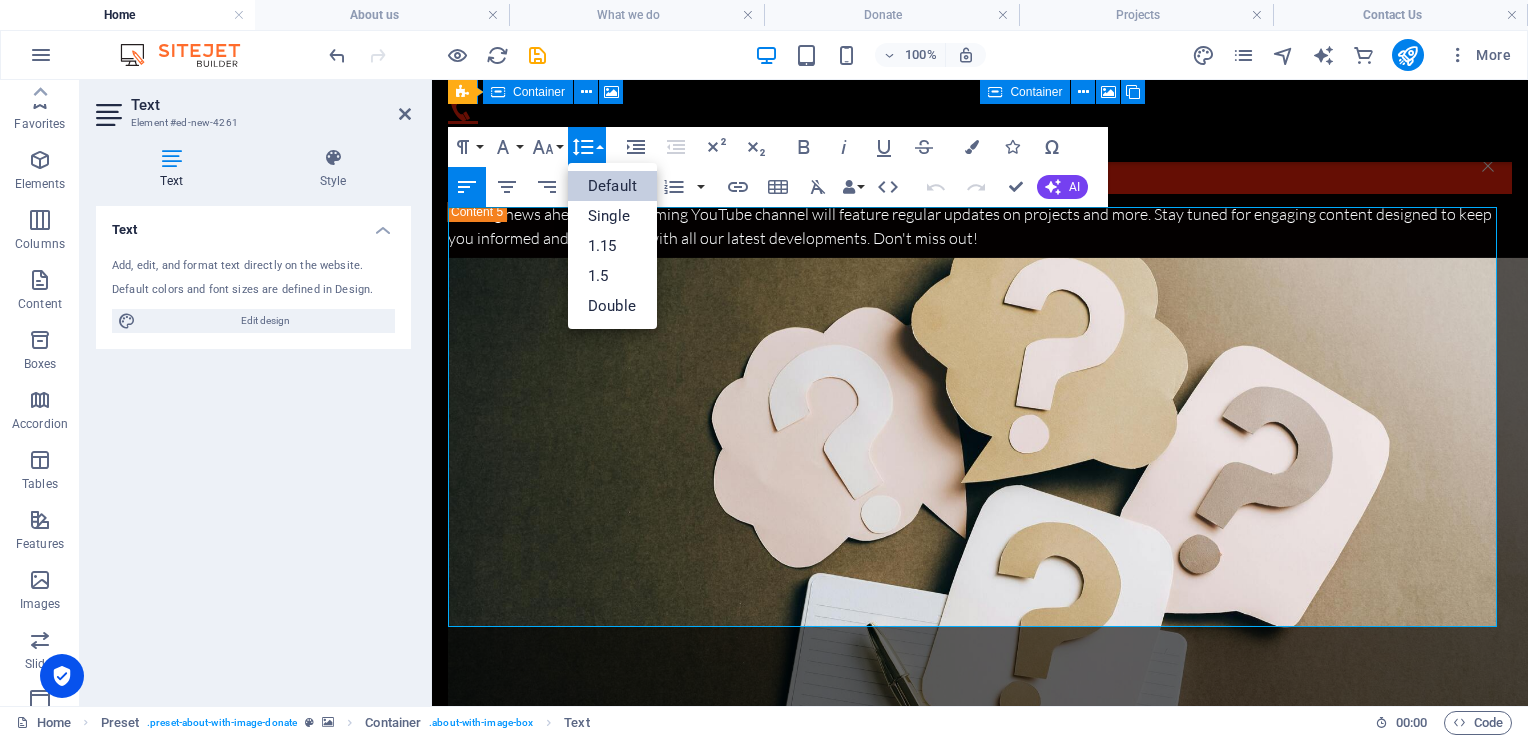 scroll, scrollTop: 0, scrollLeft: 0, axis: both 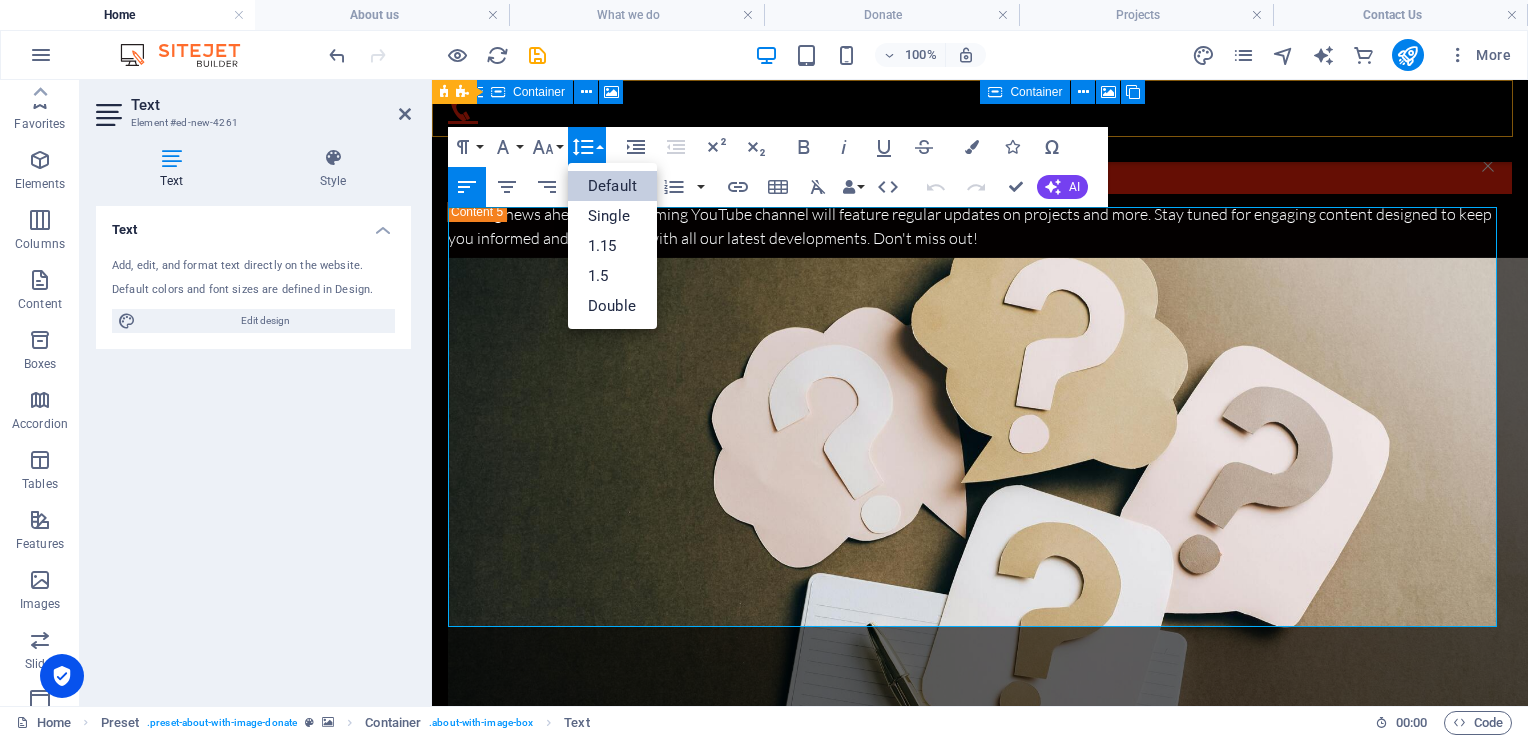 click on "Home About us What we do Donate Projects Contact Us" at bounding box center [980, 121] 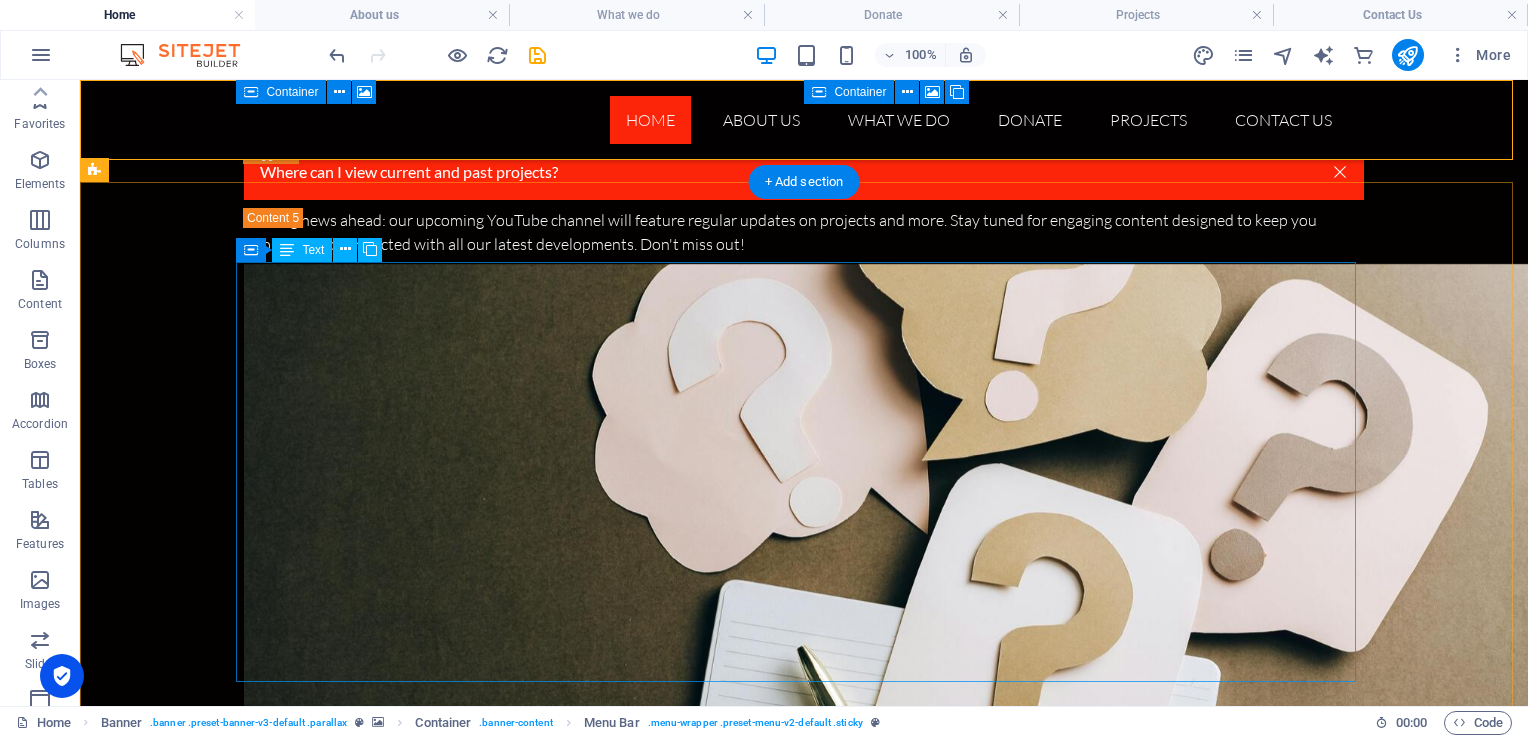 click on "South Africa faces some of the highest violent crime rates in the world — and Gauteng stands at the epicenter. Every day, families live behind locked gates, women walk in fear, and communities are left unprotected as crime syndicates, home invasions, hijackings, and gender-based violence continue to rise. Government resources are stretched thin, and while SAPS does what it can, it cannot be everywhere at once. That’s where Tactical Angels NPC steps in. We are not just watching crime happen — we are on the ground, in the streets, every day and every night. Our trained operators actively patrol high-risk zones, assist SAPS with joint operations, respond to distress calls, and conduct visible crime prevention to protect the most vulnerable. And we do it for free. Your contribution isn't just a donation — it's a shield for a mother, a lifeline for a child, a light on a dark street. Help us stand the line. Donate now. Save lives. Be a Tactical Angel." at bounding box center [656, 14190] 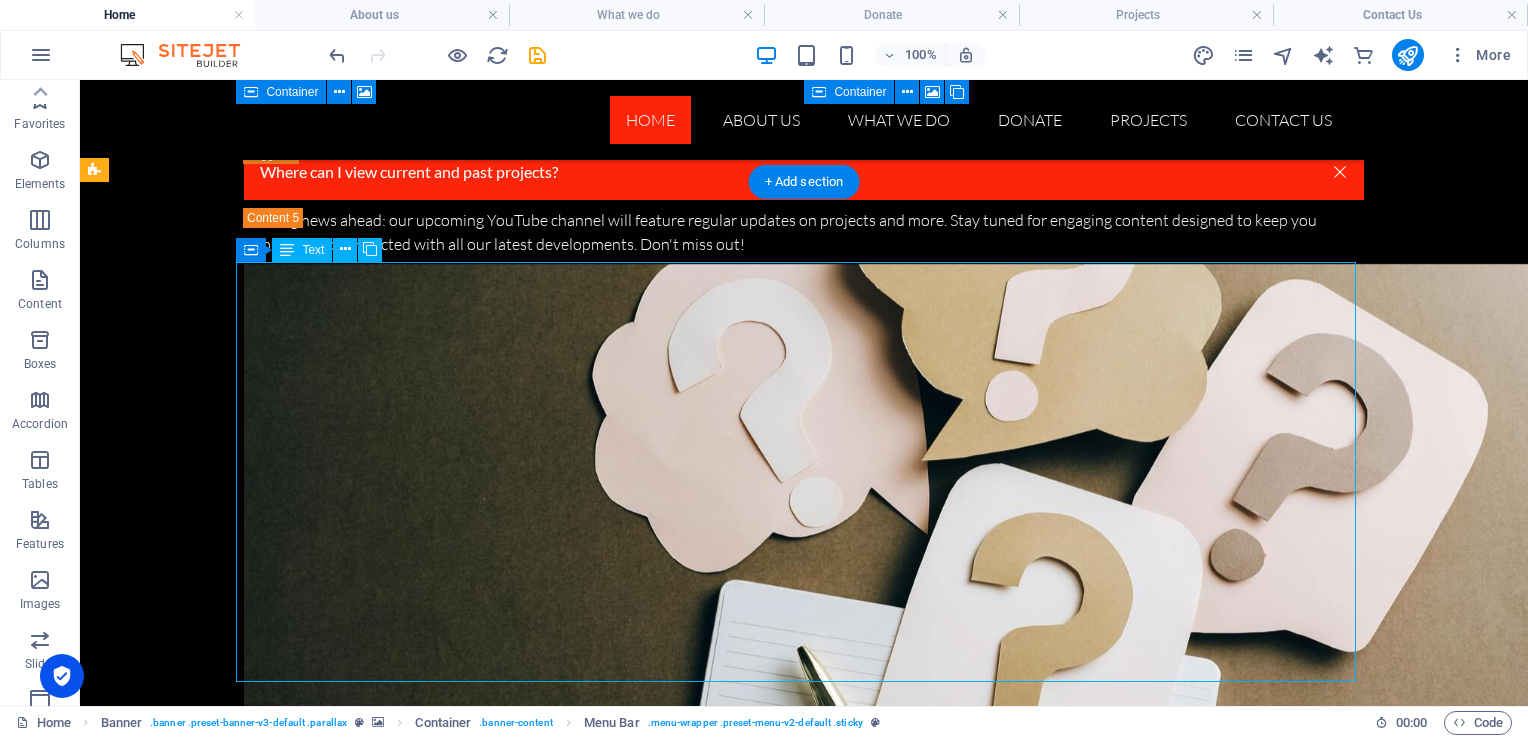 click on "South Africa faces some of the highest violent crime rates in the world — and Gauteng stands at the epicenter. Every day, families live behind locked gates, women walk in fear, and communities are left unprotected as crime syndicates, home invasions, hijackings, and gender-based violence continue to rise. Government resources are stretched thin, and while SAPS does what it can, it cannot be everywhere at once. That’s where Tactical Angels NPC steps in. We are not just watching crime happen — we are on the ground, in the streets, every day and every night. Our trained operators actively patrol high-risk zones, assist SAPS with joint operations, respond to distress calls, and conduct visible crime prevention to protect the most vulnerable. And we do it for free. Your contribution isn't just a donation — it's a shield for a mother, a lifeline for a child, a light on a dark street. Help us stand the line. Donate now. Save lives. Be a Tactical Angel." at bounding box center (656, 14190) 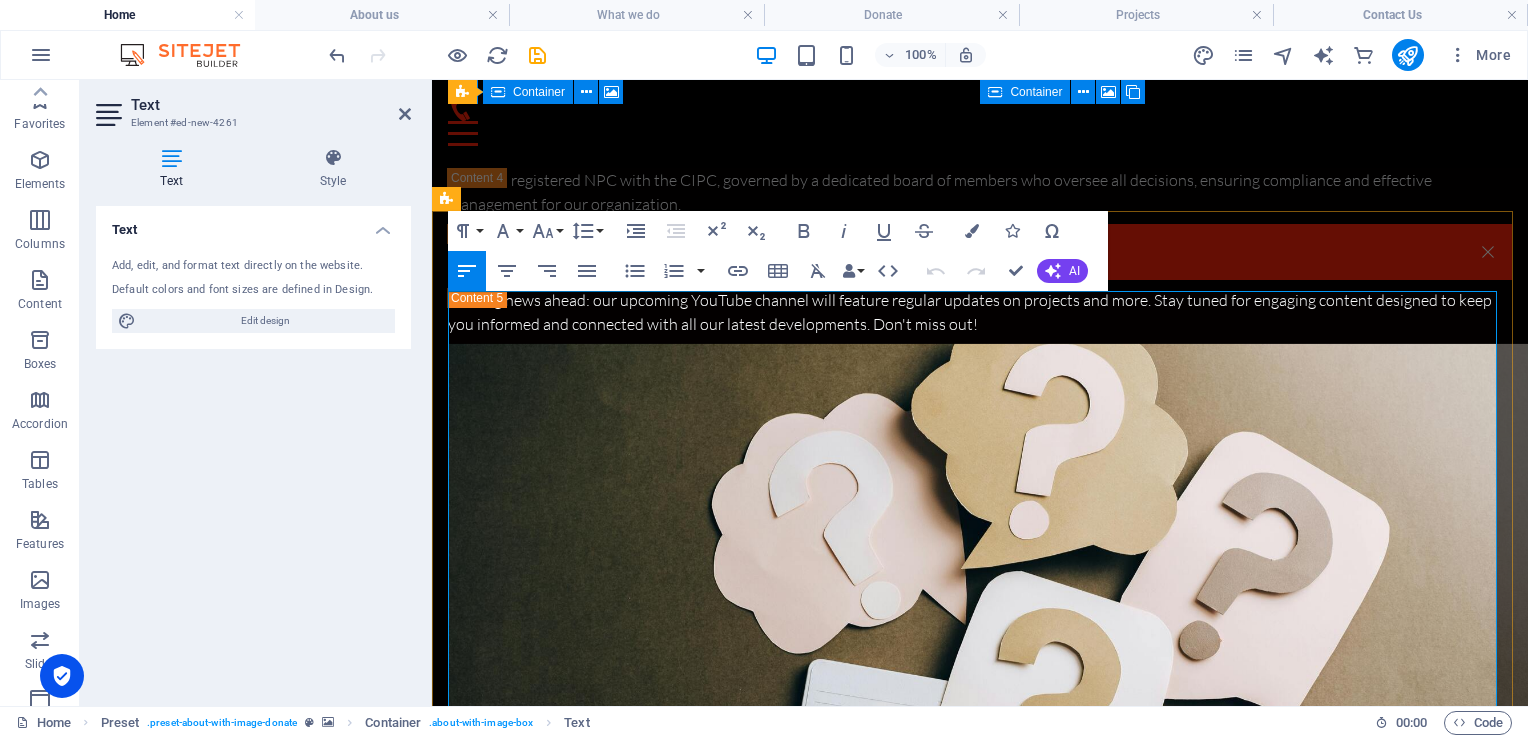 scroll, scrollTop: 9575, scrollLeft: 0, axis: vertical 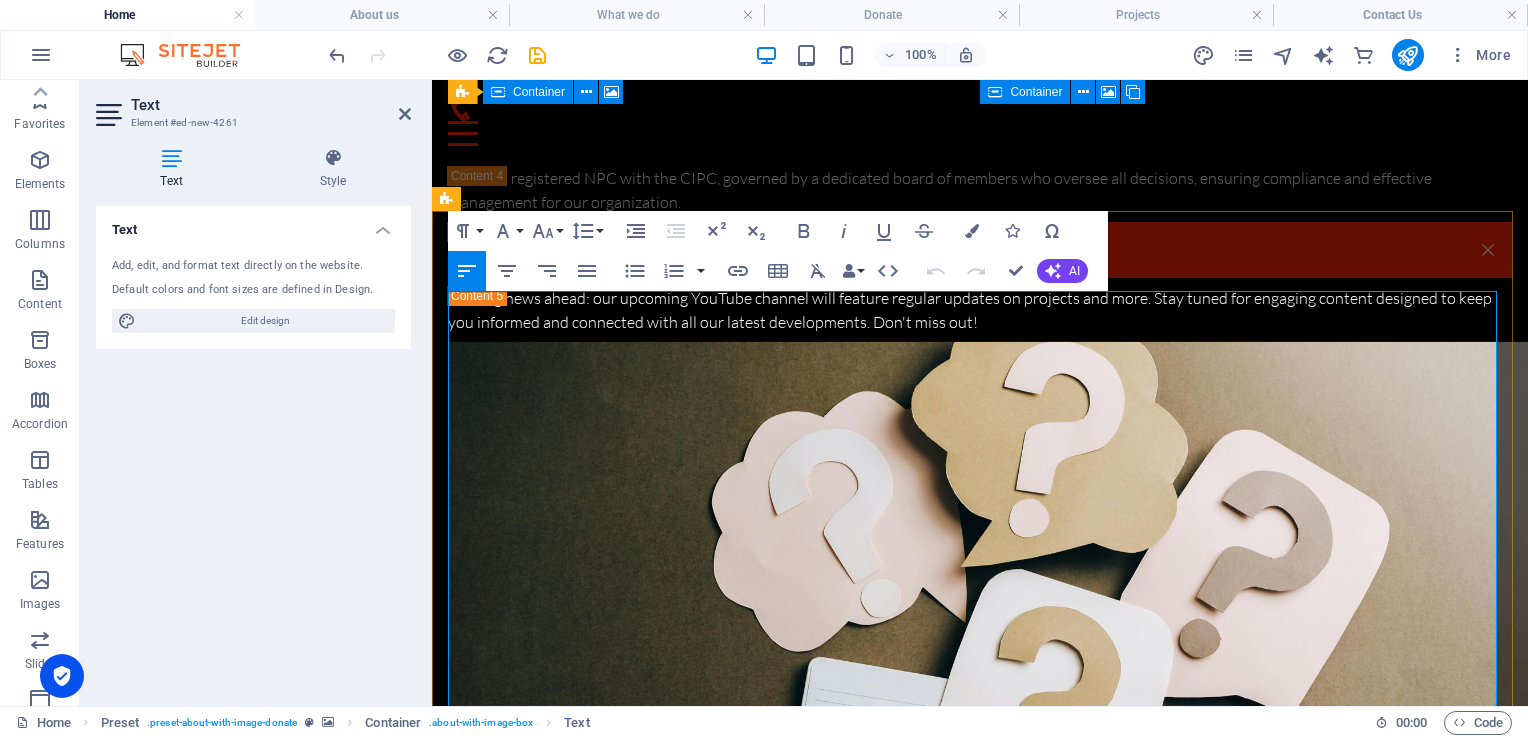 click on "Your contribution isn't just a donation — it's a shield for a mother, a lifeline for a child, a light on a dark street. Help us stand the line. Donate now. Save lives. Be a Tactical Angel." at bounding box center (980, 14142) 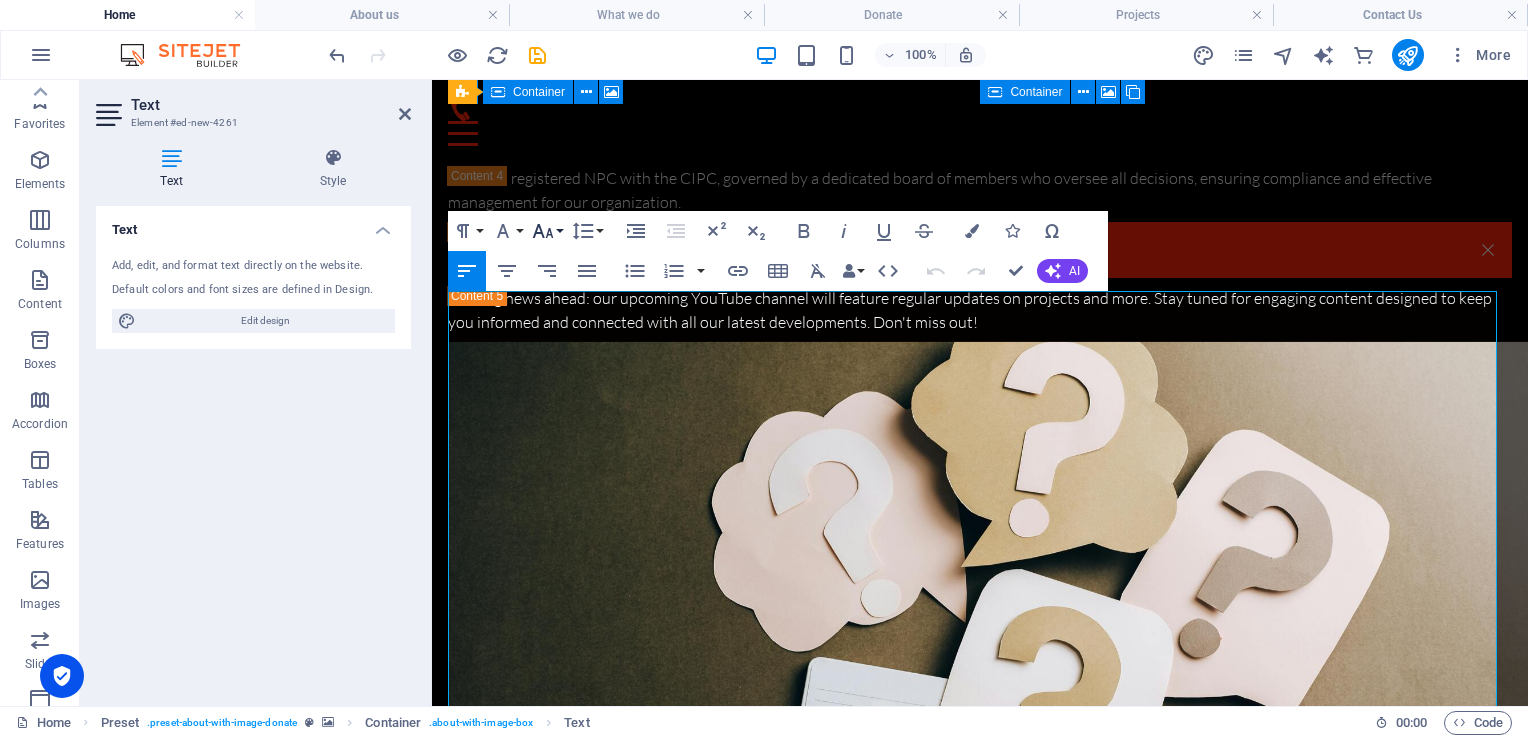 click 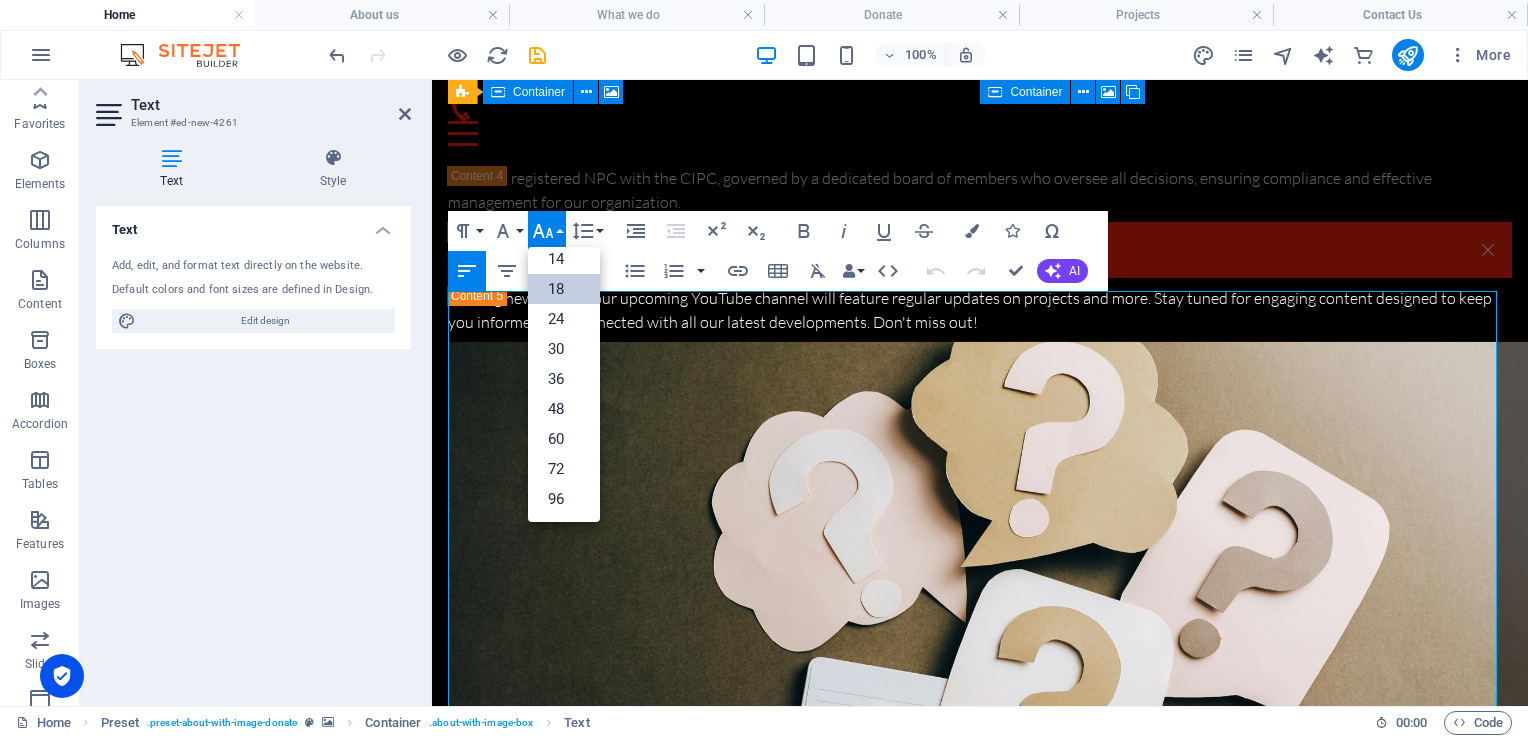 scroll, scrollTop: 160, scrollLeft: 0, axis: vertical 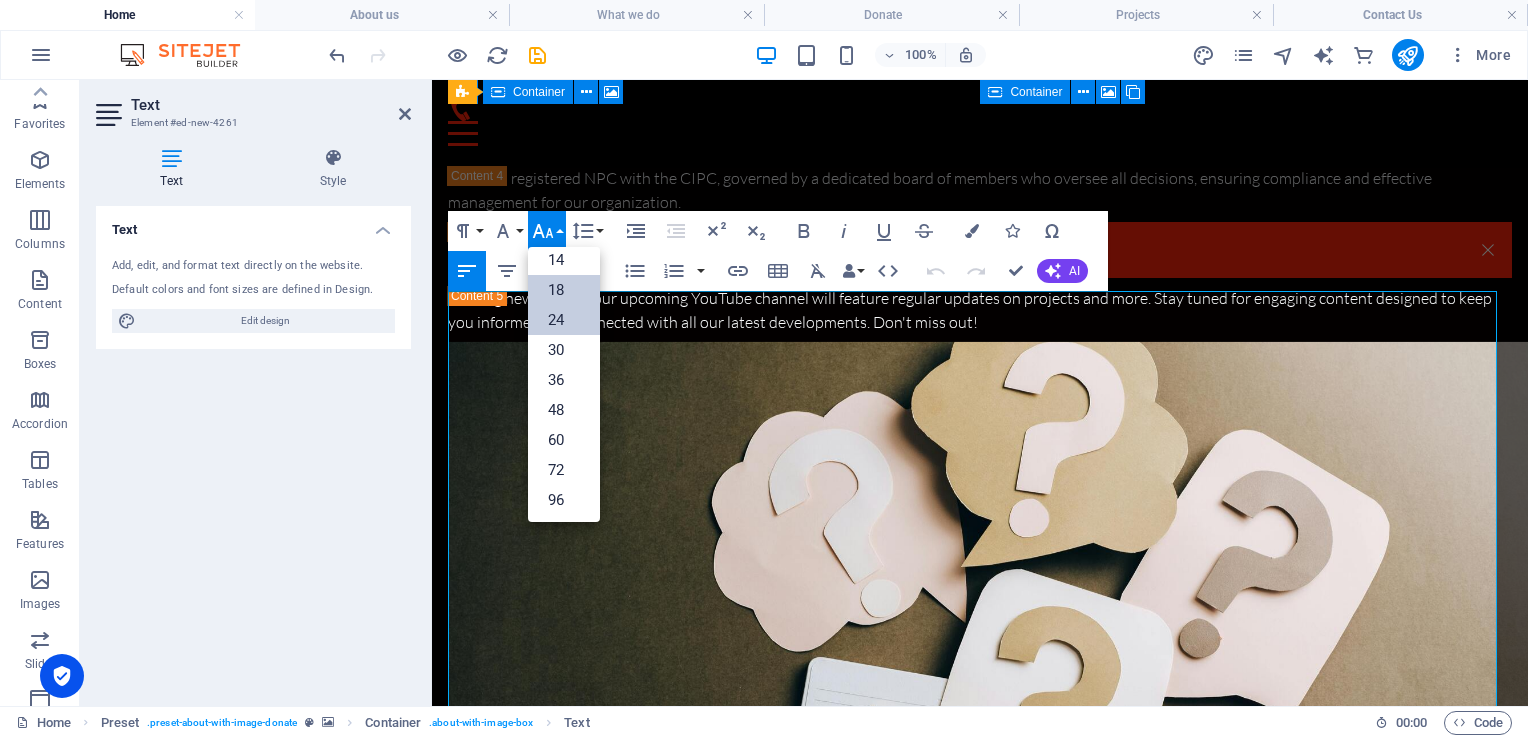 click on "24" at bounding box center (564, 320) 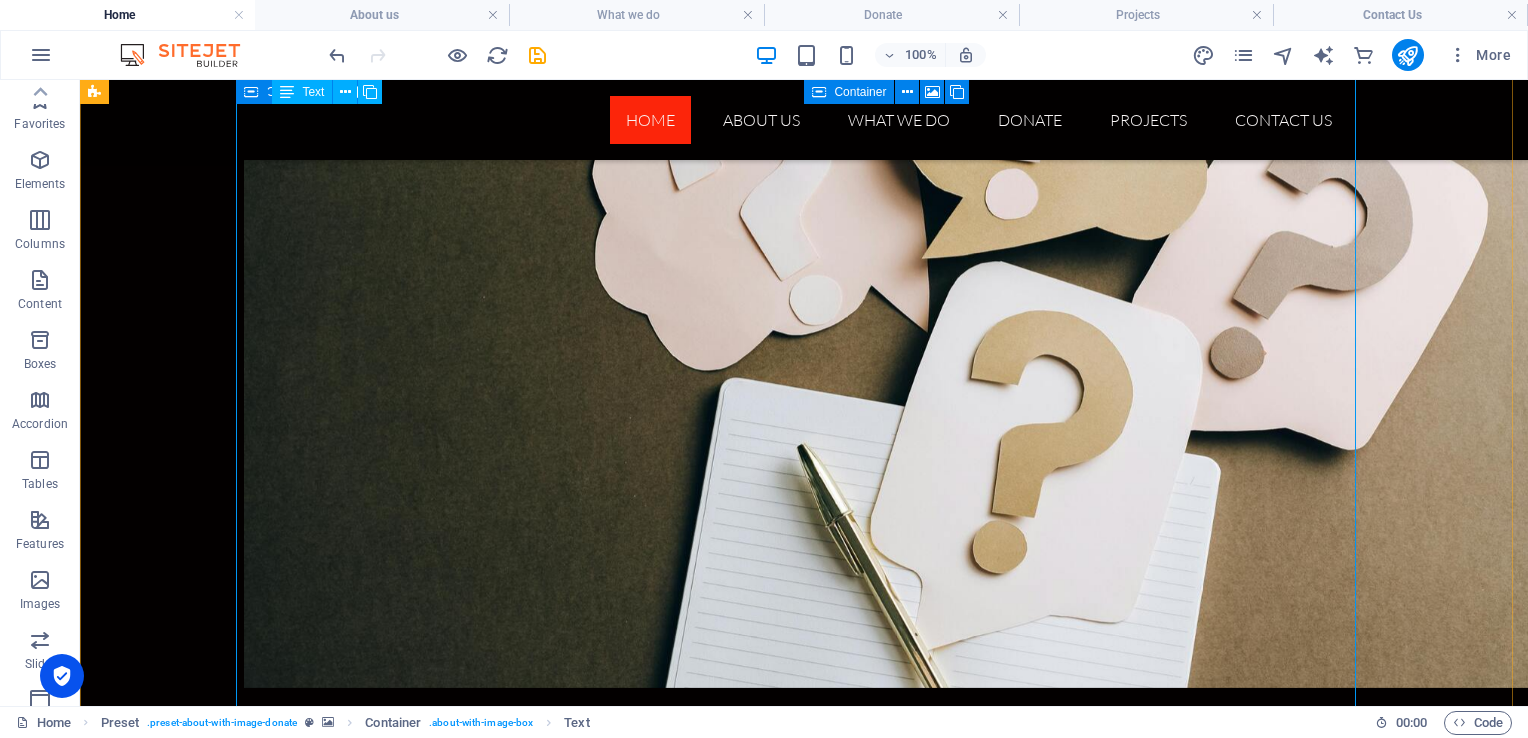 scroll, scrollTop: 9905, scrollLeft: 0, axis: vertical 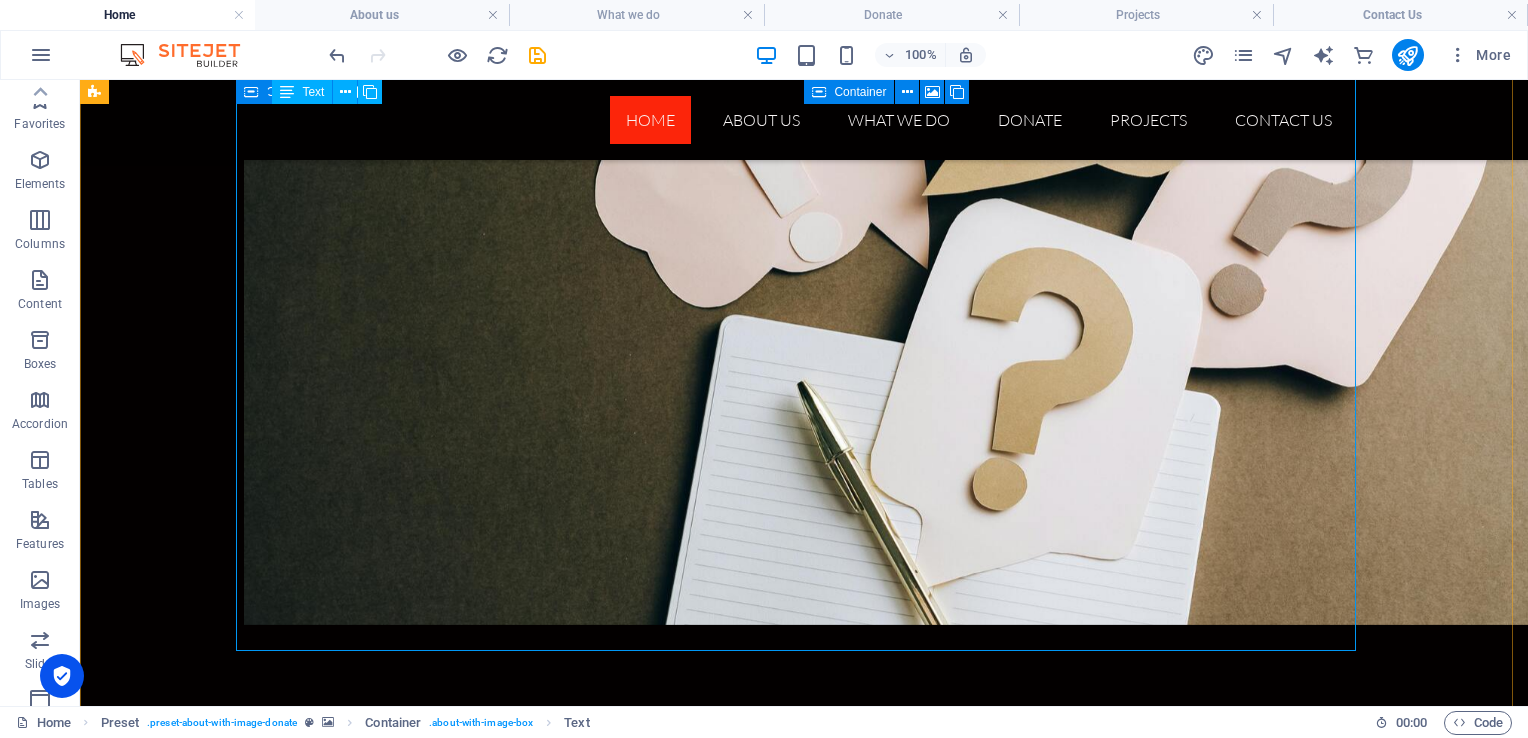click on "South Africa faces some of the highest violent crime rates in the world — and Gauteng stands at the epicenter. Every day, families live behind locked gates, women walk in fear, and communities are left unprotected as crime syndicates, home invasions, hijackings, and gender-based violence continue to rise. Government resources are stretched thin, and while SAPS does what it can, it cannot be everywhere at once. That’s where Tactical Angels NPC steps in. We are not just watching crime happen — we are on the ground, in the streets, every day and every night. Our trained operators actively patrol high-risk zones, assist SAPS with joint operations, respond to distress calls, and conduct visible crime prevention to protect the most vulnerable. And we do it for free. Your contribution isn't just a donation — it's a shield for a mother, a lifeline for a child, a light on a dark street. Help us stand the line. Donate now. Save lives. Be a Tactical Angel." at bounding box center [656, 14310] 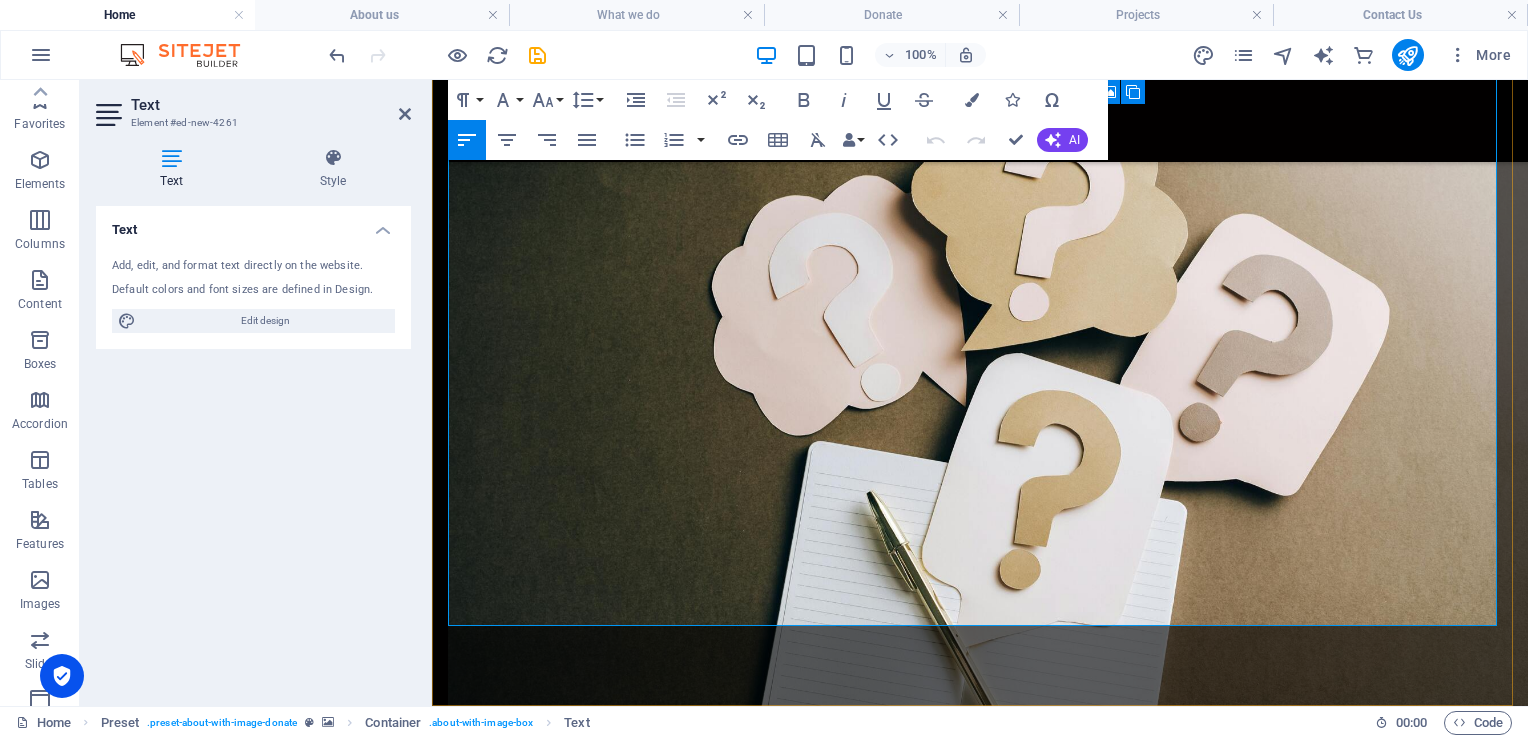 scroll, scrollTop: 9912, scrollLeft: 0, axis: vertical 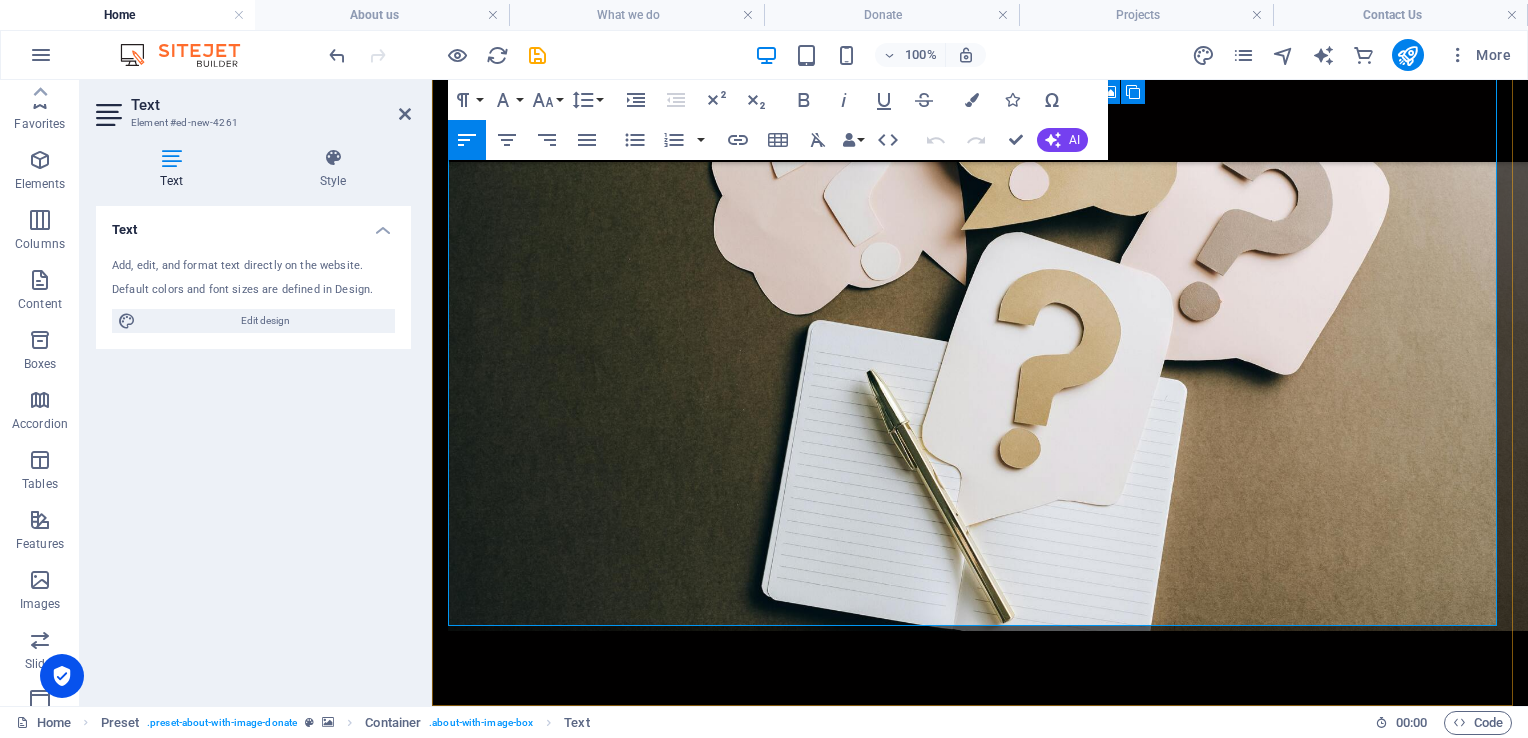 click on "Your contribution isn't just a donation — it's a shield for a mother, a lifeline for a child, a light on a dark street. Help us stand the line. Donate now. Save lives. Be a Tactical Angel." at bounding box center [966, 14264] 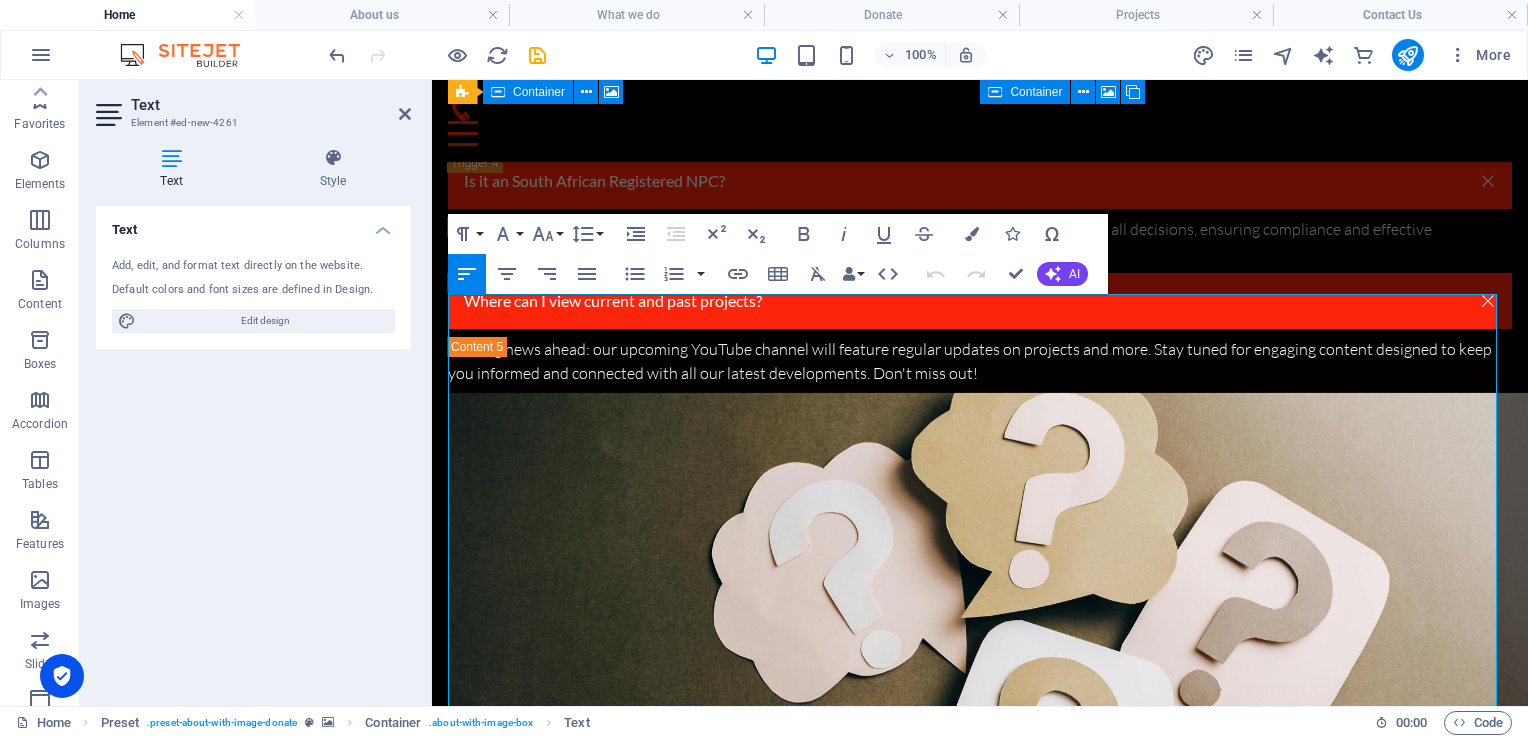 scroll, scrollTop: 9576, scrollLeft: 0, axis: vertical 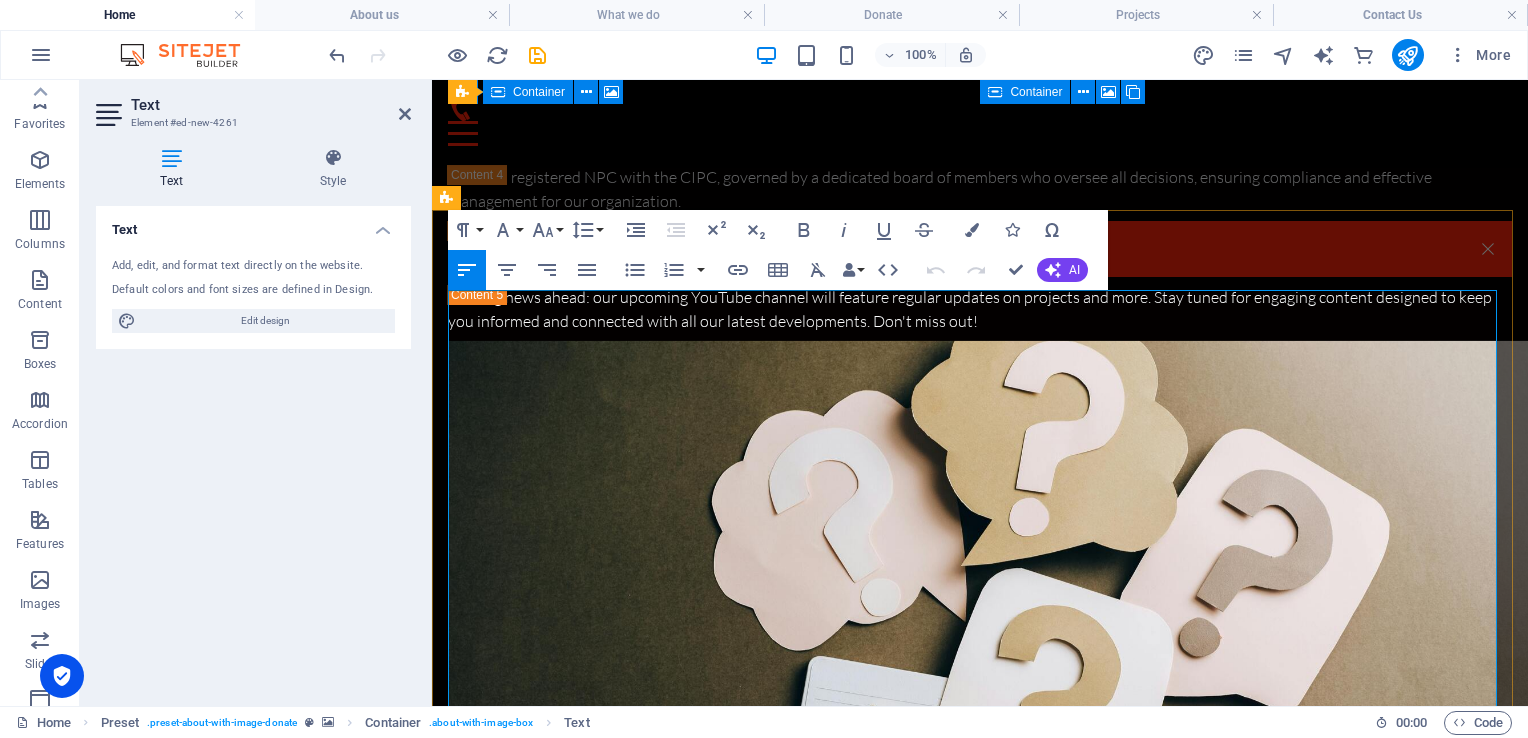 drag, startPoint x: 889, startPoint y: 590, endPoint x: 728, endPoint y: 398, distance: 250.56935 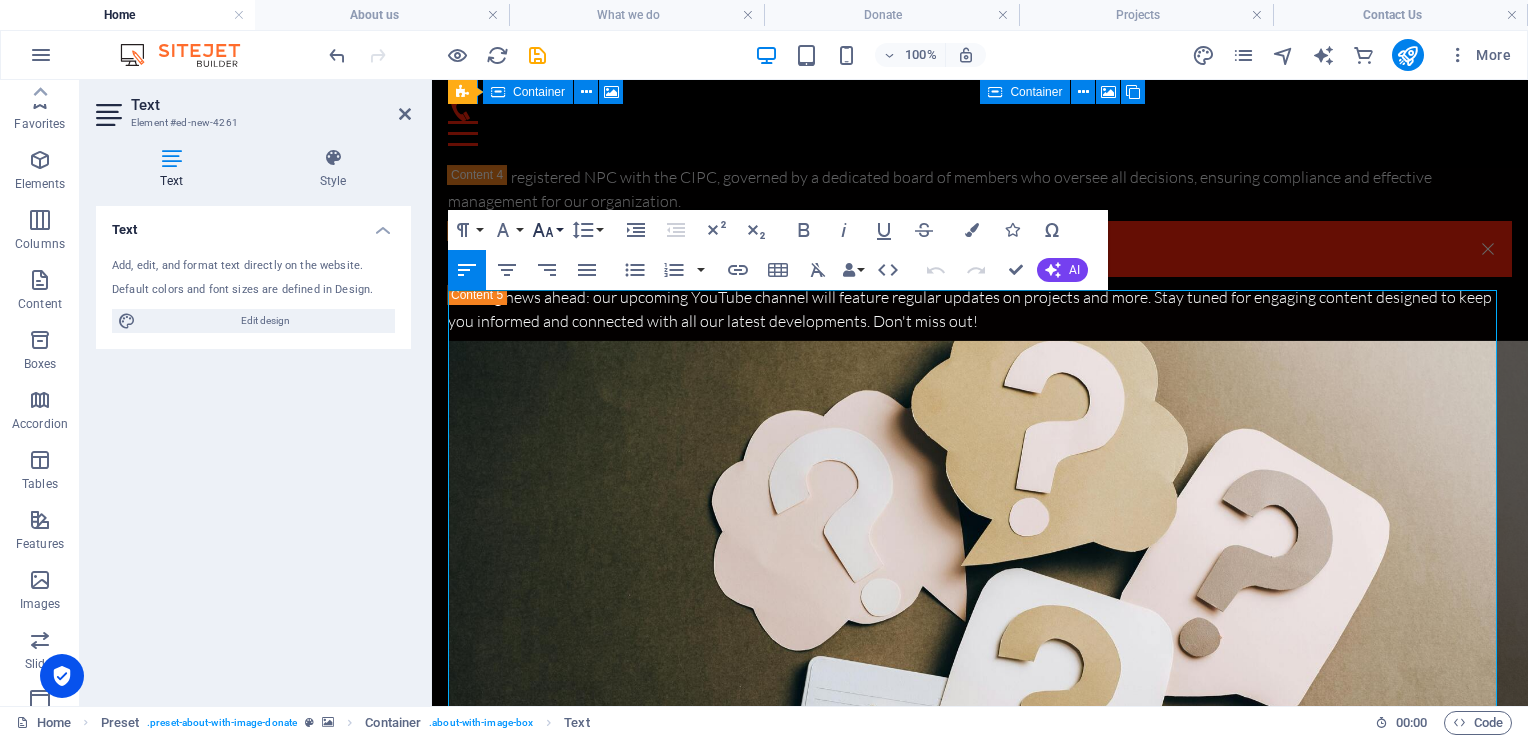 click on "Font Size" at bounding box center (547, 230) 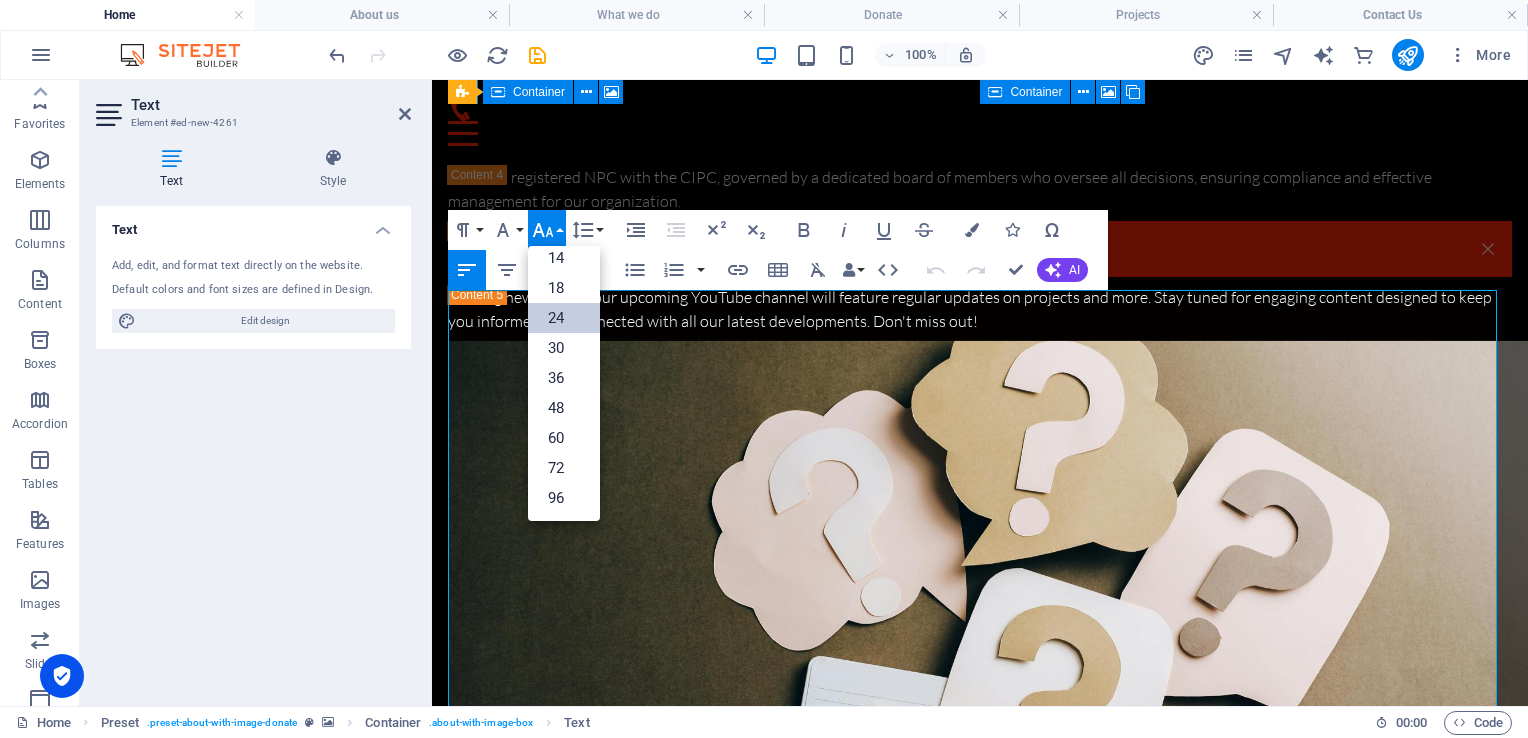 scroll, scrollTop: 160, scrollLeft: 0, axis: vertical 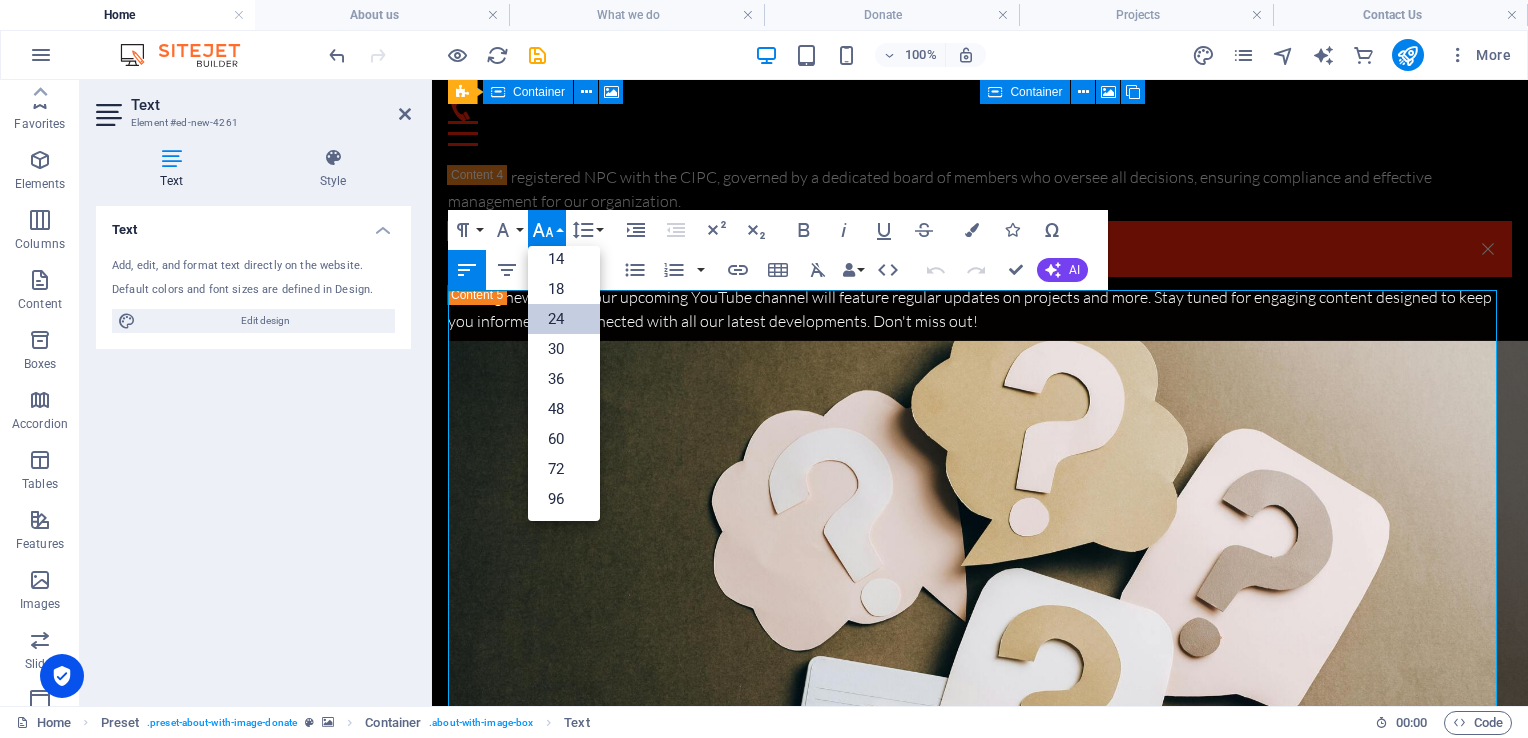 click on "Font Size" at bounding box center (547, 230) 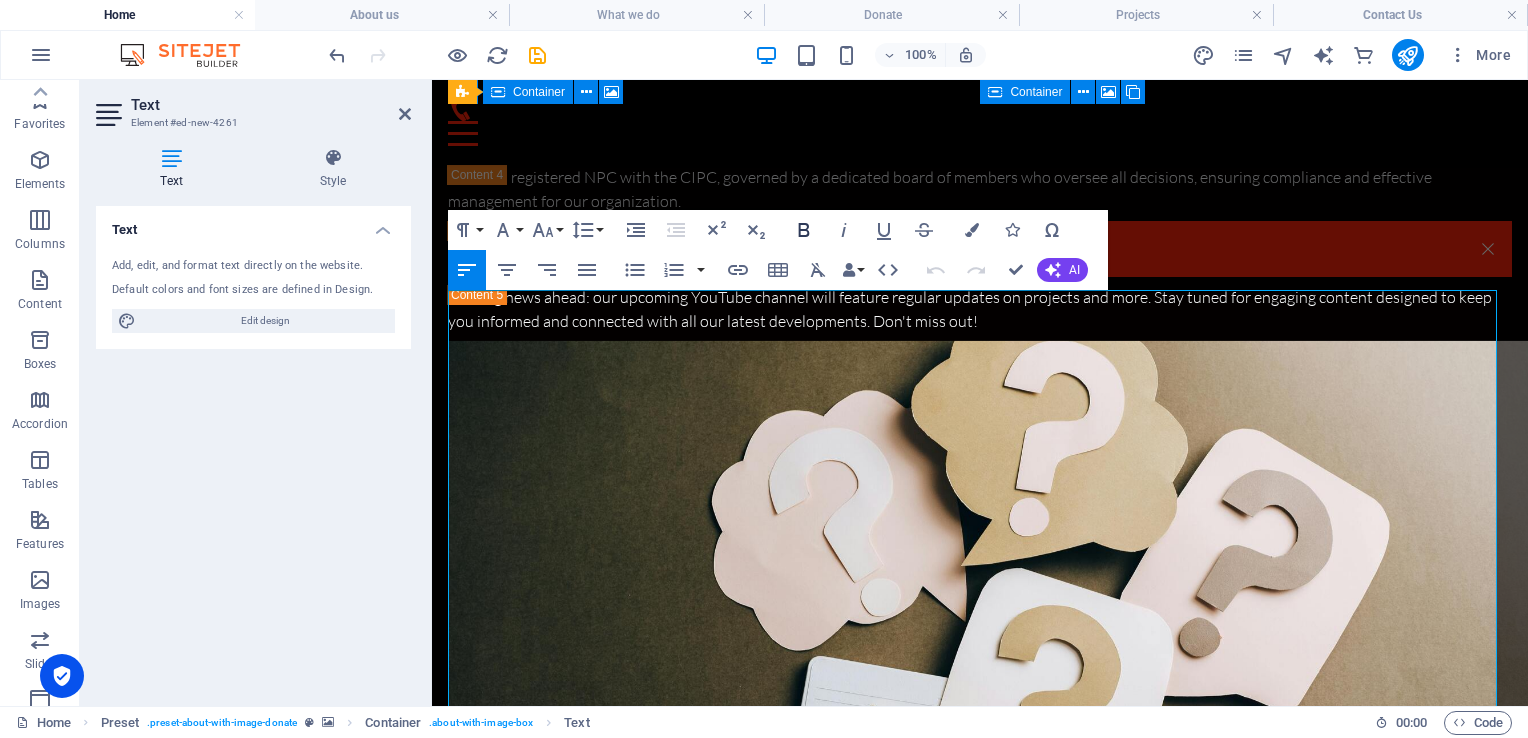 click 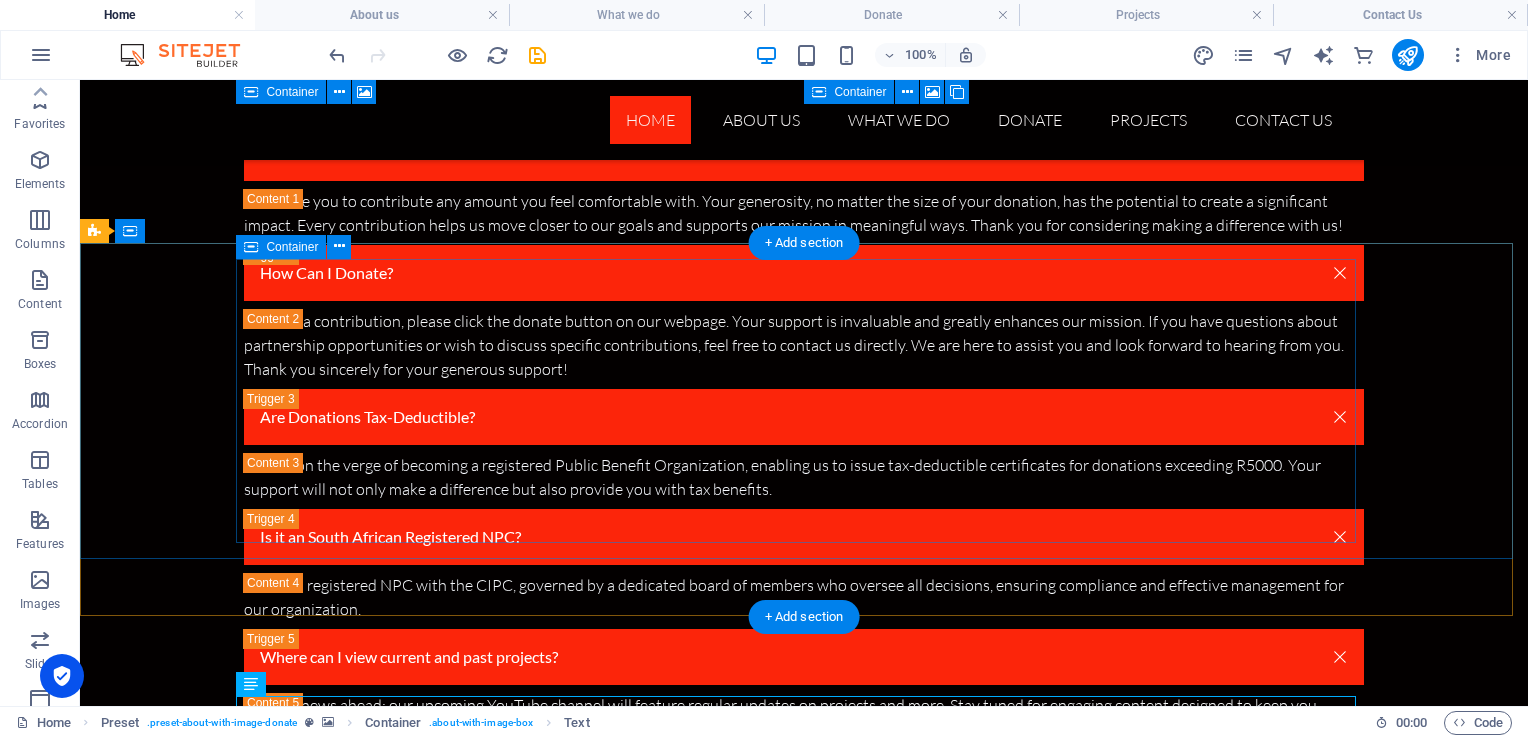 scroll, scrollTop: 9251, scrollLeft: 0, axis: vertical 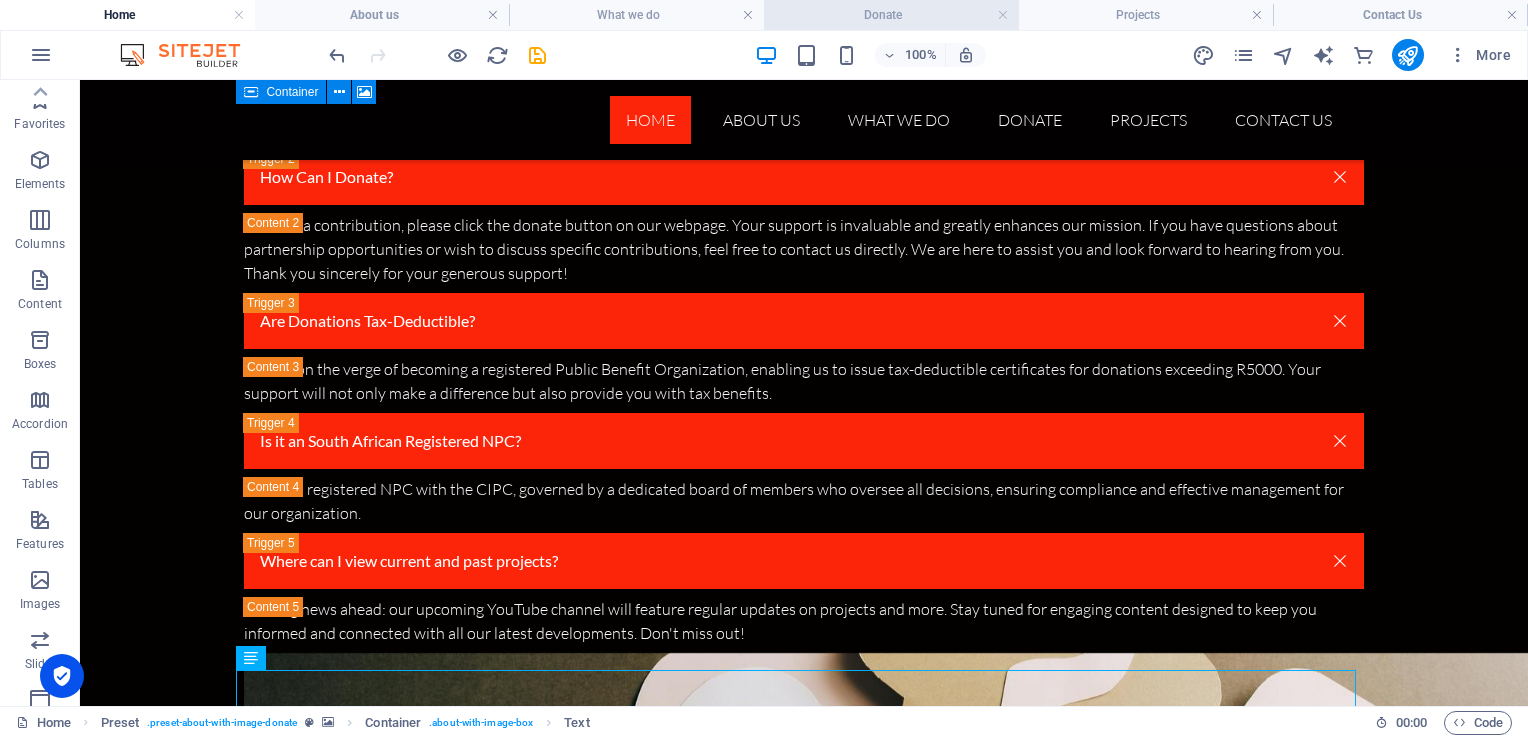 click on "Donate" at bounding box center (891, 15) 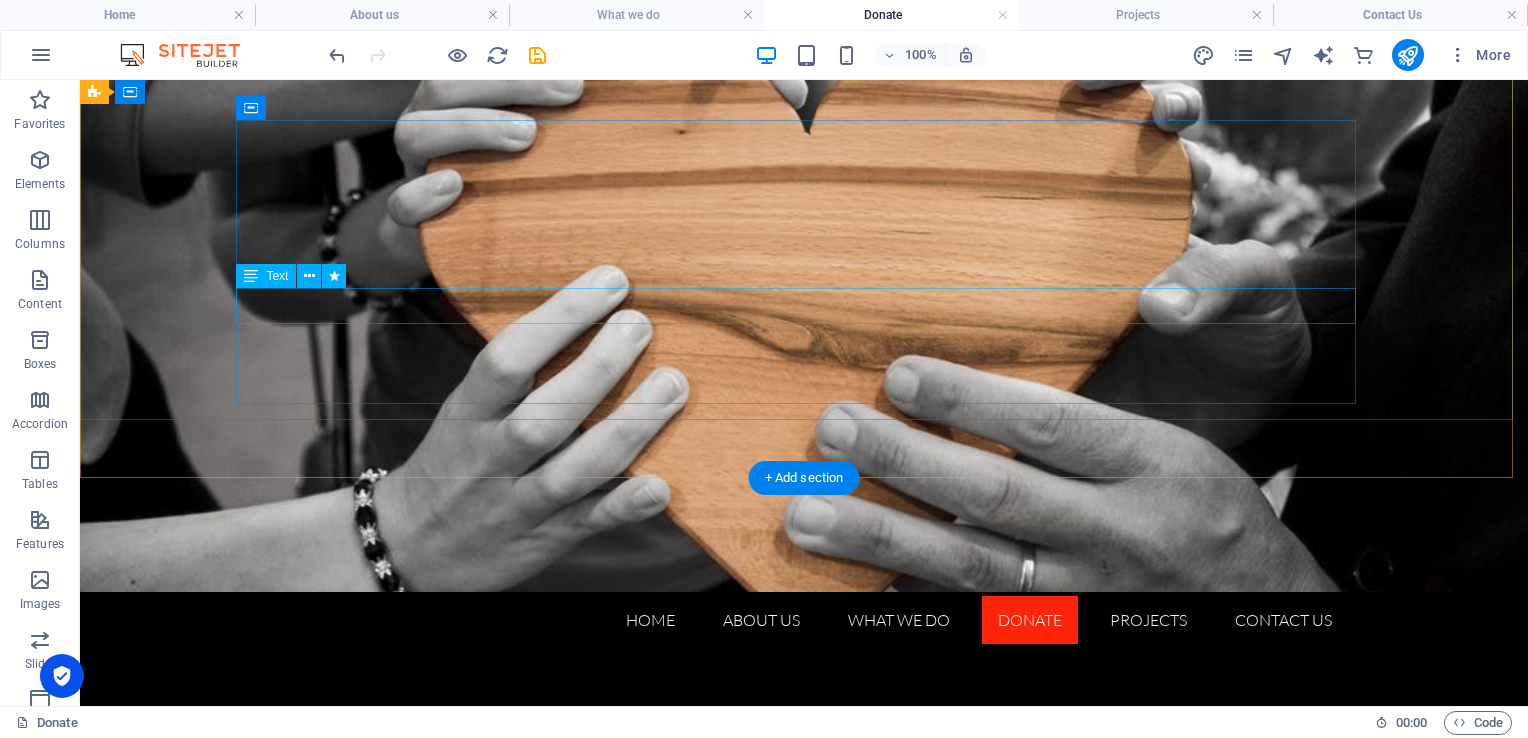 scroll, scrollTop: 0, scrollLeft: 0, axis: both 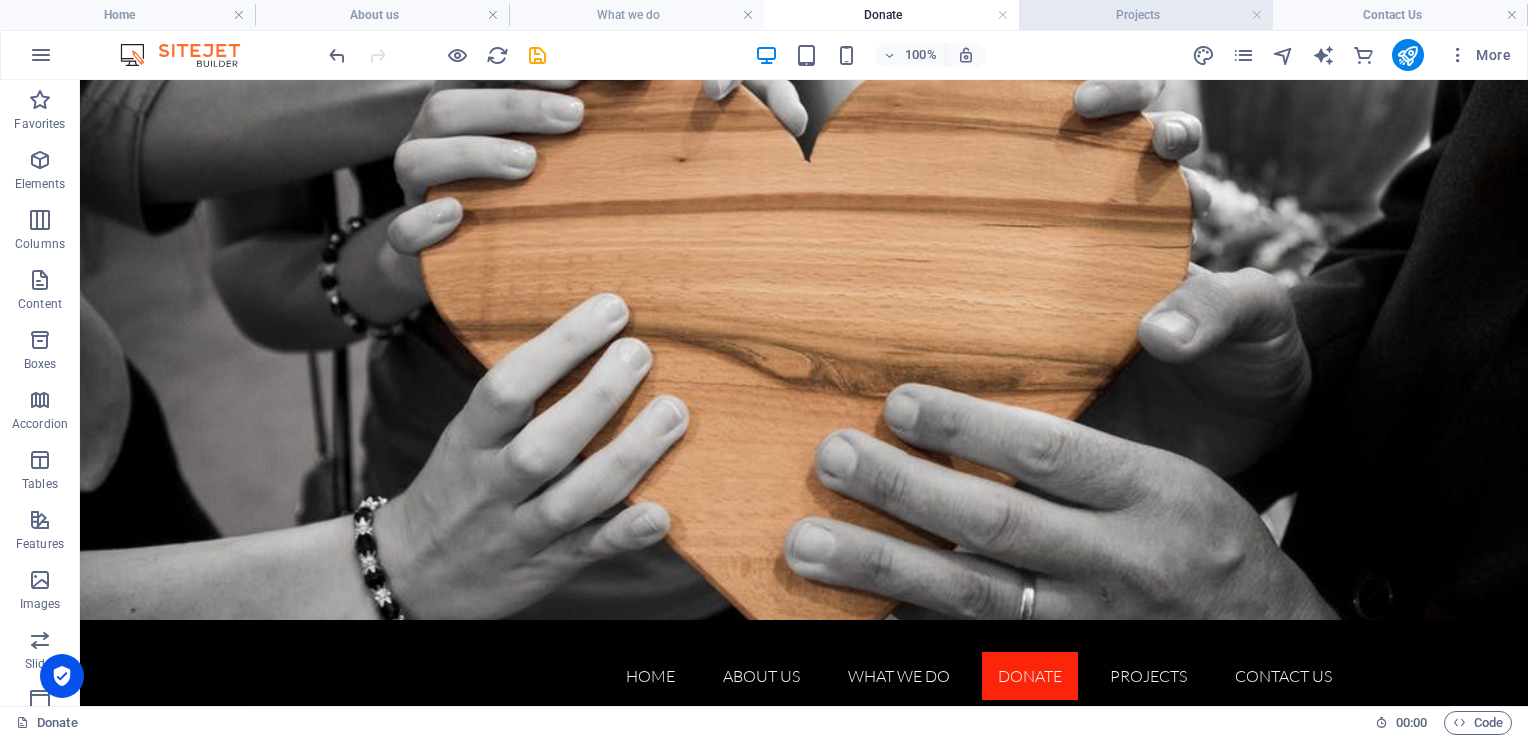 click on "Projects" at bounding box center [1146, 15] 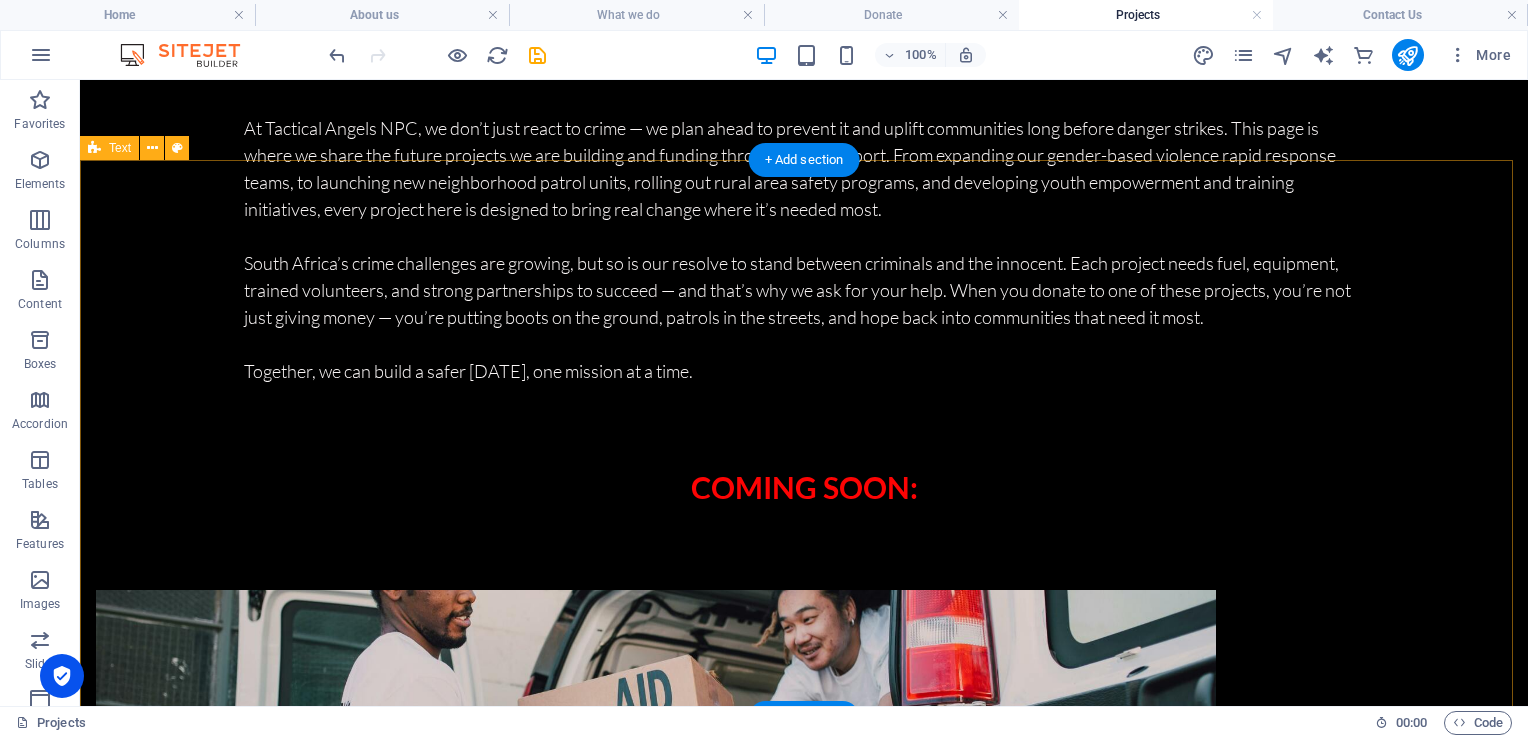 scroll, scrollTop: 0, scrollLeft: 0, axis: both 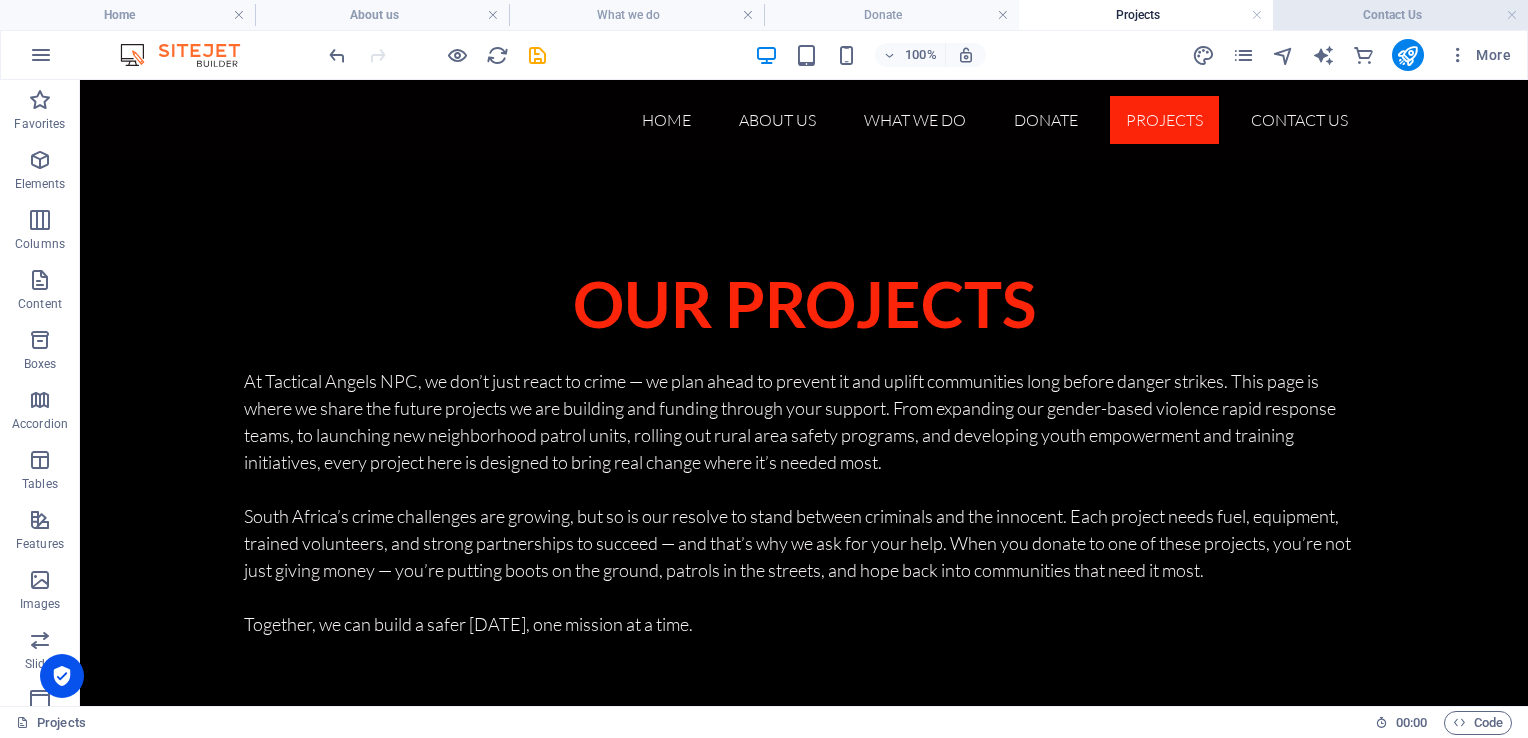 click on "Contact Us" at bounding box center [1400, 15] 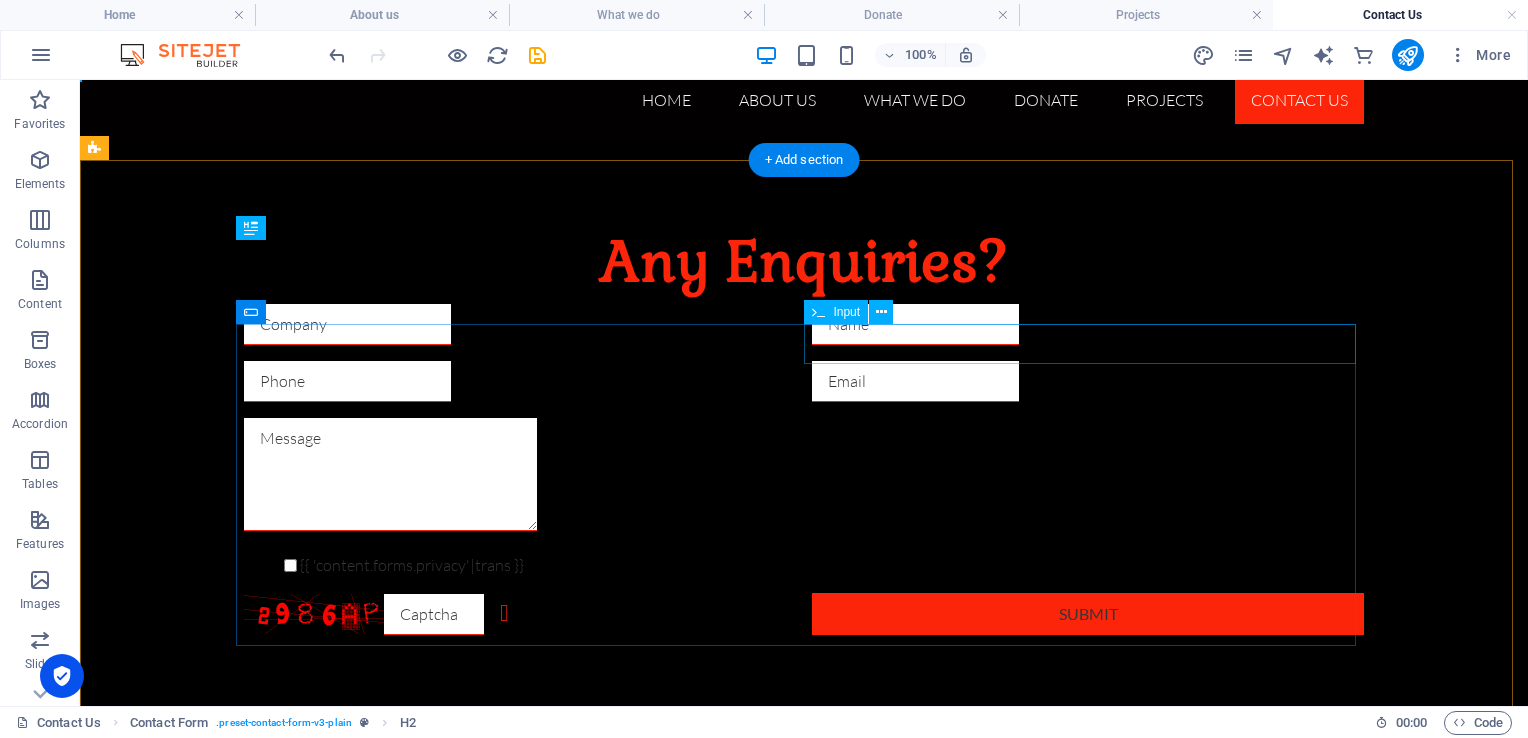scroll, scrollTop: 0, scrollLeft: 0, axis: both 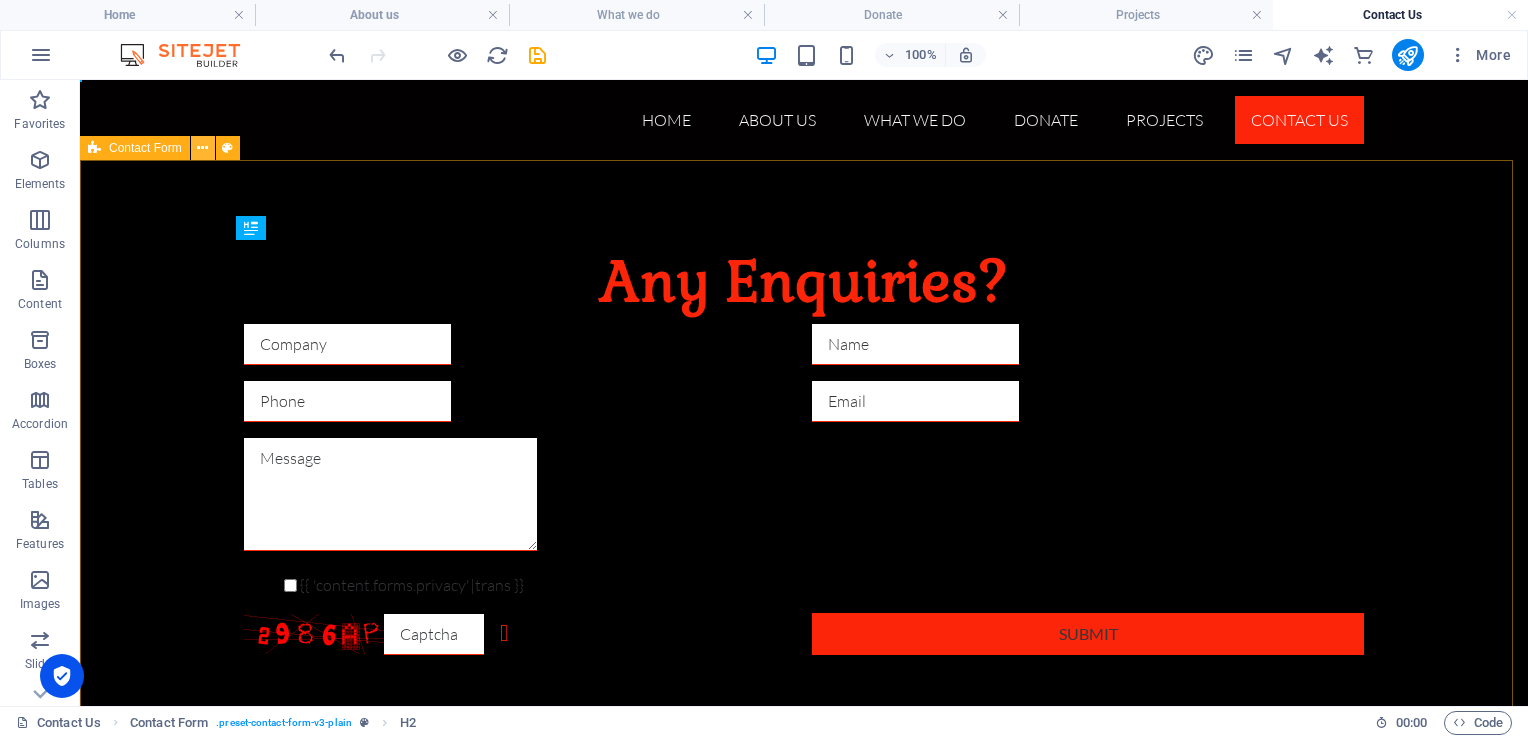 click at bounding box center [202, 148] 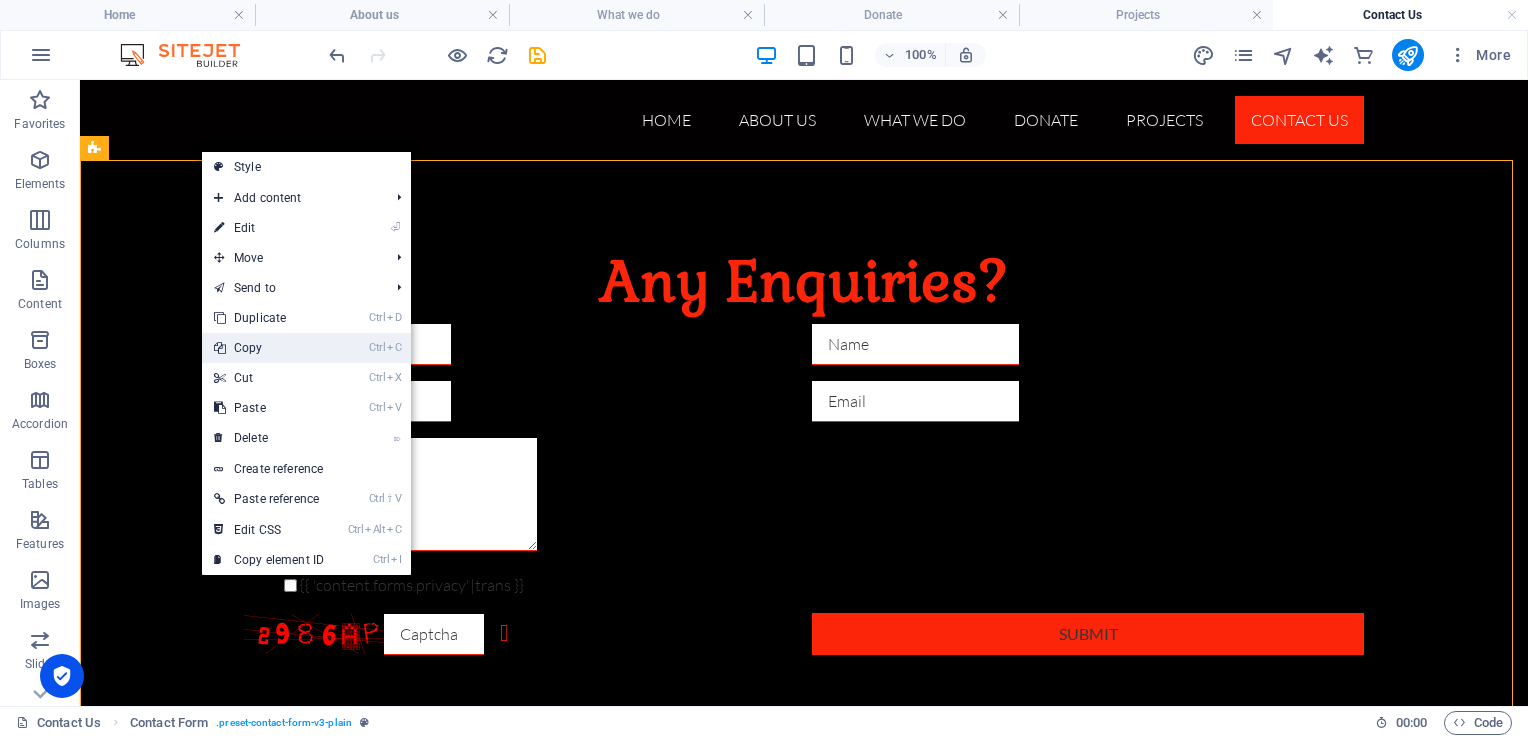 click on "Ctrl C  Copy" at bounding box center (269, 348) 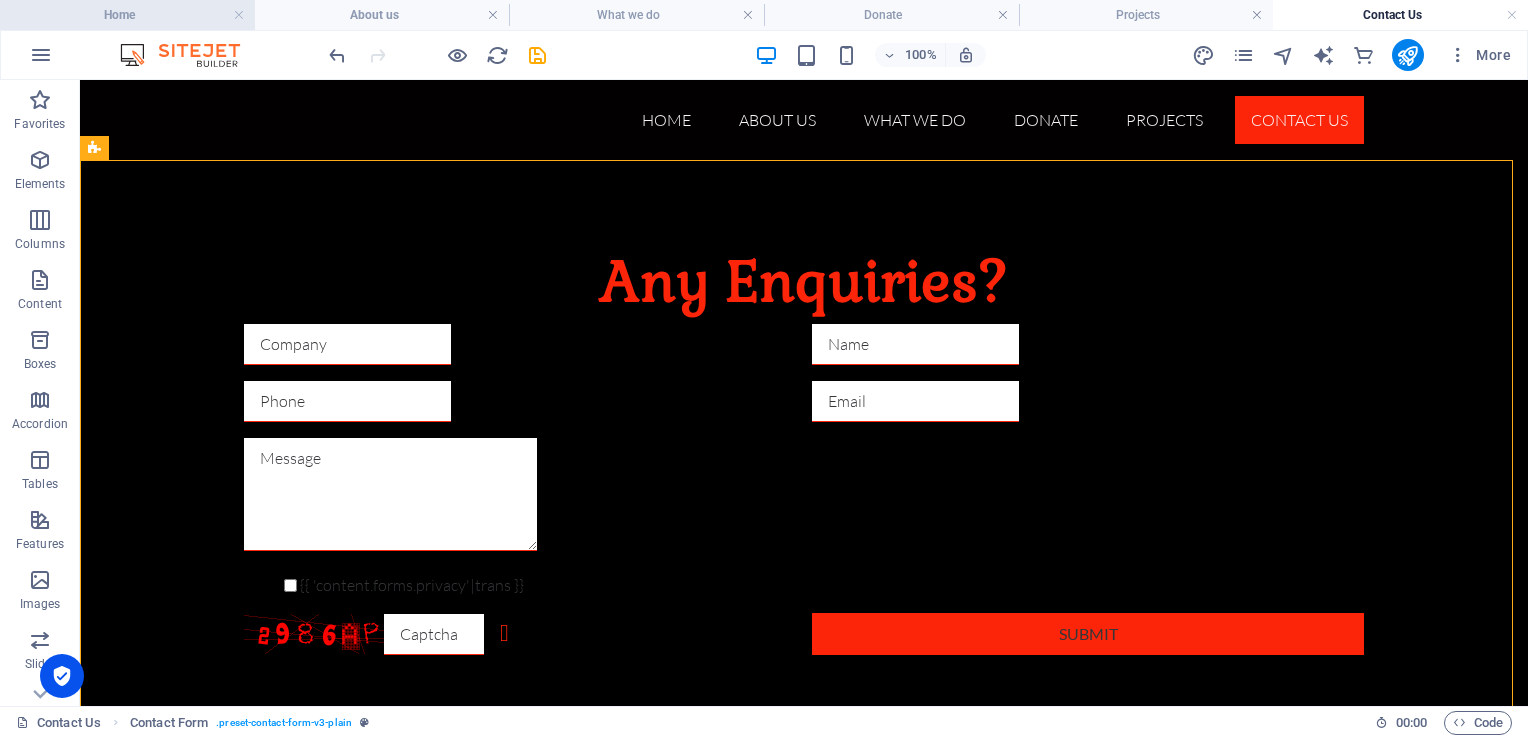 click on "Home" at bounding box center (127, 15) 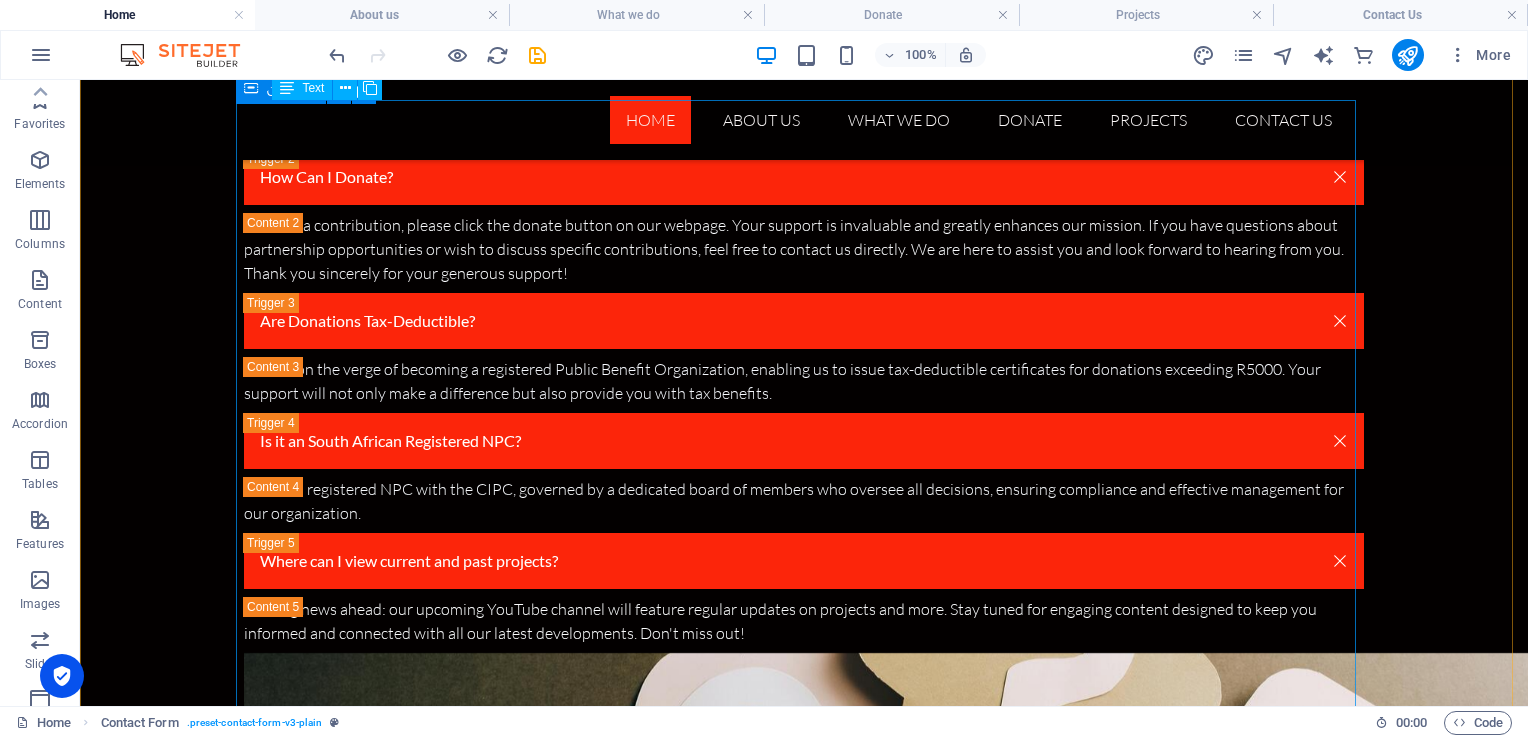 scroll, scrollTop: 9930, scrollLeft: 0, axis: vertical 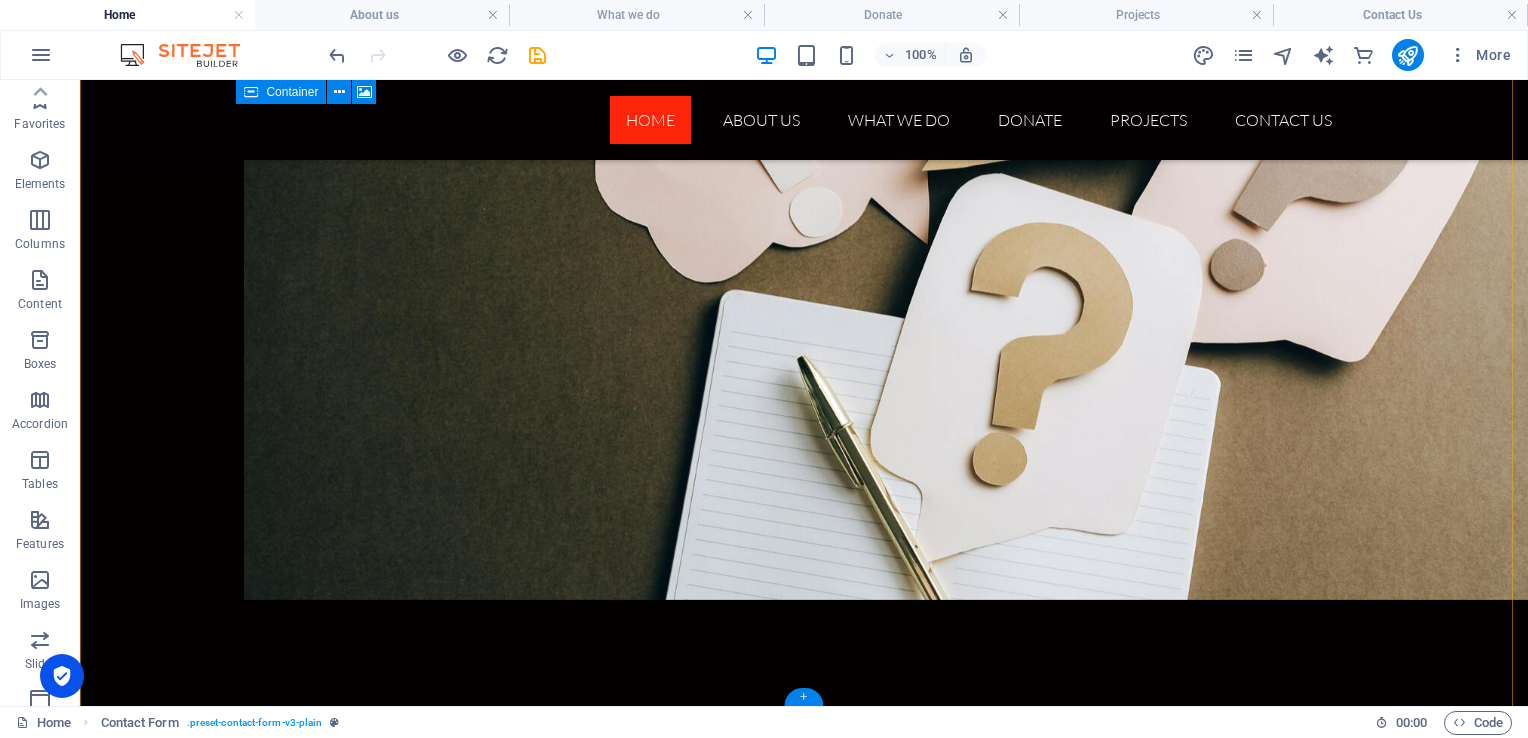 click on "+" at bounding box center [803, 697] 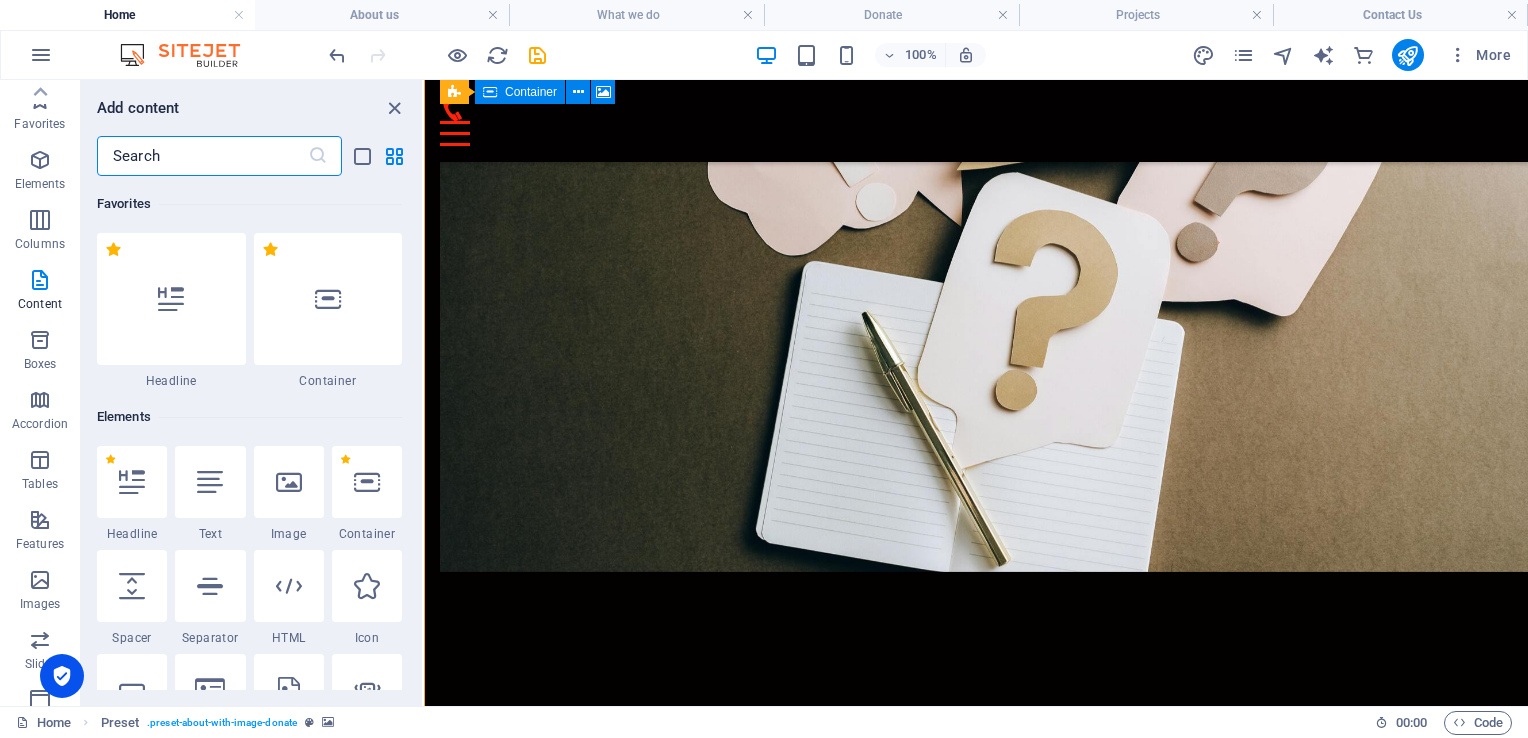 scroll, scrollTop: 9883, scrollLeft: 0, axis: vertical 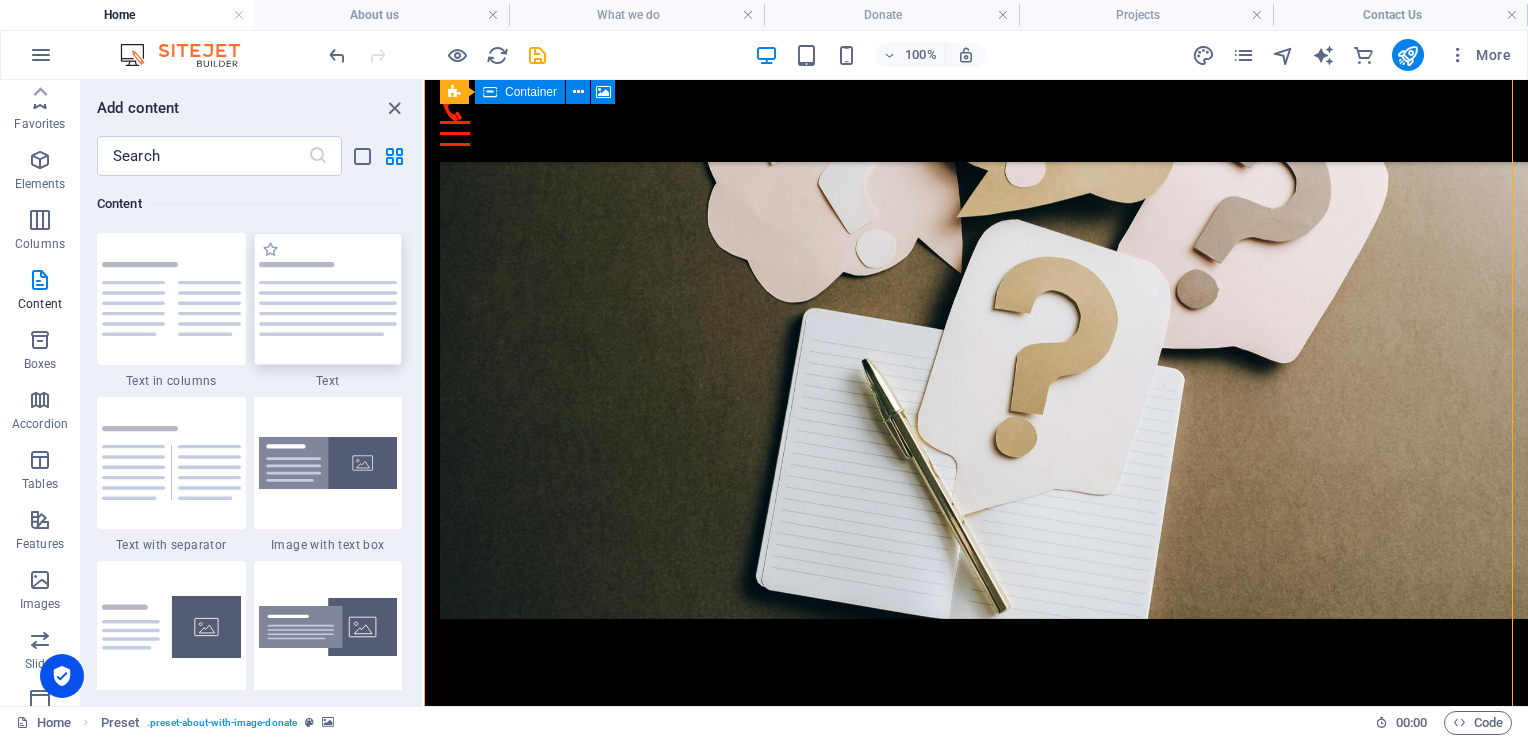 click at bounding box center (328, 299) 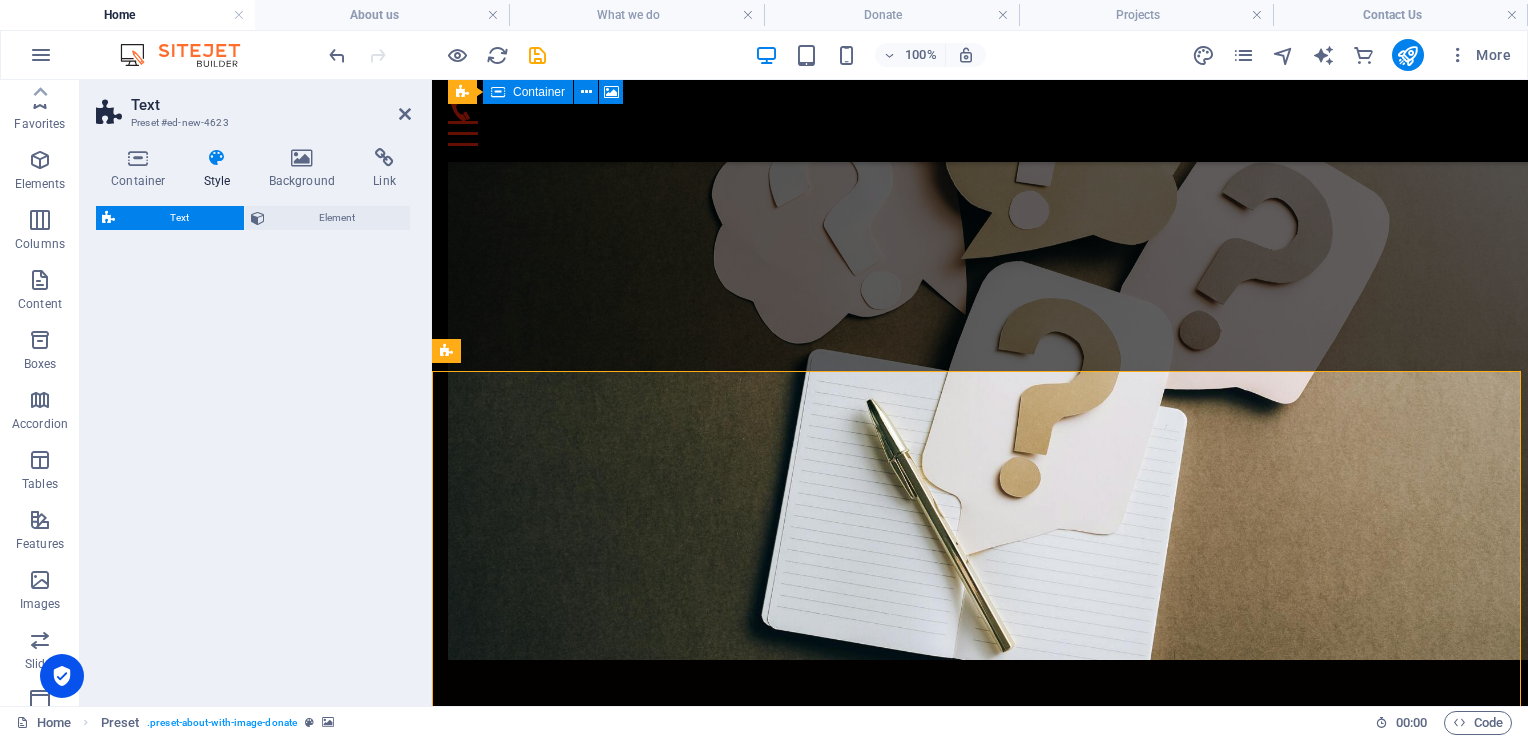 scroll, scrollTop: 10255, scrollLeft: 0, axis: vertical 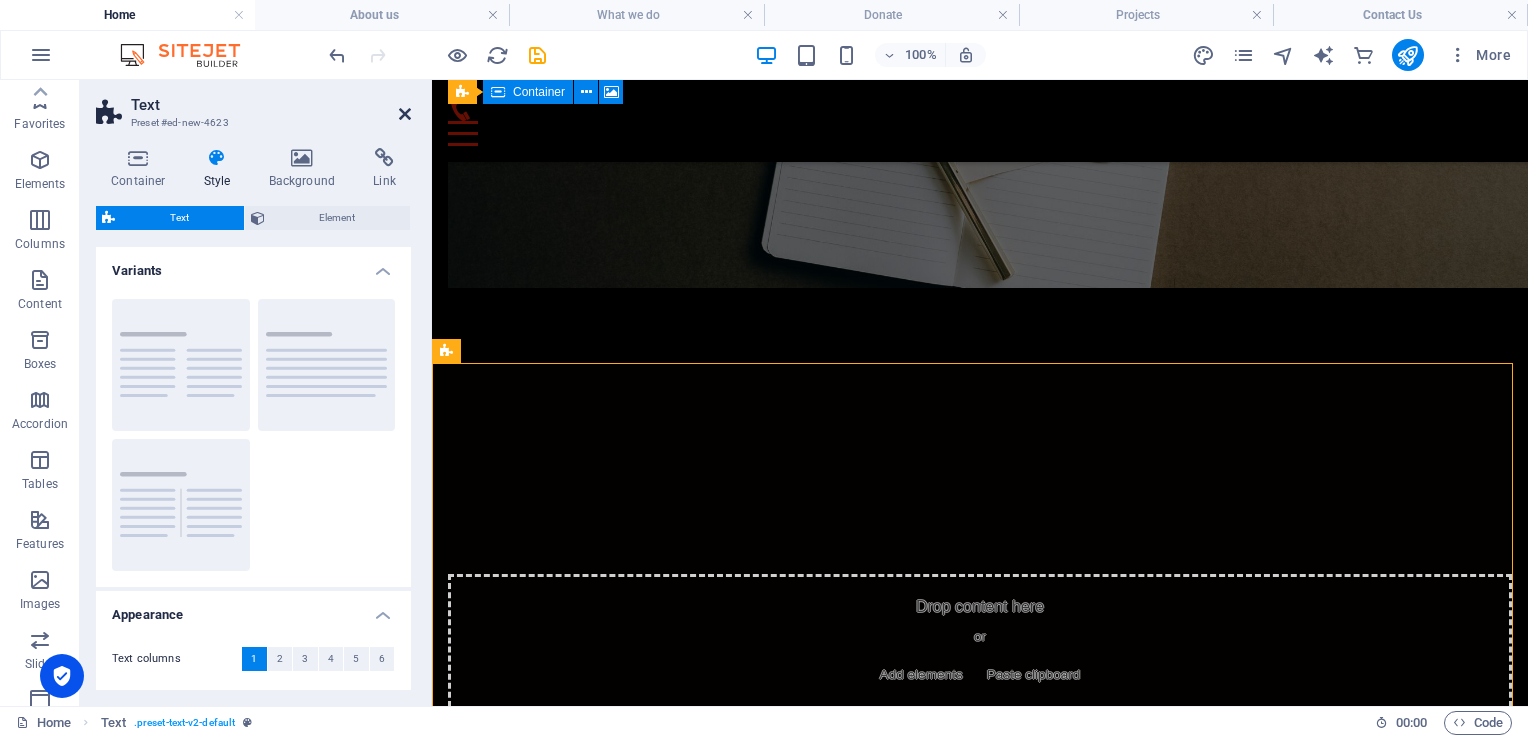 click at bounding box center [405, 114] 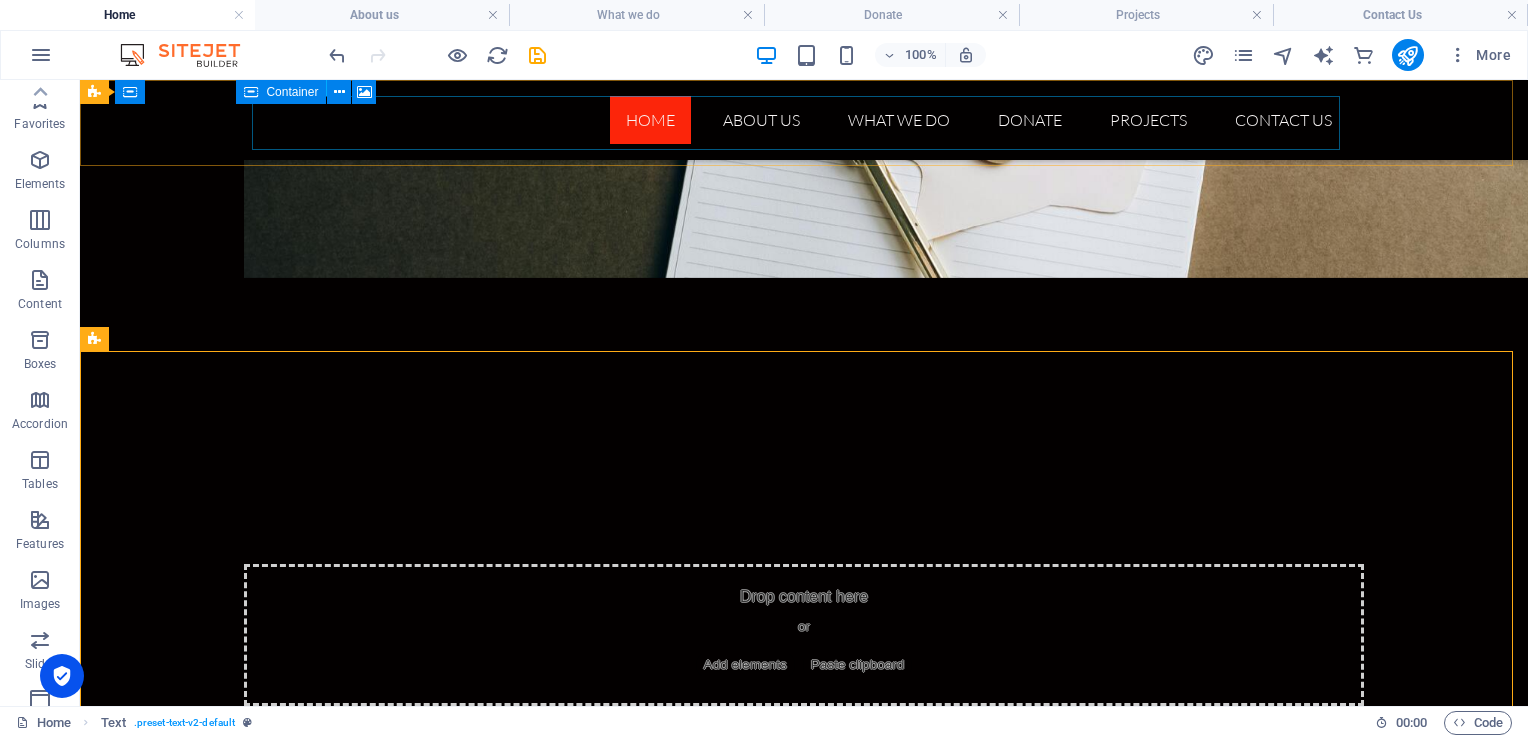 scroll, scrollTop: 10286, scrollLeft: 0, axis: vertical 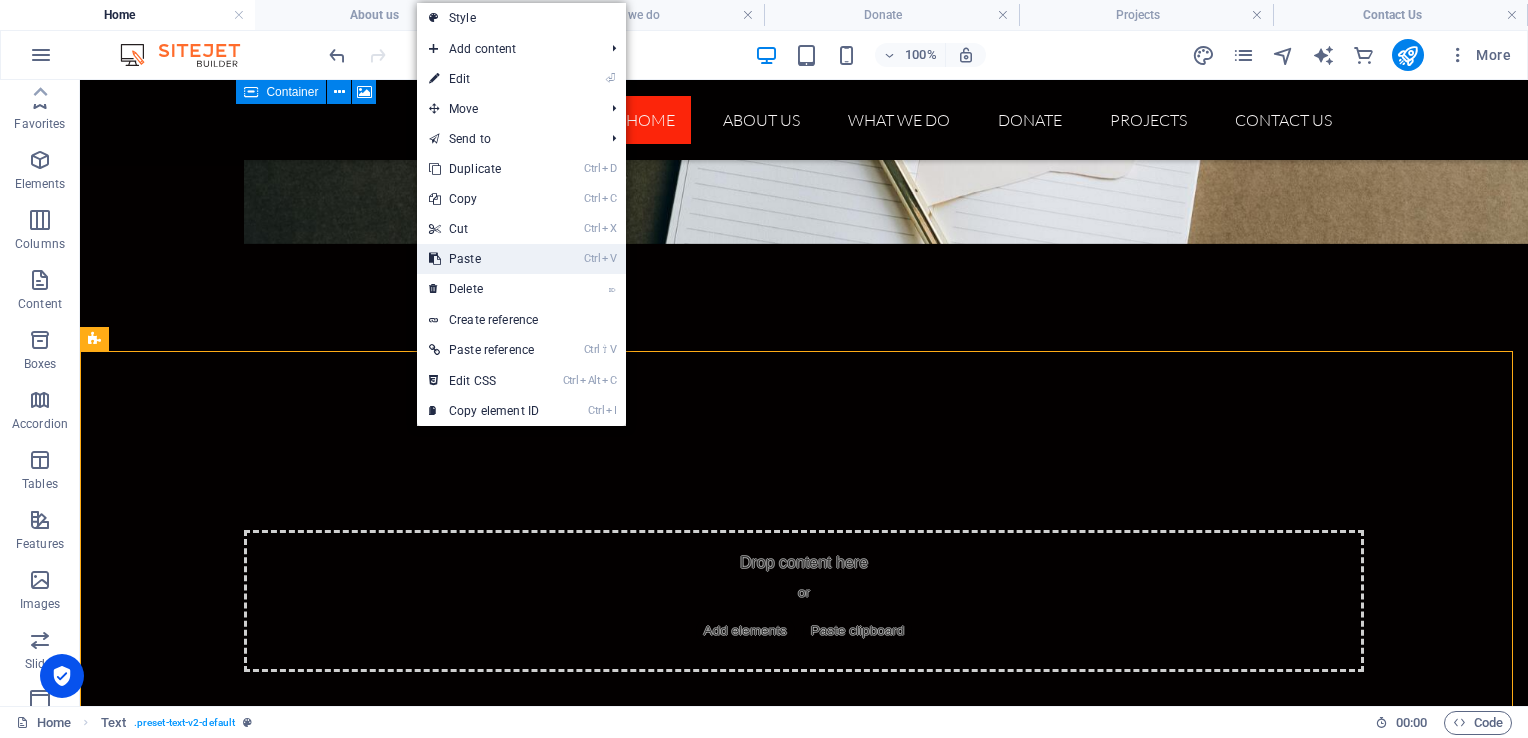 click on "Ctrl V  Paste" at bounding box center [484, 259] 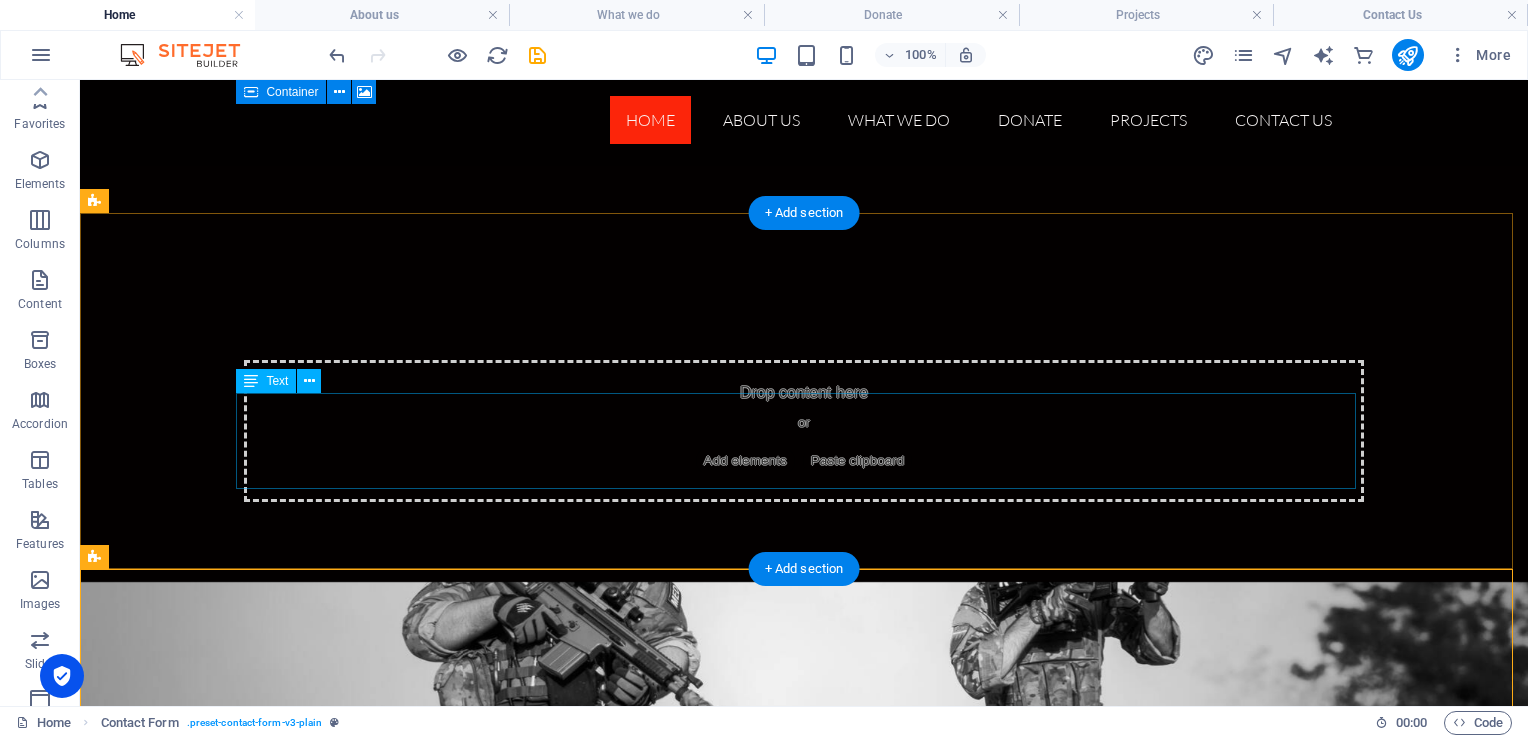 scroll, scrollTop: 10405, scrollLeft: 0, axis: vertical 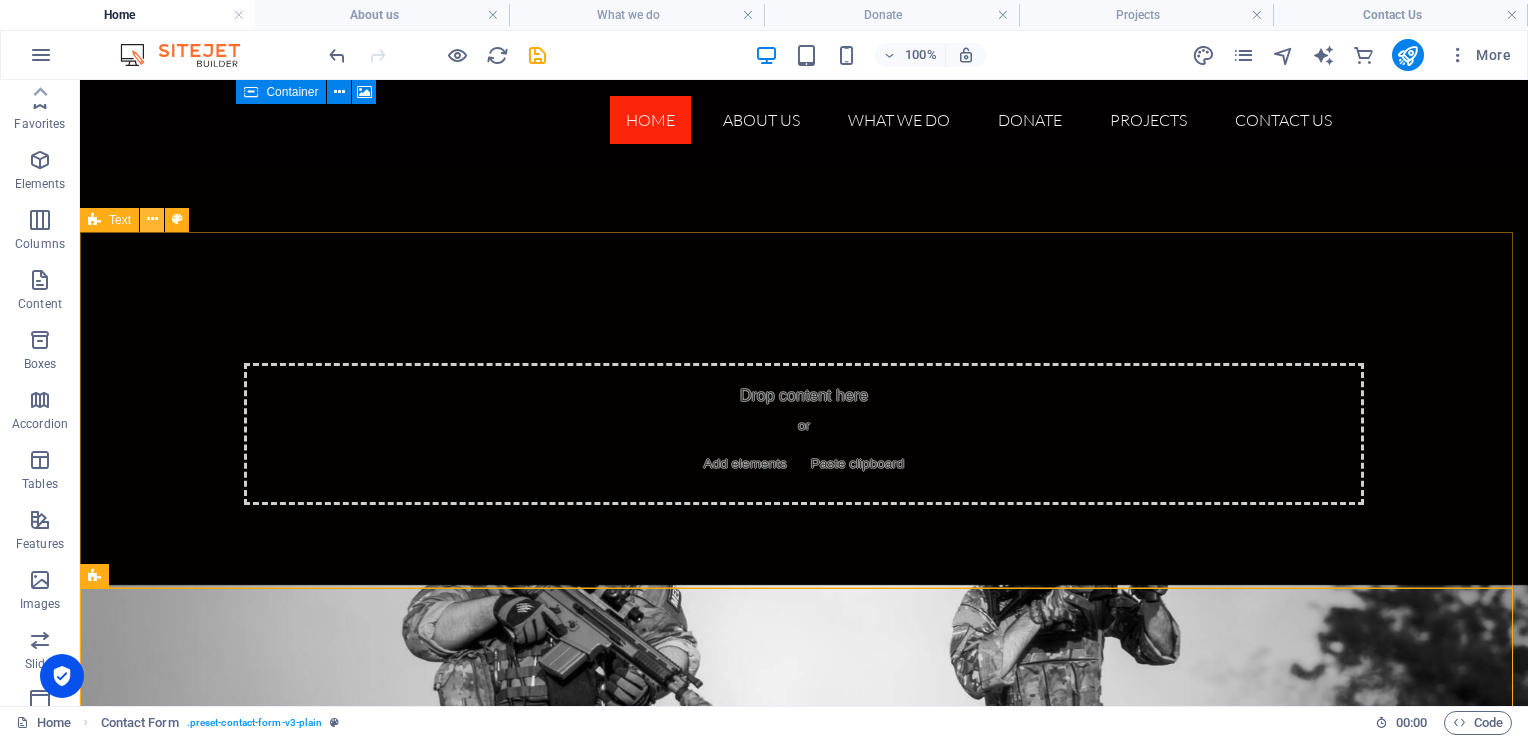 click at bounding box center [152, 219] 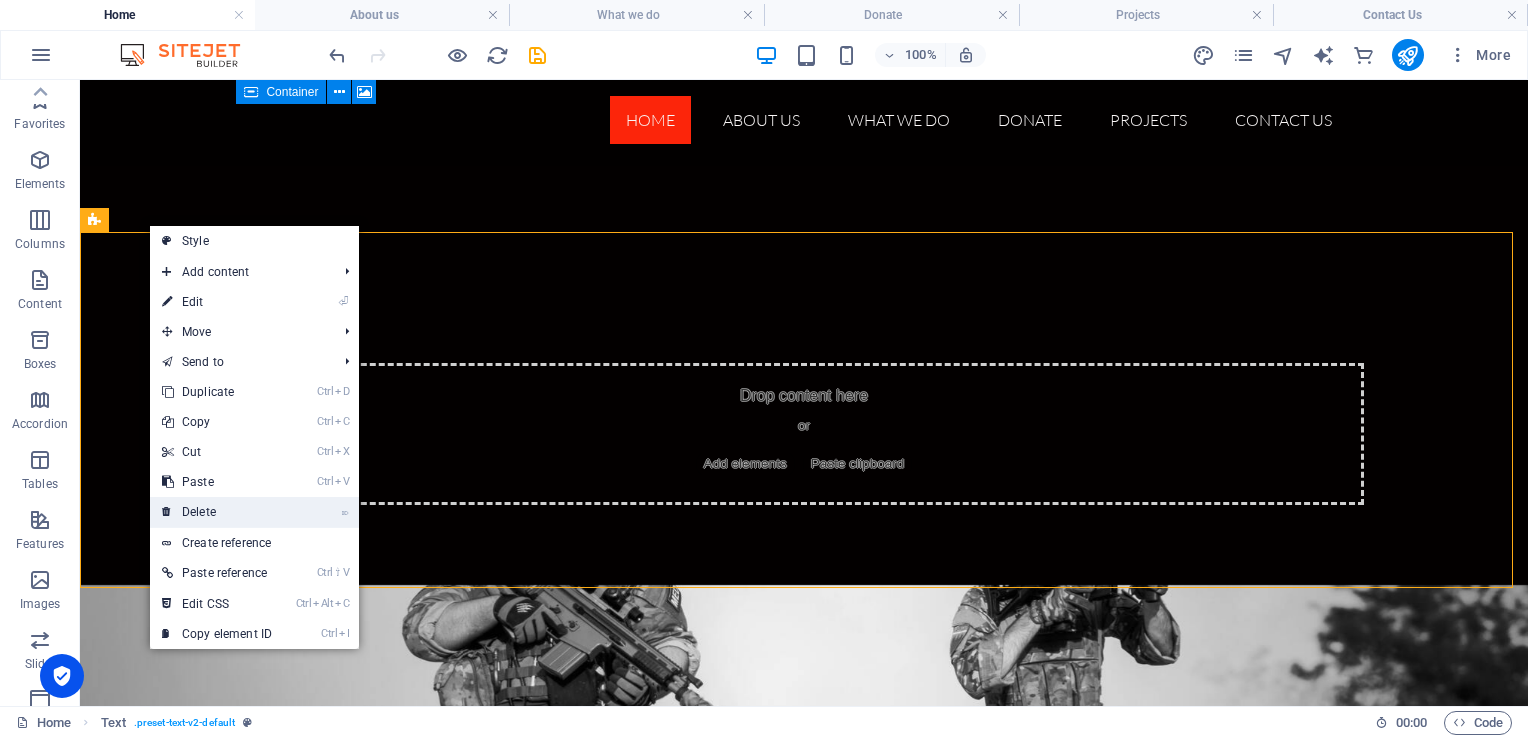 click on "⌦  Delete" at bounding box center [217, 512] 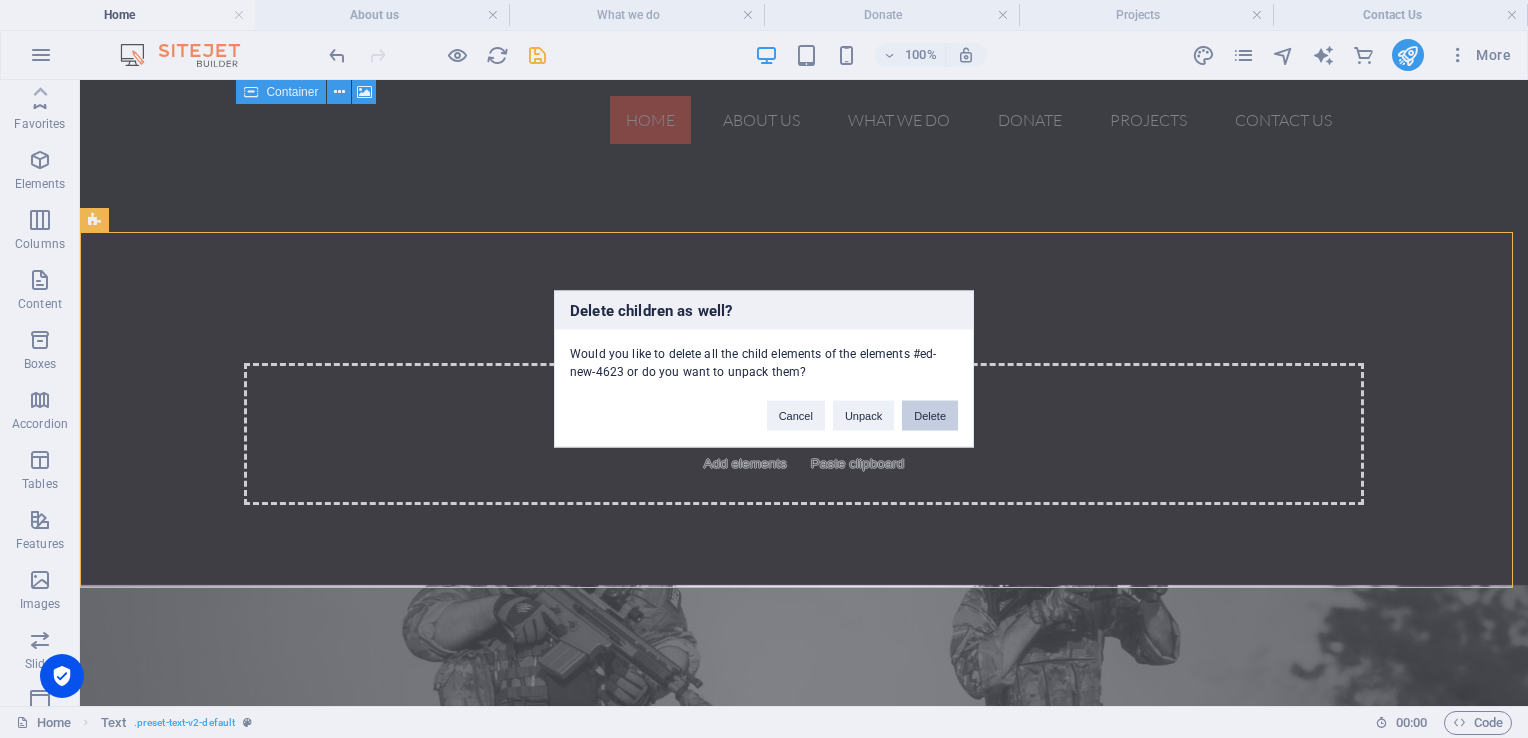 click on "Delete" at bounding box center (930, 416) 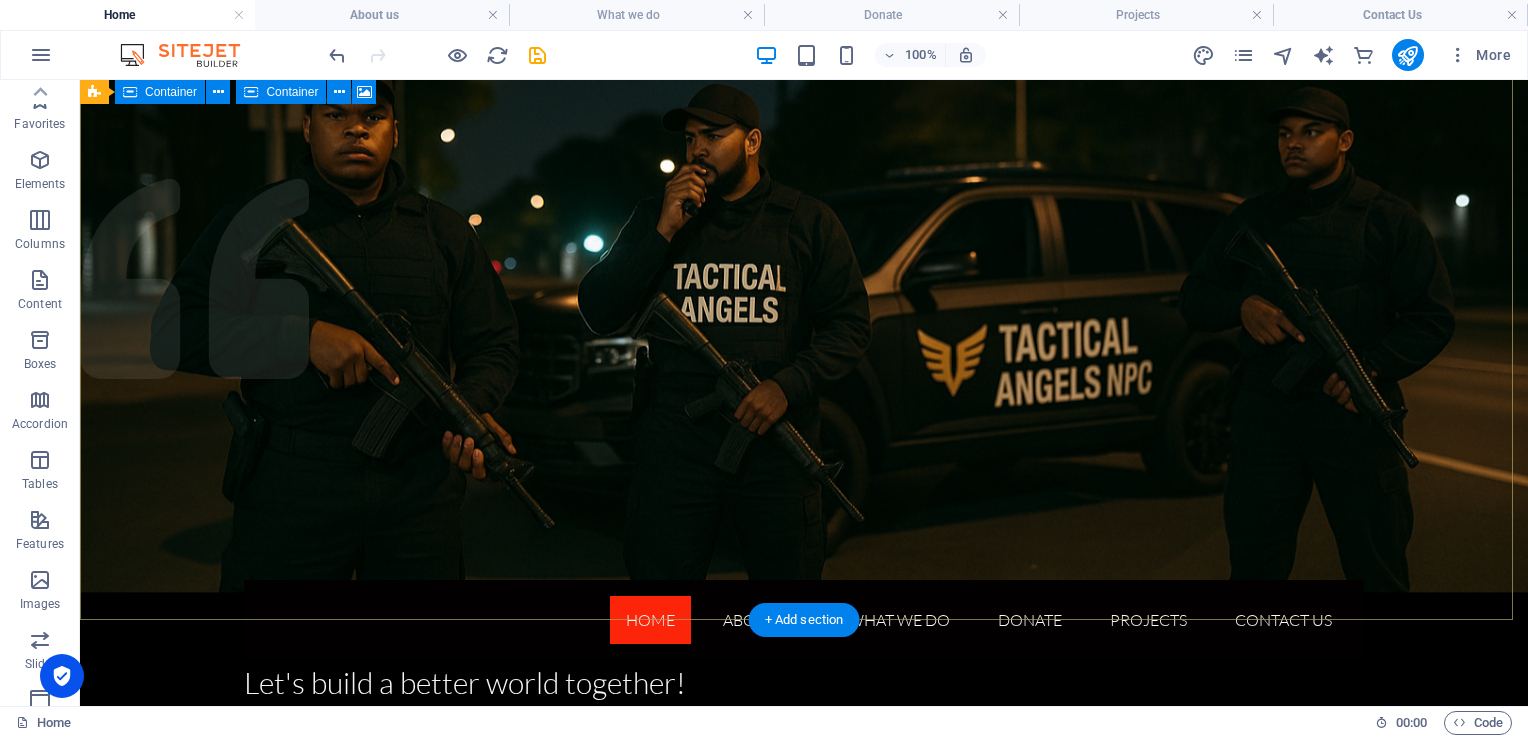 scroll, scrollTop: 0, scrollLeft: 0, axis: both 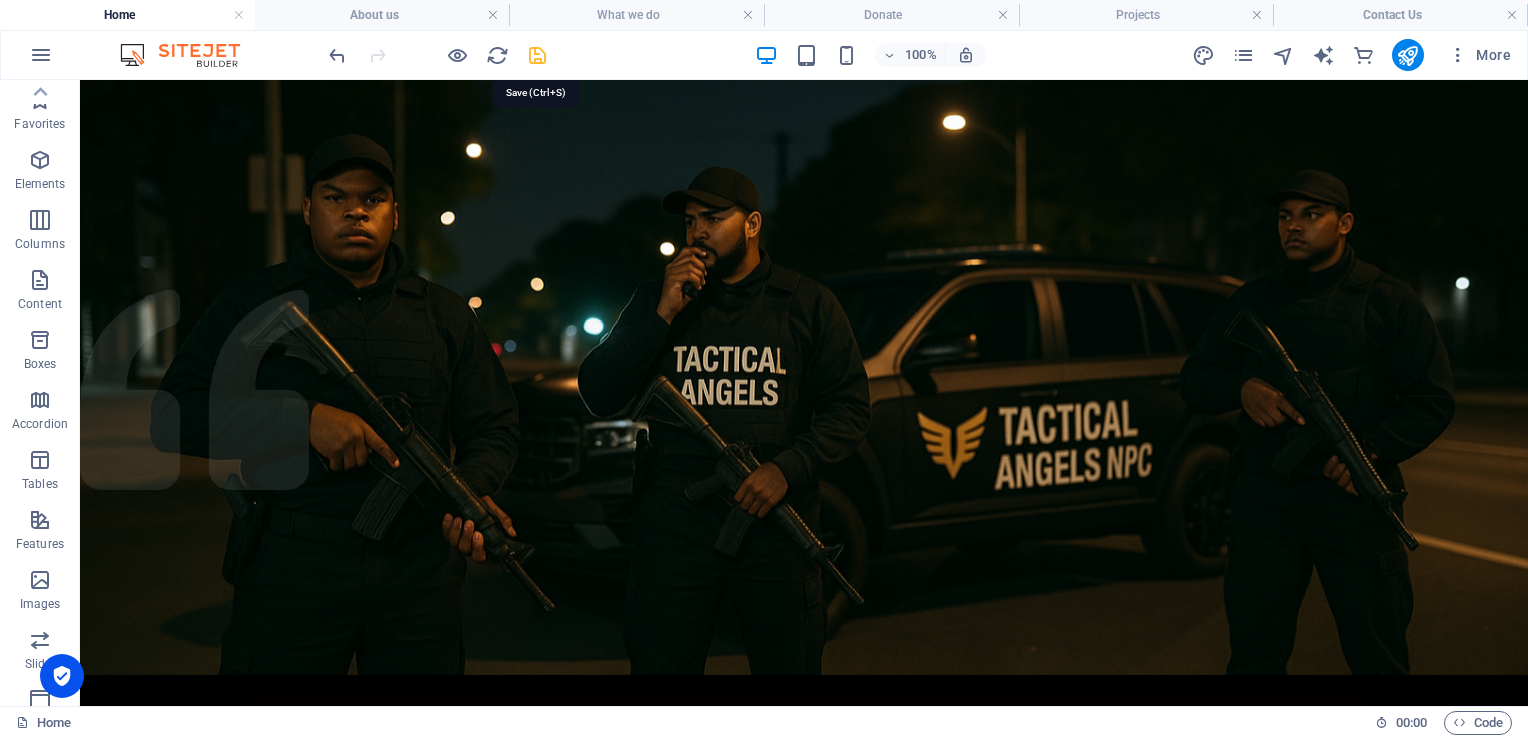 click at bounding box center (537, 55) 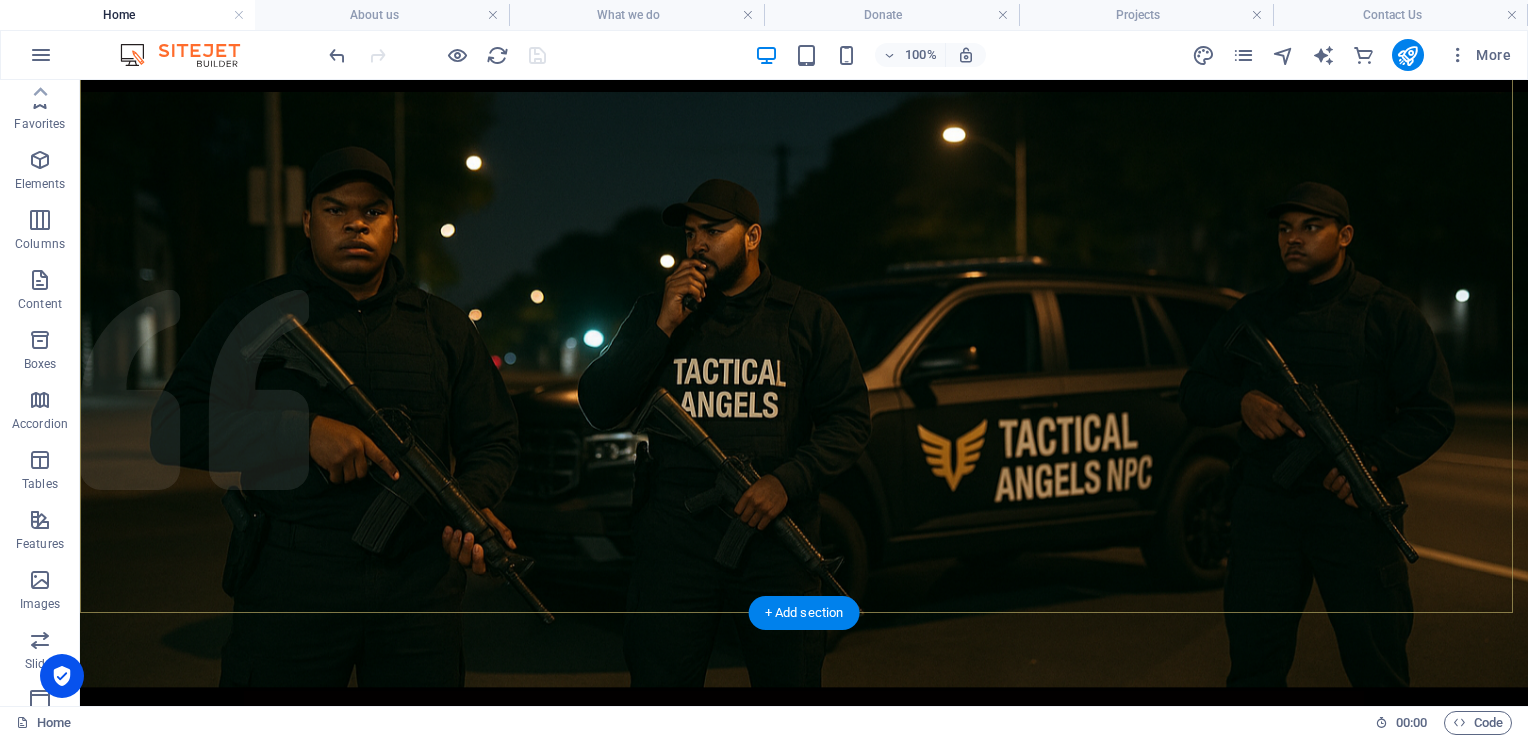 scroll, scrollTop: 46, scrollLeft: 0, axis: vertical 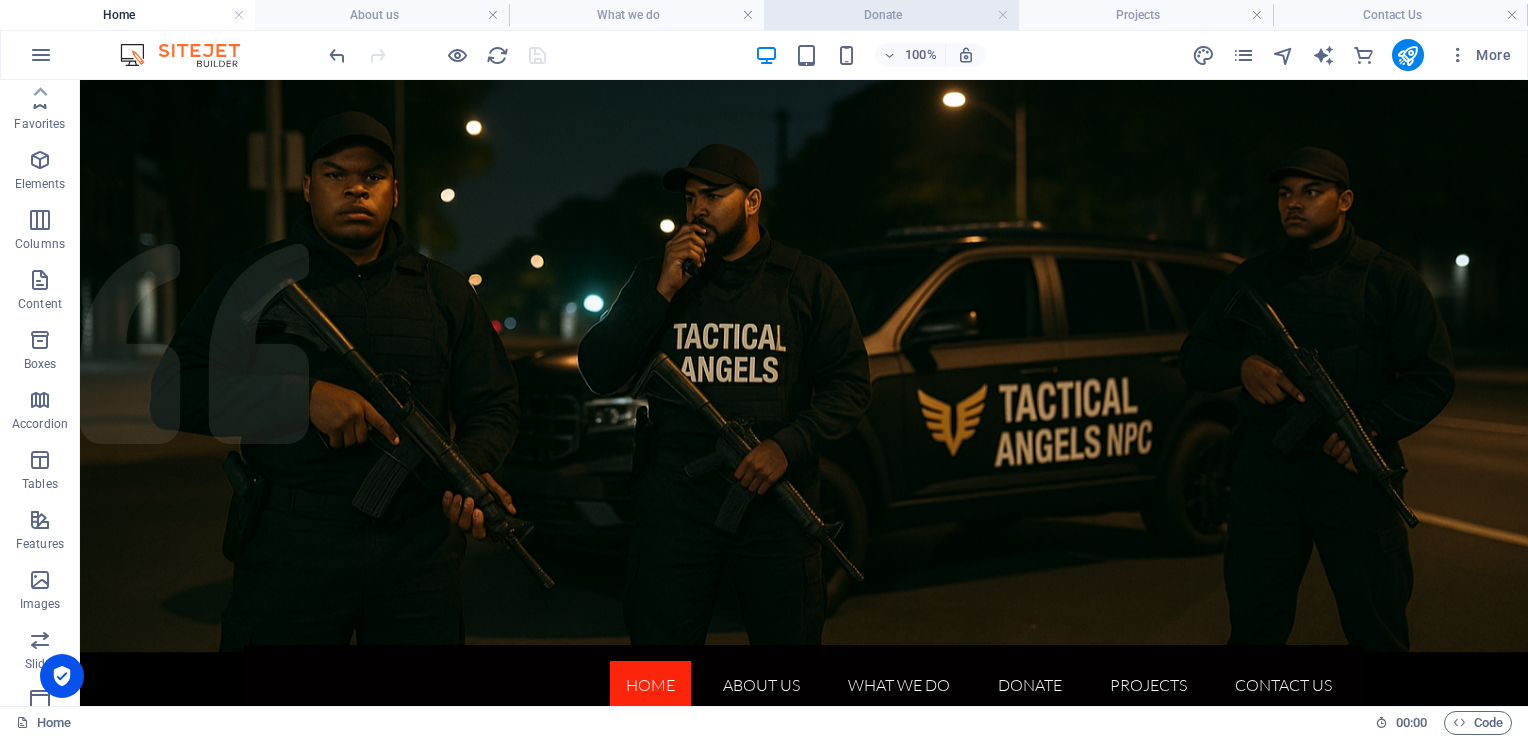 click on "Donate" at bounding box center [891, 15] 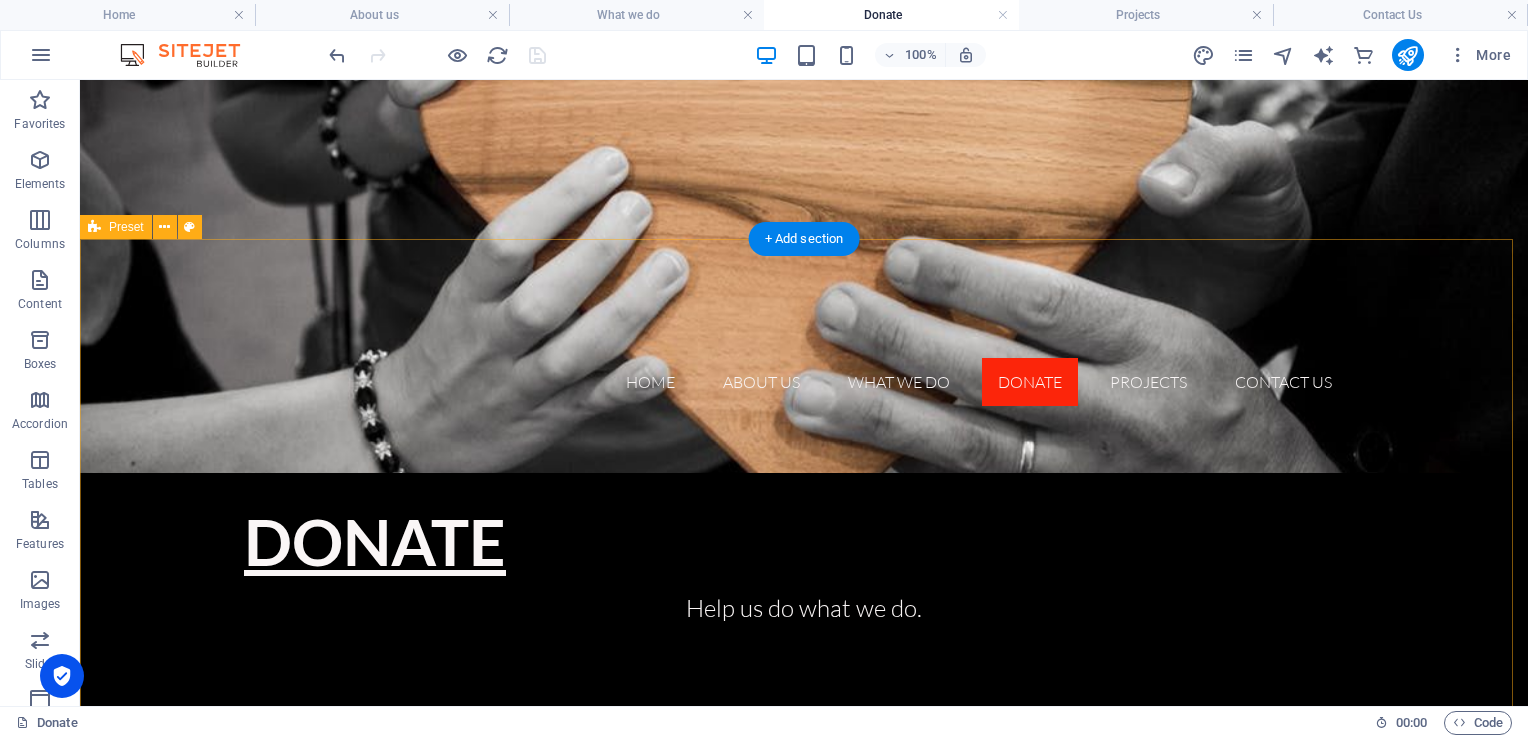 scroll, scrollTop: 293, scrollLeft: 0, axis: vertical 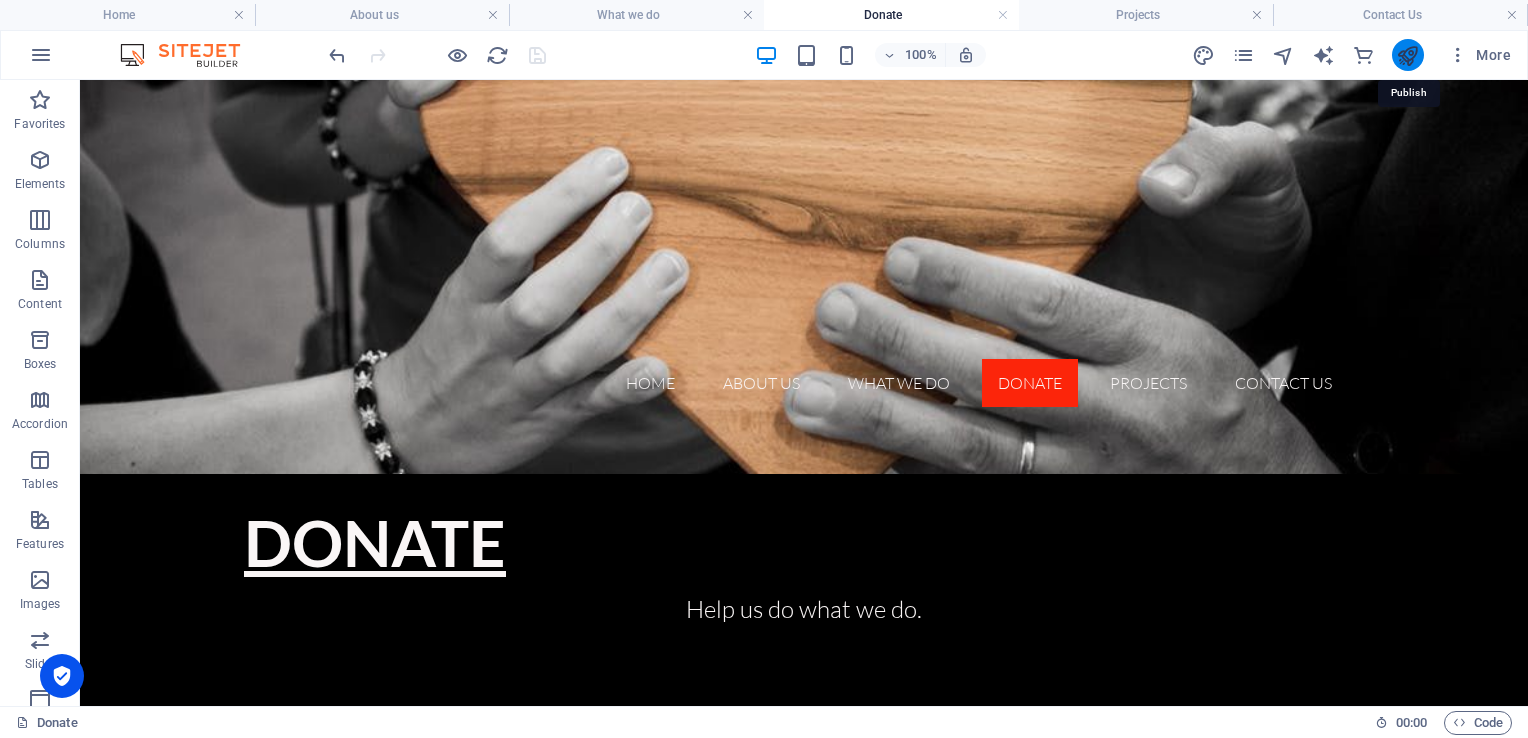 click at bounding box center (1407, 55) 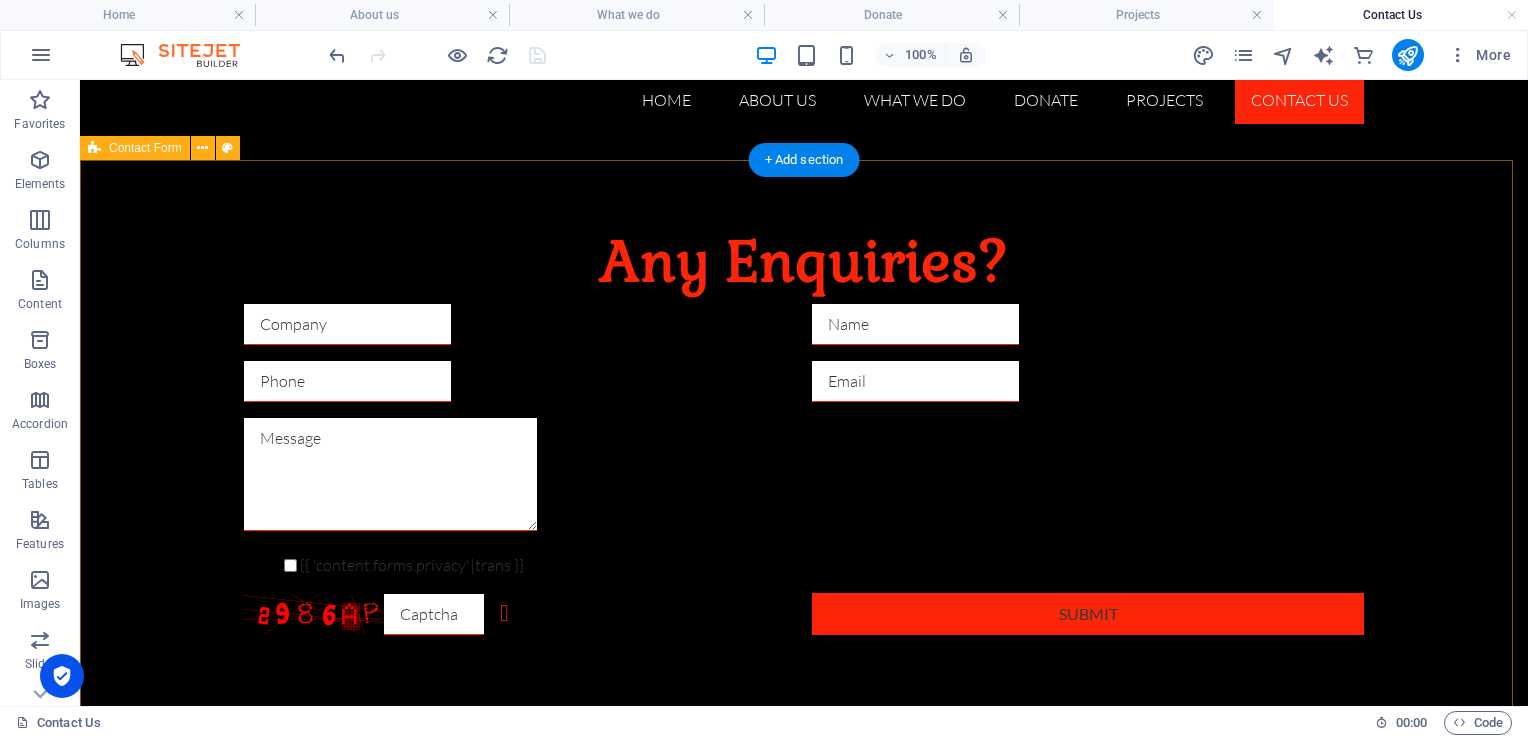 scroll, scrollTop: 0, scrollLeft: 0, axis: both 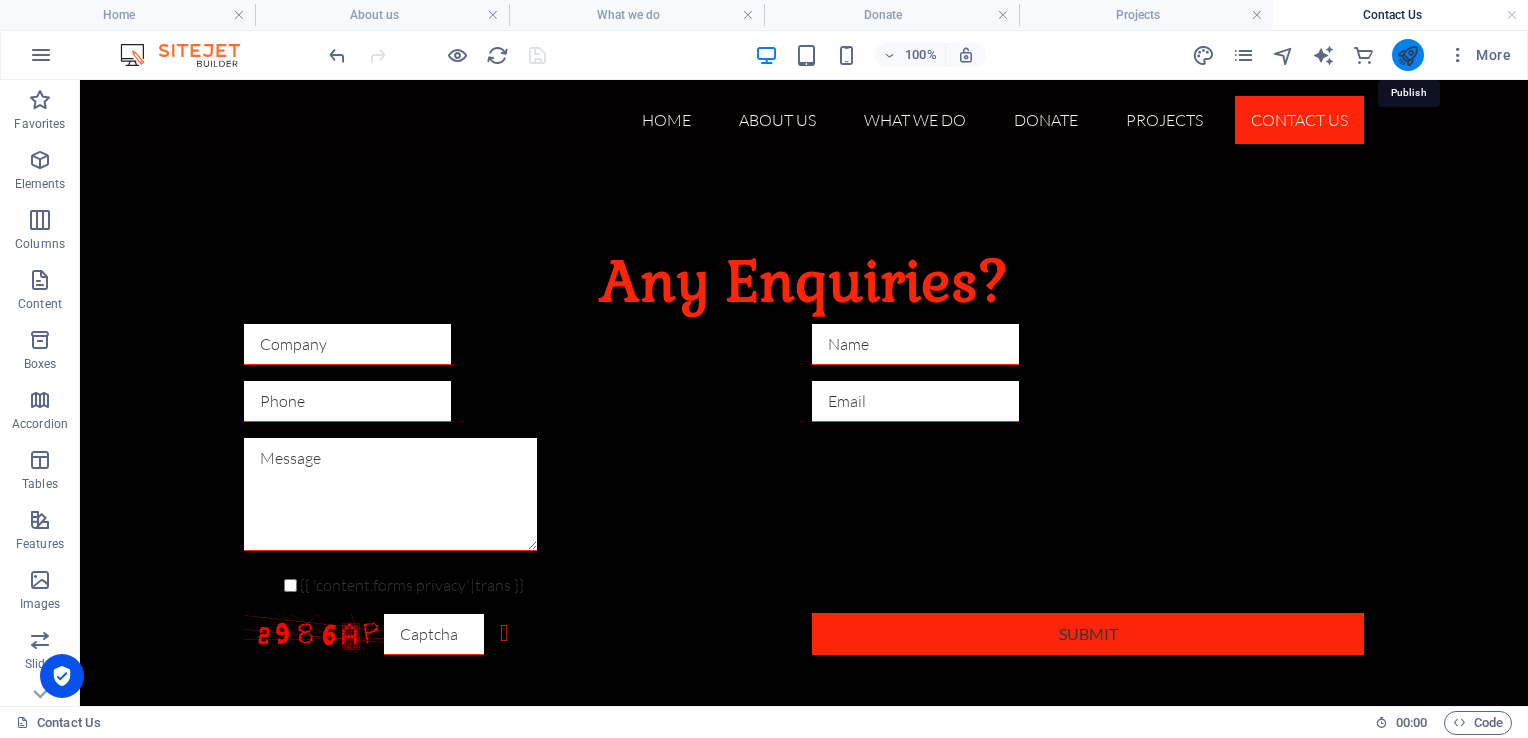 click at bounding box center (1407, 55) 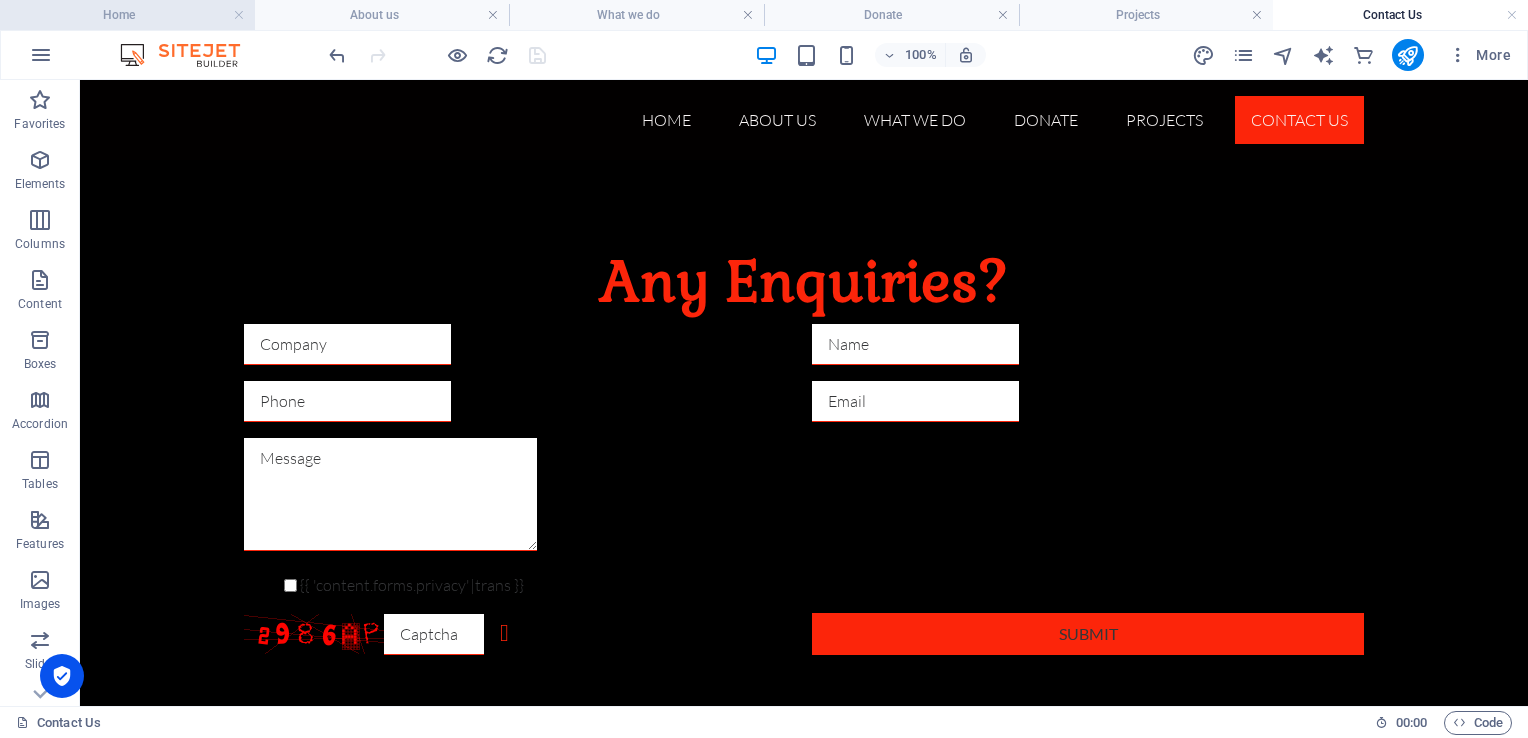 click on "Home" at bounding box center (127, 15) 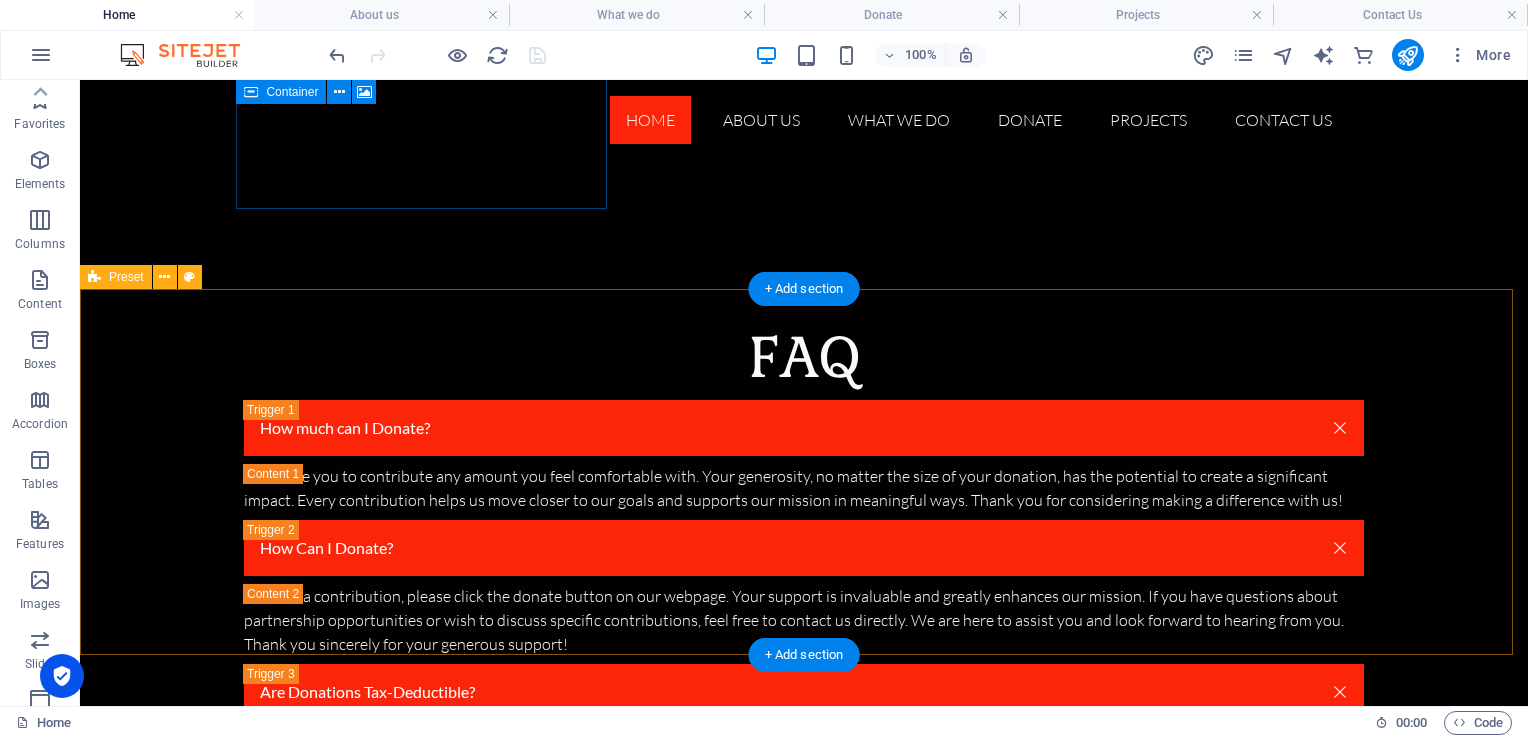 scroll, scrollTop: 8812, scrollLeft: 0, axis: vertical 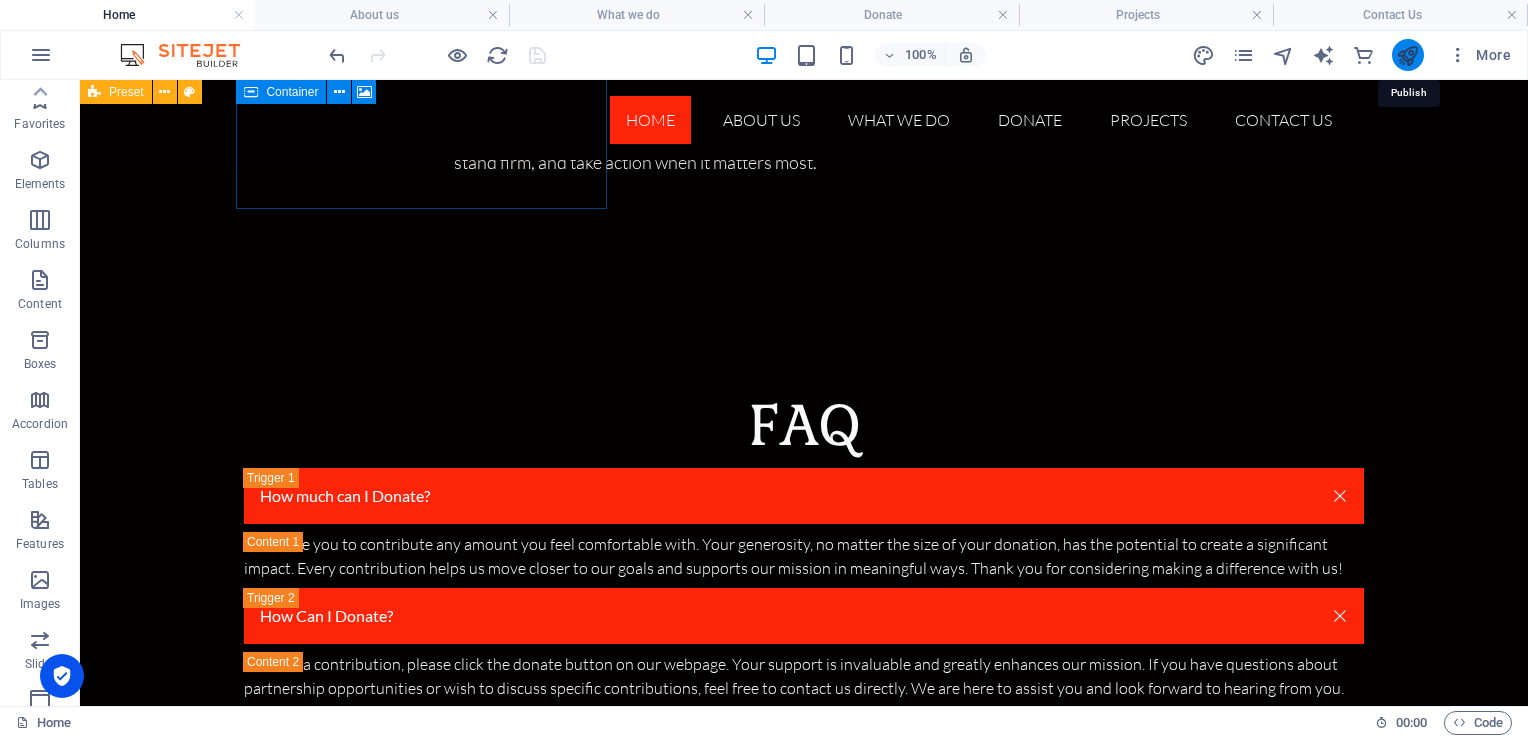 click at bounding box center [1407, 55] 